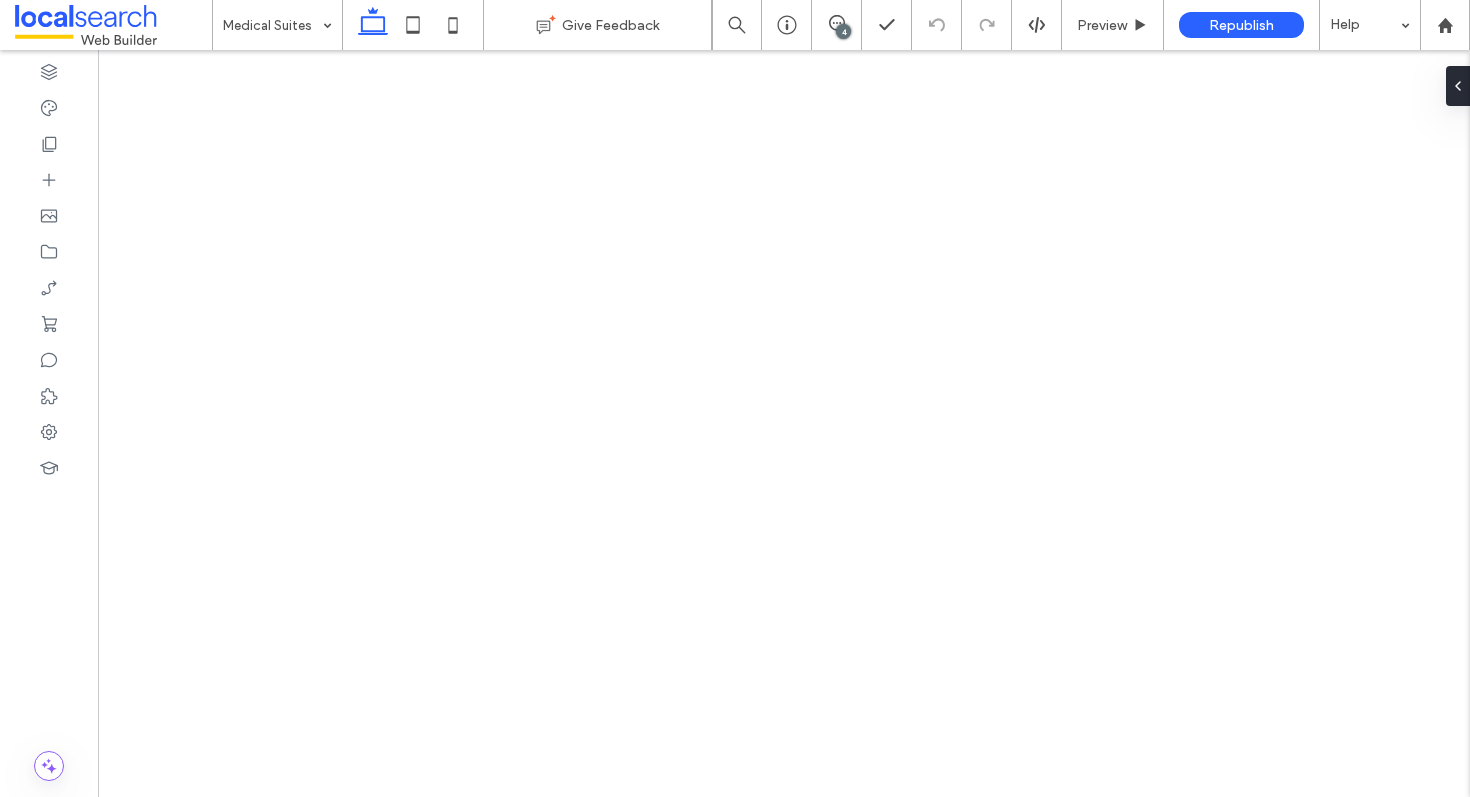 scroll, scrollTop: 0, scrollLeft: 0, axis: both 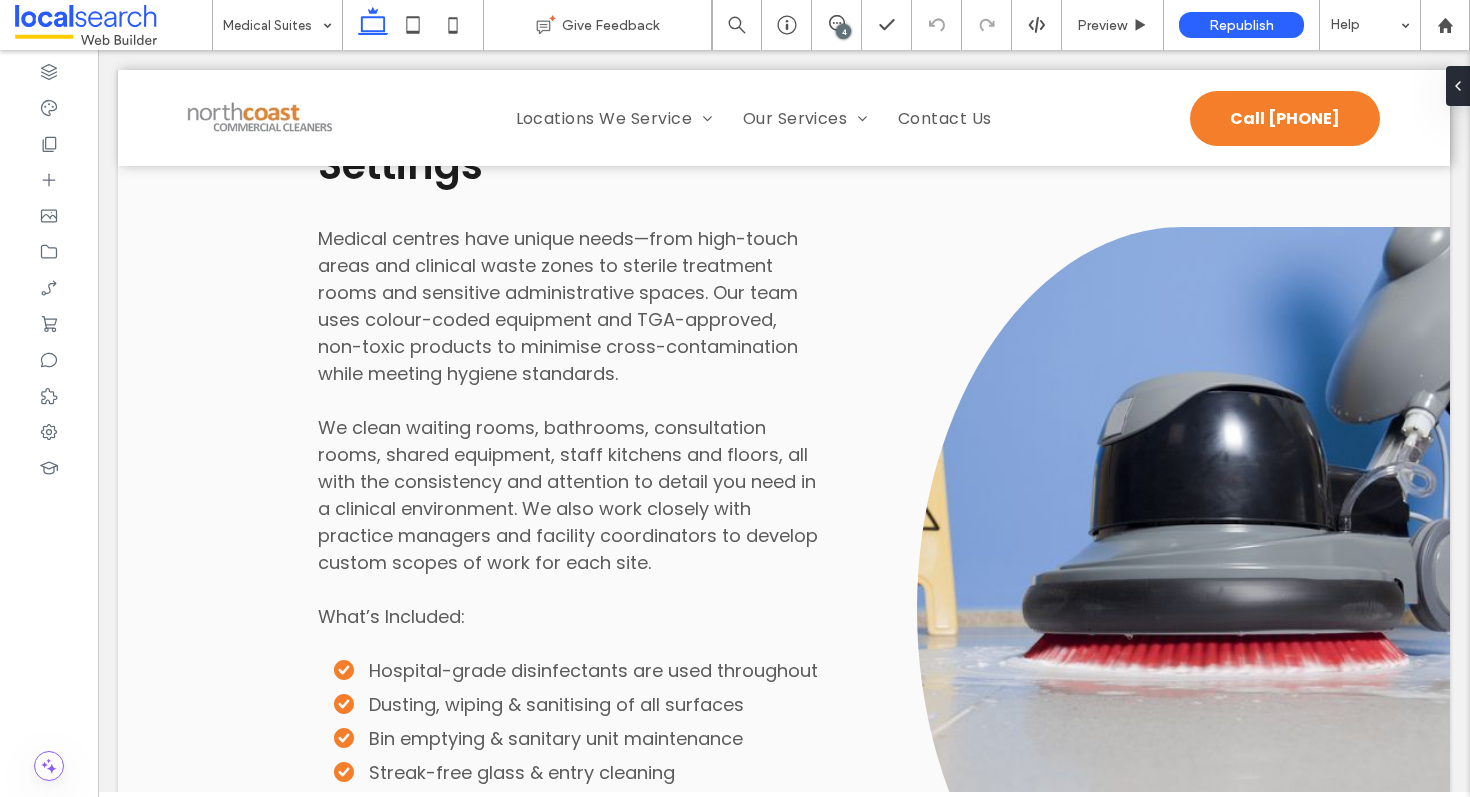 click on "4" at bounding box center [843, 31] 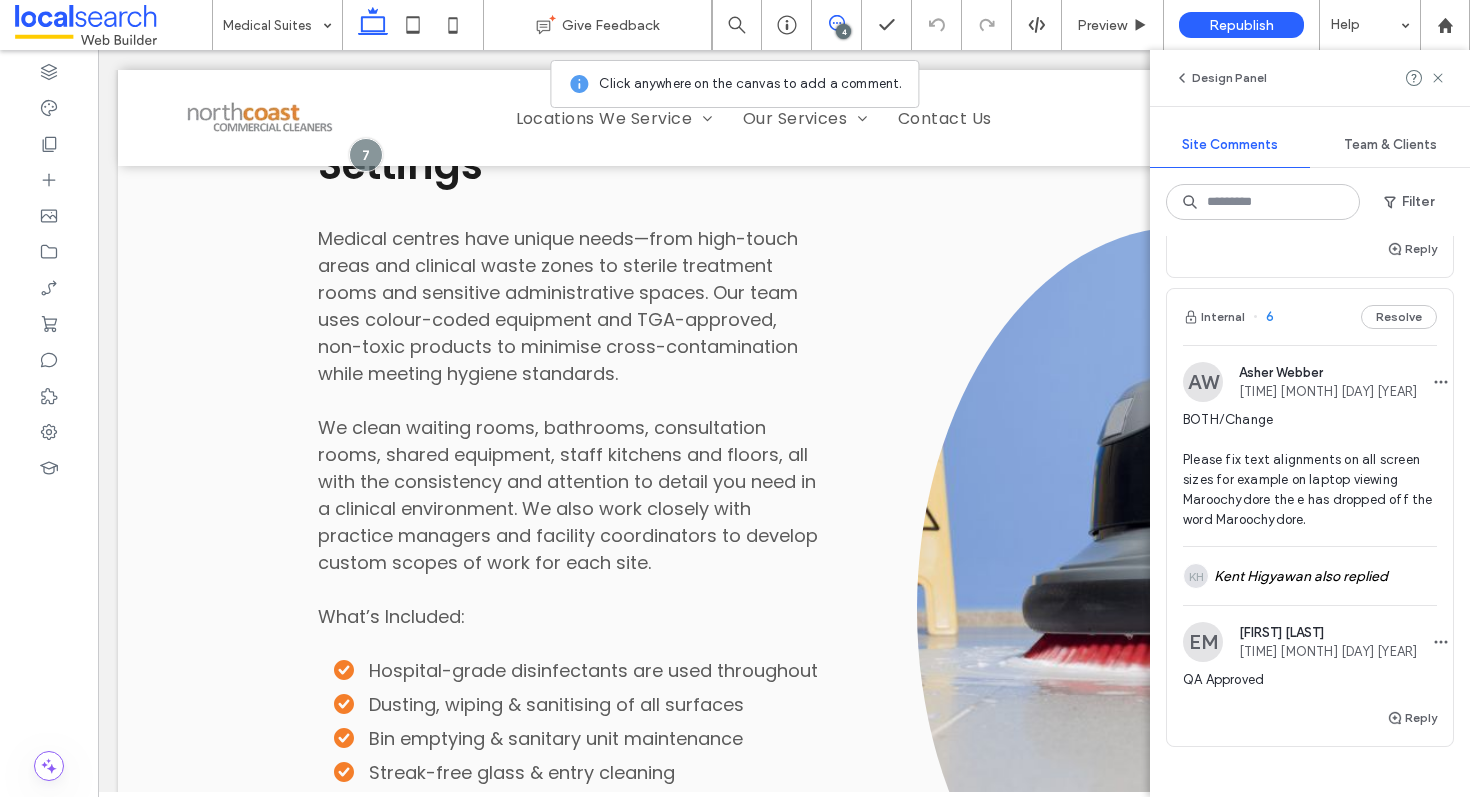 scroll, scrollTop: 1325, scrollLeft: 0, axis: vertical 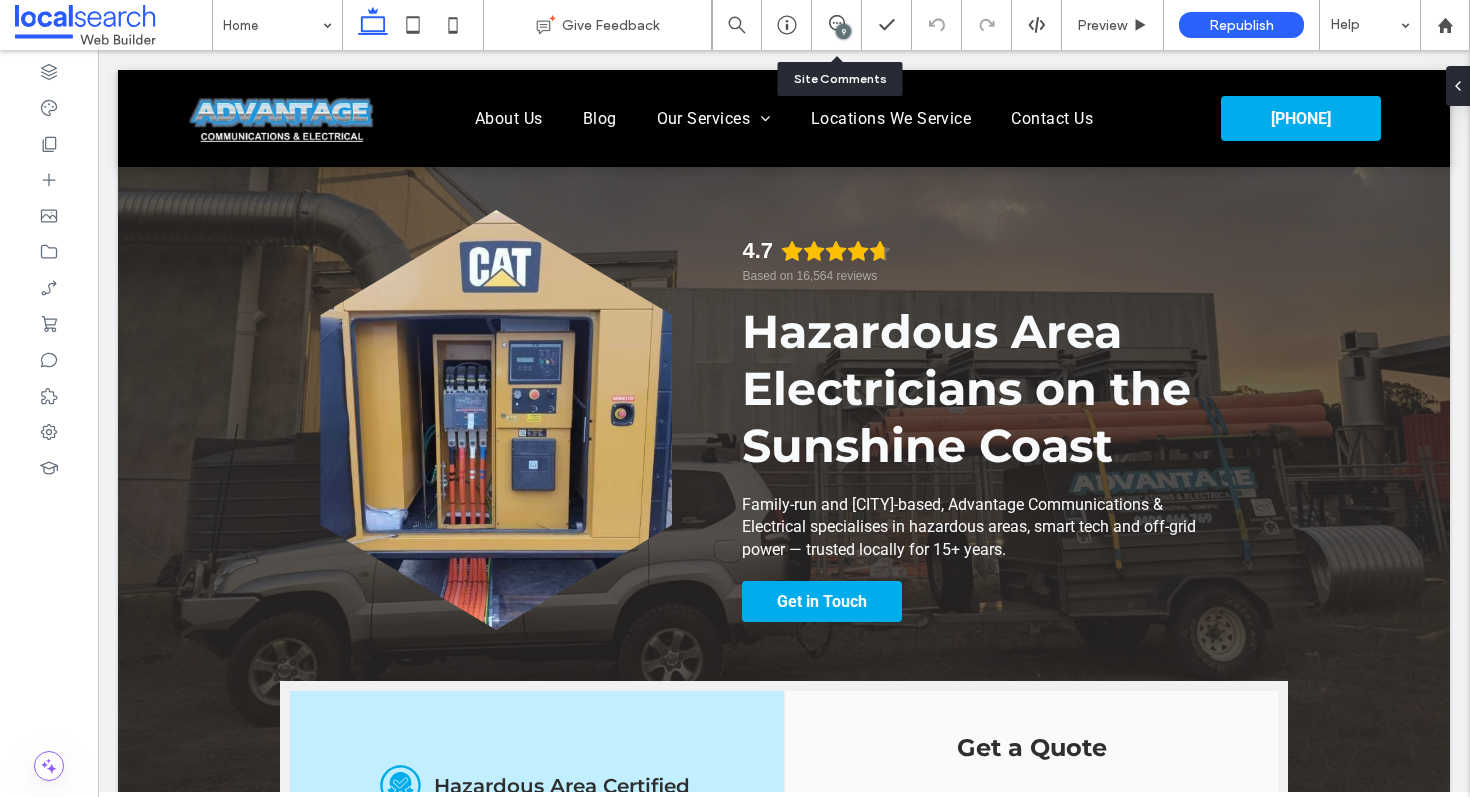 click on "9" at bounding box center (837, 25) 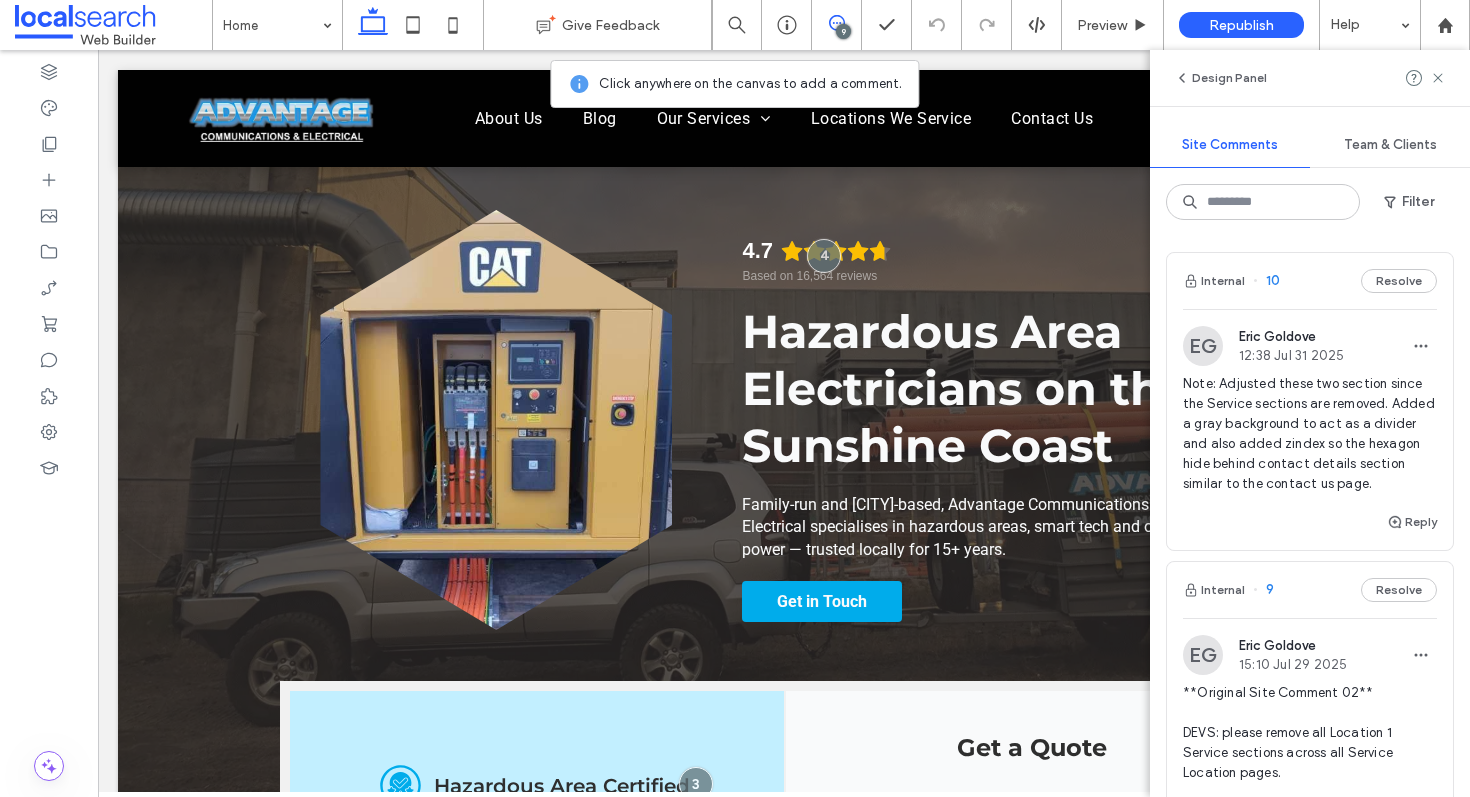 click on "Internal 10 Resolve" at bounding box center [1310, 281] 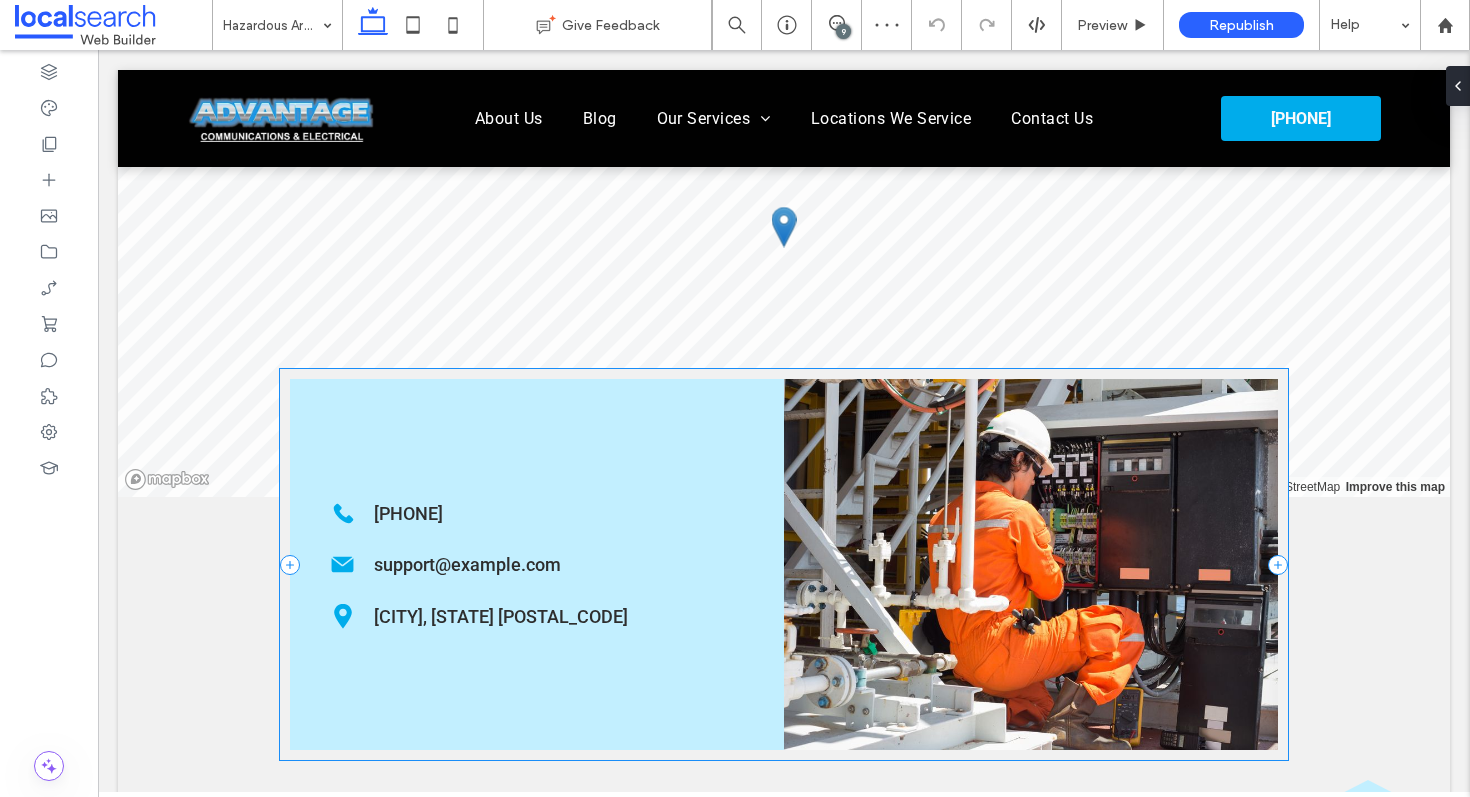 scroll, scrollTop: 2415, scrollLeft: 0, axis: vertical 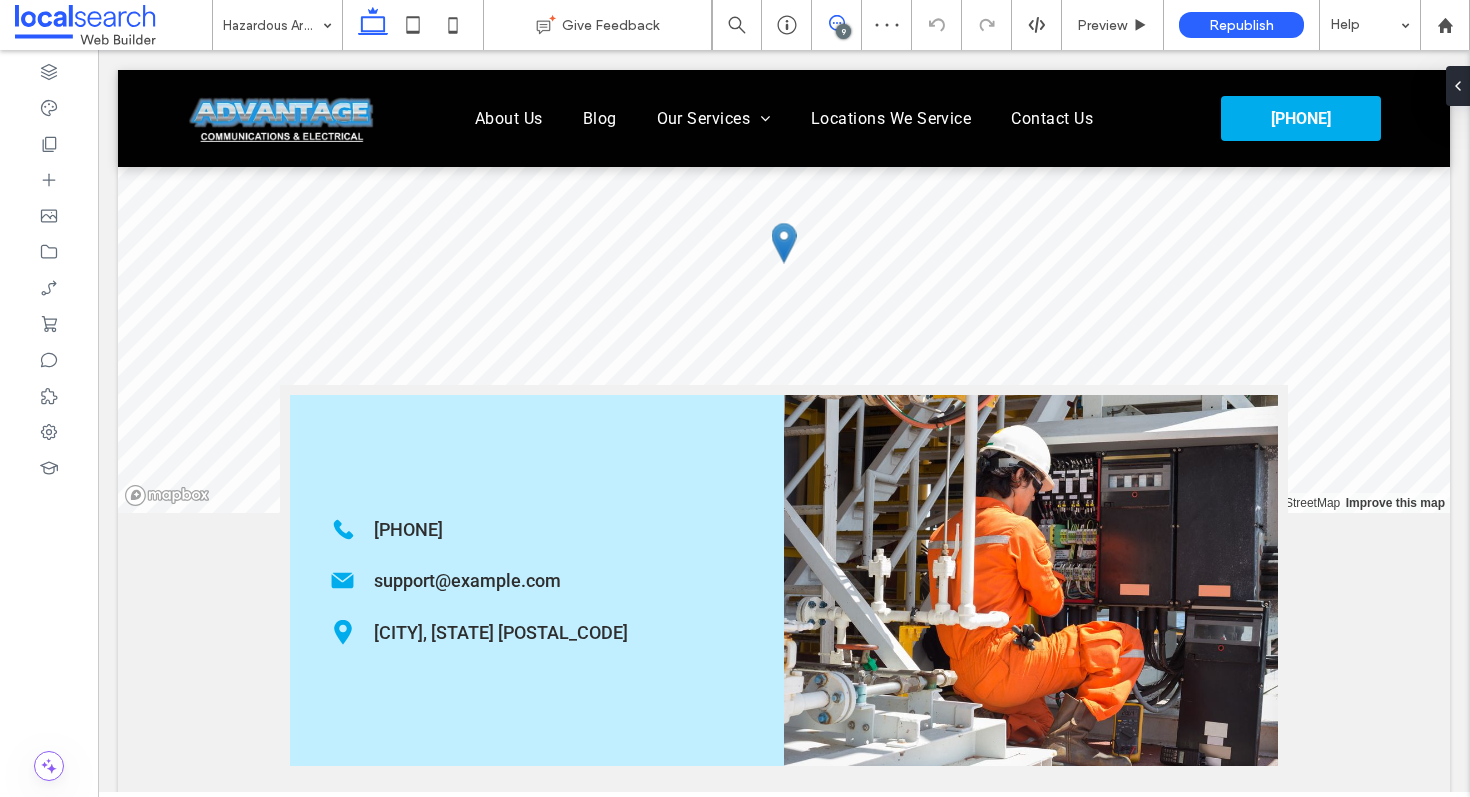 click at bounding box center [836, 23] 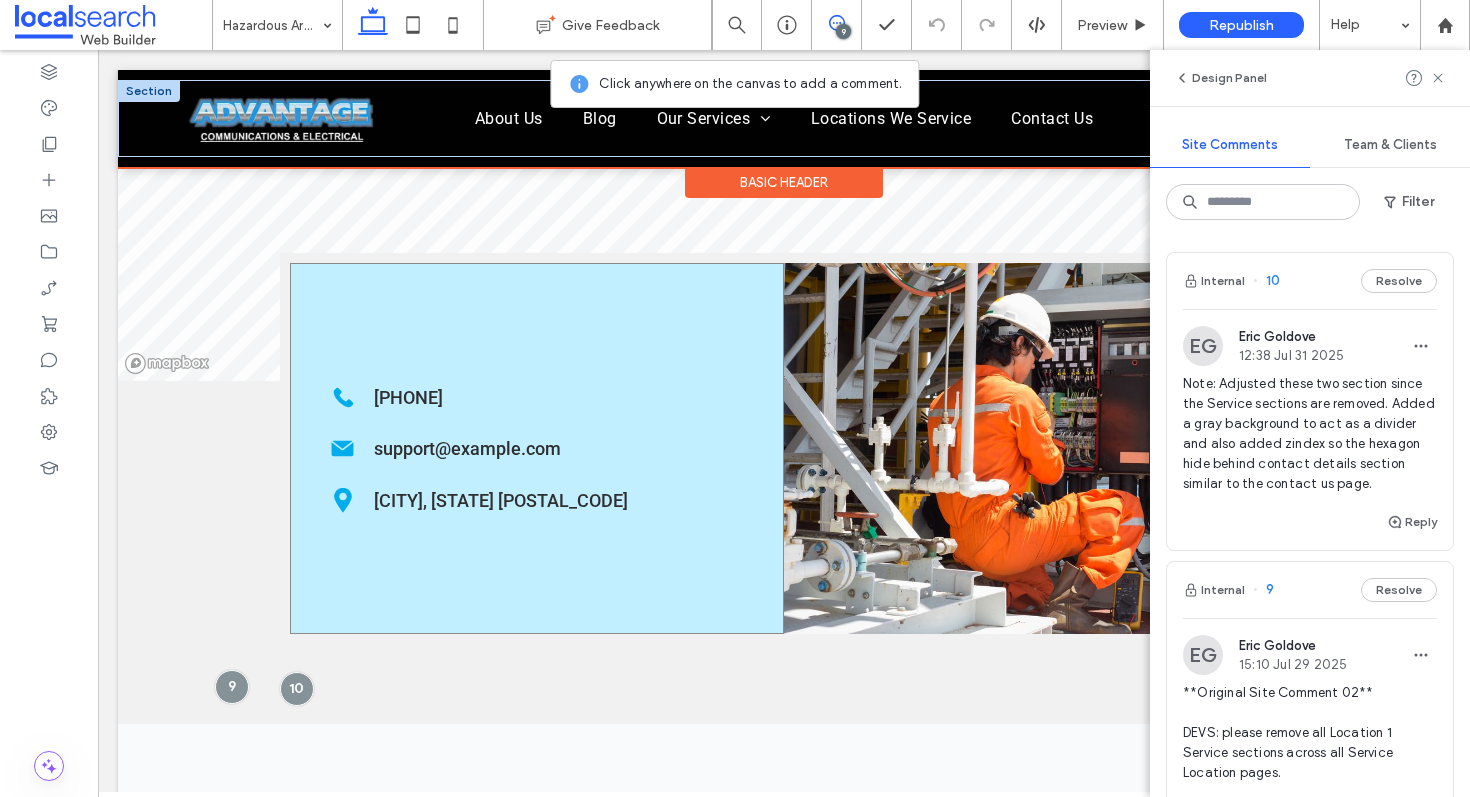scroll, scrollTop: 2525, scrollLeft: 0, axis: vertical 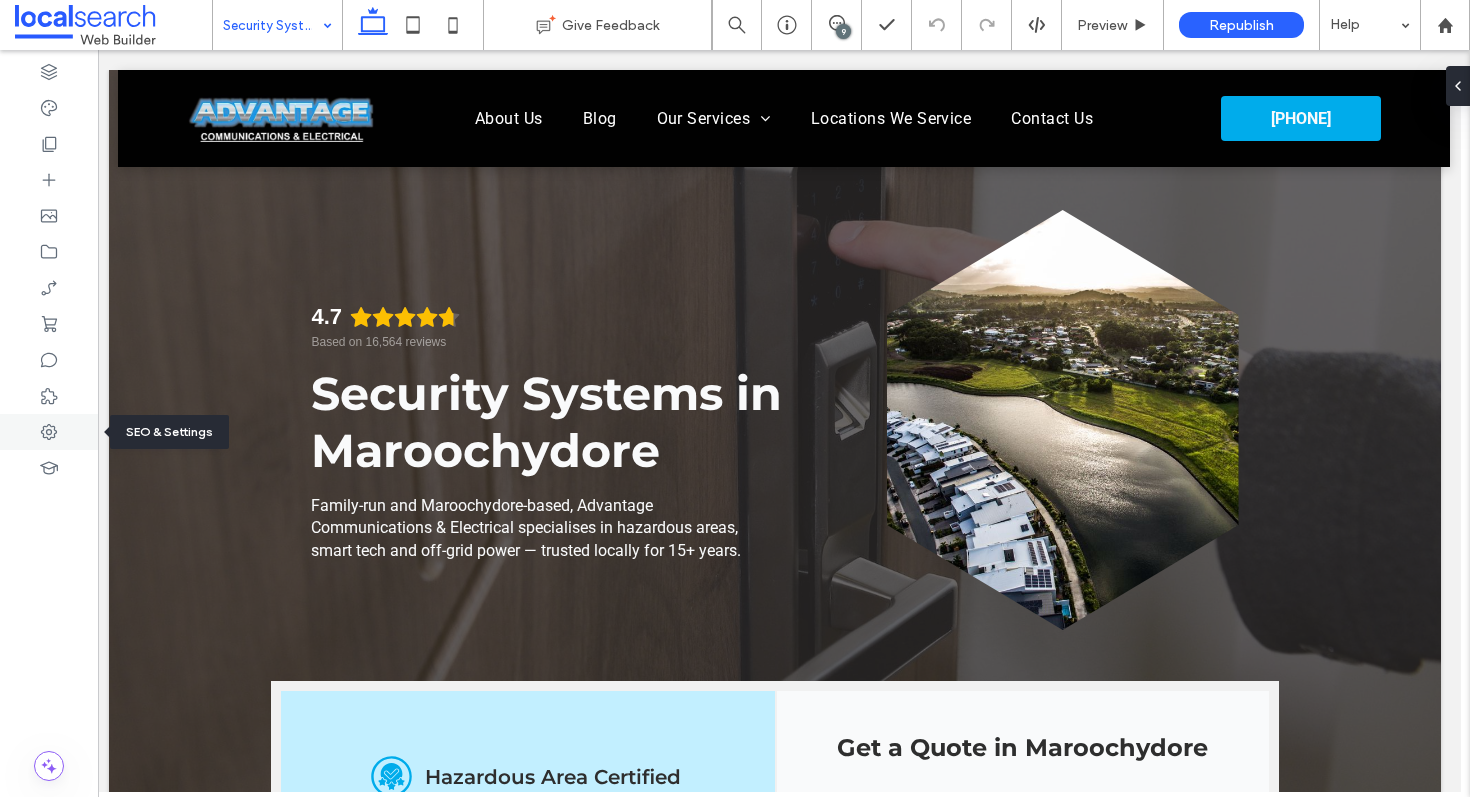 click at bounding box center (49, 432) 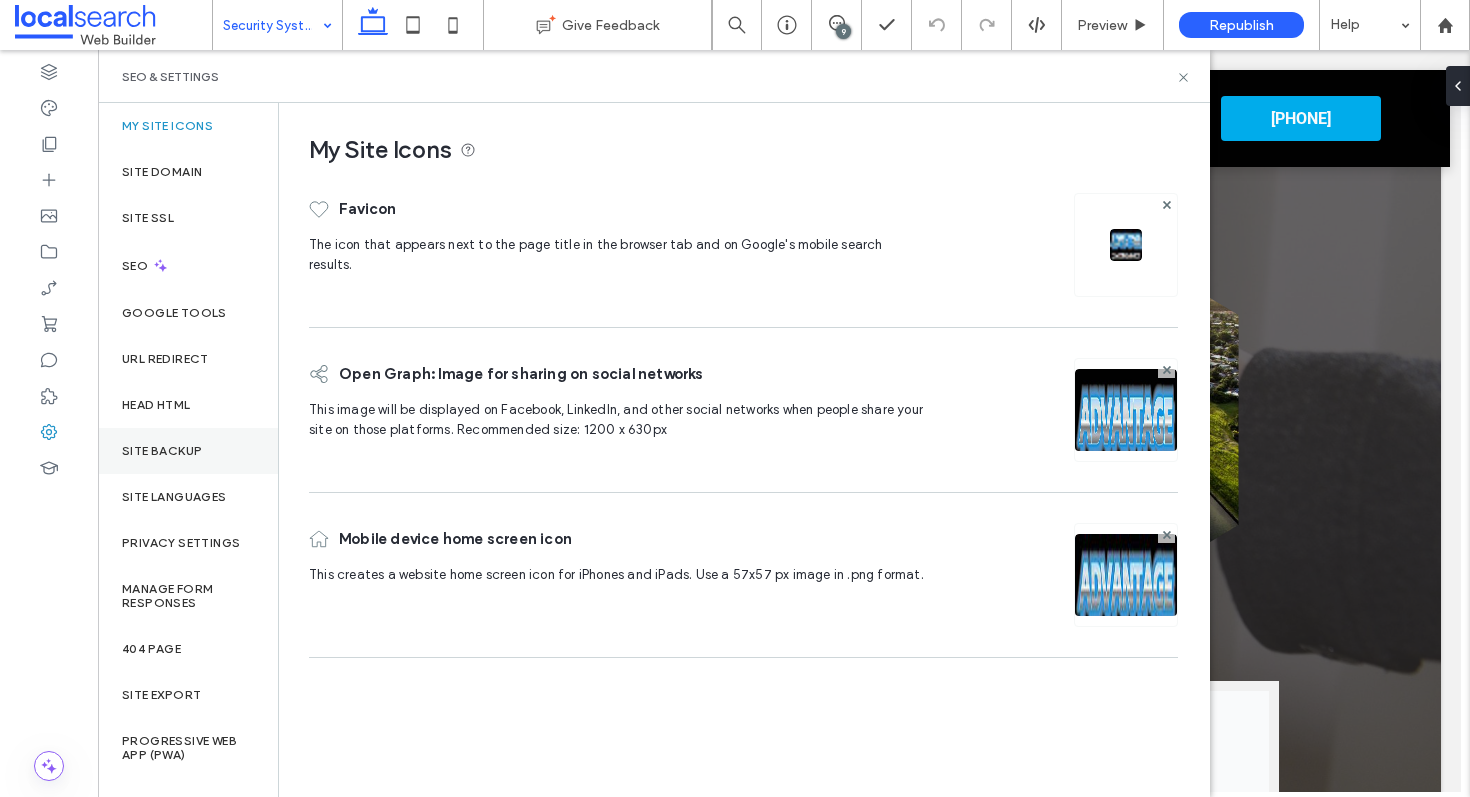 click on "Site Backup" at bounding box center [188, 451] 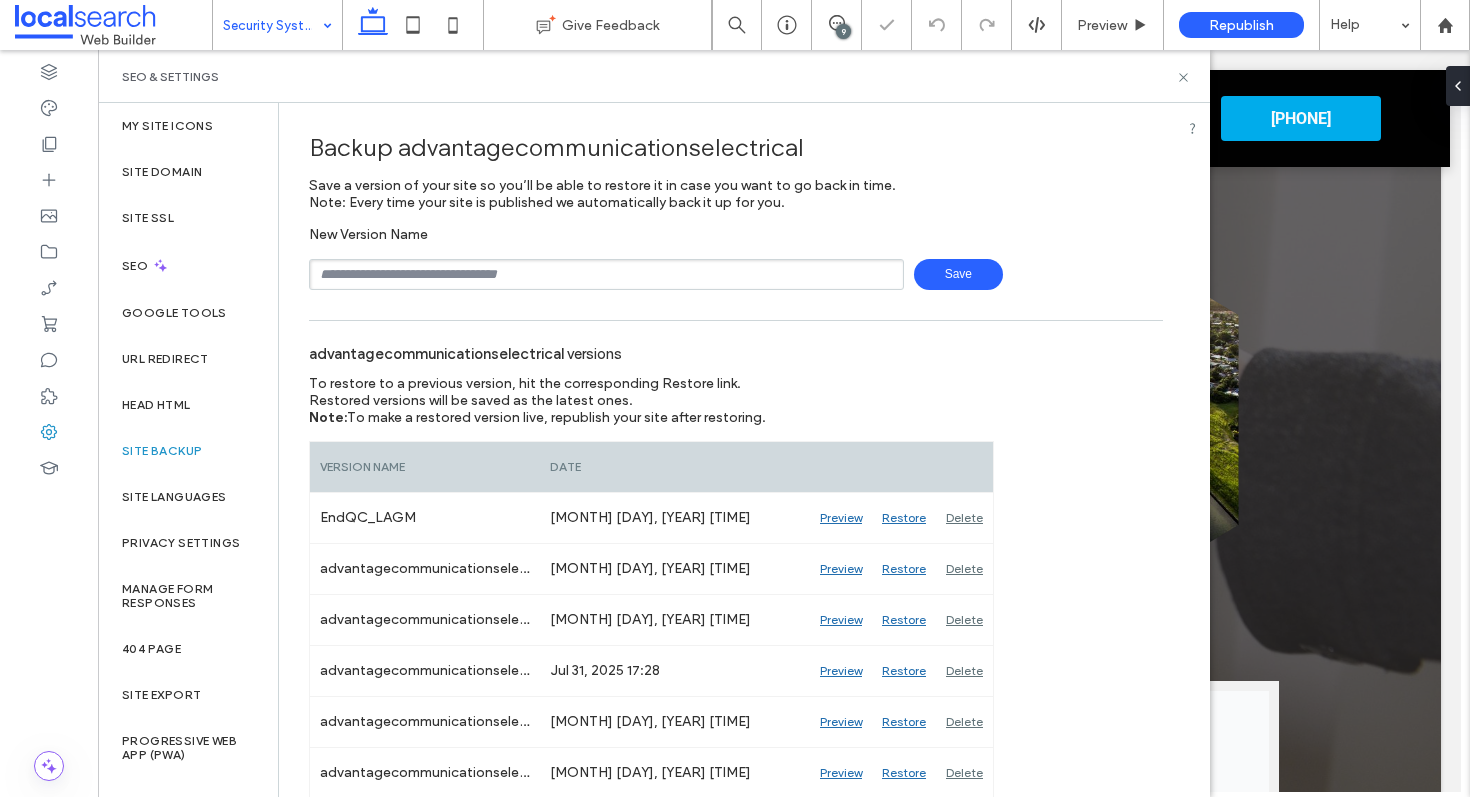 click at bounding box center (606, 274) 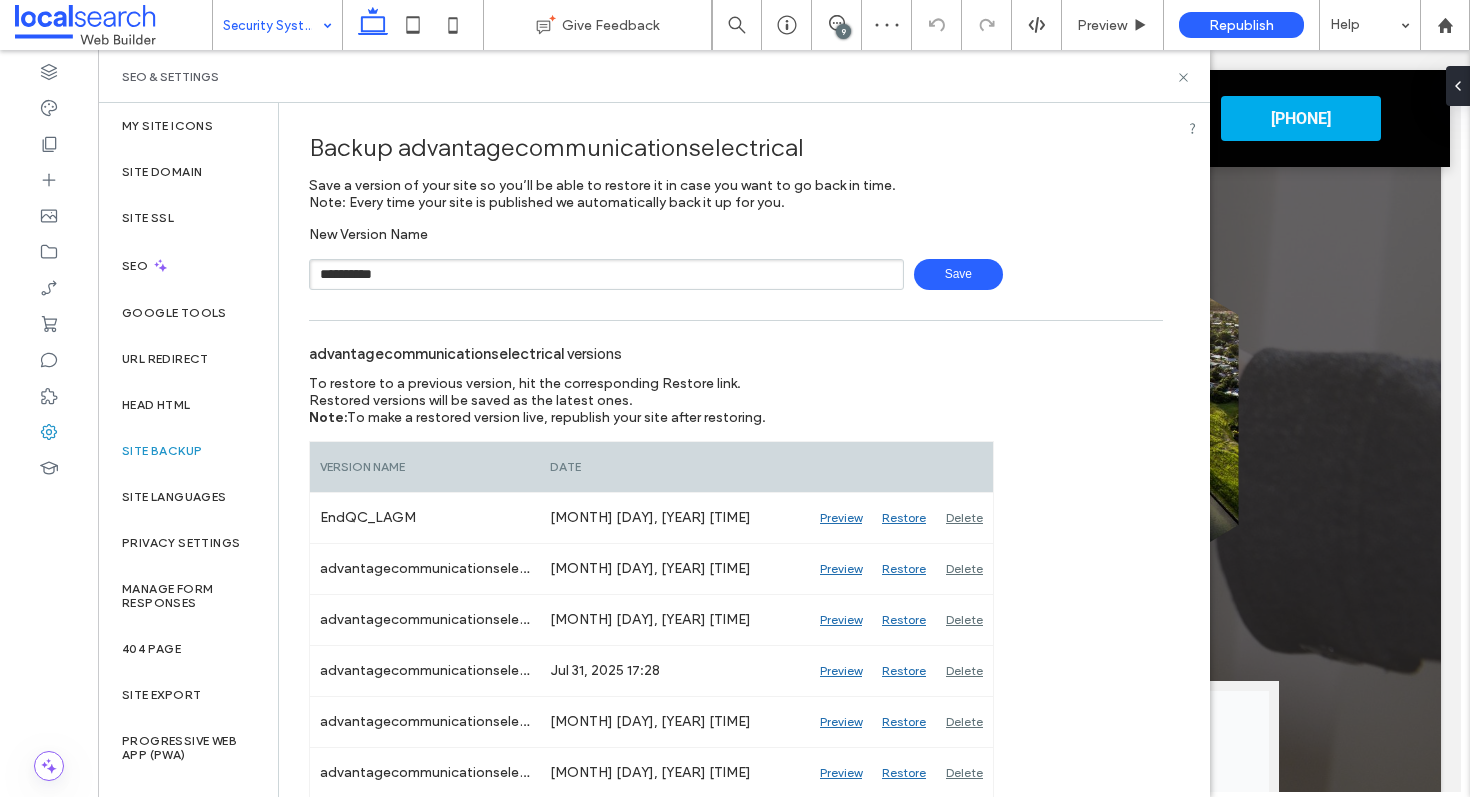 click on "Save" at bounding box center [958, 274] 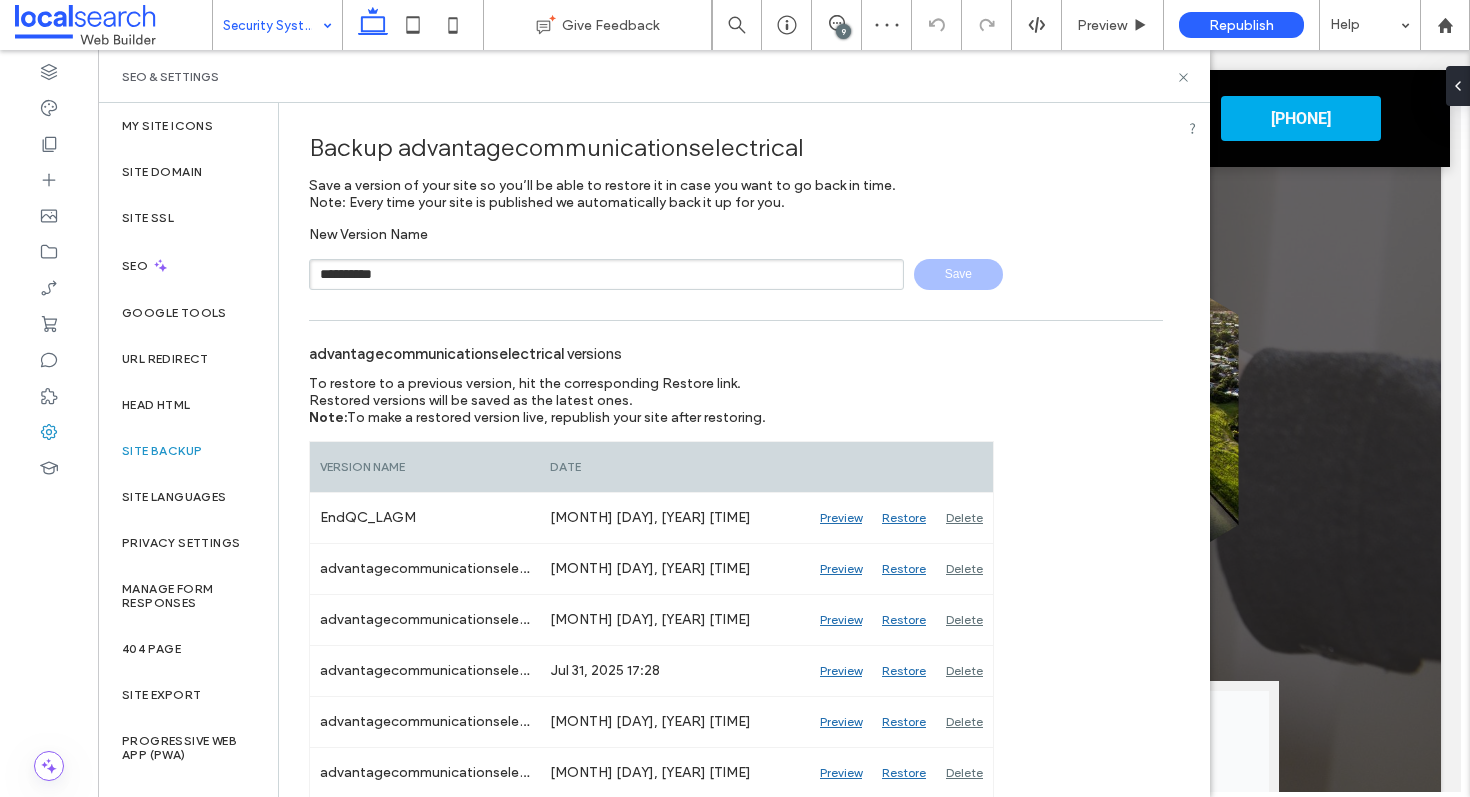 type 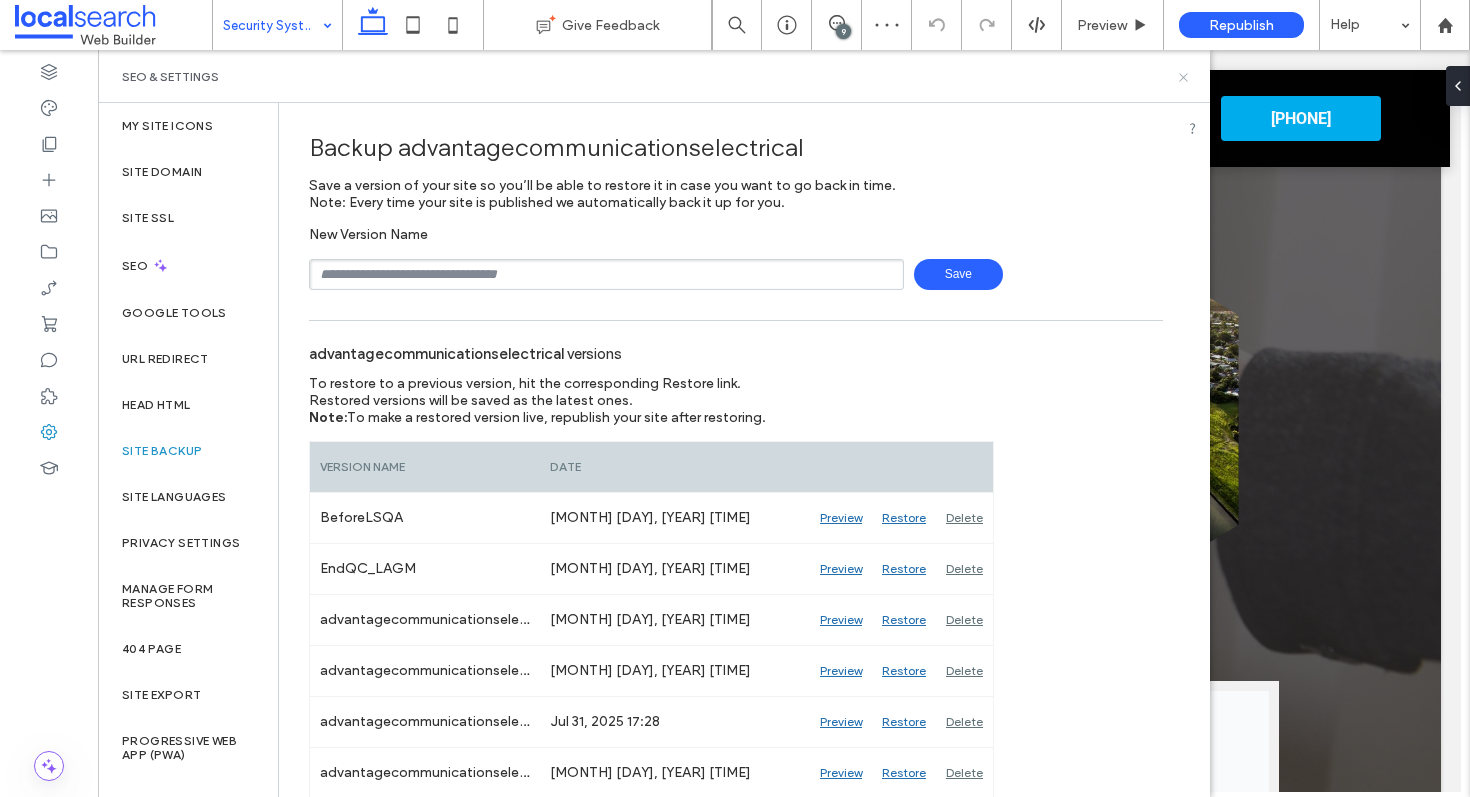 click 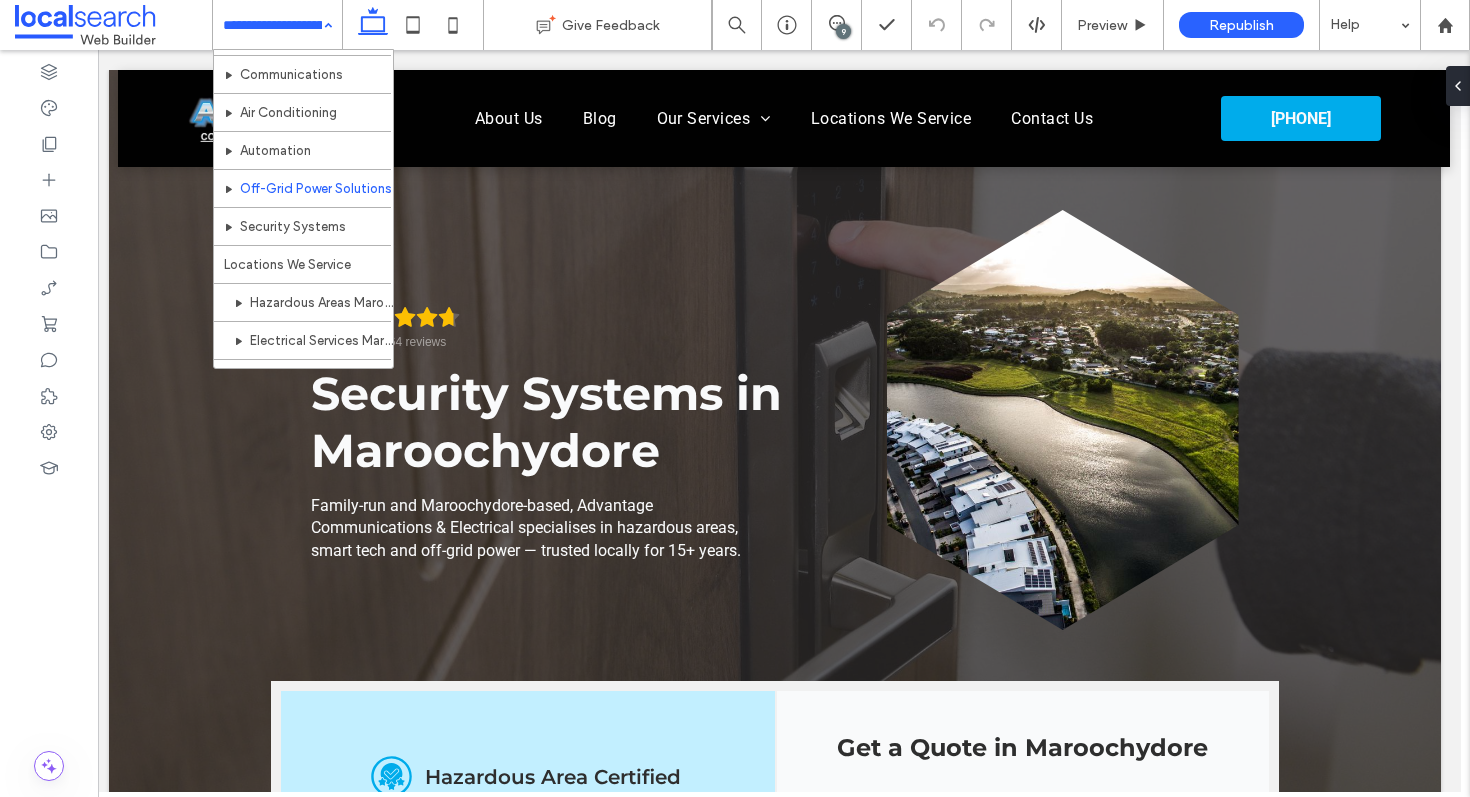 scroll, scrollTop: 108, scrollLeft: 0, axis: vertical 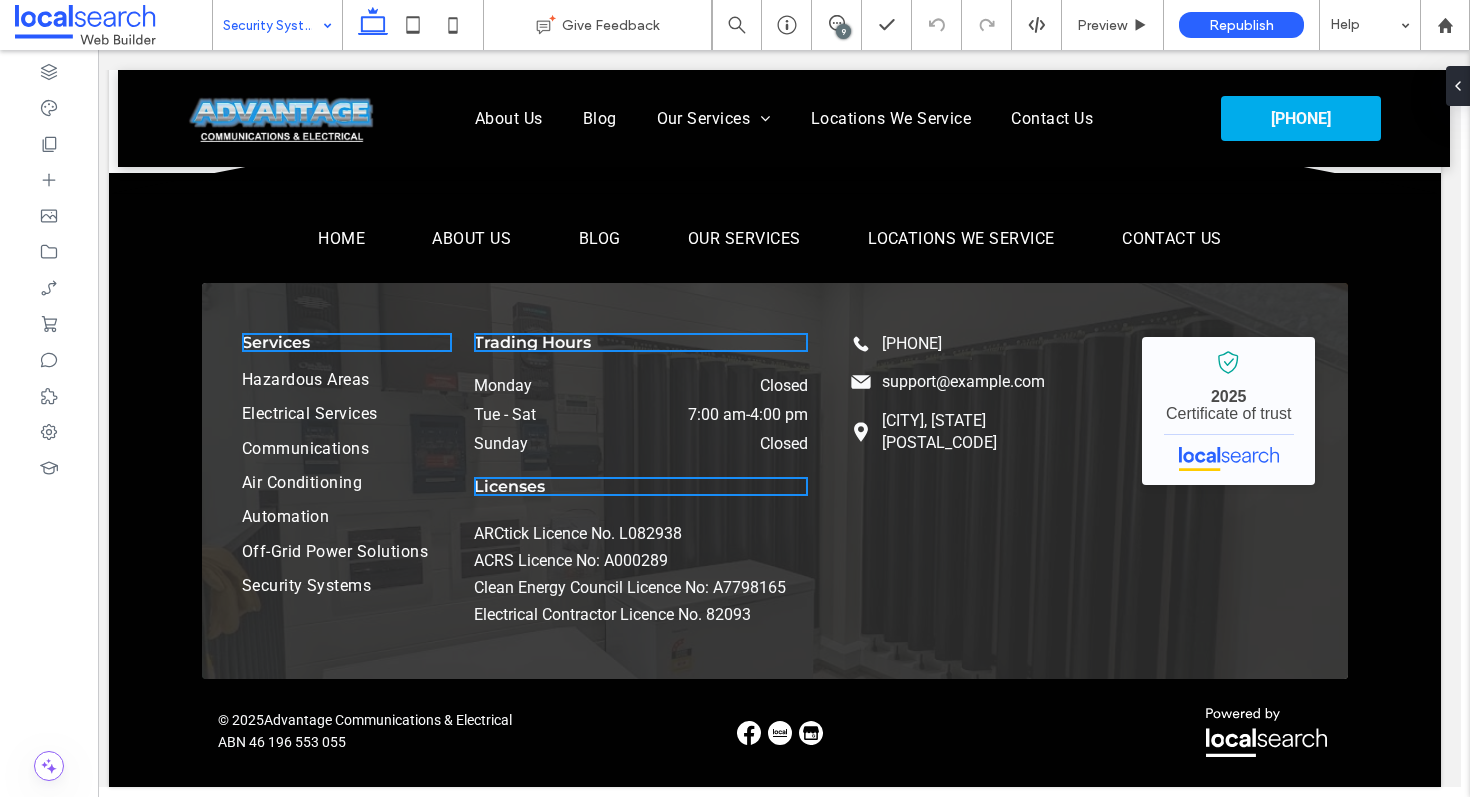 click at bounding box center [272, 25] 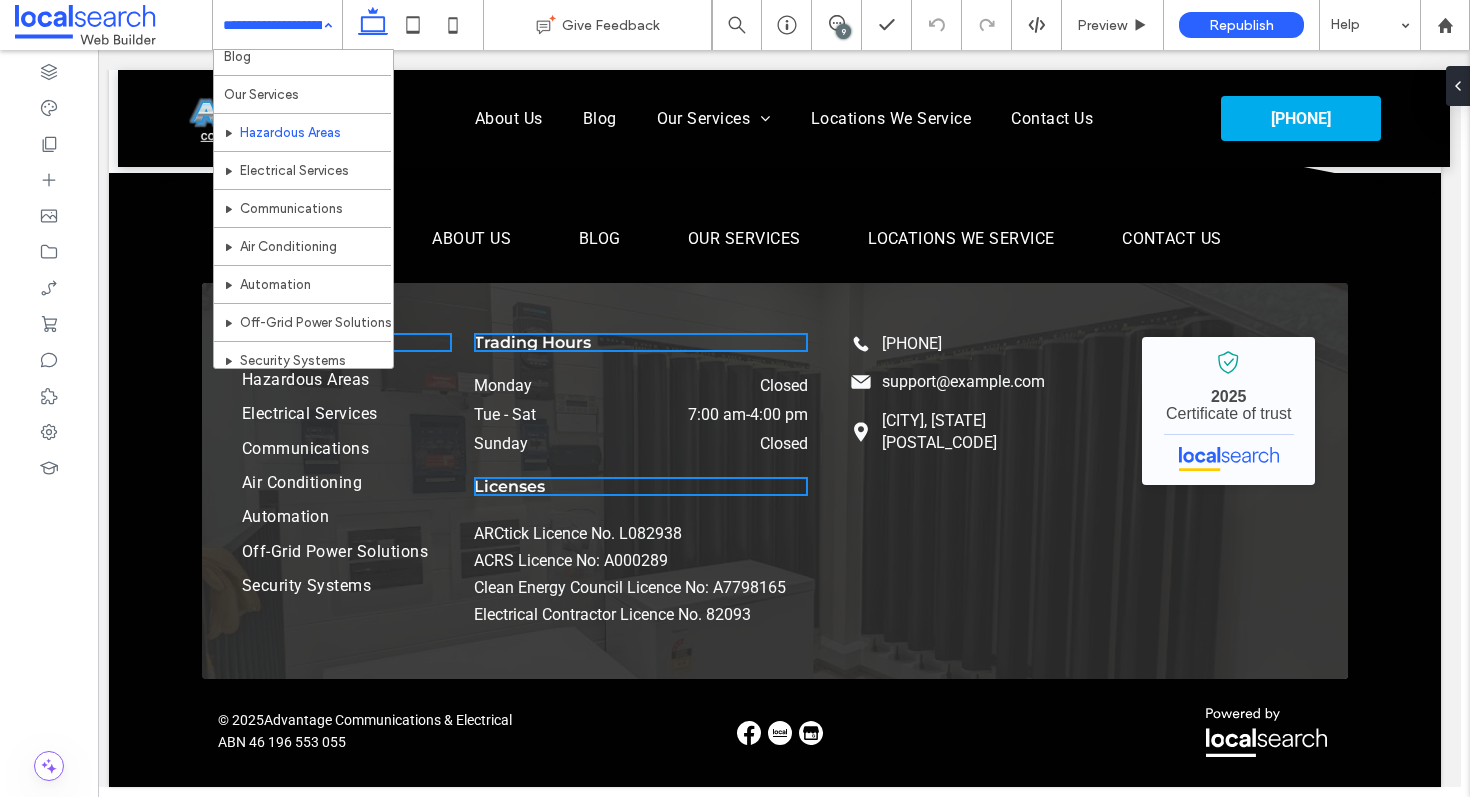 scroll, scrollTop: 203, scrollLeft: 0, axis: vertical 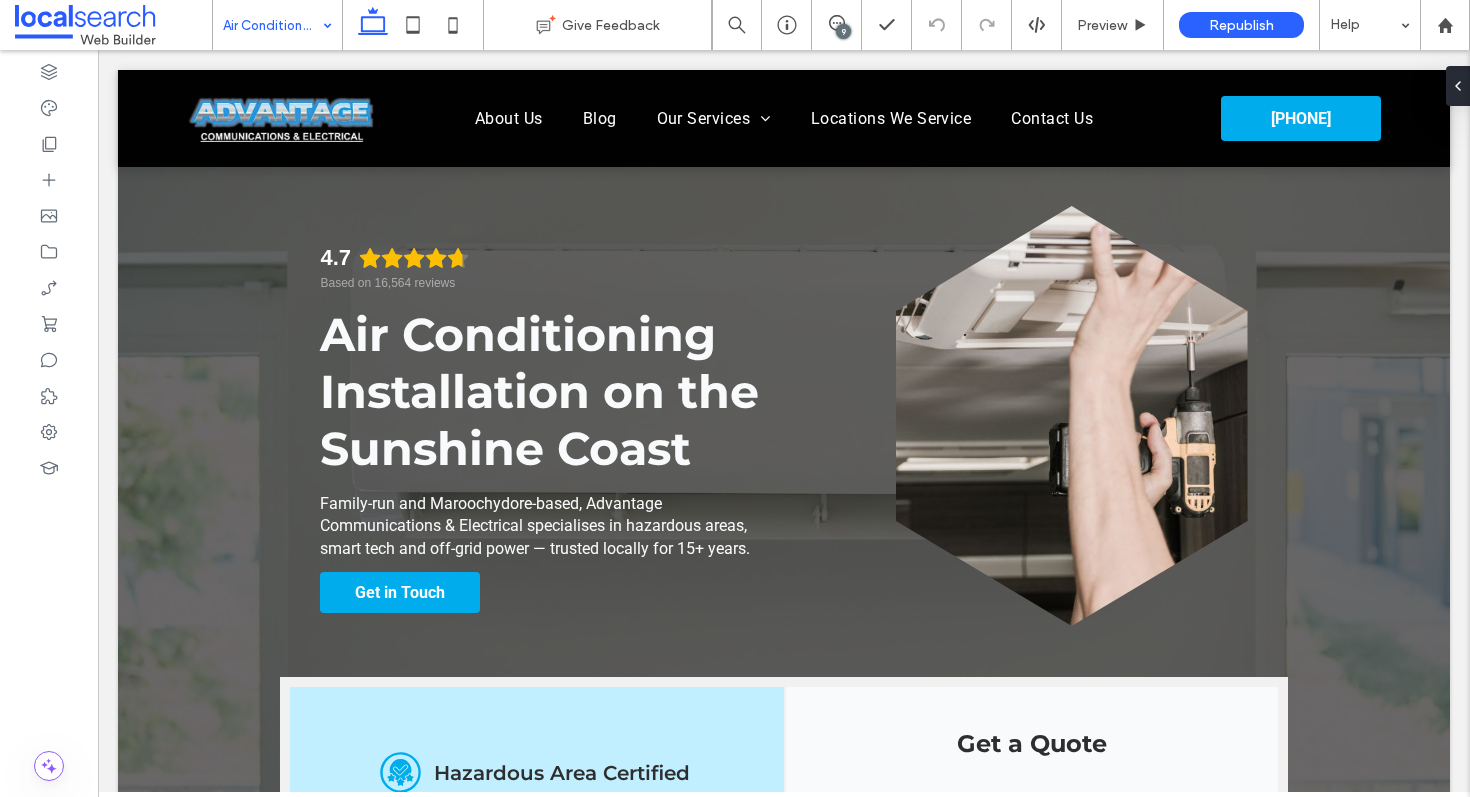 click at bounding box center (272, 25) 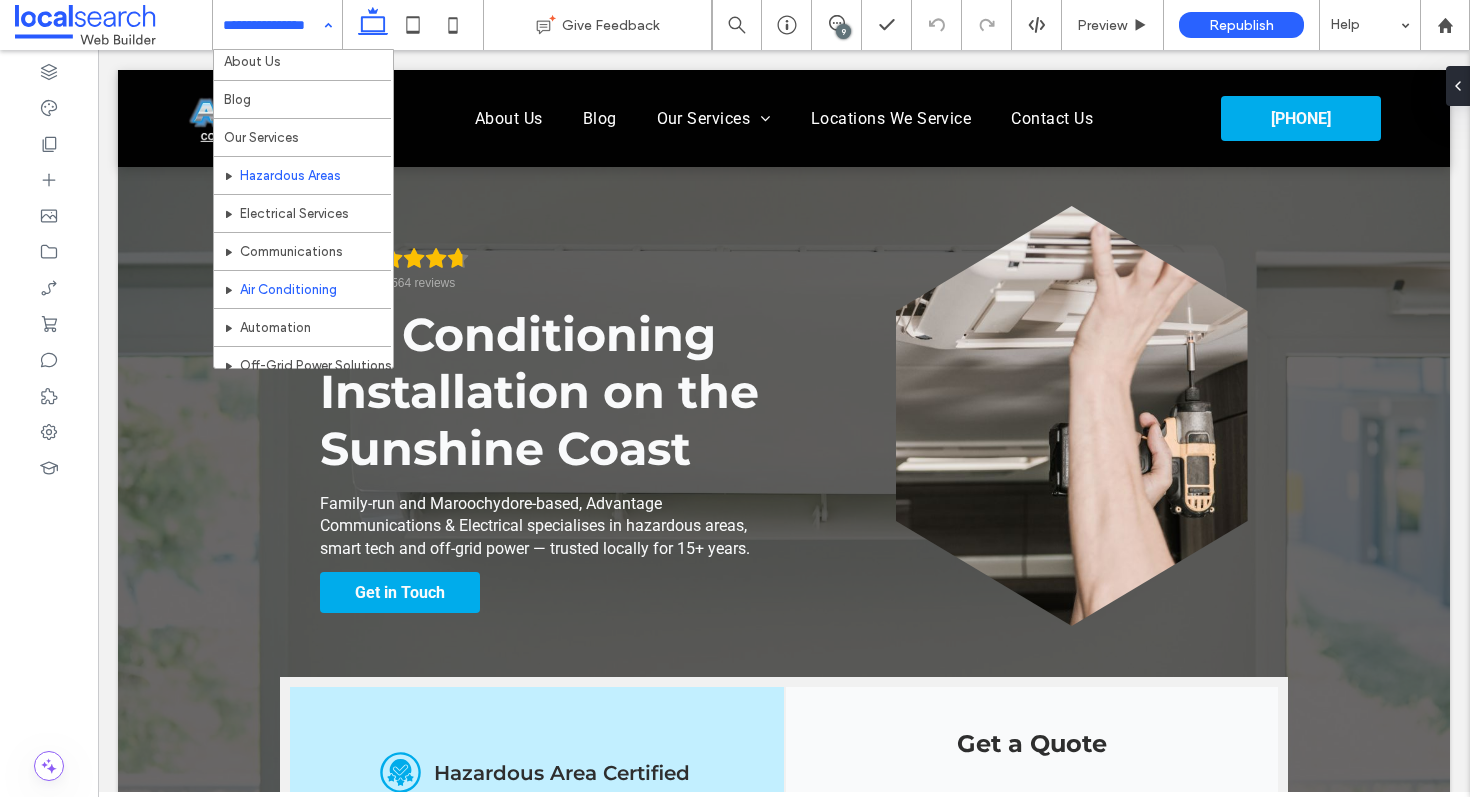 scroll, scrollTop: 147, scrollLeft: 0, axis: vertical 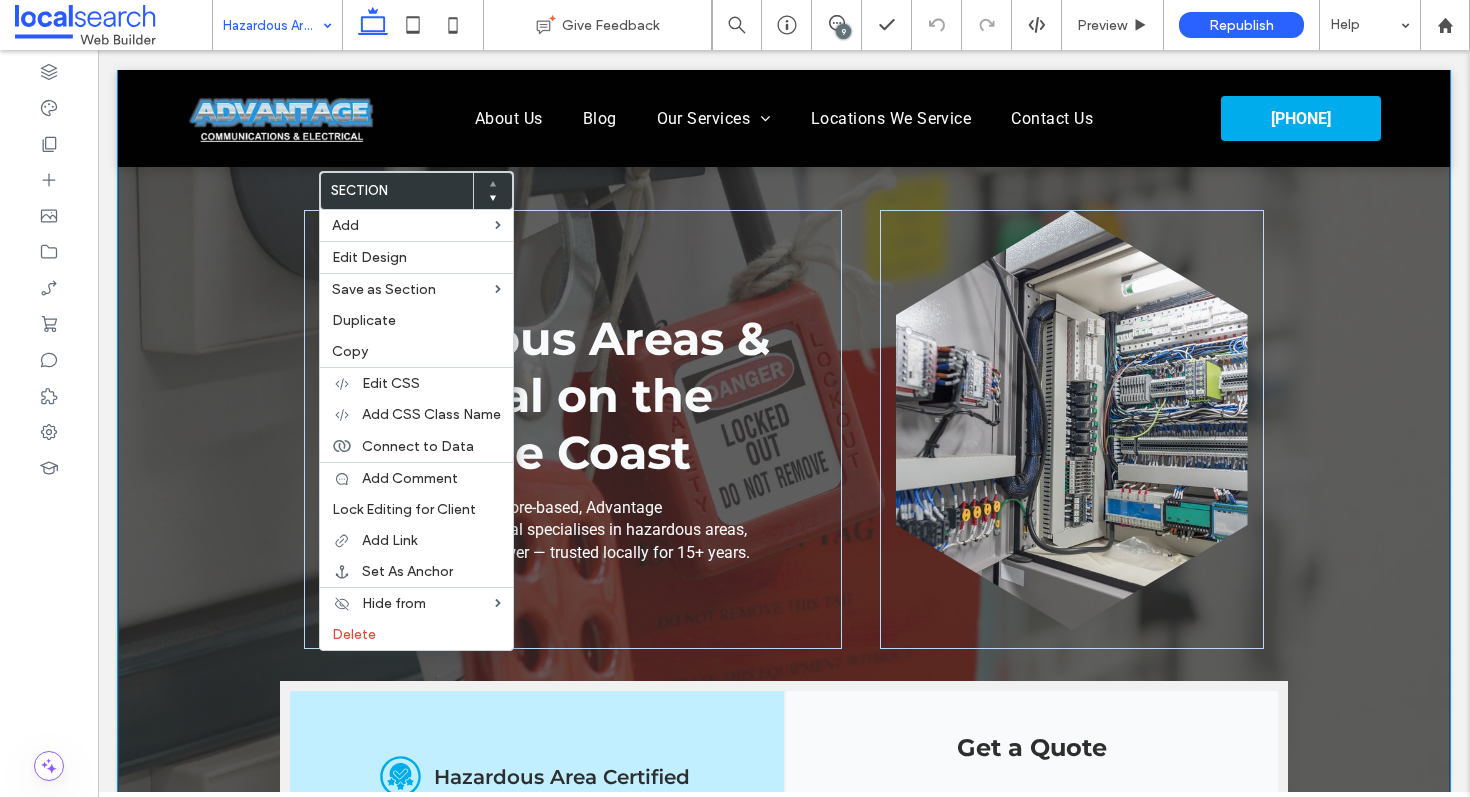 drag, startPoint x: 194, startPoint y: 73, endPoint x: 193, endPoint y: 49, distance: 24.020824 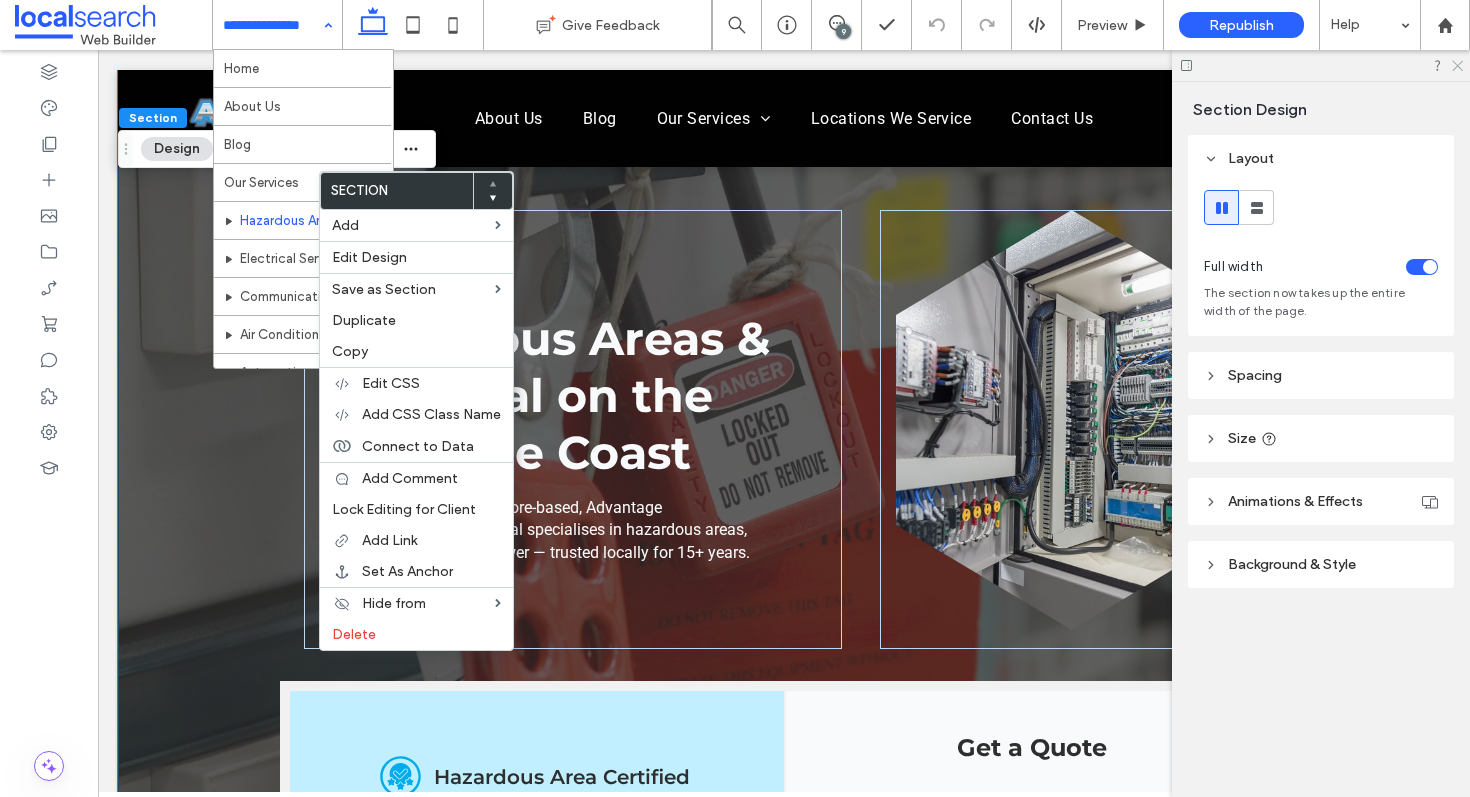 click 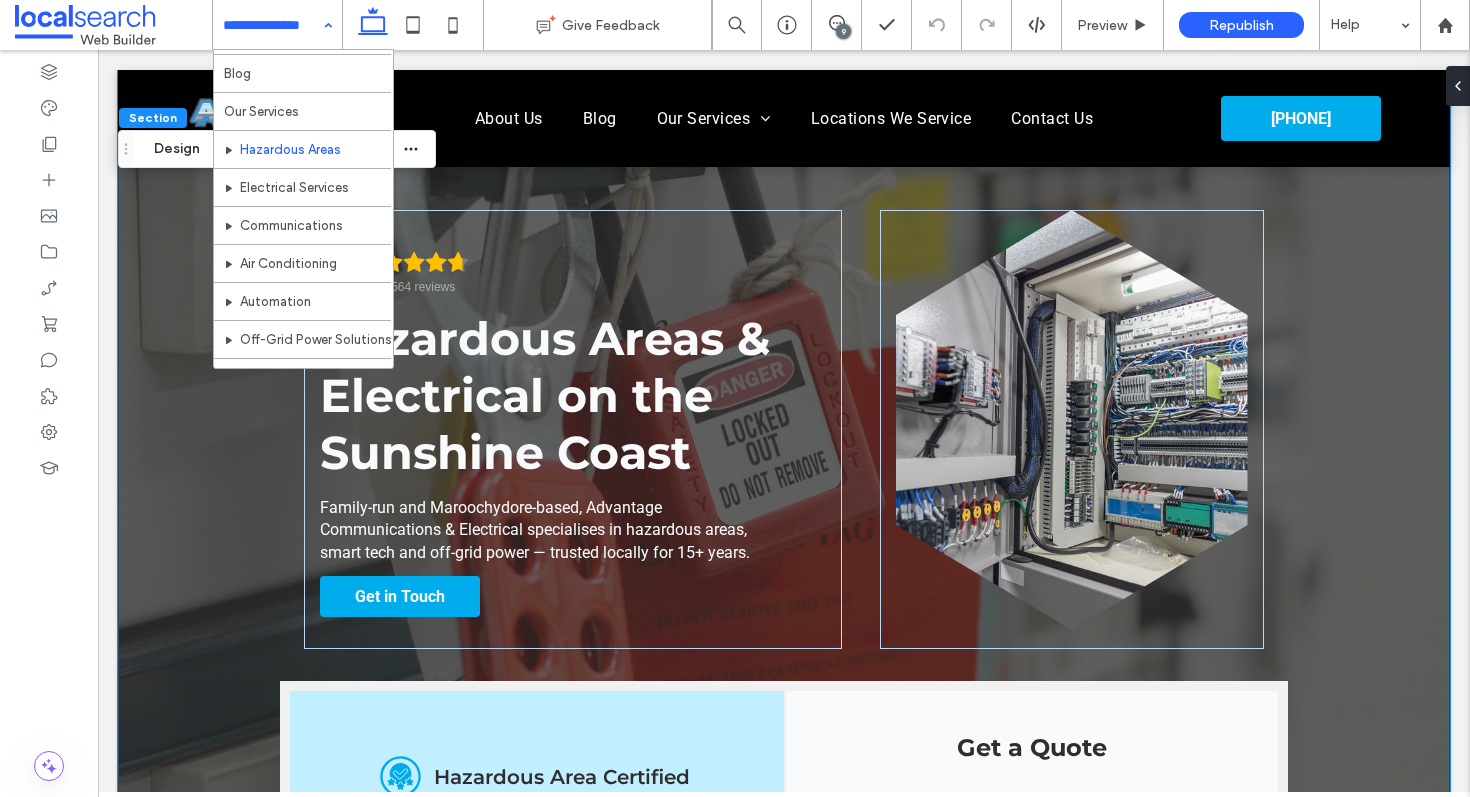 scroll, scrollTop: 109, scrollLeft: 0, axis: vertical 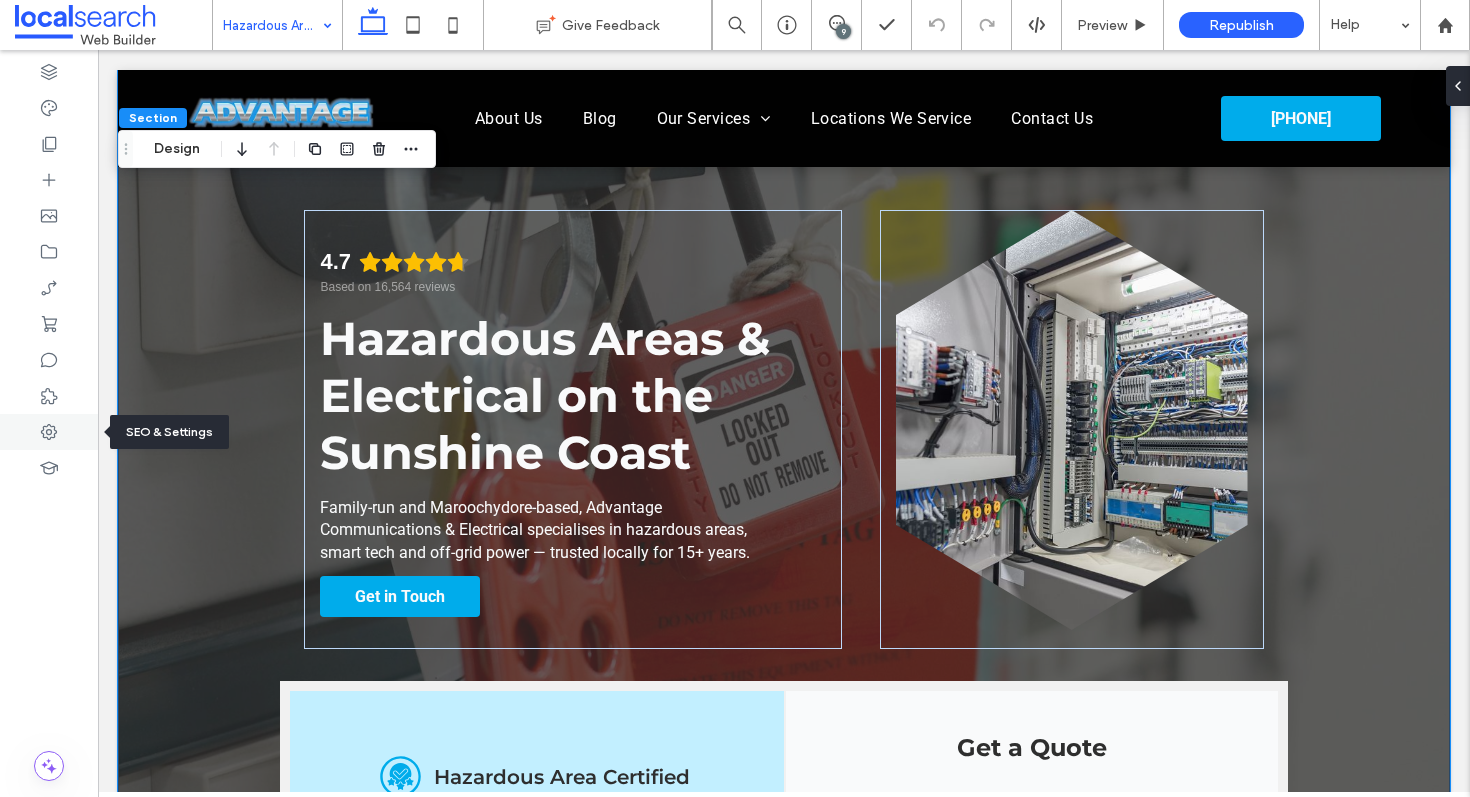 click at bounding box center (49, 432) 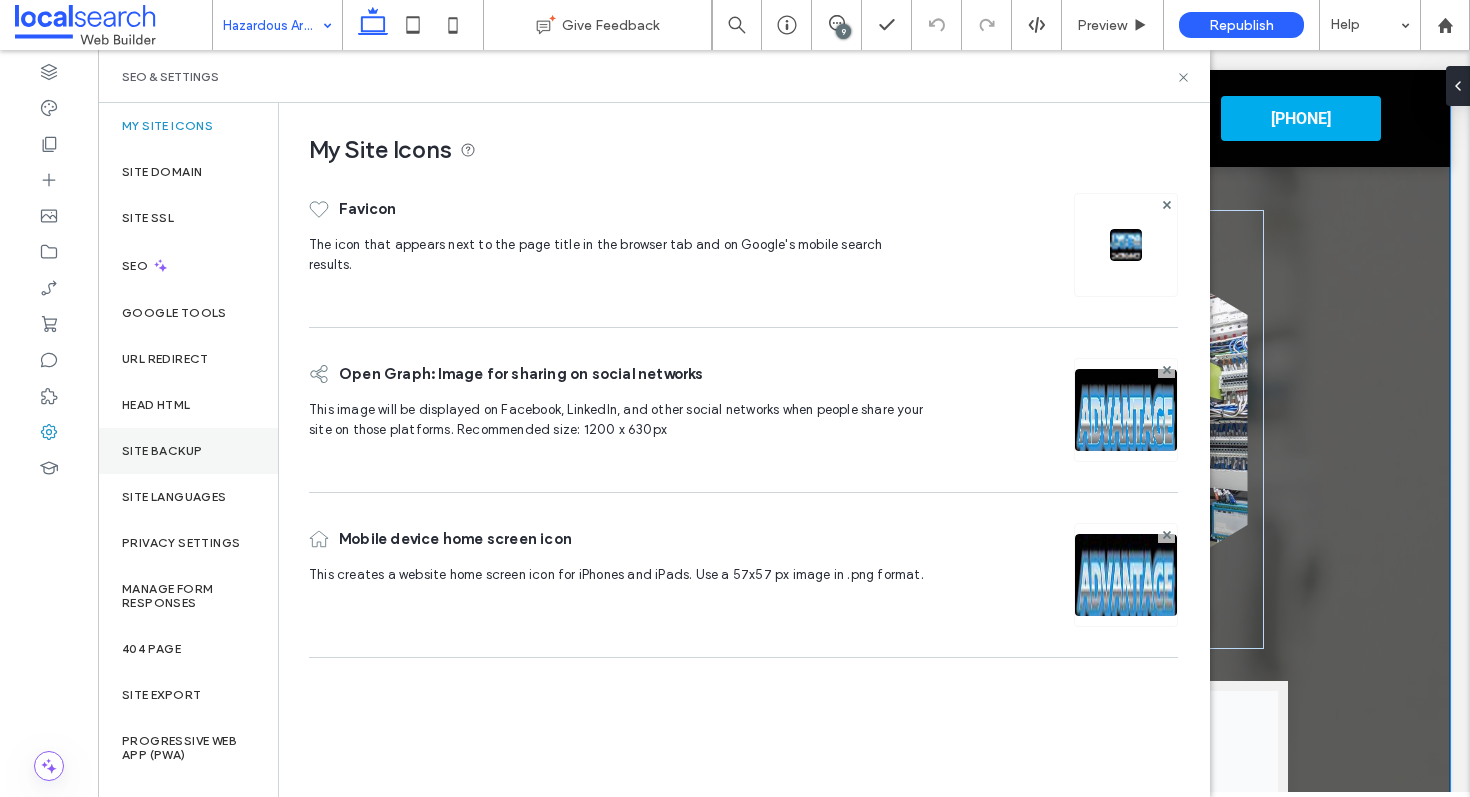 click on "Site Backup" at bounding box center [188, 451] 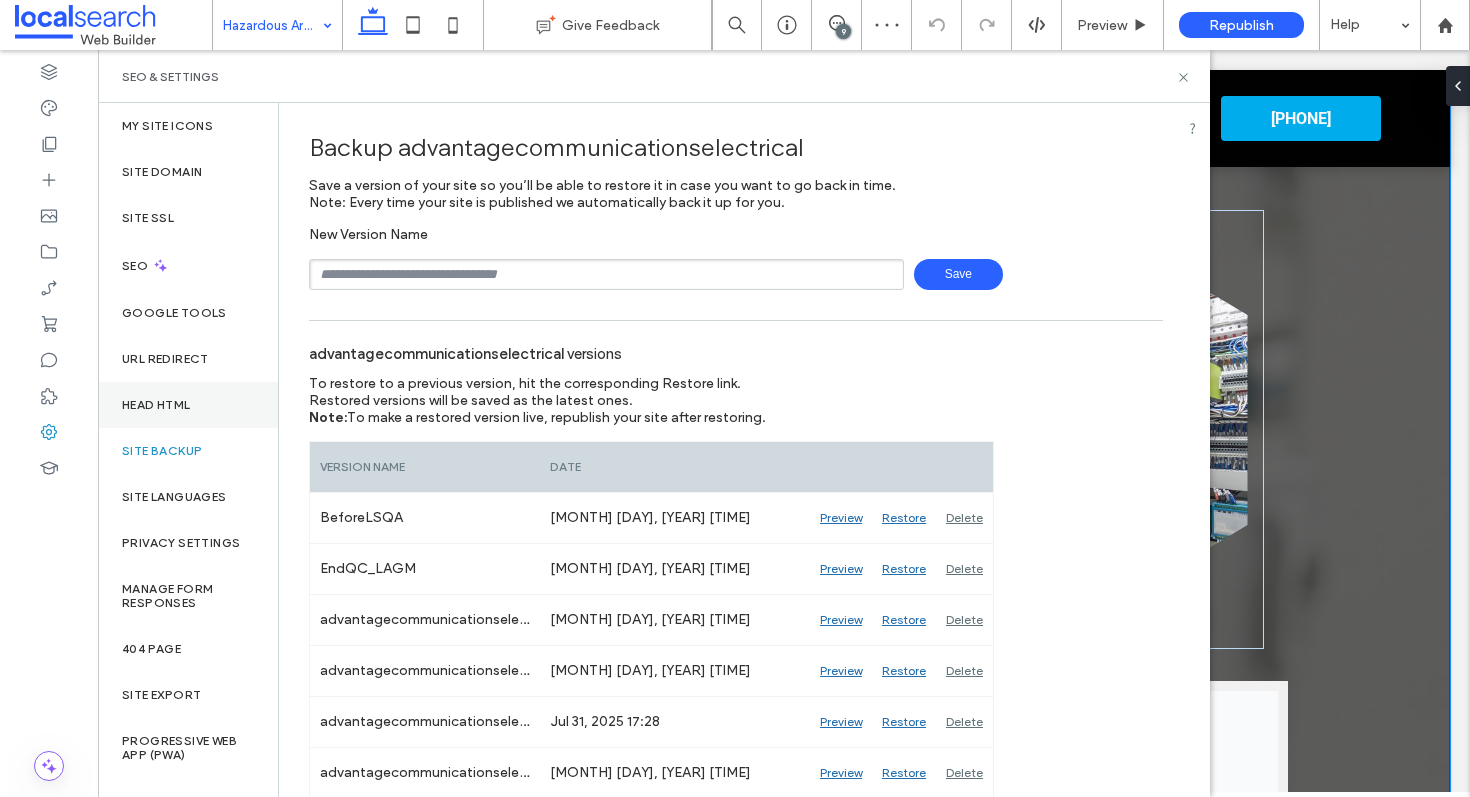 click on "Head HTML" at bounding box center [156, 405] 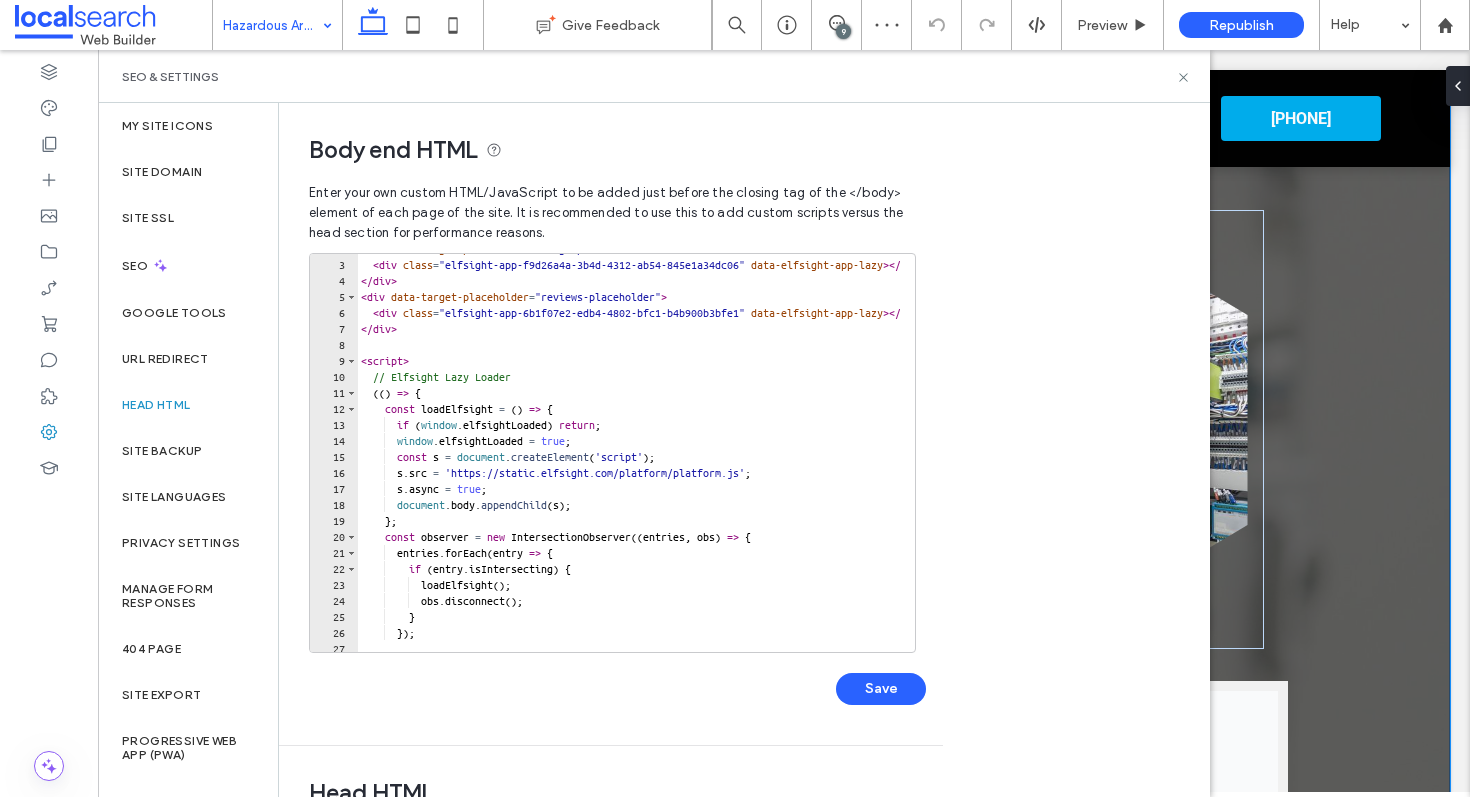 scroll, scrollTop: 29, scrollLeft: 0, axis: vertical 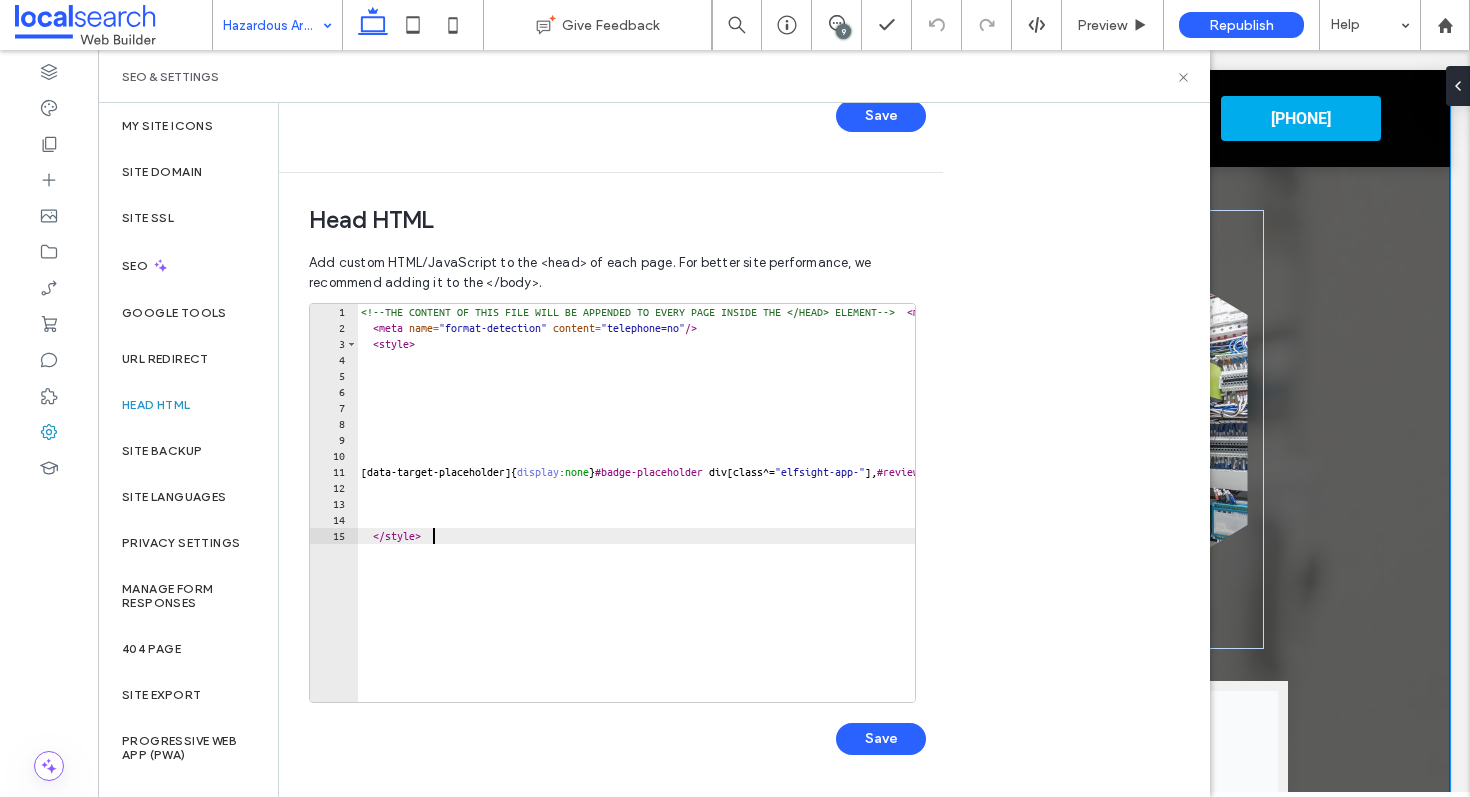 click on "1" at bounding box center (334, 312) 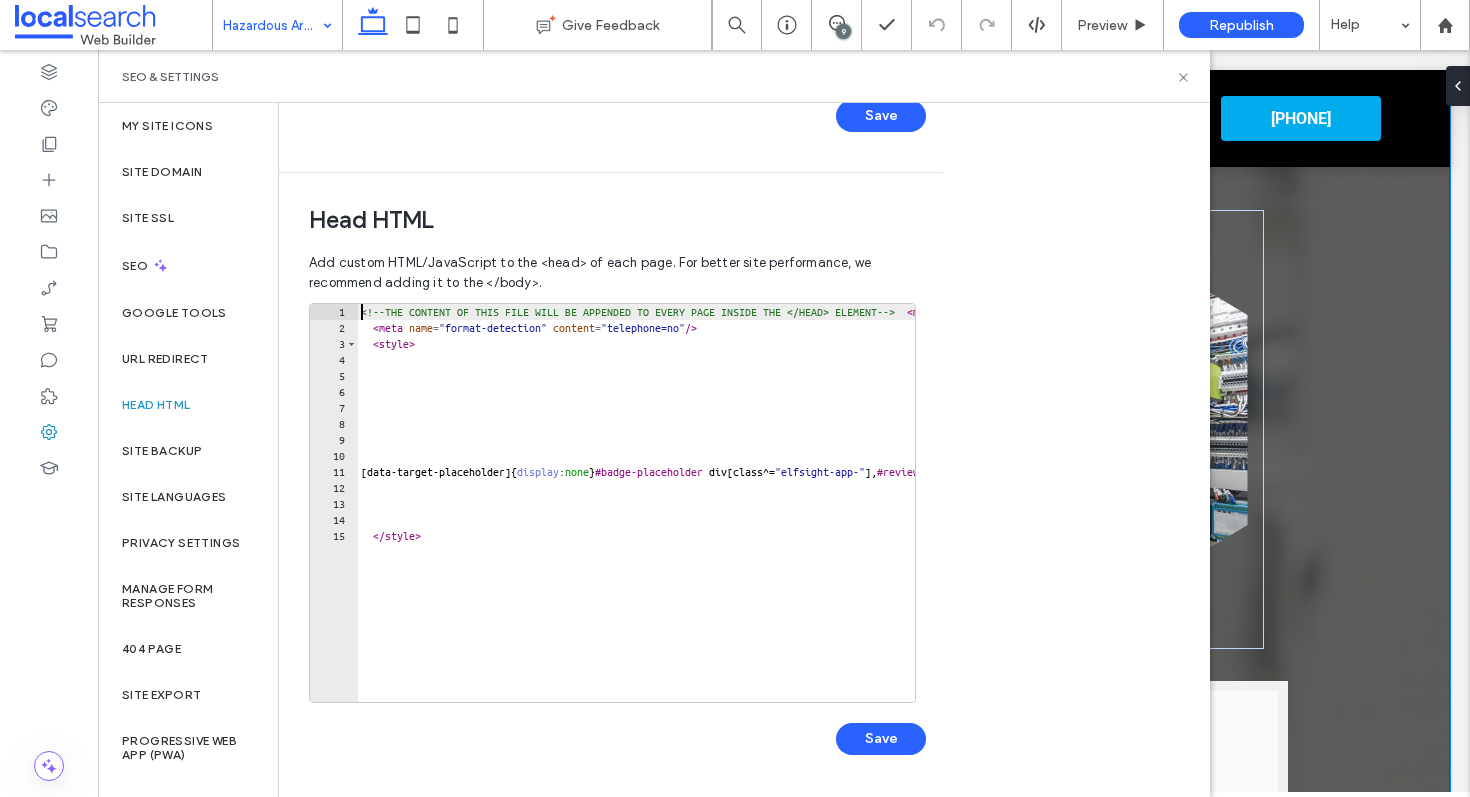 click on "<!-- THE CONTENT OF THIS FILE WILL BE APPENDED TO EVERY PAGE INSIDE THE </HEAD> ELEMENT -->    < meta   name = "viewport"   content = "width=device-width, initial-scale=1.0" />    < meta   name = "format-detection"   content = "telephone=no" />    < style >                                        [ data-target-placeholder ] { display : none } #badge-placeholder   div [ class ^= " elfsight-app- " ], #reviews-placeholder   div [ class ^= " elfsight-app- " ] { display : block }             </ style >" at bounding box center (944, 511) 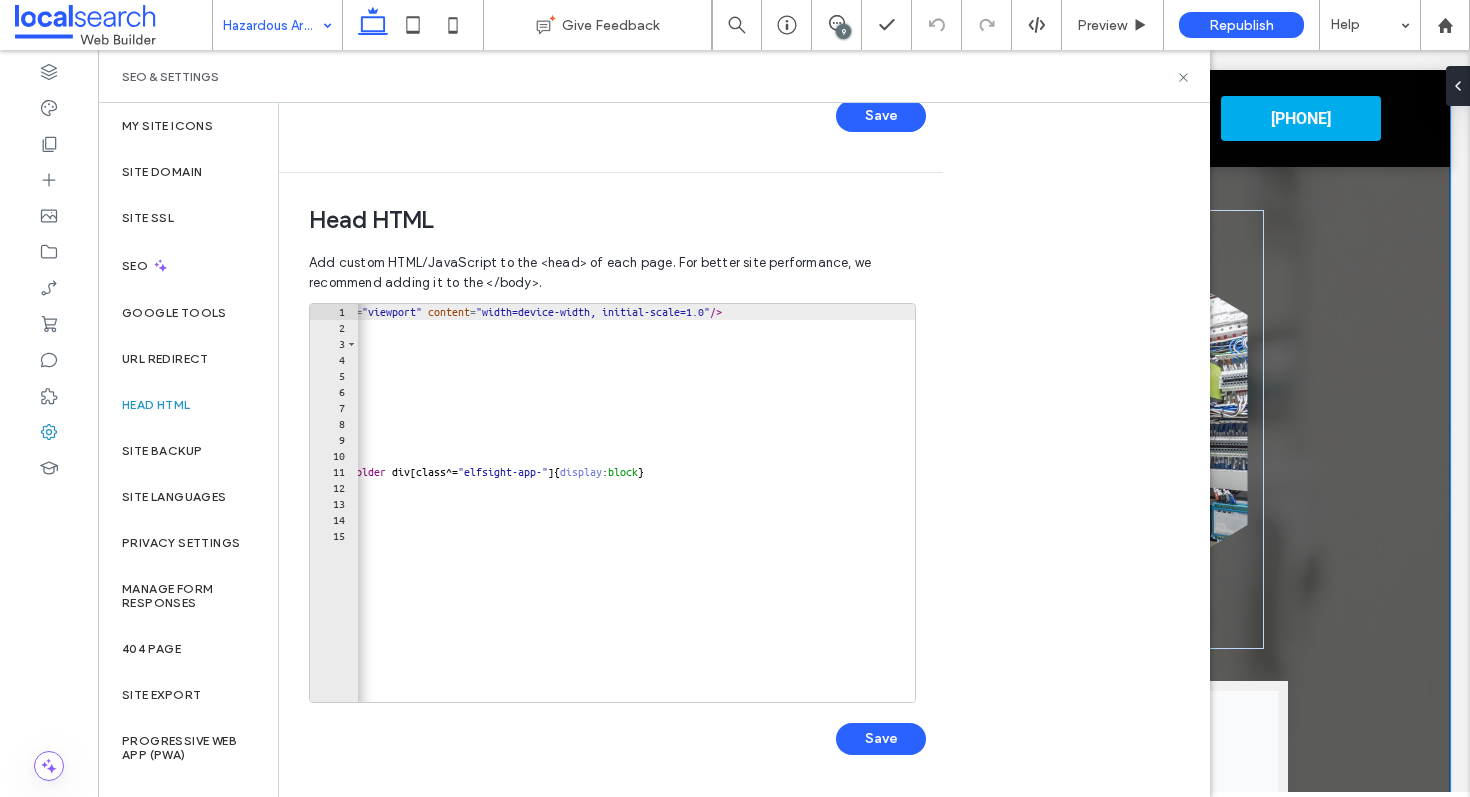 scroll, scrollTop: 0, scrollLeft: 0, axis: both 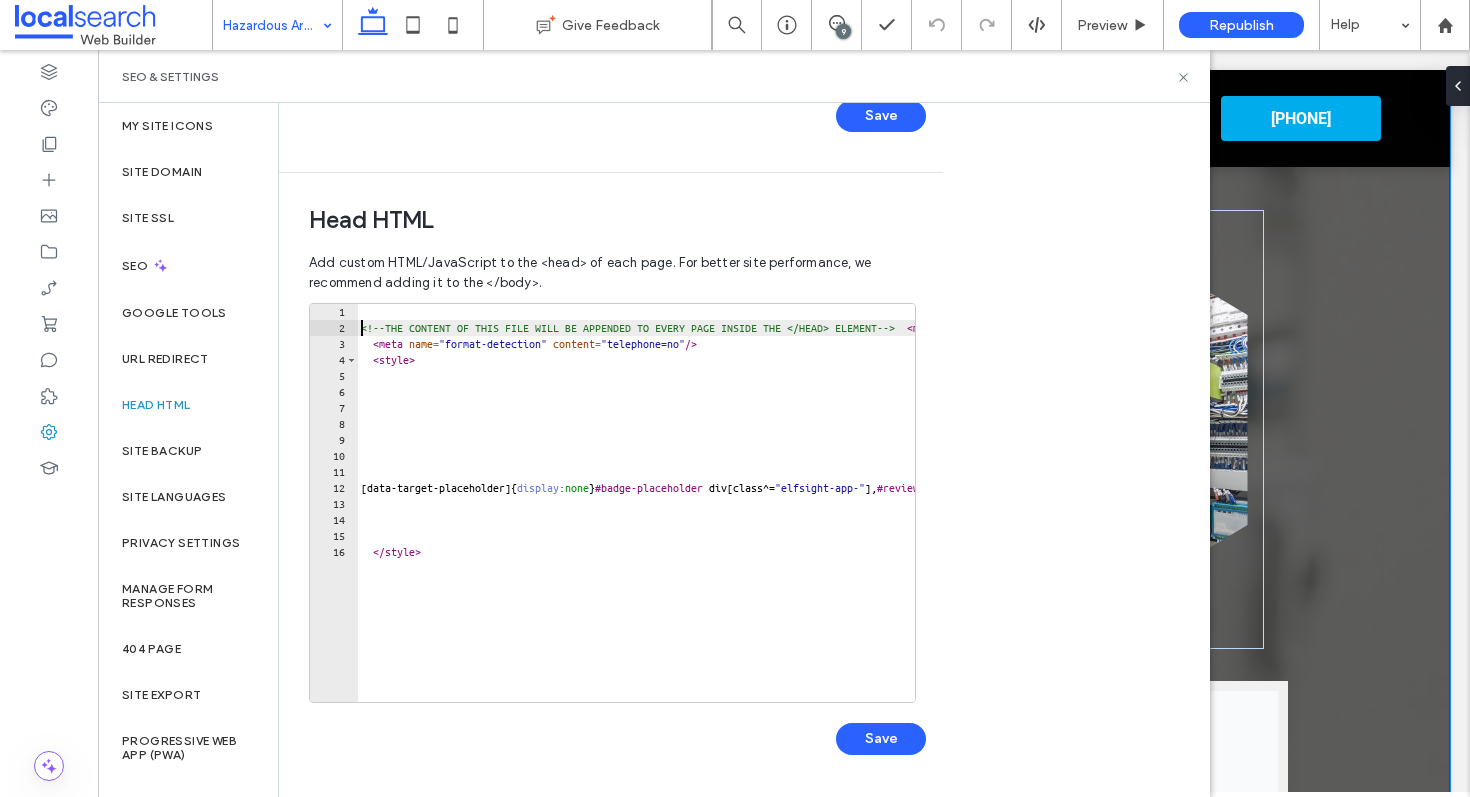 type on "**********" 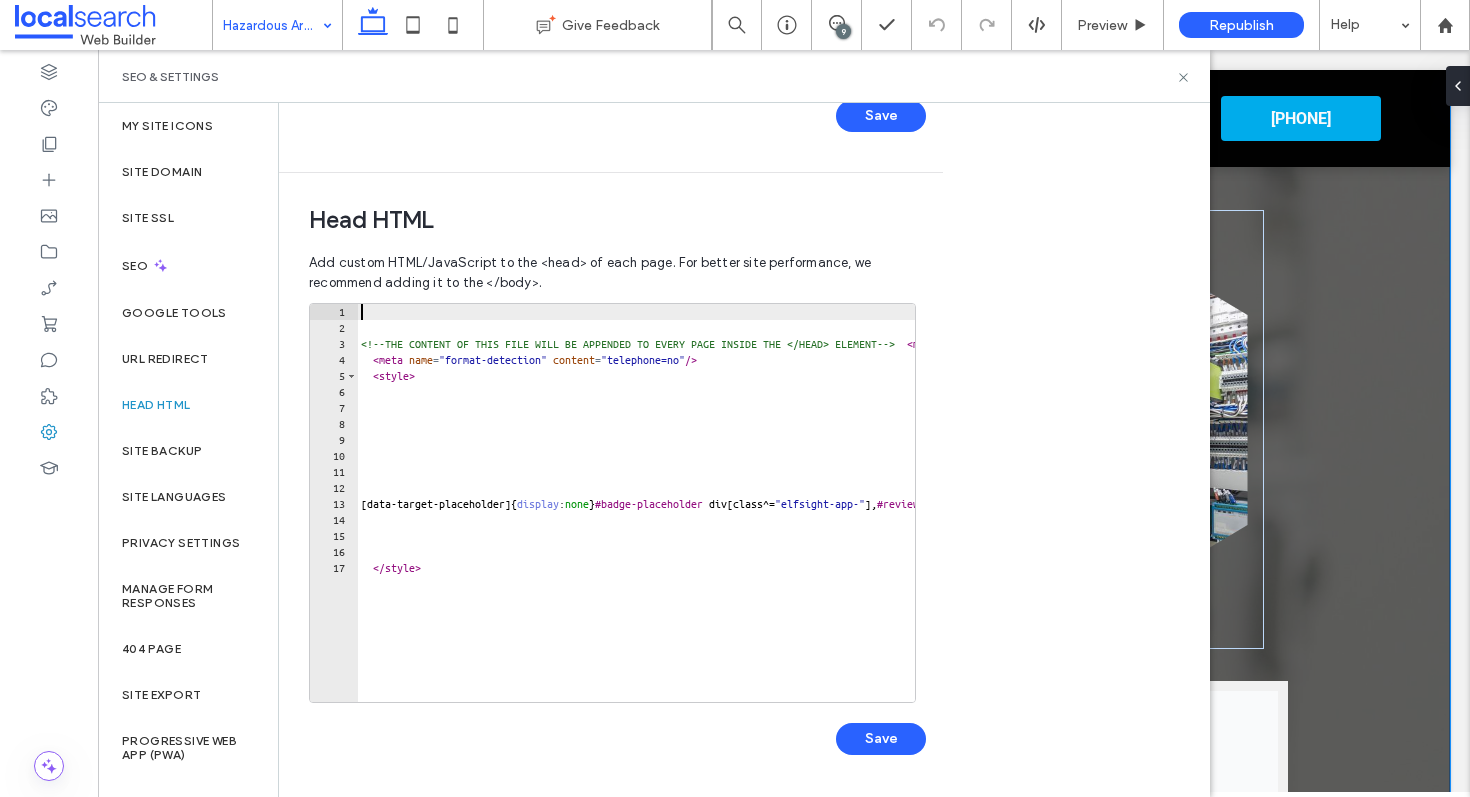 paste on "**********" 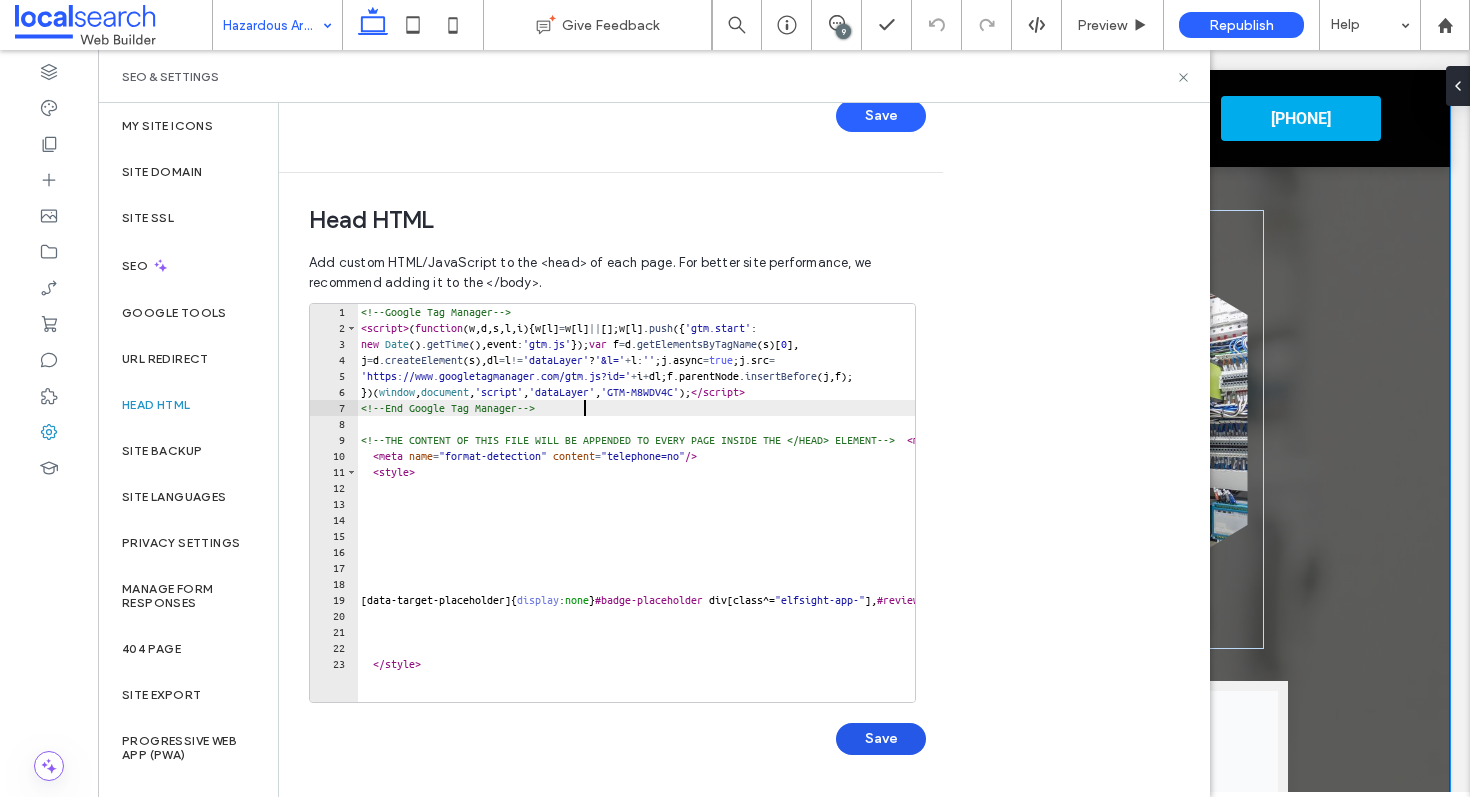 type on "**********" 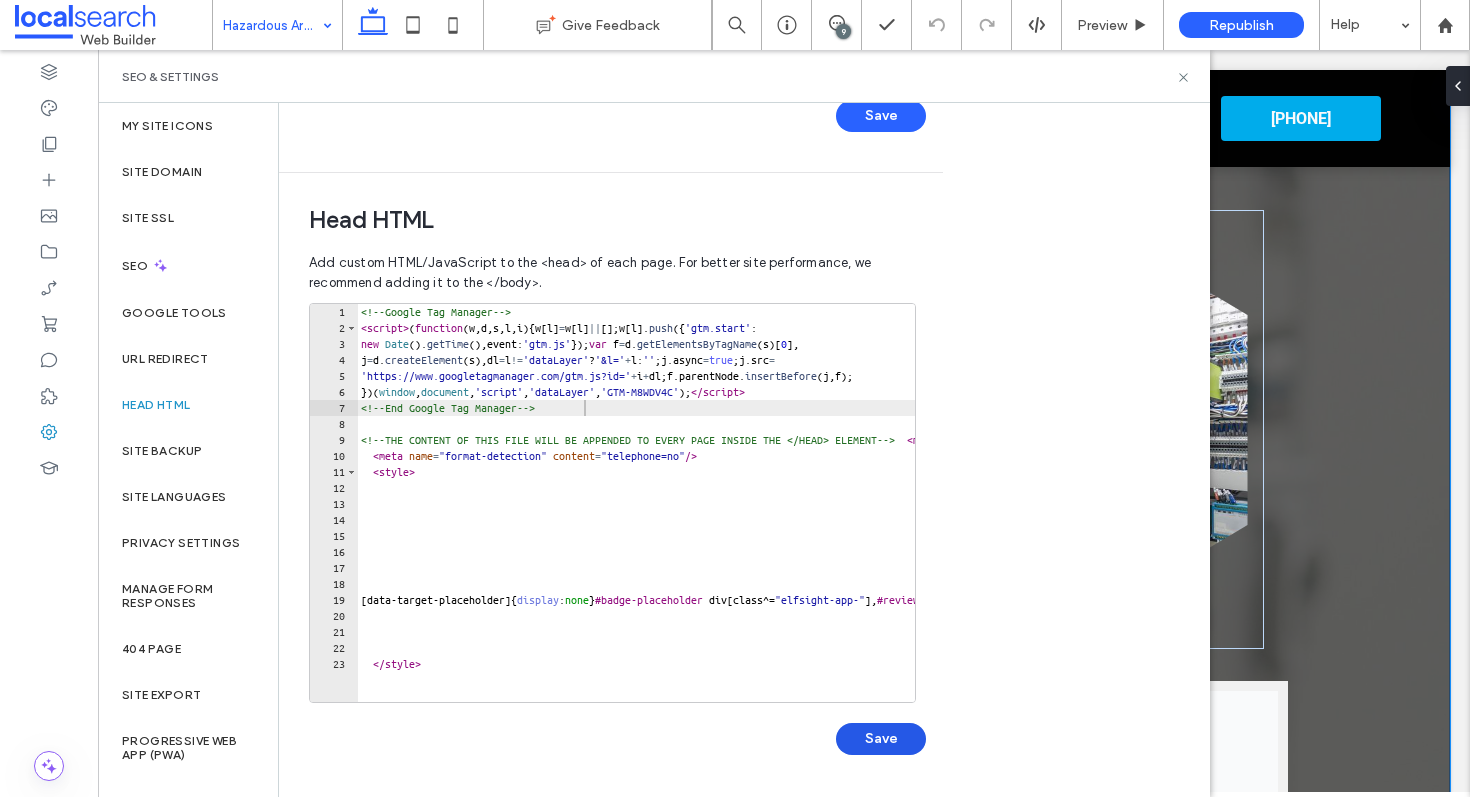 click on "Save" at bounding box center [881, 739] 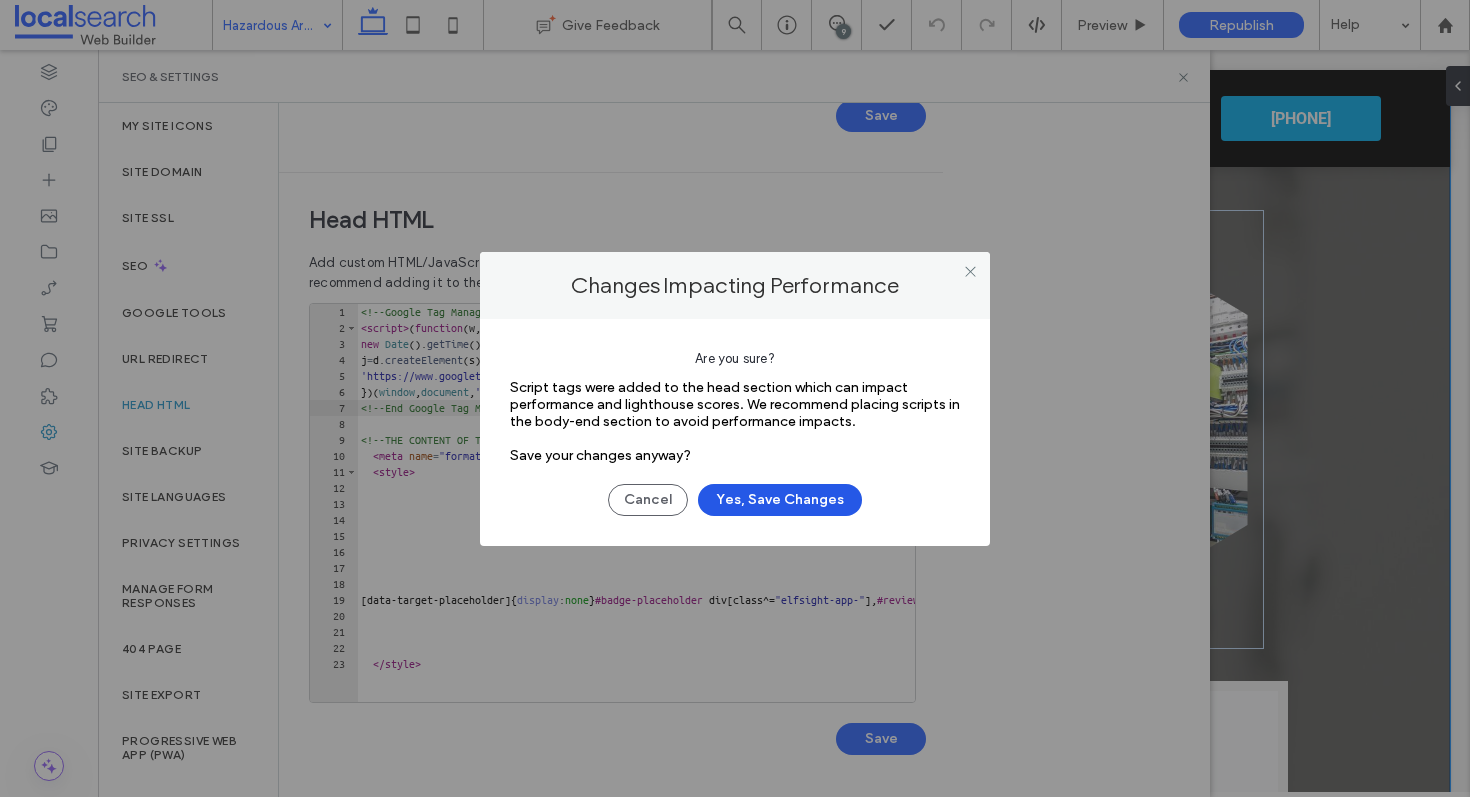 click on "Yes, Save Changes" at bounding box center (780, 500) 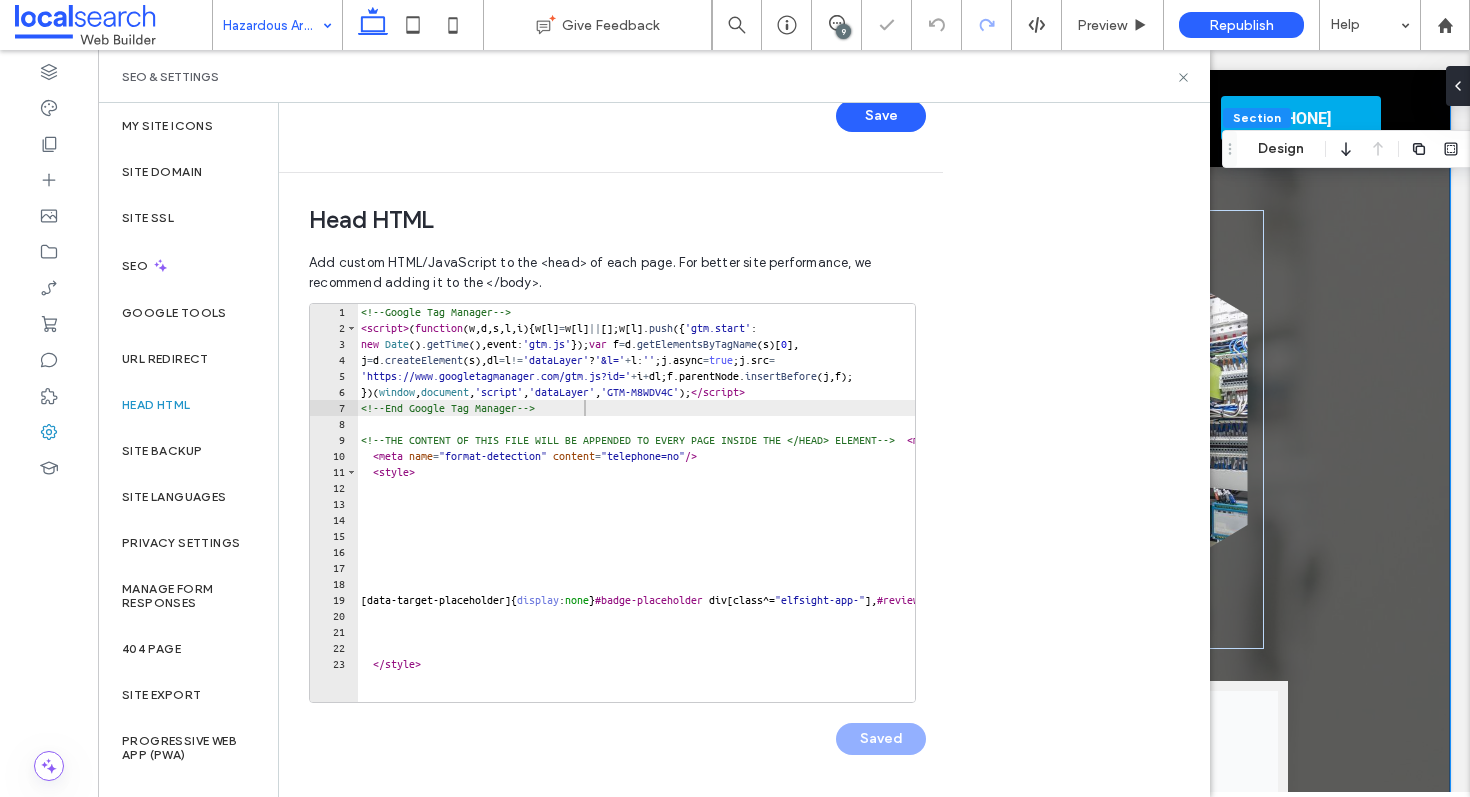 scroll, scrollTop: 0, scrollLeft: 0, axis: both 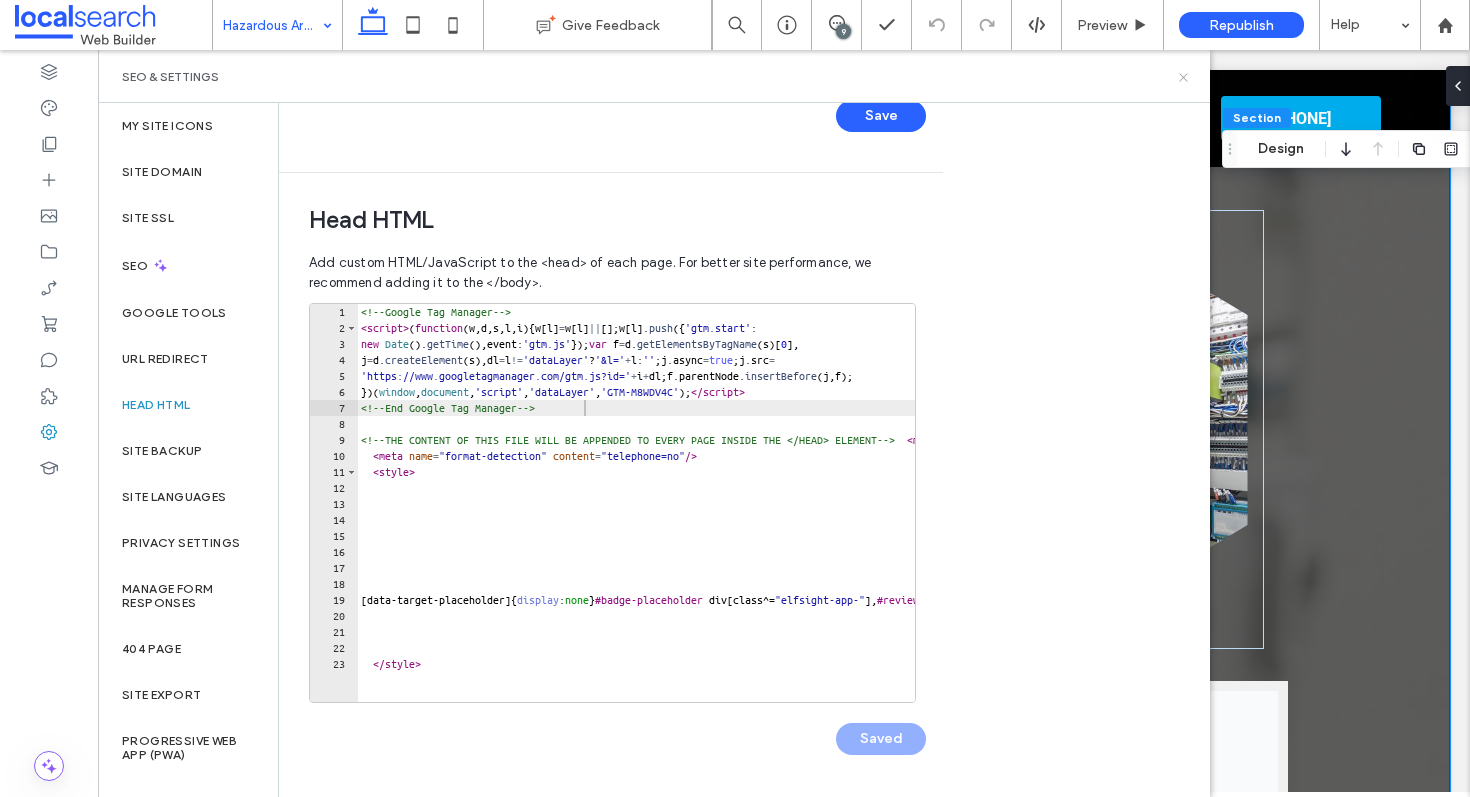 drag, startPoint x: 1186, startPoint y: 79, endPoint x: 1099, endPoint y: 1, distance: 116.846054 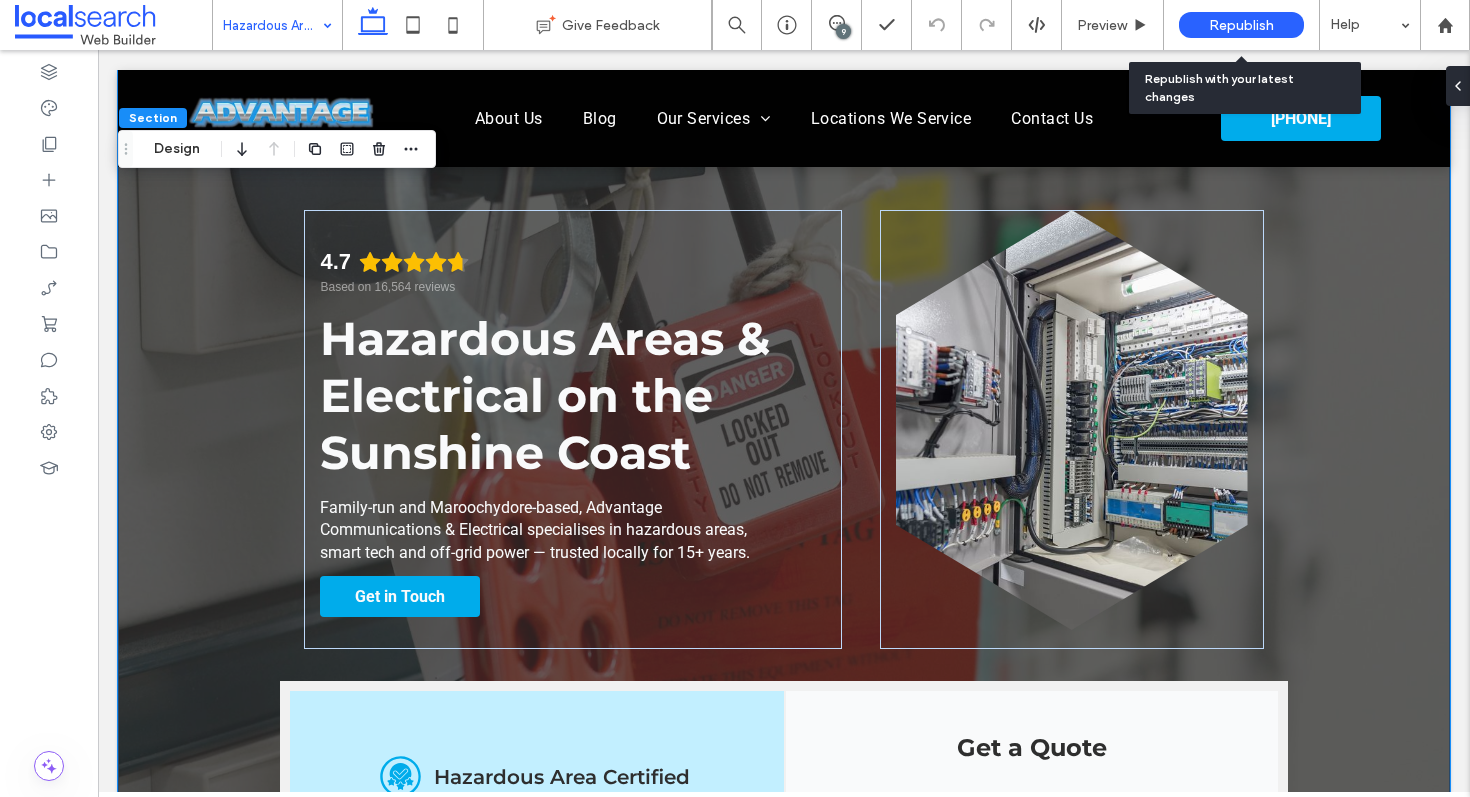click on "Republish" at bounding box center (1241, 25) 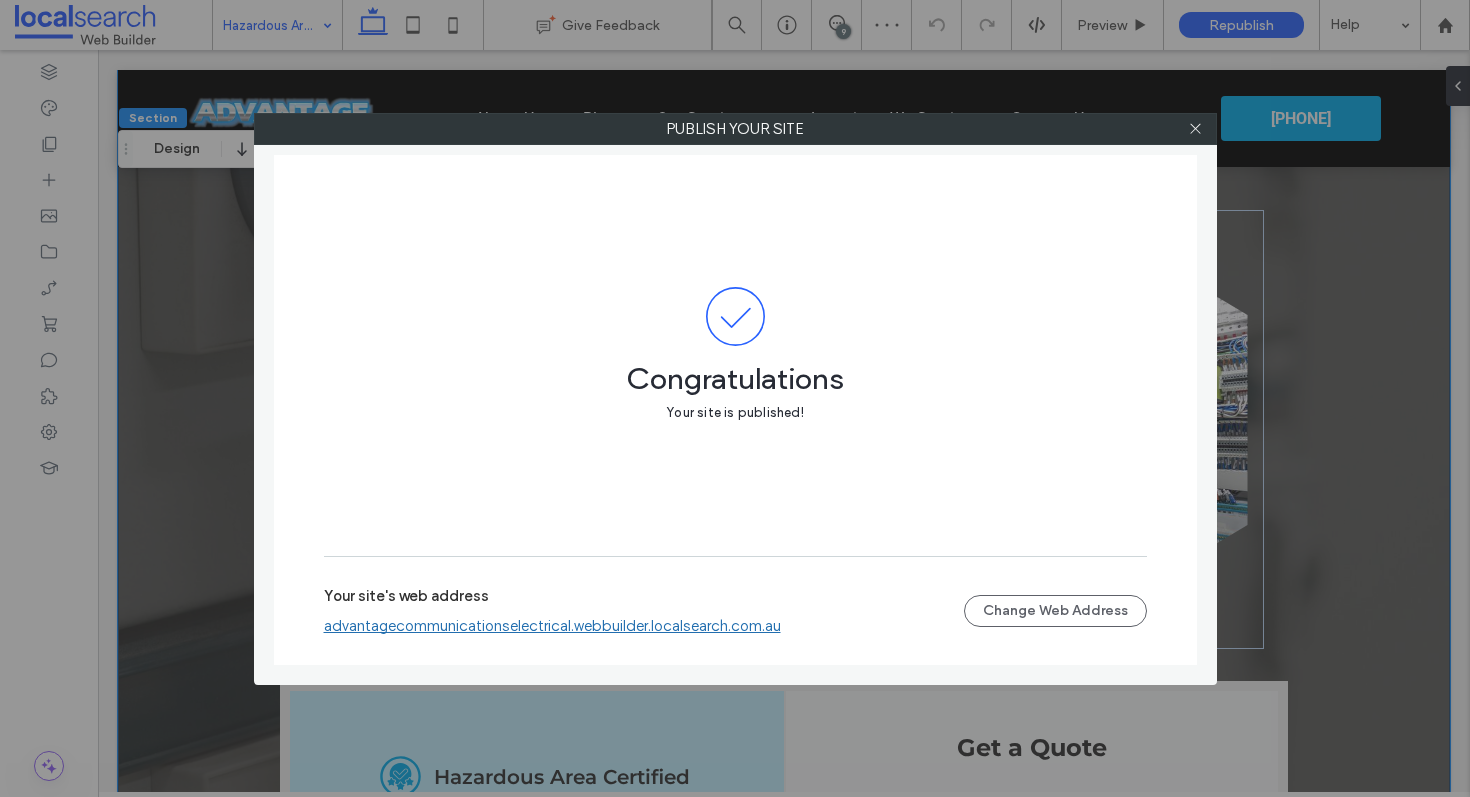 click on "advantagecommunicationselectrical.webbuilder.localsearch.com.au" at bounding box center [552, 626] 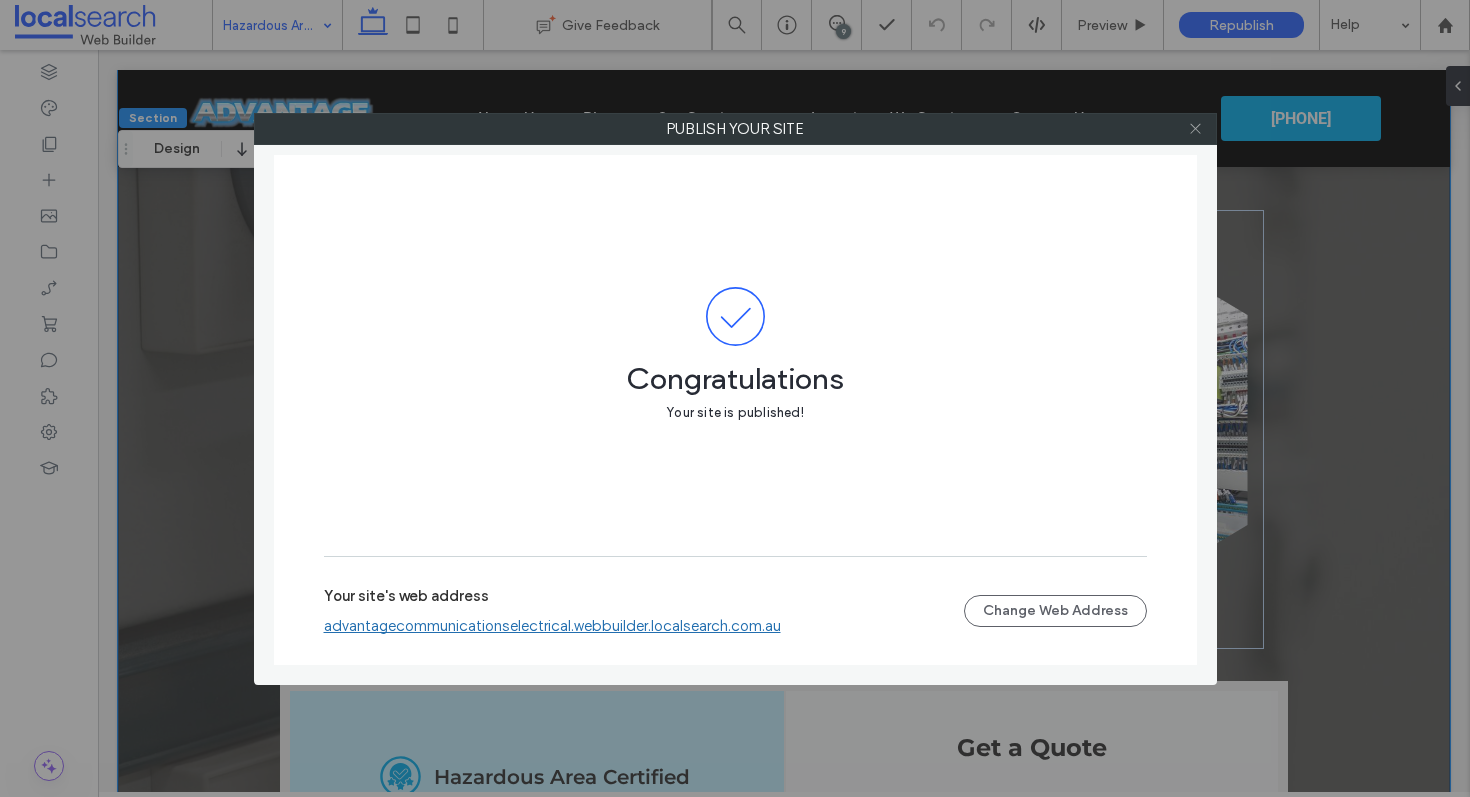 click at bounding box center [1195, 129] 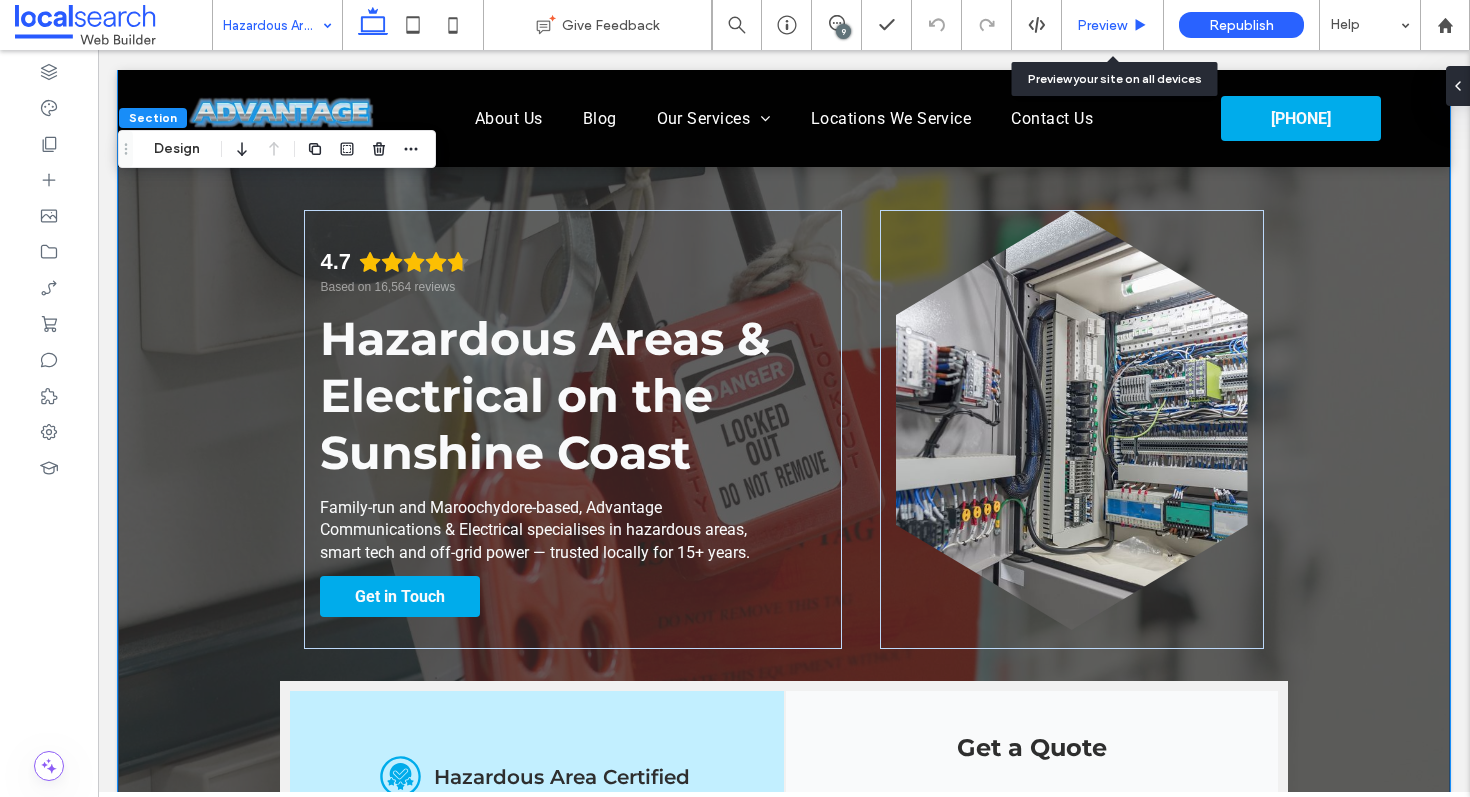 click on "Preview" at bounding box center [1102, 25] 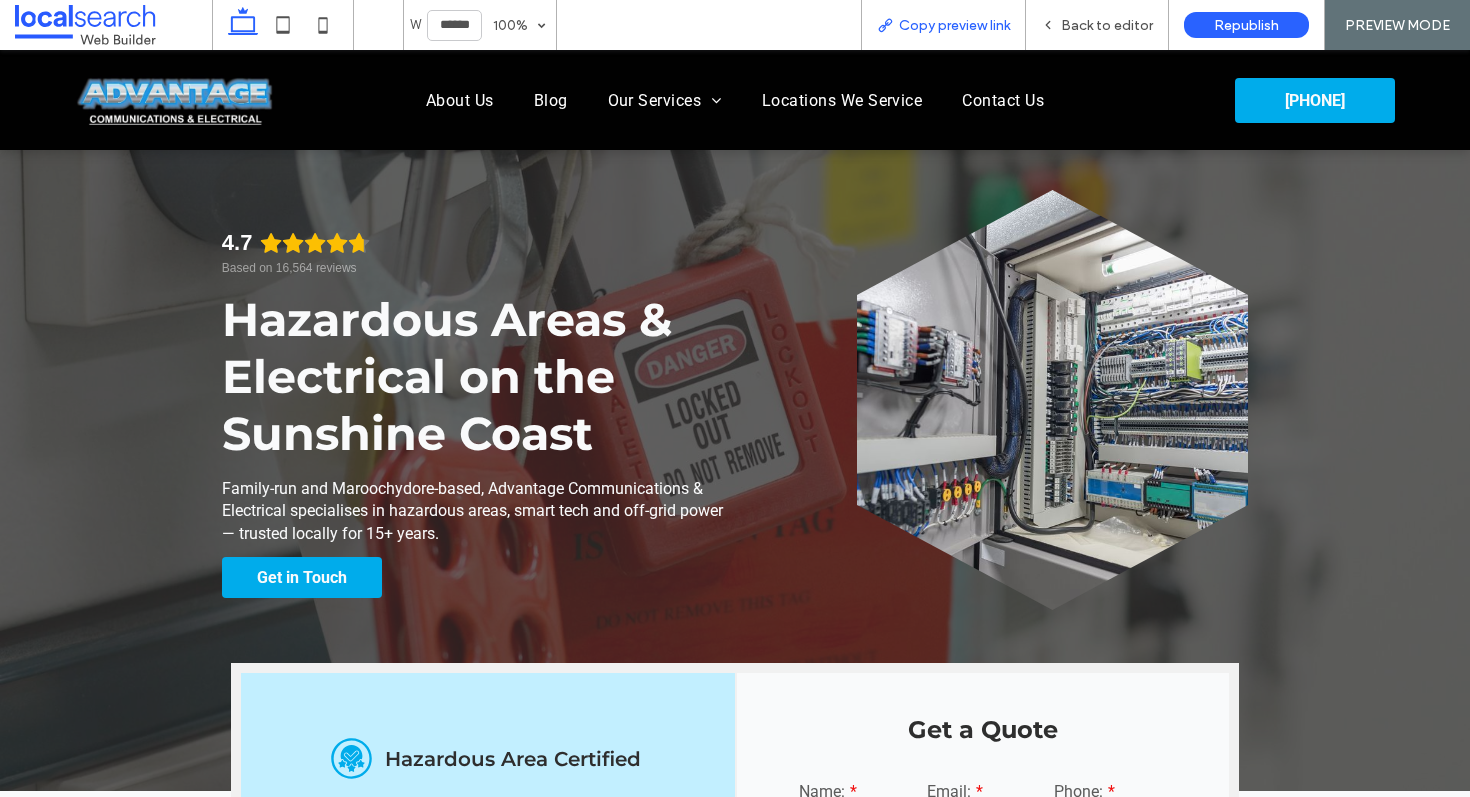 click on "Copy preview link" at bounding box center (954, 25) 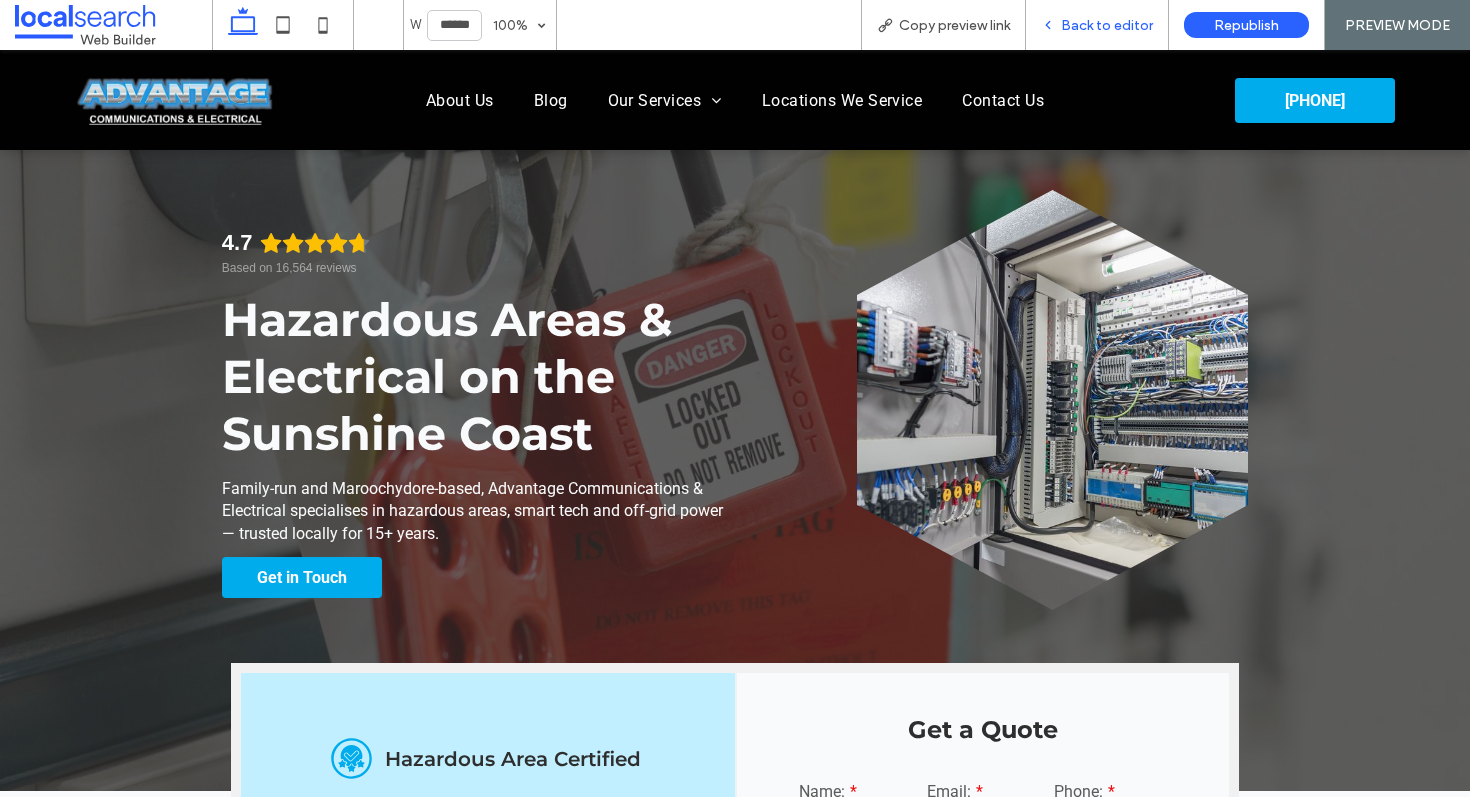 click on "Back to editor" at bounding box center (1107, 25) 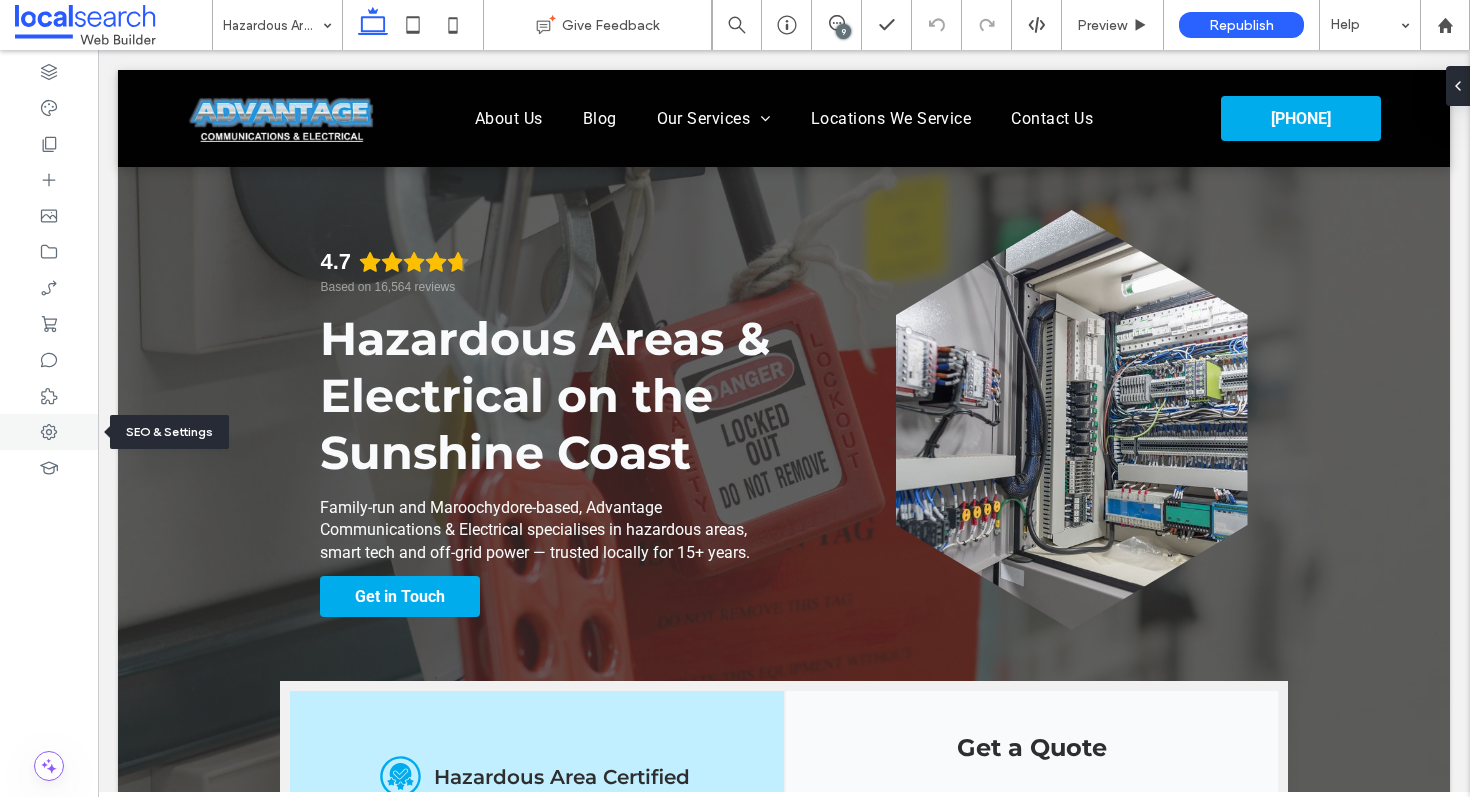 click 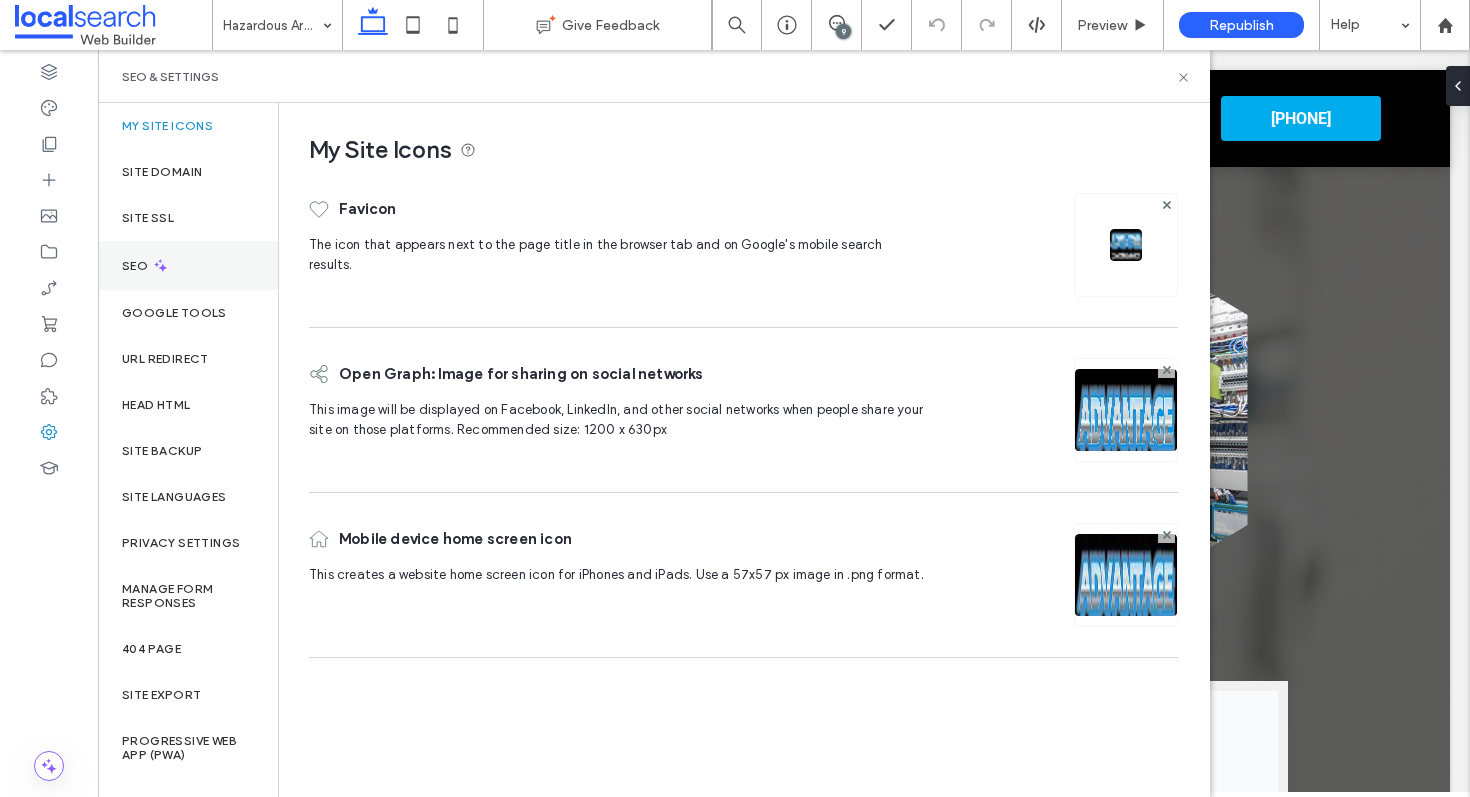 click on "SEO" at bounding box center [188, 265] 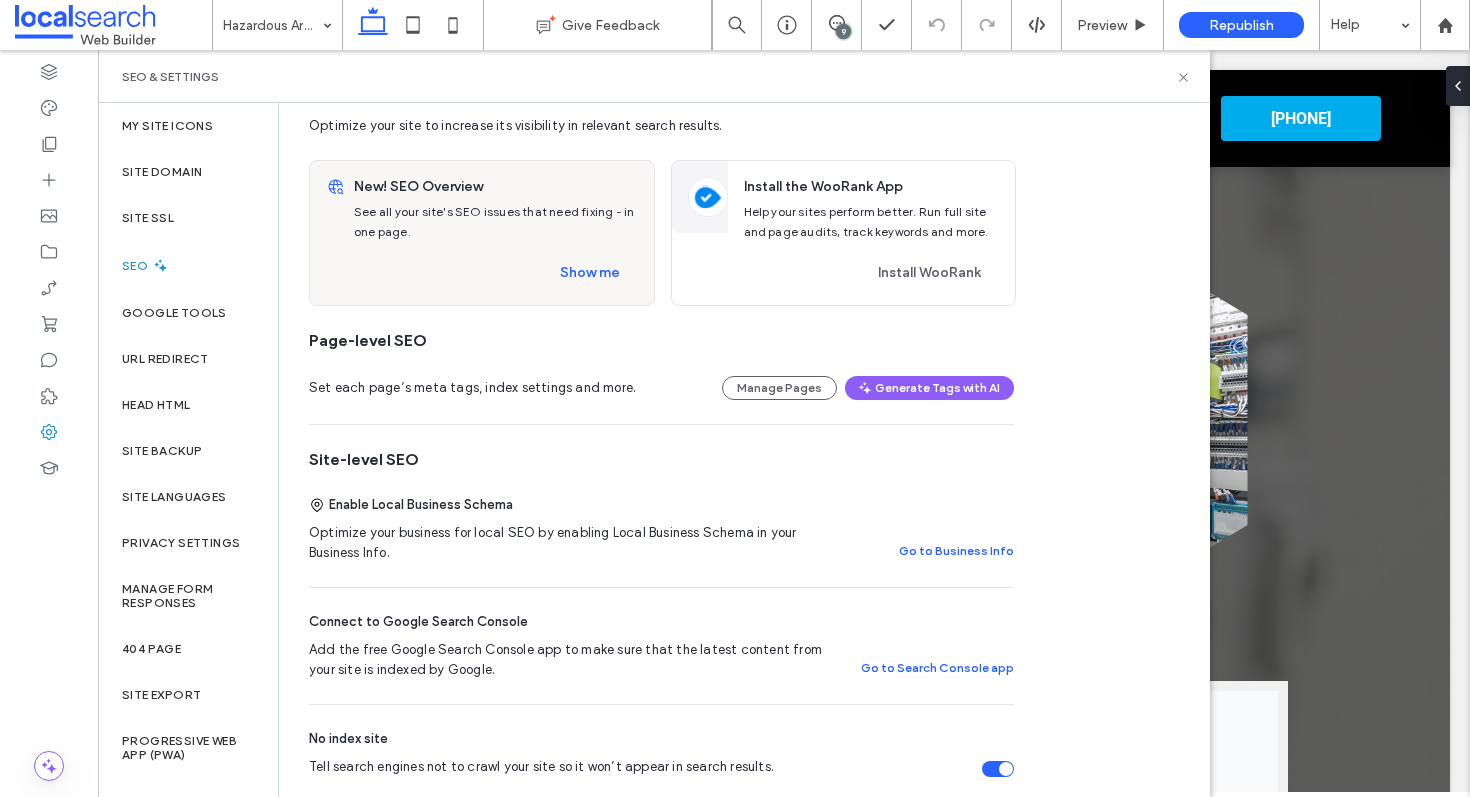 scroll, scrollTop: 0, scrollLeft: 0, axis: both 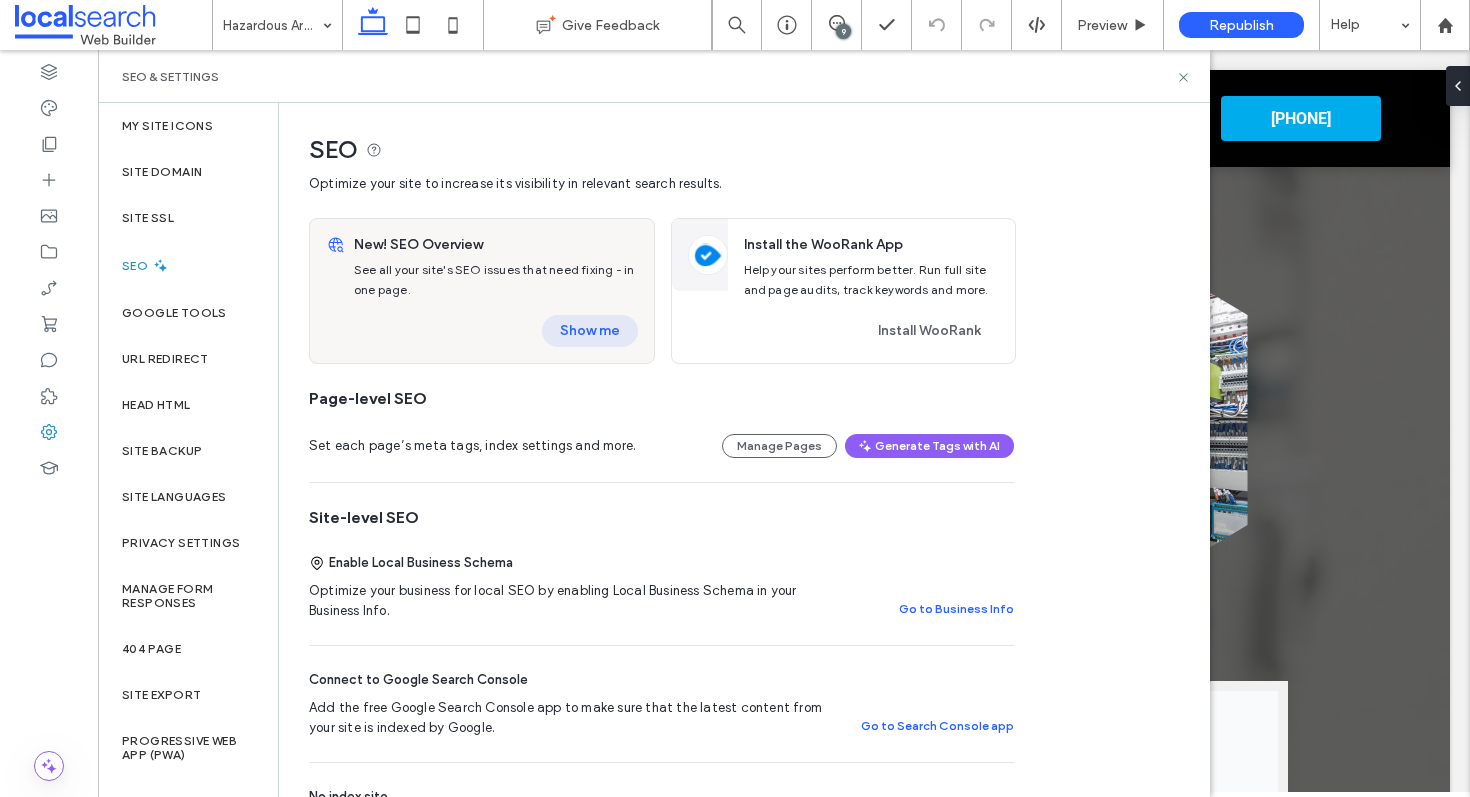 click on "Show me" at bounding box center [590, 331] 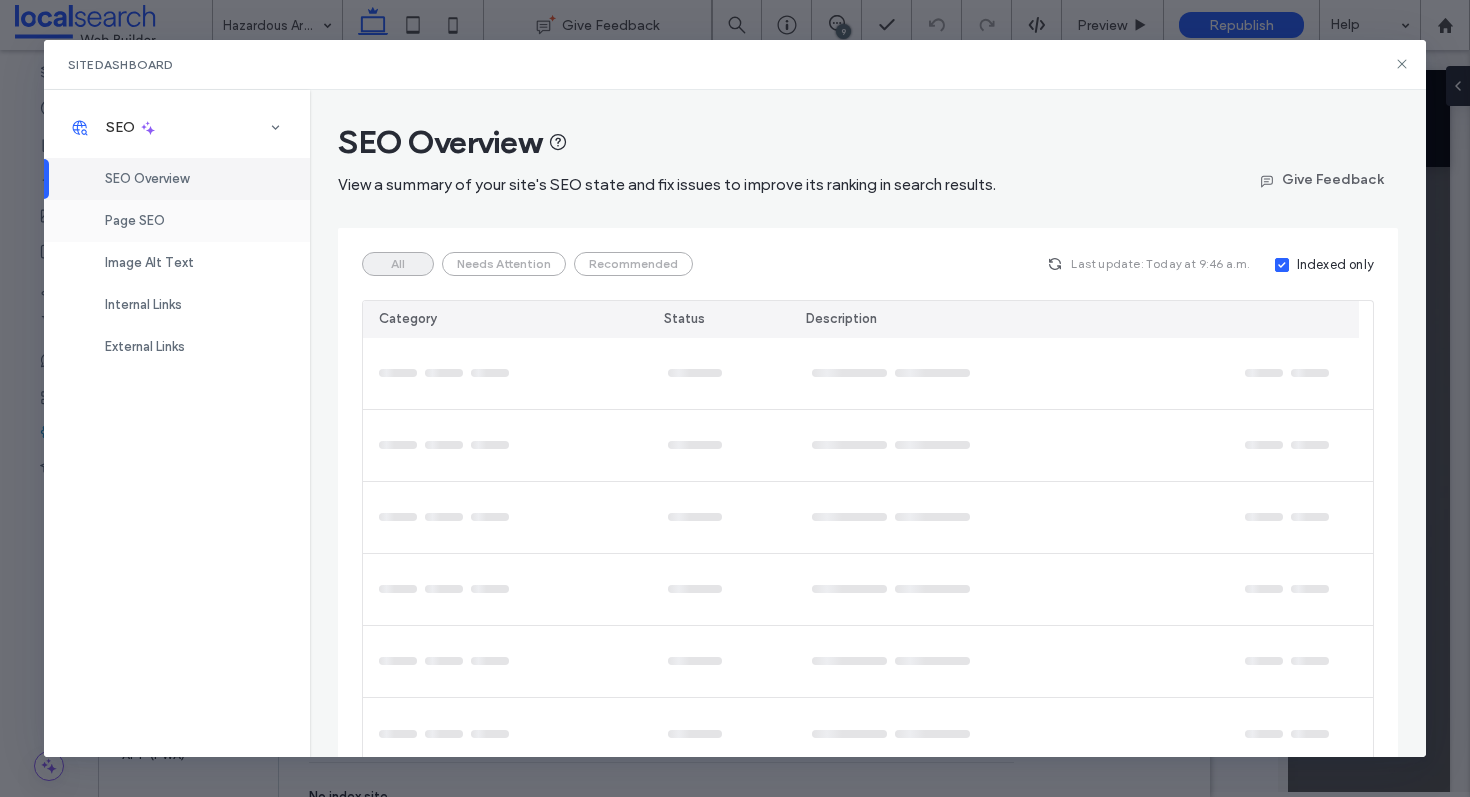 click on "Page SEO" at bounding box center [177, 221] 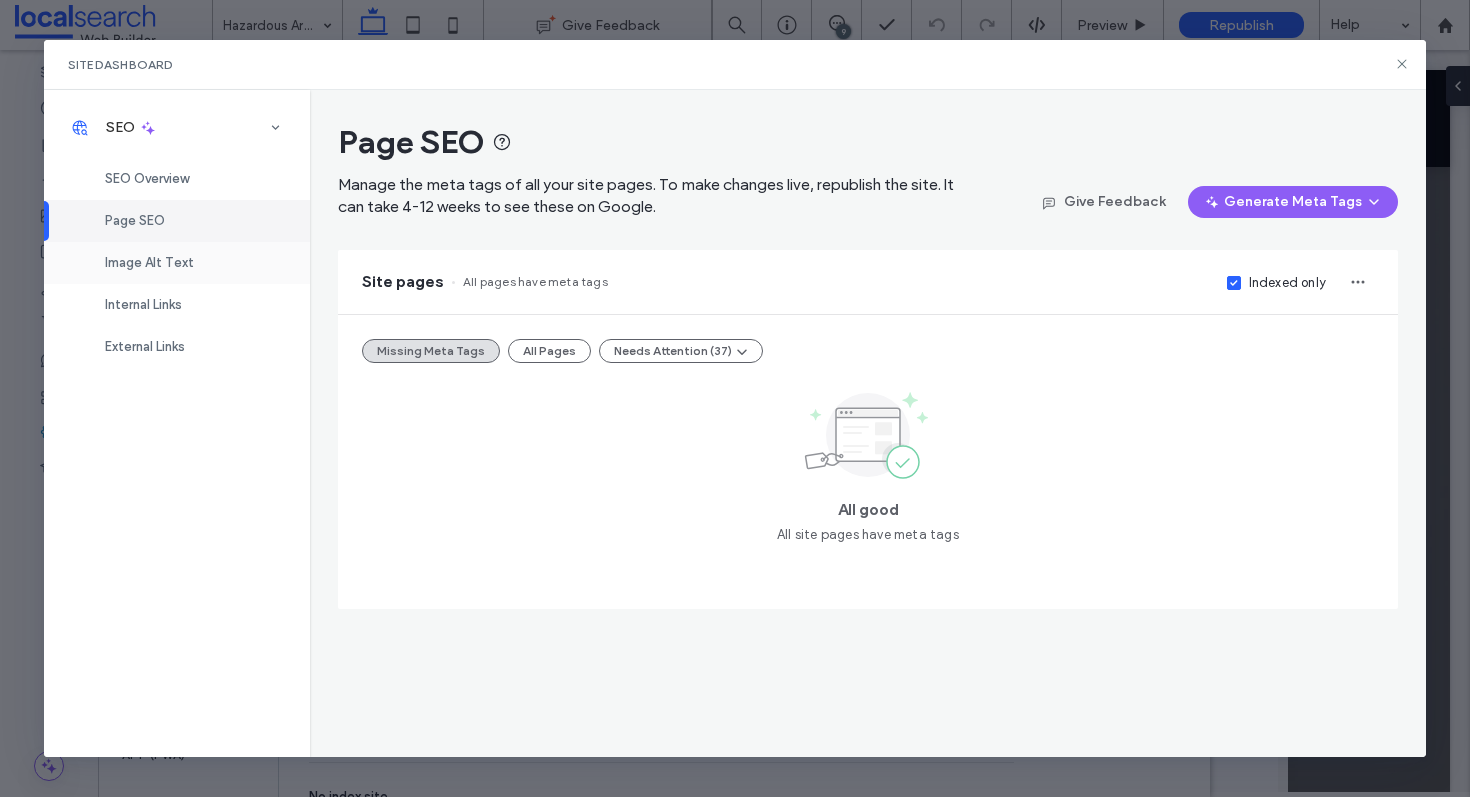 click on "Image Alt Text" at bounding box center (149, 262) 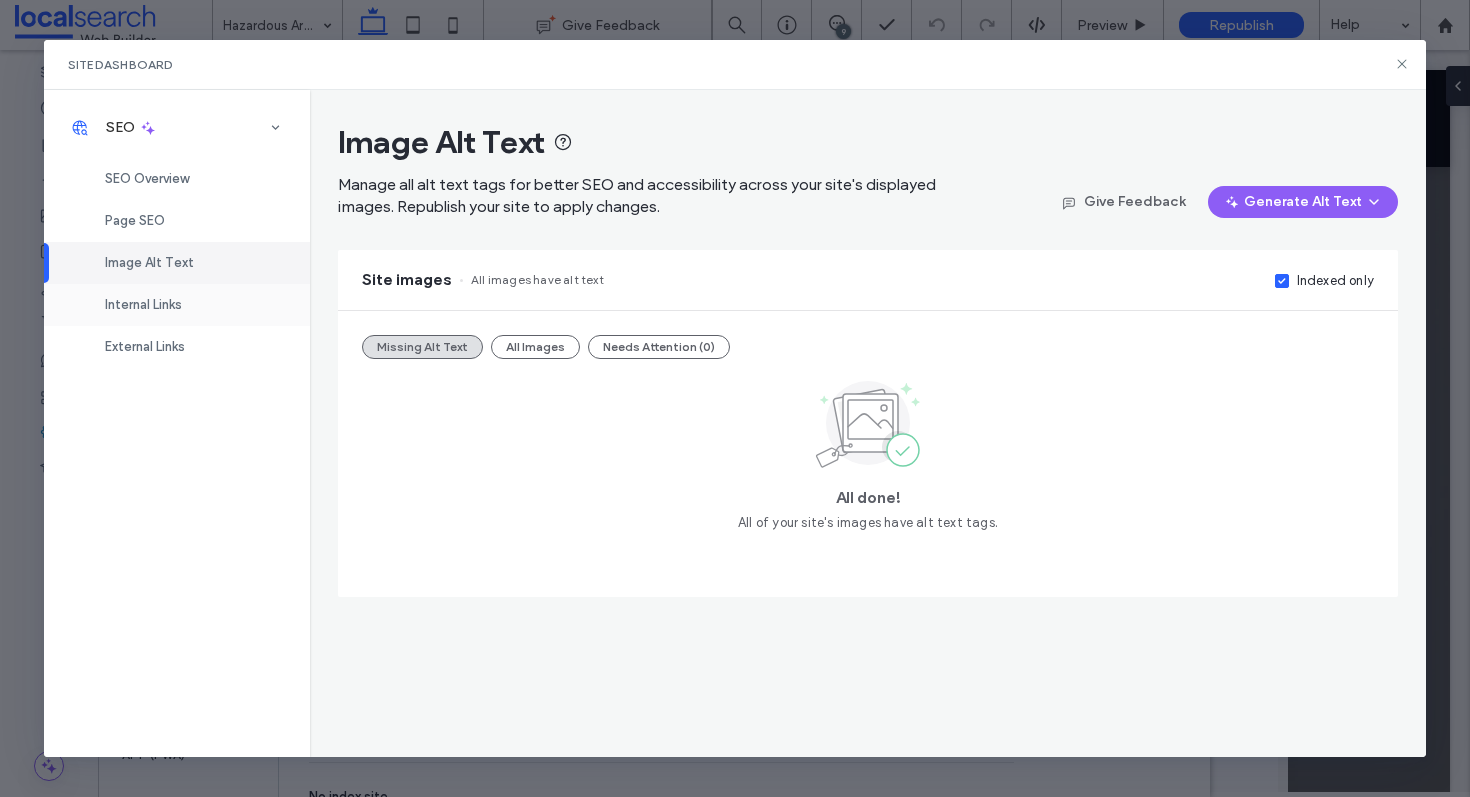 click on "Internal Links" at bounding box center (143, 304) 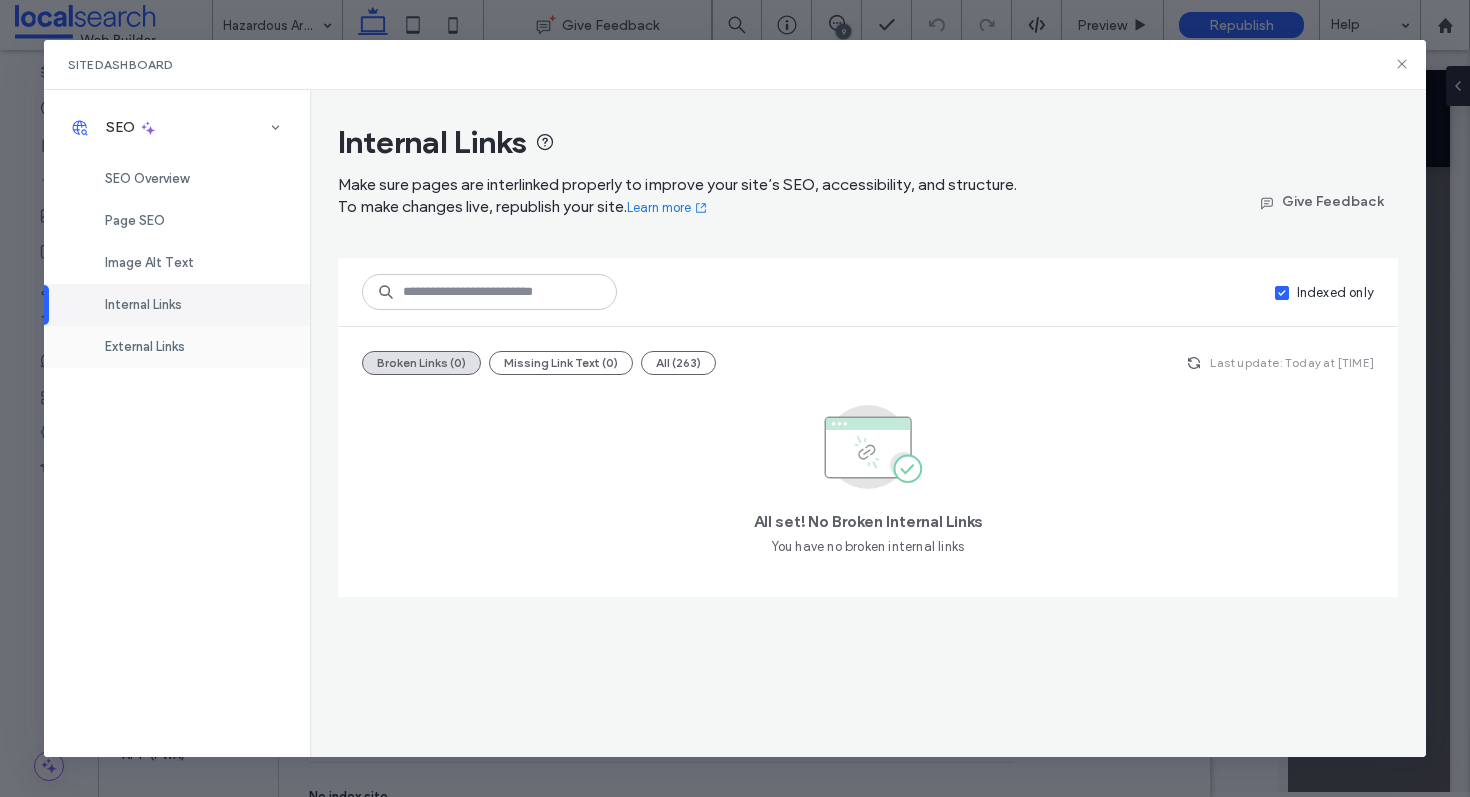 click on "External Links" at bounding box center [177, 347] 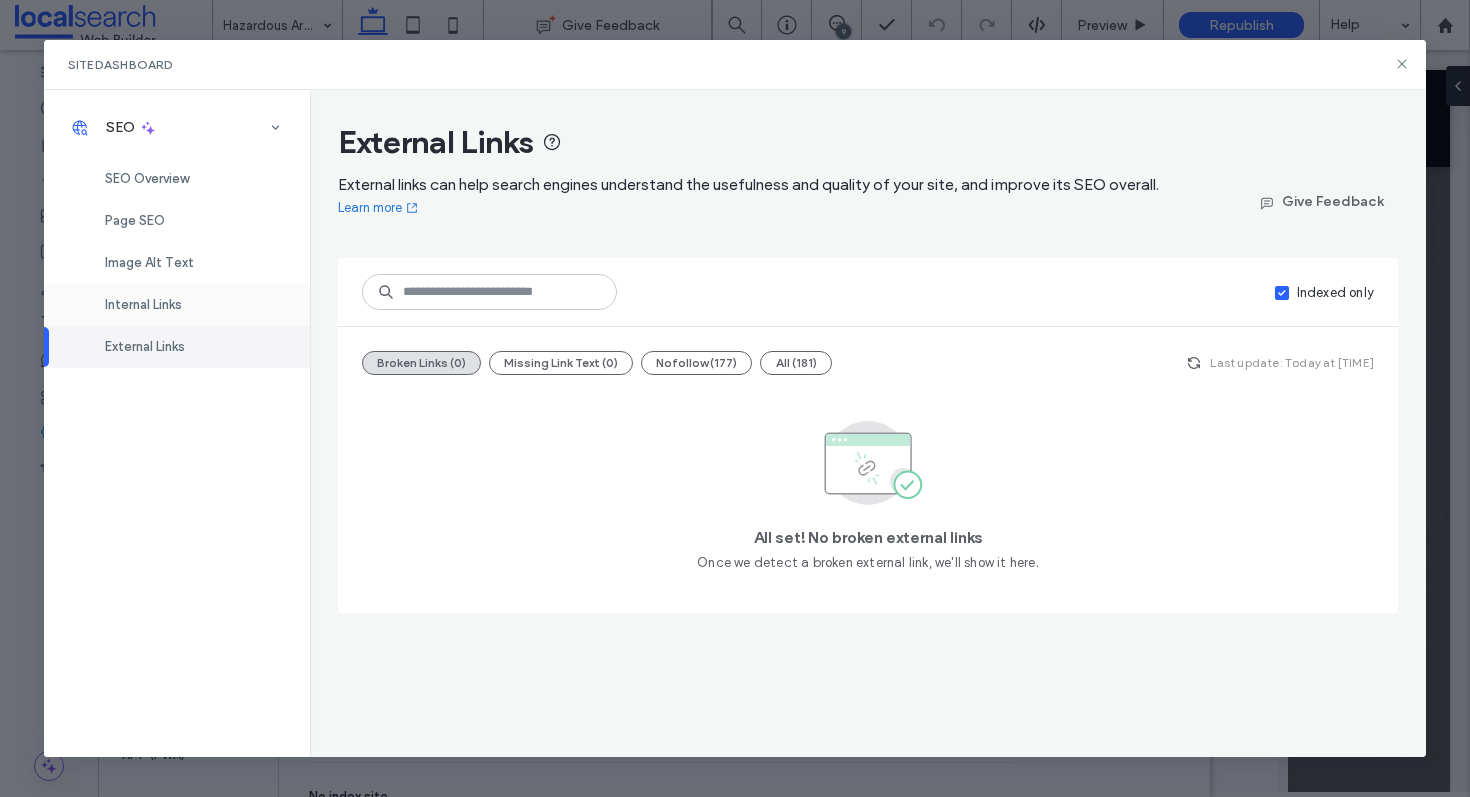 click on "Internal Links" at bounding box center [177, 305] 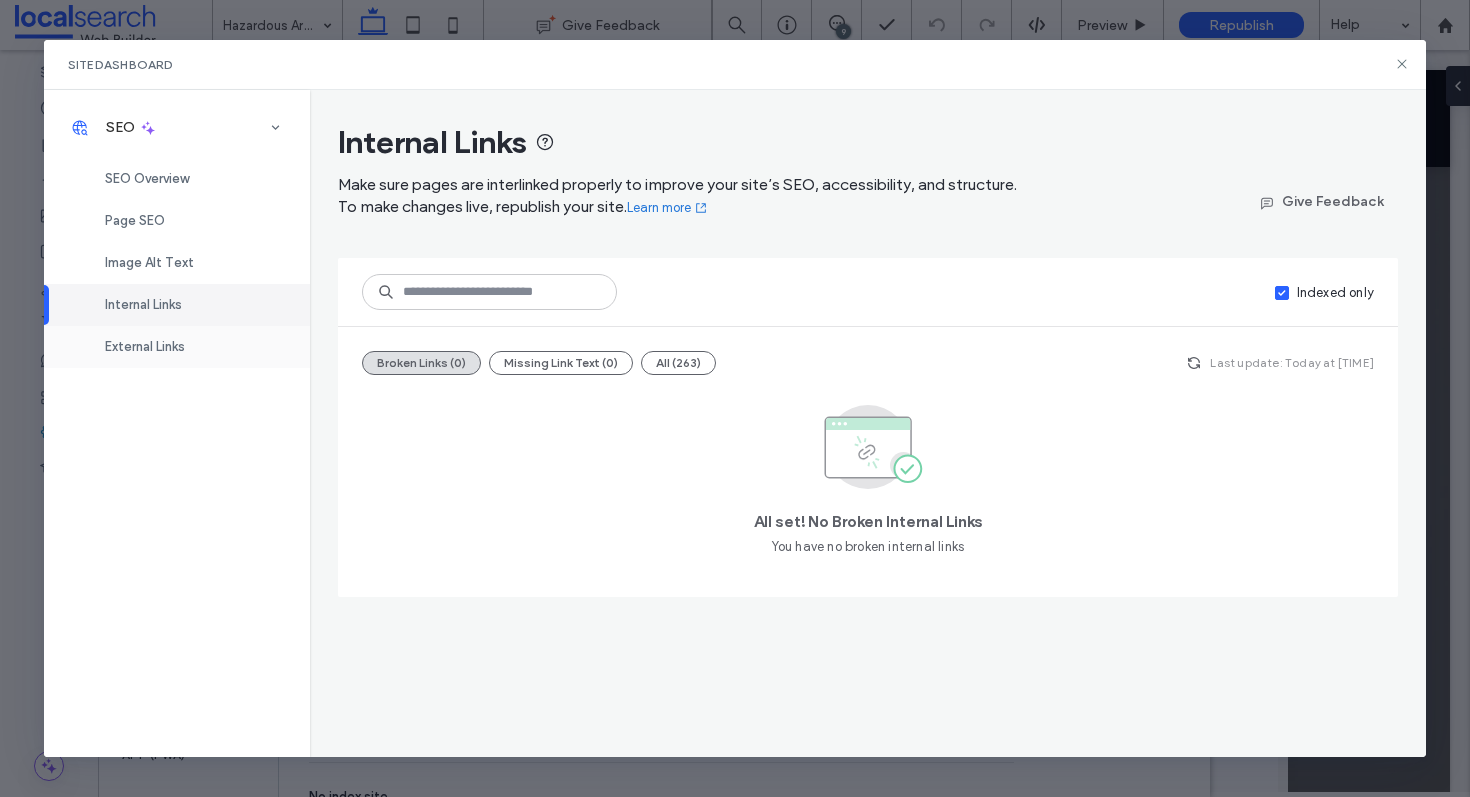 click on "External Links" at bounding box center (145, 346) 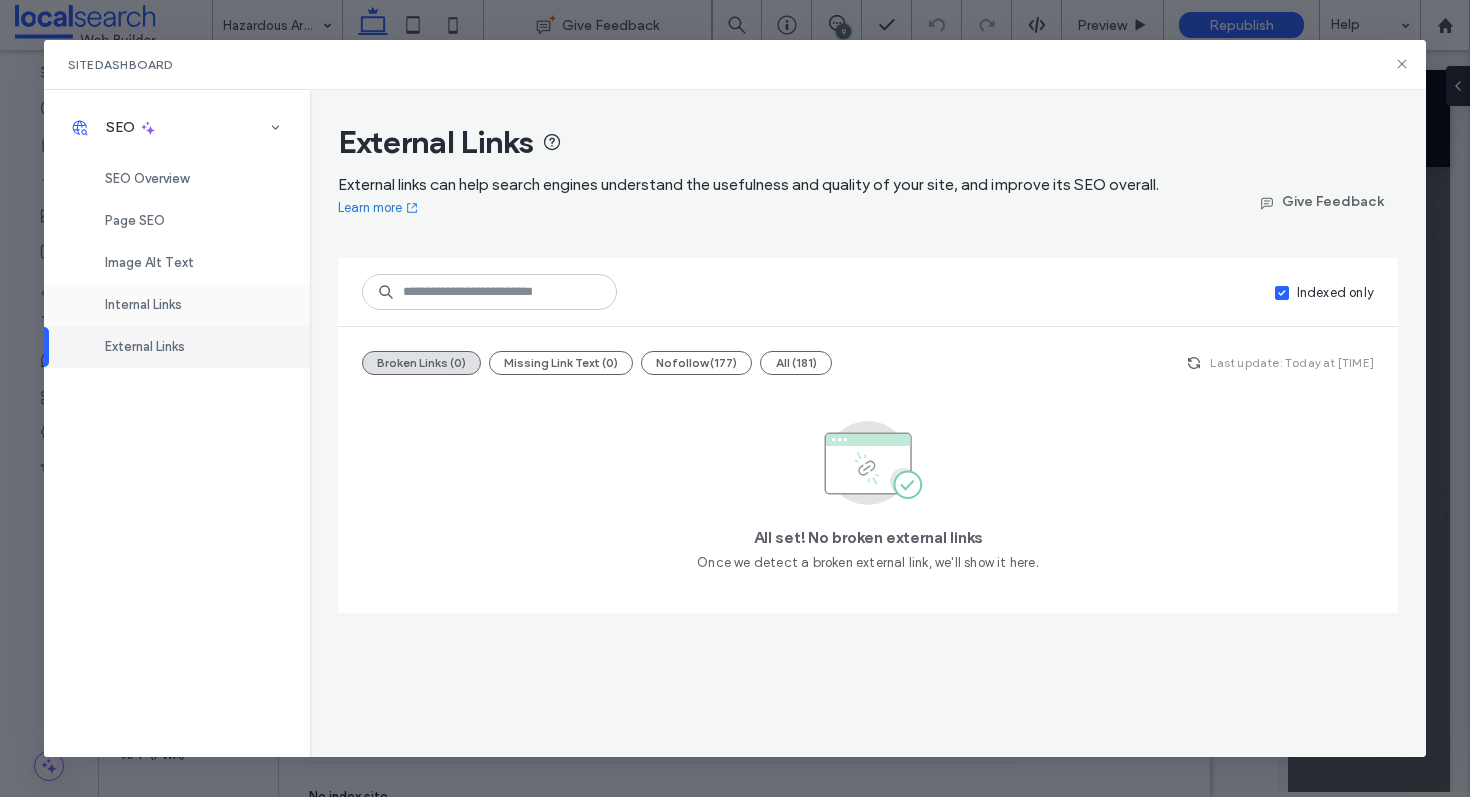 click on "Internal Links" at bounding box center (177, 305) 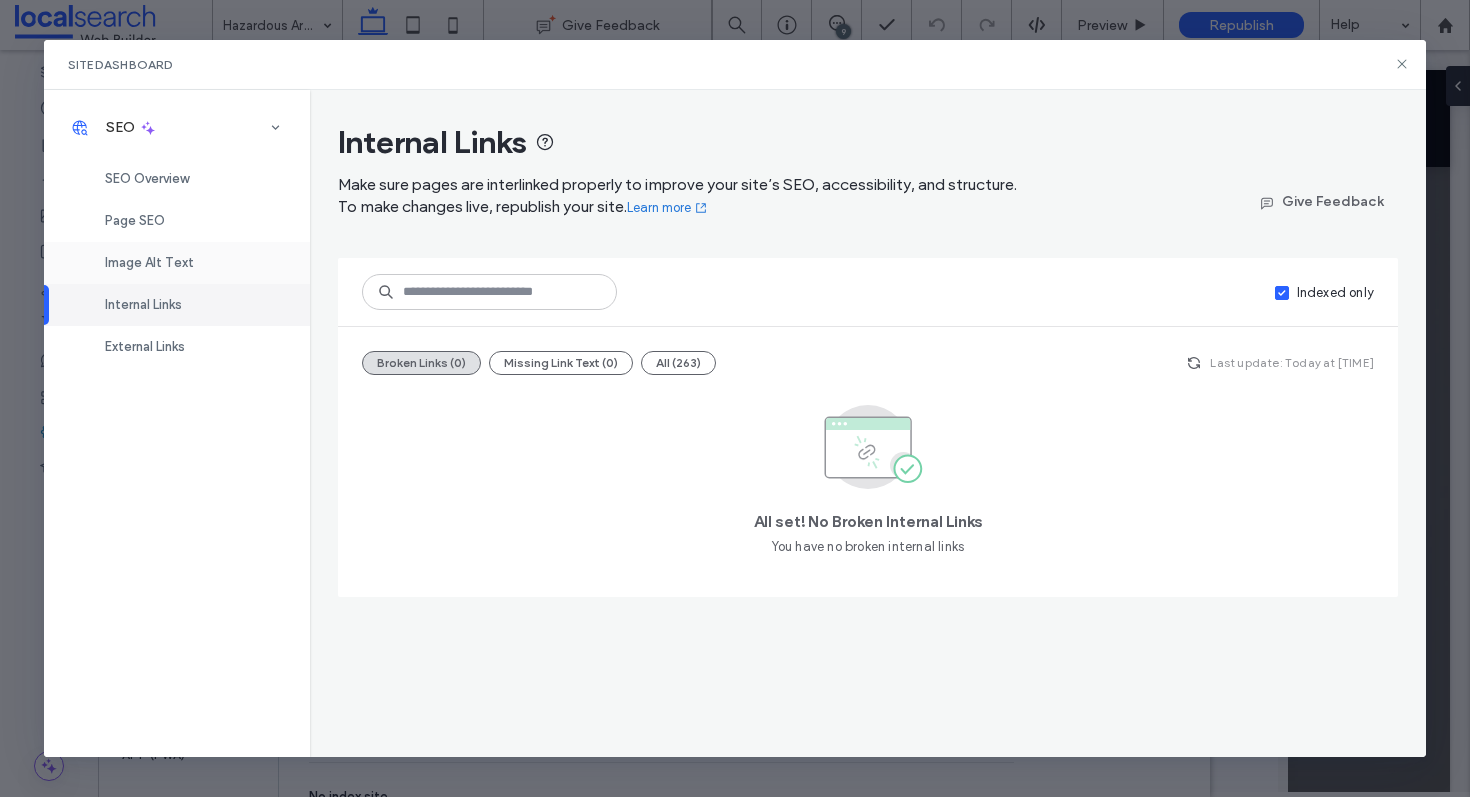 click on "Image Alt Text" at bounding box center [177, 263] 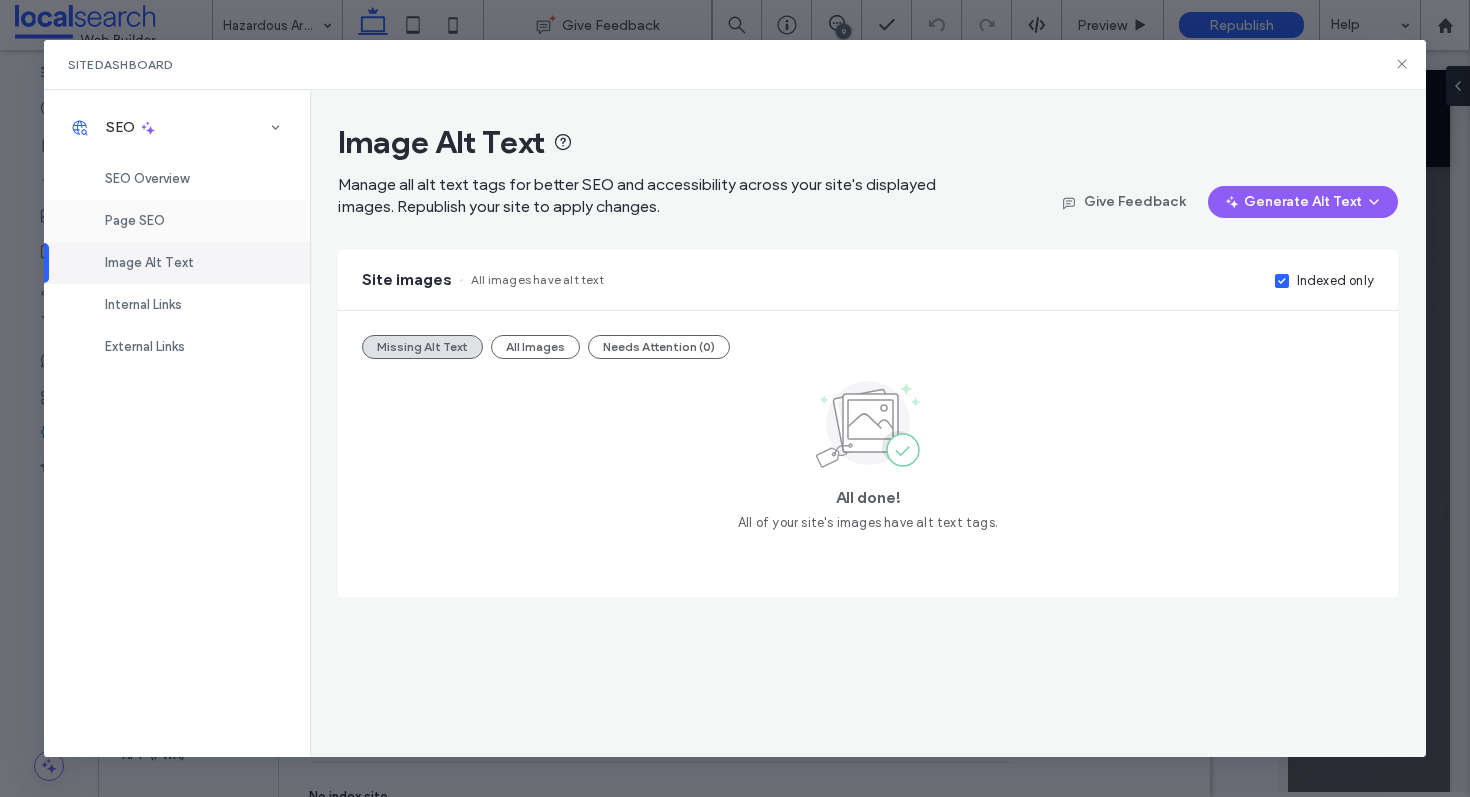 click on "Page SEO" at bounding box center (177, 221) 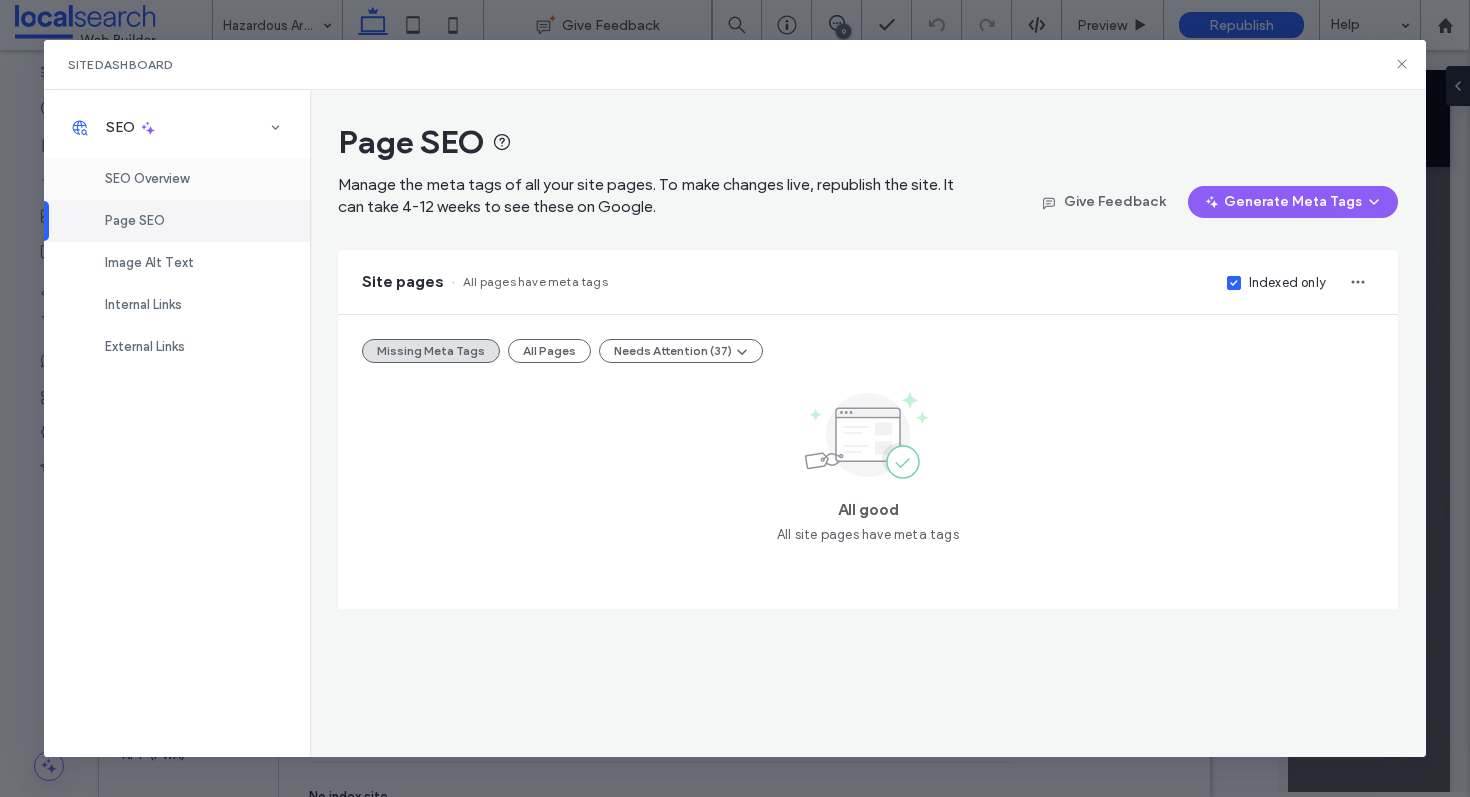 click on "SEO Overview" at bounding box center [177, 179] 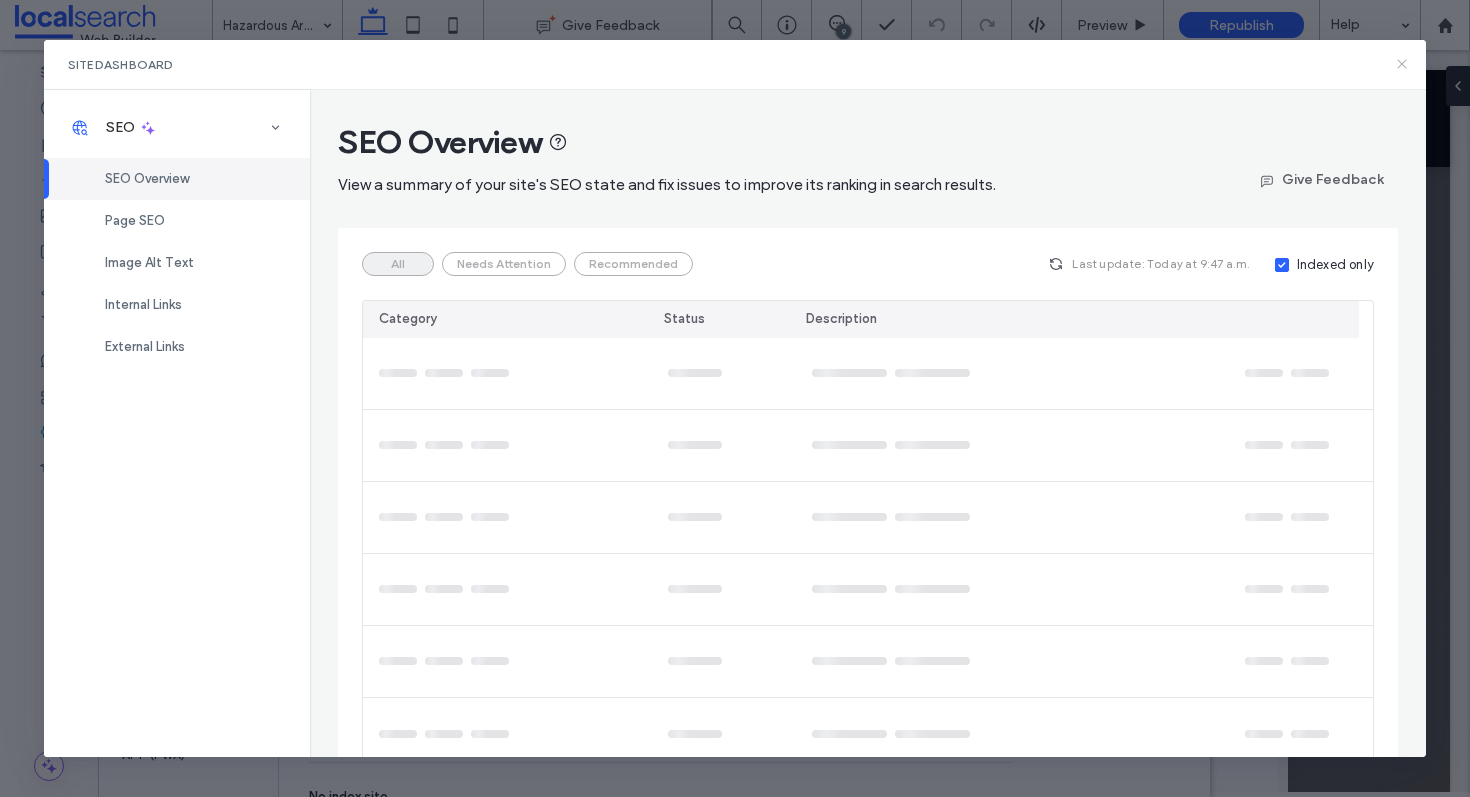 click 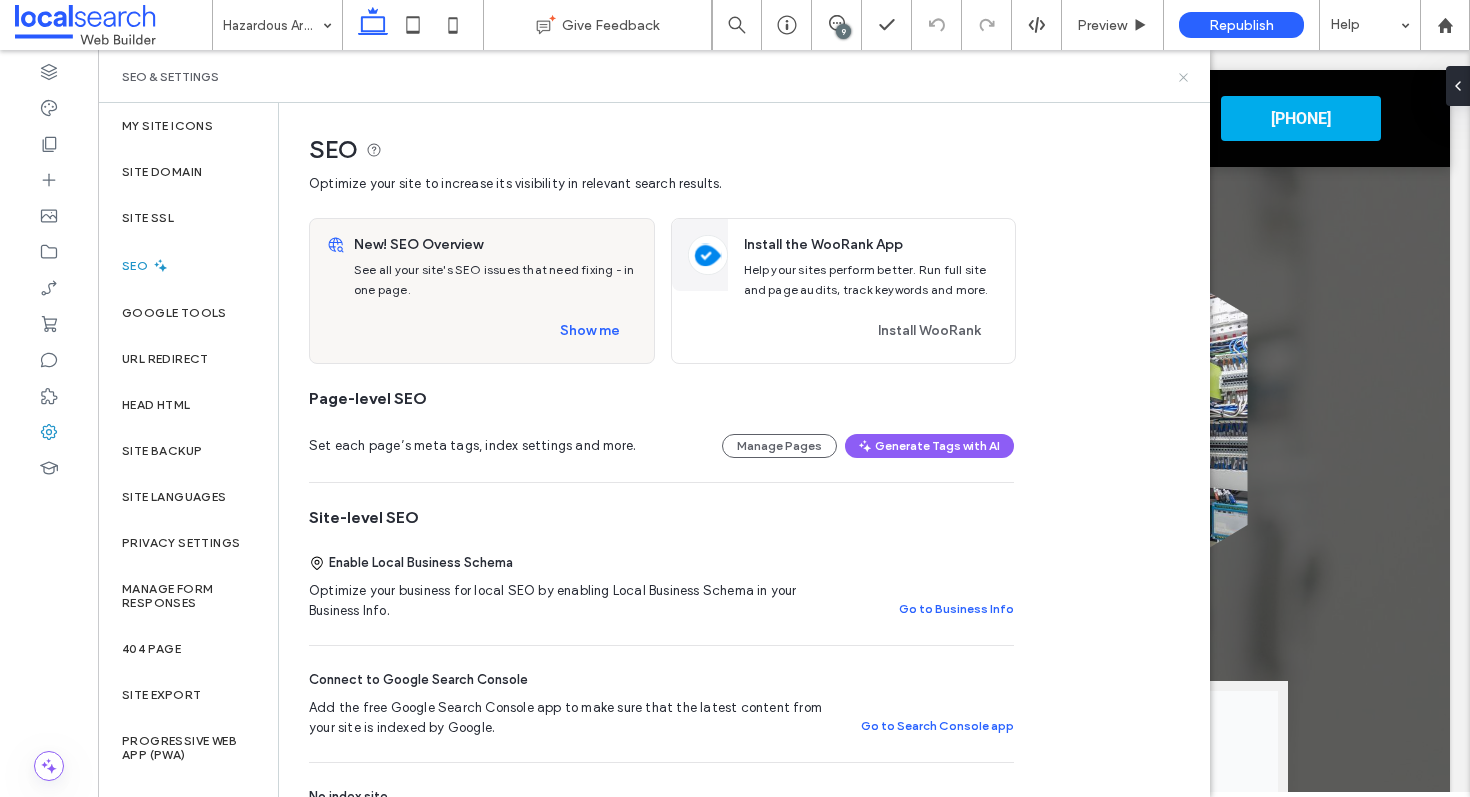 click 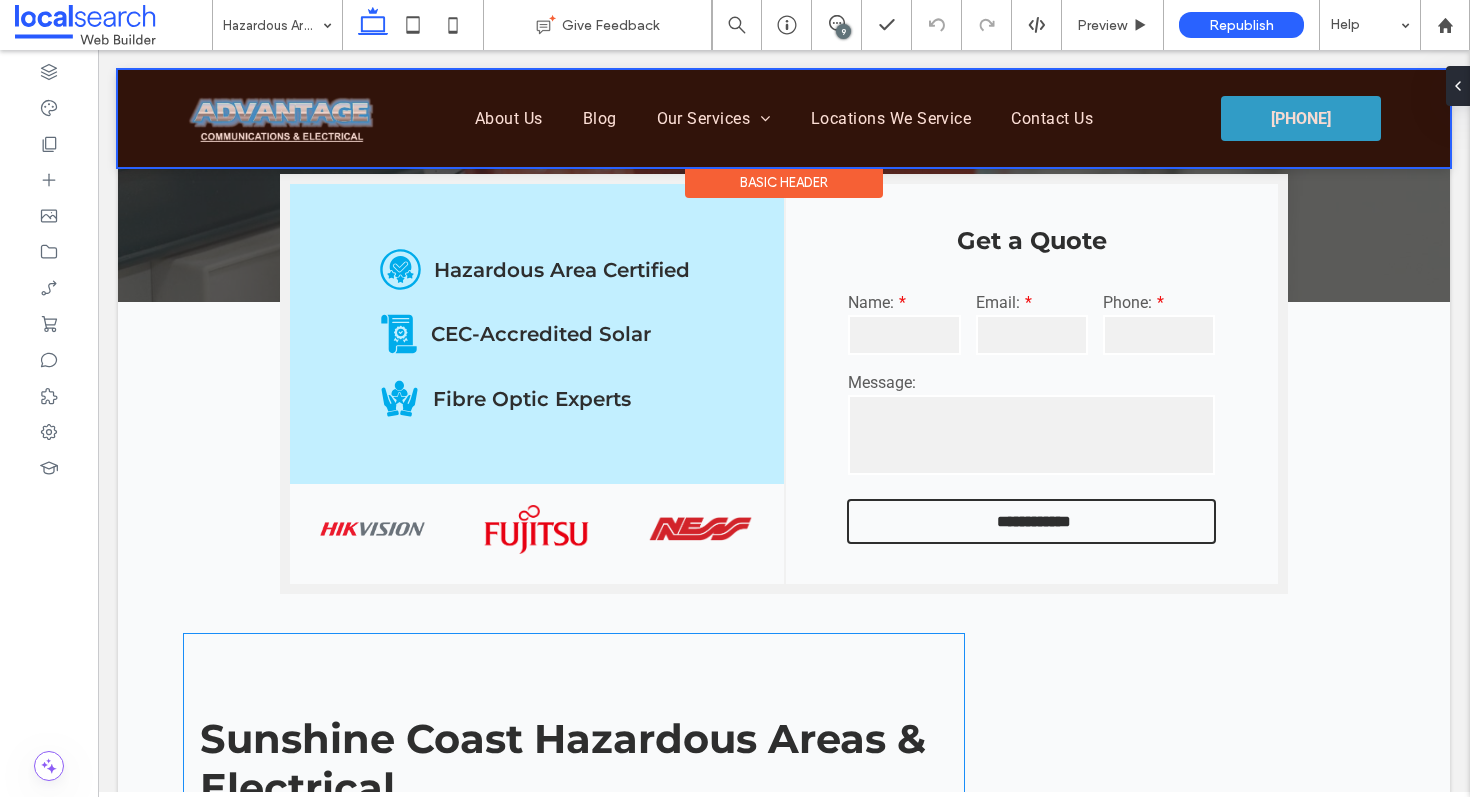 scroll, scrollTop: 433, scrollLeft: 0, axis: vertical 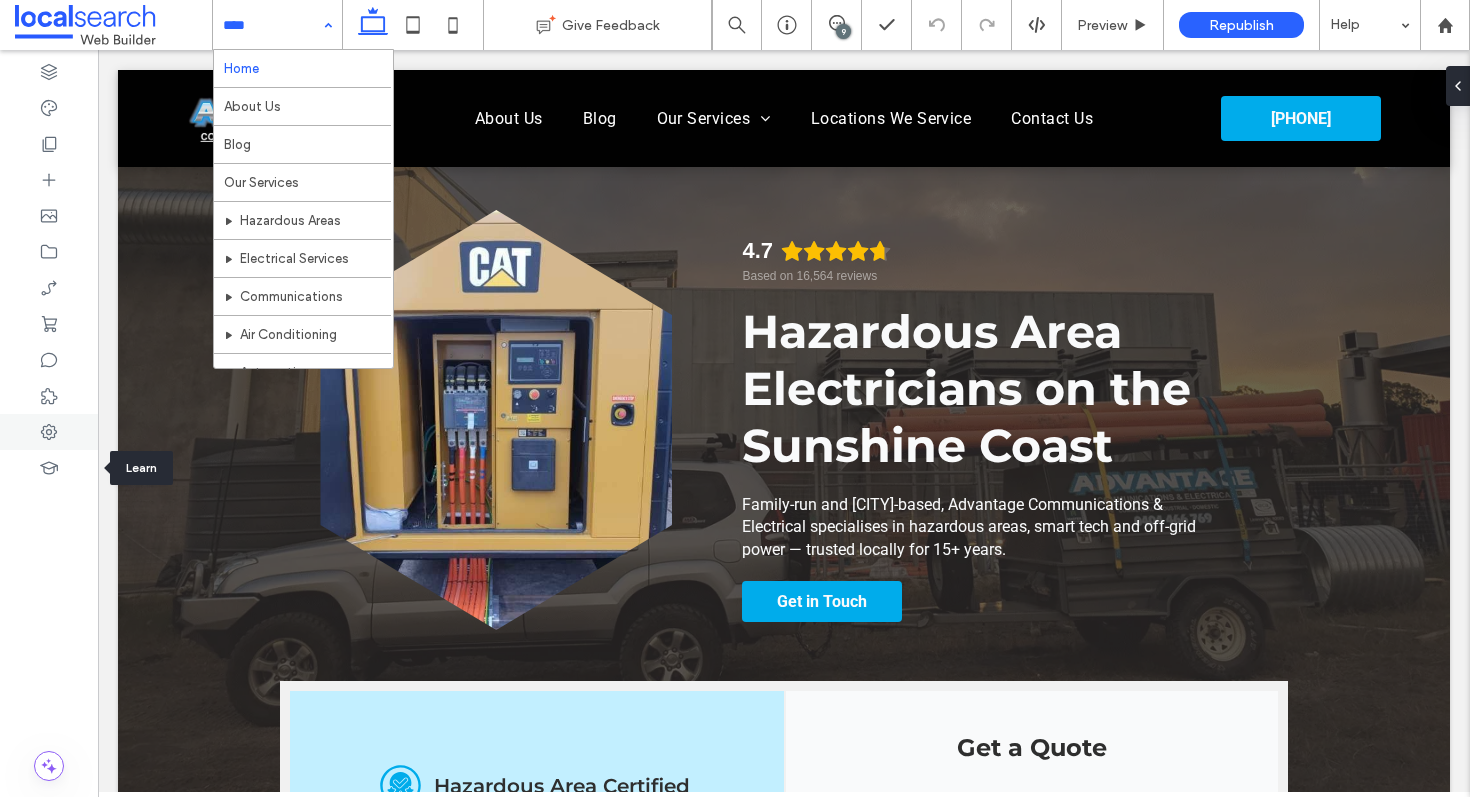 click 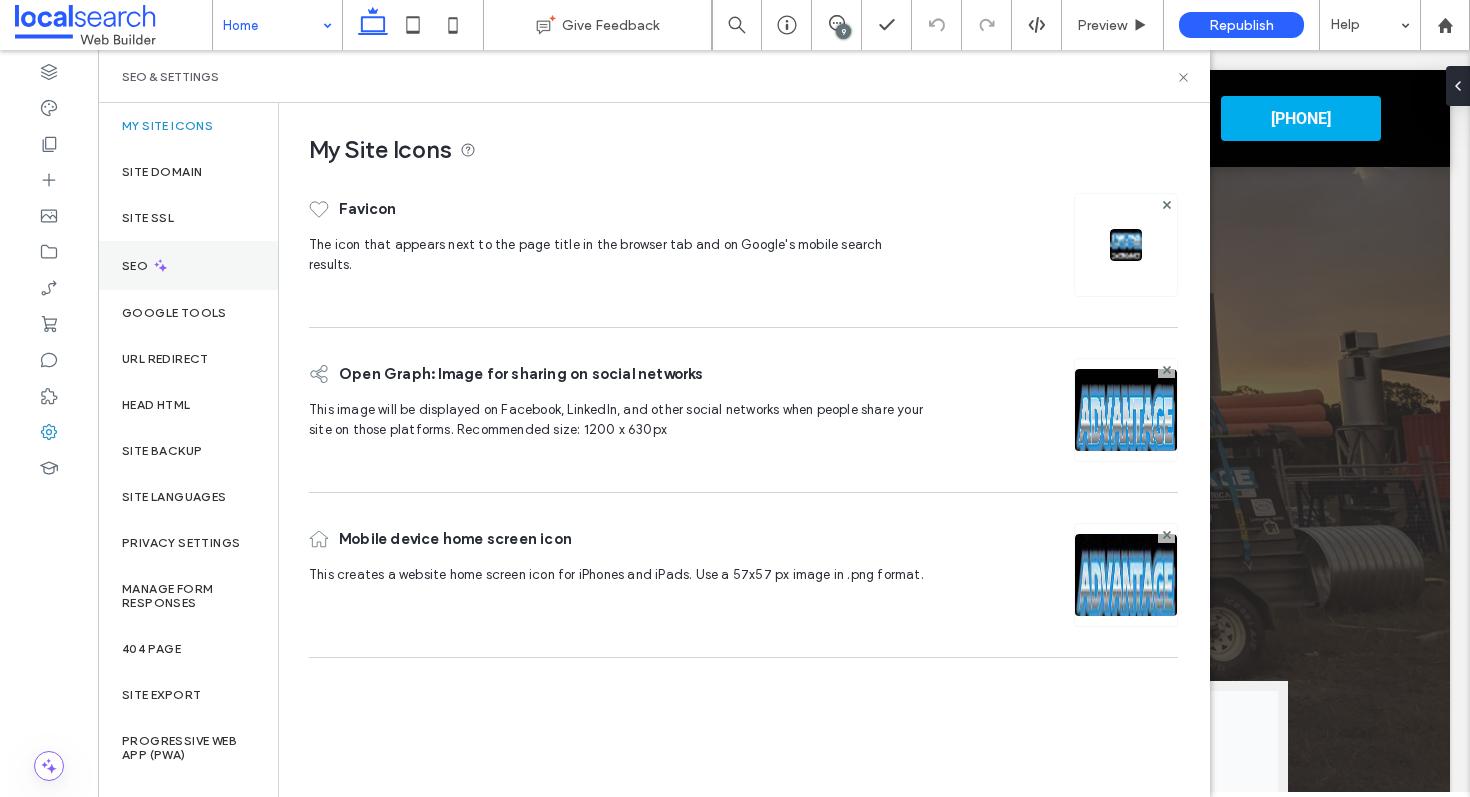 click on "SEO" at bounding box center [188, 265] 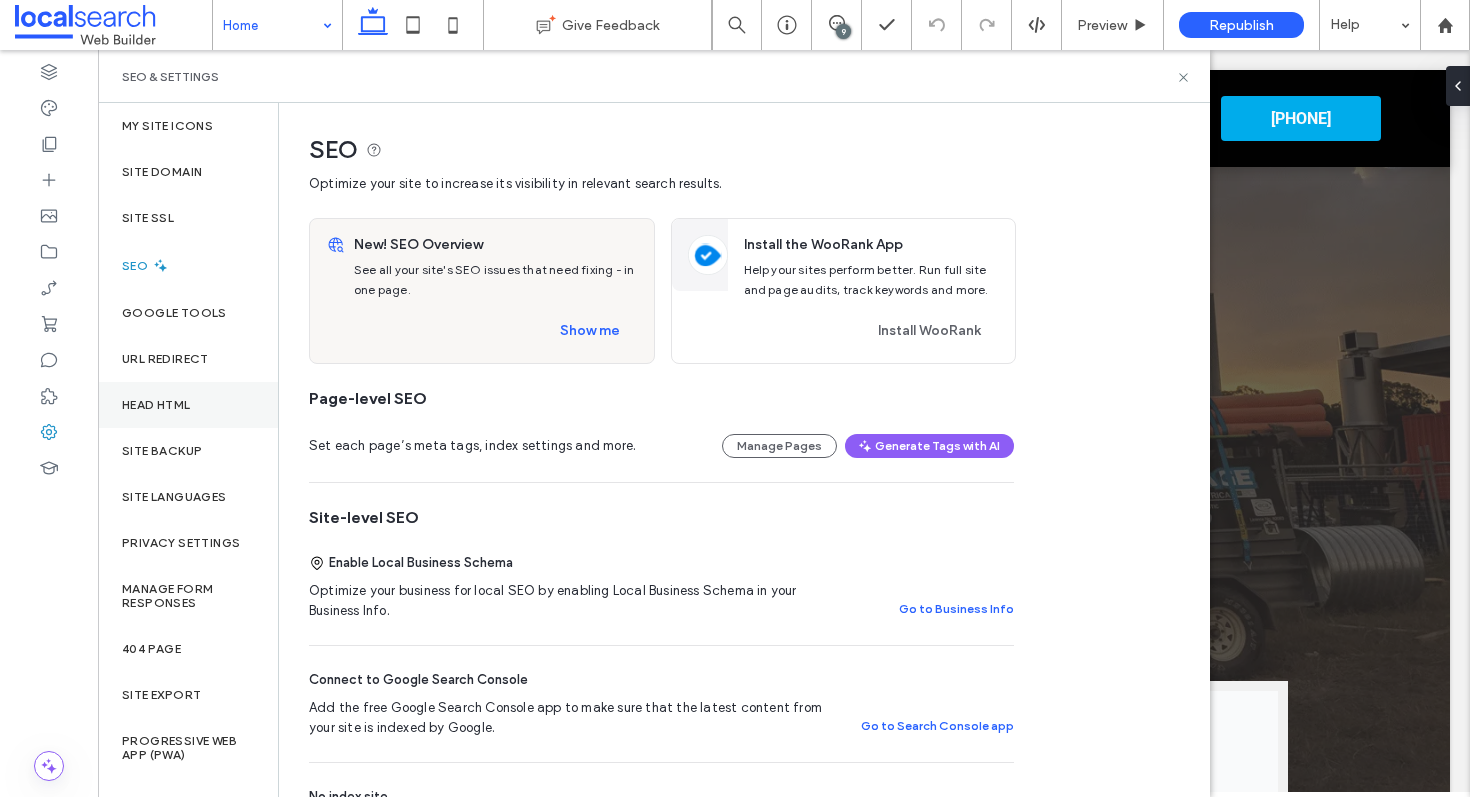 click on "Head HTML" at bounding box center [156, 405] 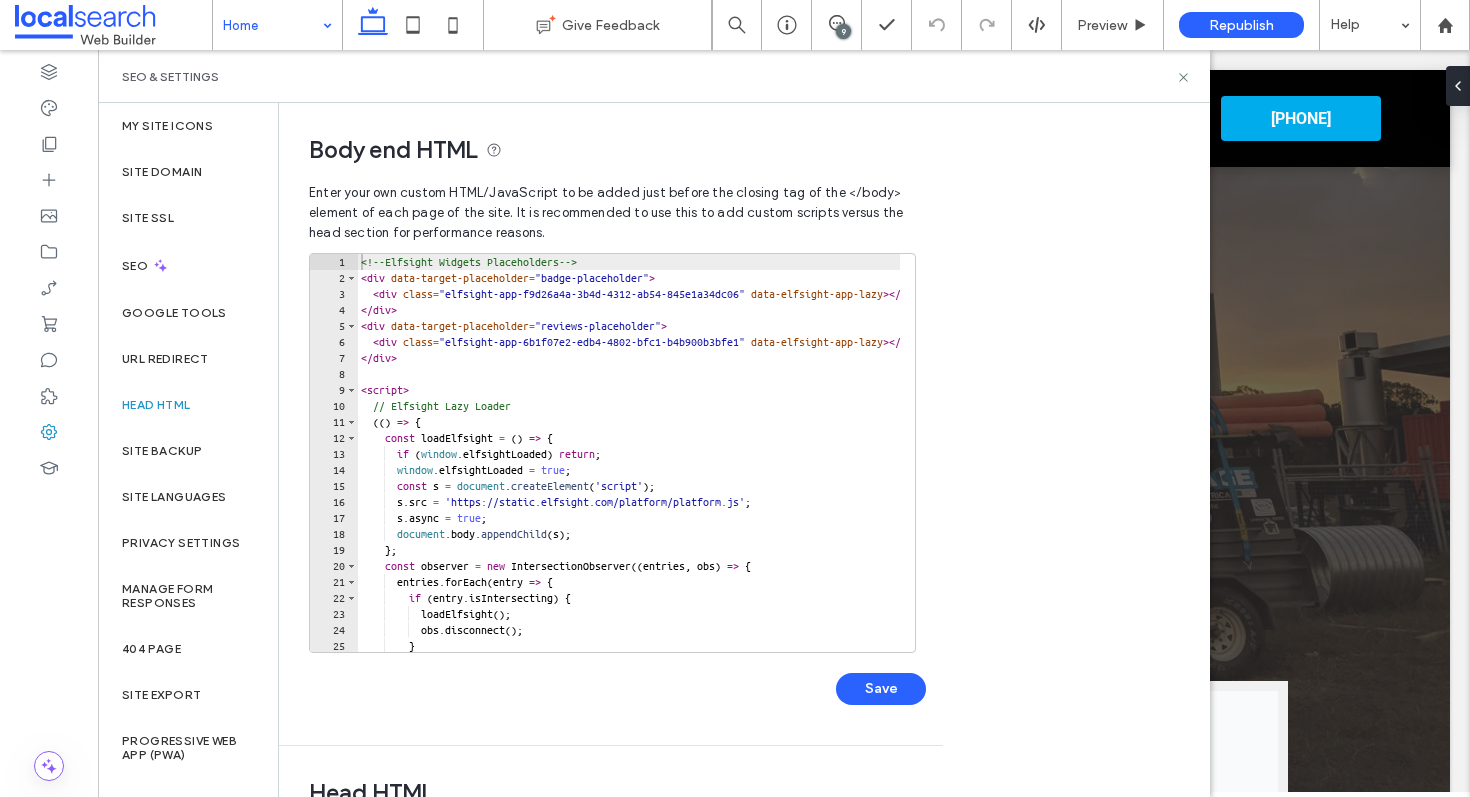 click on "<!--  Elfsight Widgets Placeholders  --> < div   data-target-placeholder = "badge-placeholder" >    < div   class = "elfsight-app-f9d26a4a-3b4d-4312-ab54-845e1a34dc06"   data-elfsight-app-lazy > </ div > </ div > < div   data-target-placeholder = "reviews-placeholder" >    < div   class = "elfsight-app-6b1f07e2-edb4-4802-bfc1-b4b900b3bfe1"   data-elfsight-app-lazy > </ div > </ div > < script >    // Elfsight Lazy Loader    (( )   =>   {      const   loadElfsight   =   ( )   =>   {         if   ( window . elfsightLoaded )   return ;         window . elfsightLoaded   =   true ;         const   s   =   document . createElement ( 'script' ) ;         s . src   =   'https://static.elfsight.com/platform/platform.js' ;         s . async   =   true ;         document . body . appendChild ( s ) ;      } ;      const   observer   =   new   IntersectionObserver (( entries ,   obs )   =>   {         entries . forEach ( entry   =>   {           if   ( entry . isIntersecting )   {              loadElfsight ( ) ;" at bounding box center (940, 469) 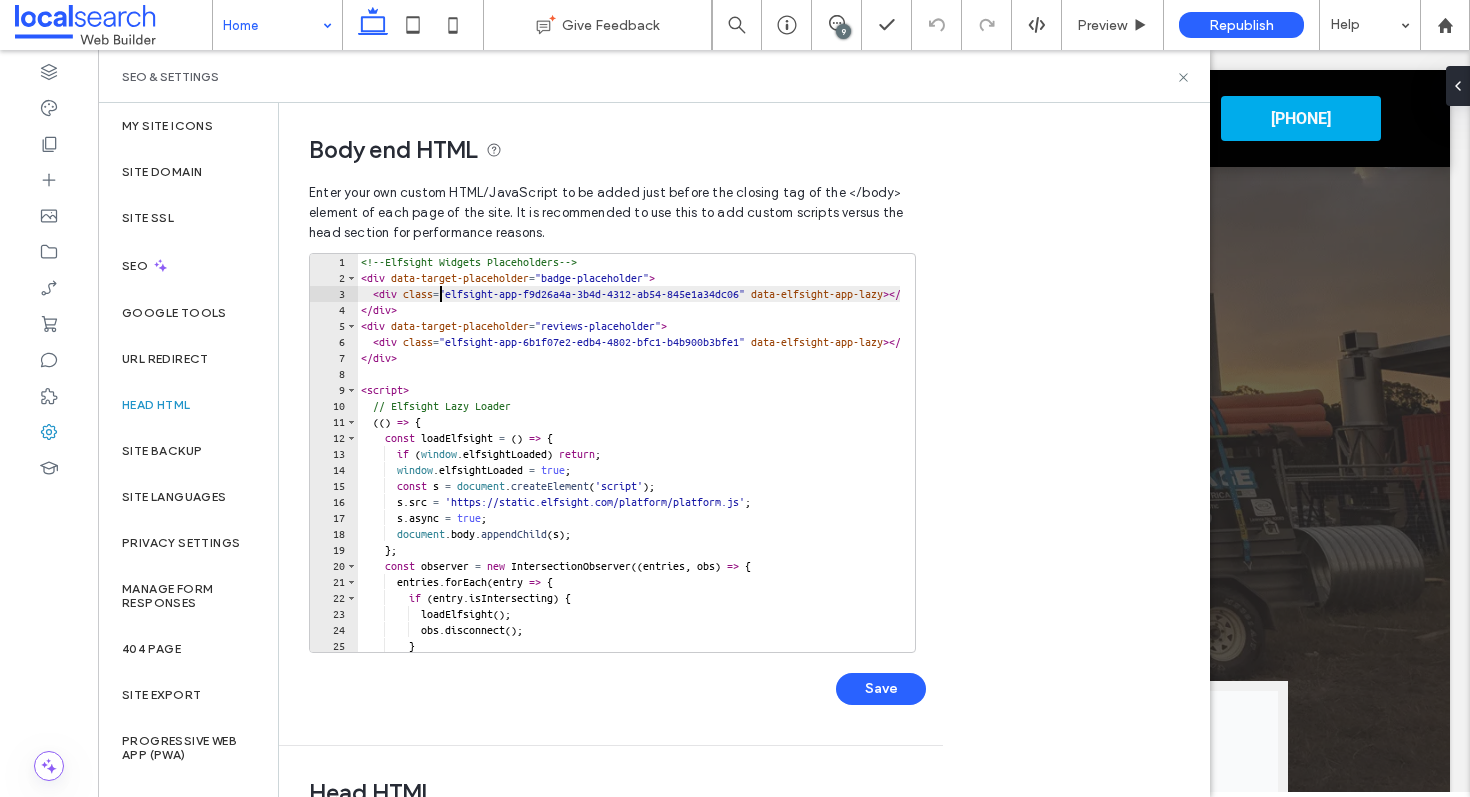 click on "<!--  Elfsight Widgets Placeholders  --> < div   data-target-placeholder = "badge-placeholder" >    < div   class = "elfsight-app-f9d26a4a-3b4d-4312-ab54-845e1a34dc06"   data-elfsight-app-lazy > </ div > </ div > < div   data-target-placeholder = "reviews-placeholder" >    < div   class = "elfsight-app-6b1f07e2-edb4-4802-bfc1-b4b900b3bfe1"   data-elfsight-app-lazy > </ div > </ div > < script >    // Elfsight Lazy Loader    (( )   =>   {      const   loadElfsight   =   ( )   =>   {         if   ( window . elfsightLoaded )   return ;         window . elfsightLoaded   =   true ;         const   s   =   document . createElement ( 'script' ) ;         s . src   =   'https://static.elfsight.com/platform/platform.js' ;         s . async   =   true ;         document . body . appendChild ( s ) ;      } ;      const   observer   =   new   IntersectionObserver (( entries ,   obs )   =>   {         entries . forEach ( entry   =>   {           if   ( entry . isIntersecting )   {              loadElfsight ( ) ;" at bounding box center (940, 461) 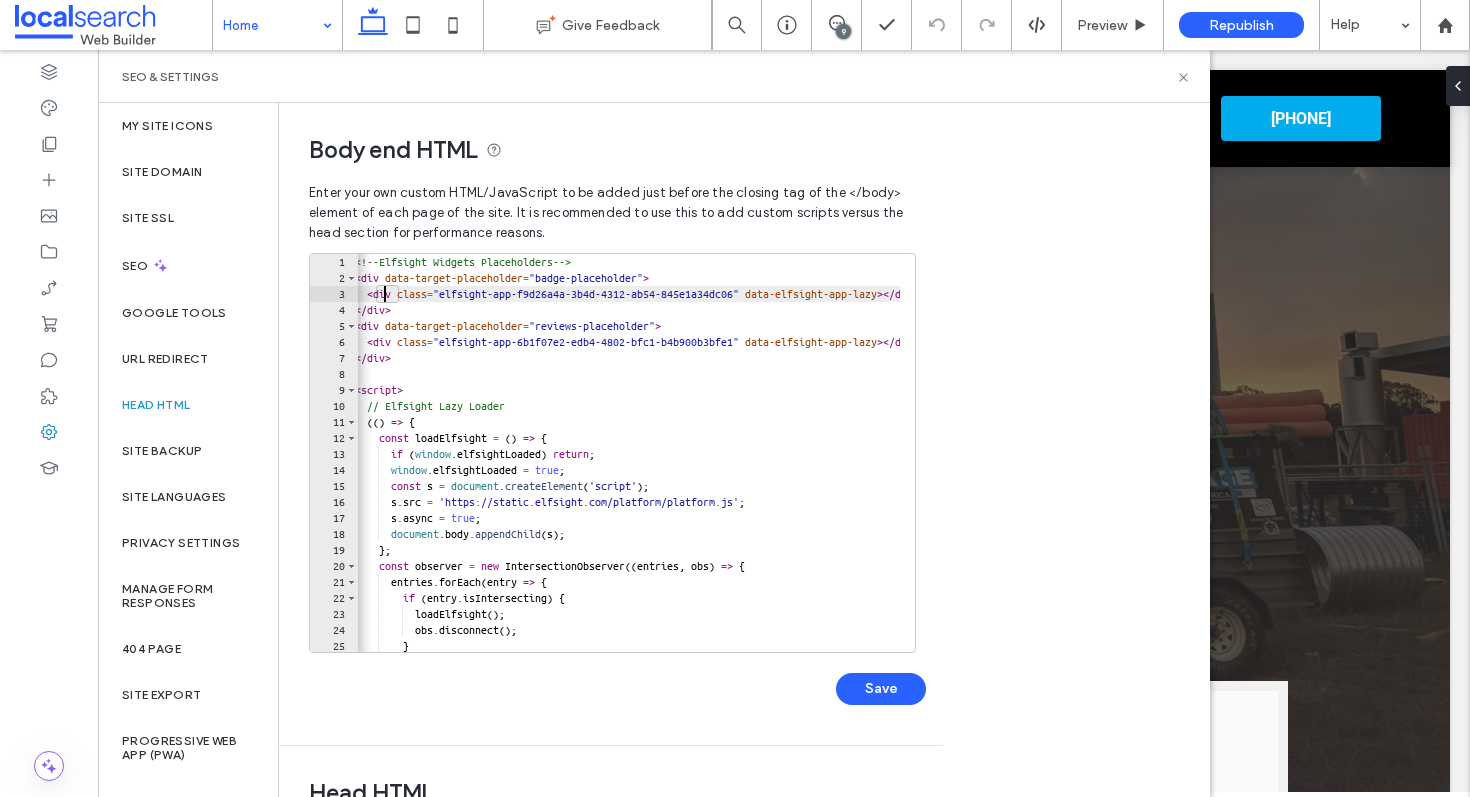 scroll, scrollTop: 0, scrollLeft: 0, axis: both 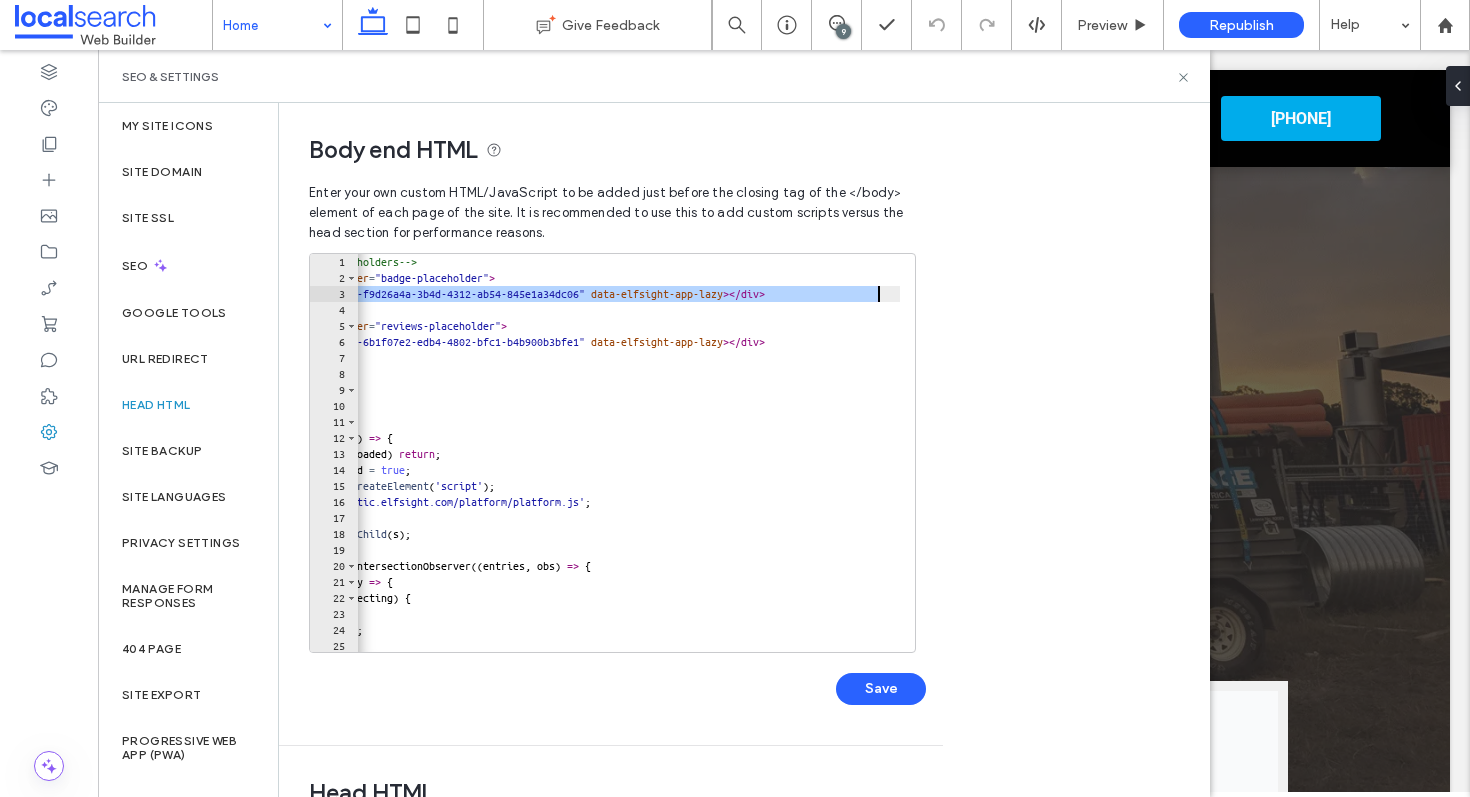 drag, startPoint x: 358, startPoint y: 295, endPoint x: 1051, endPoint y: 298, distance: 693.0065 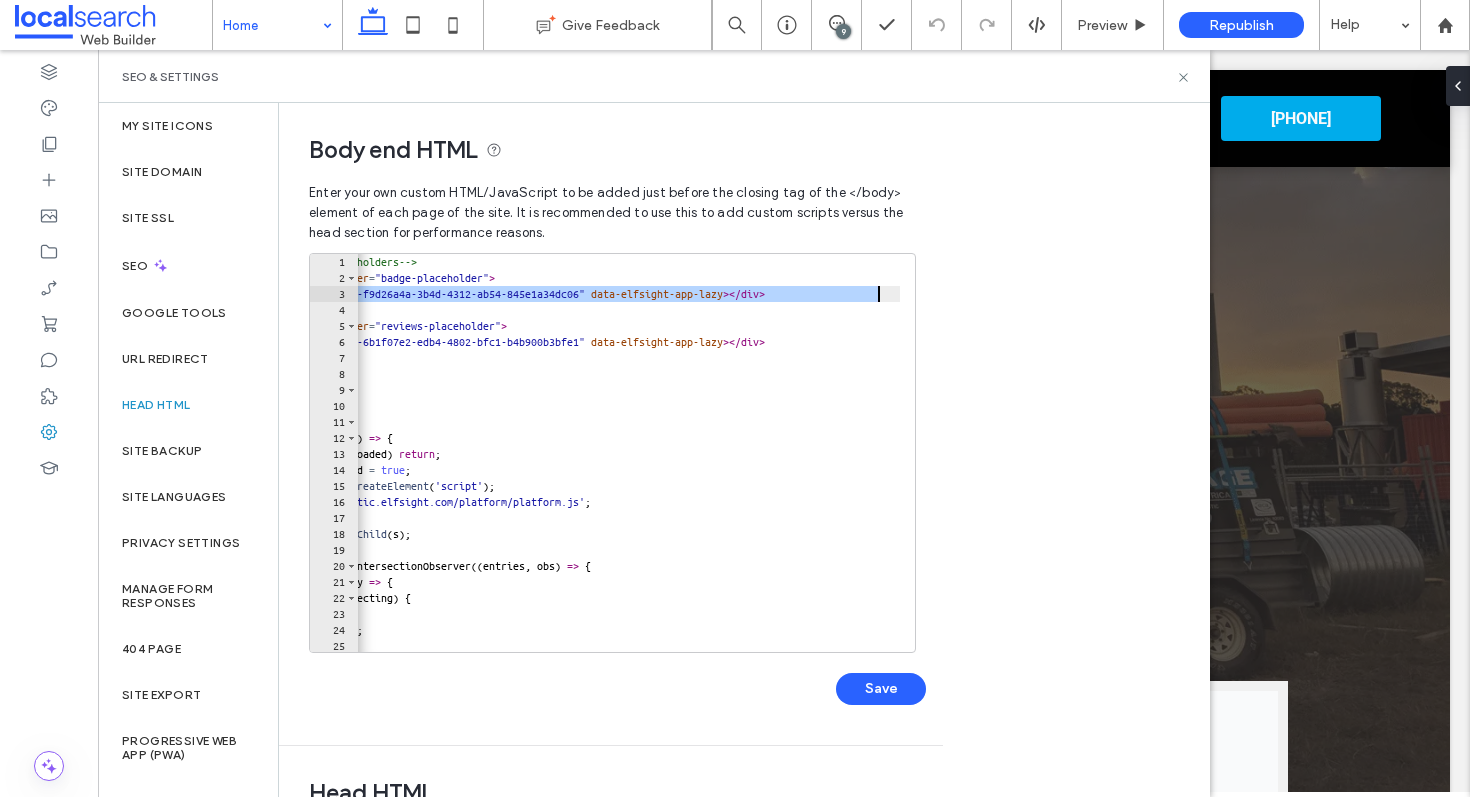 click on "**********" at bounding box center [744, 450] 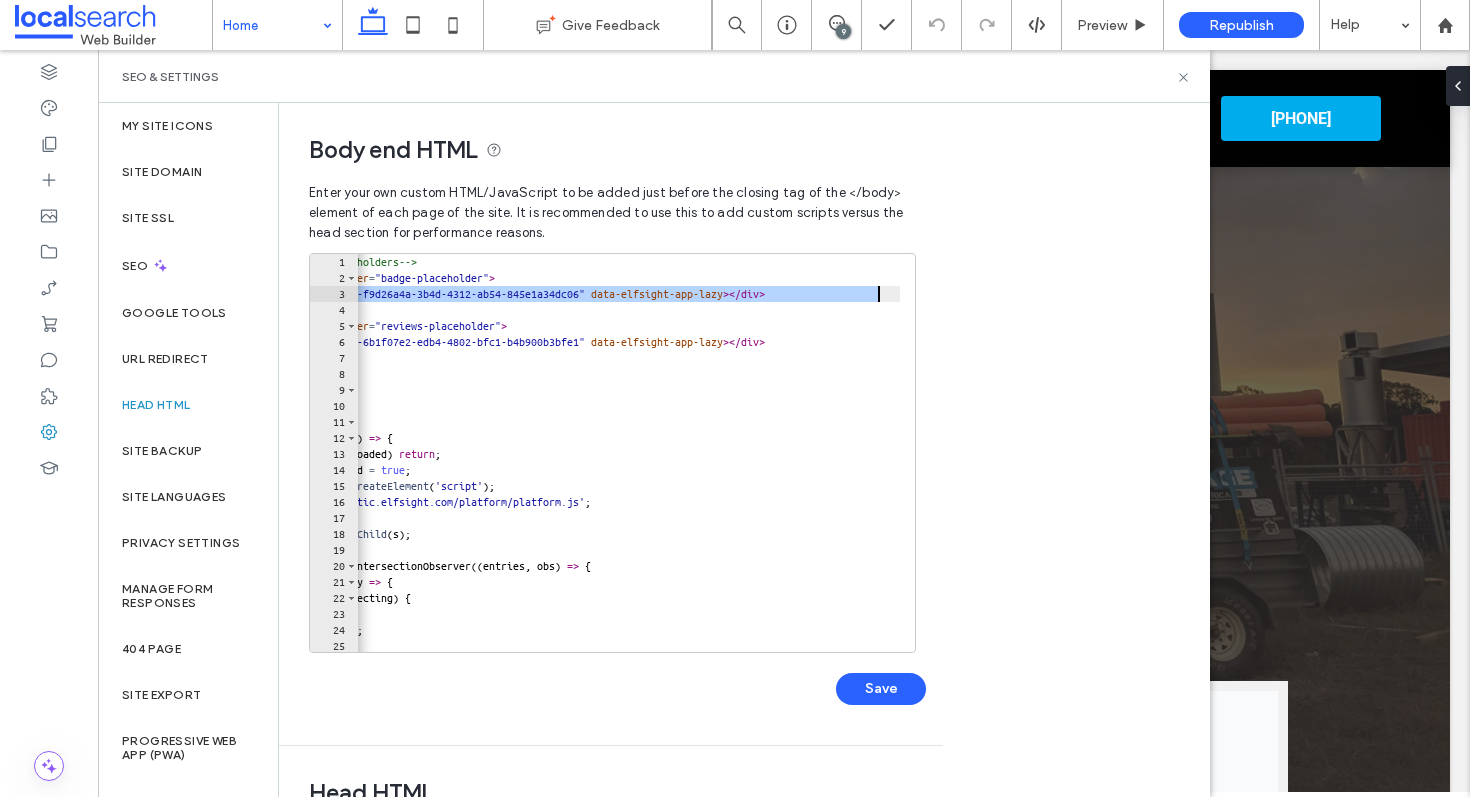 paste 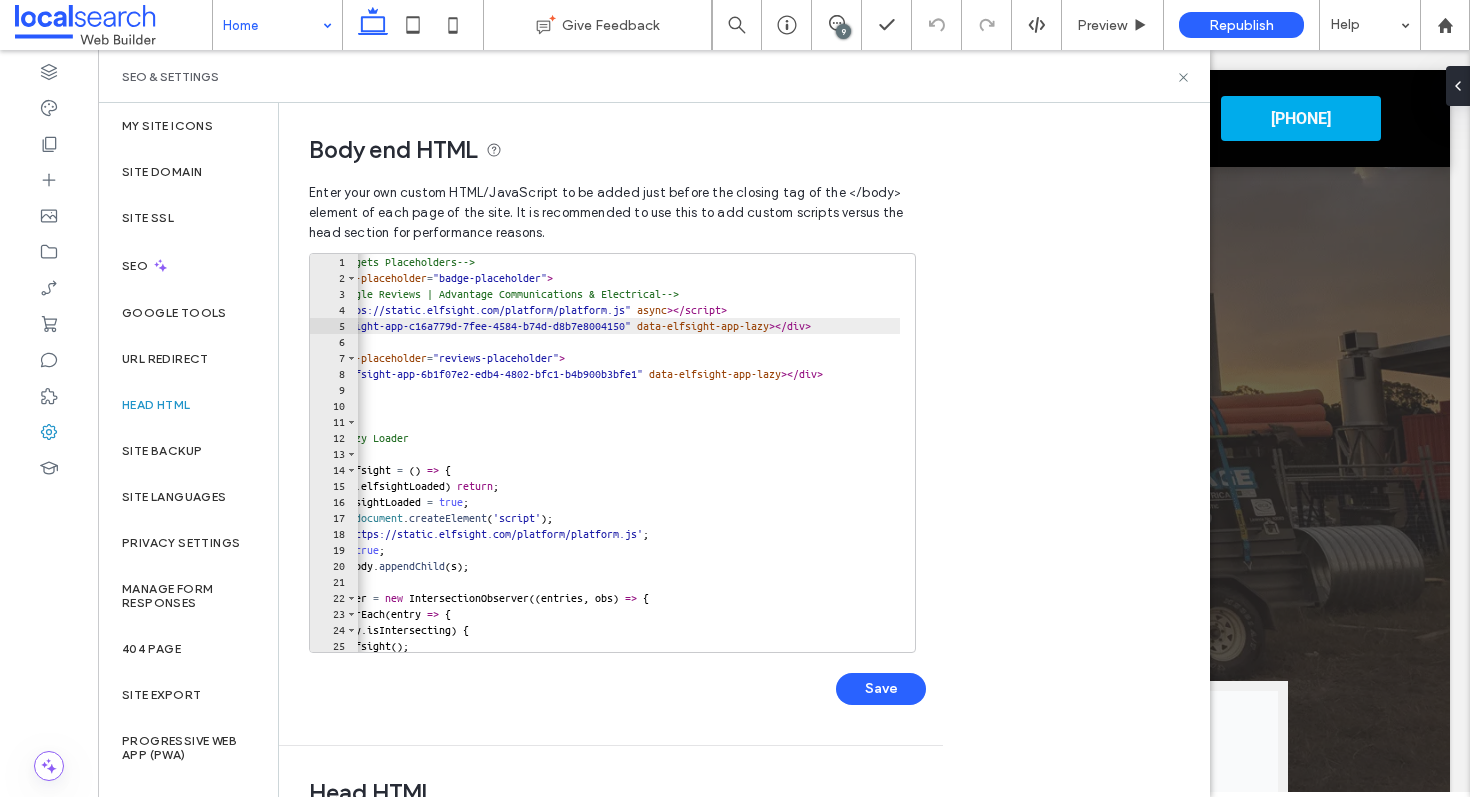 scroll, scrollTop: 0, scrollLeft: 0, axis: both 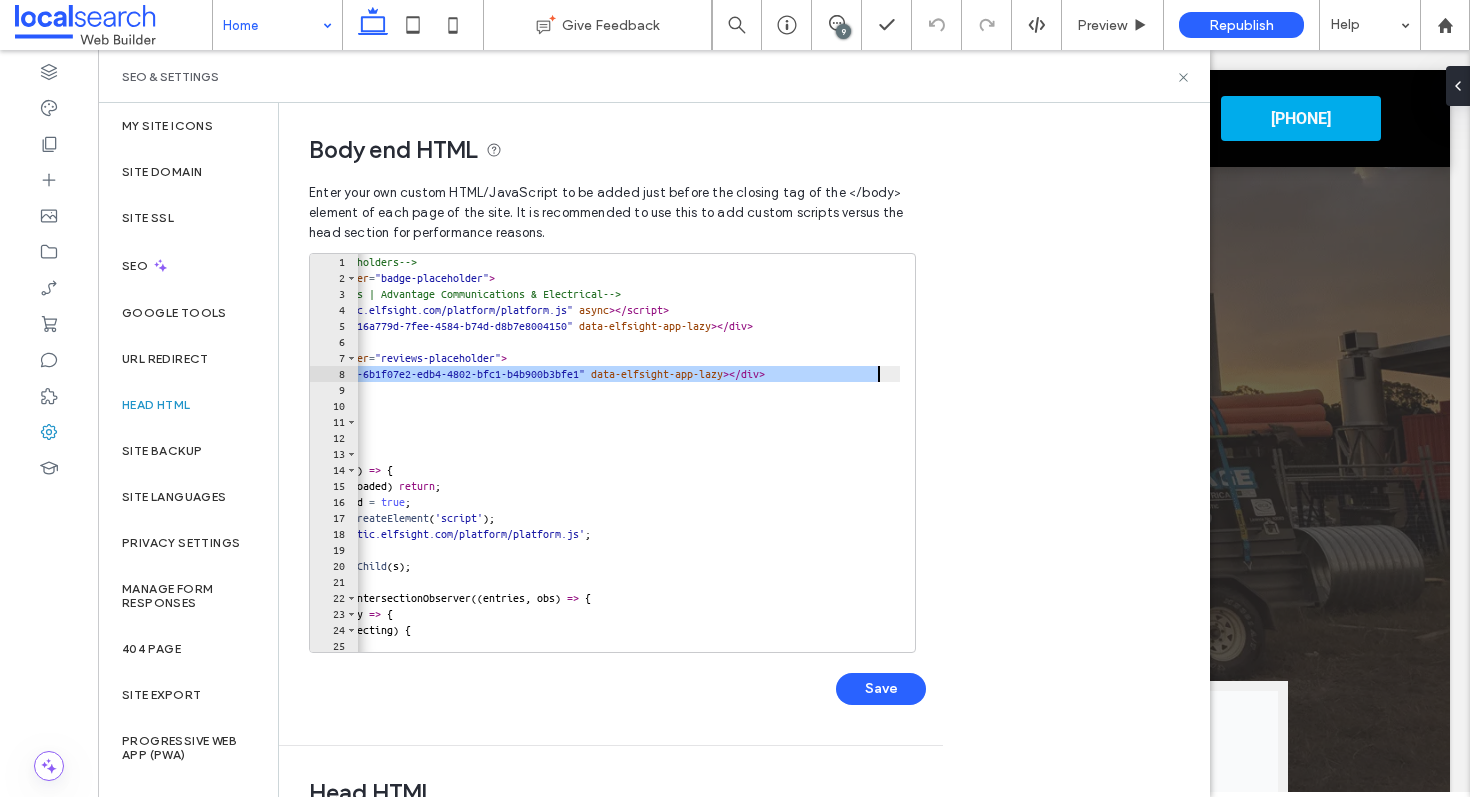 drag, startPoint x: 361, startPoint y: 372, endPoint x: 1005, endPoint y: 373, distance: 644.0008 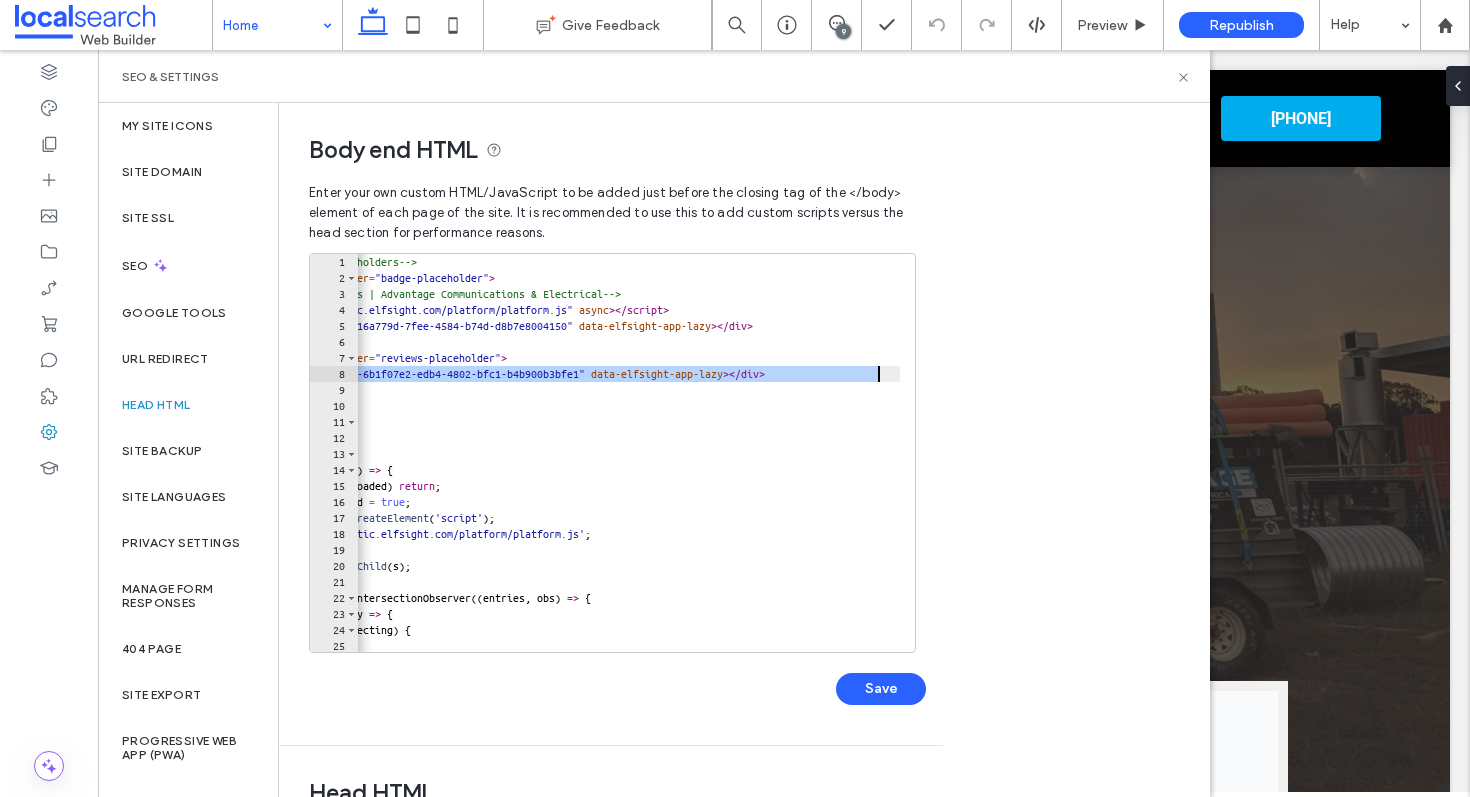 paste 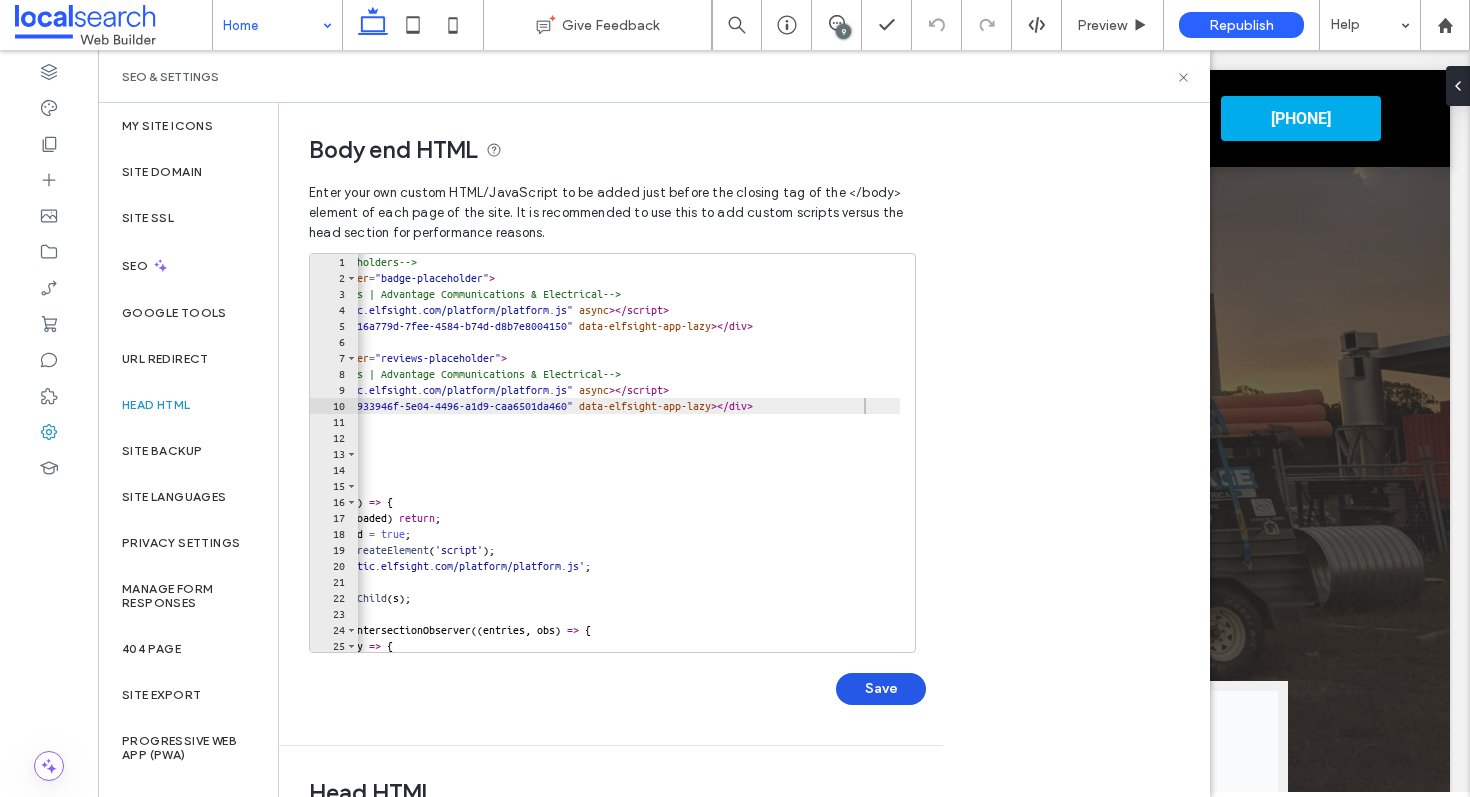 click on "Save" at bounding box center [881, 689] 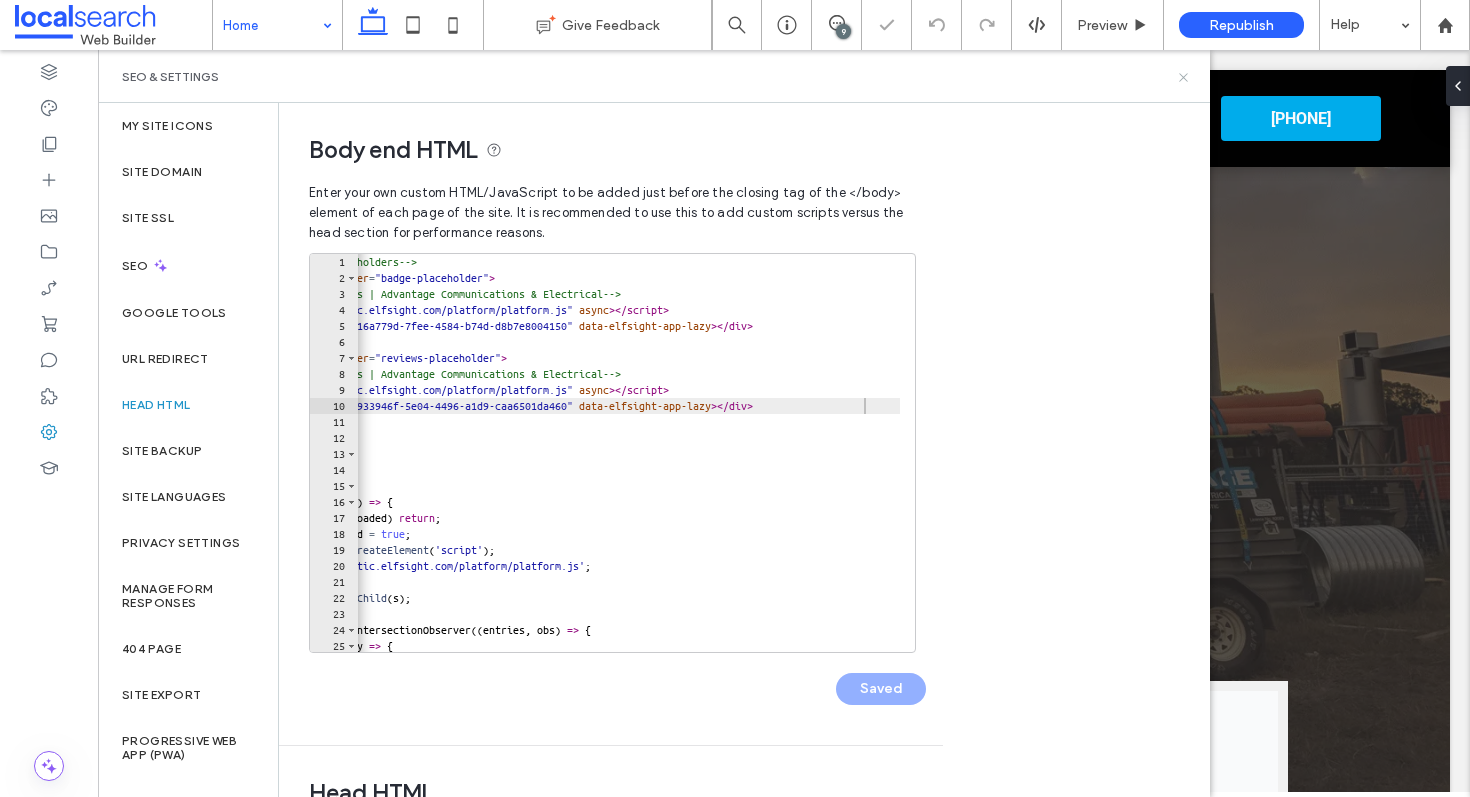 scroll, scrollTop: 0, scrollLeft: 0, axis: both 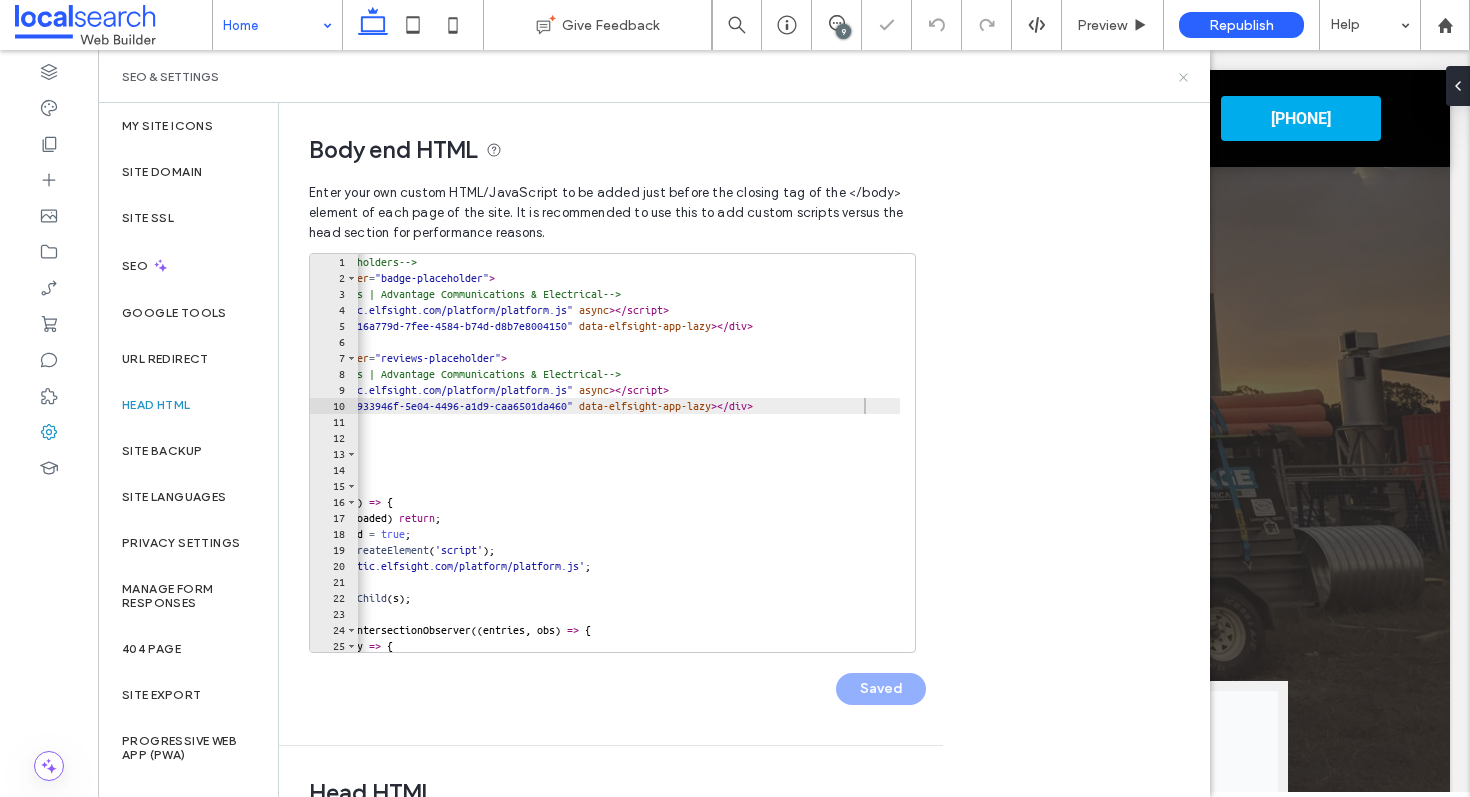 click 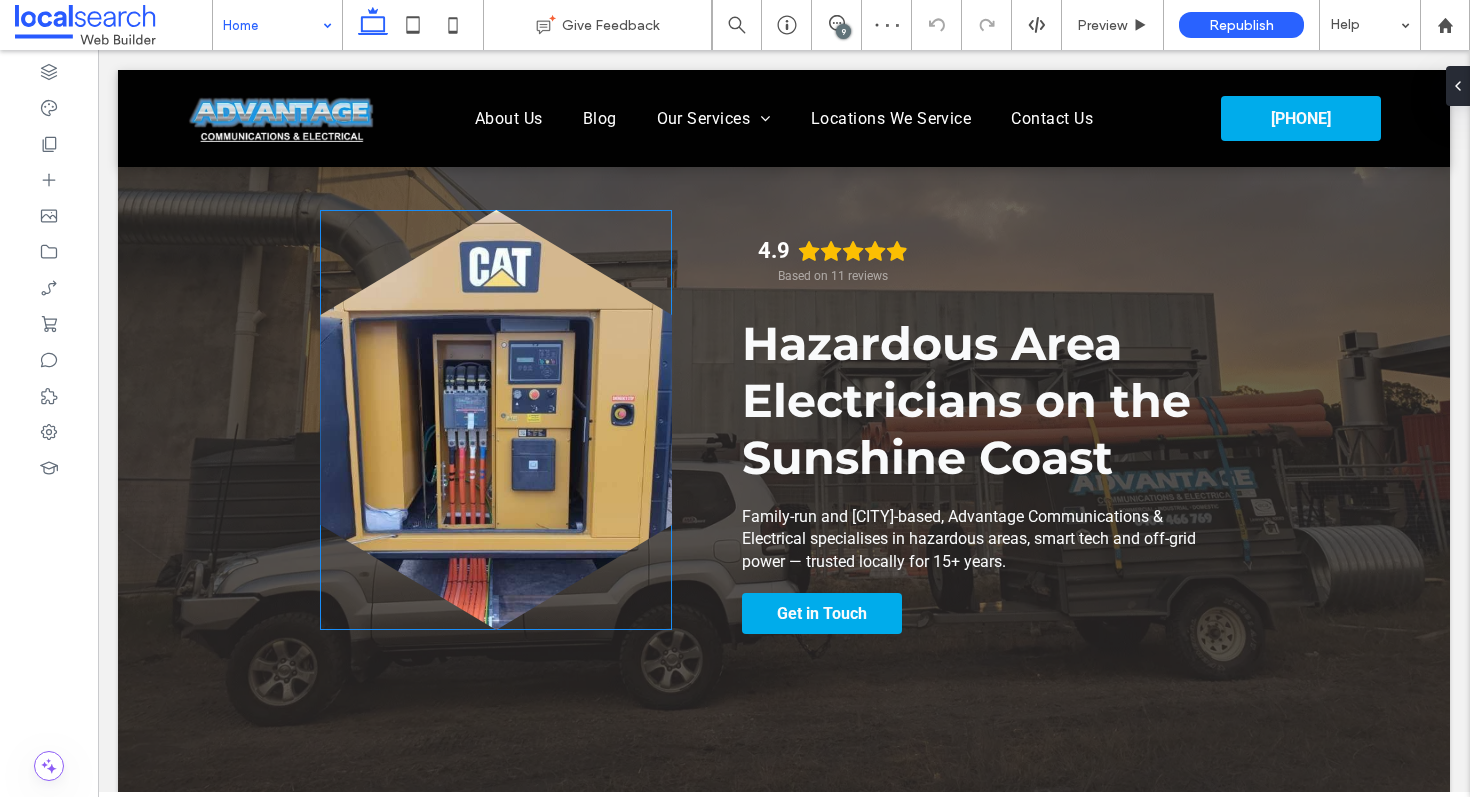 scroll, scrollTop: 399, scrollLeft: 0, axis: vertical 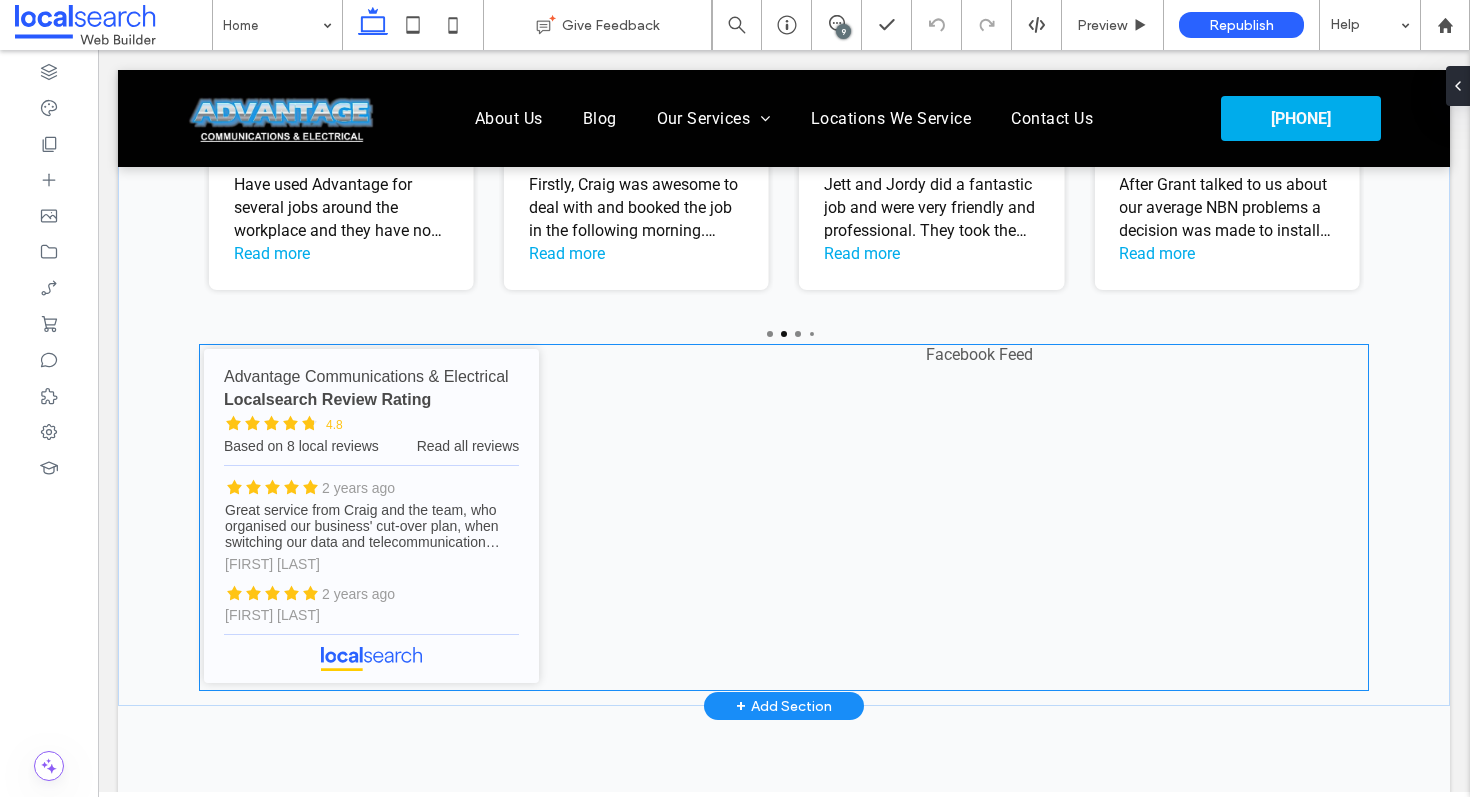 click on "Facebook Feed" at bounding box center (979, 517) 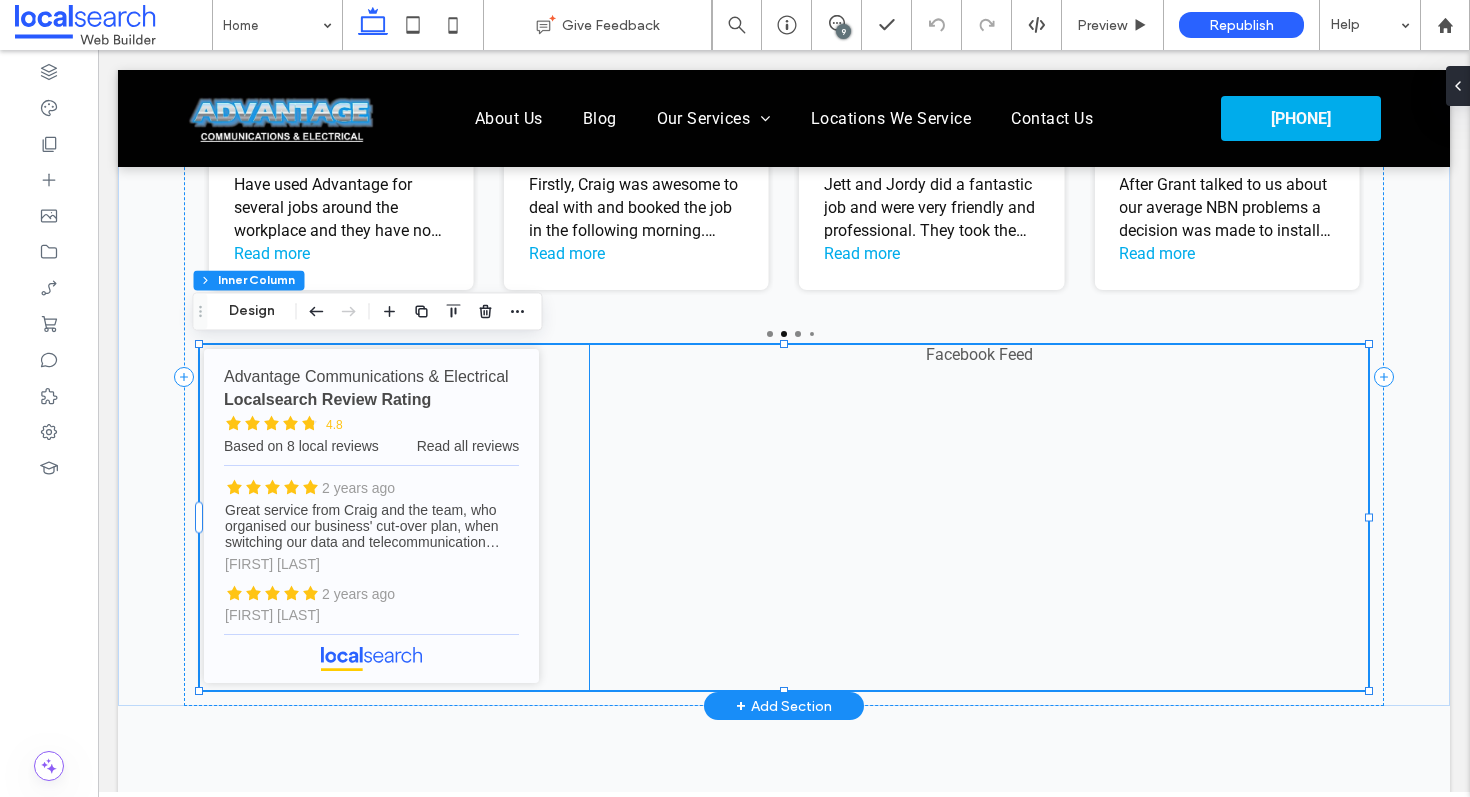 click on "Facebook Feed" at bounding box center [979, 354] 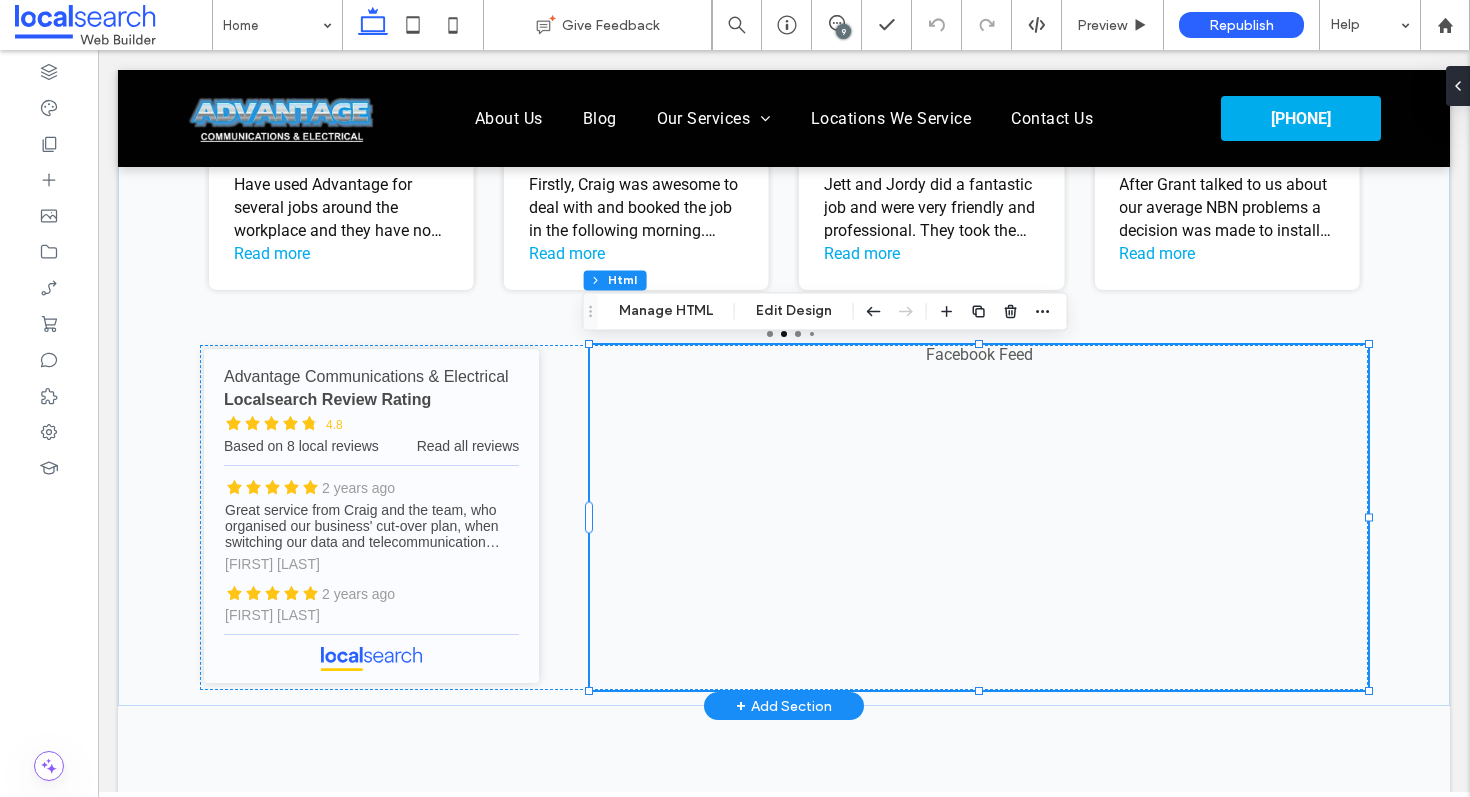 click on "Facebook Feed" at bounding box center [979, 354] 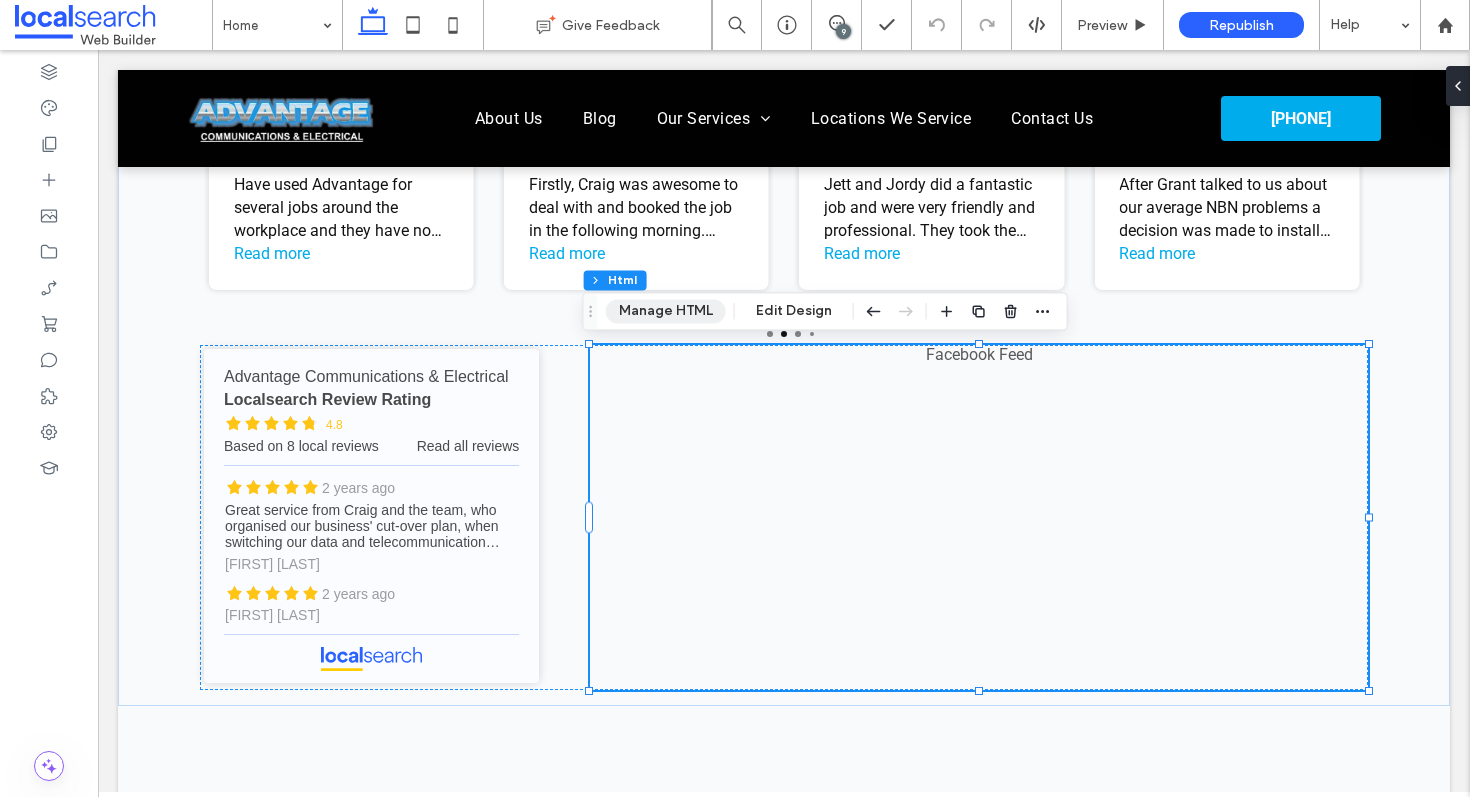 click on "Manage HTML" at bounding box center (666, 311) 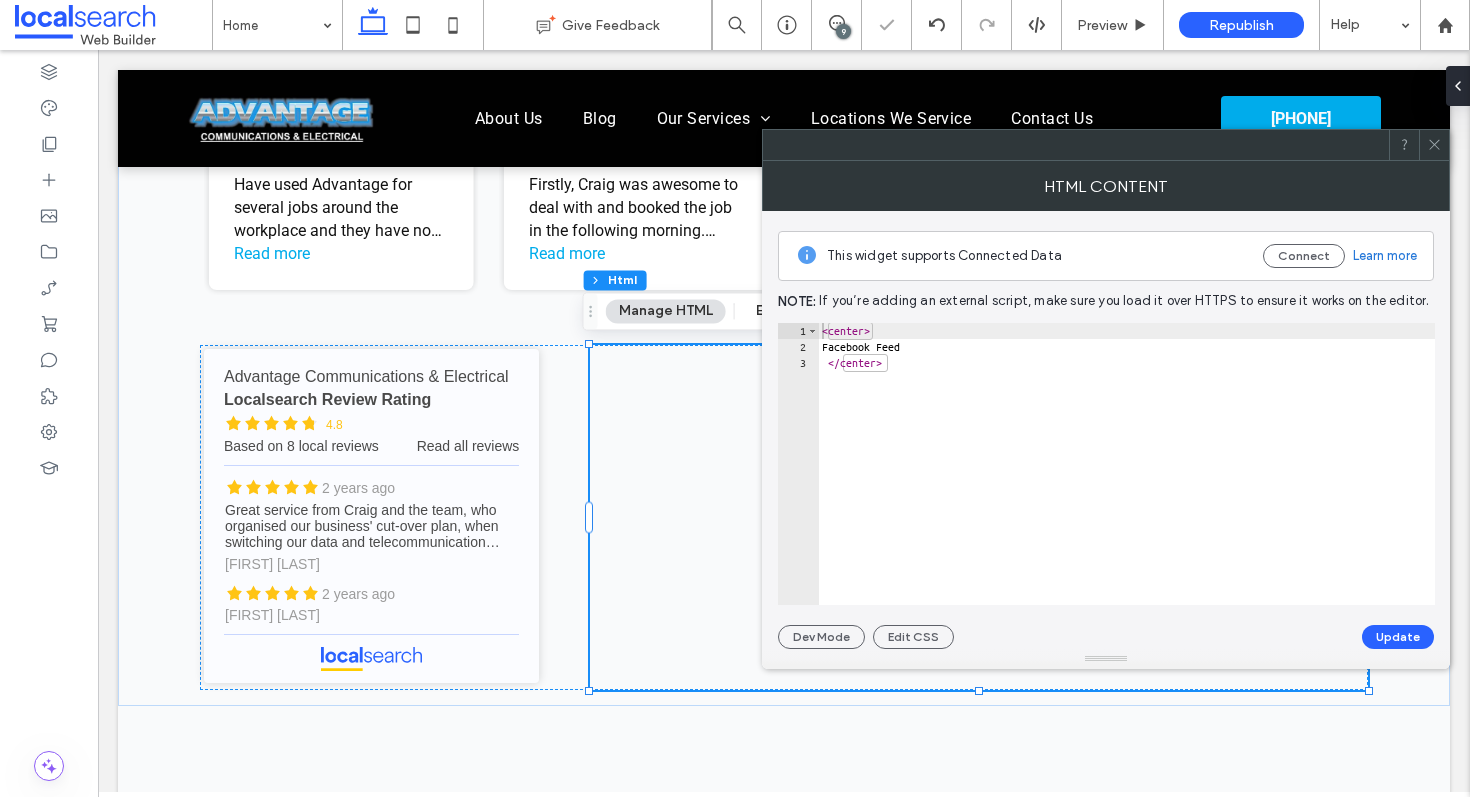 click 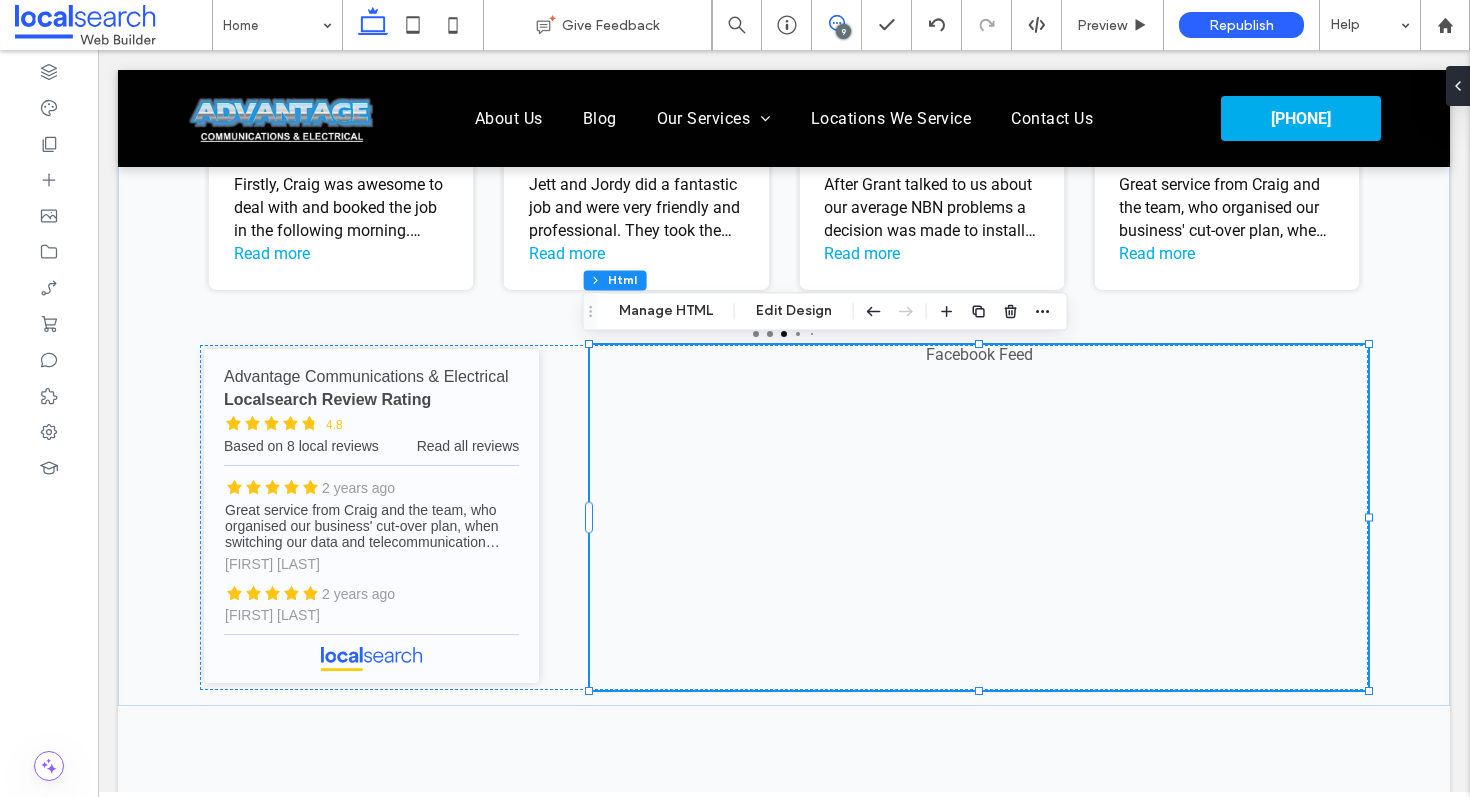 click 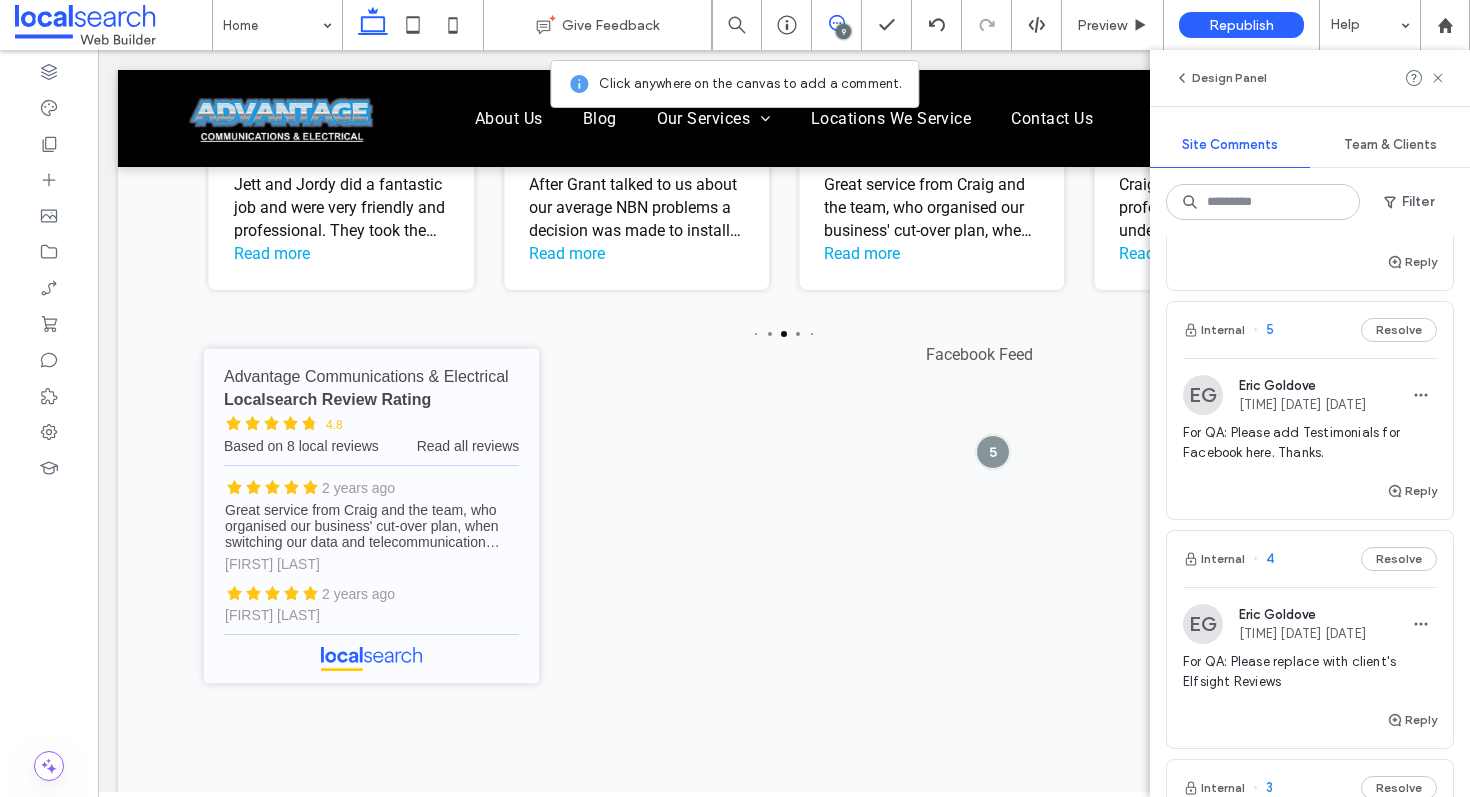 scroll, scrollTop: 1270, scrollLeft: 0, axis: vertical 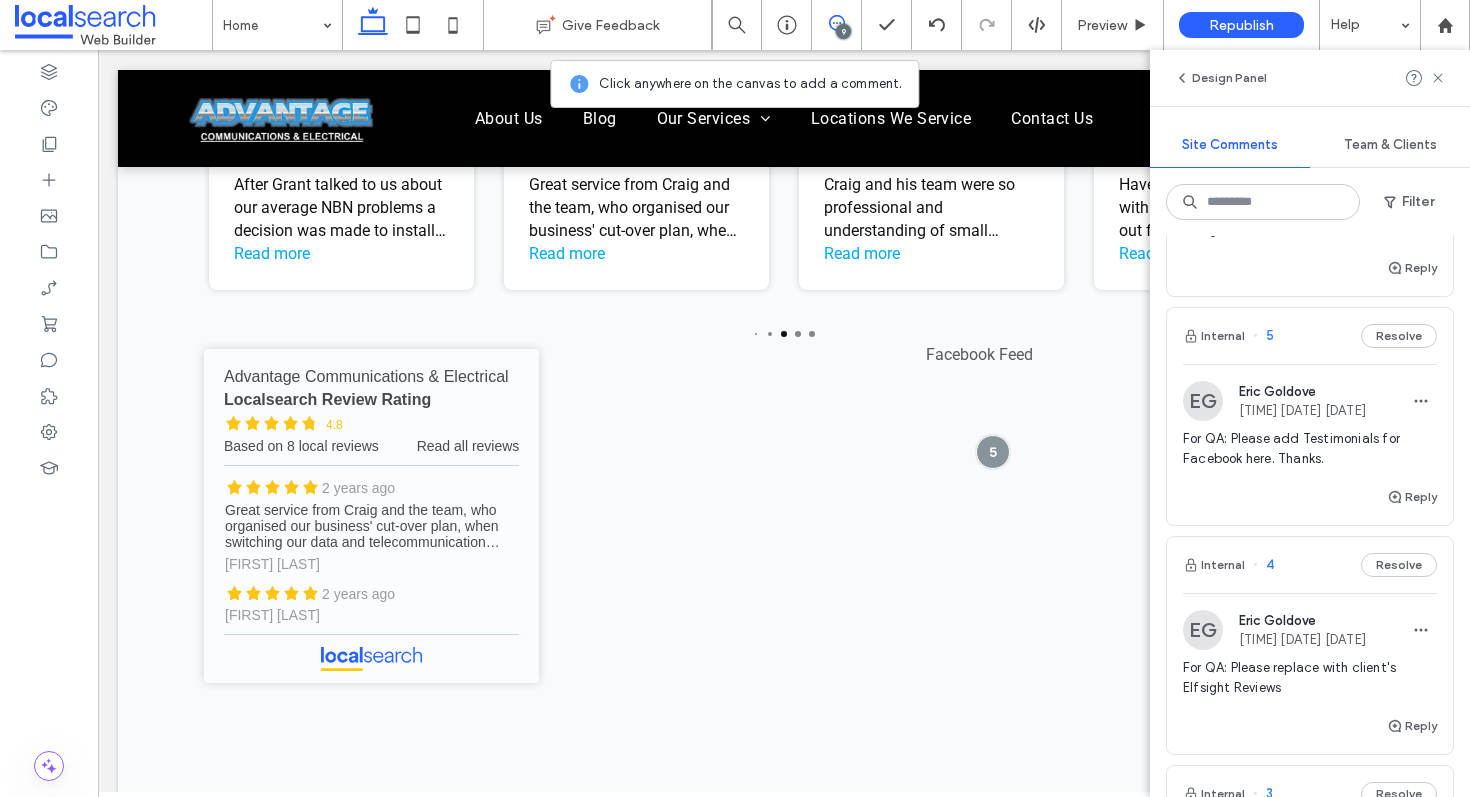click on "Internal 4 Resolve" at bounding box center [1310, 565] 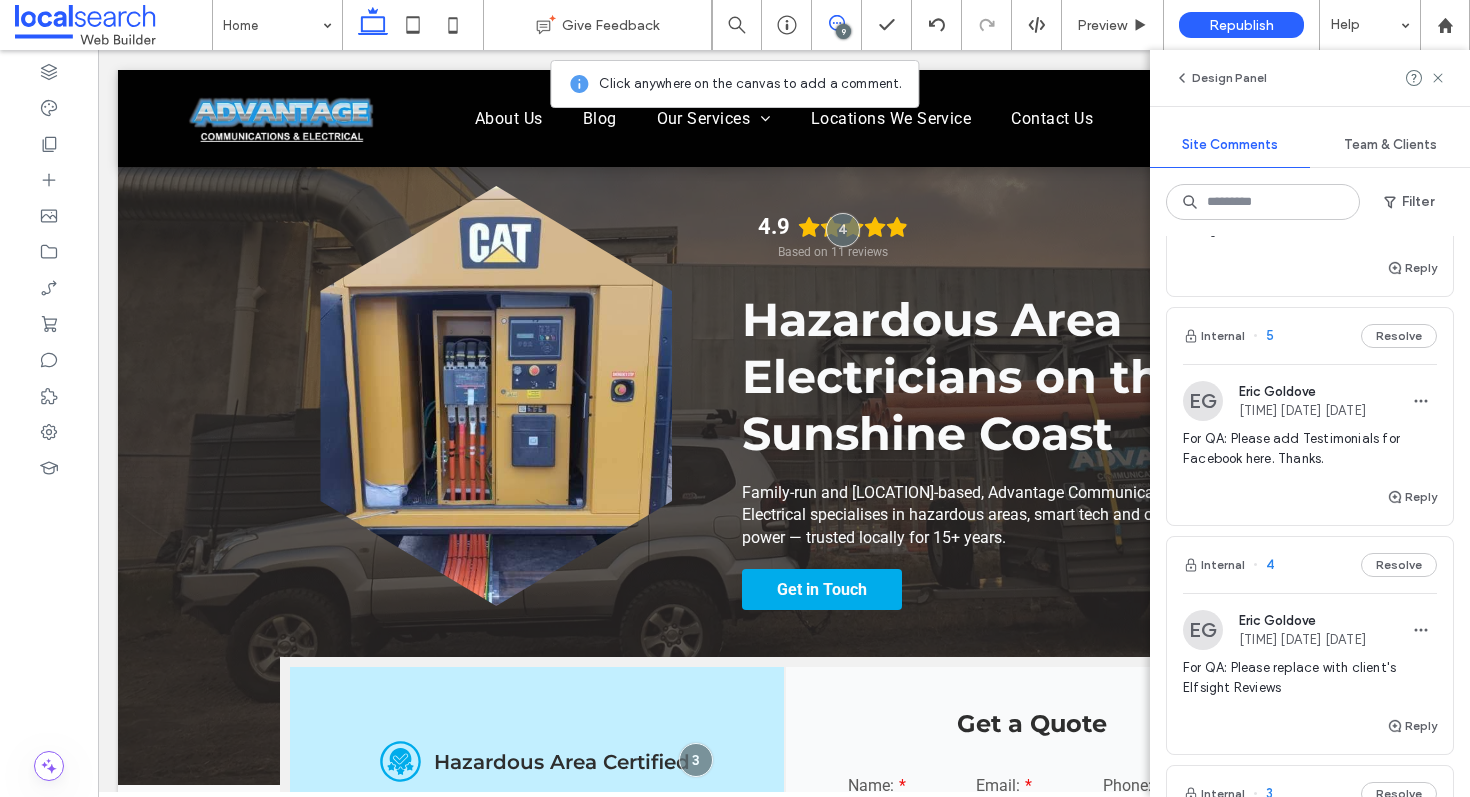 scroll, scrollTop: 0, scrollLeft: 0, axis: both 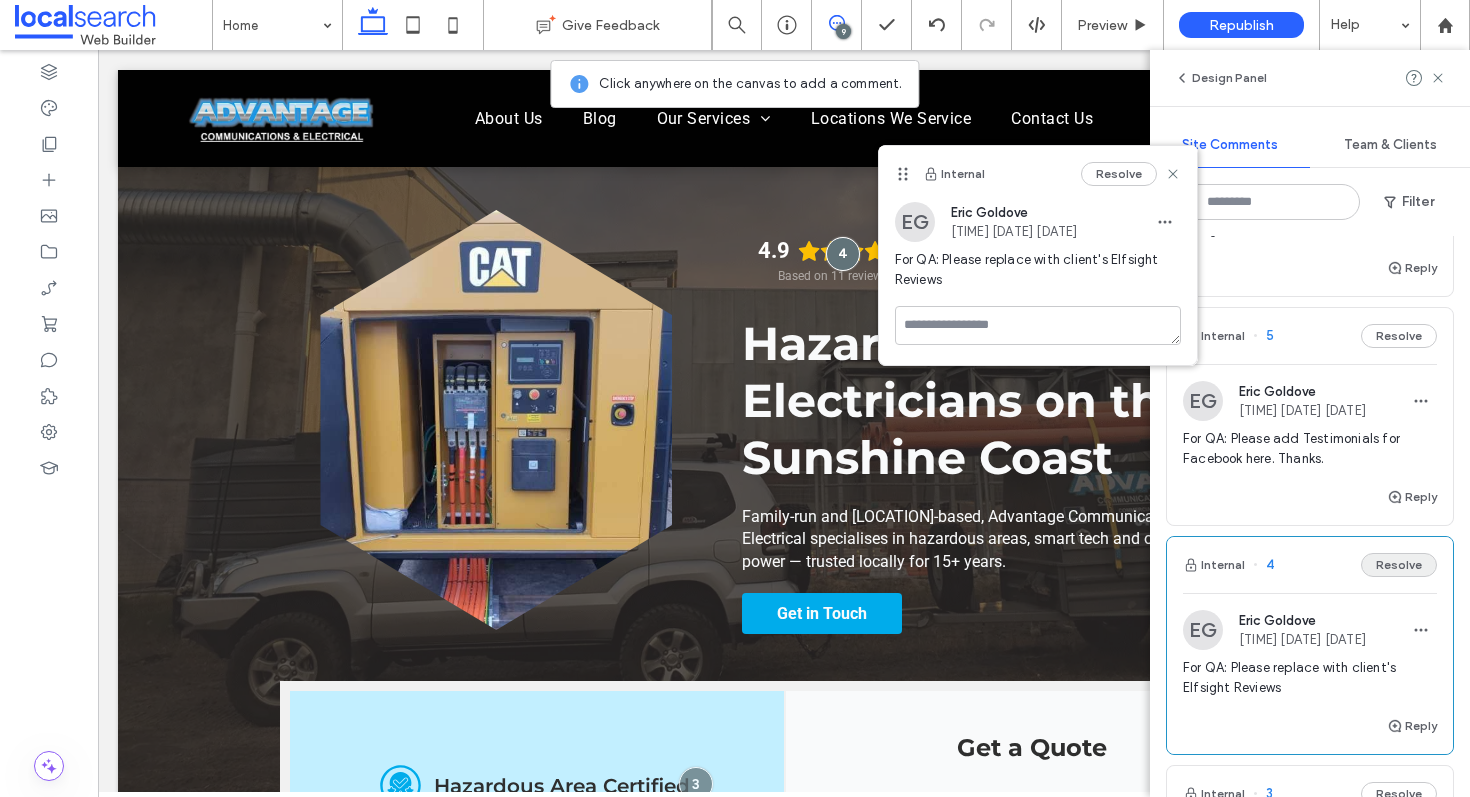 click on "Resolve" at bounding box center (1399, 565) 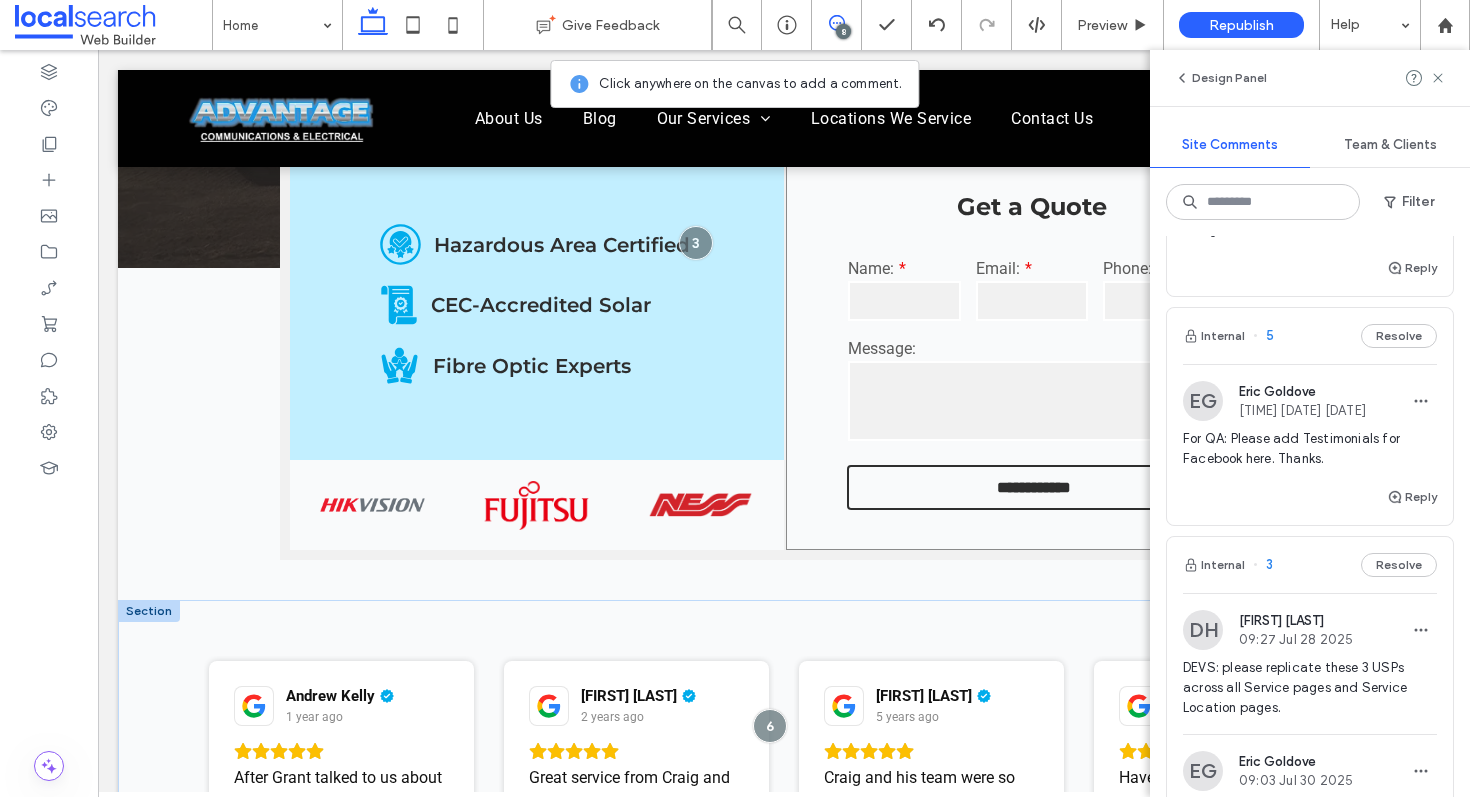scroll, scrollTop: 1367, scrollLeft: 0, axis: vertical 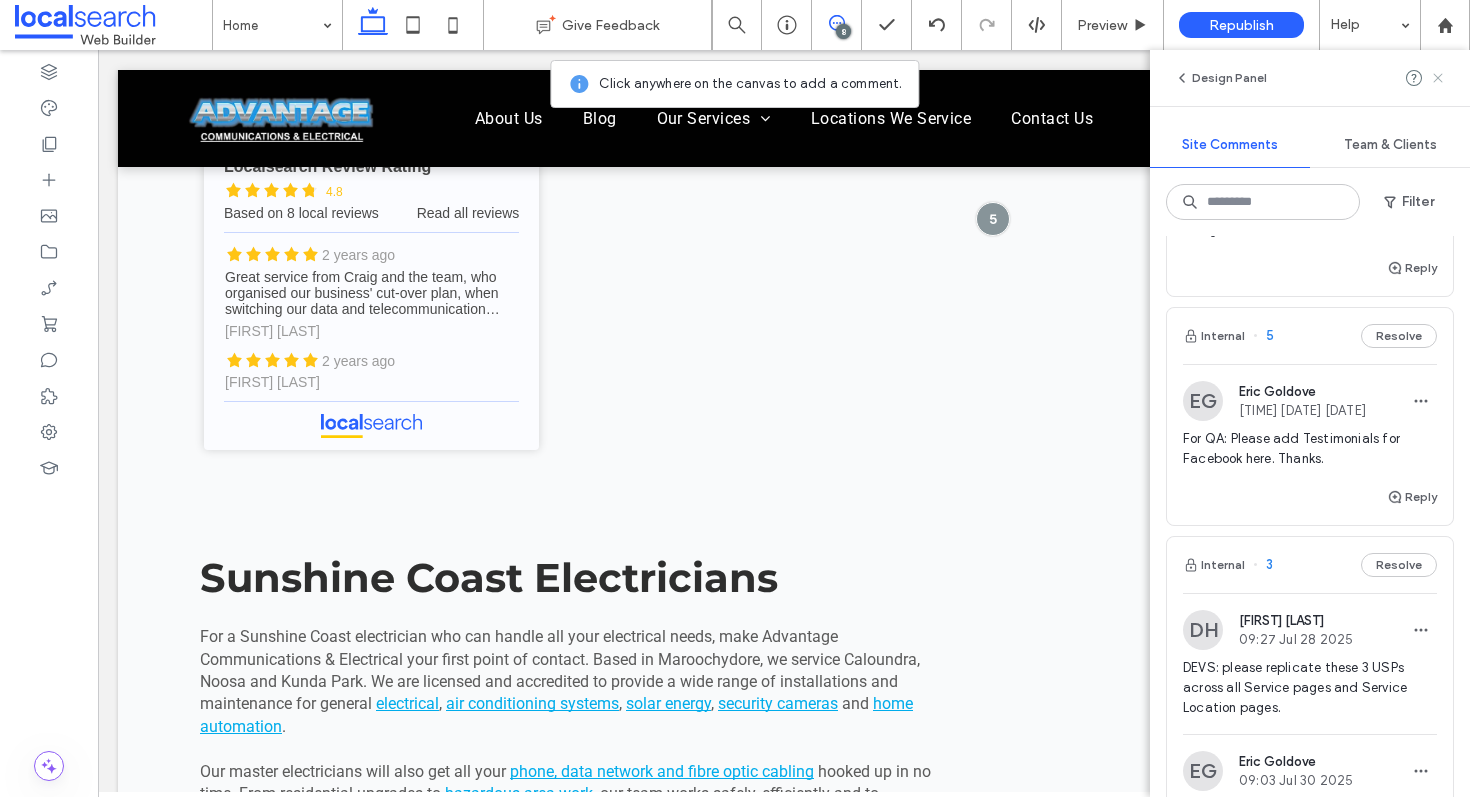 click 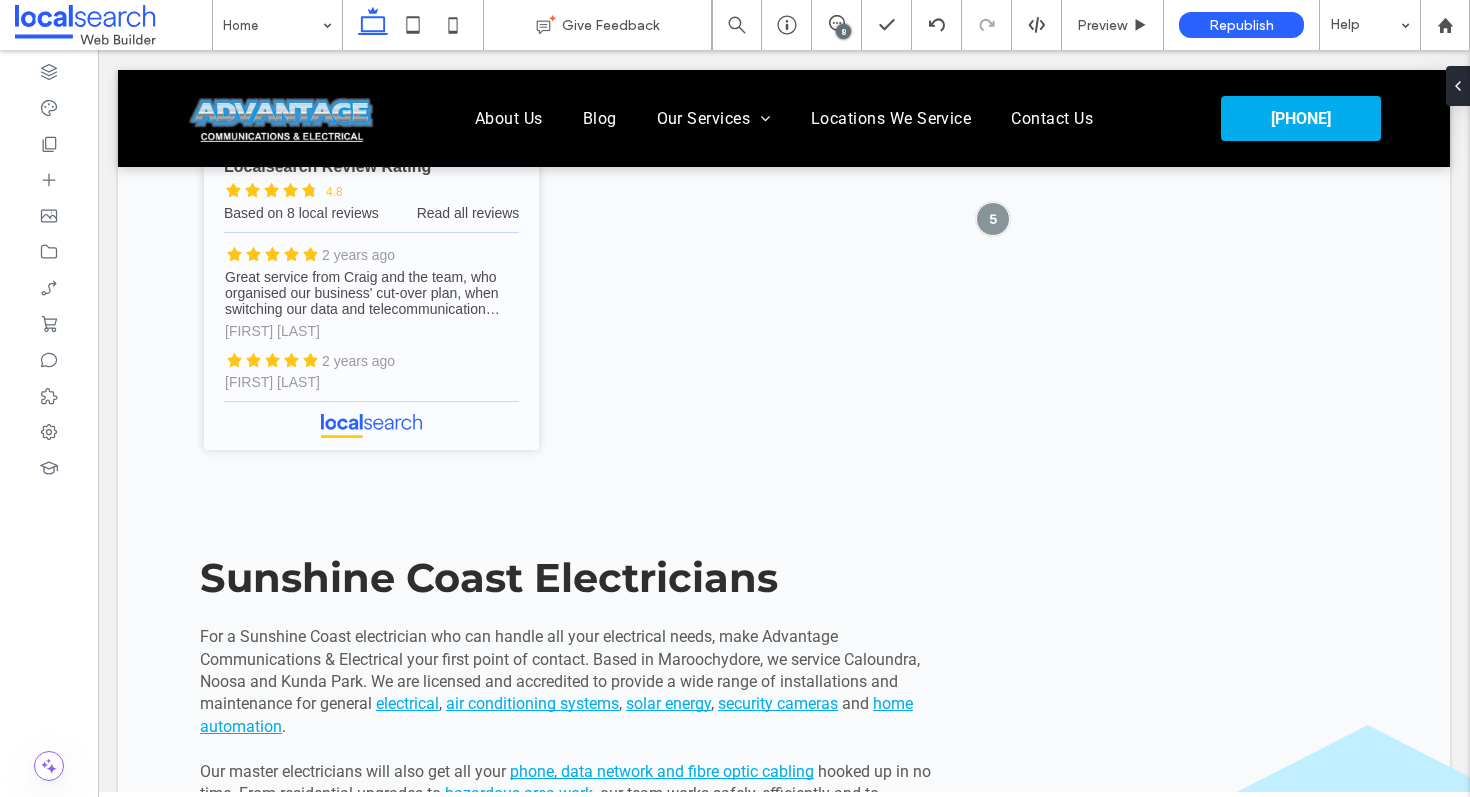 scroll, scrollTop: 0, scrollLeft: 0, axis: both 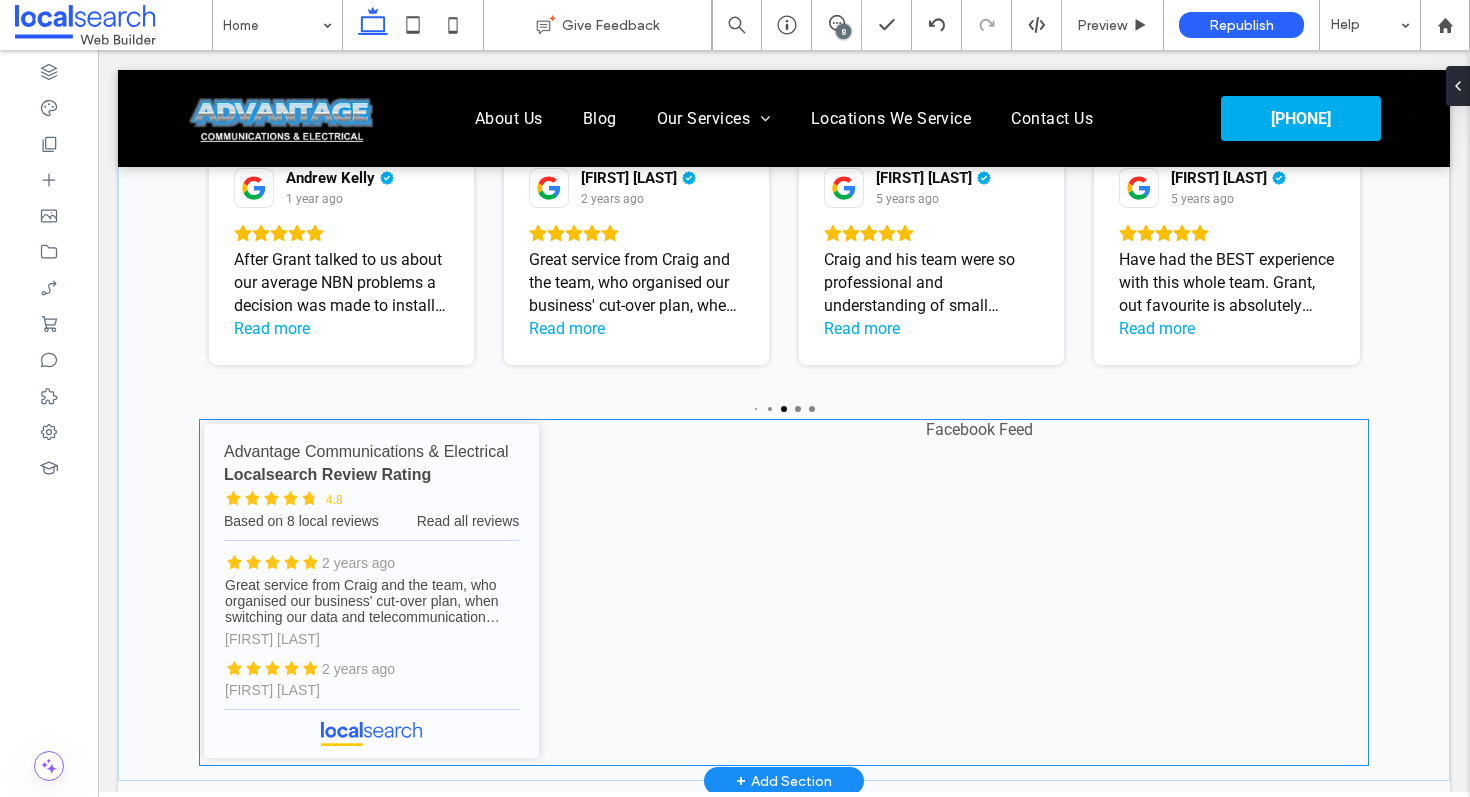 click on "Facebook Feed" at bounding box center [979, 592] 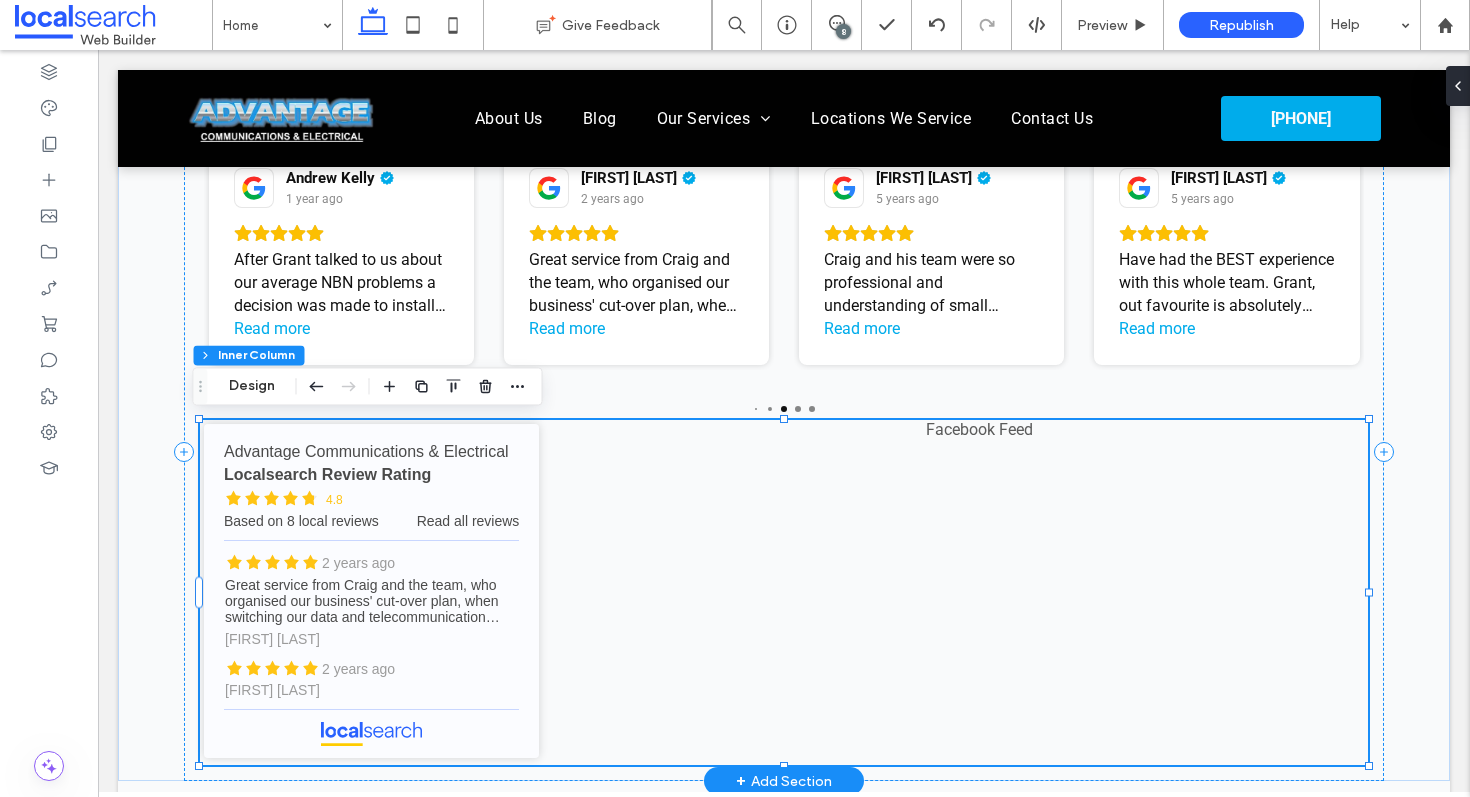 click on "Facebook Feed" at bounding box center [979, 592] 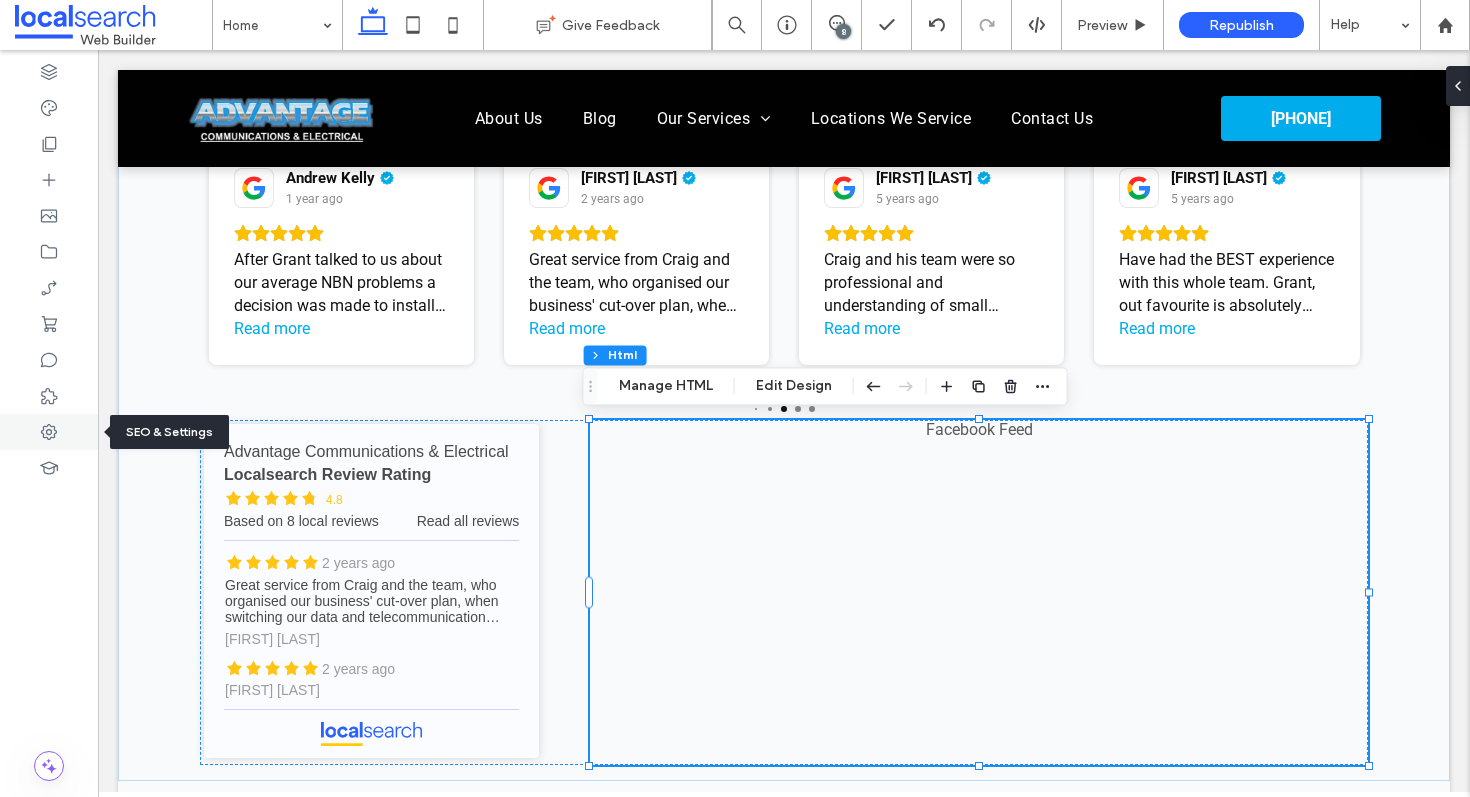 click at bounding box center (49, 432) 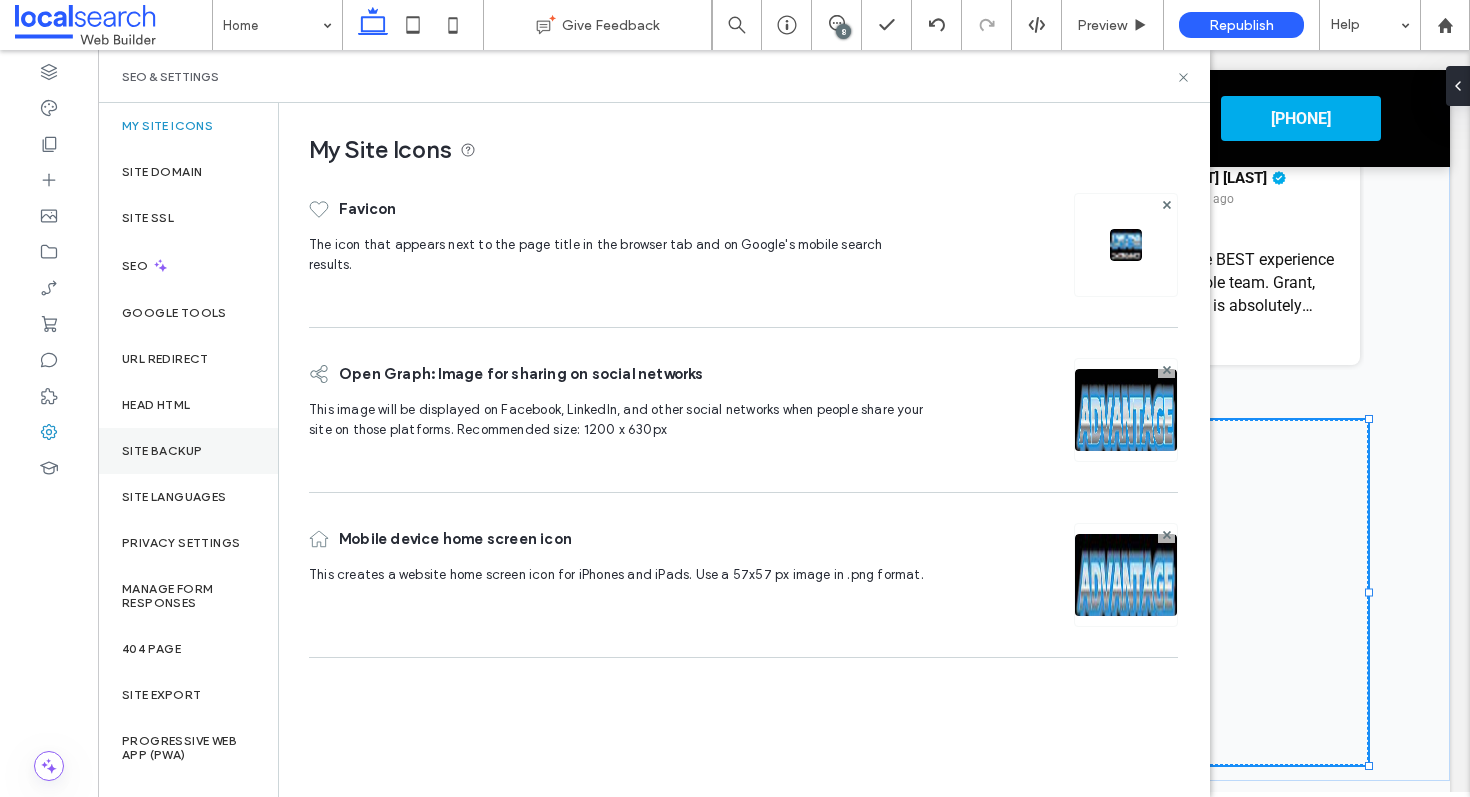 click on "Site Backup" at bounding box center (188, 451) 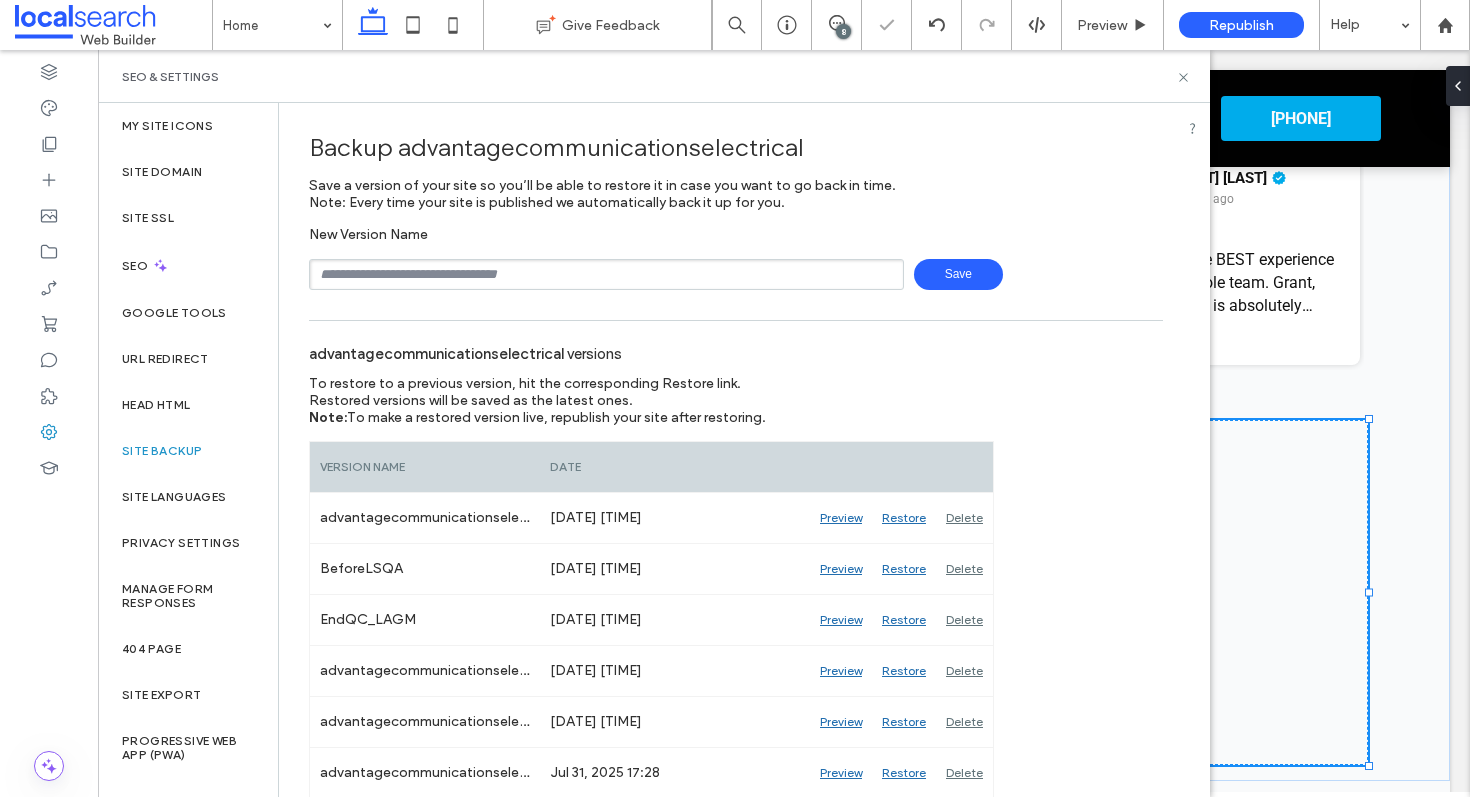 click at bounding box center (606, 274) 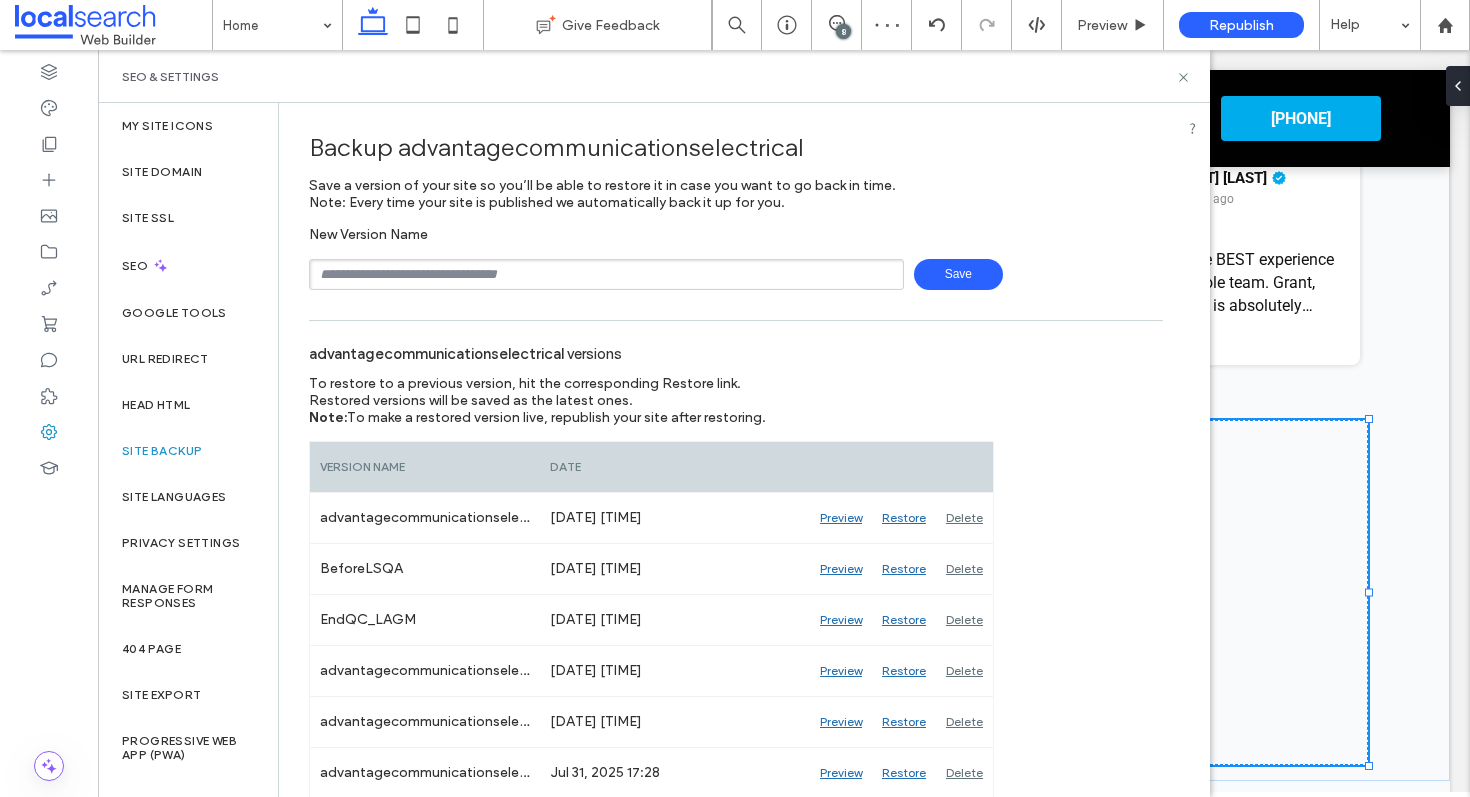 type on "**********" 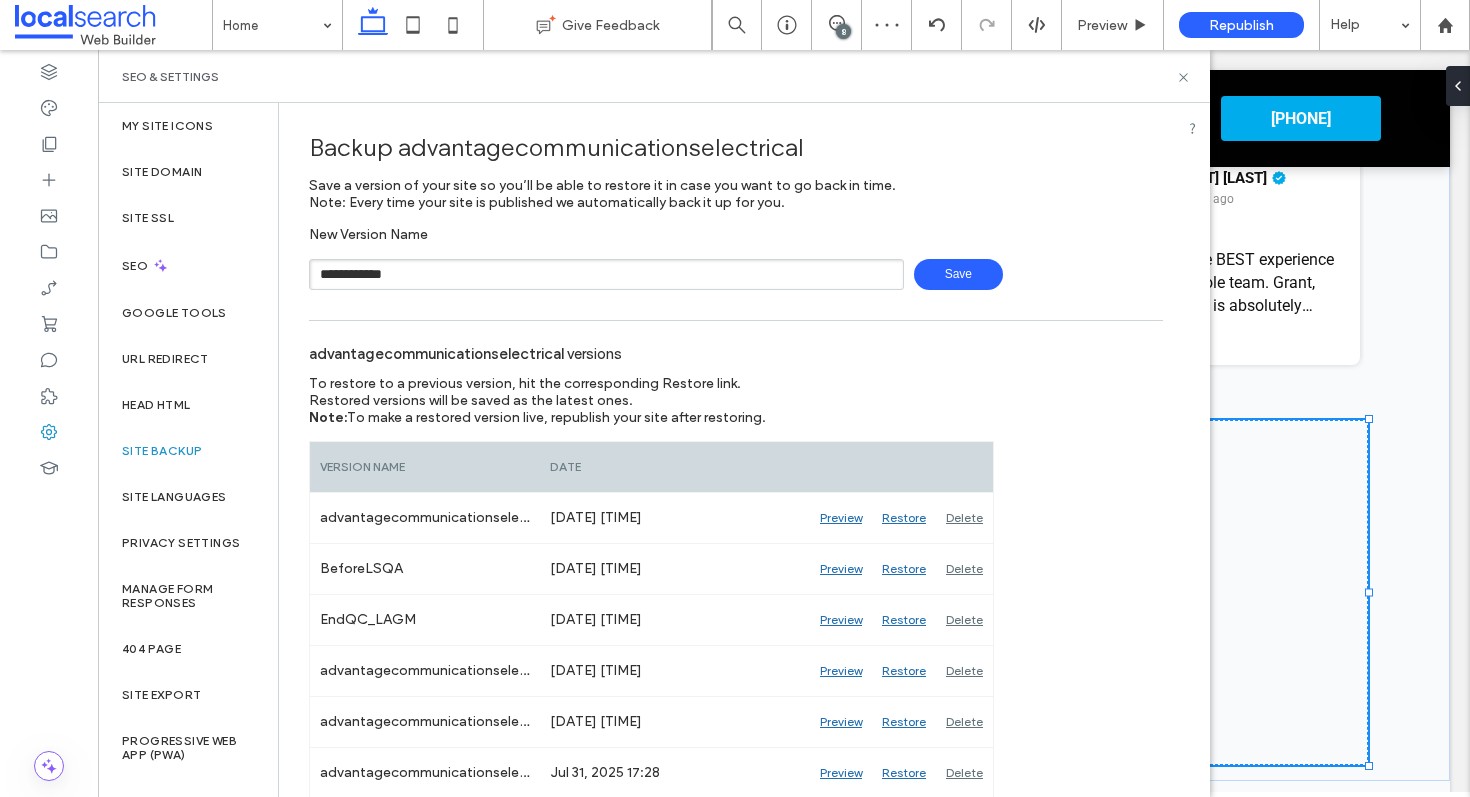 click on "Save" at bounding box center (958, 274) 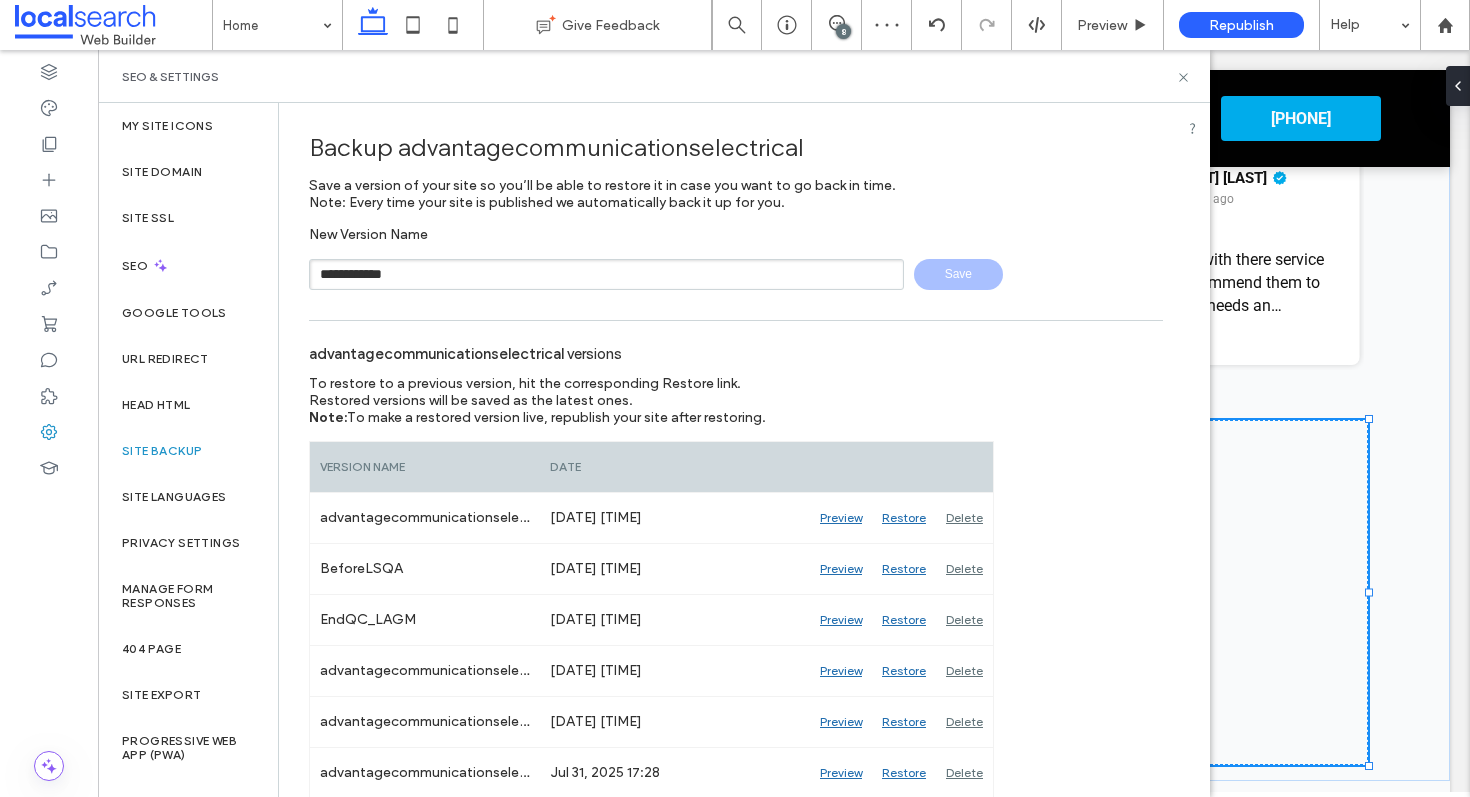 type 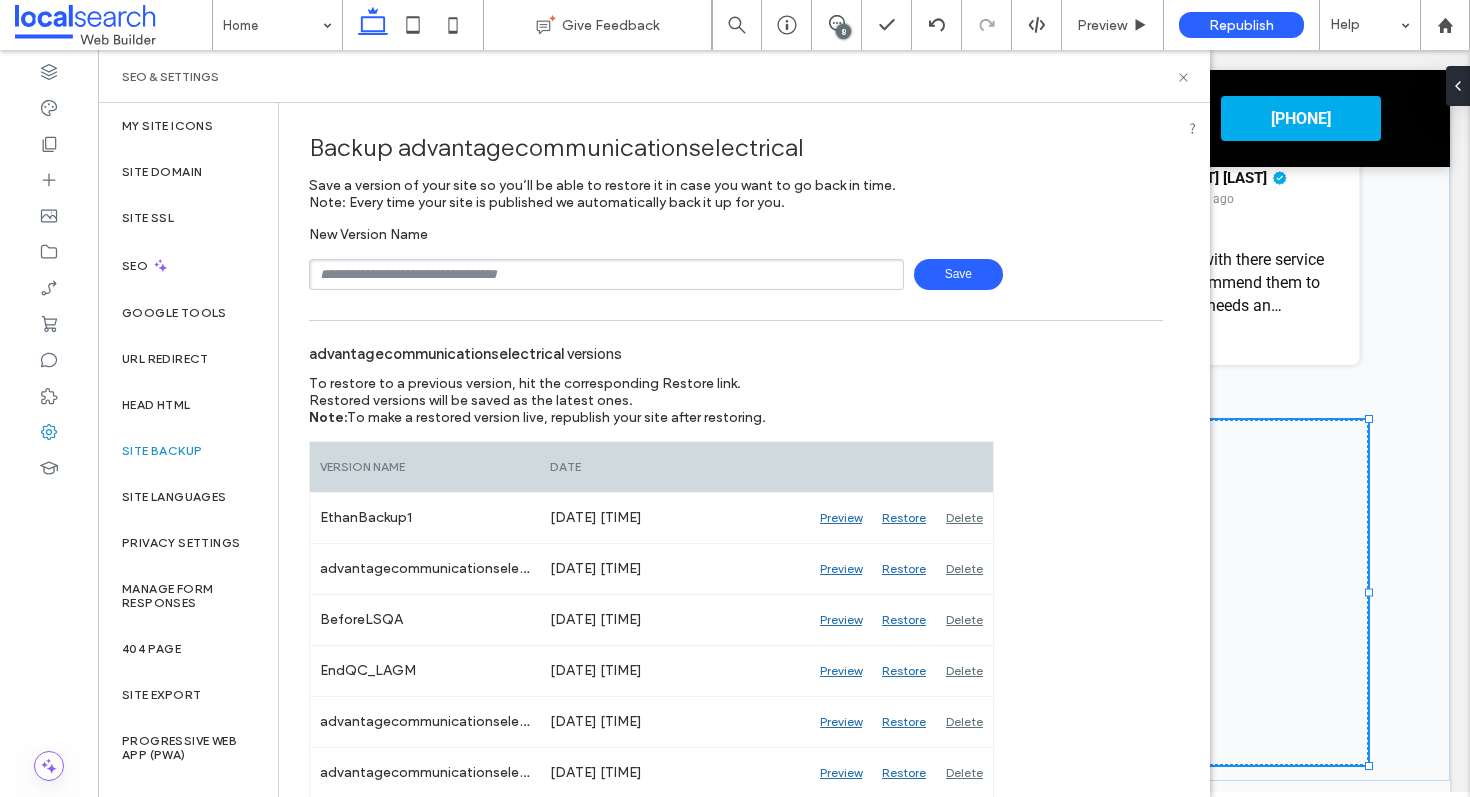 click 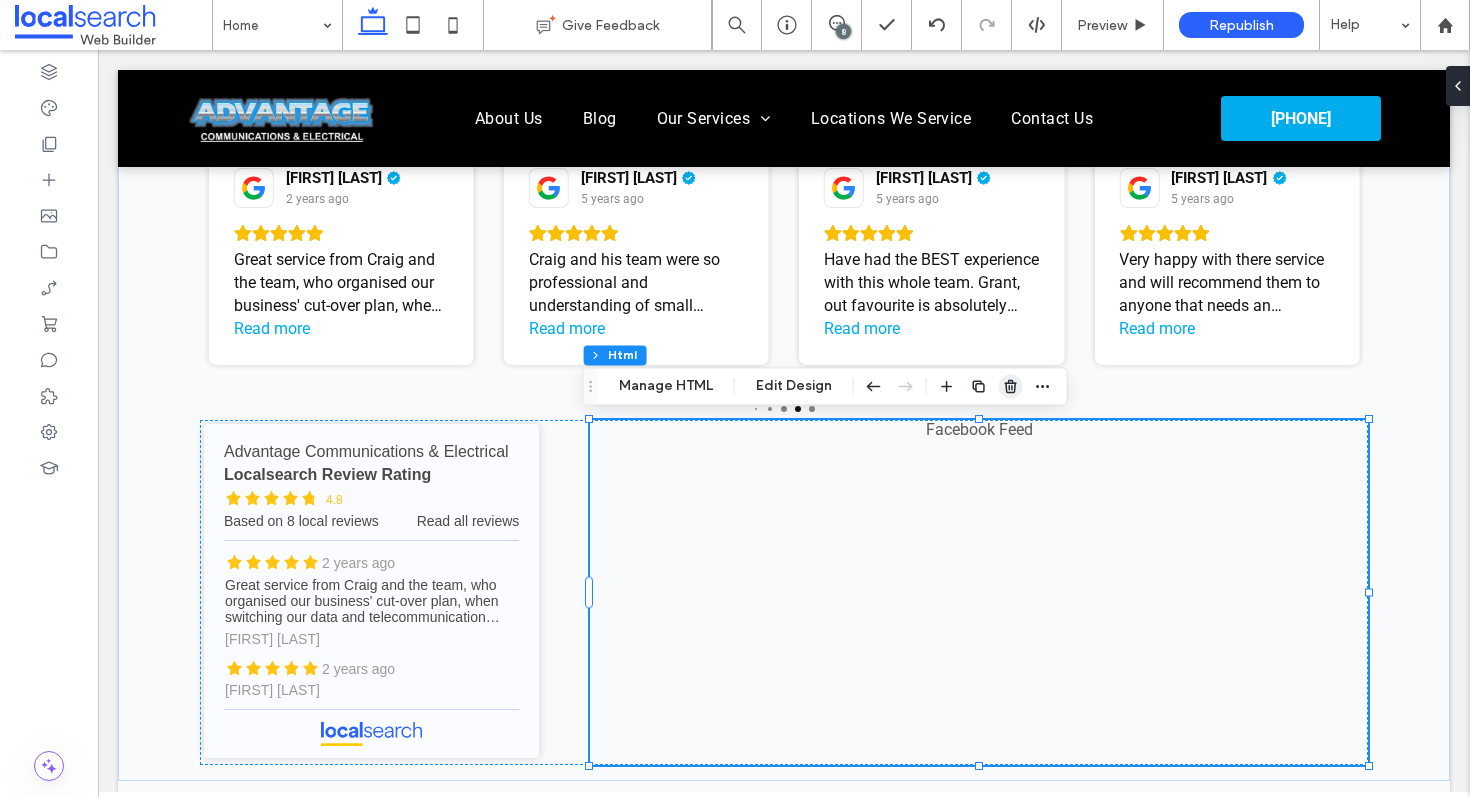click at bounding box center [1011, 386] 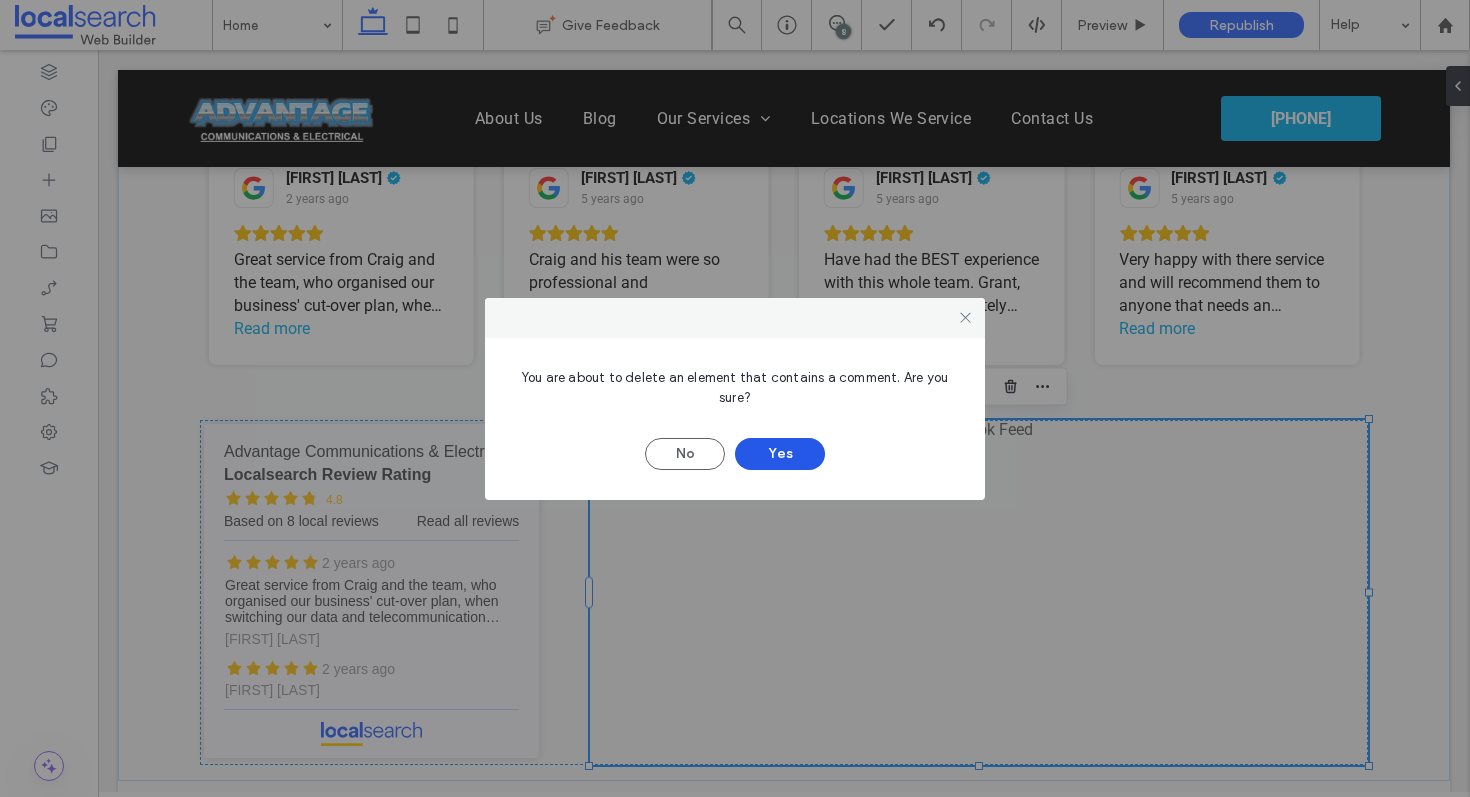 click on "Yes" at bounding box center [780, 454] 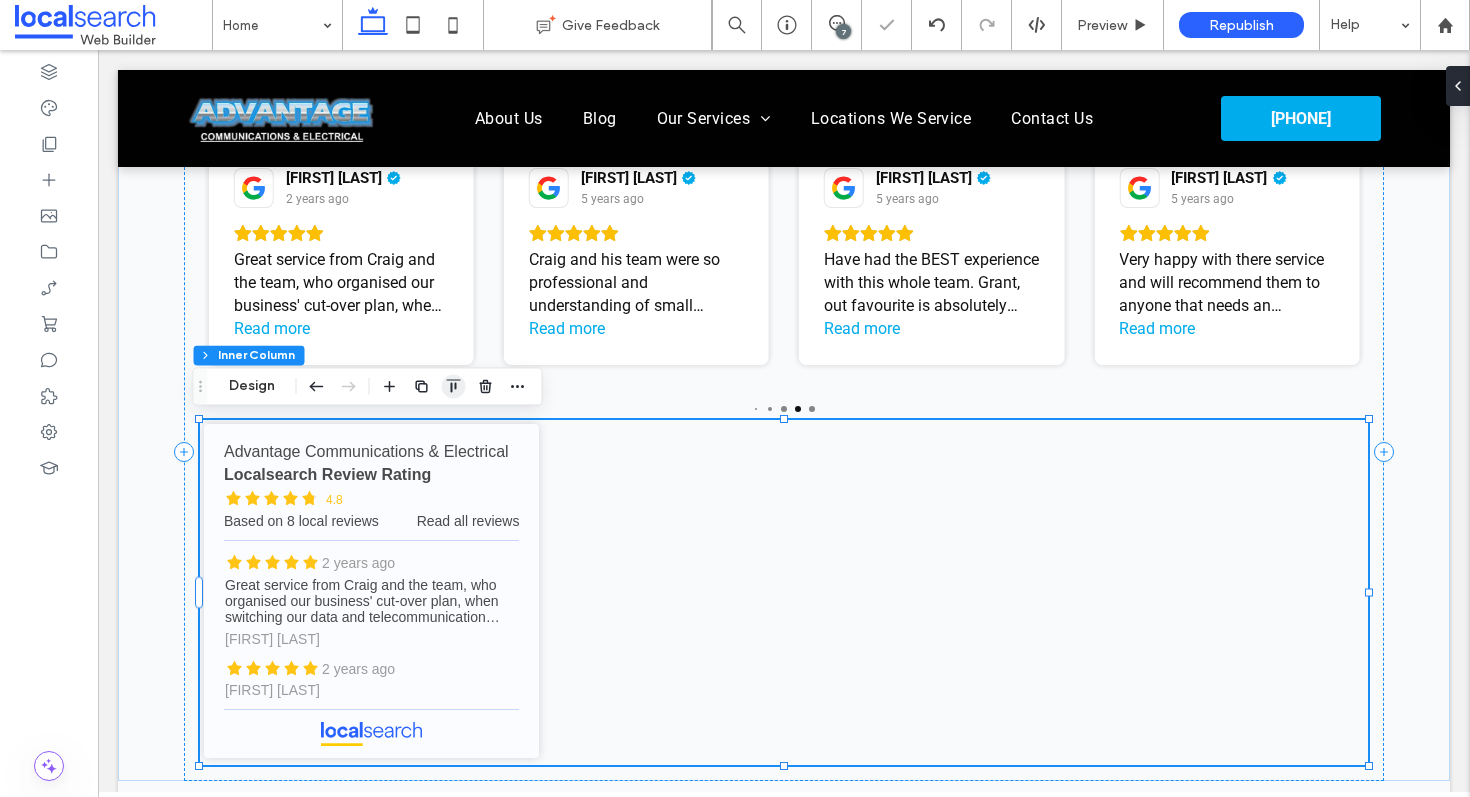 click 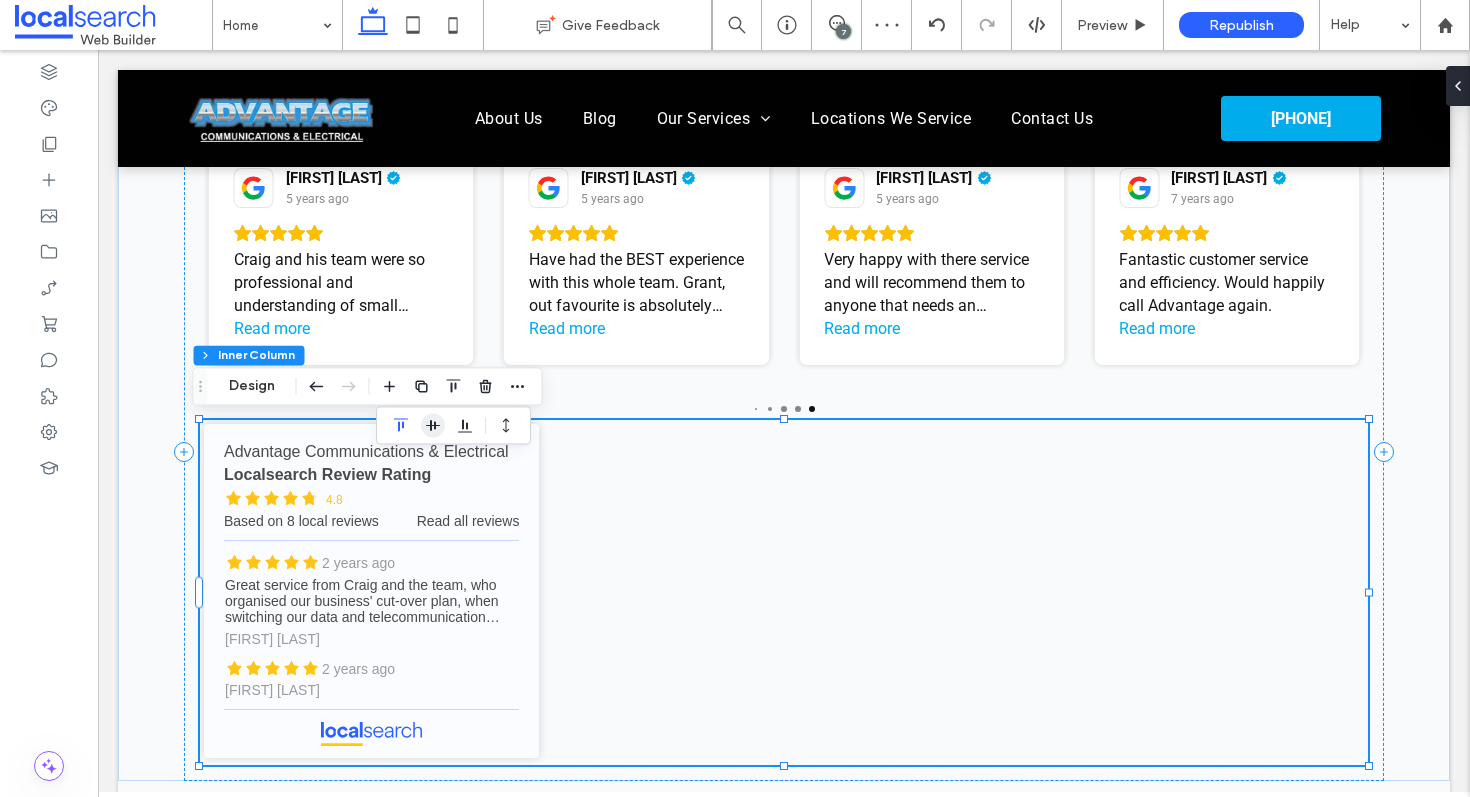 click 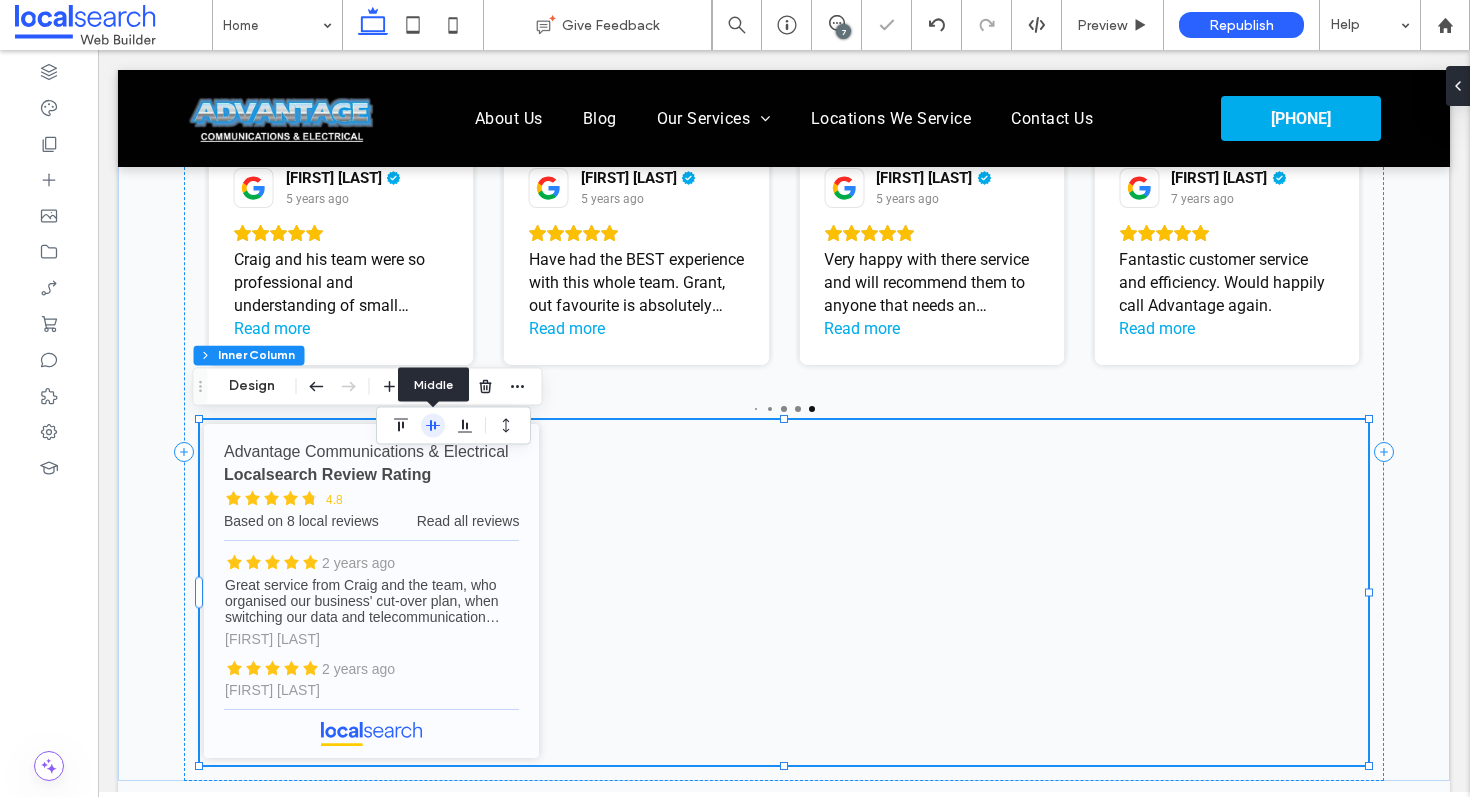 click 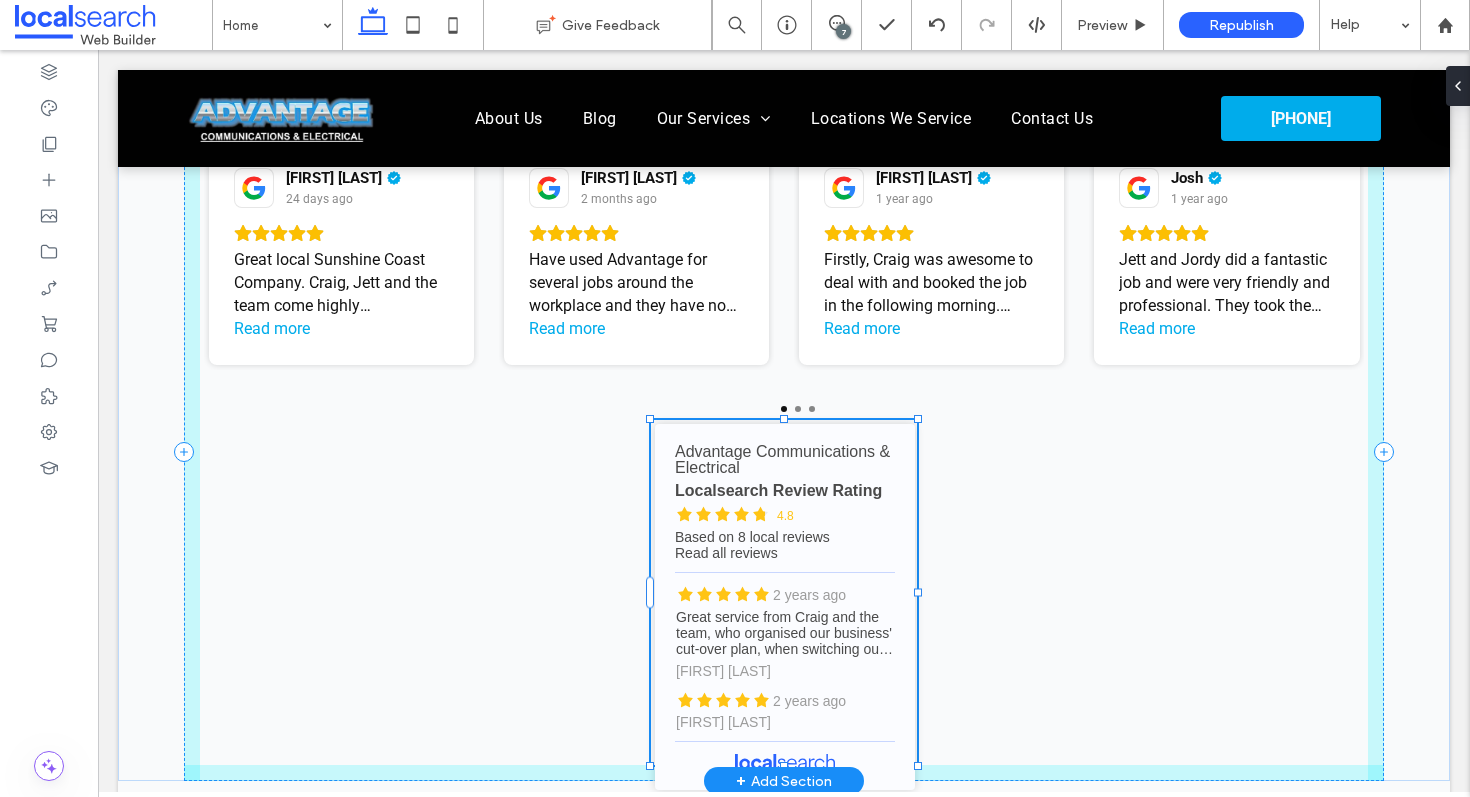 drag, startPoint x: 1363, startPoint y: 591, endPoint x: 912, endPoint y: 574, distance: 451.32028 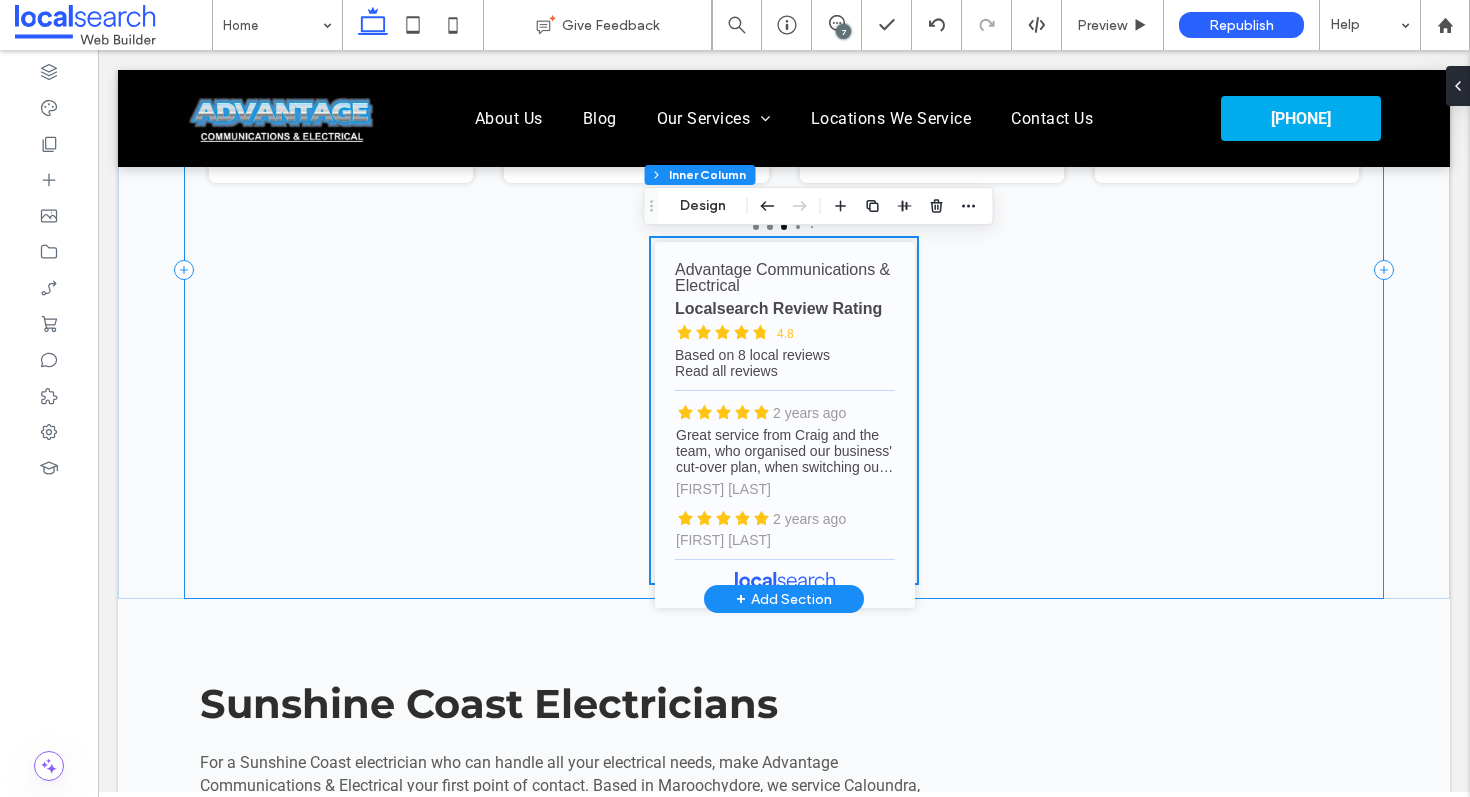 scroll, scrollTop: 1242, scrollLeft: 0, axis: vertical 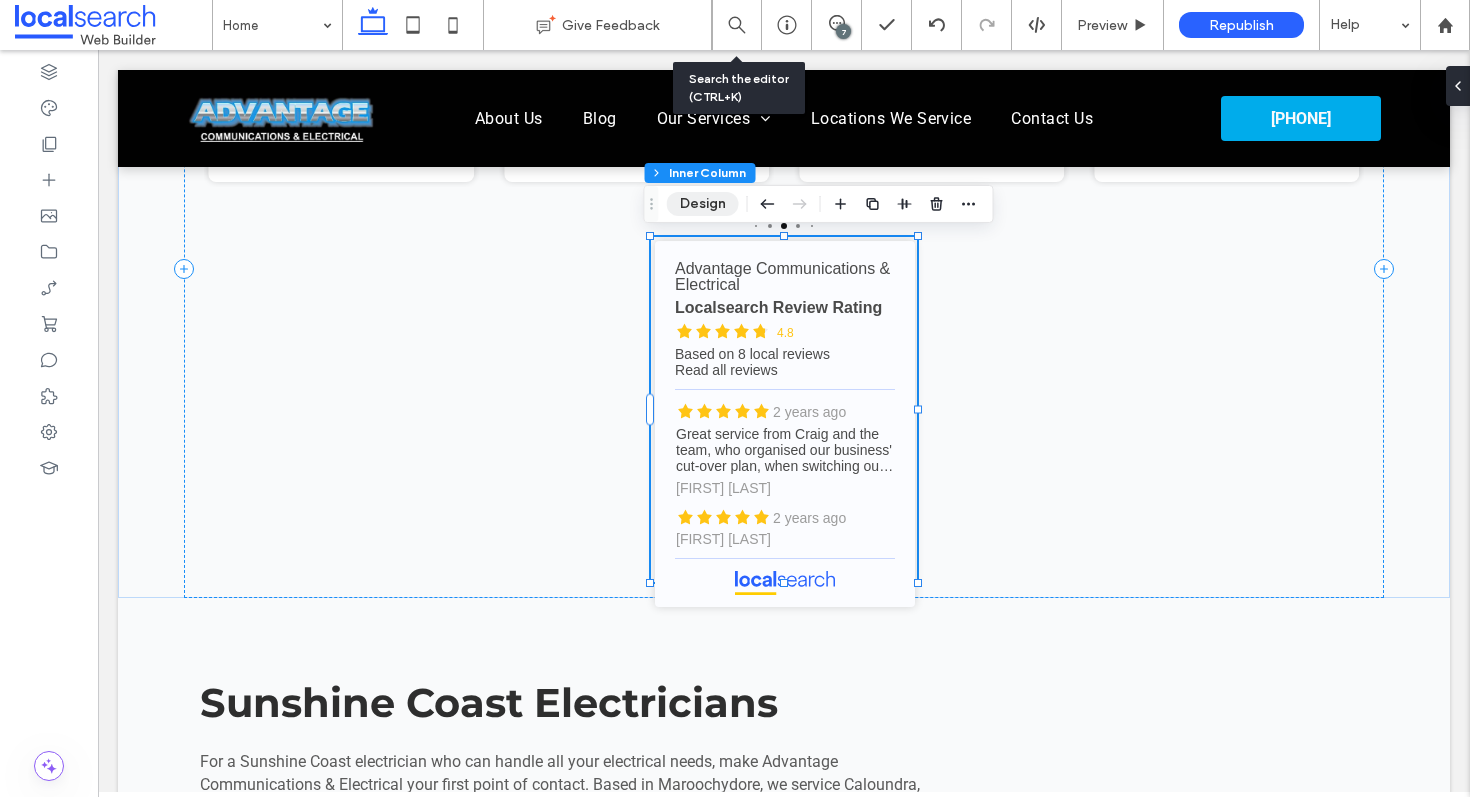drag, startPoint x: 712, startPoint y: 201, endPoint x: 742, endPoint y: 209, distance: 31.04835 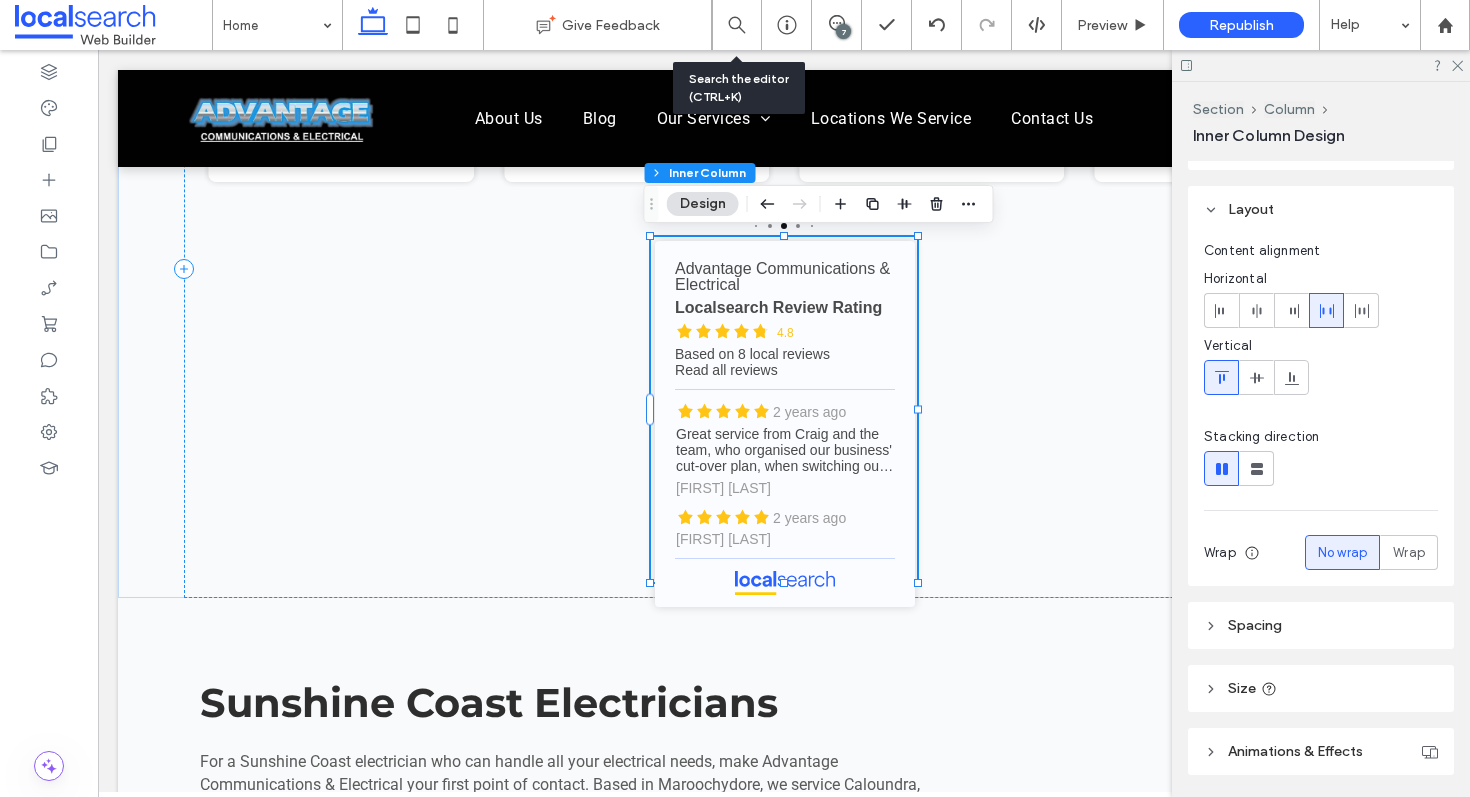 click on "Spacing" at bounding box center [1321, 625] 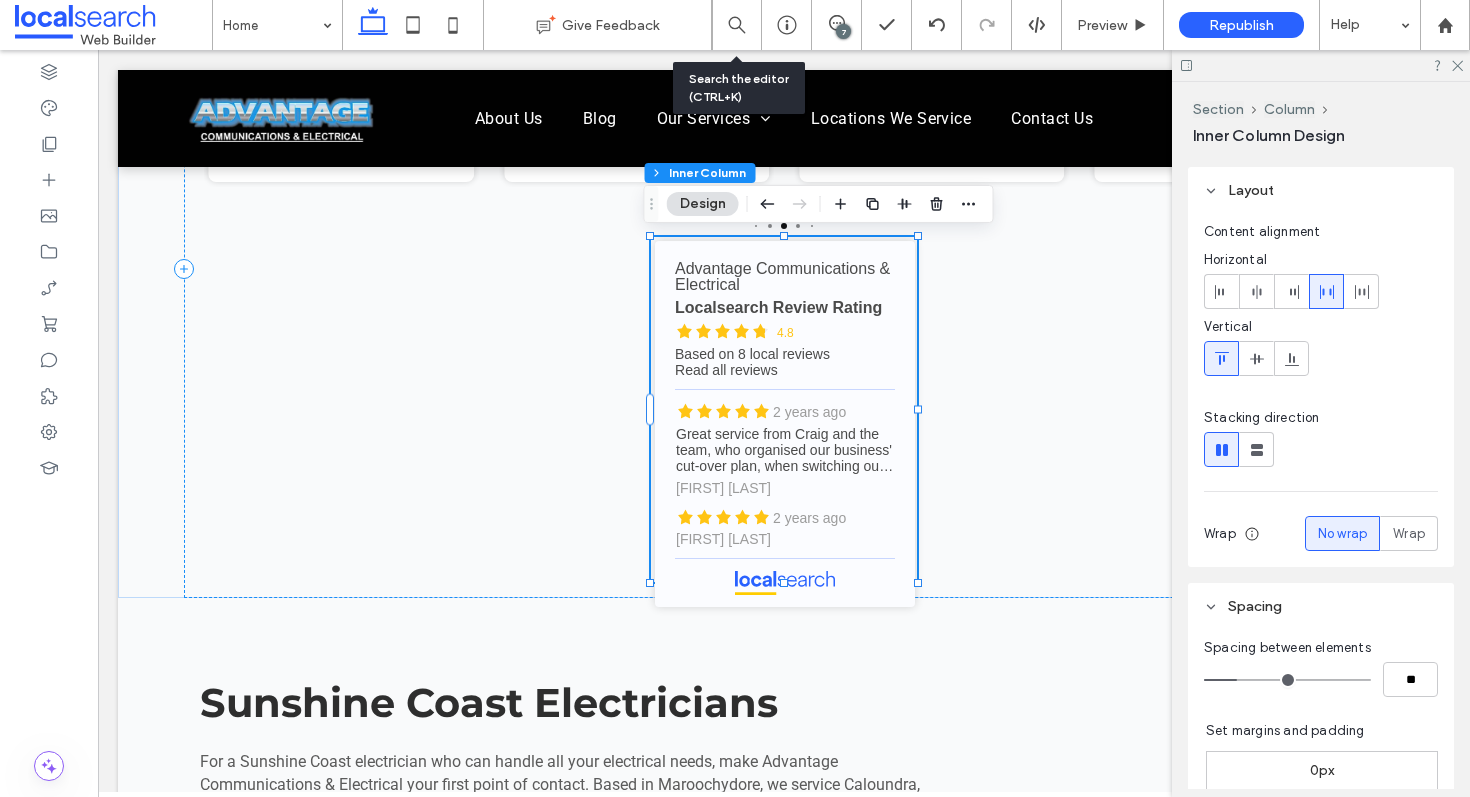 scroll, scrollTop: 244, scrollLeft: 0, axis: vertical 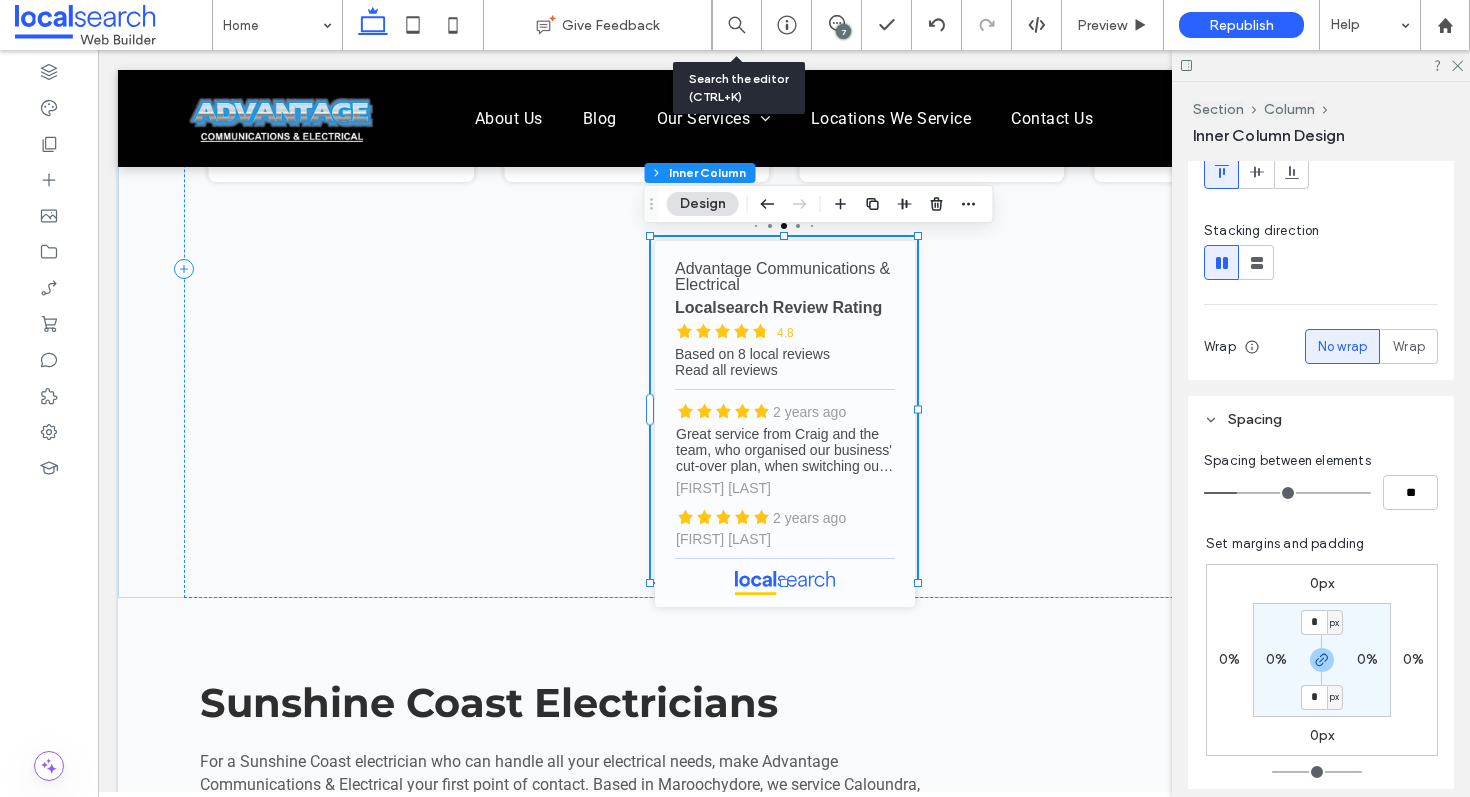 click on "0px" at bounding box center [1322, 583] 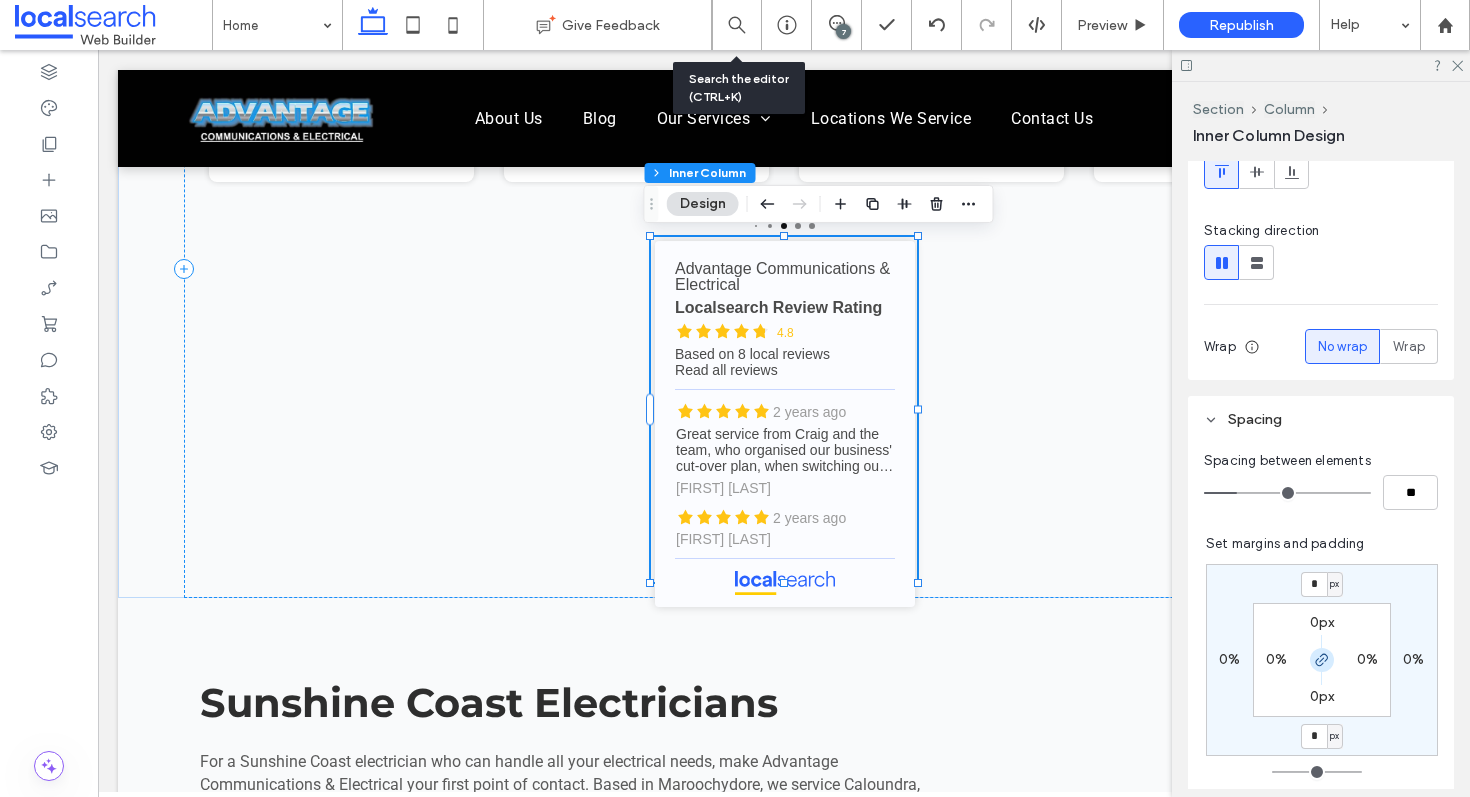 click 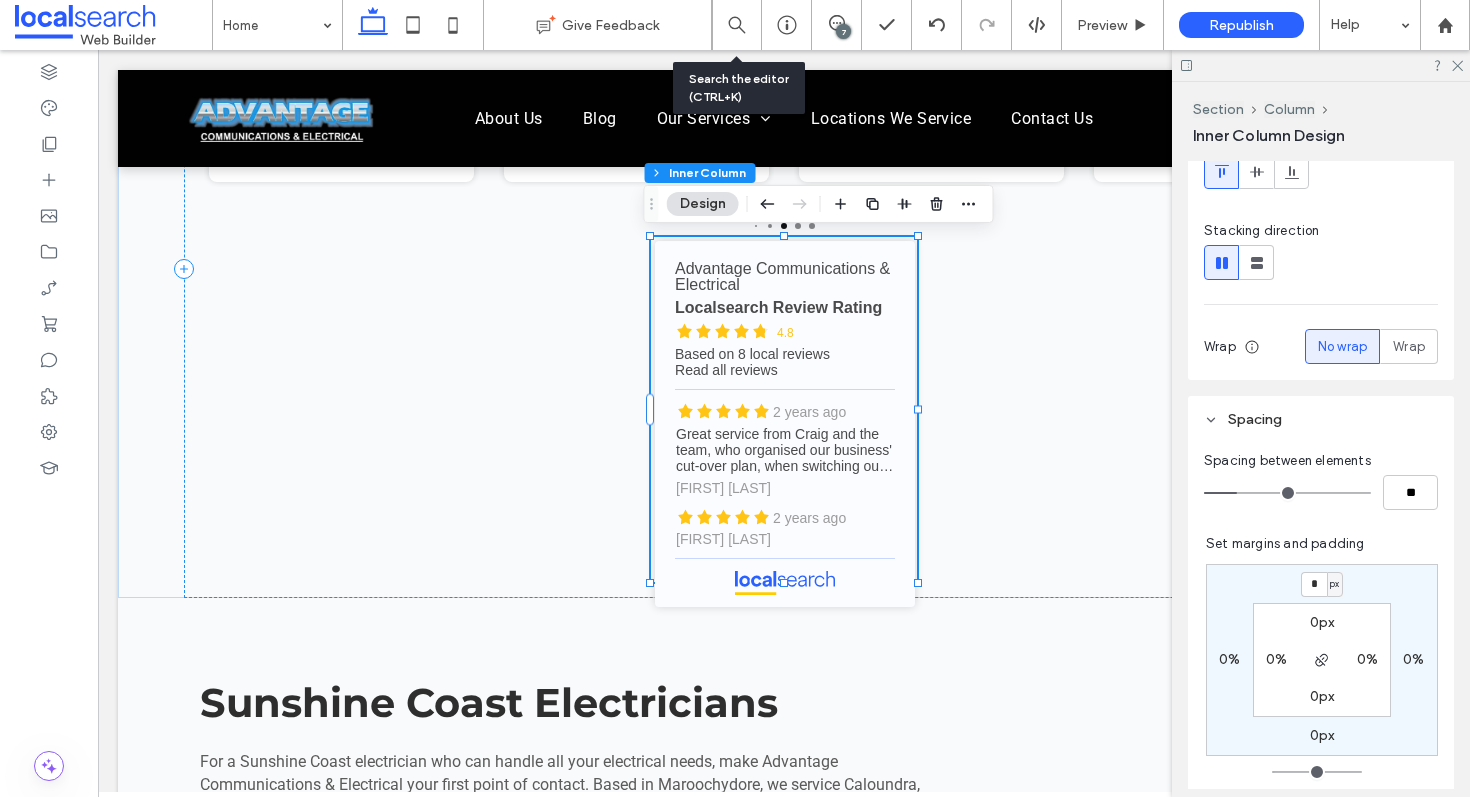 click on "* px" at bounding box center [1322, 584] 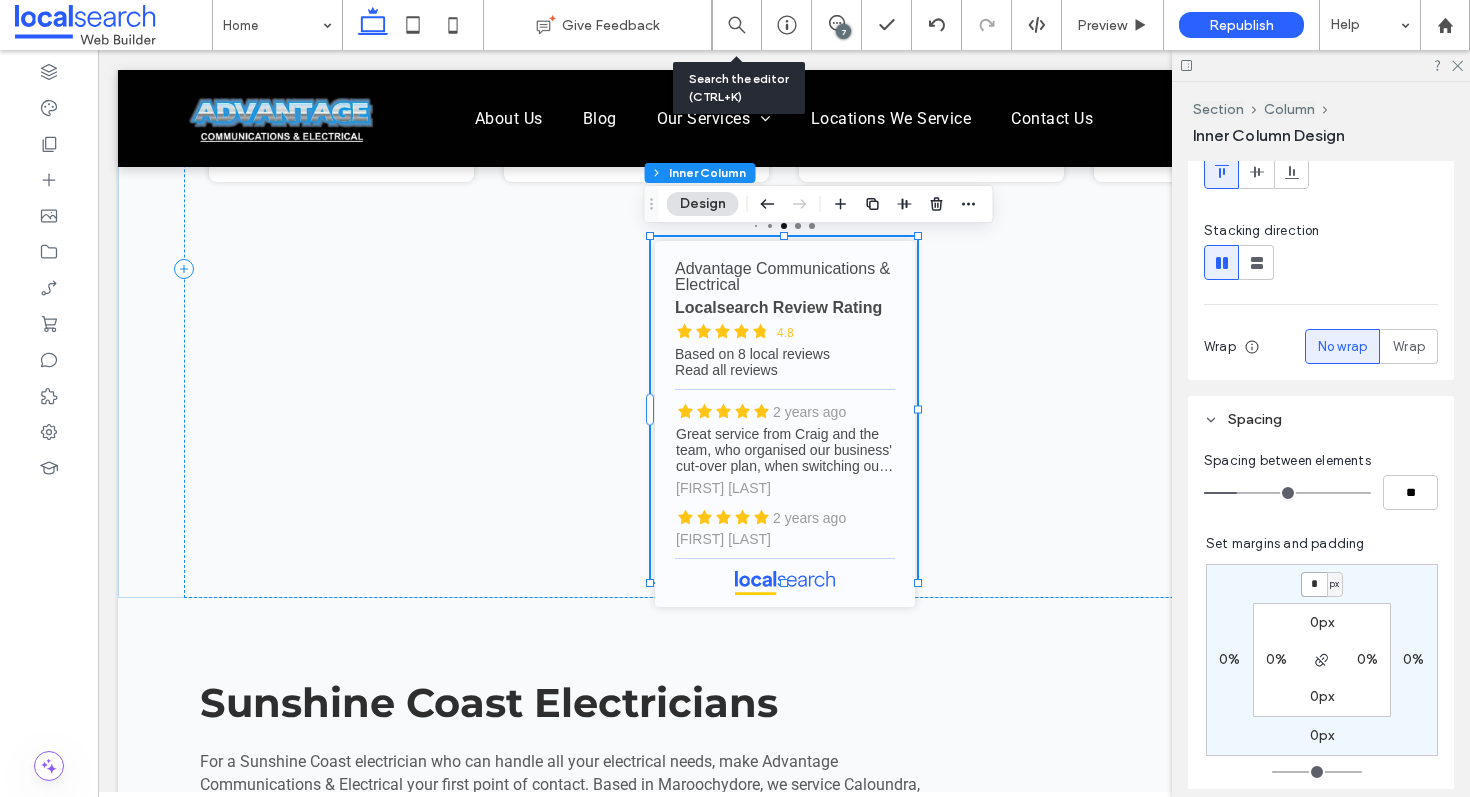click on "*" at bounding box center [1314, 584] 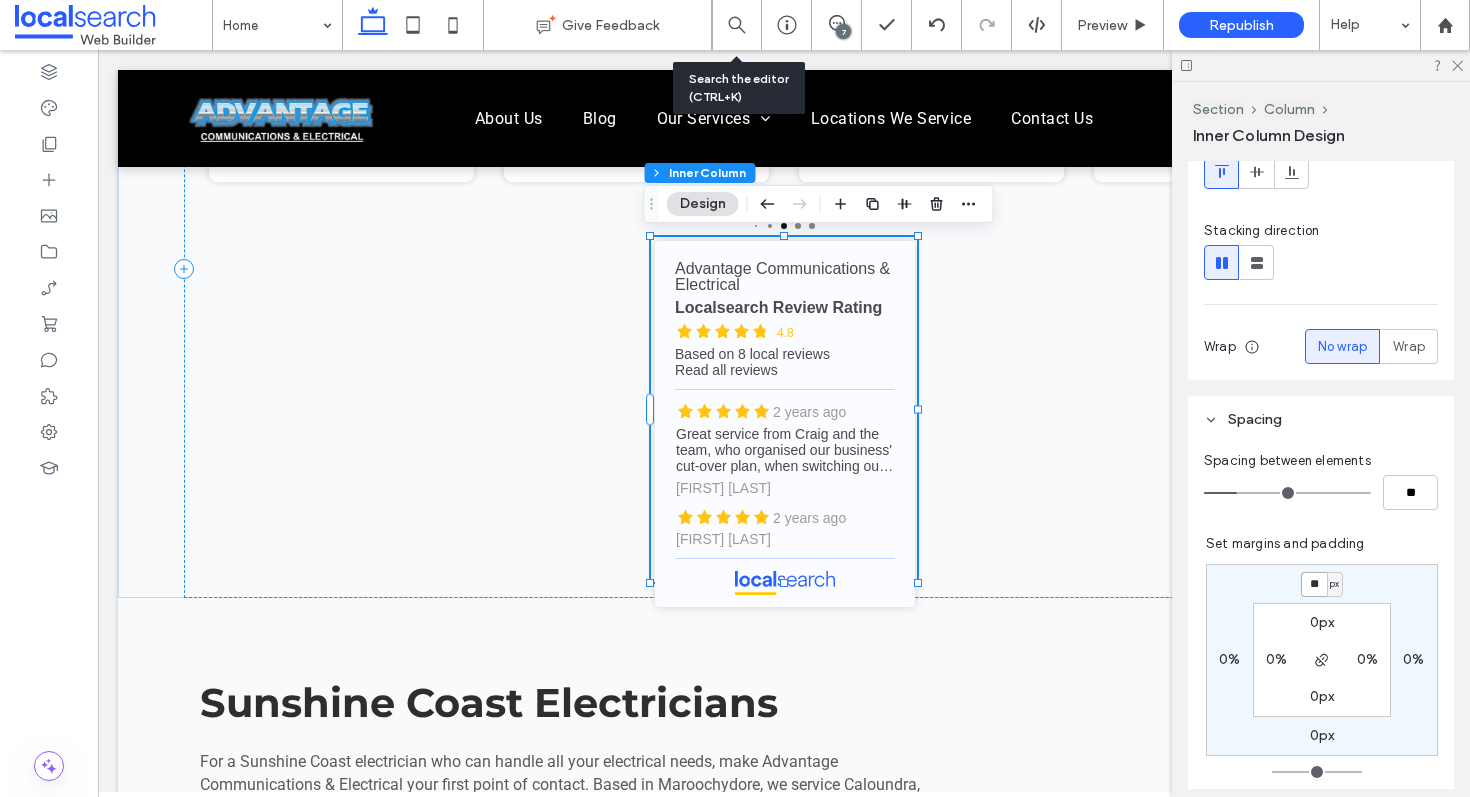 type on "**" 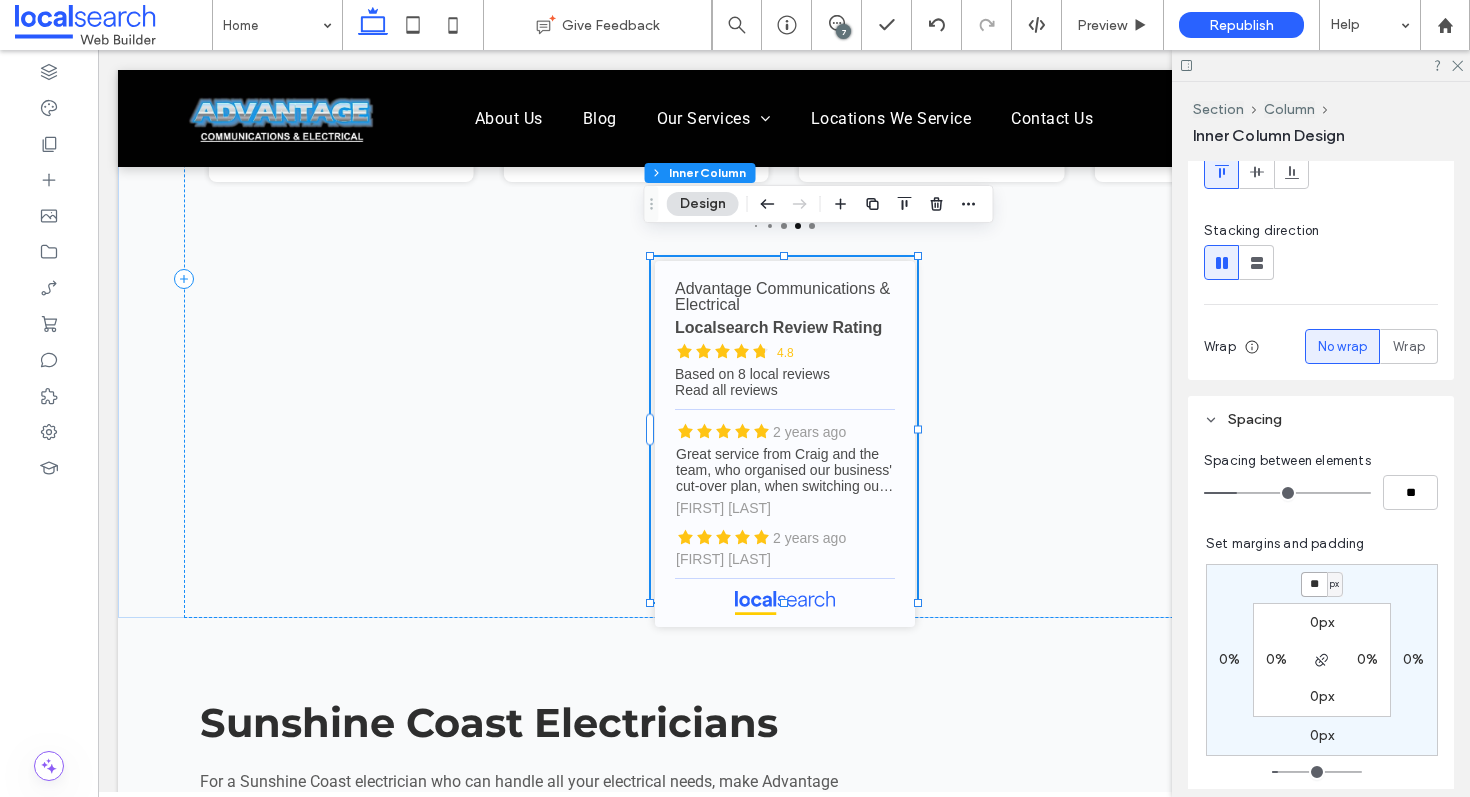 type on "*" 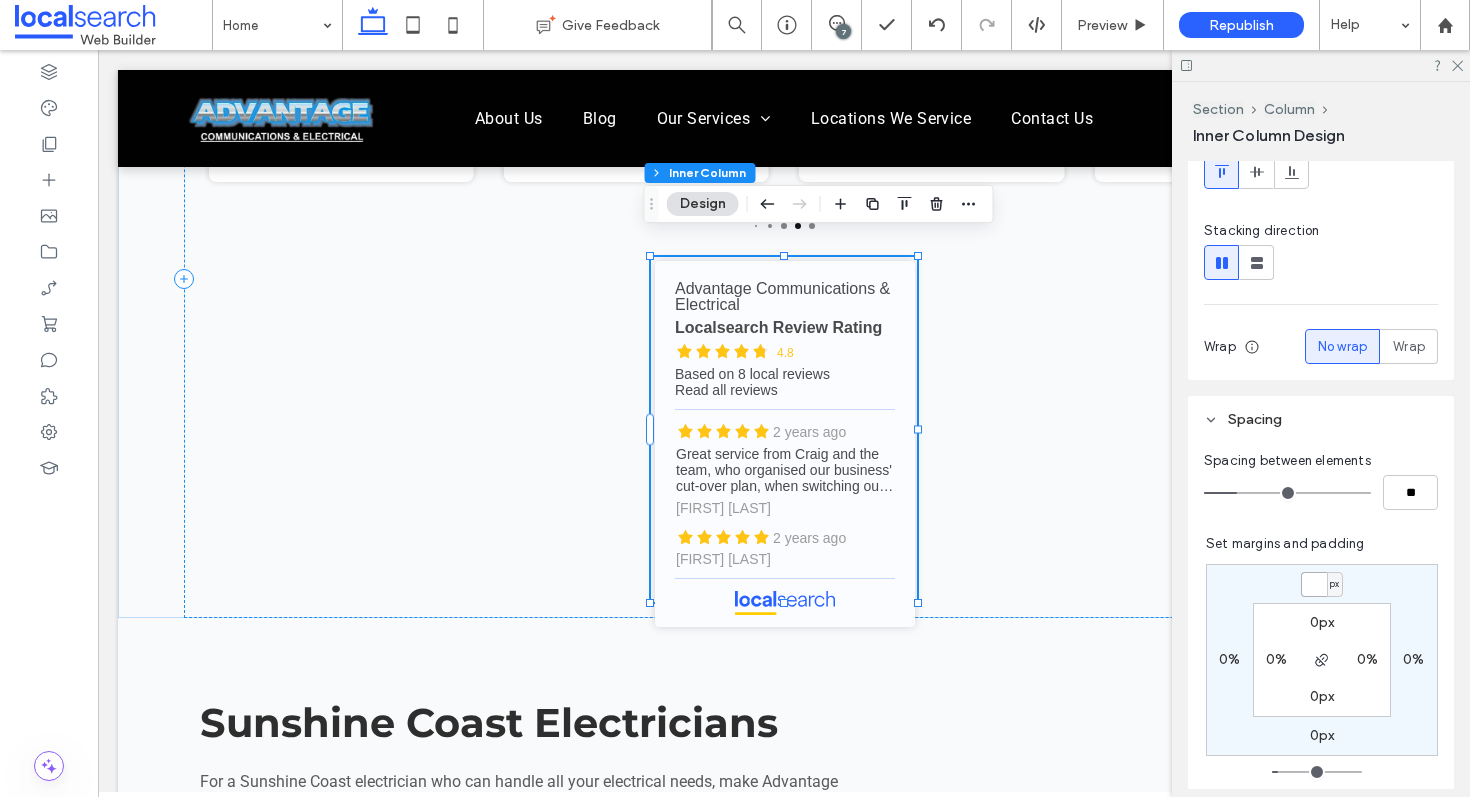 type on "*" 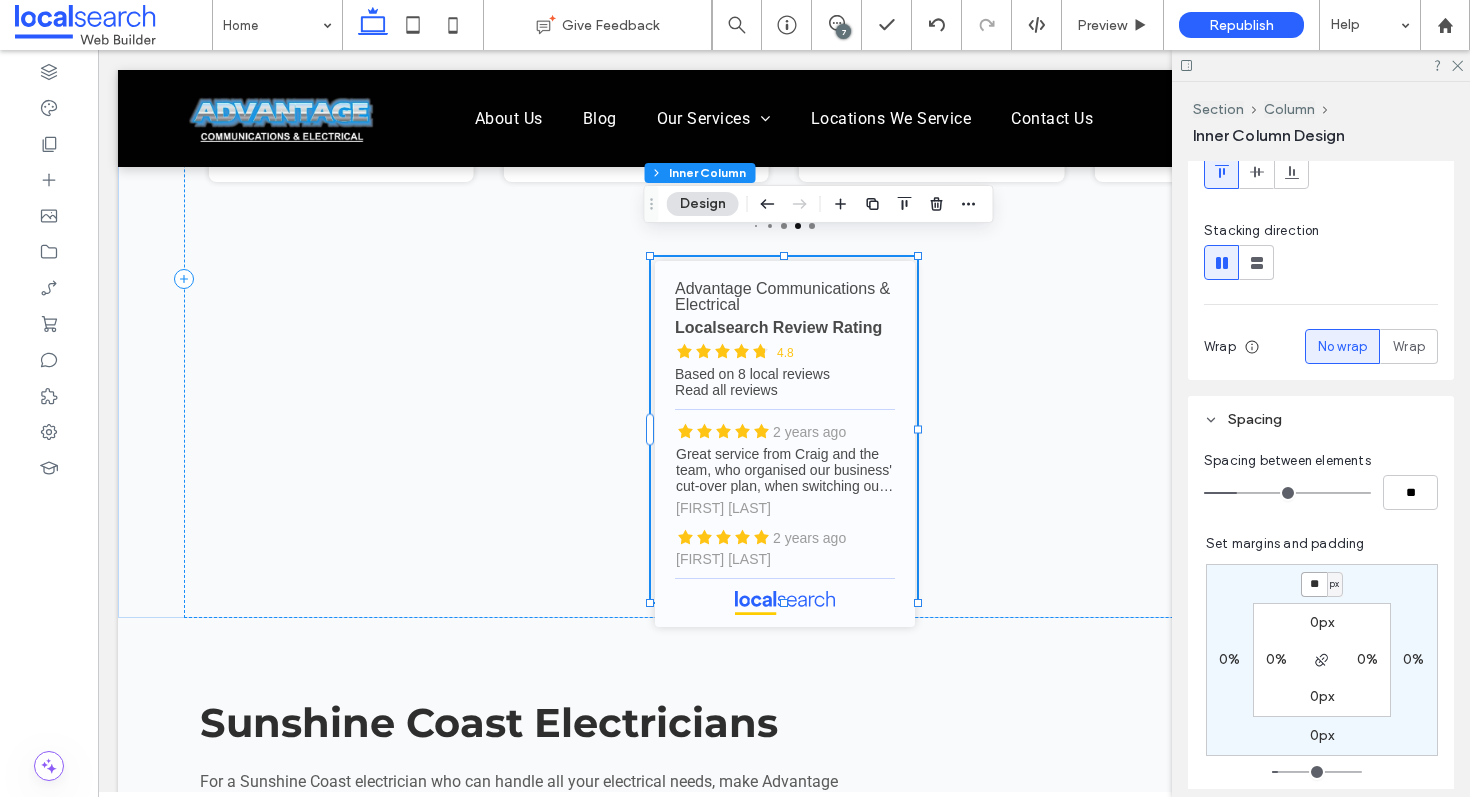 type on "**" 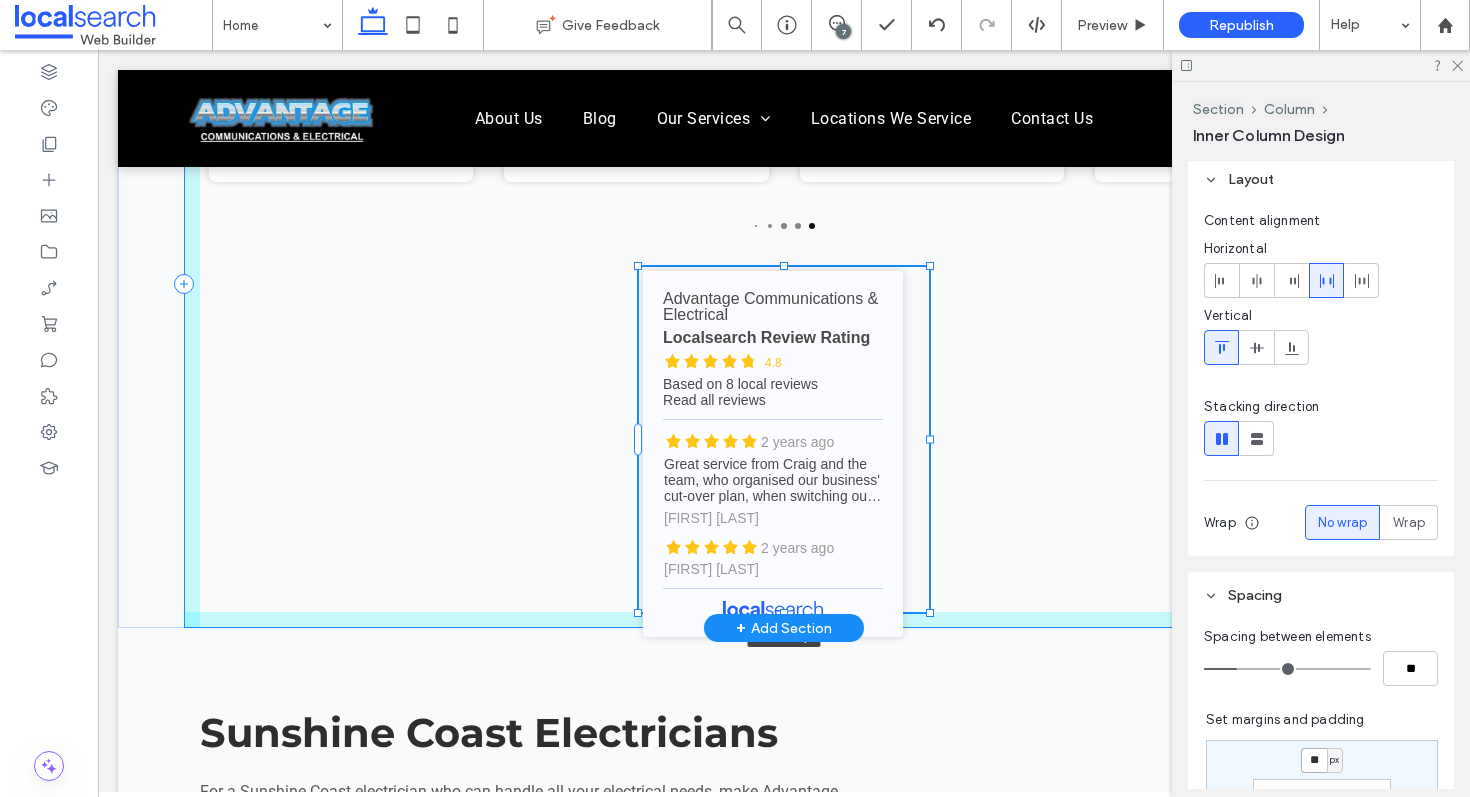 scroll, scrollTop: 0, scrollLeft: 0, axis: both 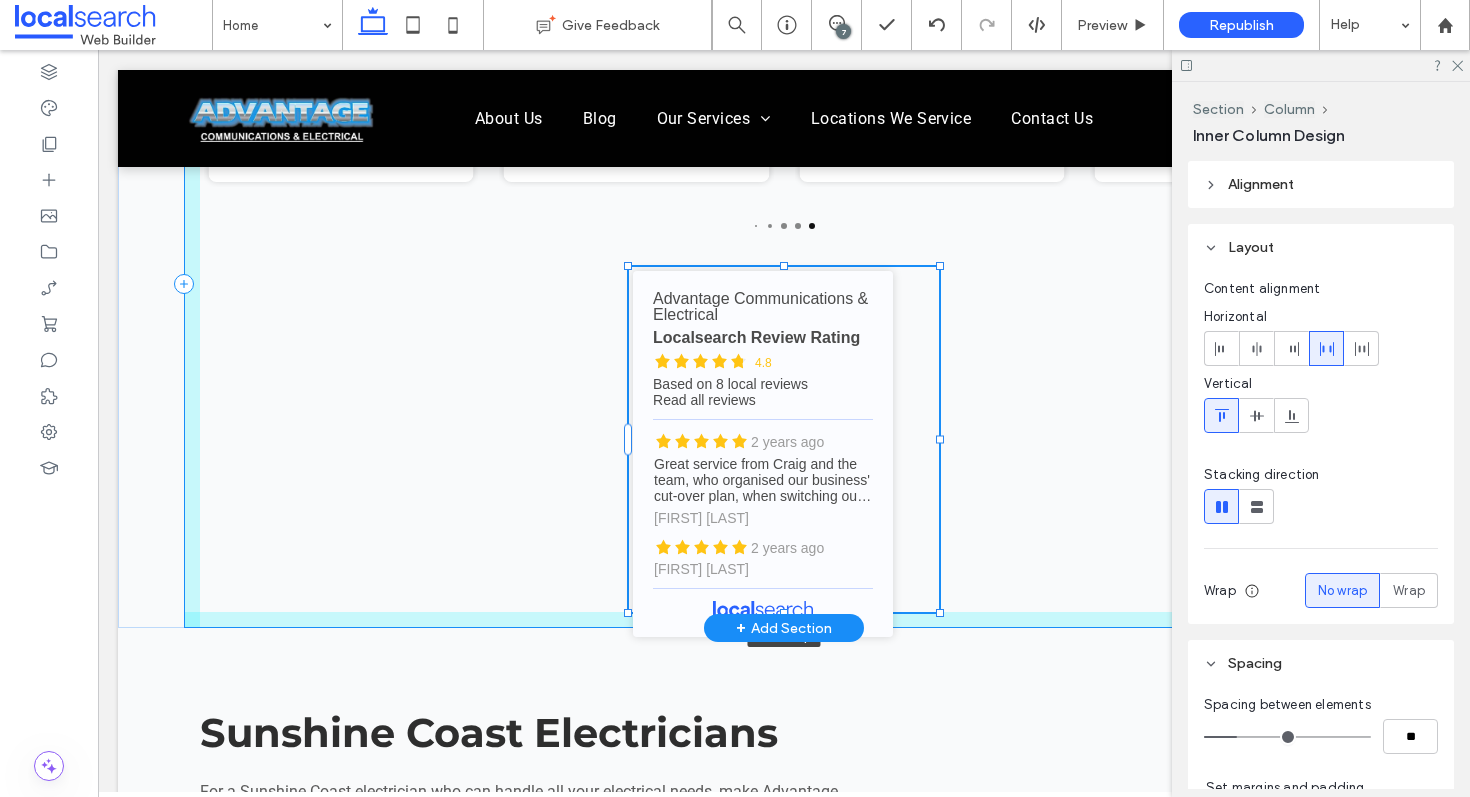 drag, startPoint x: 912, startPoint y: 439, endPoint x: 934, endPoint y: 442, distance: 22.203604 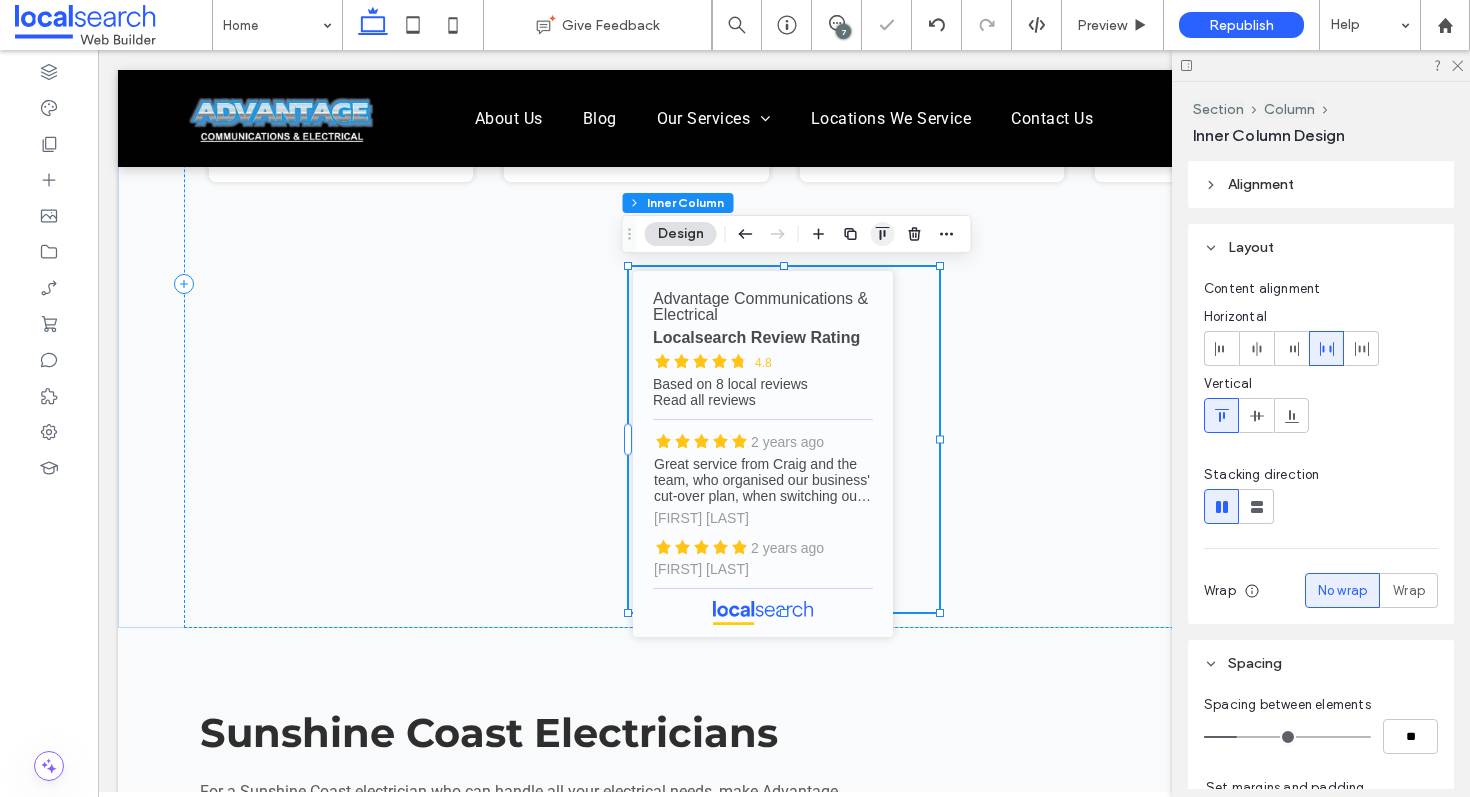 click 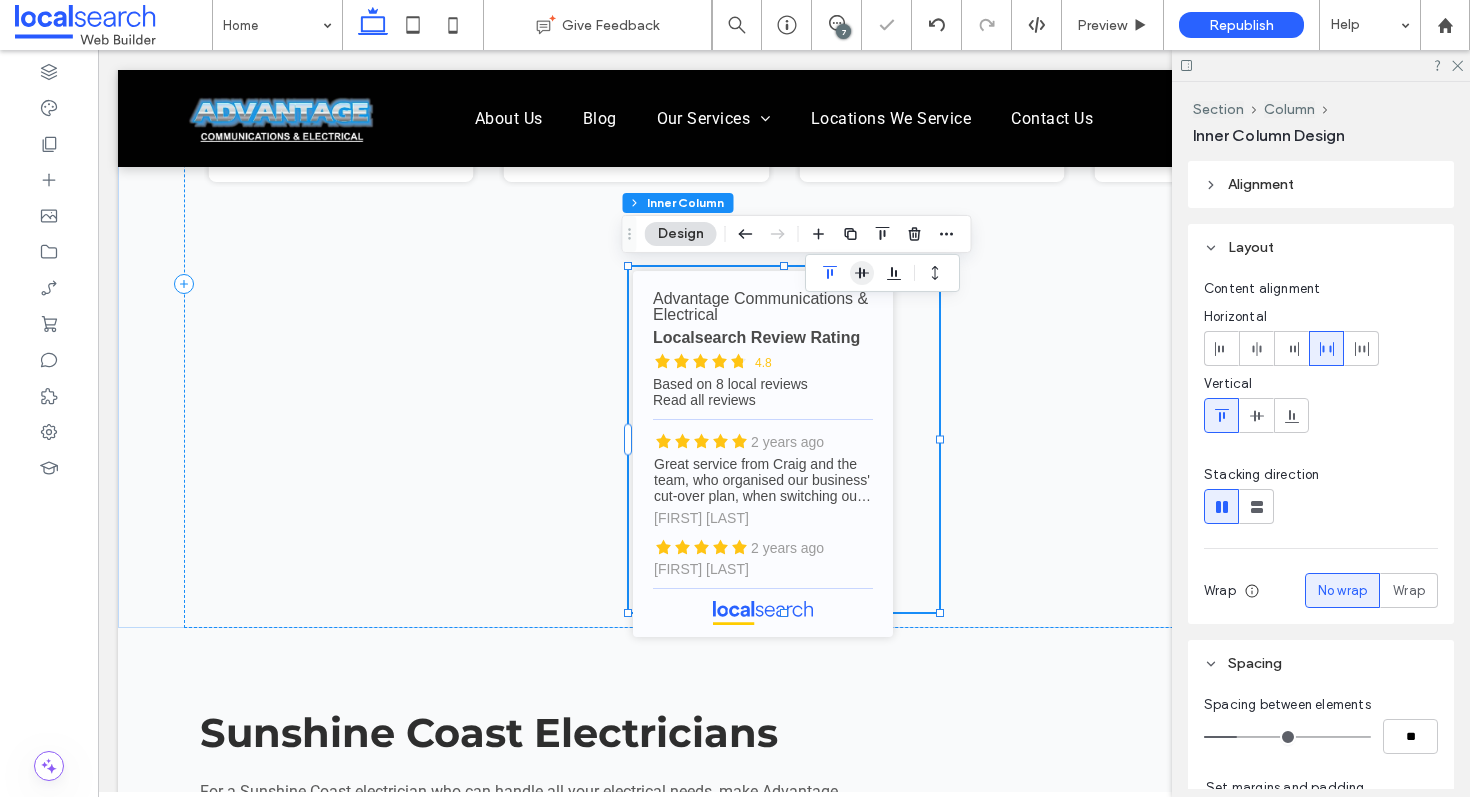 click 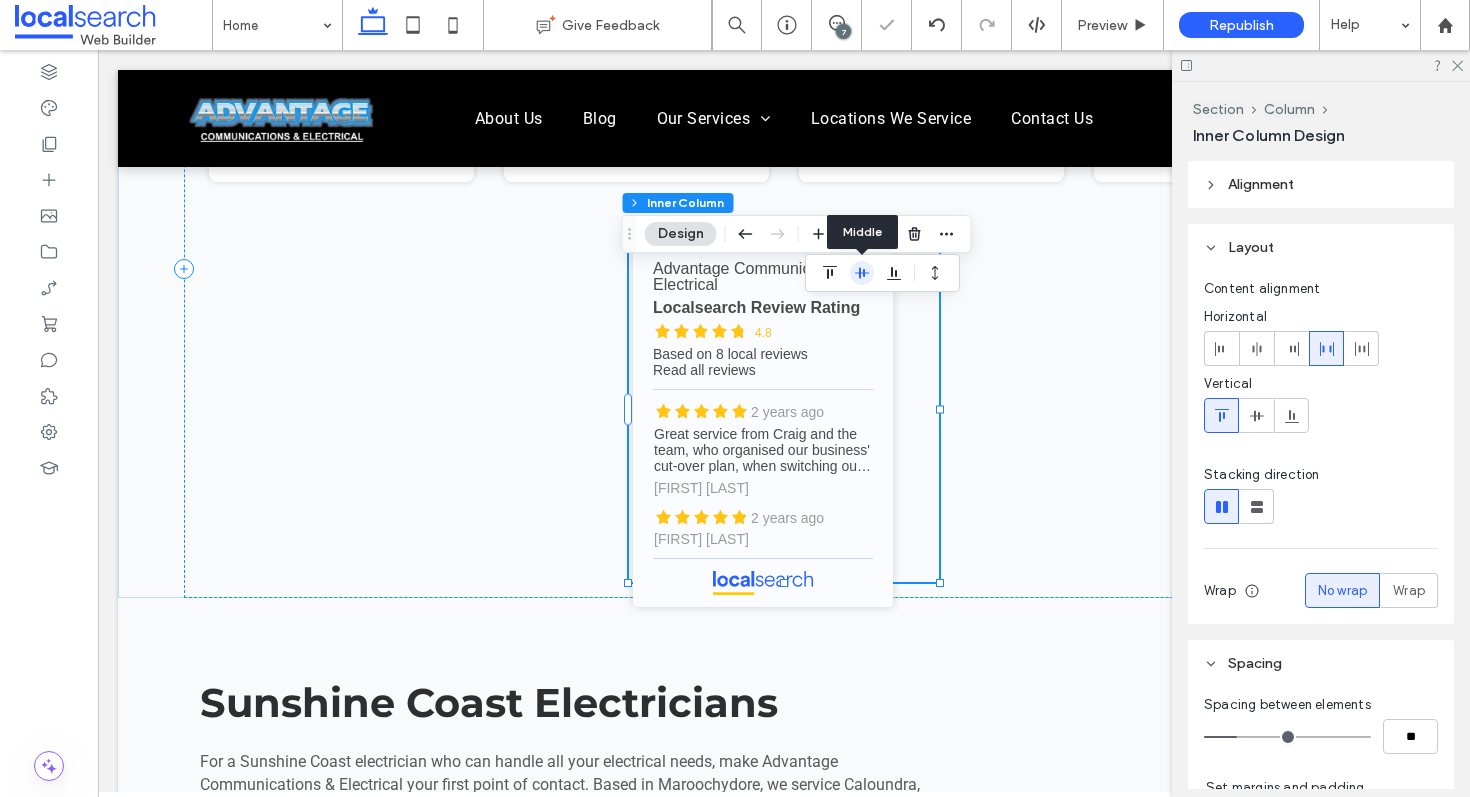 click 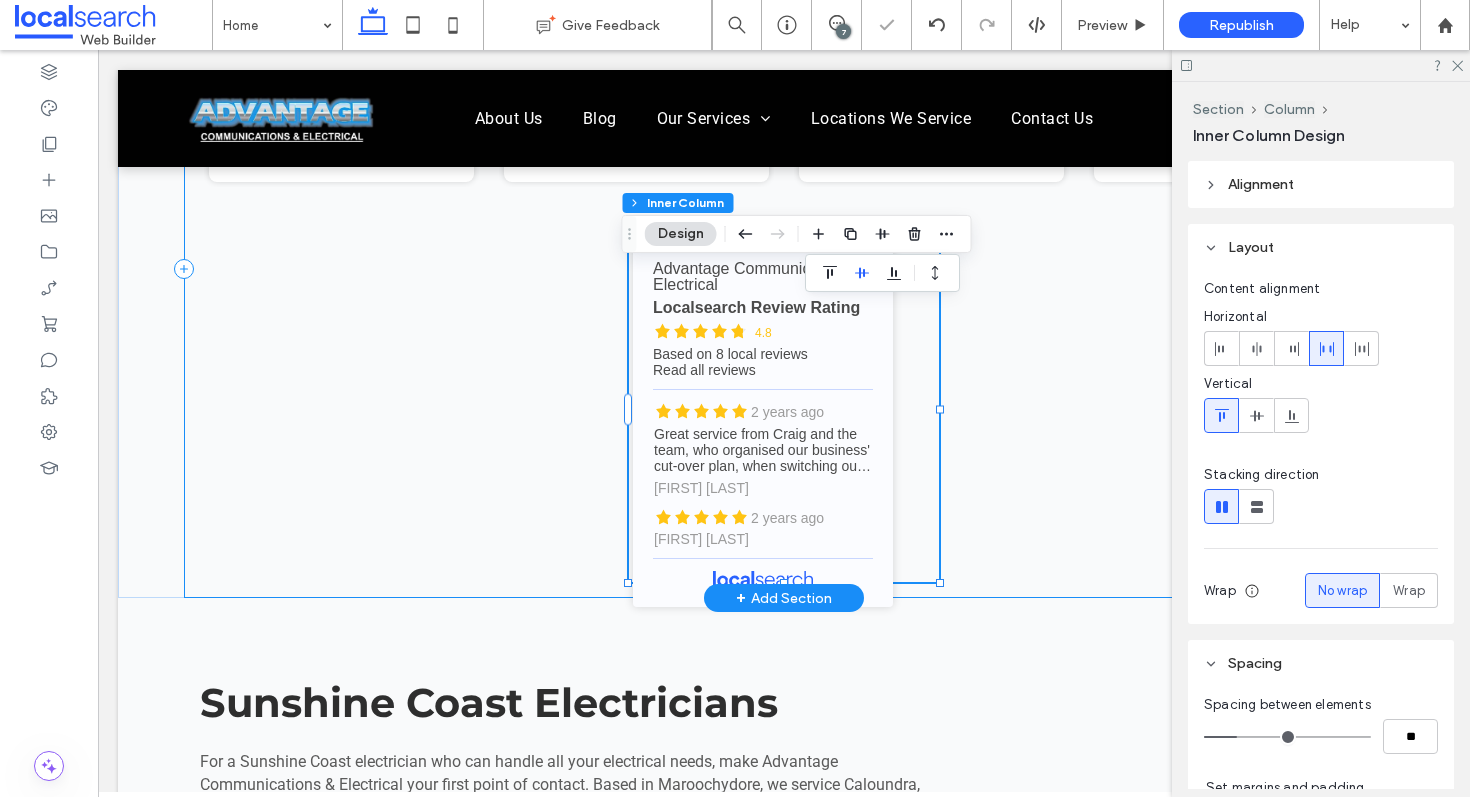 click on "Matt Shelves 24 days ago Great local Sunshine Coast Company. Craig, Jett and the team come highly recommended. Outstanding work with even better customer service! Read more Brian F 2 months ago Have used Advantage for several jobs around the workplace and they have now completed works at my residence. Outstanding team and outstanding work all 'round. Highly recommend Craig and his team! Read more Amanda JEAN 1 year ago Firstly, Craig was awesome to deal with and booked the job in the following morning. Secondly, Grant was super friendly, knowledgeable, and meticulous. They are hard-working professionals  with a down-to-earth, ethical character.  They always look after customers and make sure the job is done thoroughly and properly. Read more Josh 1 year ago Read more Andrew Kelly 1 year ago Read more Andrew Talbot 2 years ago Read more Louise Formosa 5 years ago Read more Elora Tahiti 5 years ago Read more
Panel only seen by widget owner" at bounding box center (784, 268) 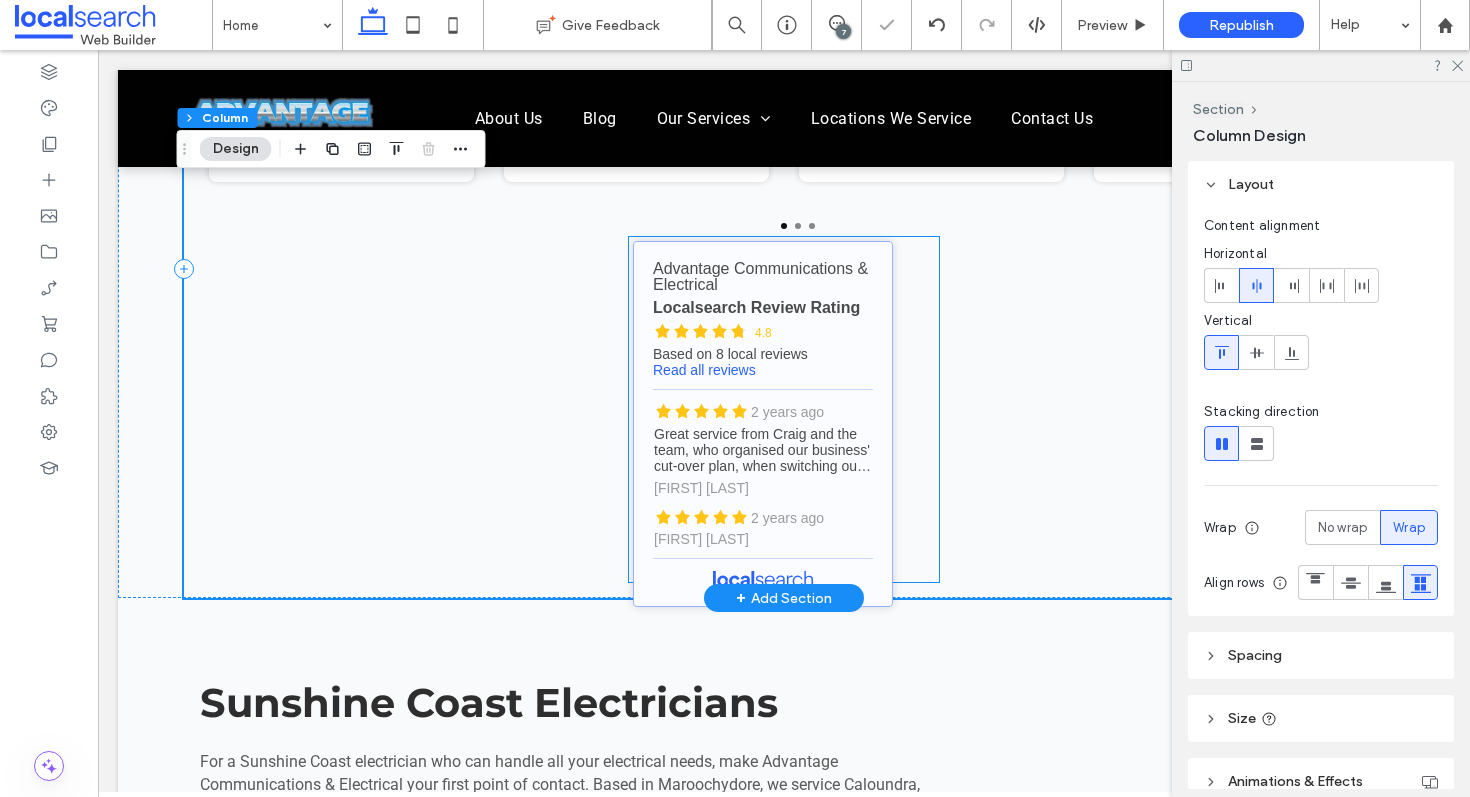 click on "Advantage Communications & Electrical - Localsearch reviews" at bounding box center (763, 424) 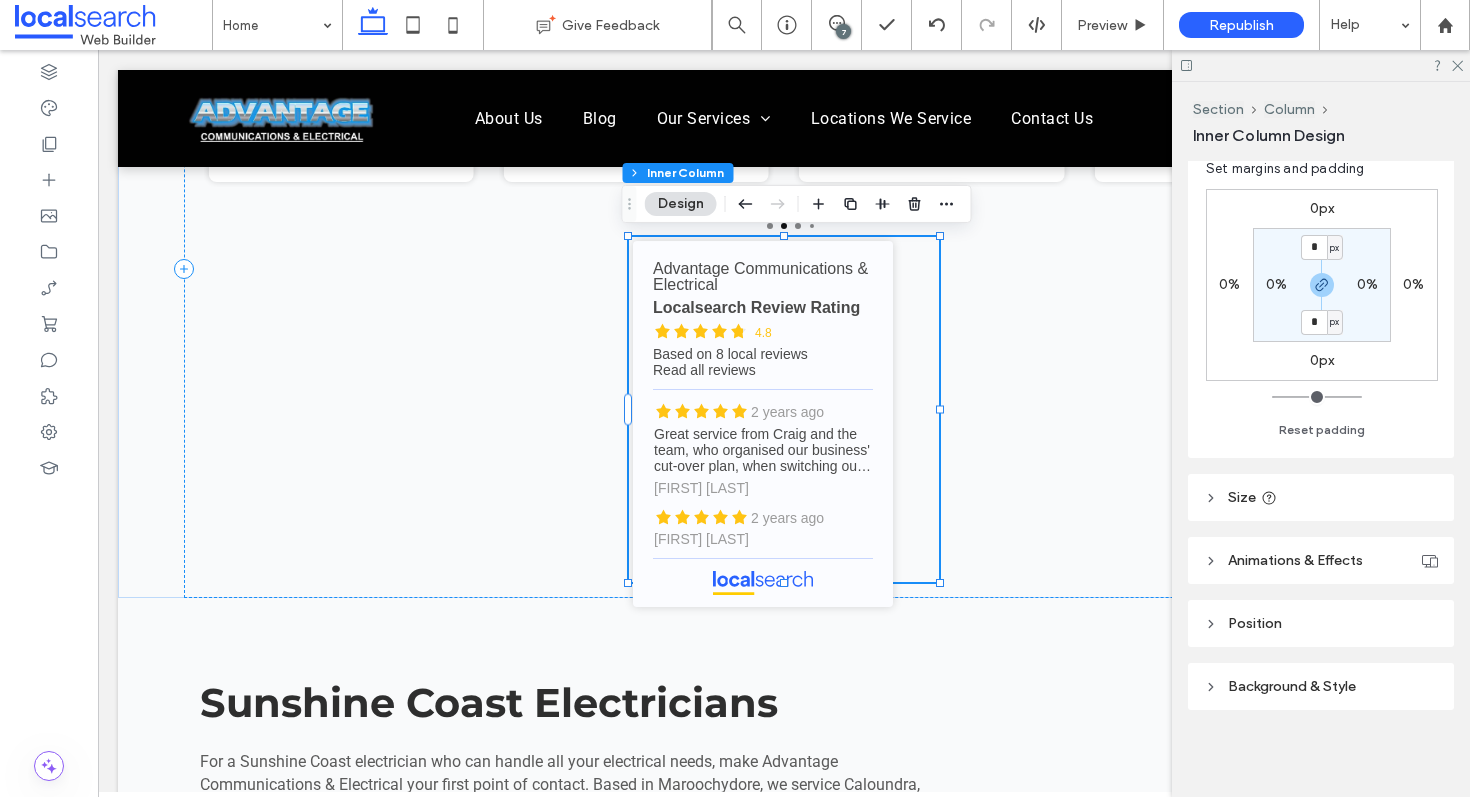 scroll, scrollTop: 620, scrollLeft: 0, axis: vertical 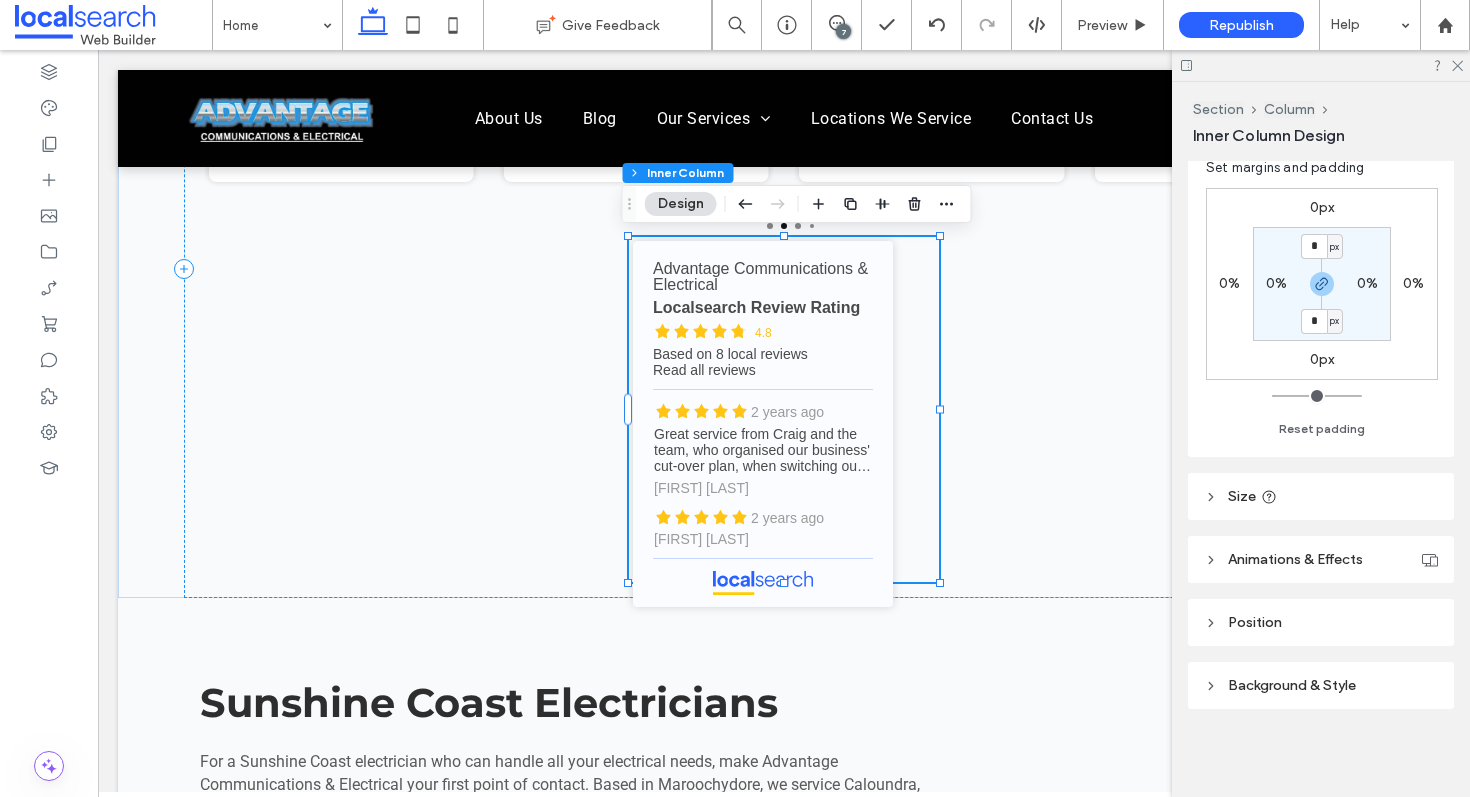 click on "Size" at bounding box center (1321, 496) 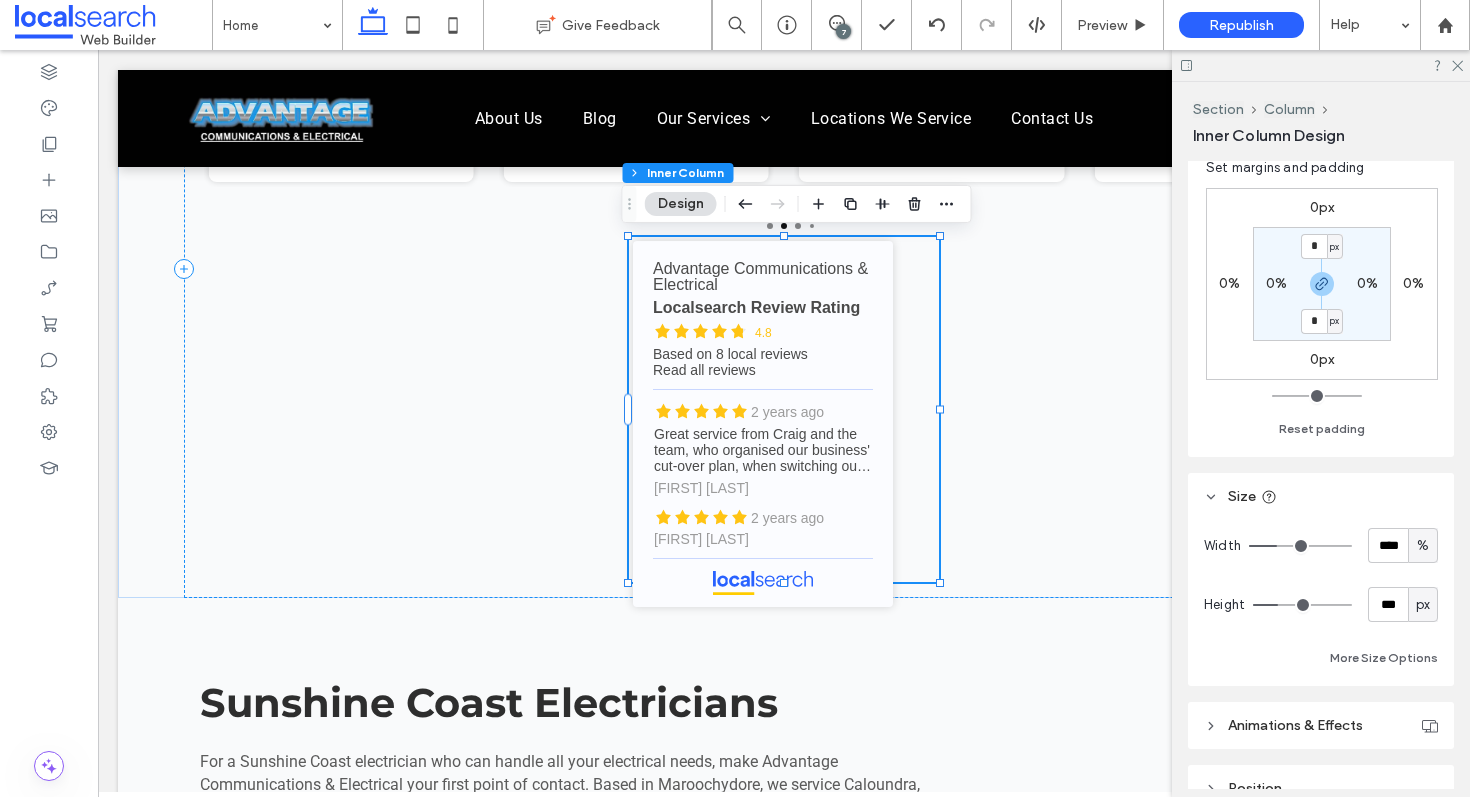 click on "%" at bounding box center [1423, 546] 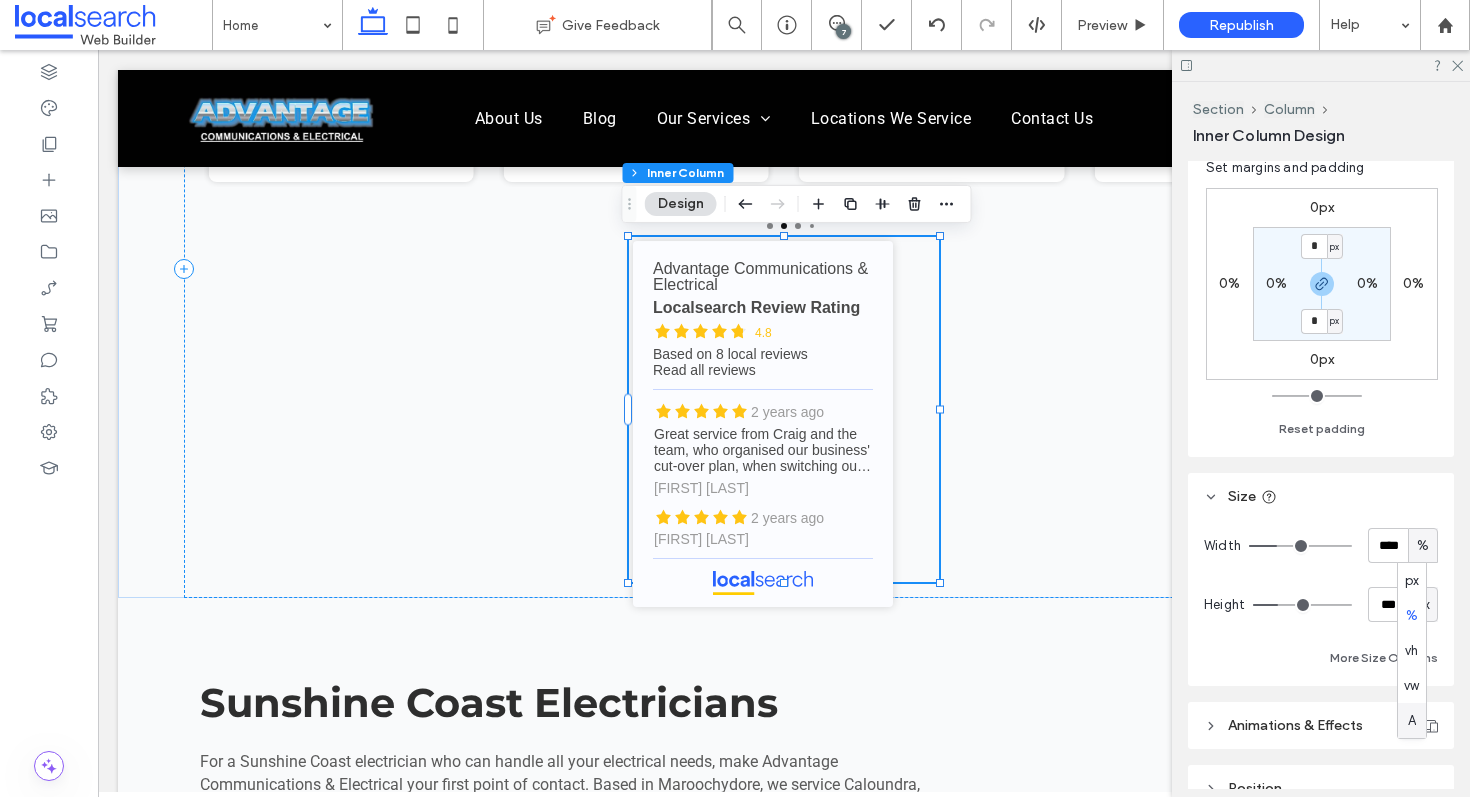 click on "A" at bounding box center [1412, 721] 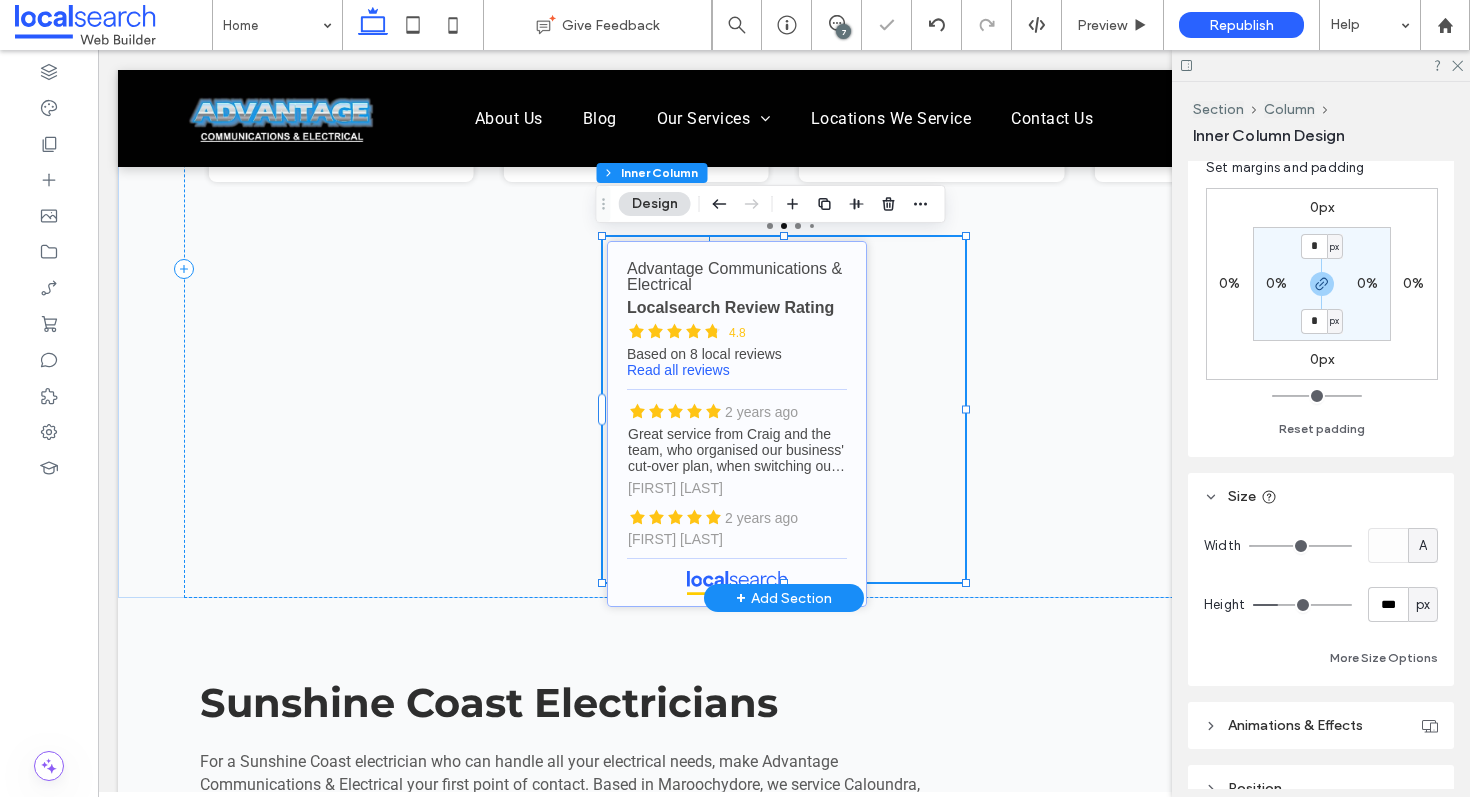 click on "Advantage Communications & Electrical - Localsearch reviews" at bounding box center (737, 424) 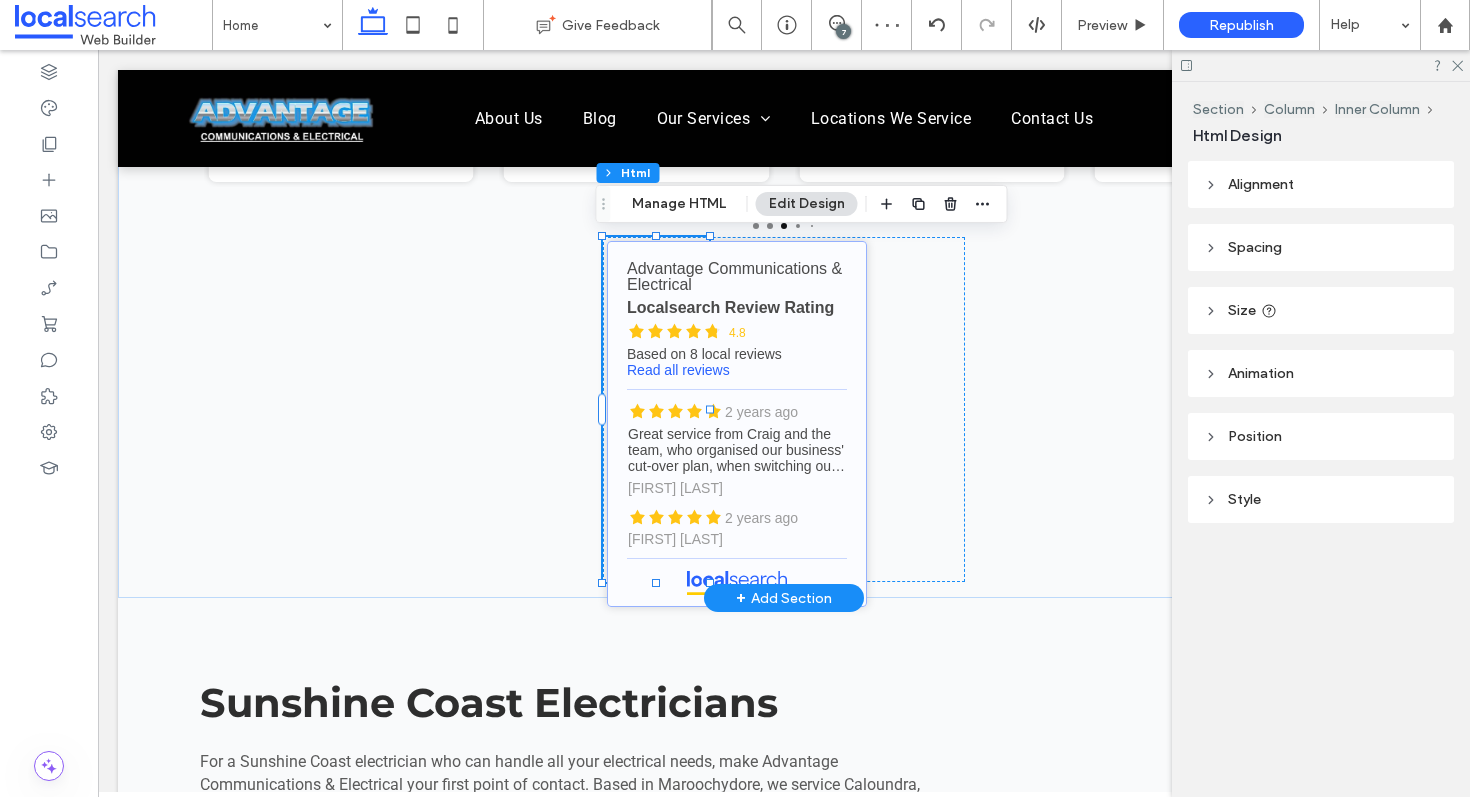 click on "Advantage Communications & Electrical - Localsearch reviews" at bounding box center (737, 424) 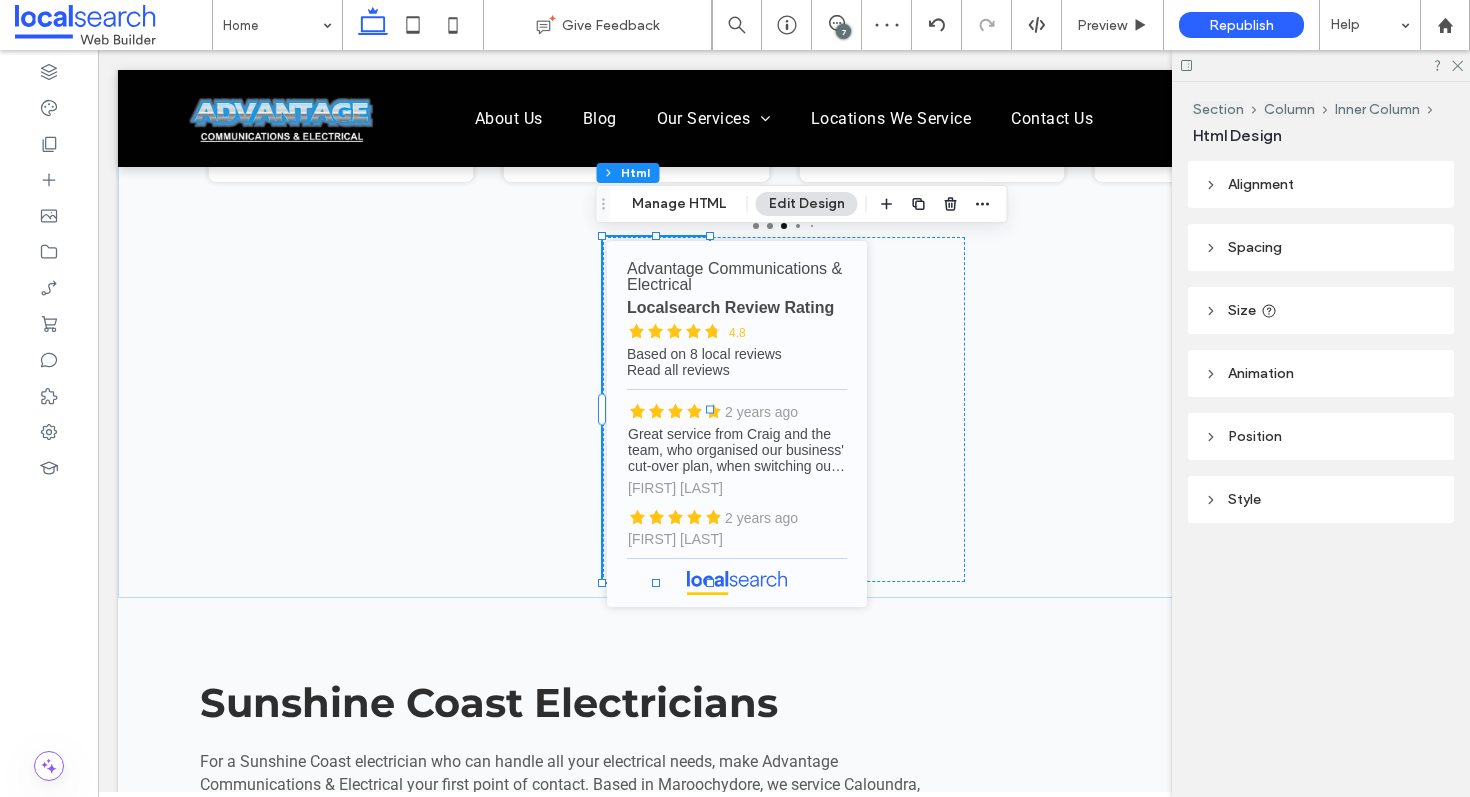 click on "Size" at bounding box center [1321, 310] 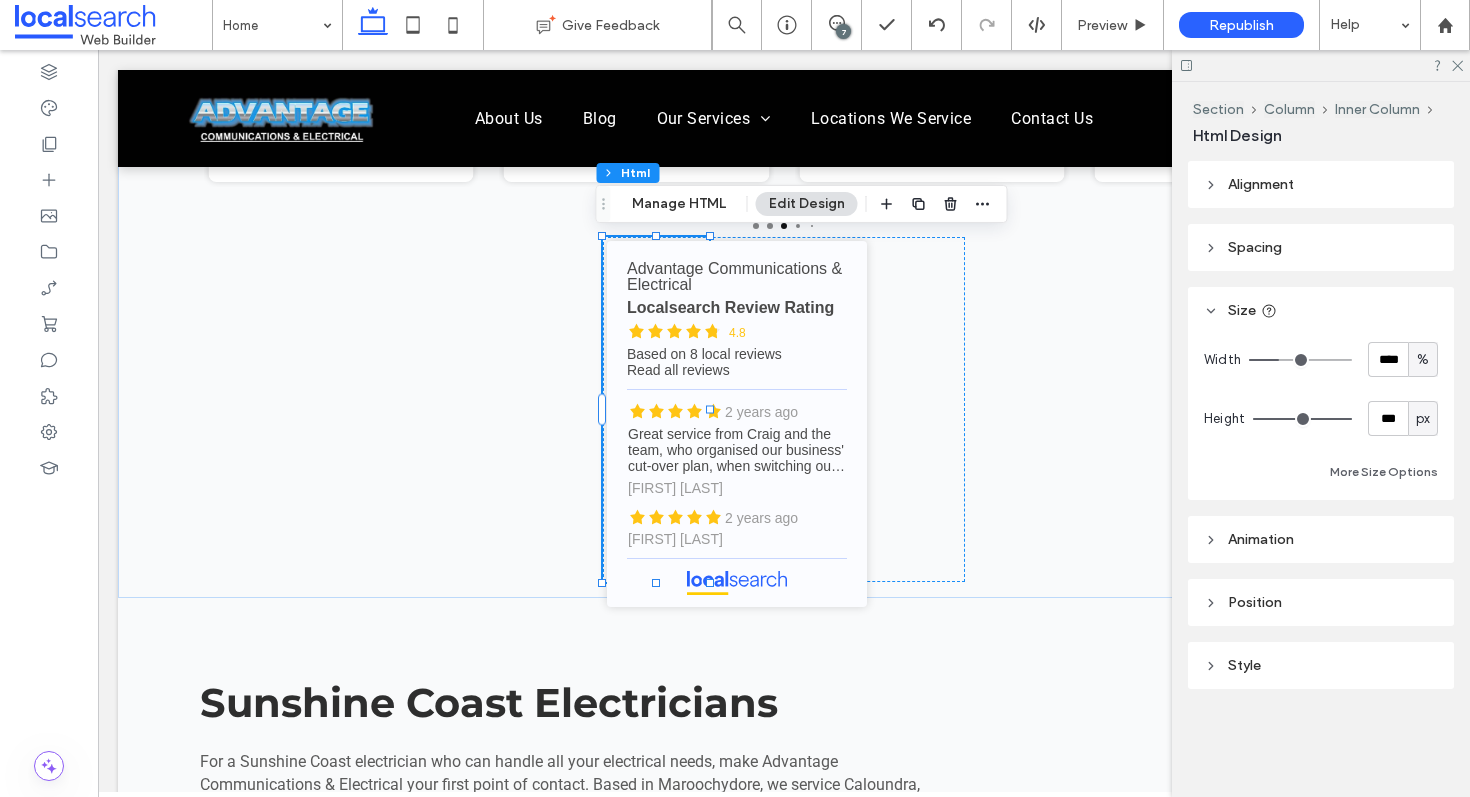 click on "%" at bounding box center [1423, 360] 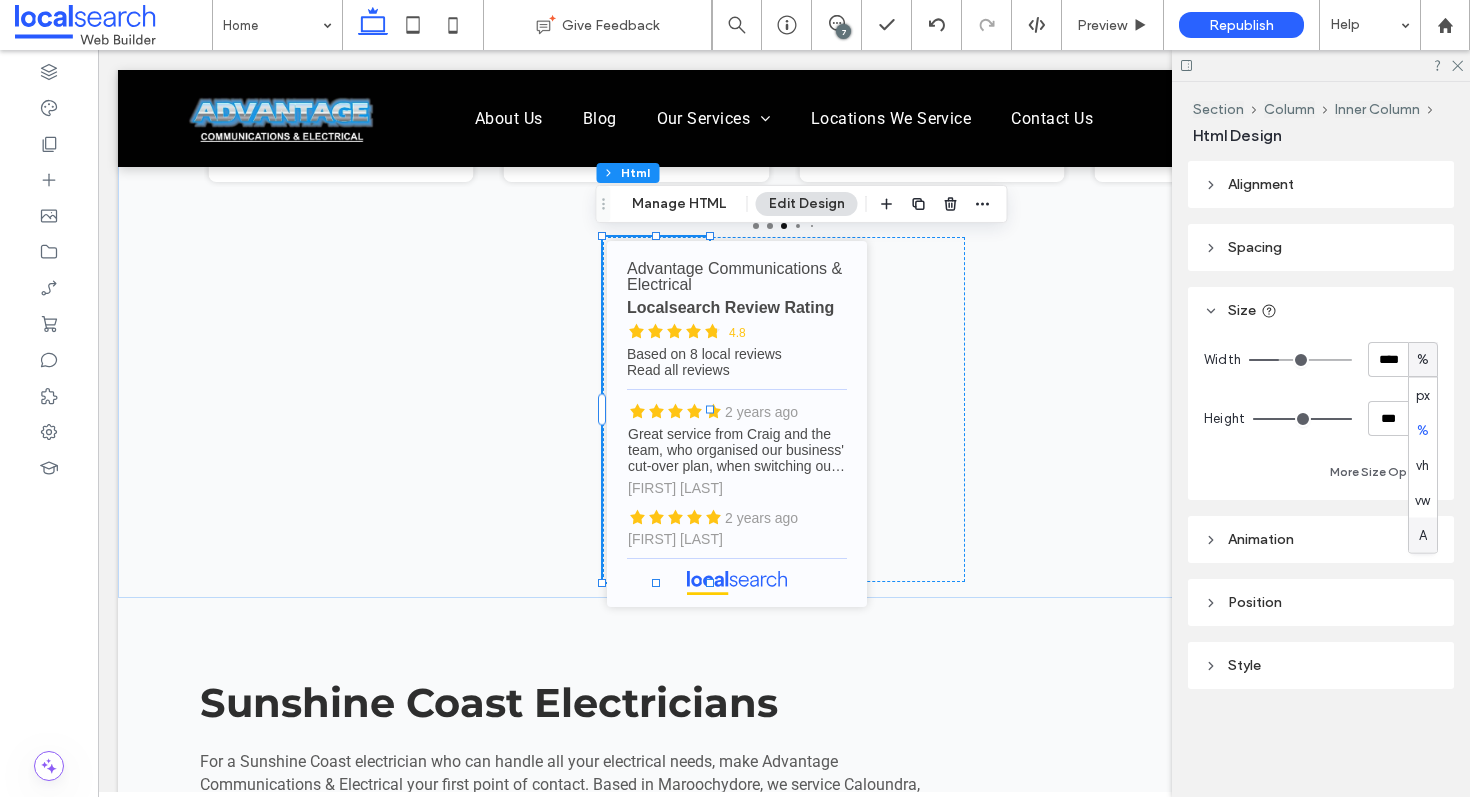 click on "A" at bounding box center [1423, 535] 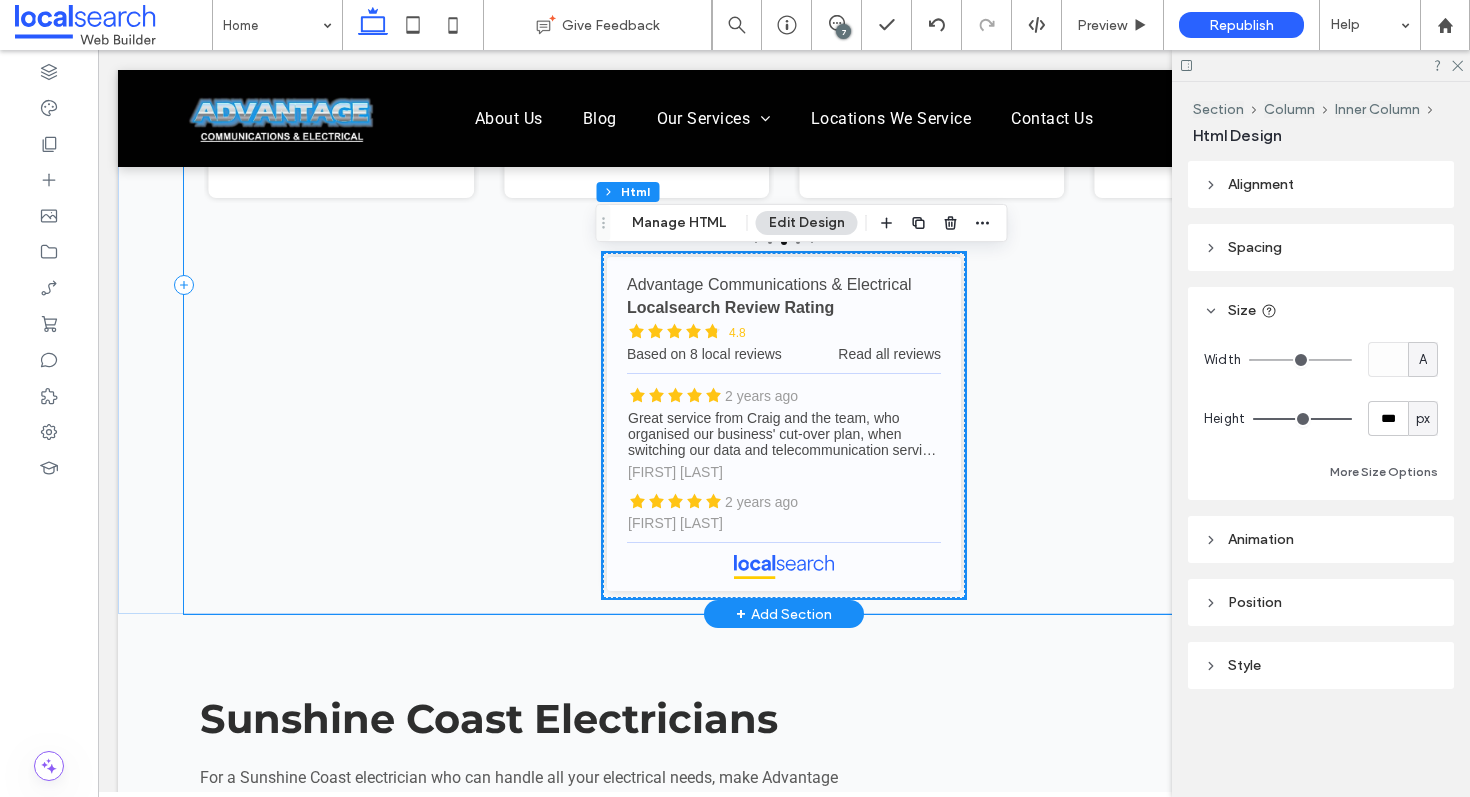 scroll, scrollTop: 1184, scrollLeft: 0, axis: vertical 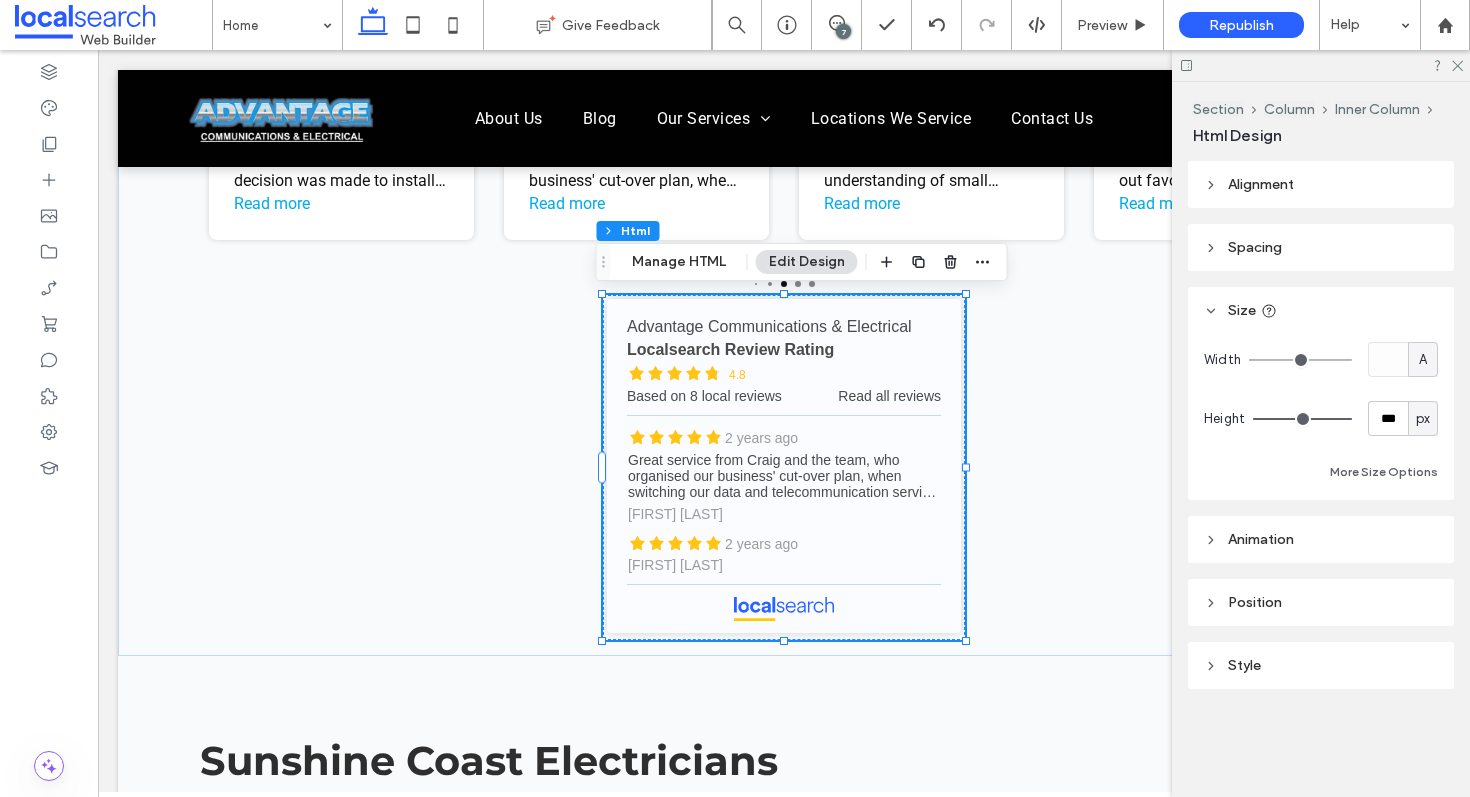 click on "A" at bounding box center [1423, 360] 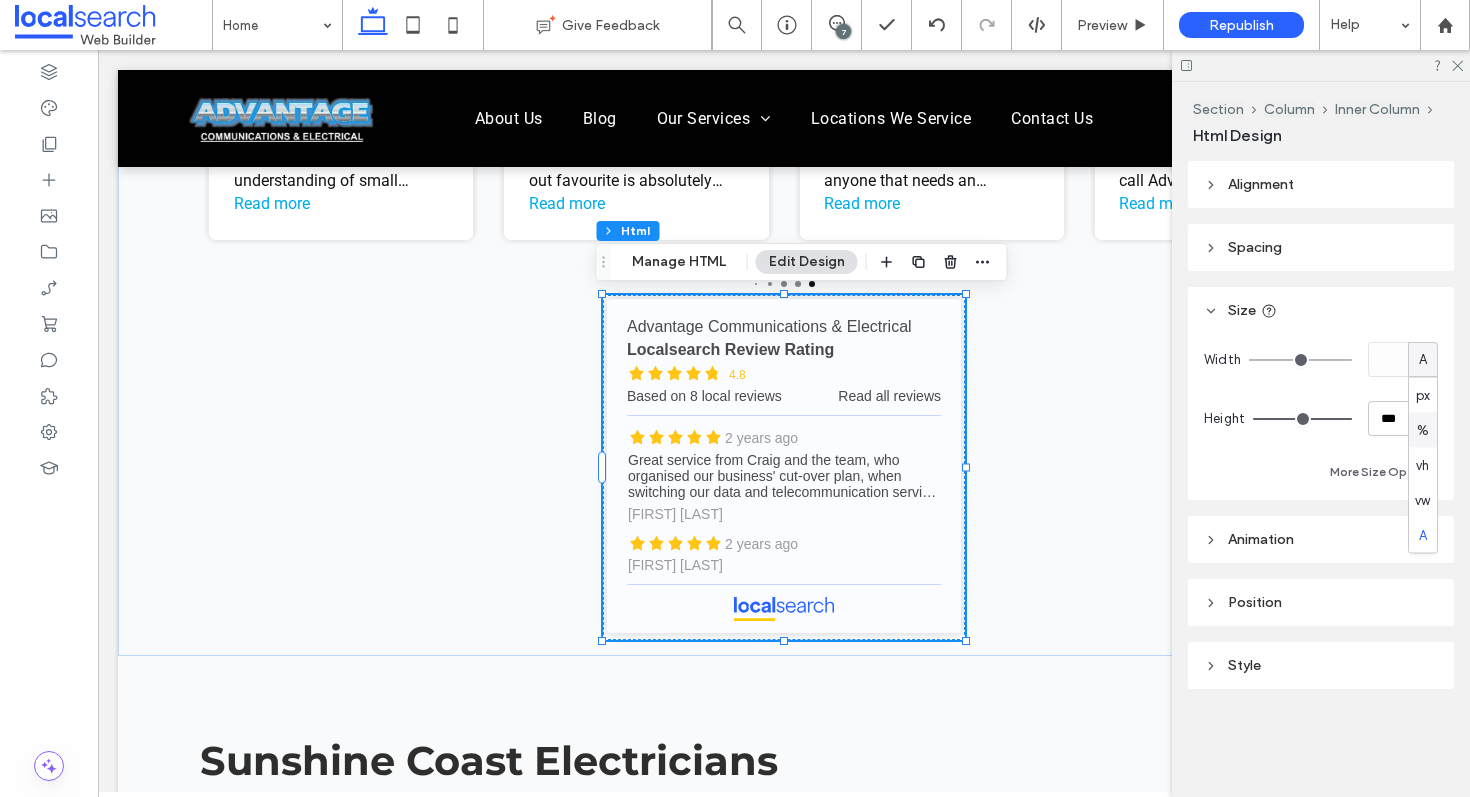 click on "%" at bounding box center [1423, 430] 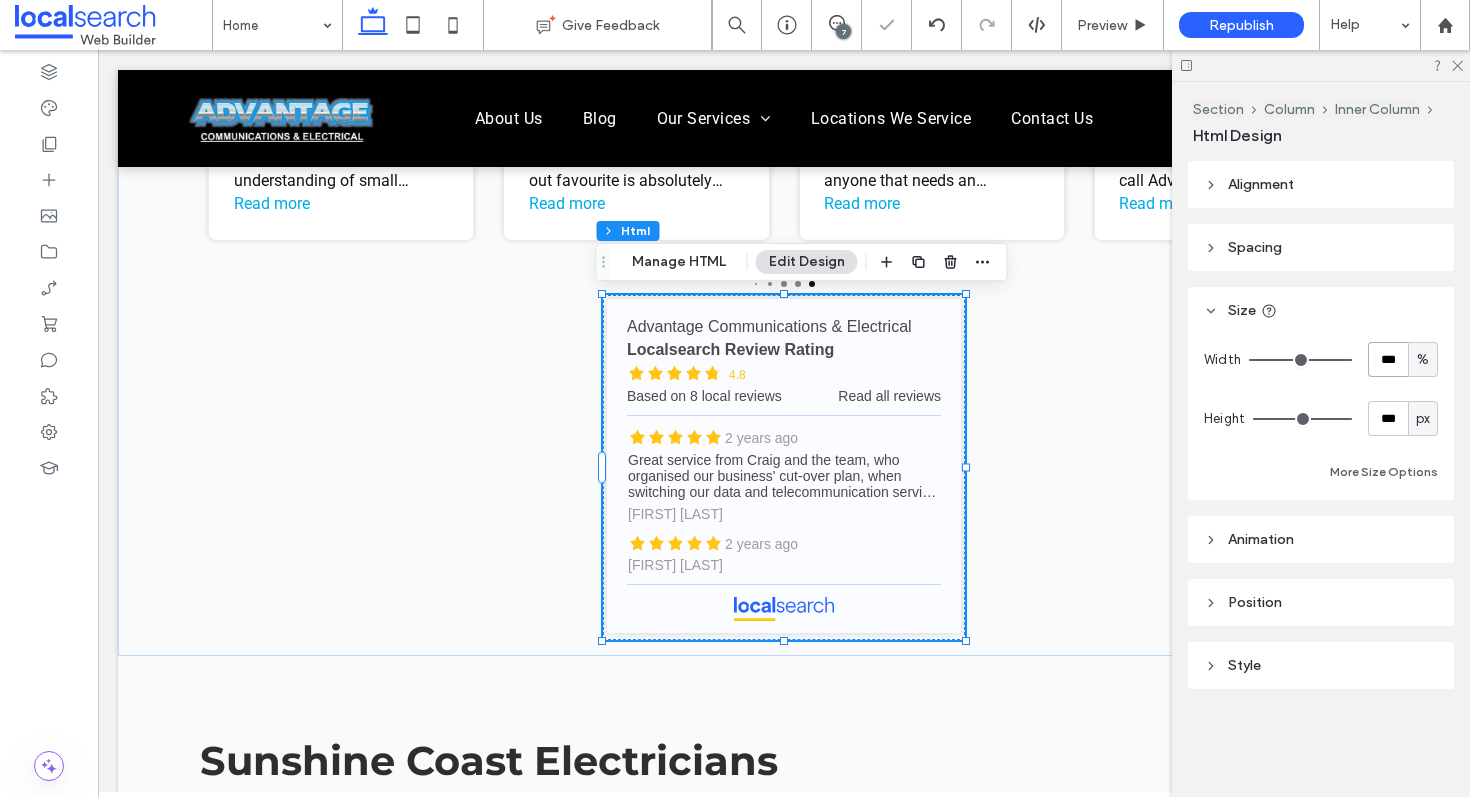 click on "***" at bounding box center (1388, 359) 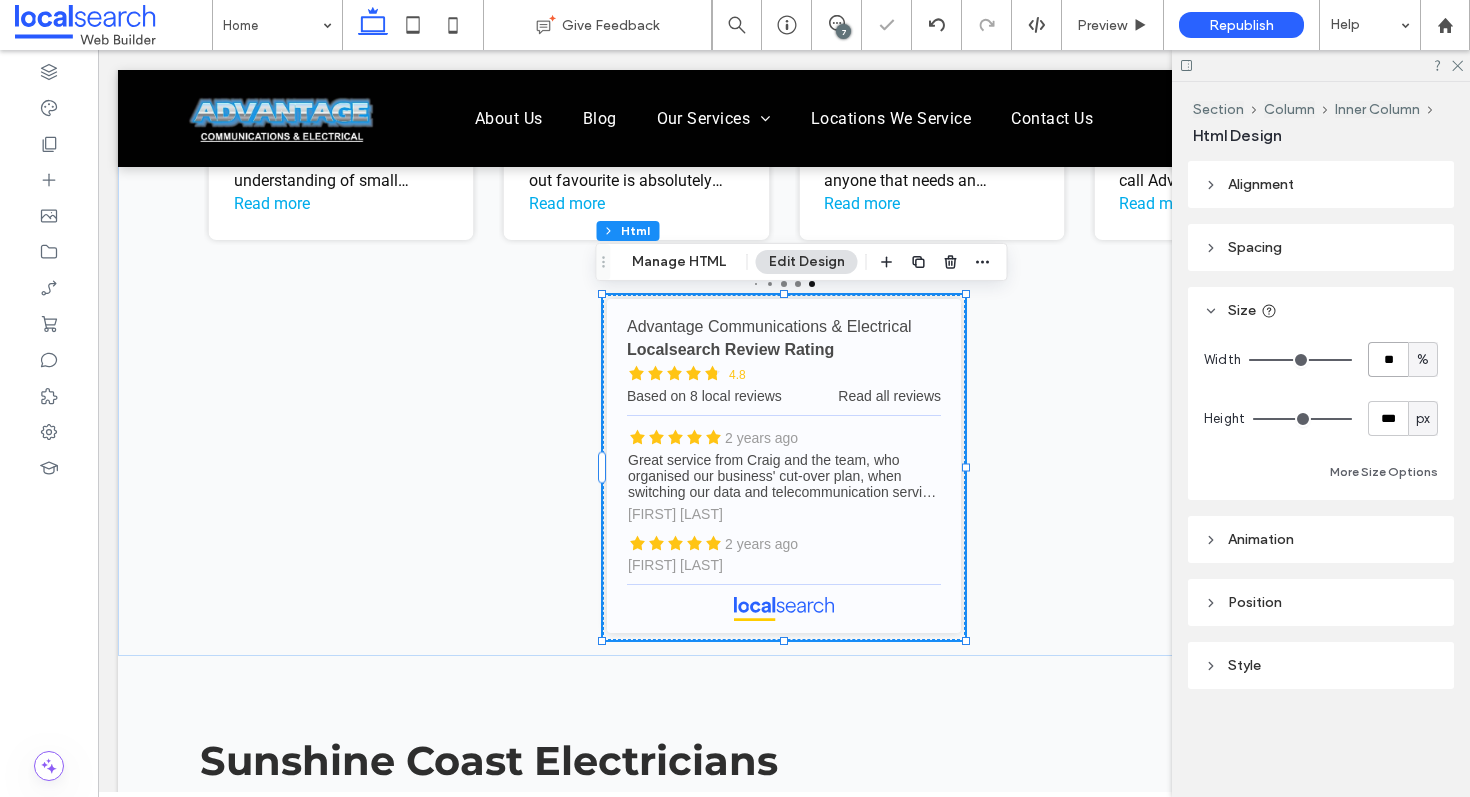 type on "**" 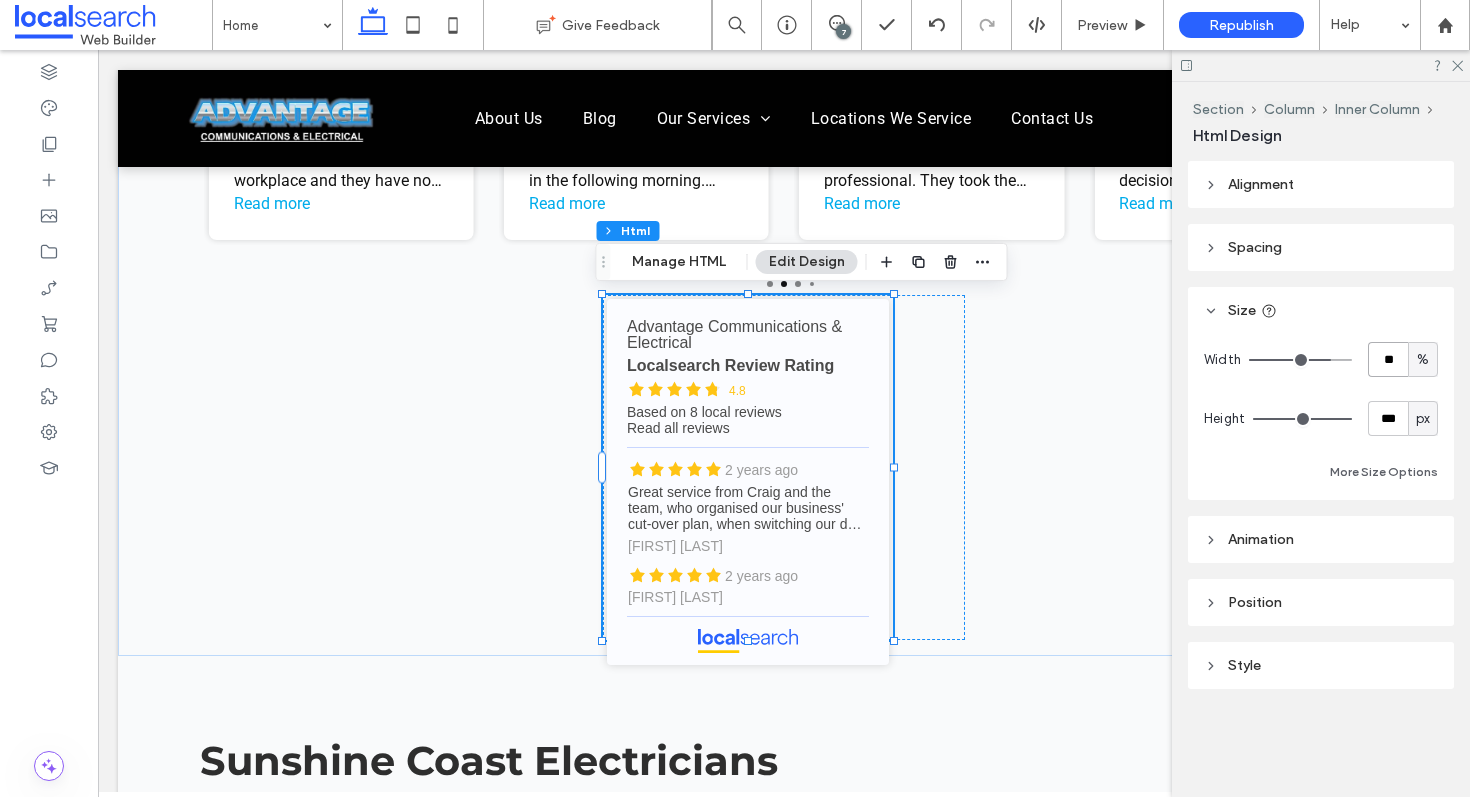 type on "*" 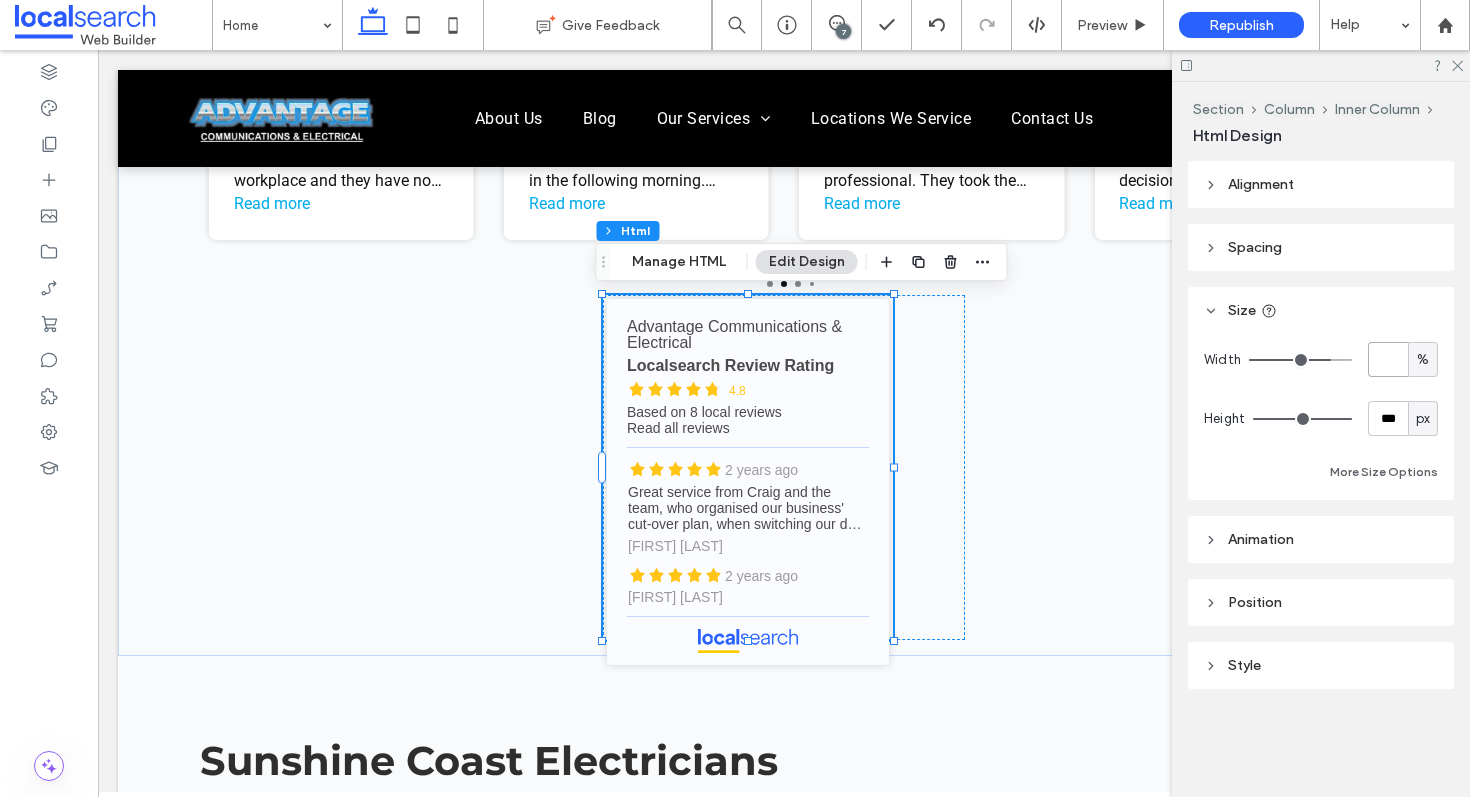 type 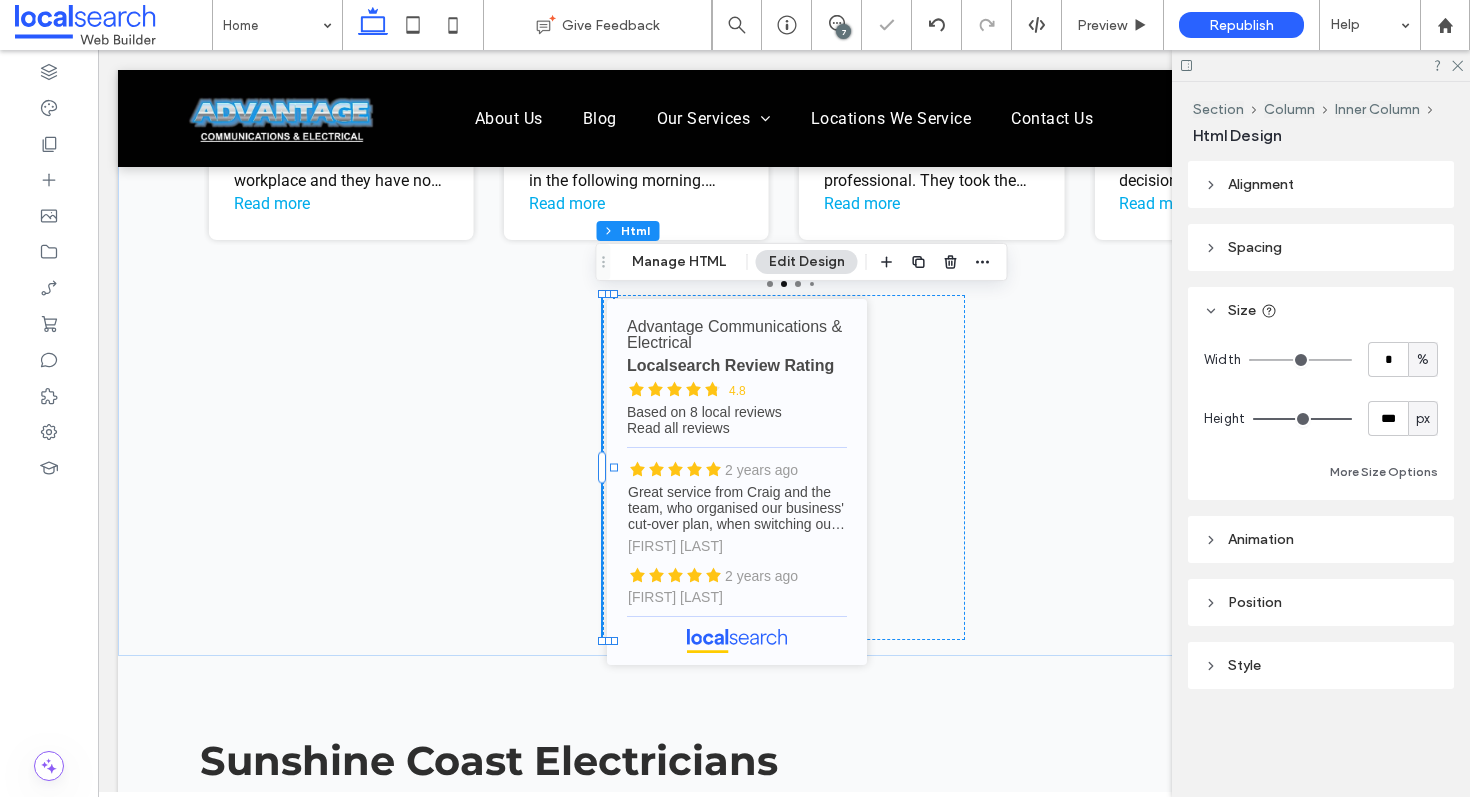 click on "%" at bounding box center (1423, 359) 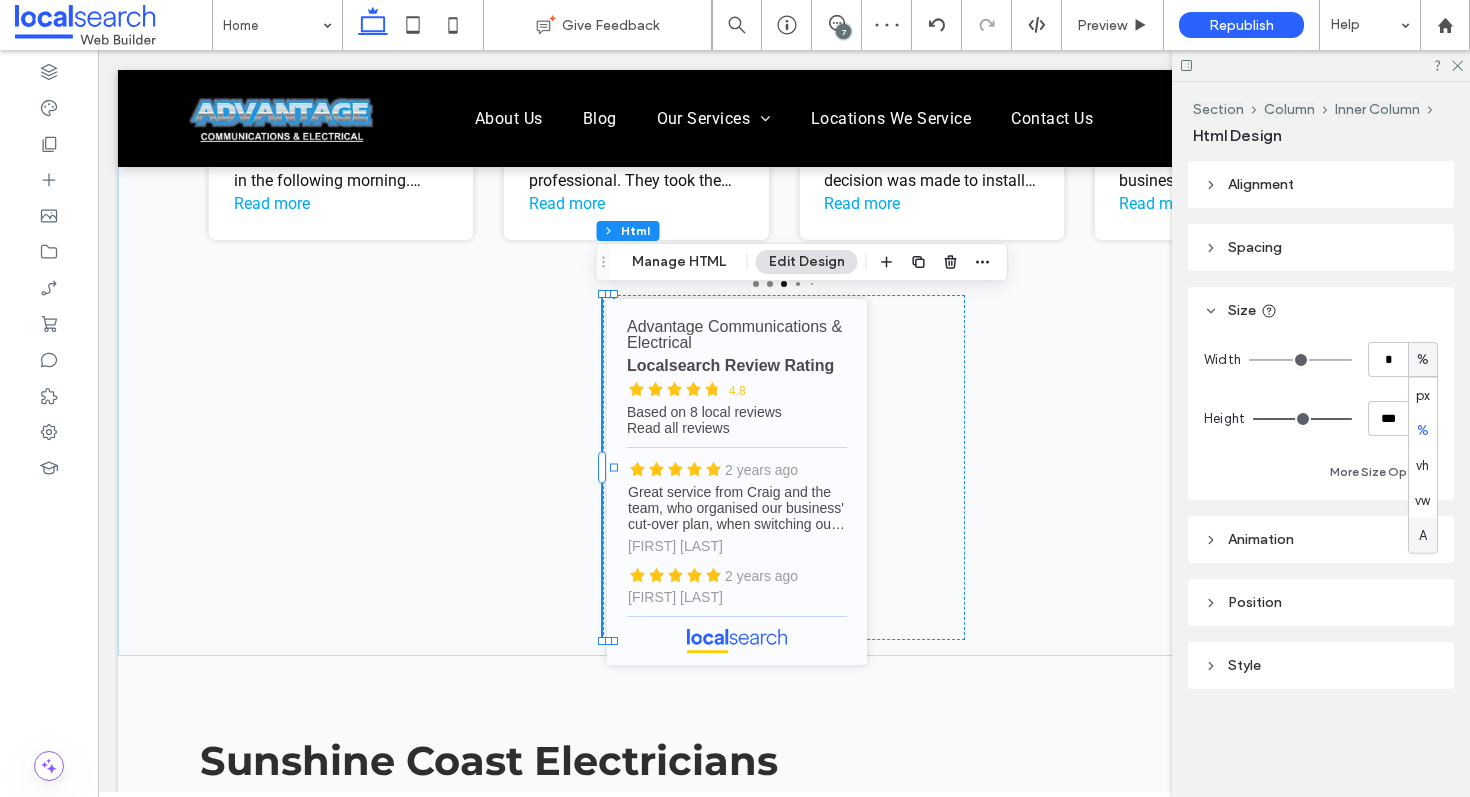 click on "A" at bounding box center (1423, 535) 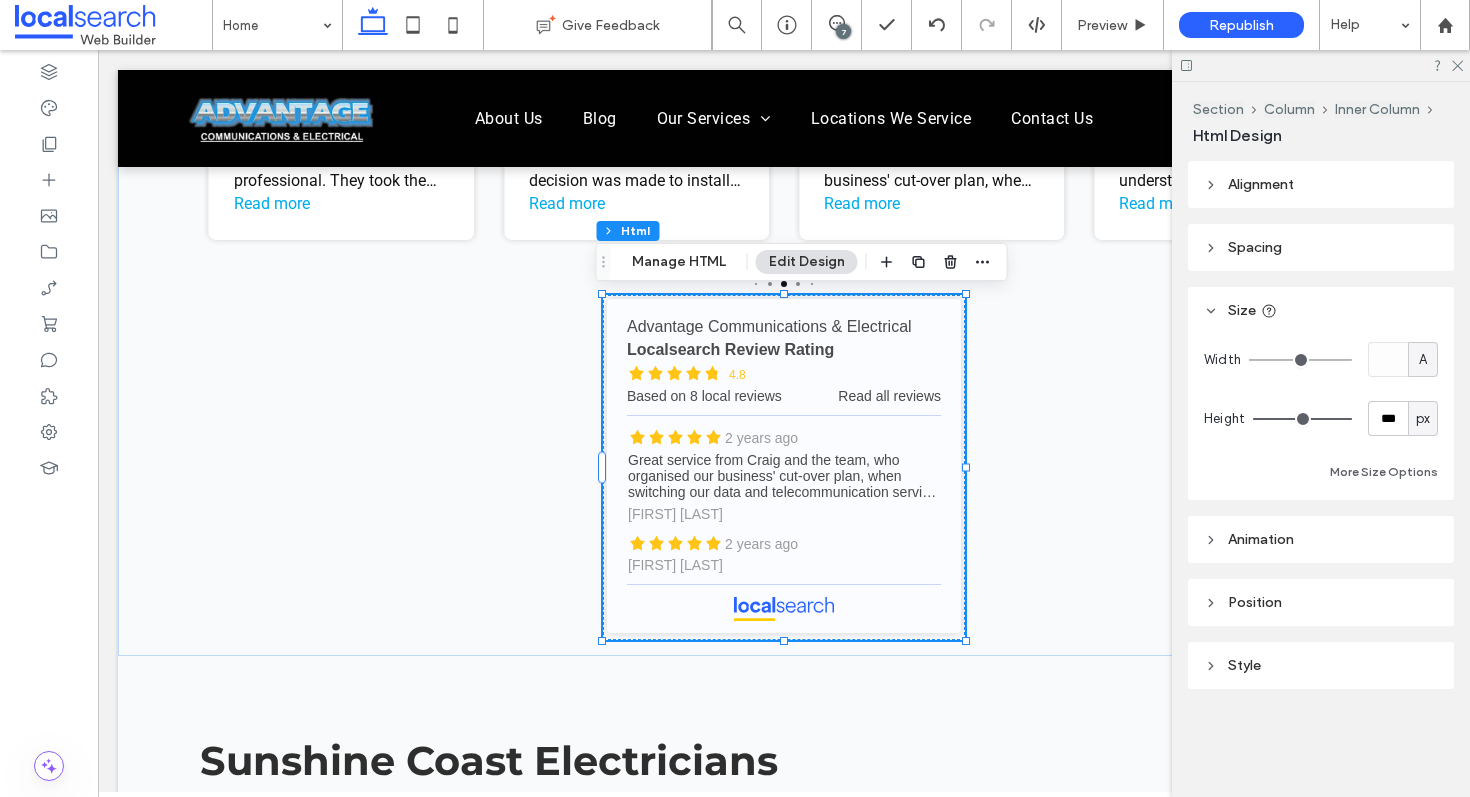 click on "Spacing" at bounding box center [1321, 247] 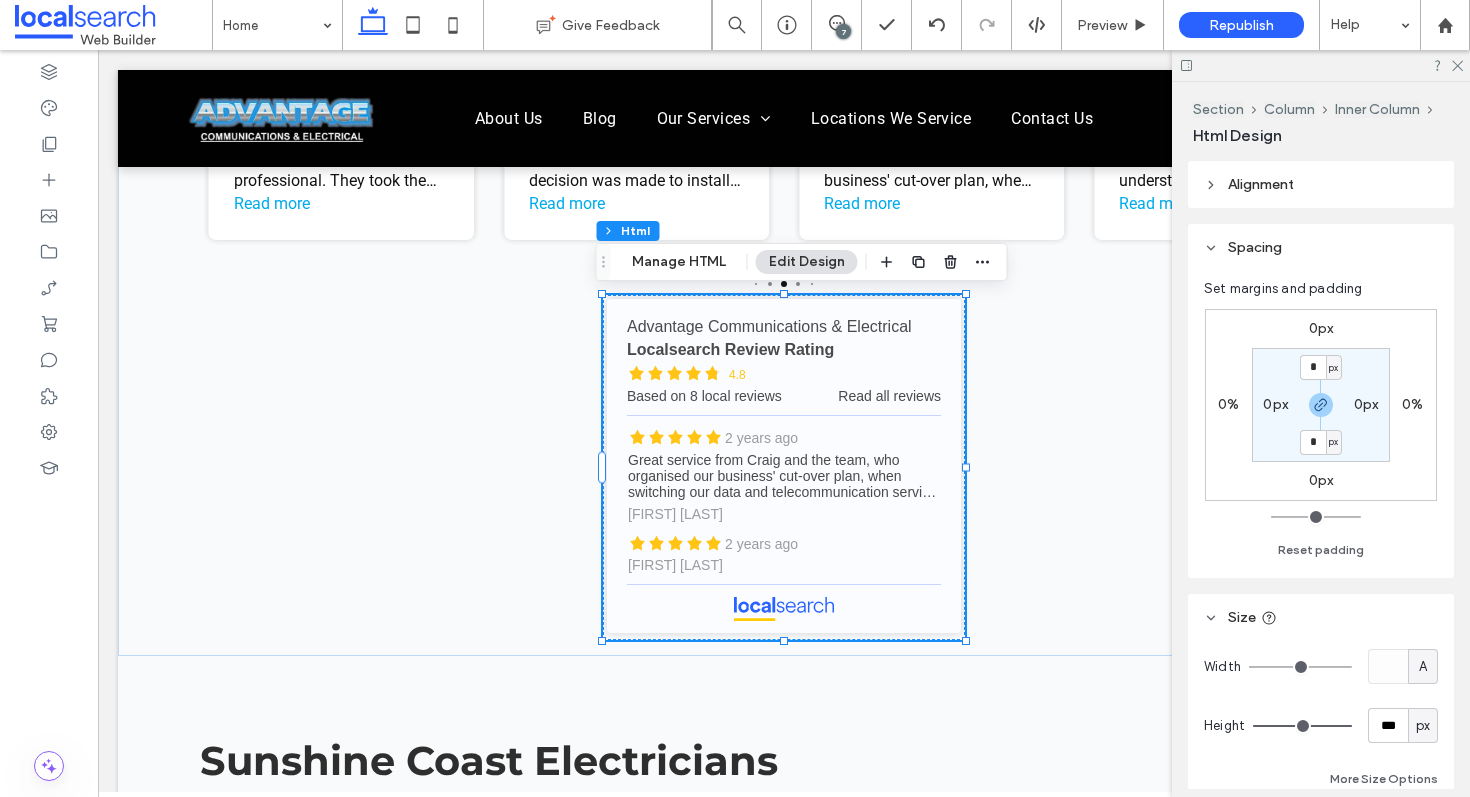 click on "0px" at bounding box center [1321, 328] 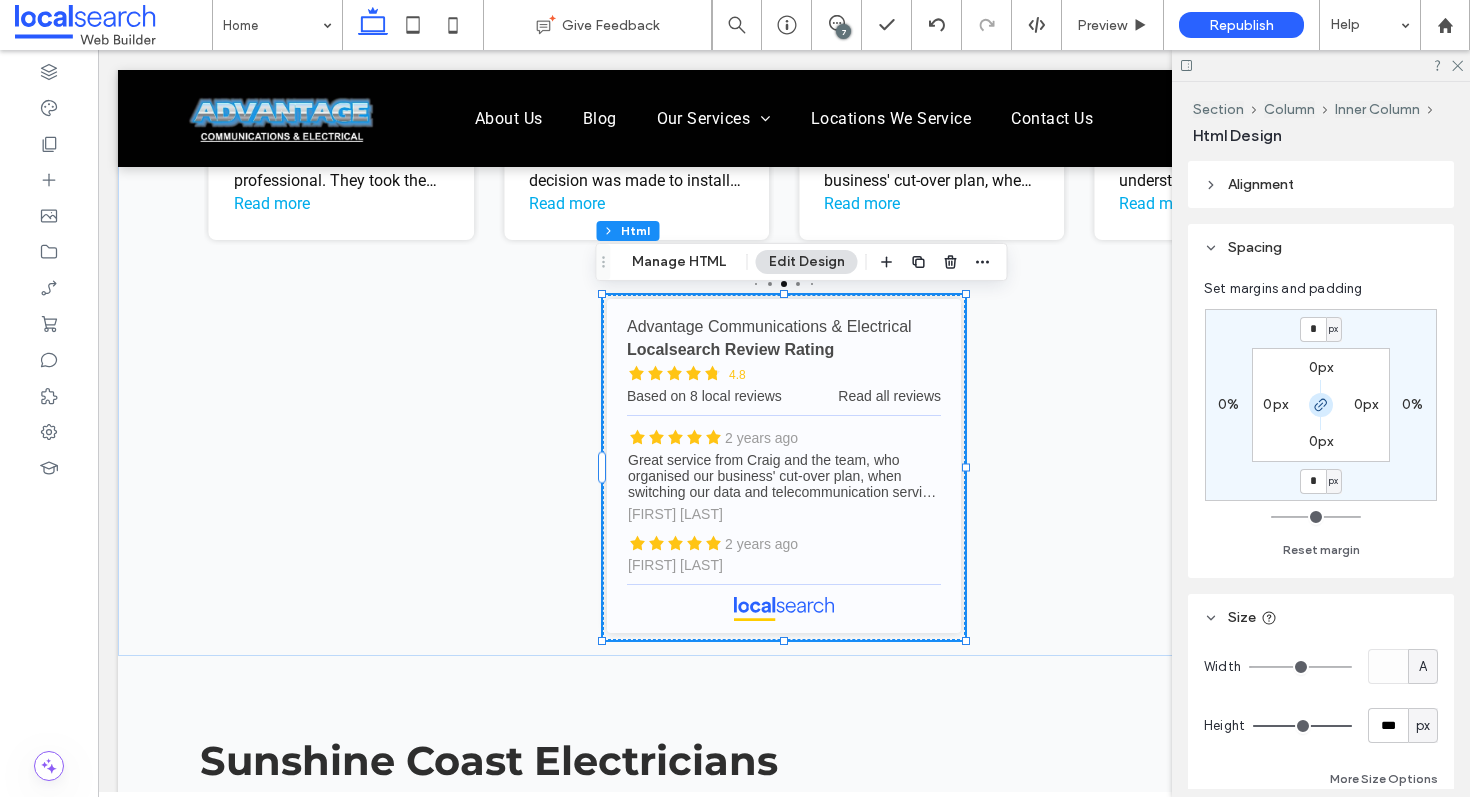 click 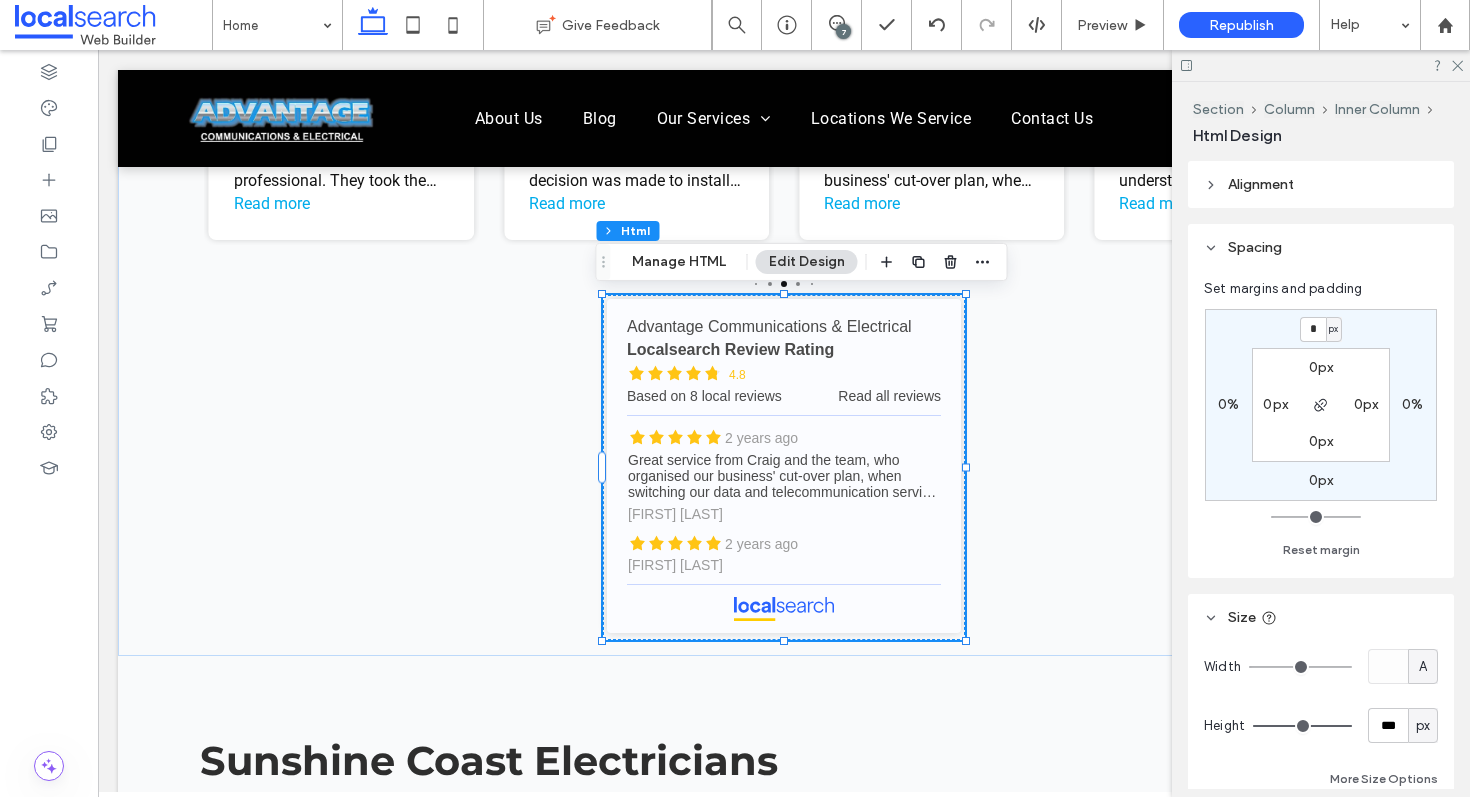 click on "* px 0% 0px 0% 0px 0px 0px 0px" at bounding box center (1321, 405) 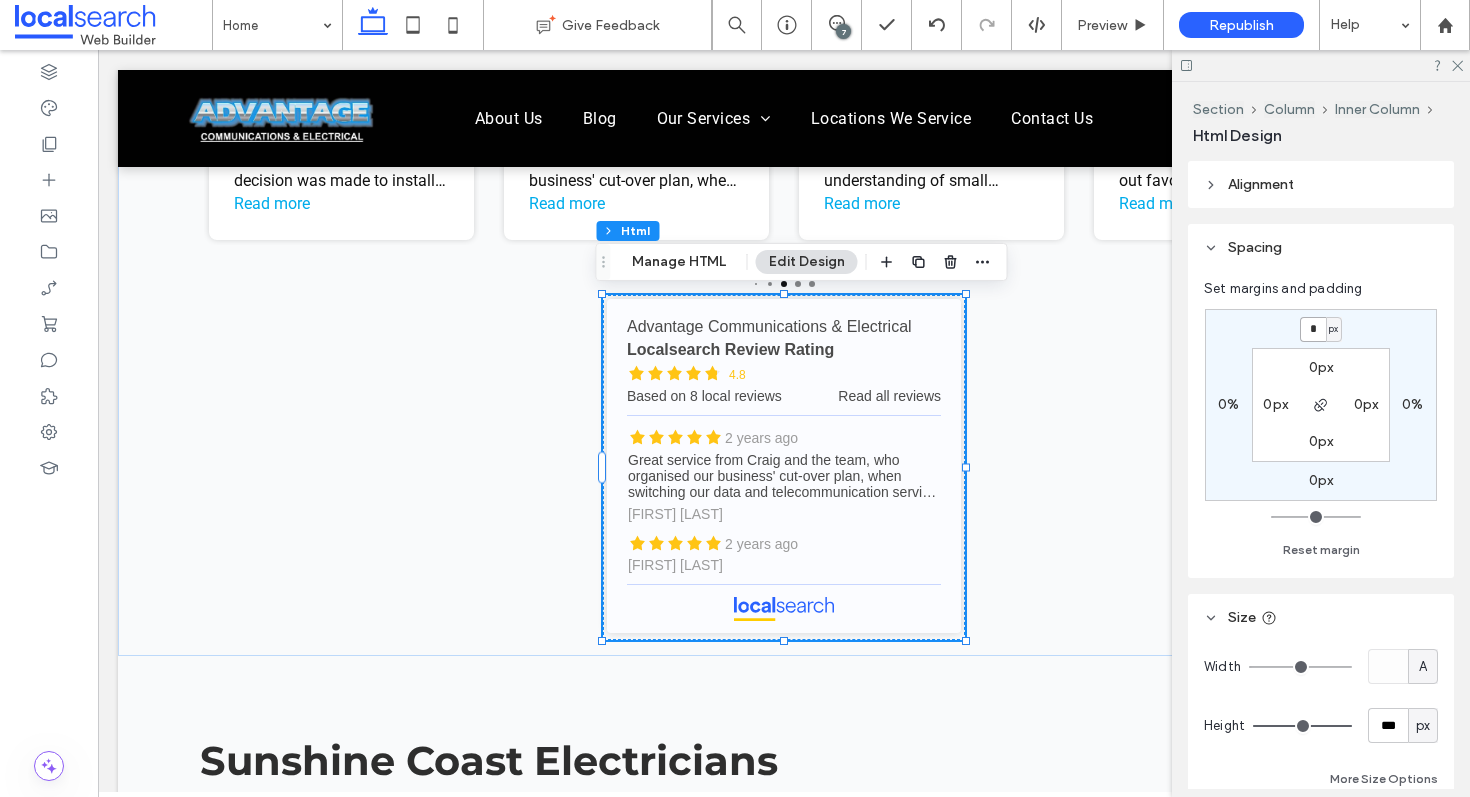 click on "*" at bounding box center [1313, 329] 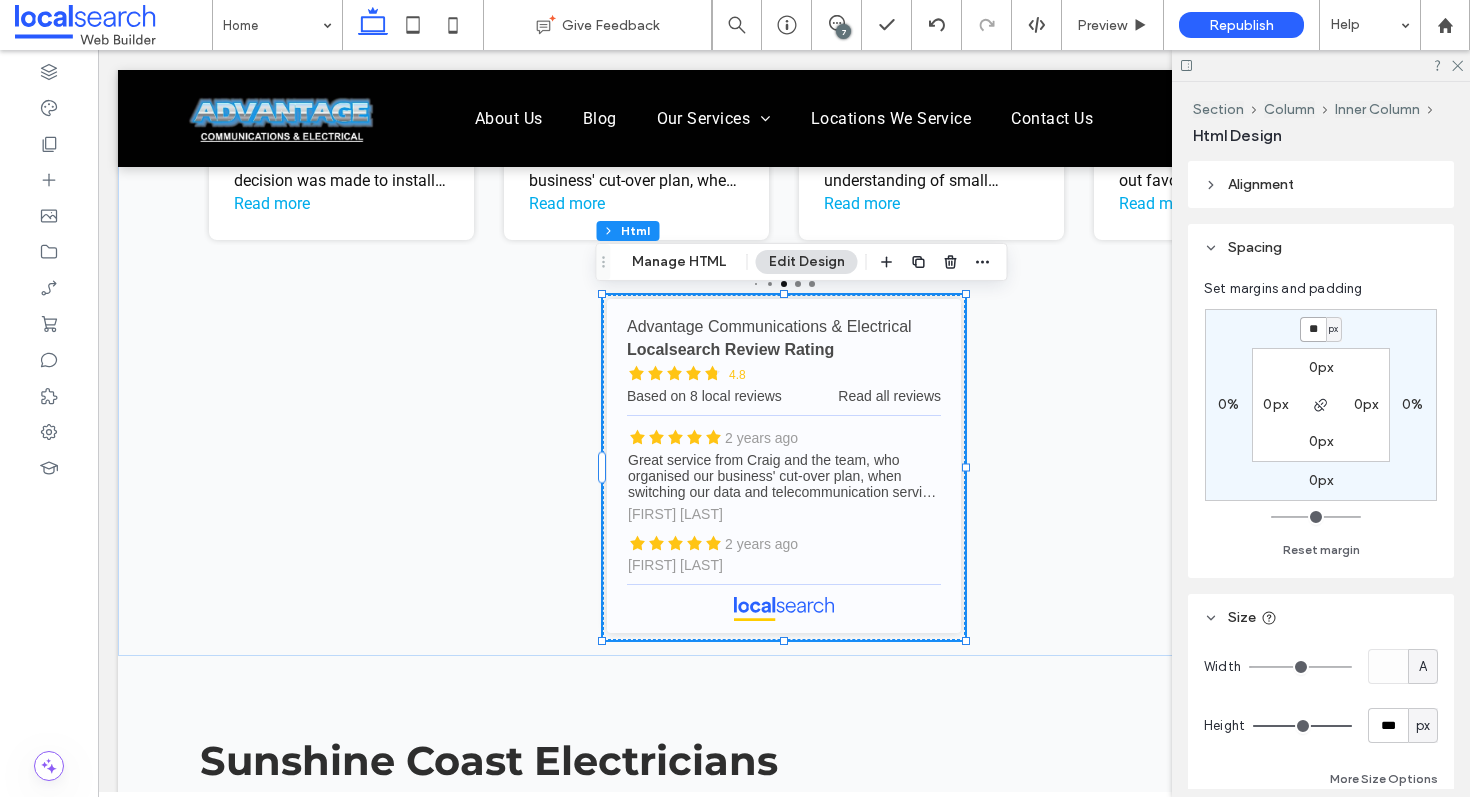 type on "**" 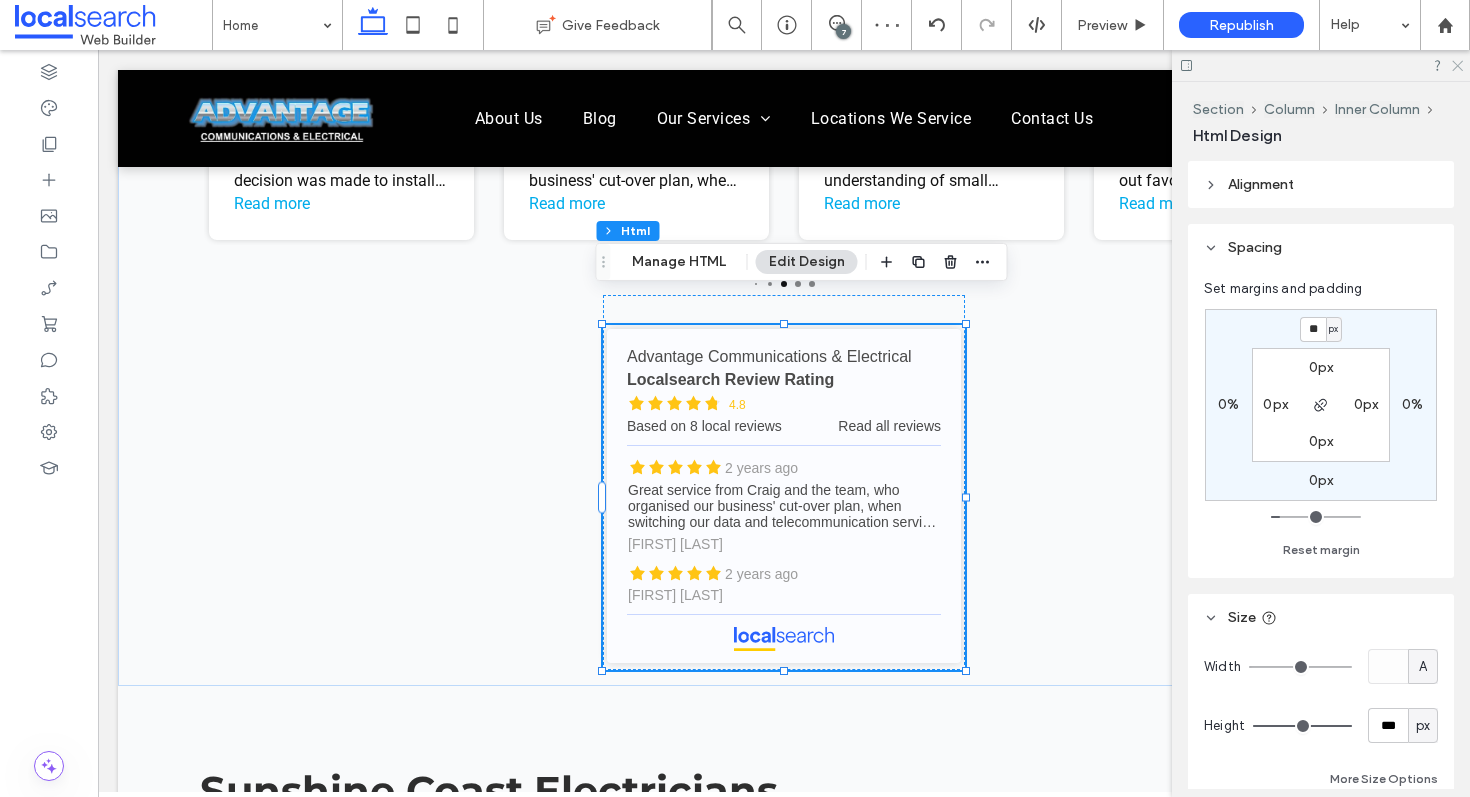 click 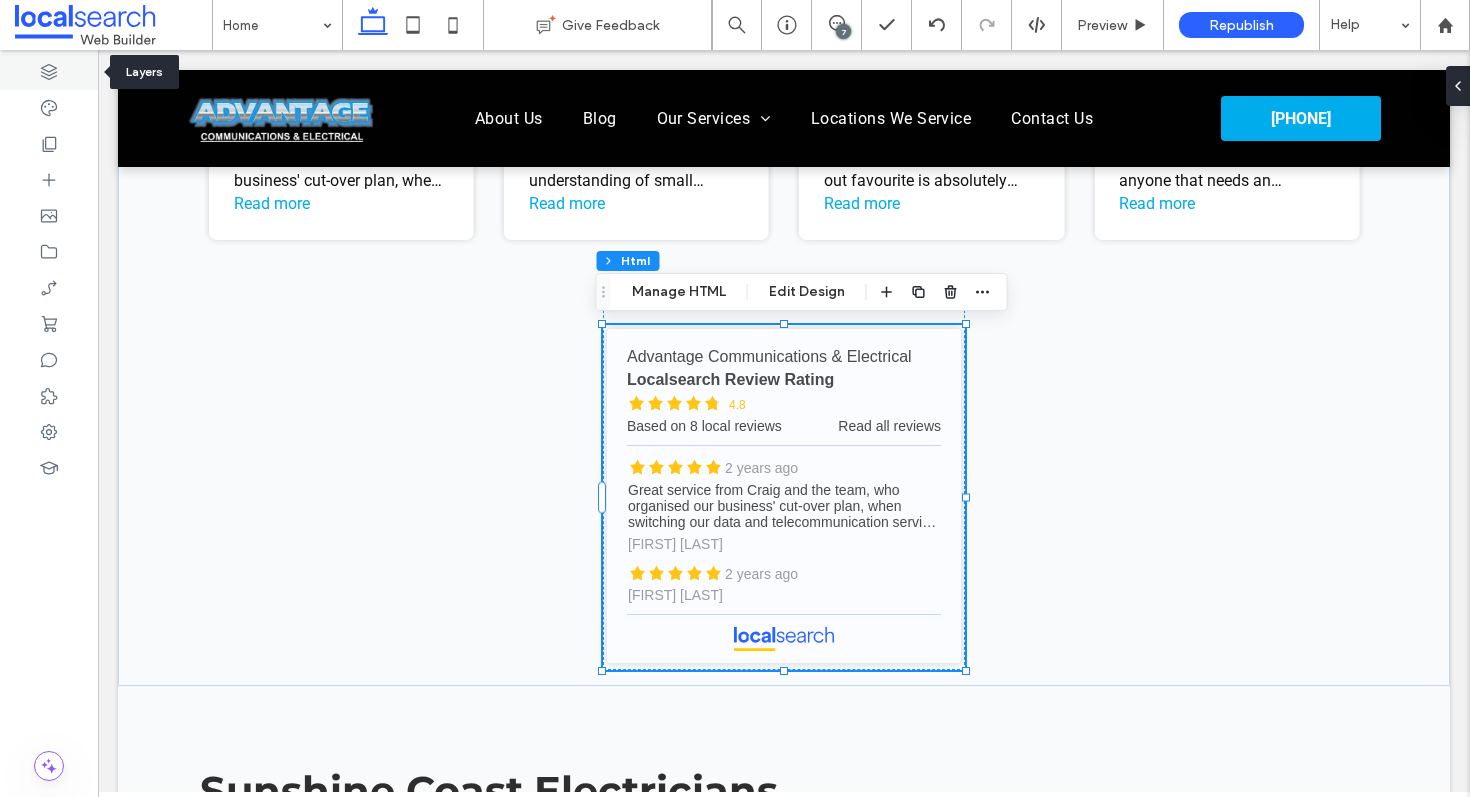 click at bounding box center (49, 72) 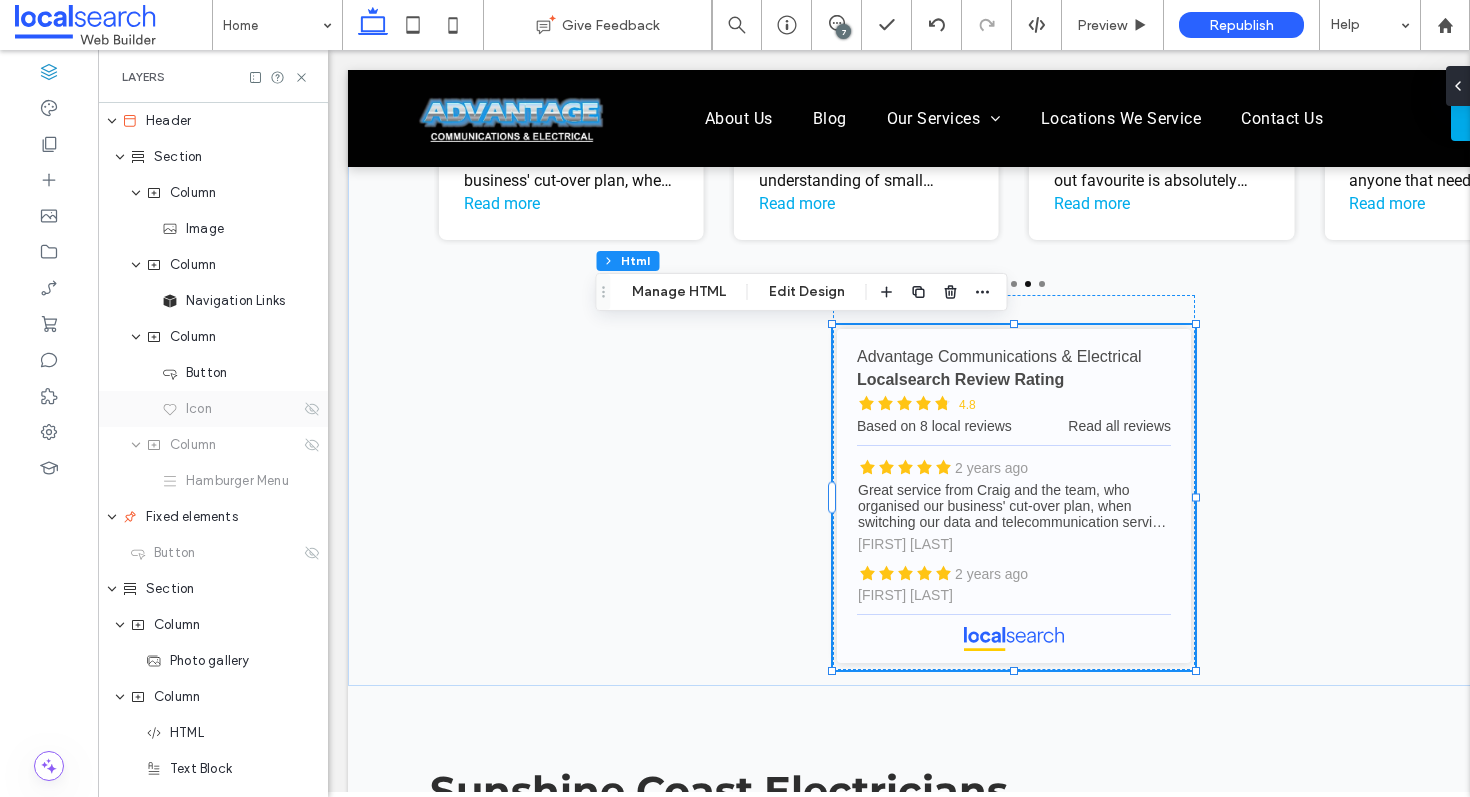 scroll, scrollTop: 0, scrollLeft: 230, axis: horizontal 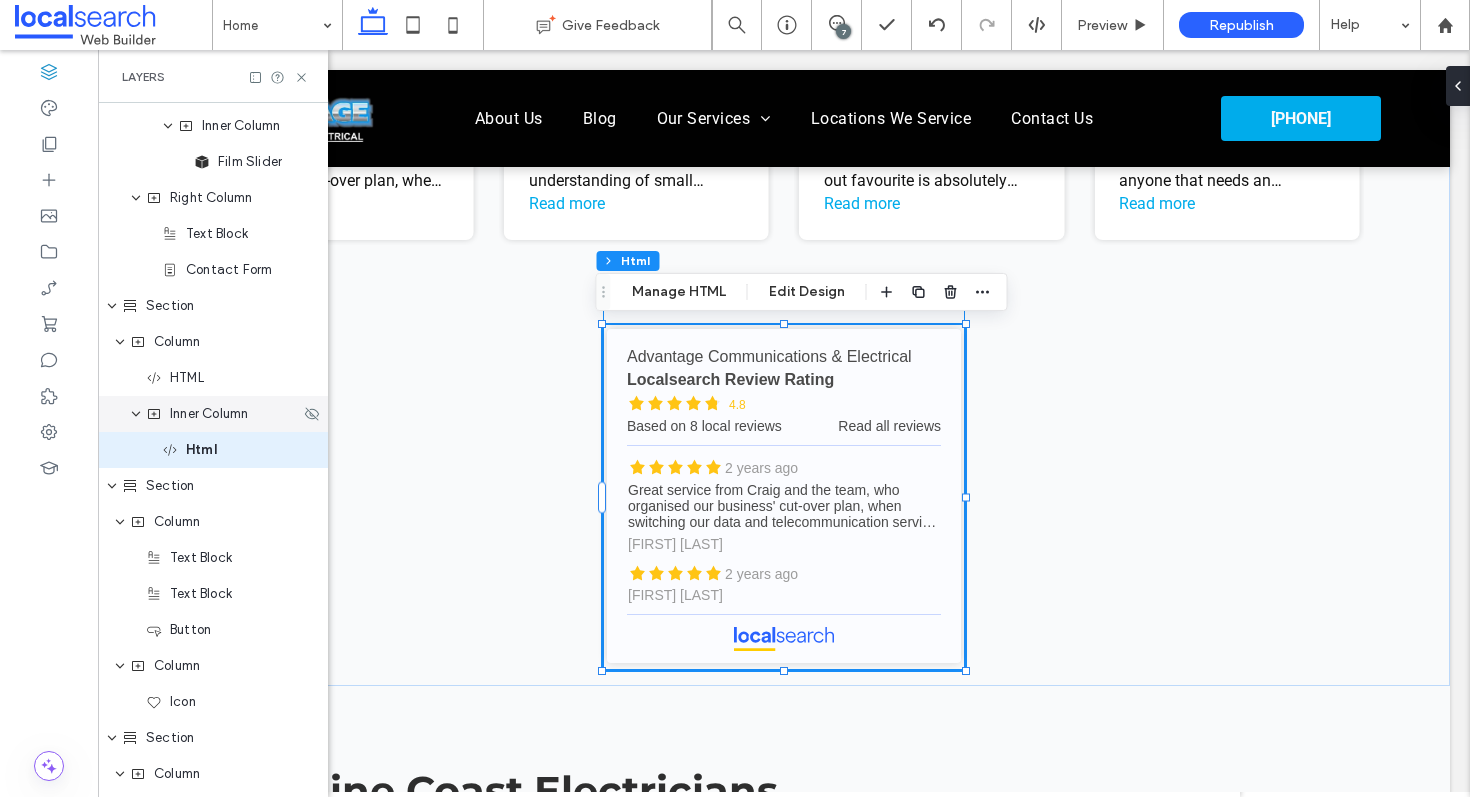 click on "Inner Column" at bounding box center (209, 414) 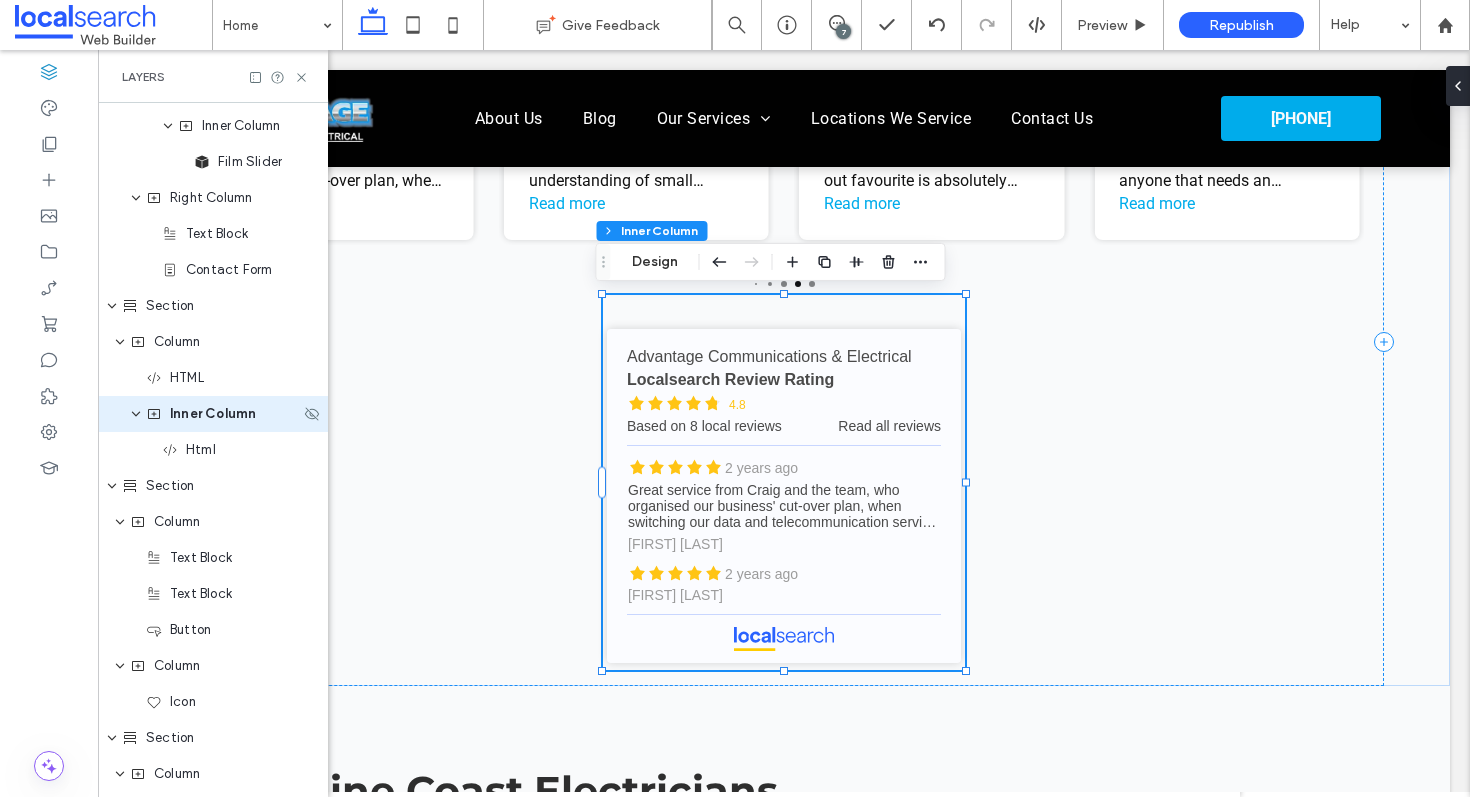 scroll, scrollTop: 1255, scrollLeft: 0, axis: vertical 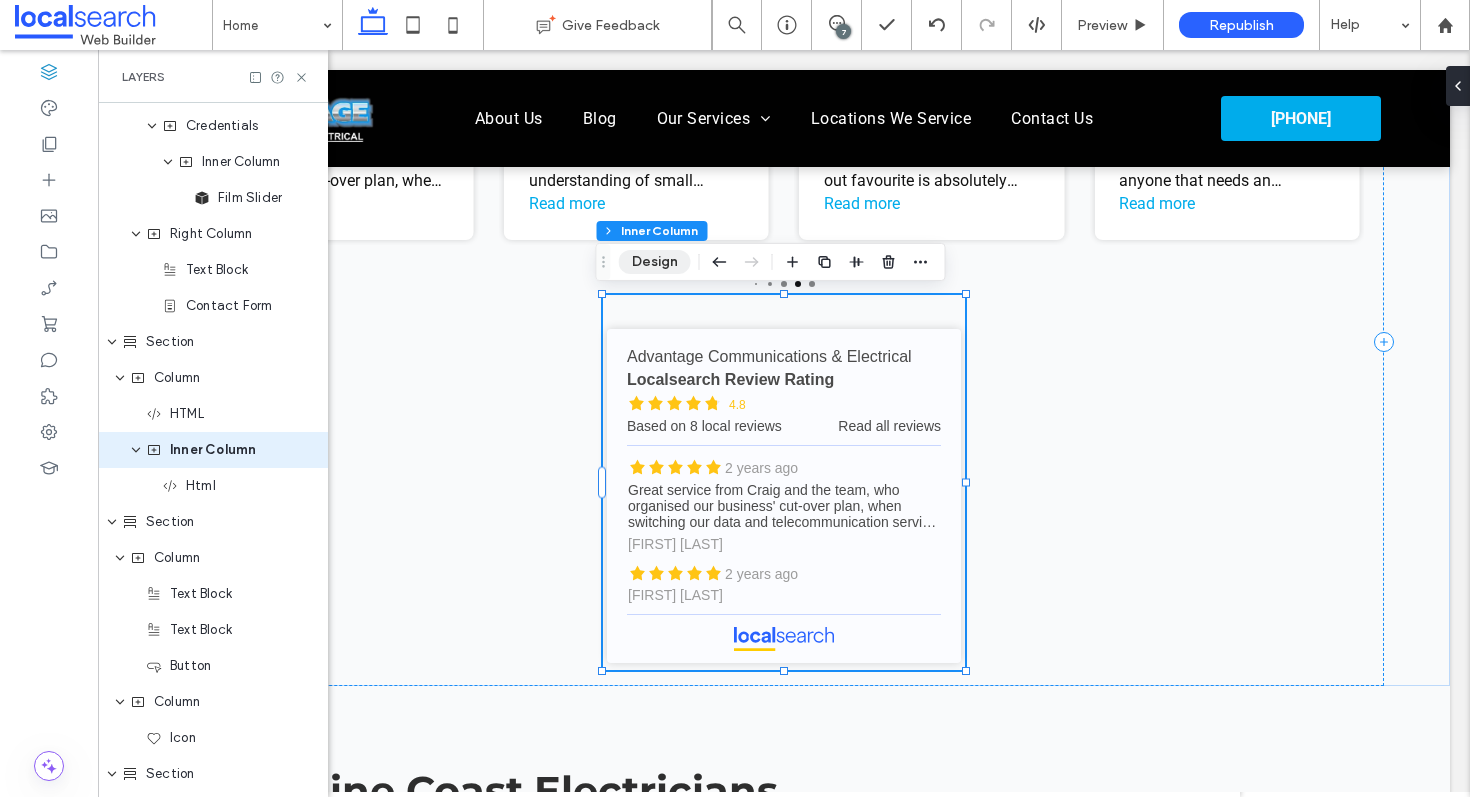 click on "Design" at bounding box center [655, 262] 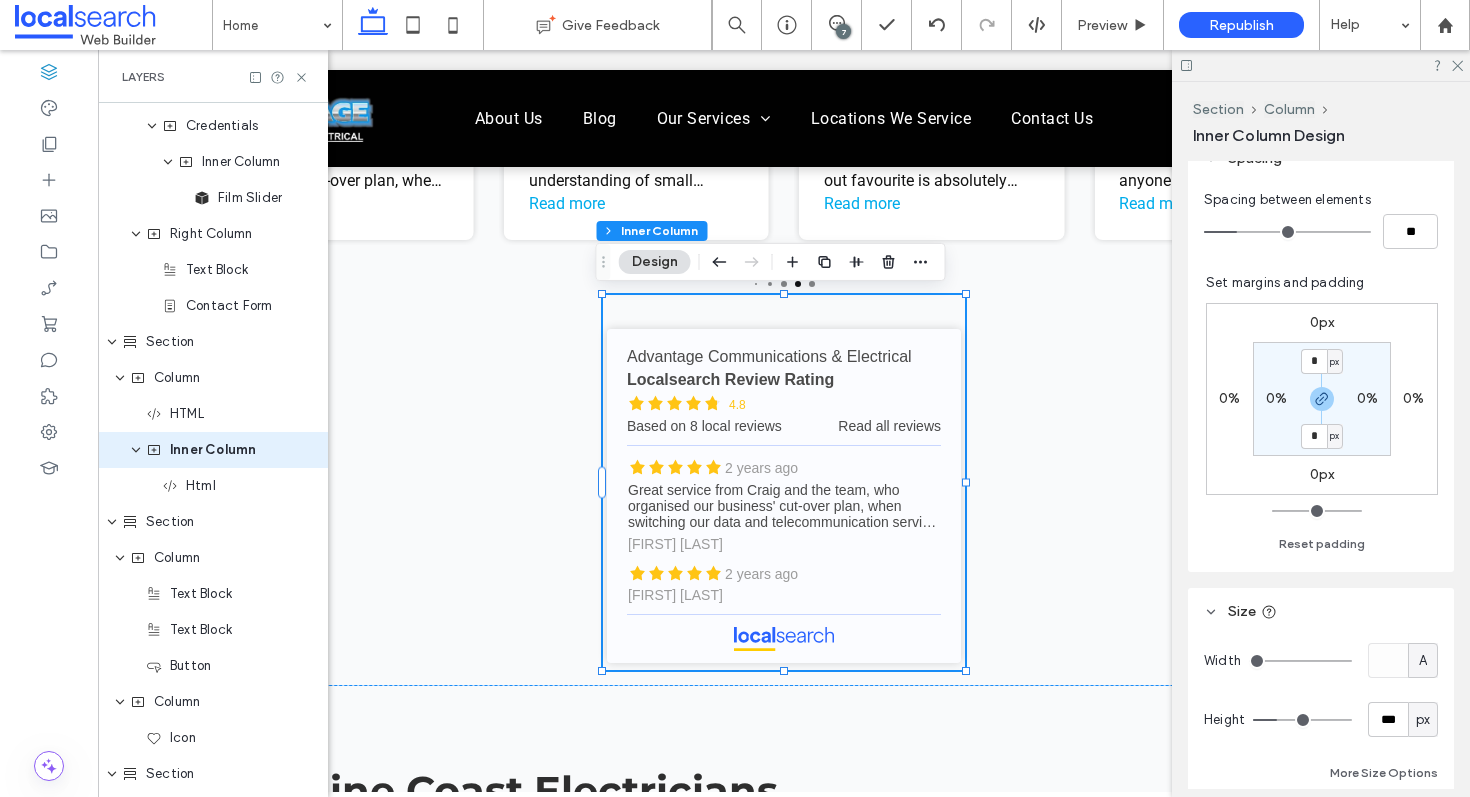 scroll, scrollTop: 628, scrollLeft: 0, axis: vertical 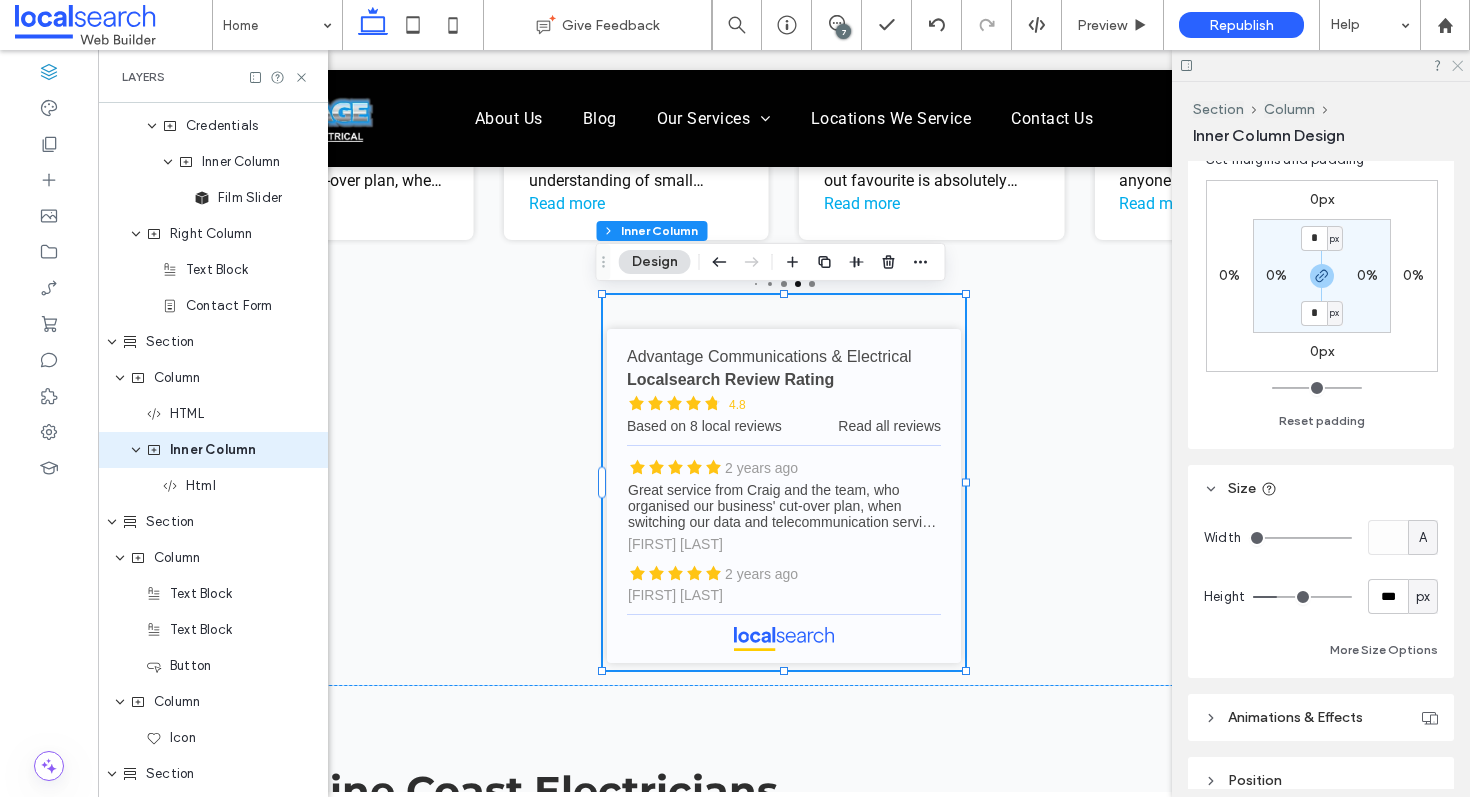 click 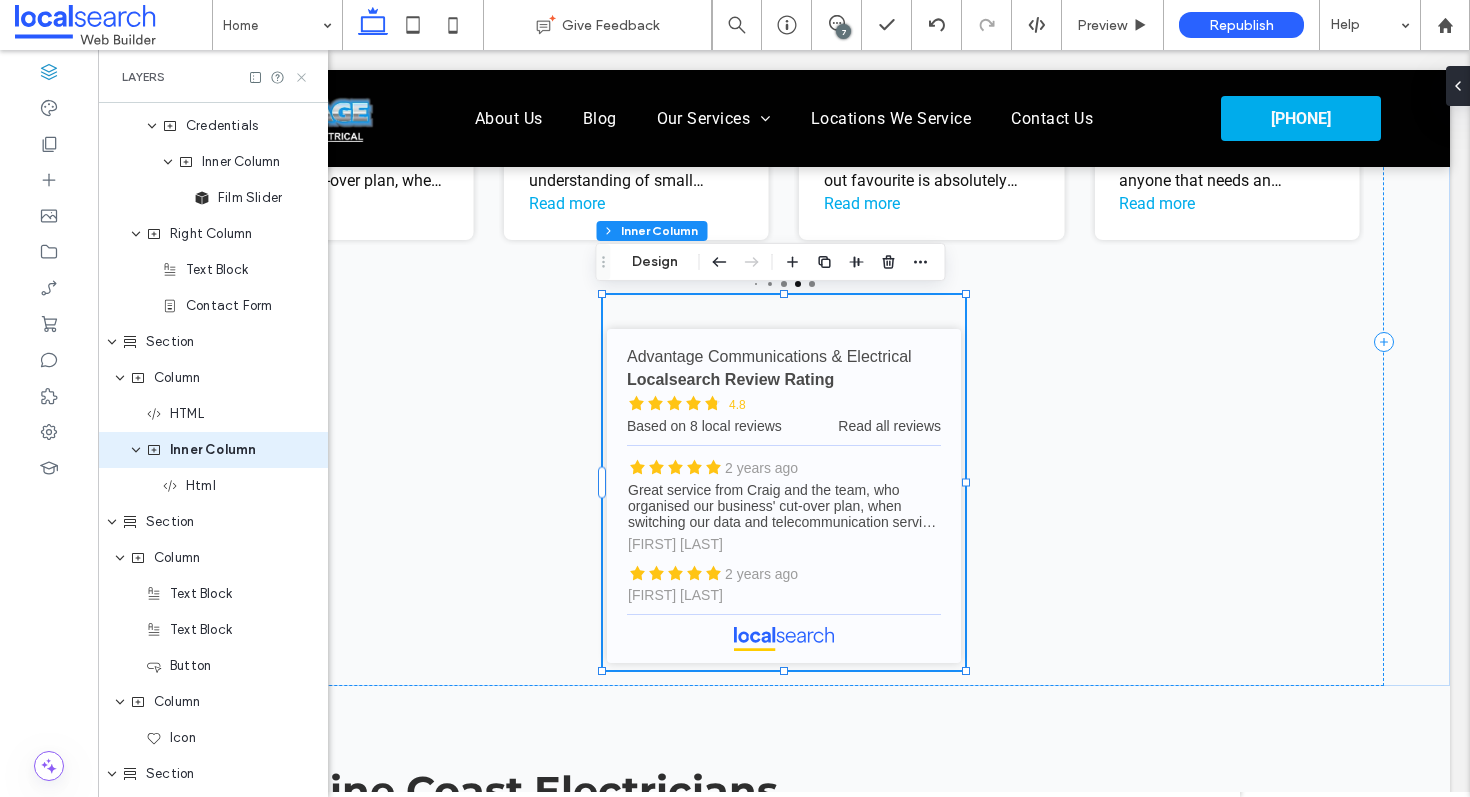 click 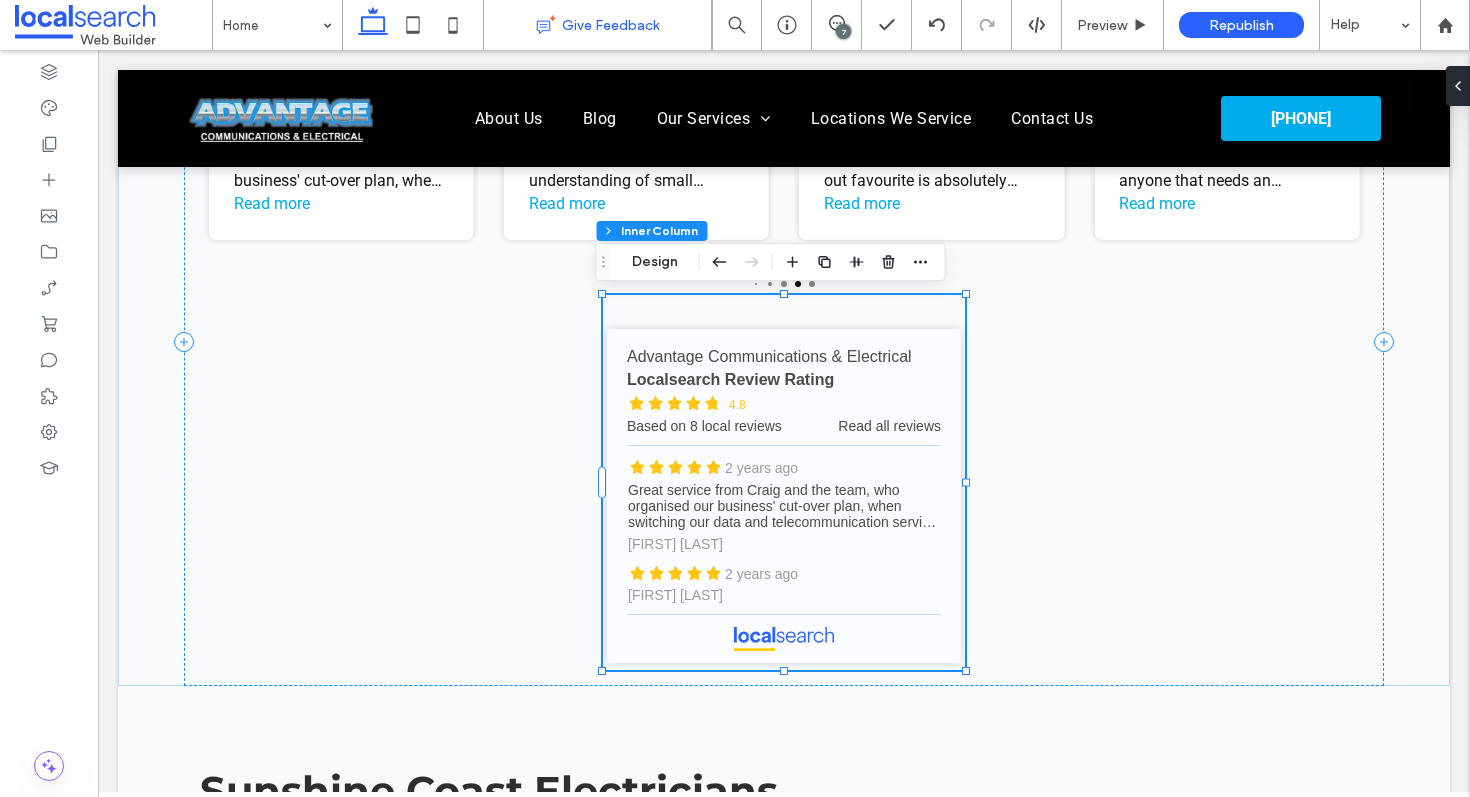 scroll, scrollTop: 0, scrollLeft: 0, axis: both 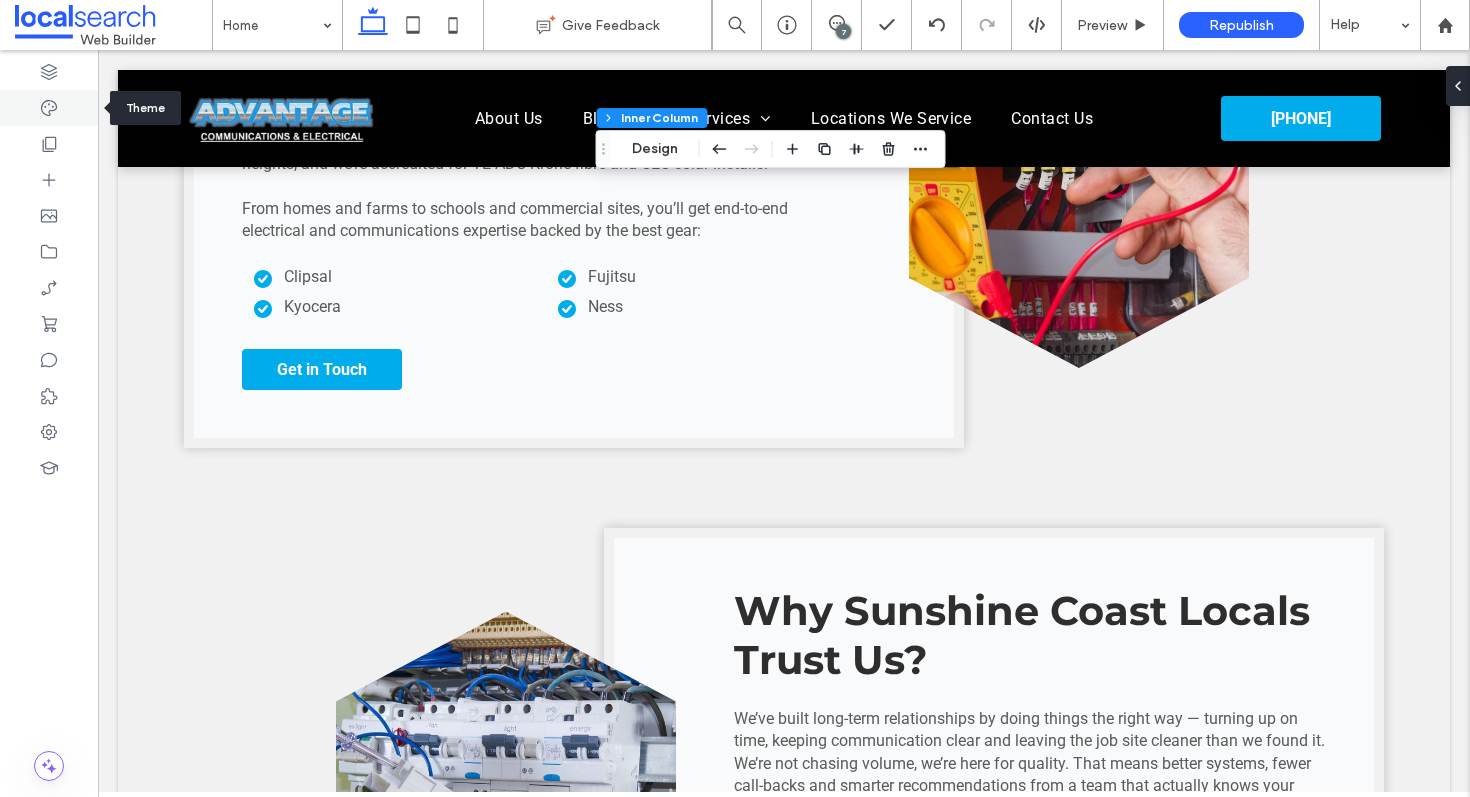 click at bounding box center (49, 108) 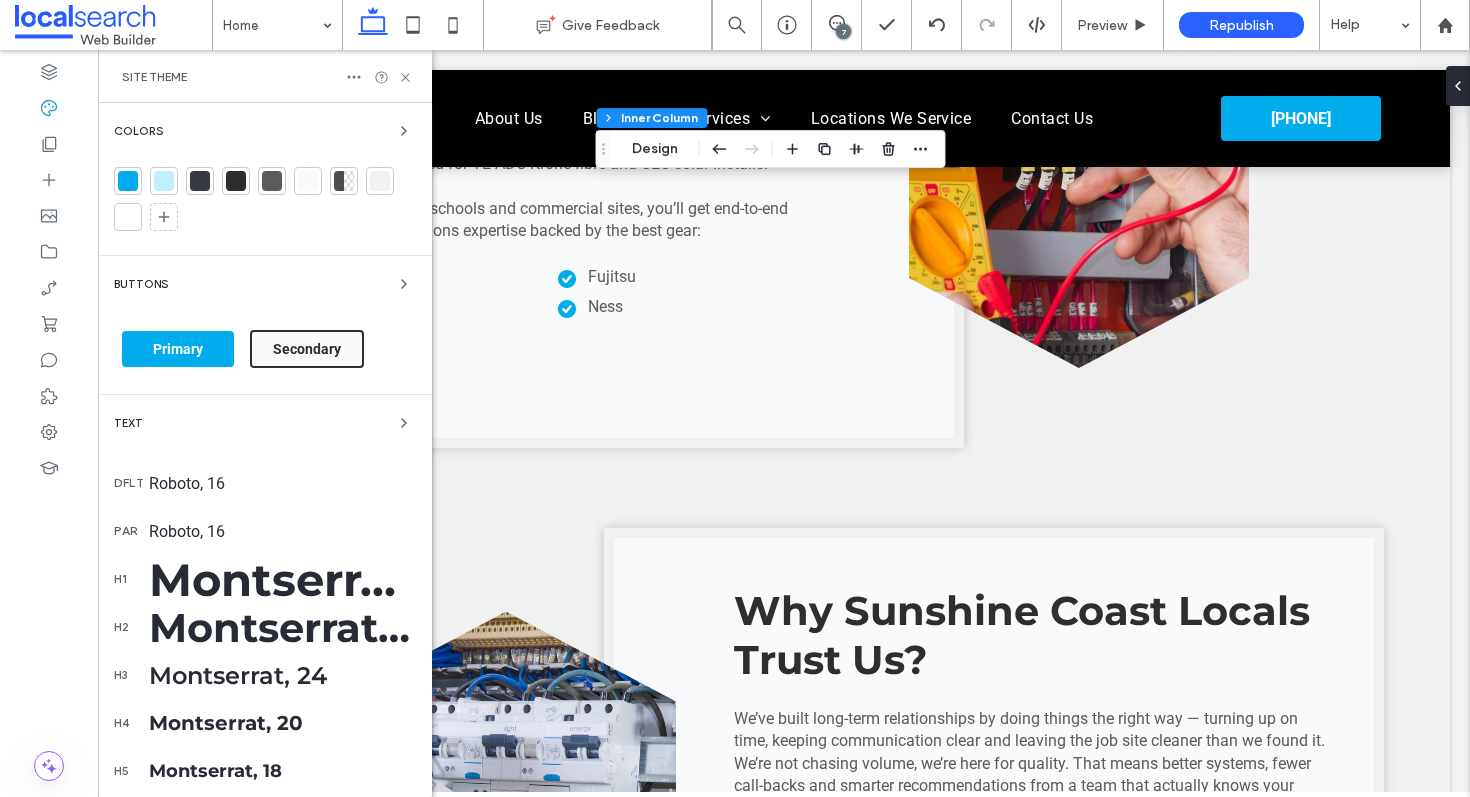 click at bounding box center [128, 181] 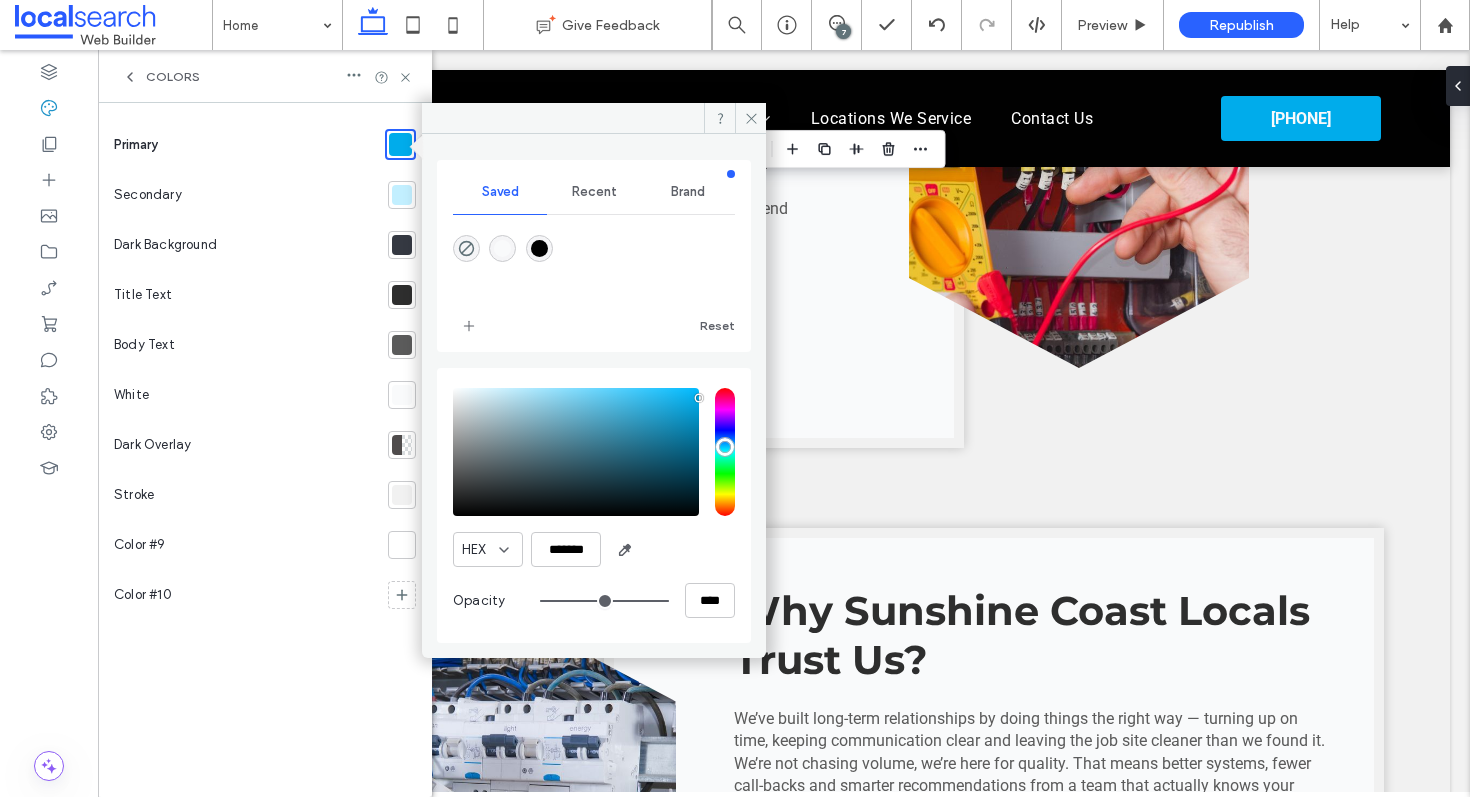 click at bounding box center (402, 195) 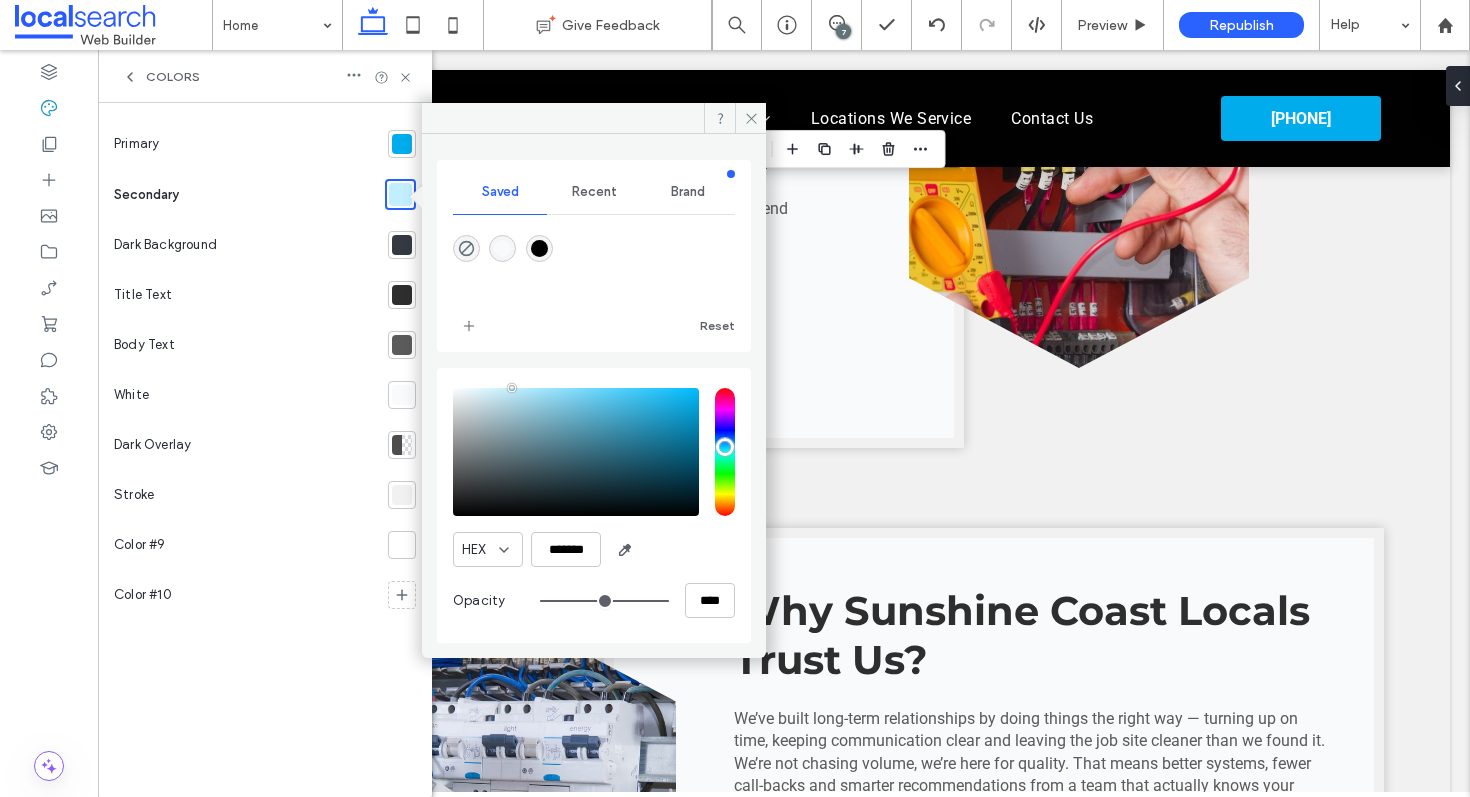 click at bounding box center [402, 245] 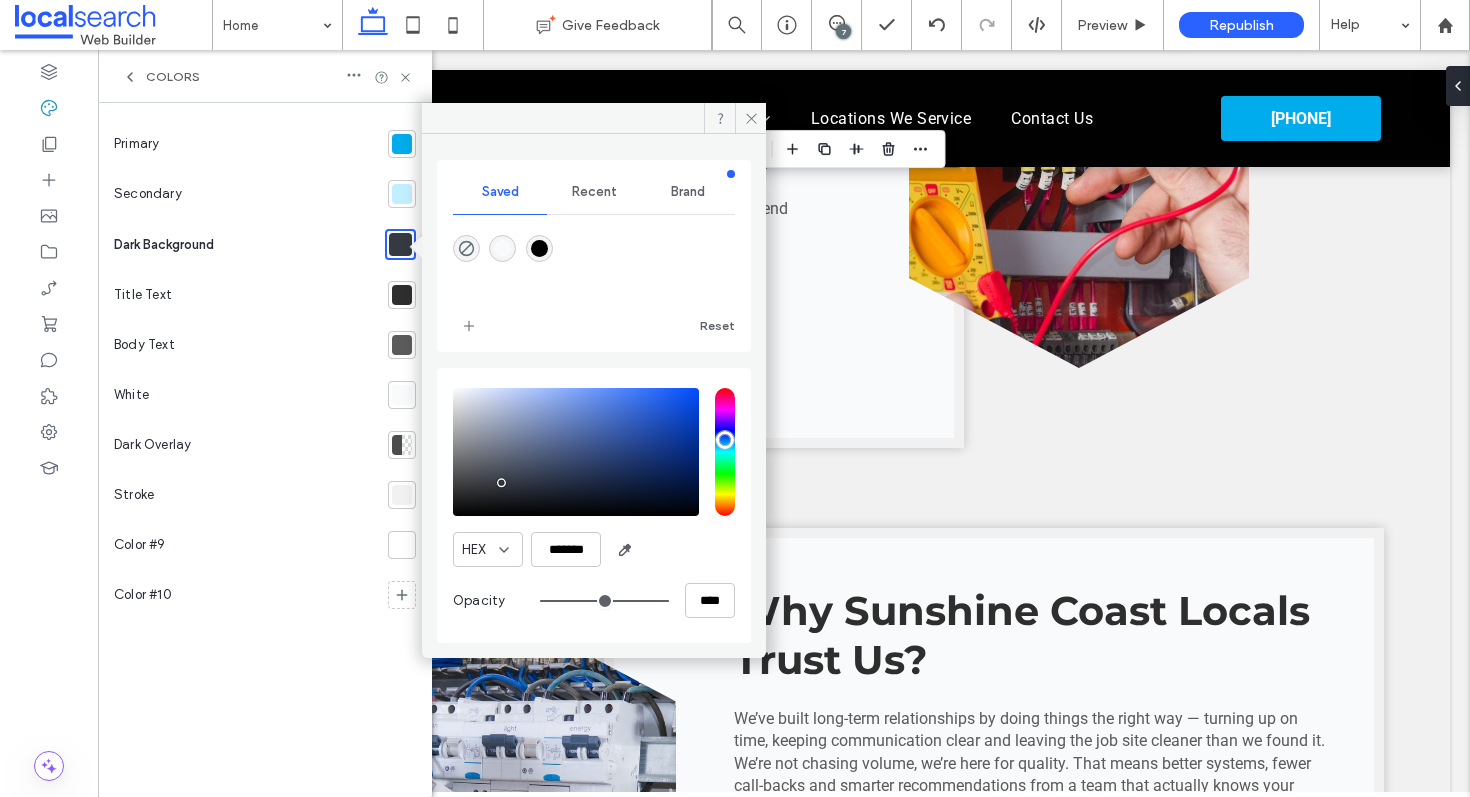 click at bounding box center (402, 295) 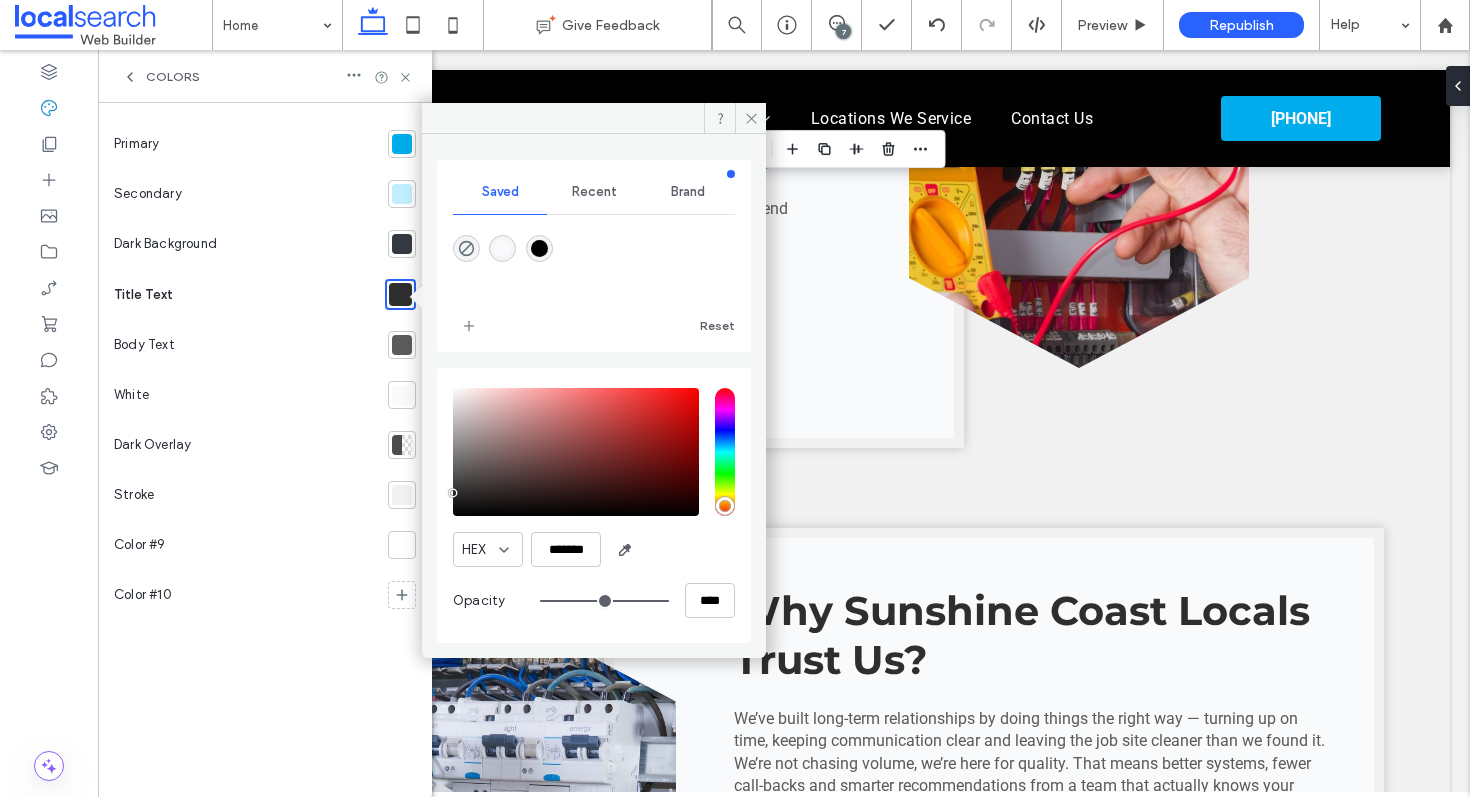 click at bounding box center [402, 345] 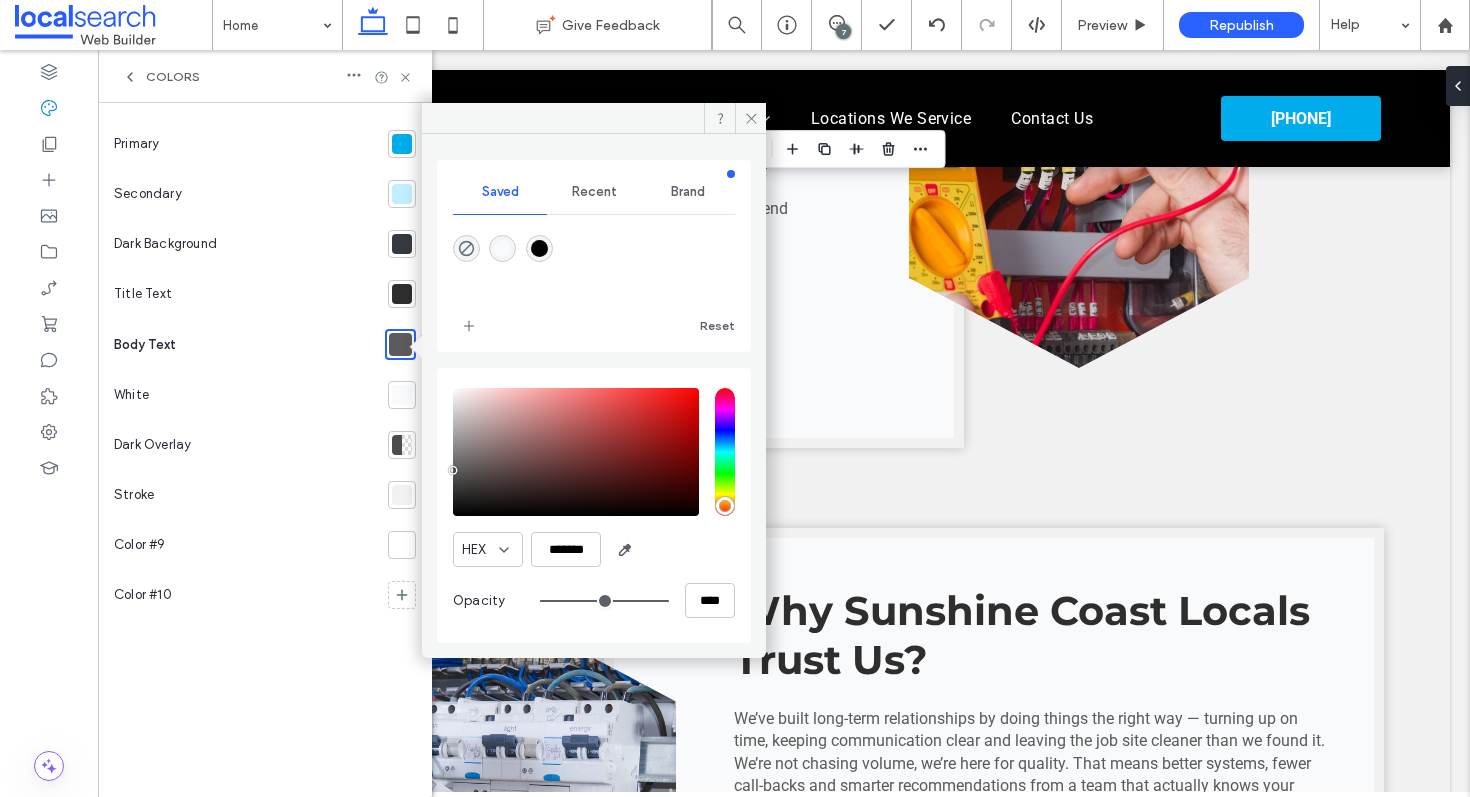 click at bounding box center [402, 294] 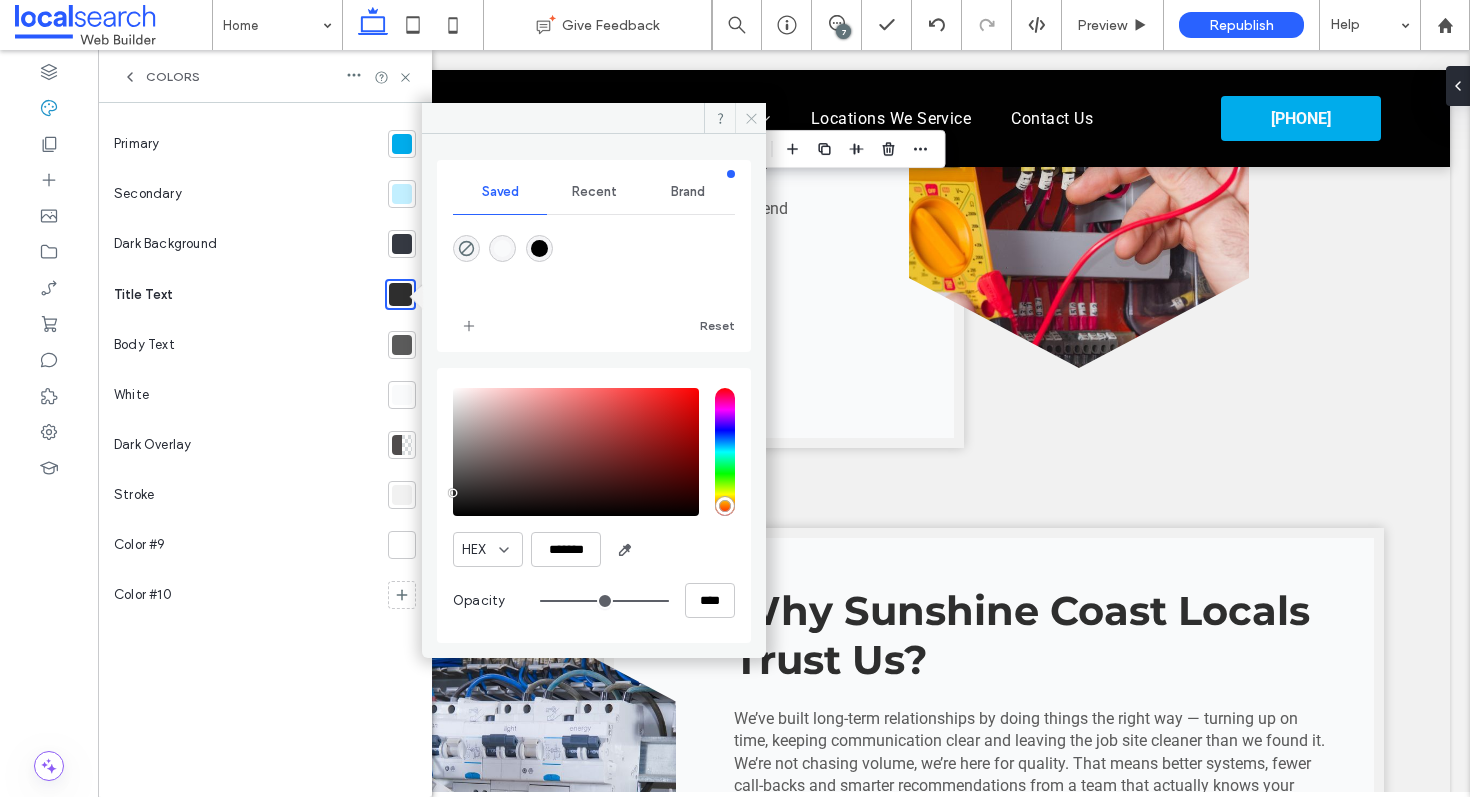 click 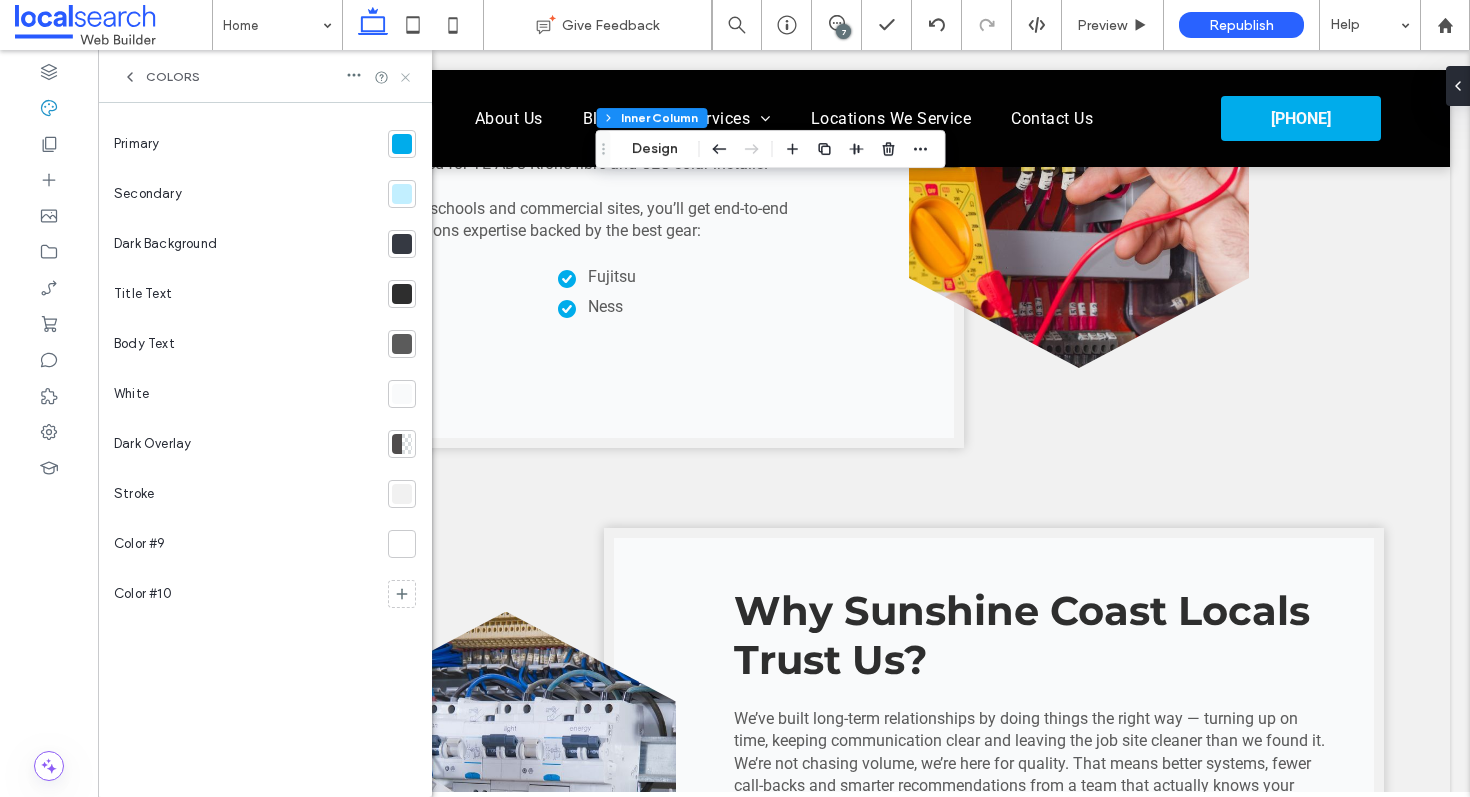 click 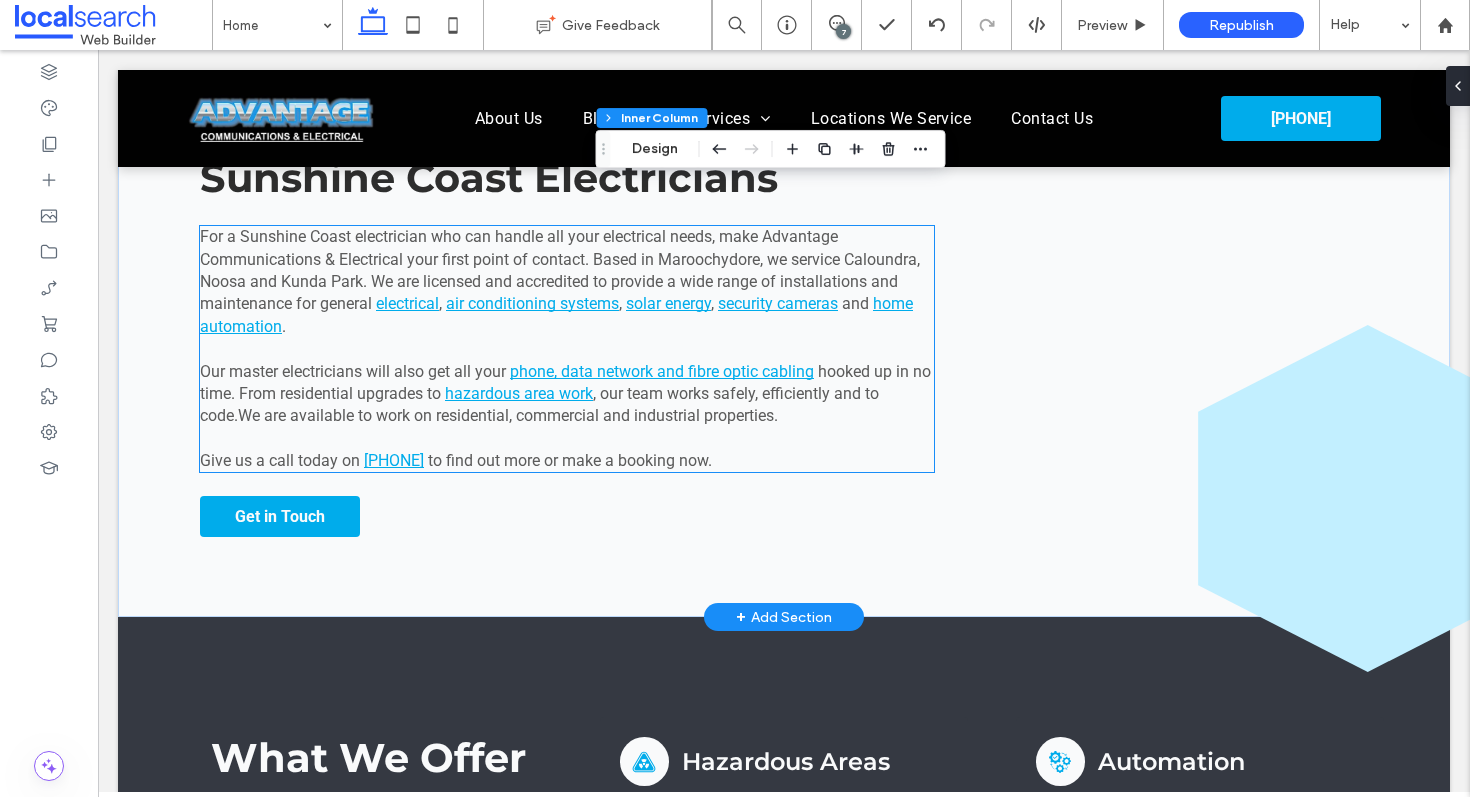 scroll, scrollTop: 1541, scrollLeft: 0, axis: vertical 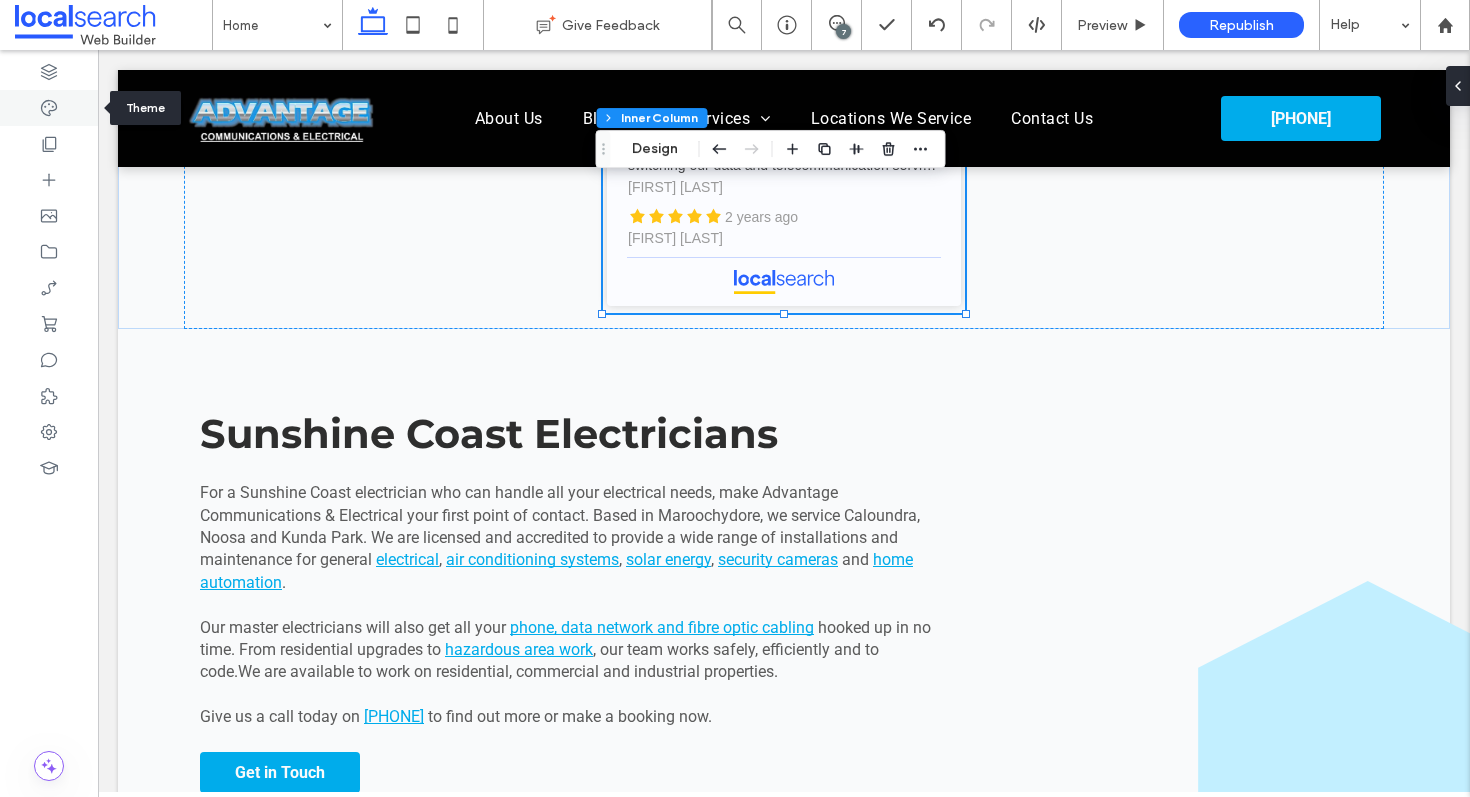 click at bounding box center [49, 108] 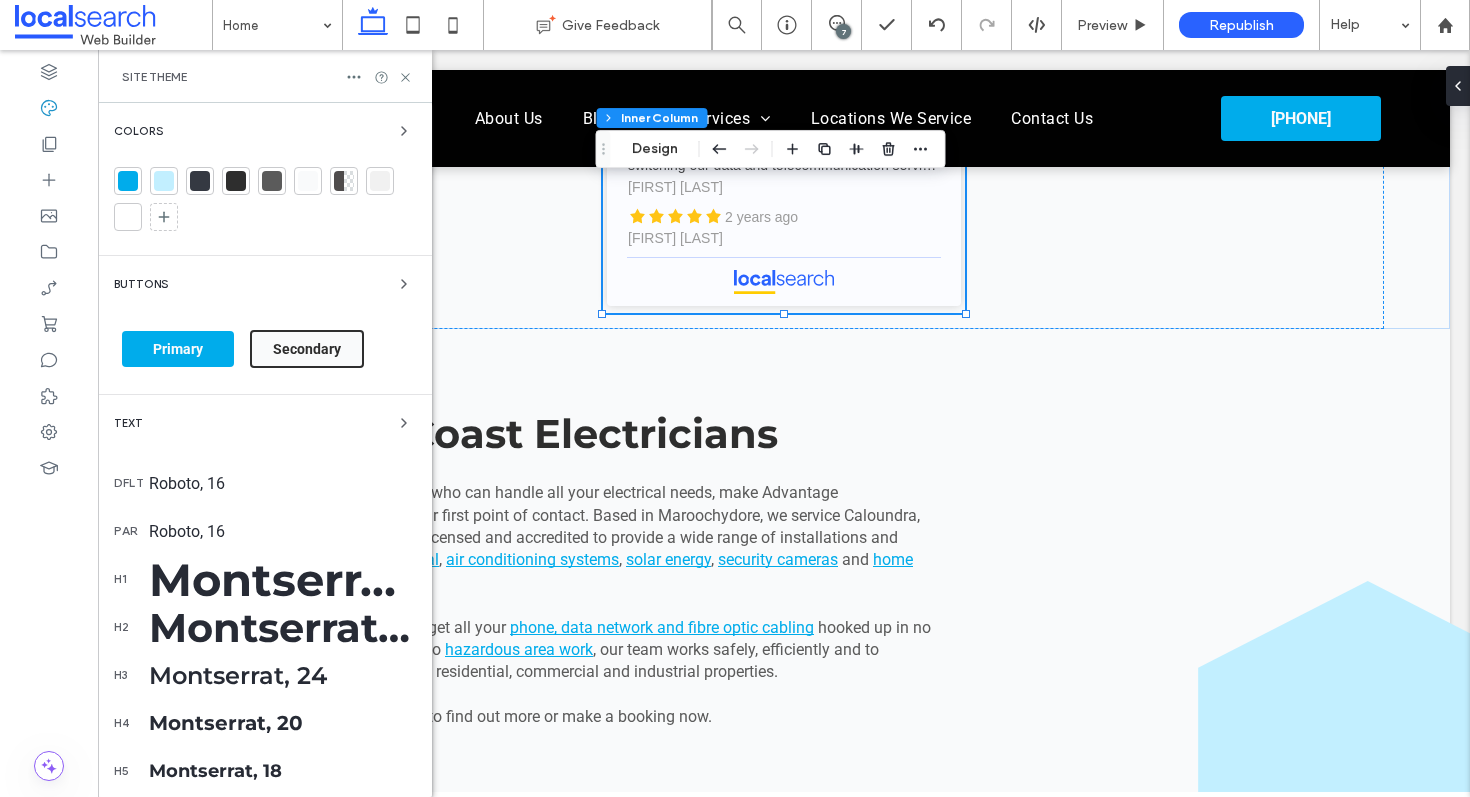 click at bounding box center (200, 181) 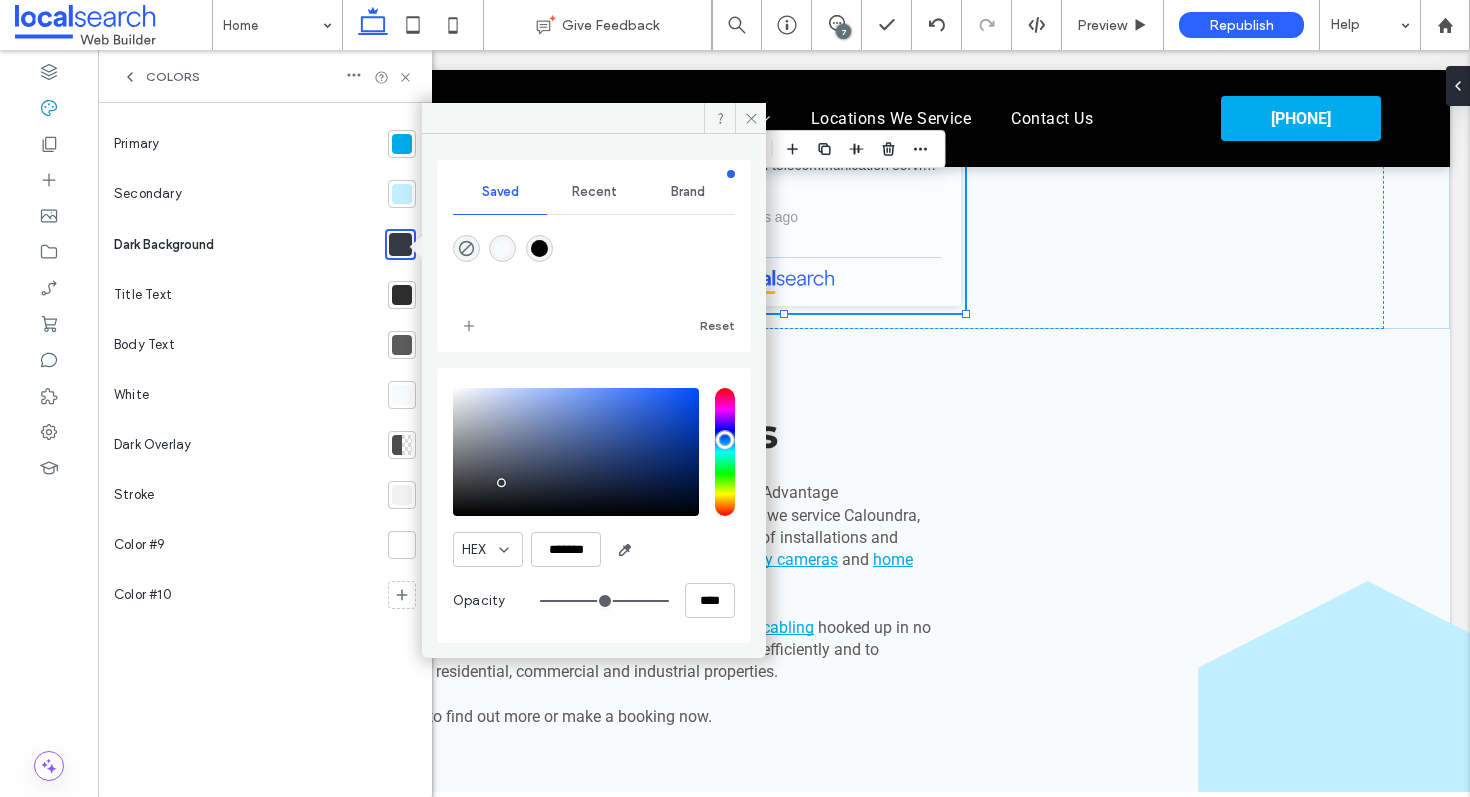 click at bounding box center (402, 295) 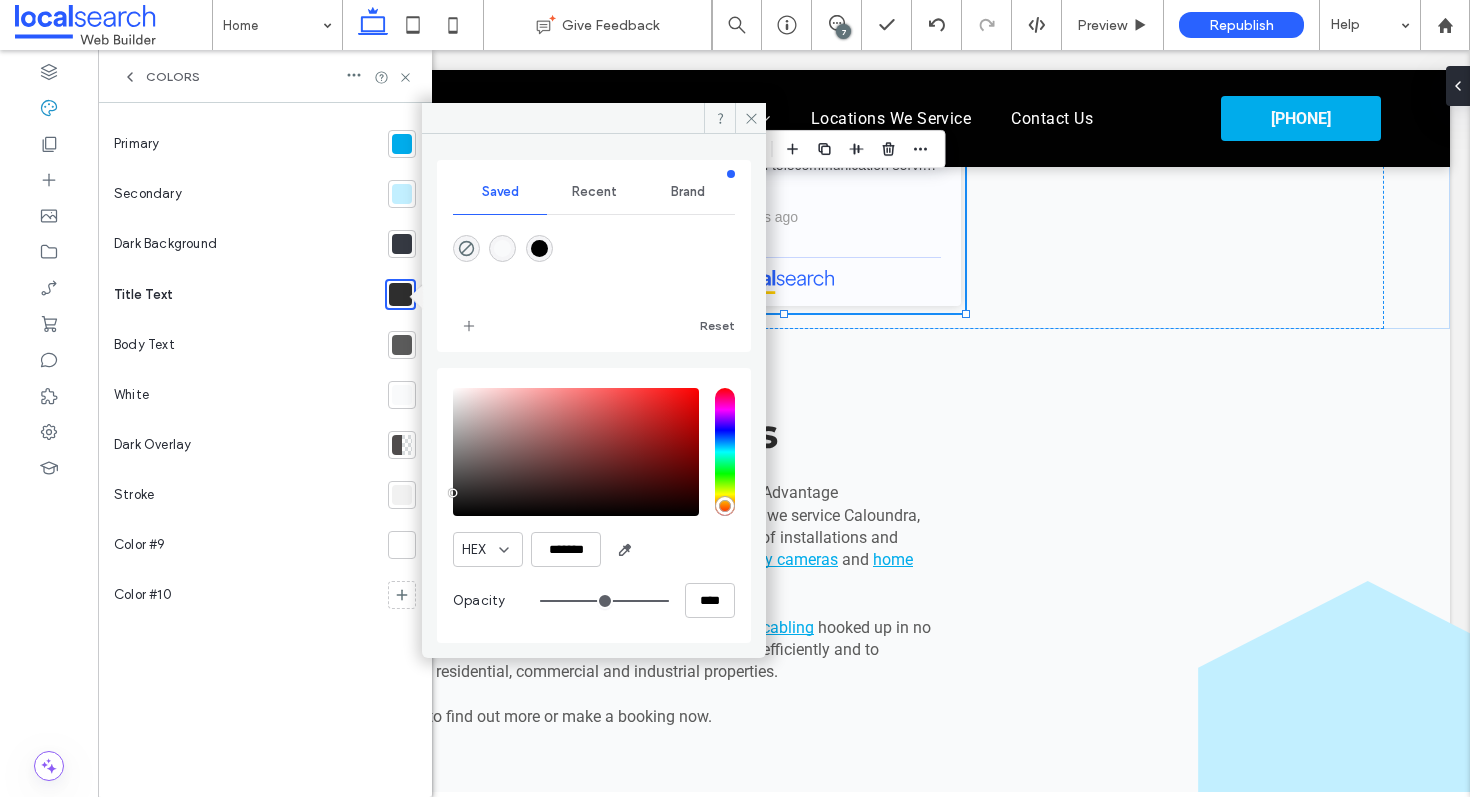 click at bounding box center (402, 244) 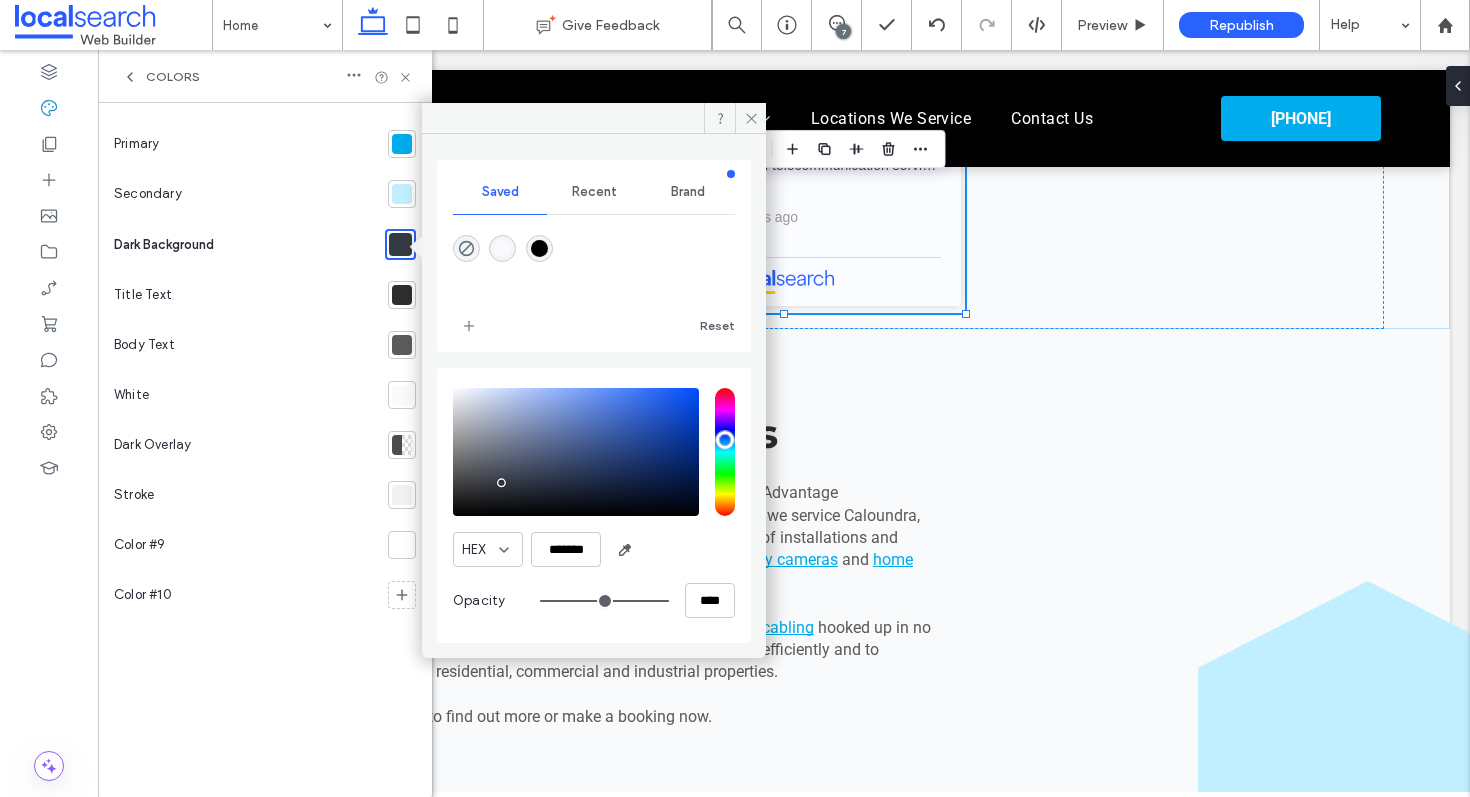 click at bounding box center (398, 295) 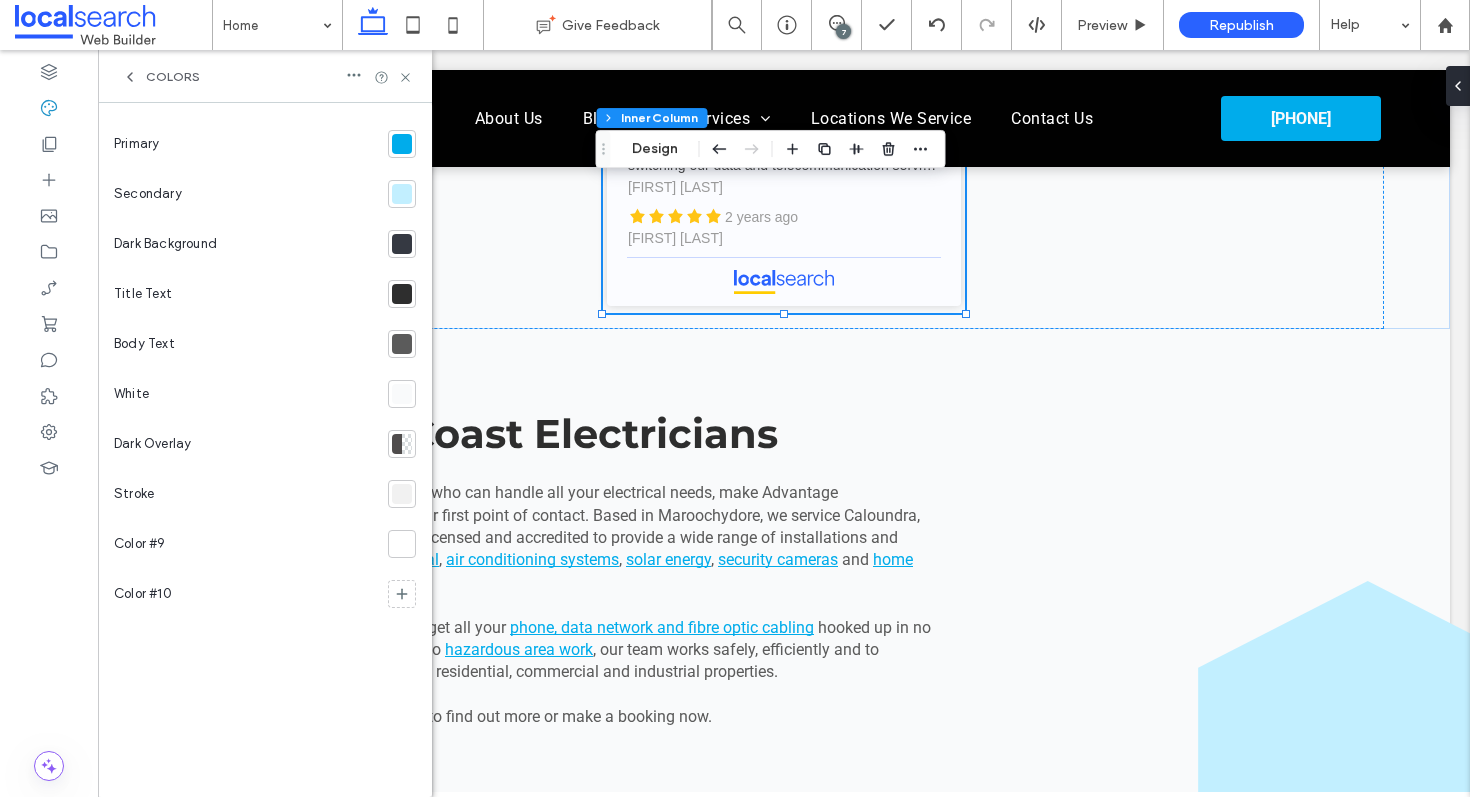 click at bounding box center (402, 294) 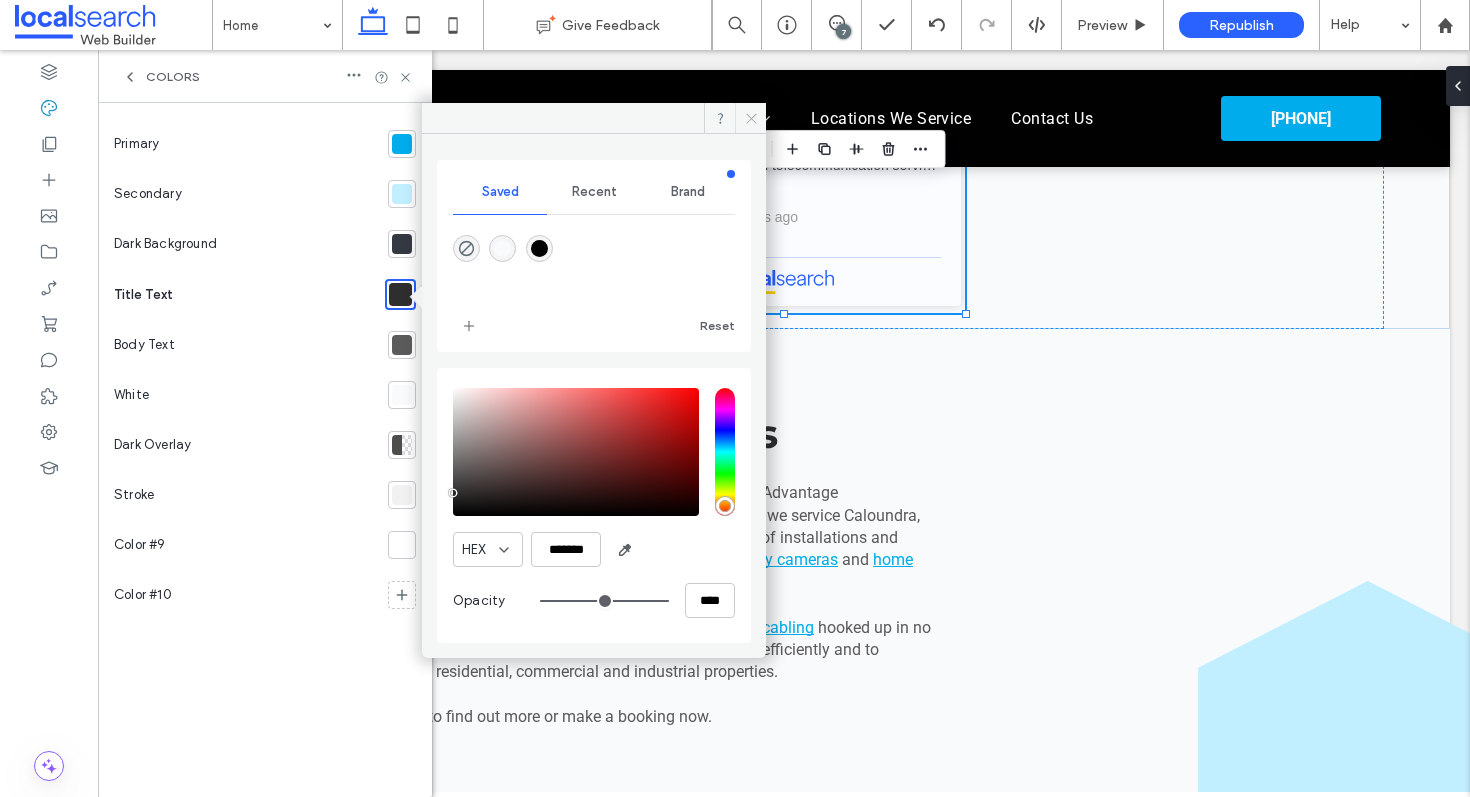 click 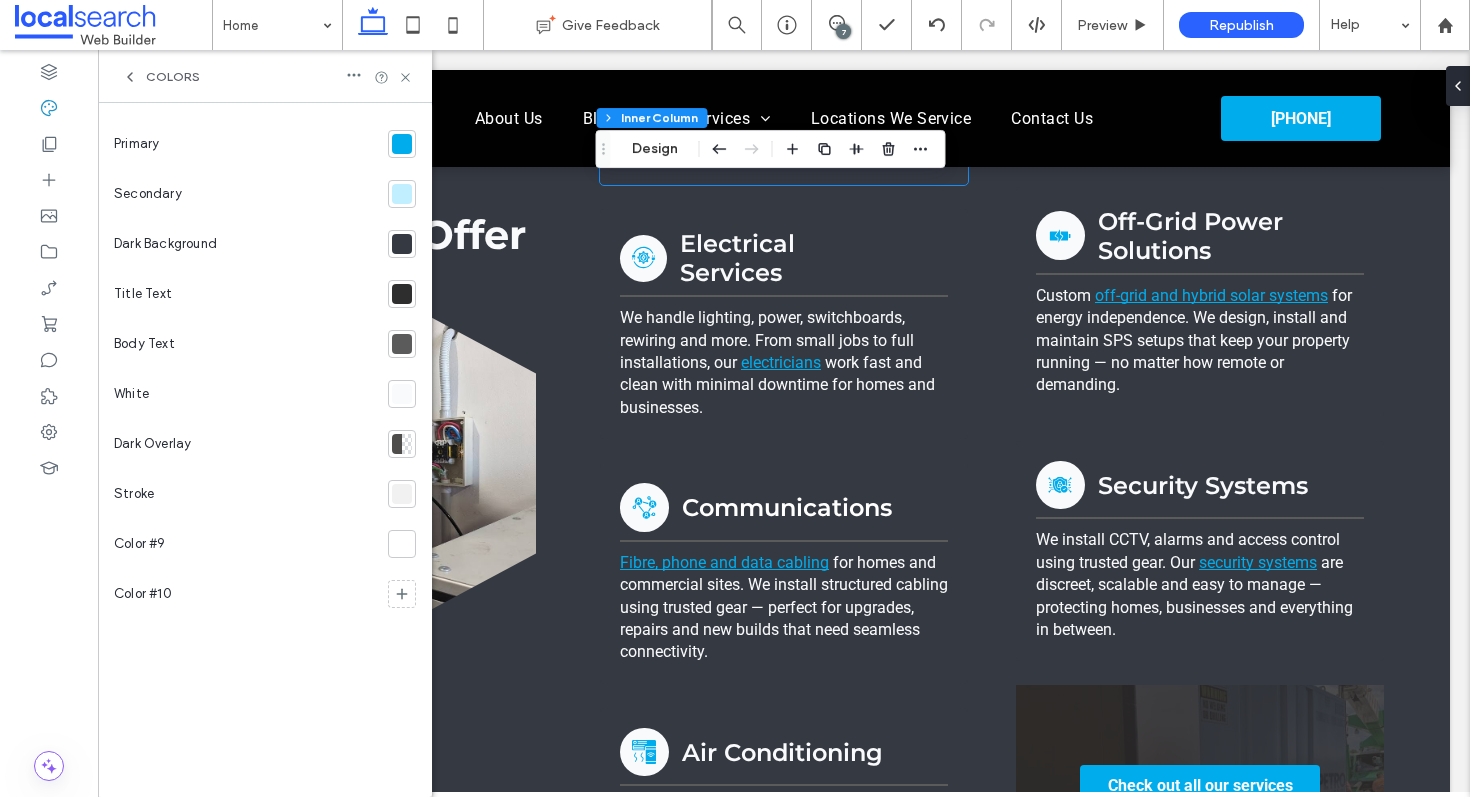 scroll, scrollTop: 2622, scrollLeft: 0, axis: vertical 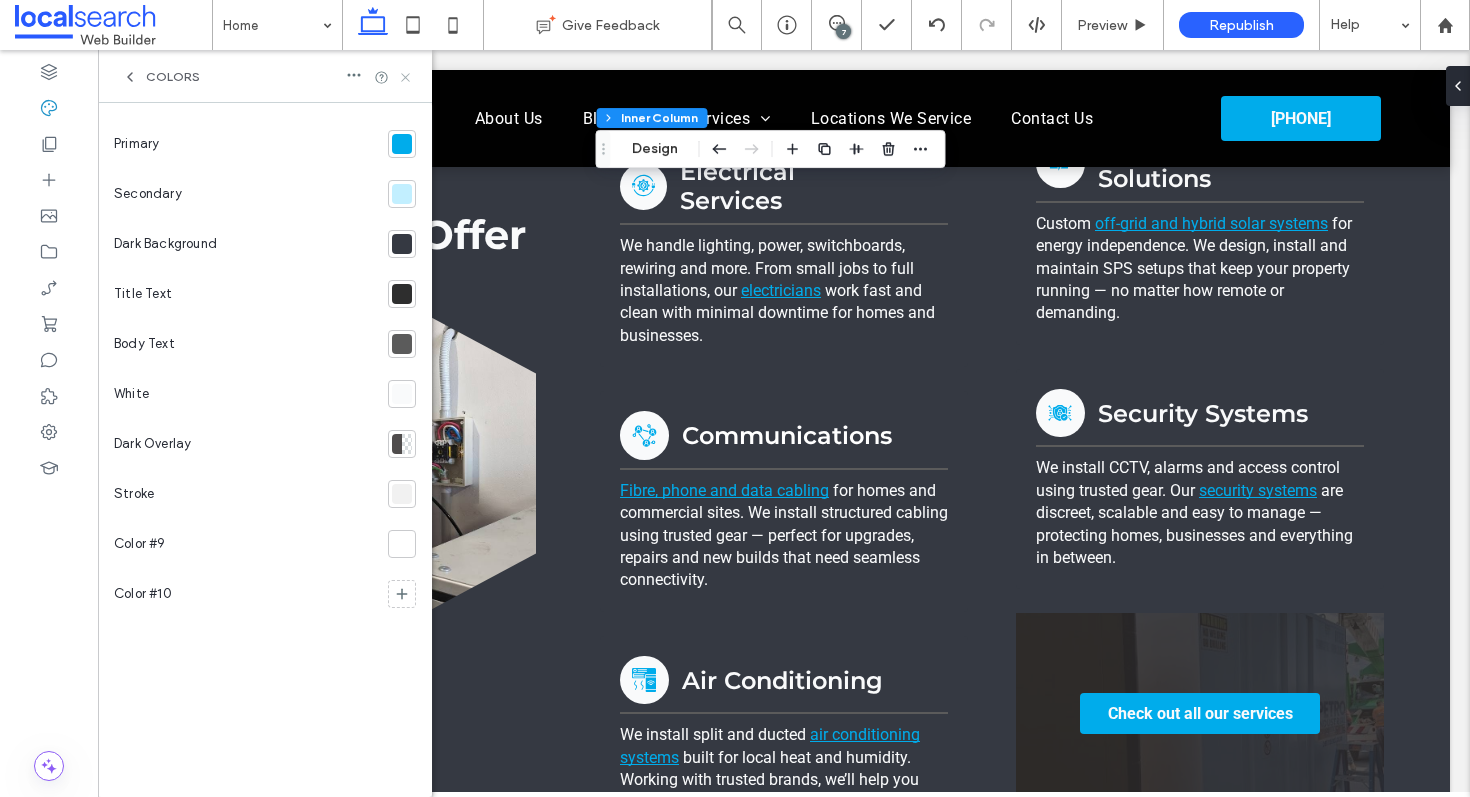 click 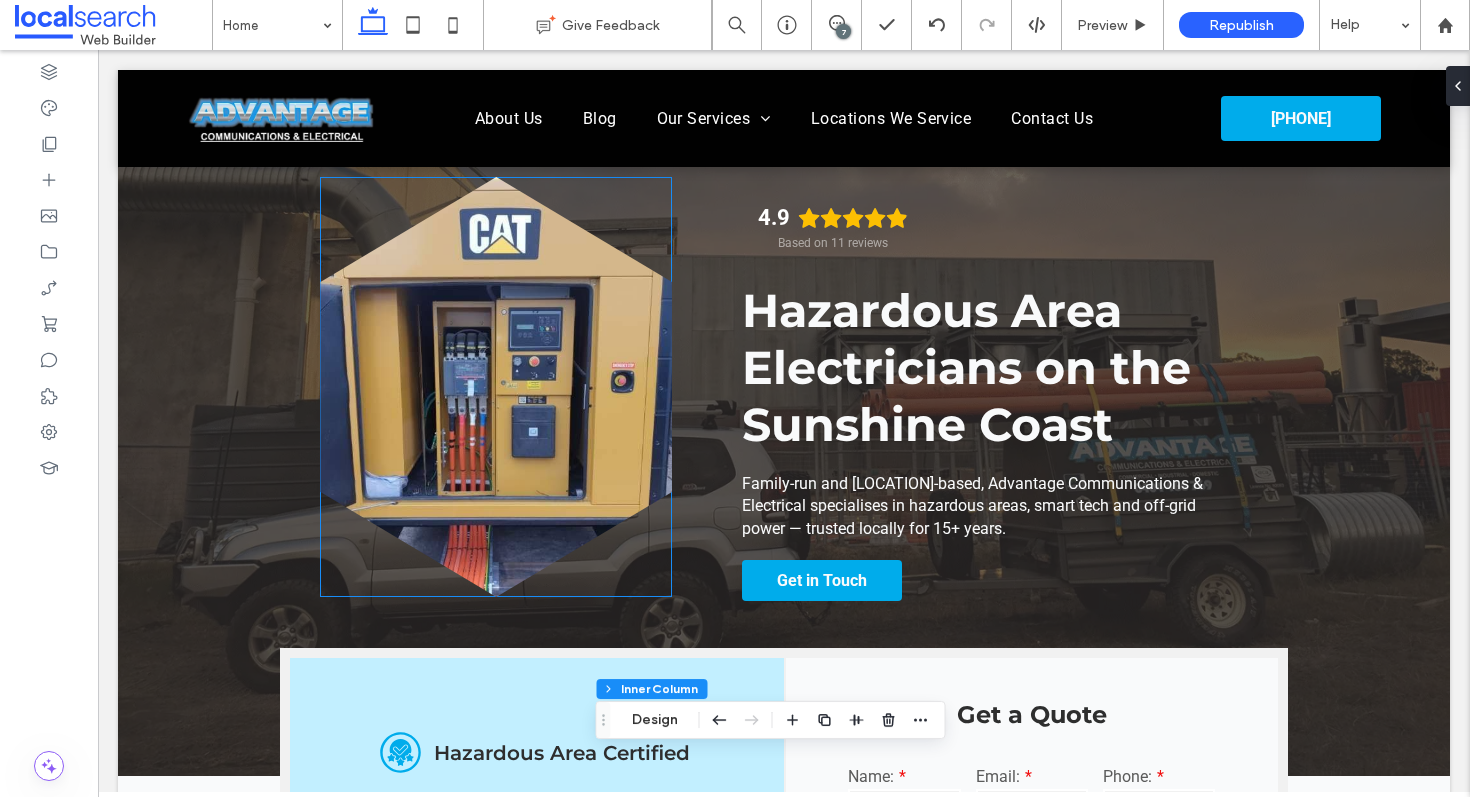 scroll, scrollTop: 0, scrollLeft: 0, axis: both 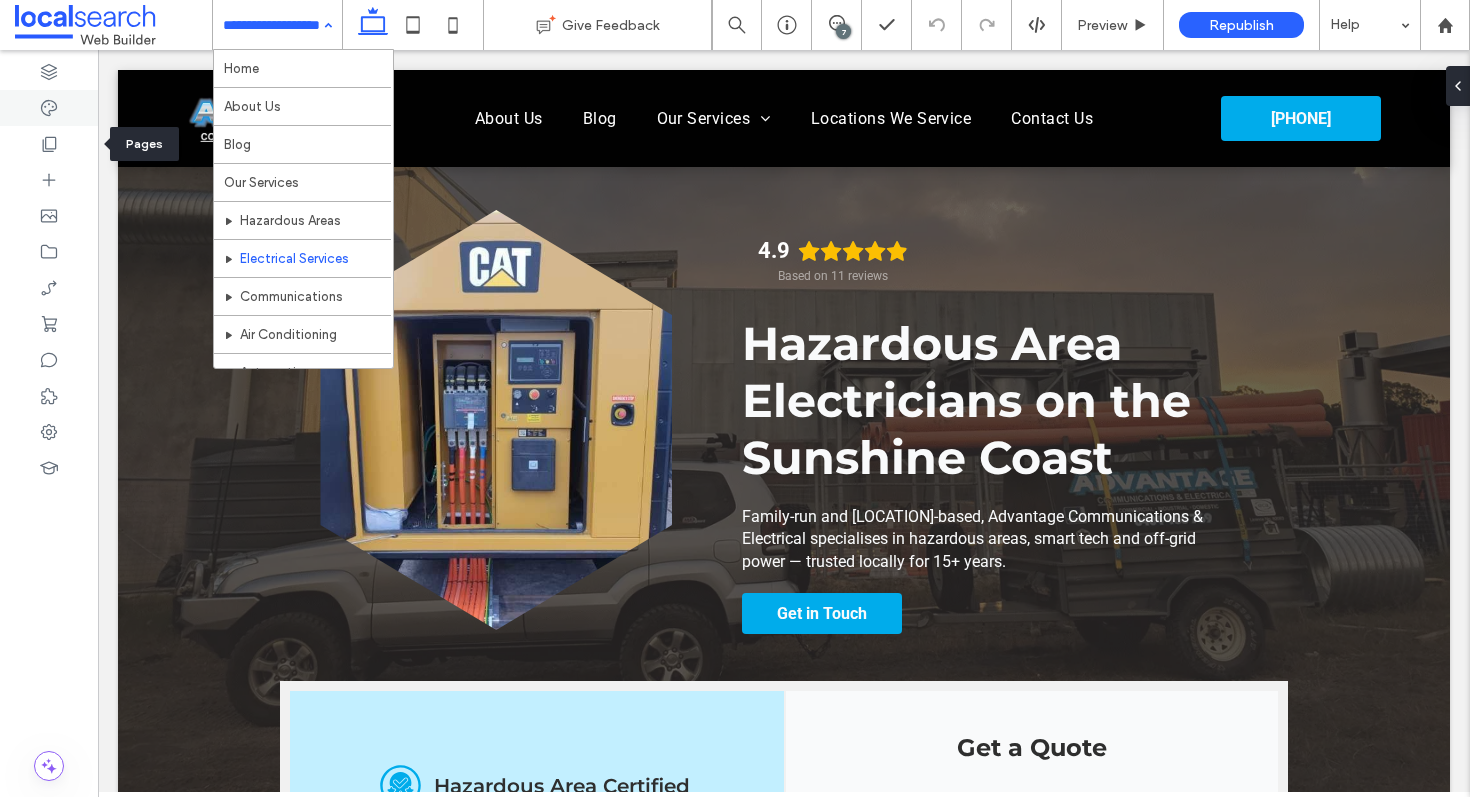 click 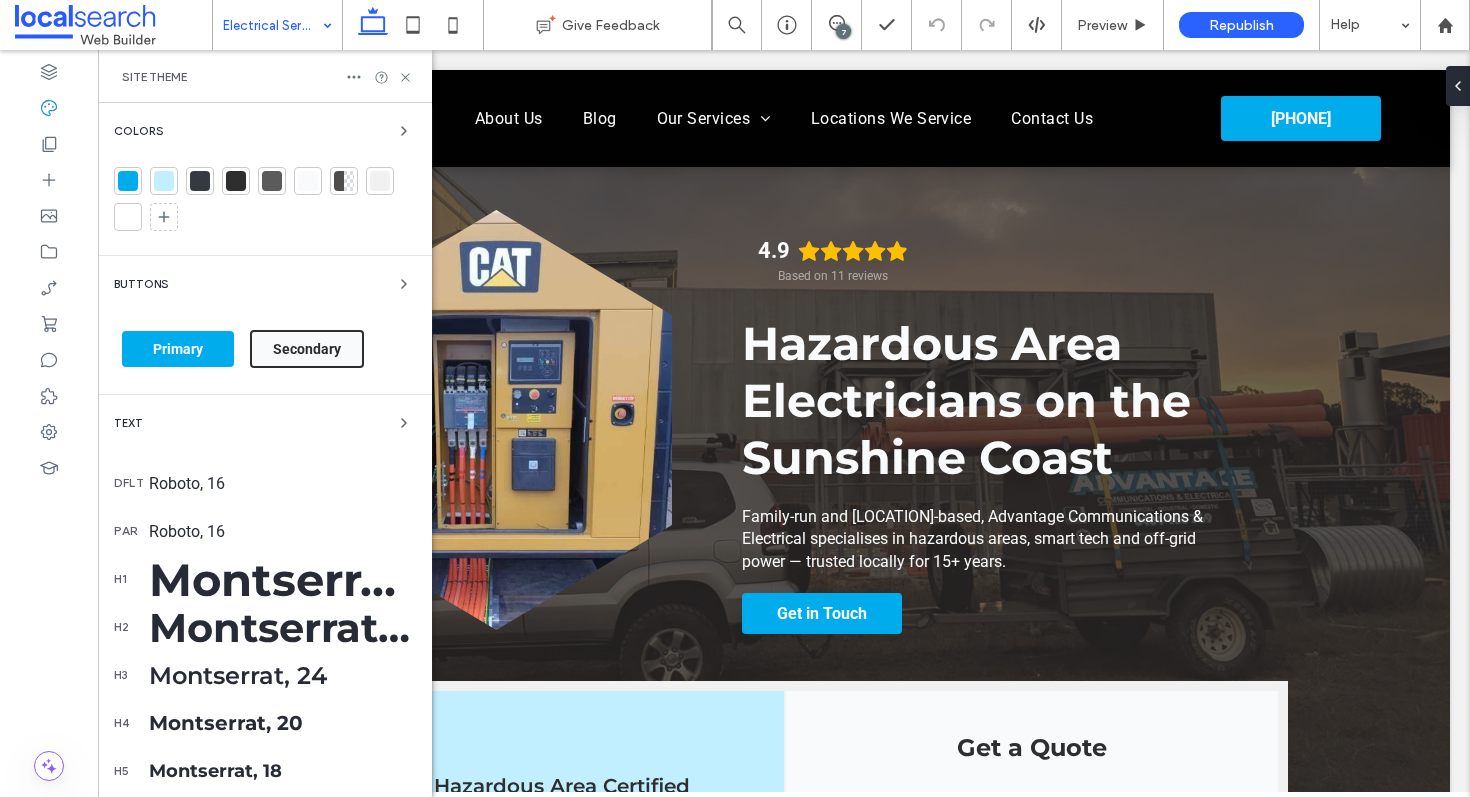 click at bounding box center [200, 181] 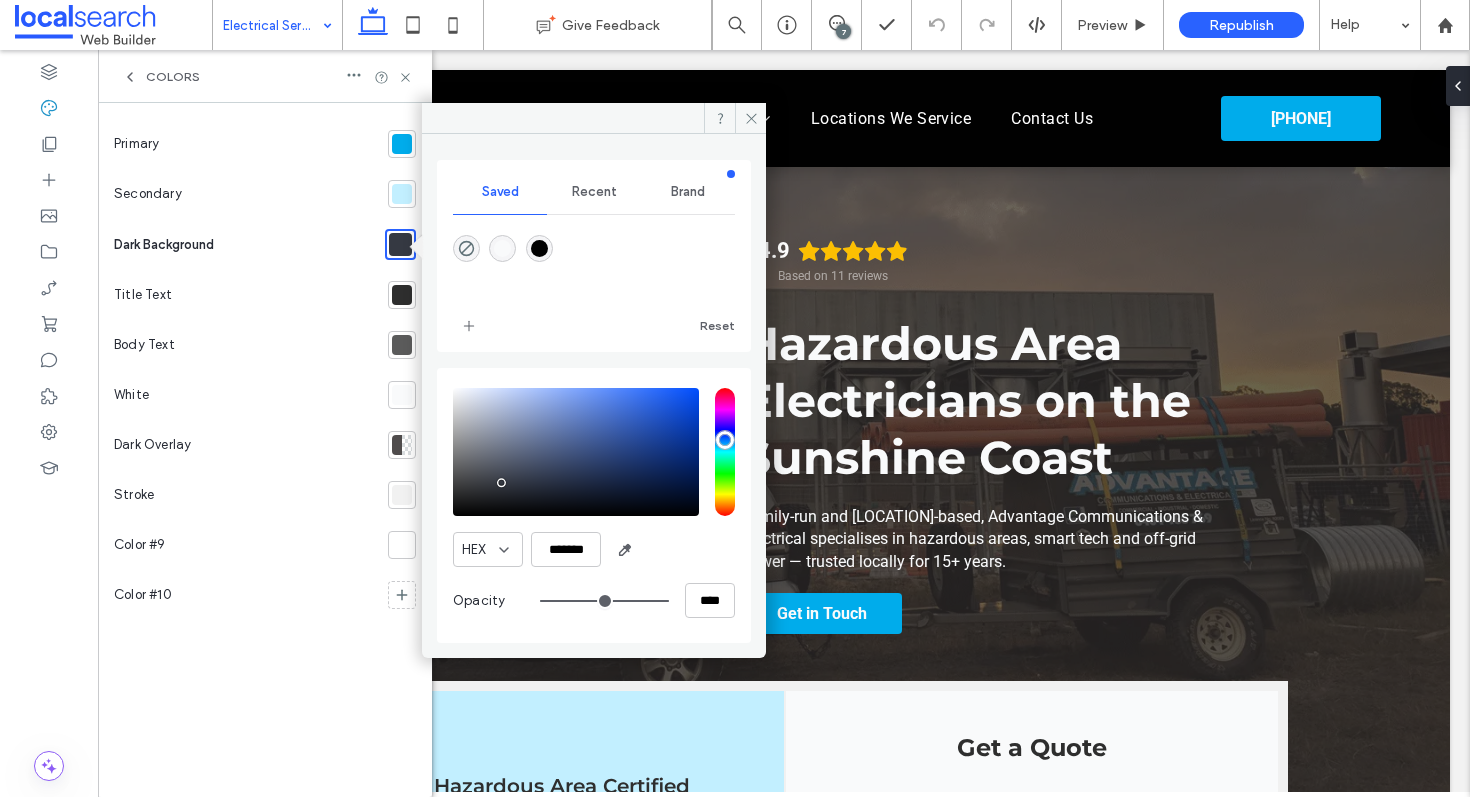 click at bounding box center (402, 345) 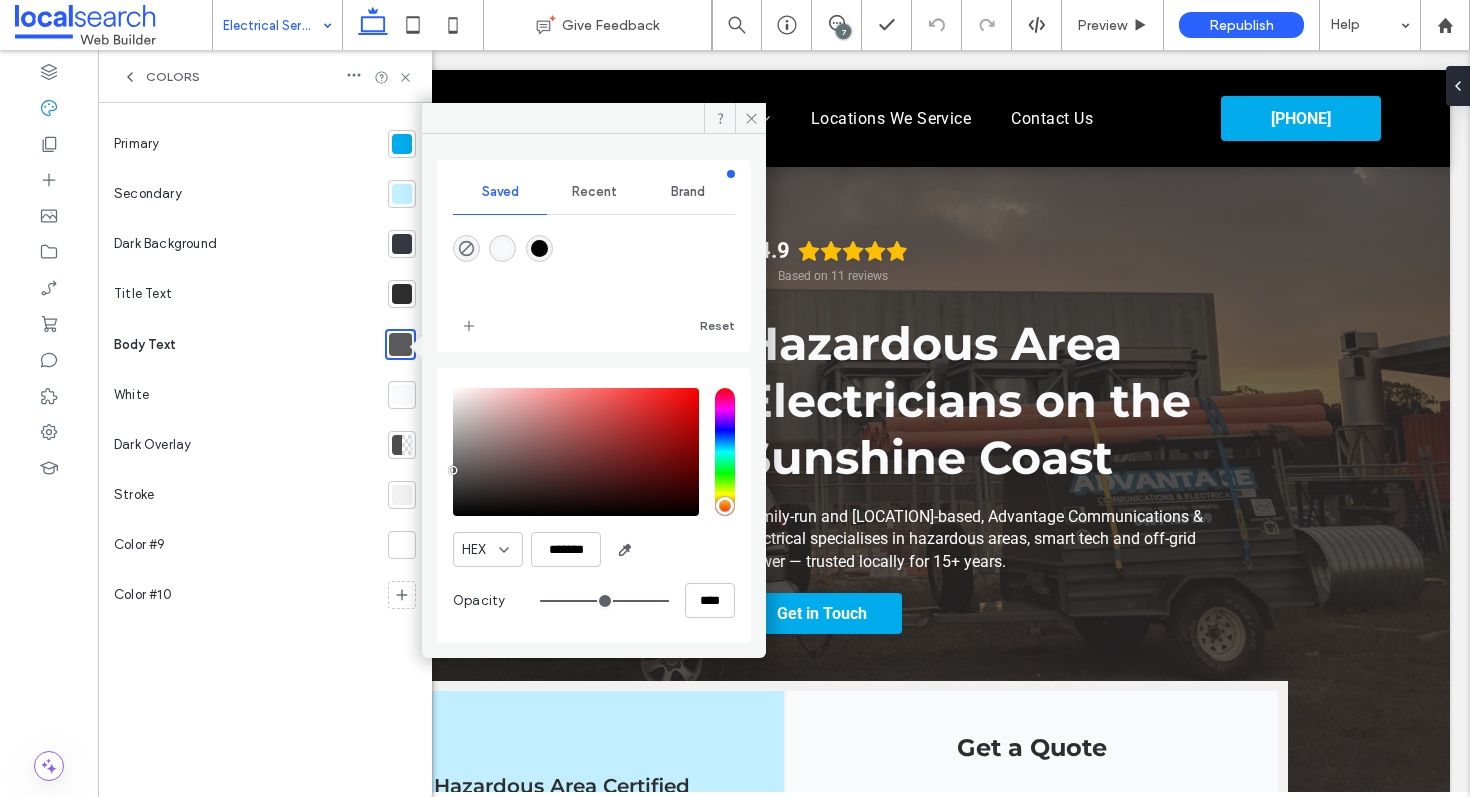 click at bounding box center [402, 395] 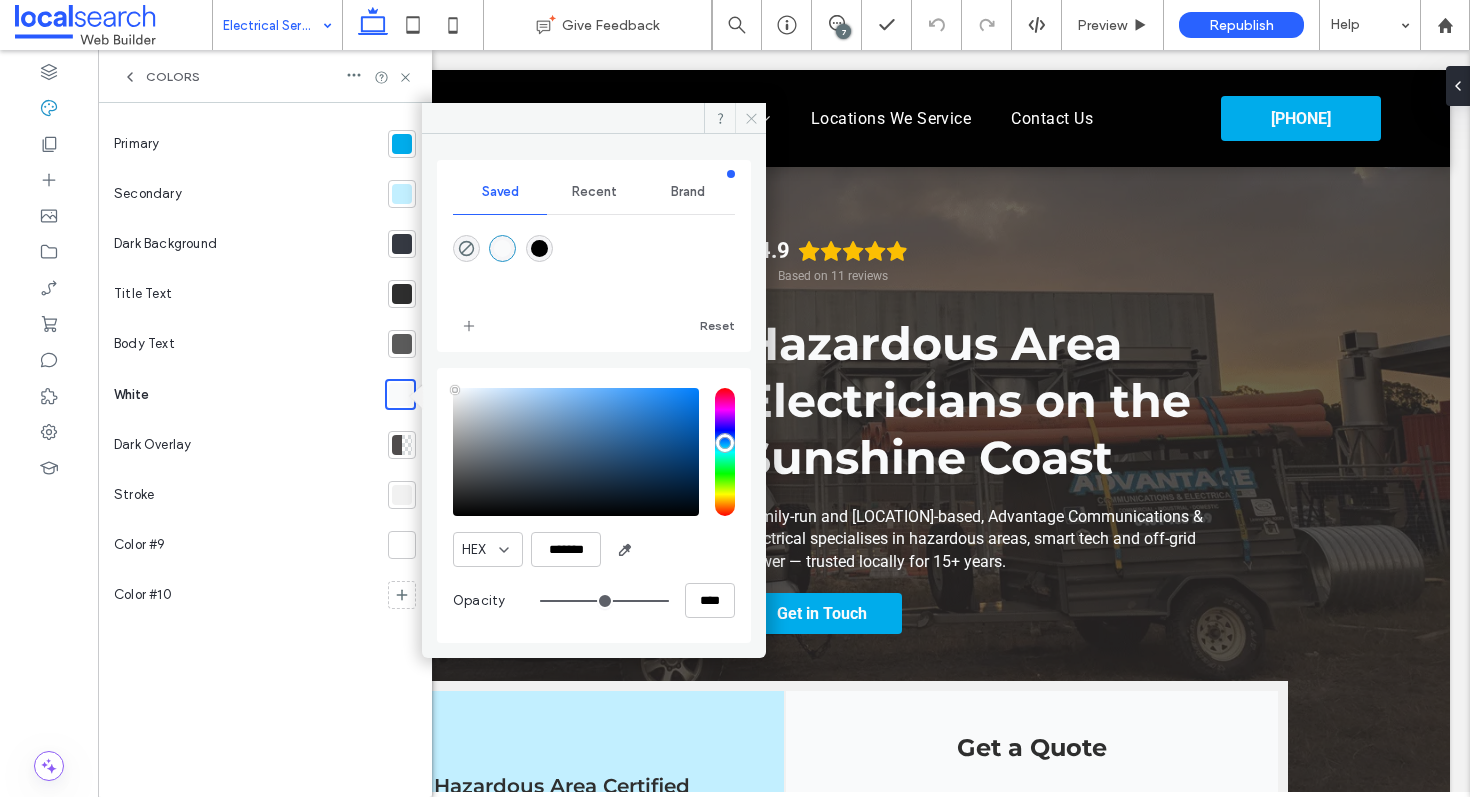 click 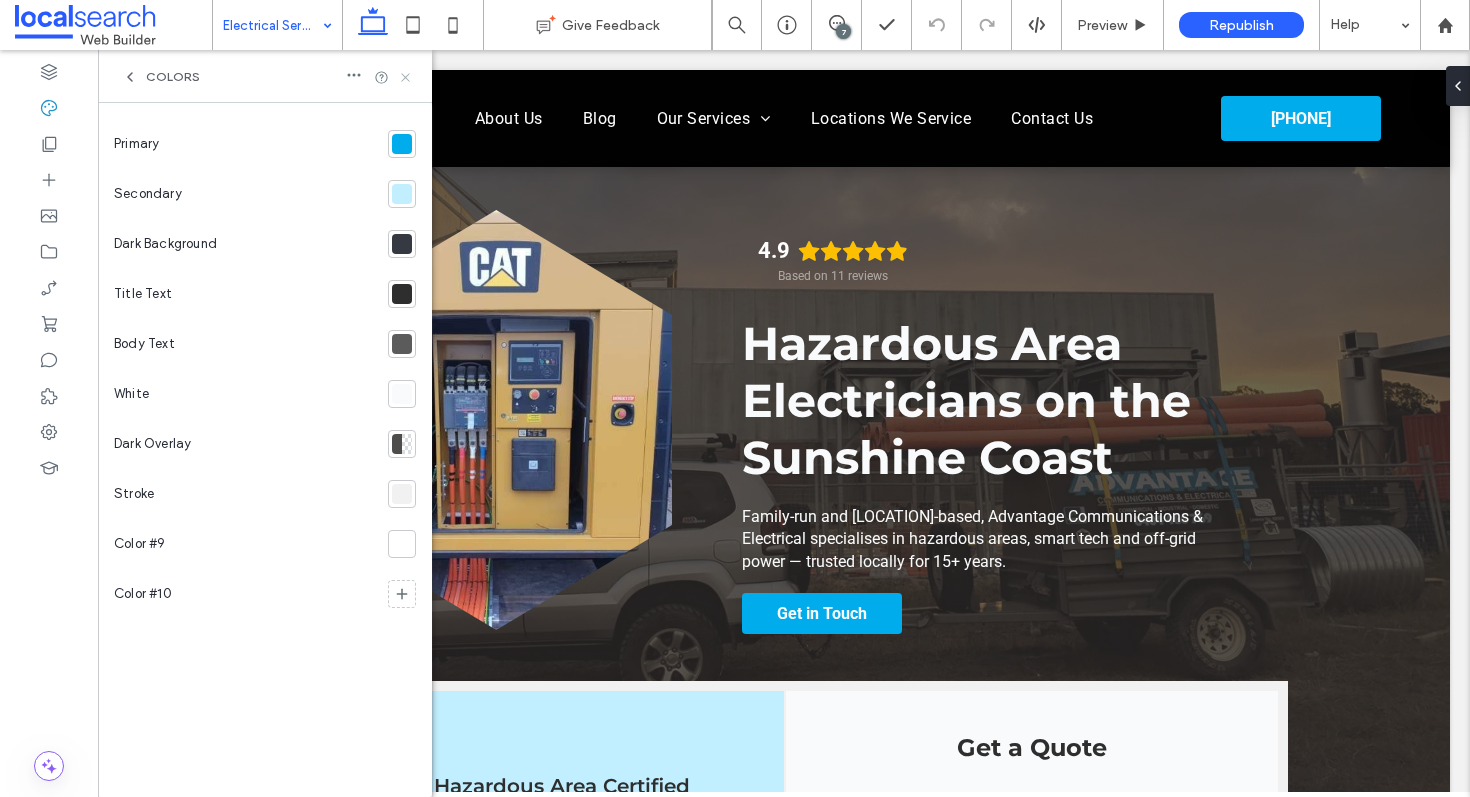 click 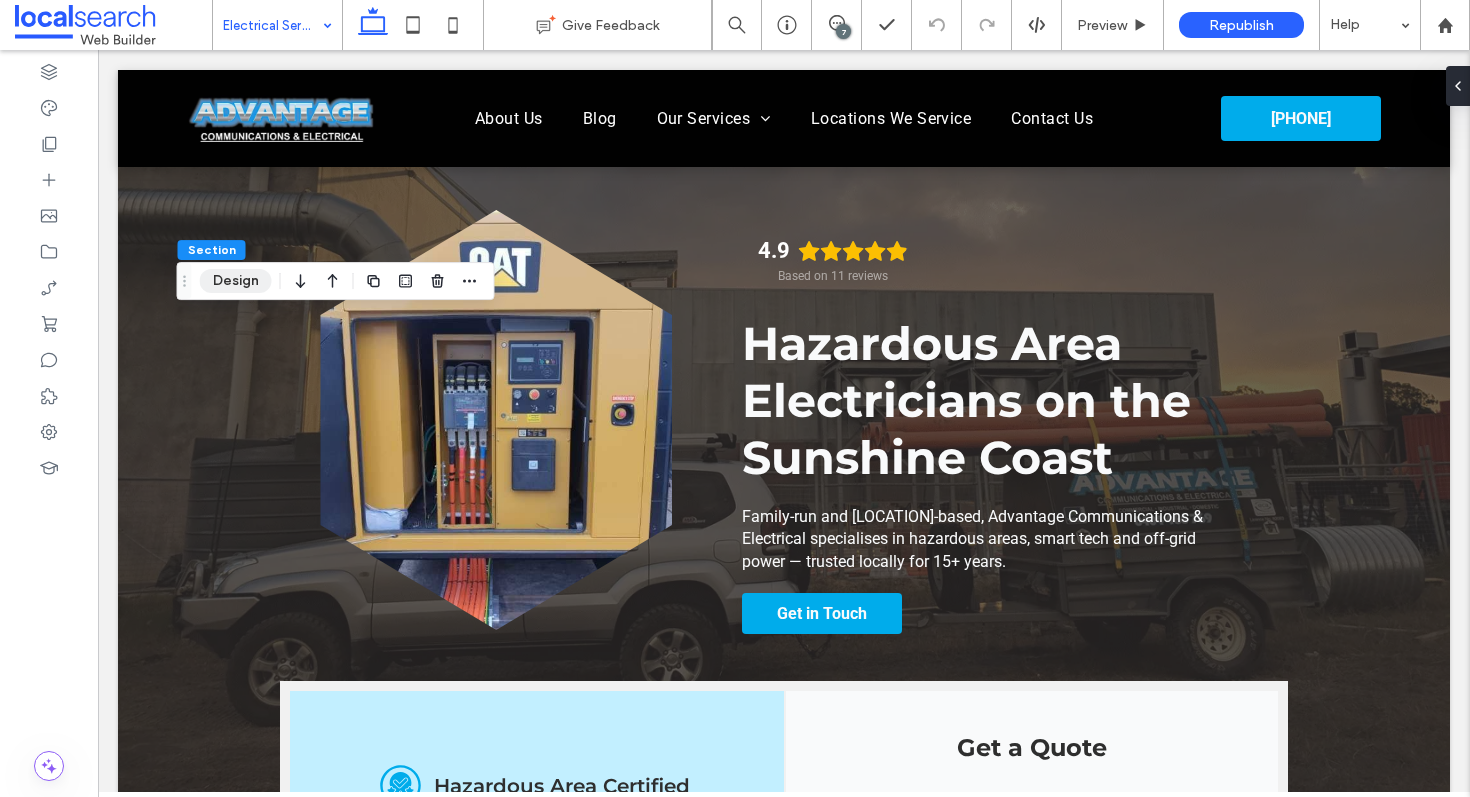 click on "Design" at bounding box center [236, 281] 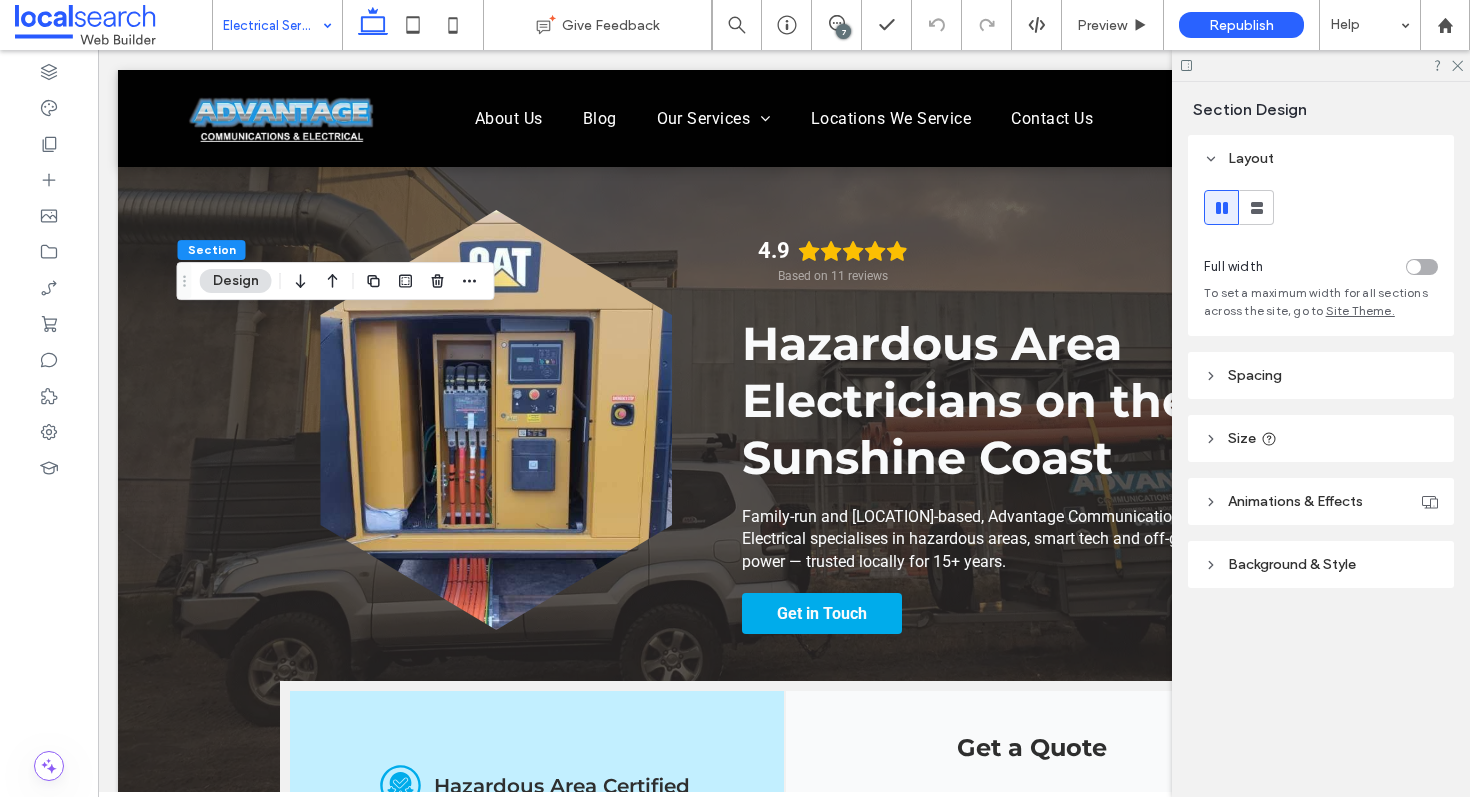 click on "Background & Style" at bounding box center (1292, 564) 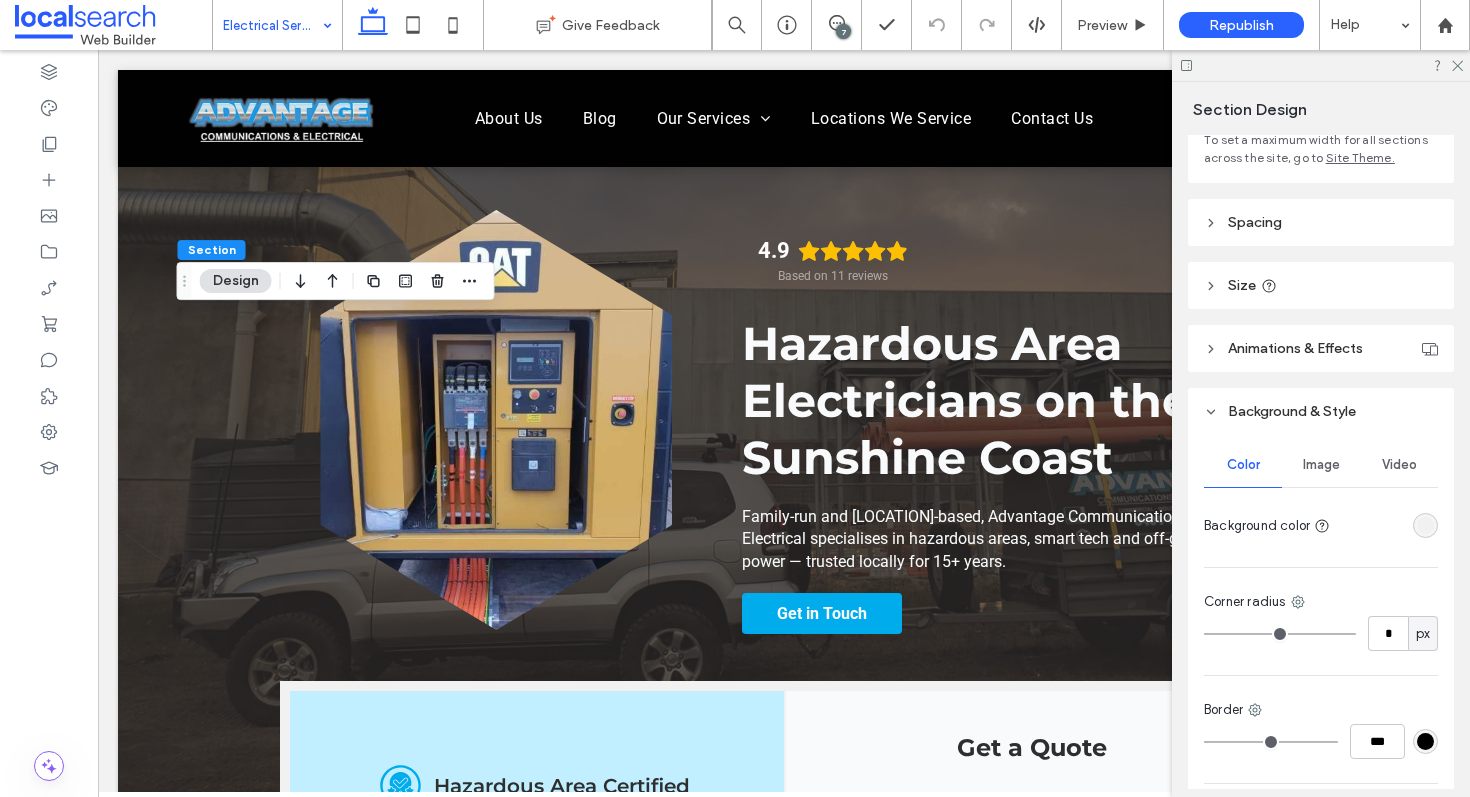 scroll, scrollTop: 258, scrollLeft: 0, axis: vertical 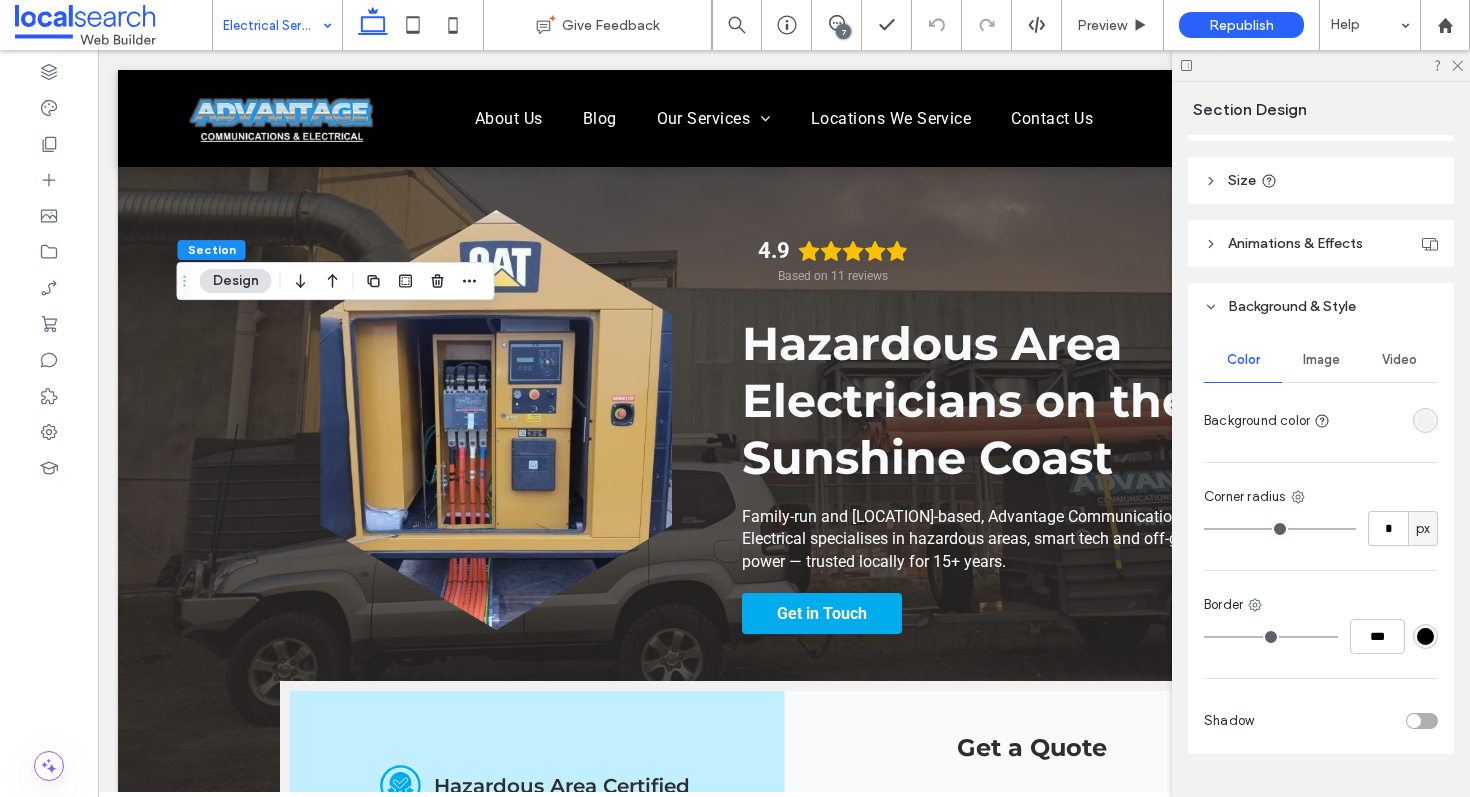 click at bounding box center [1425, 420] 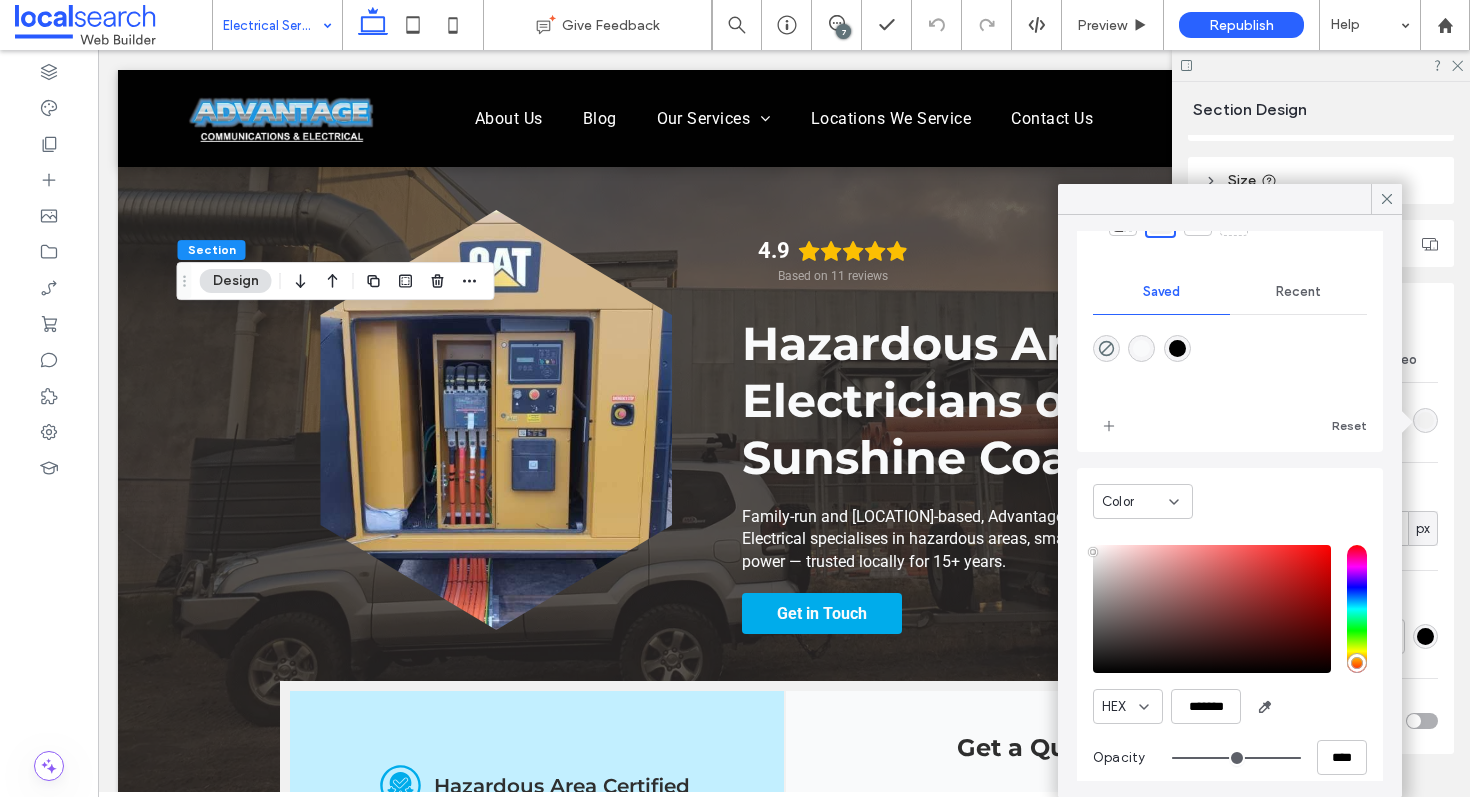 scroll, scrollTop: 160, scrollLeft: 0, axis: vertical 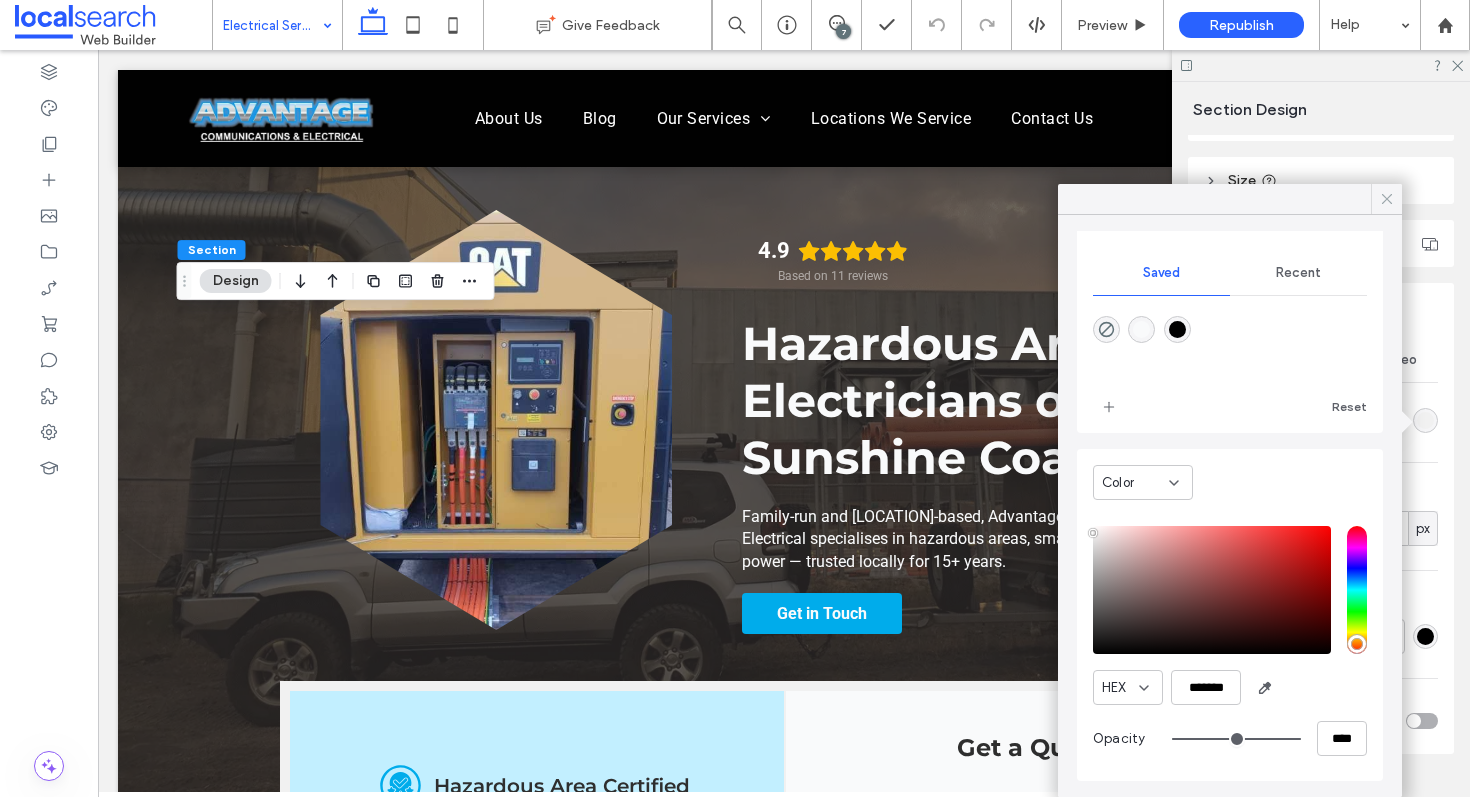 click 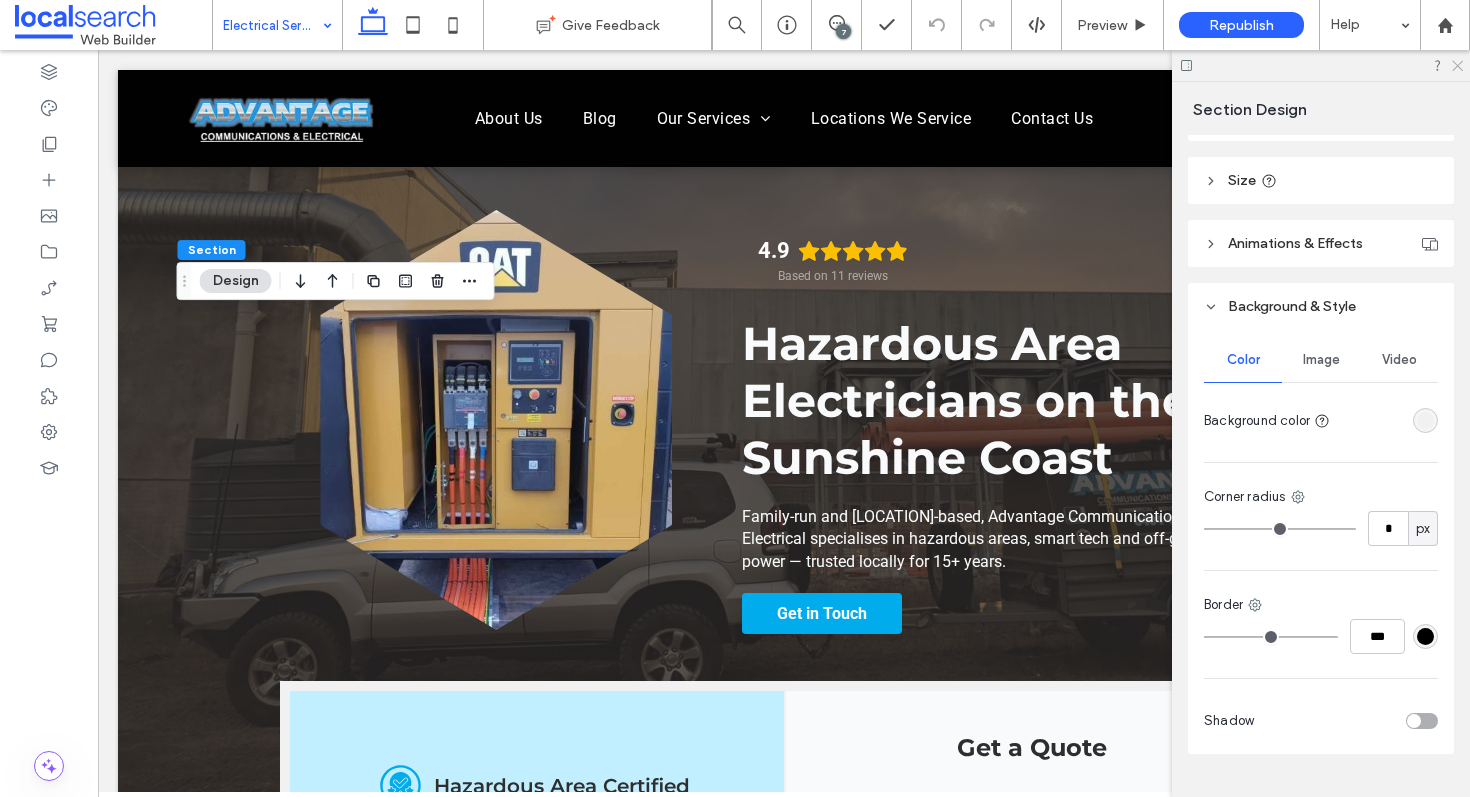 click 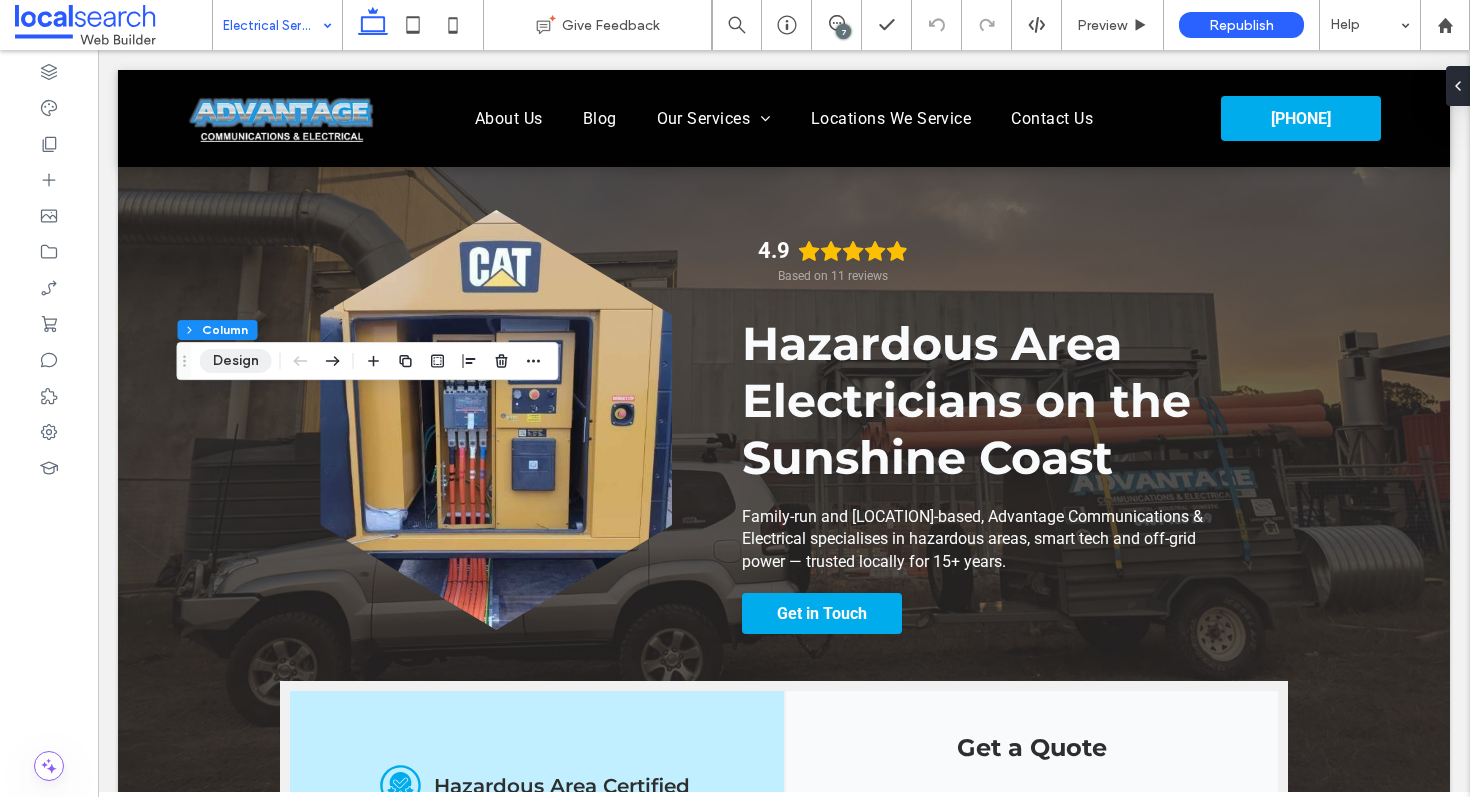 click on "Design" at bounding box center [236, 361] 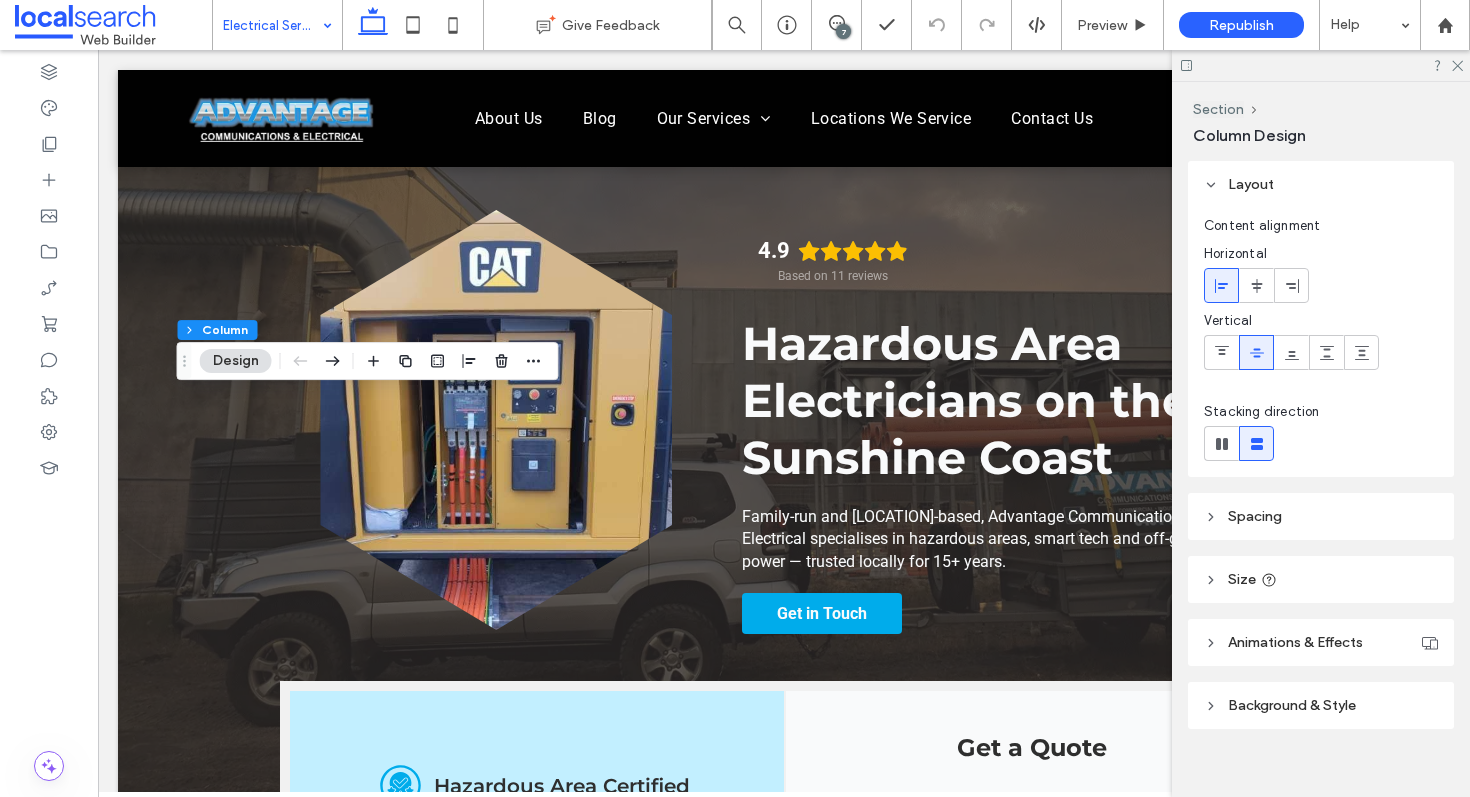 scroll, scrollTop: 20, scrollLeft: 0, axis: vertical 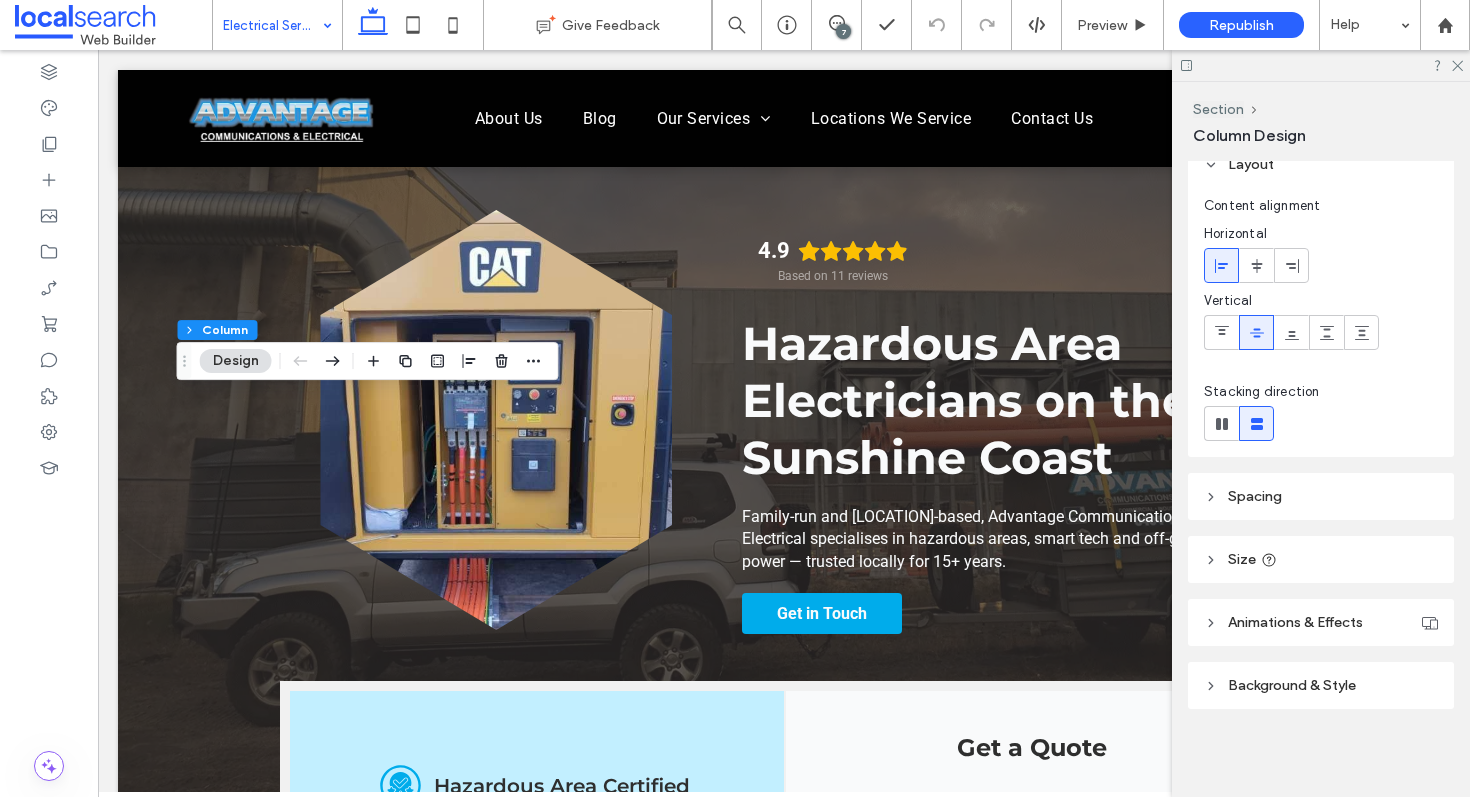 click on "Background & Style" at bounding box center [1321, 685] 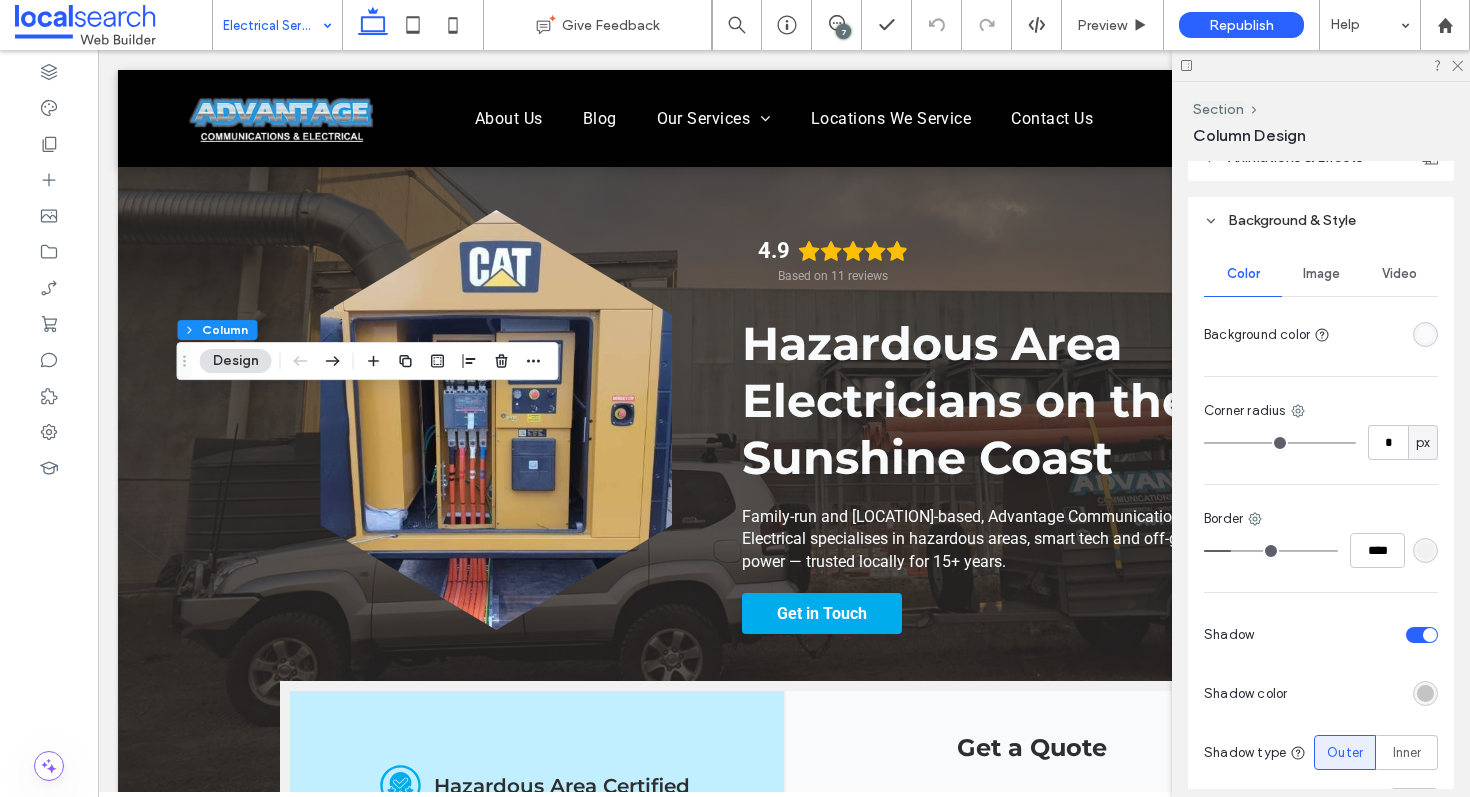 scroll, scrollTop: 500, scrollLeft: 0, axis: vertical 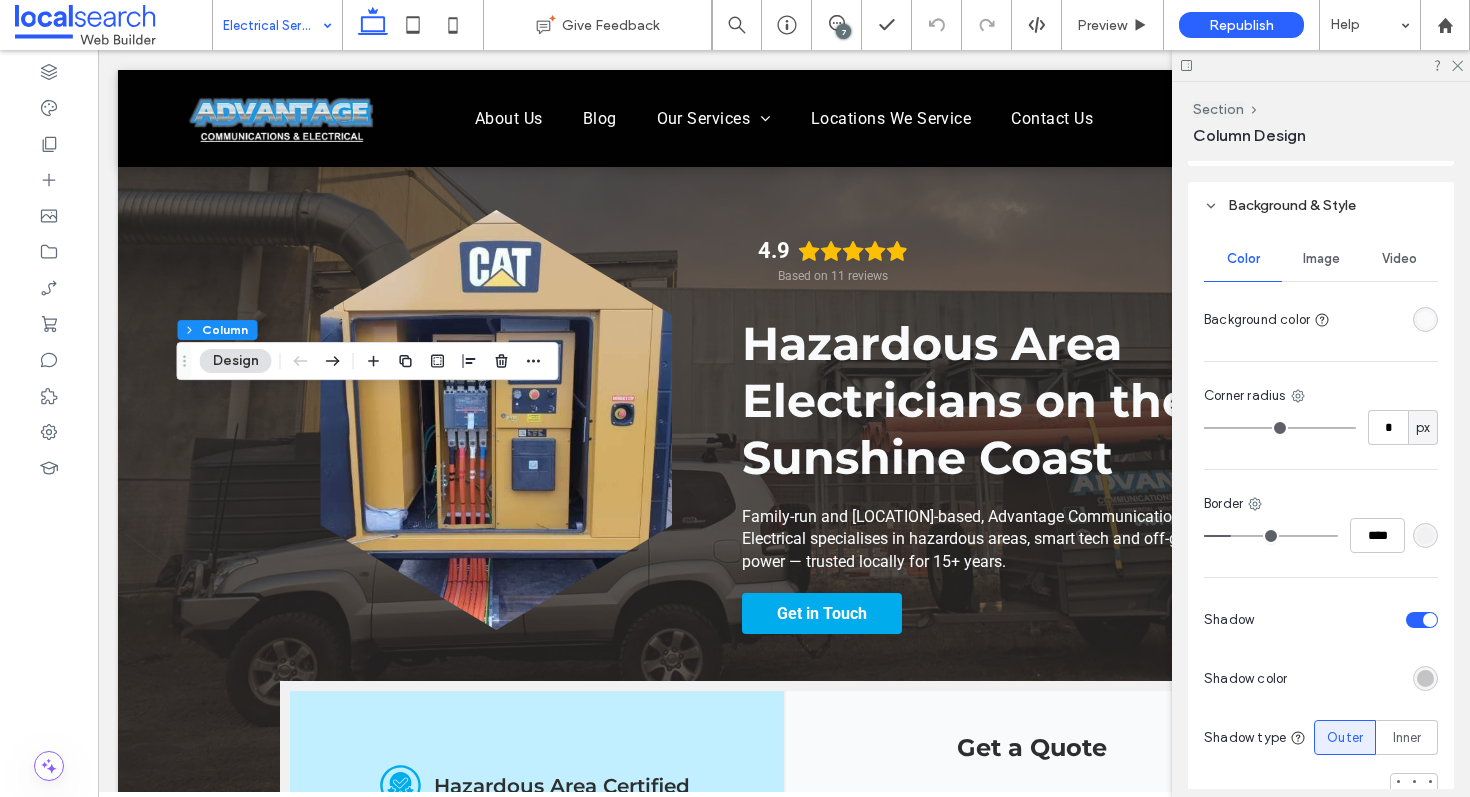 click at bounding box center (1425, 319) 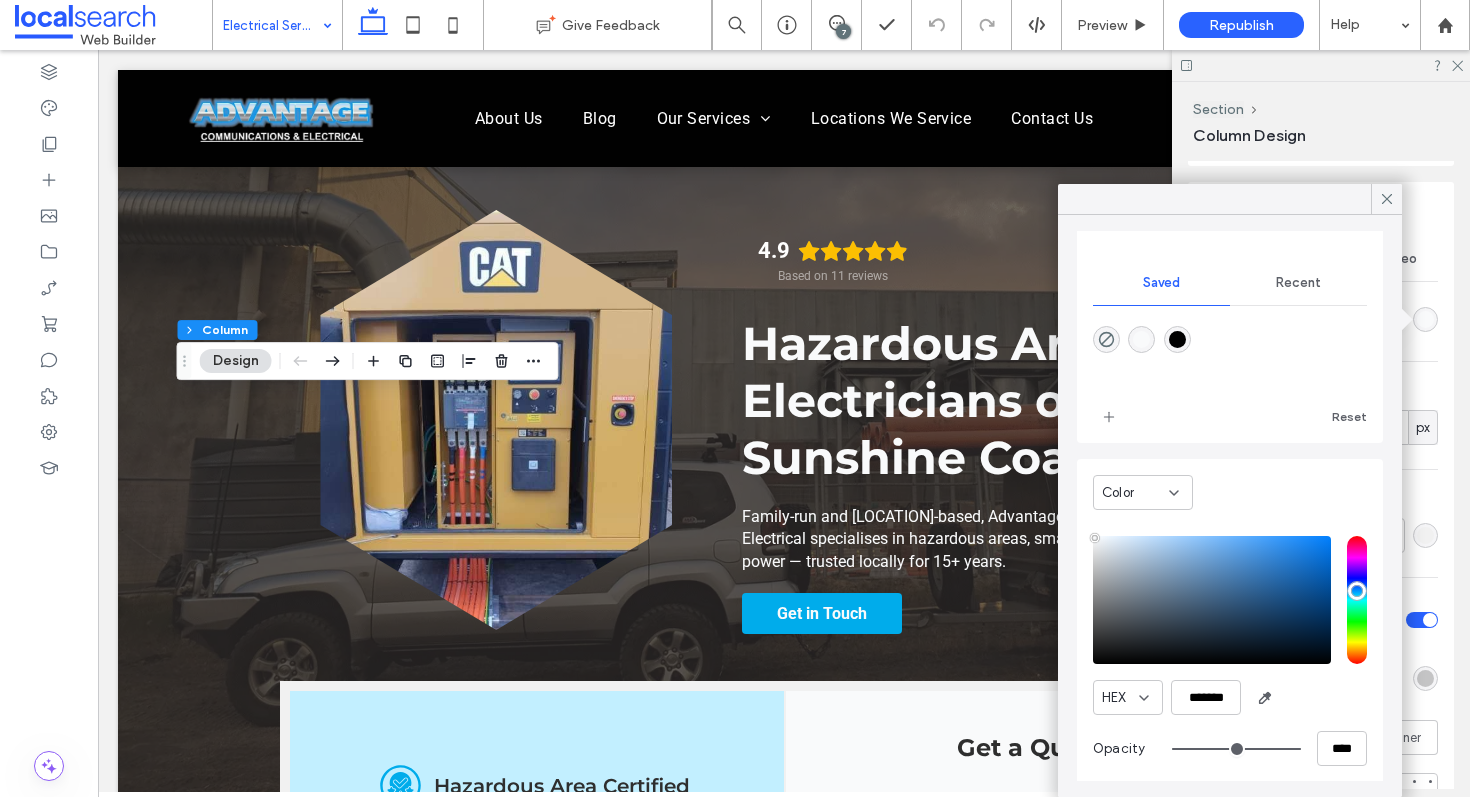 scroll, scrollTop: 163, scrollLeft: 0, axis: vertical 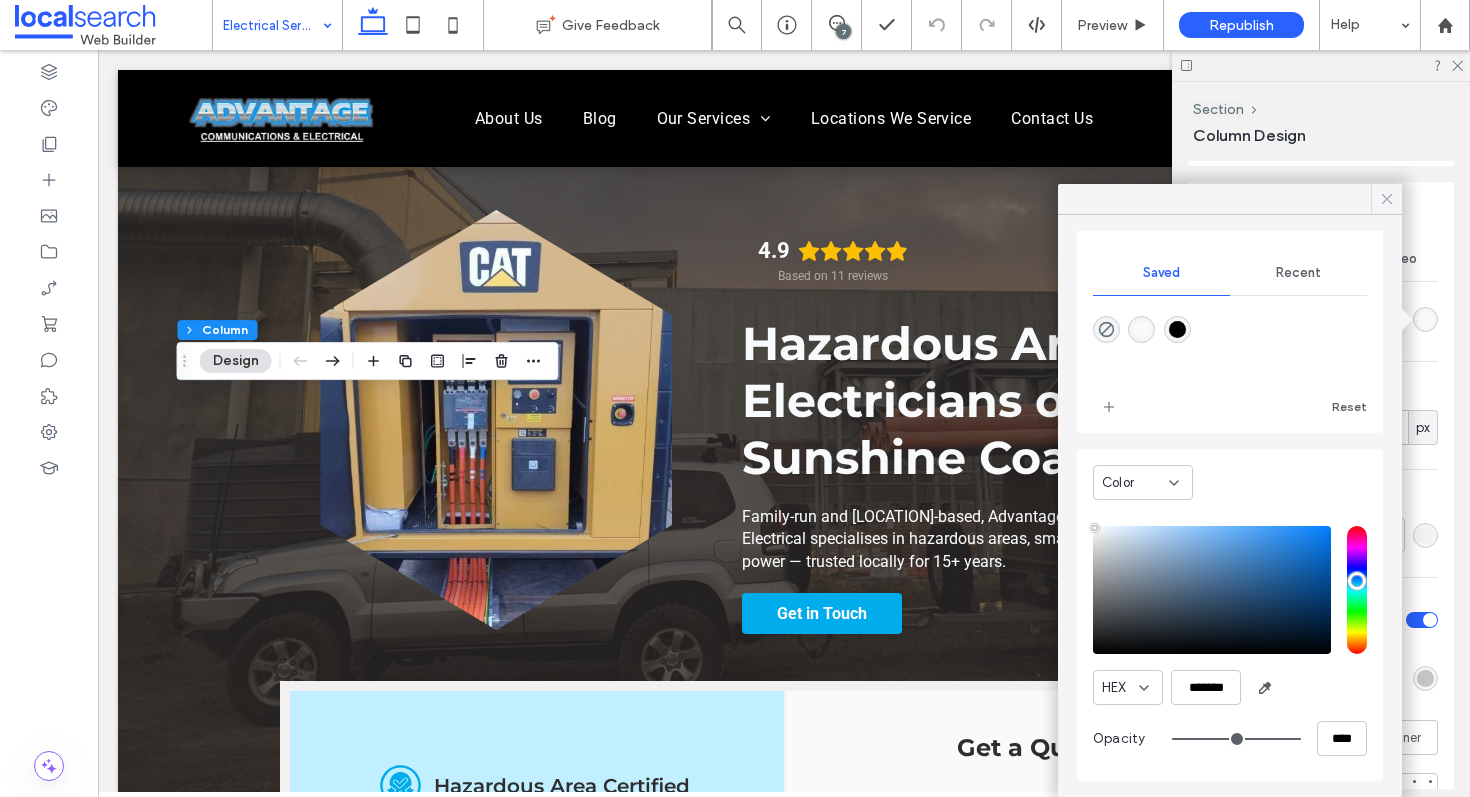 click 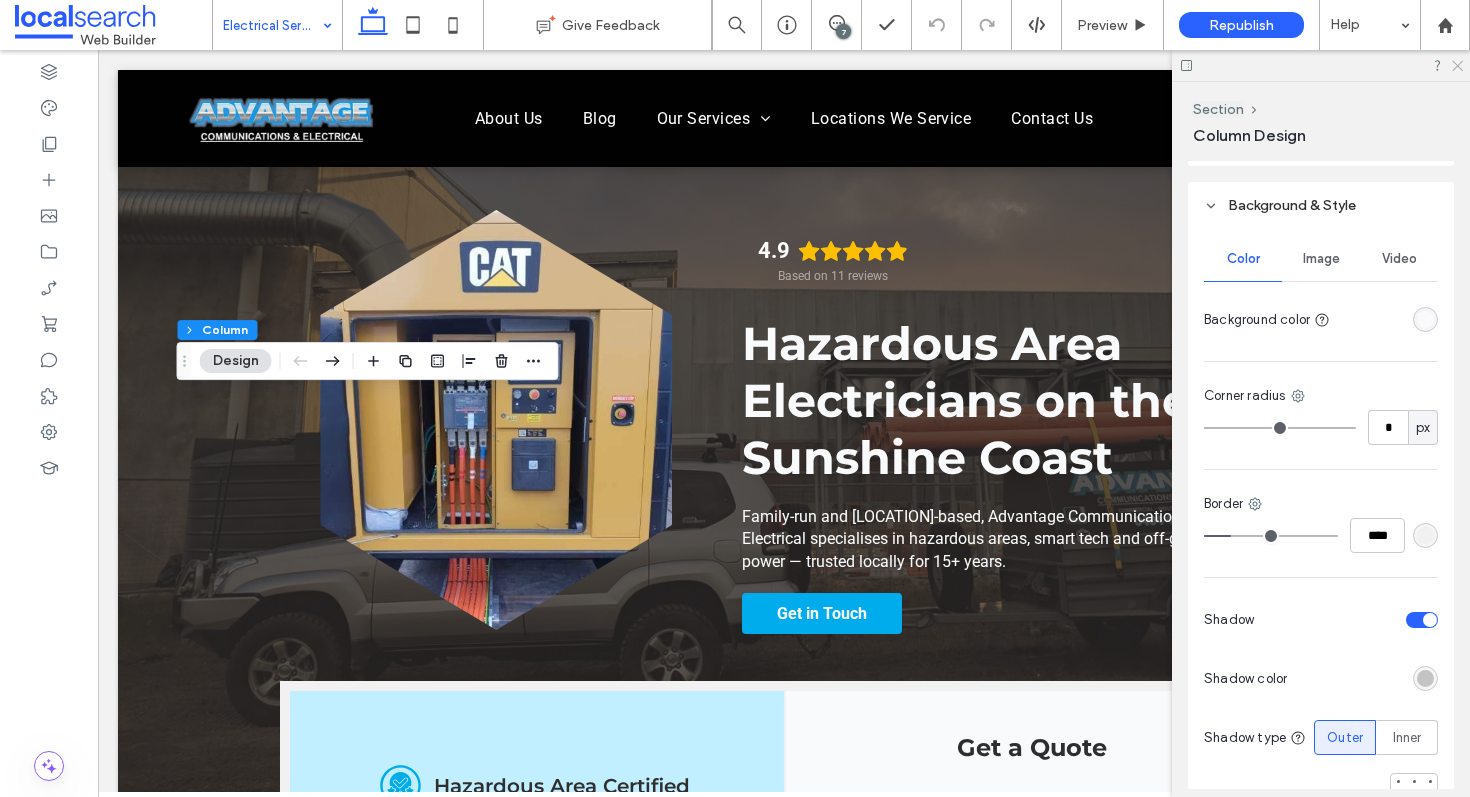 click 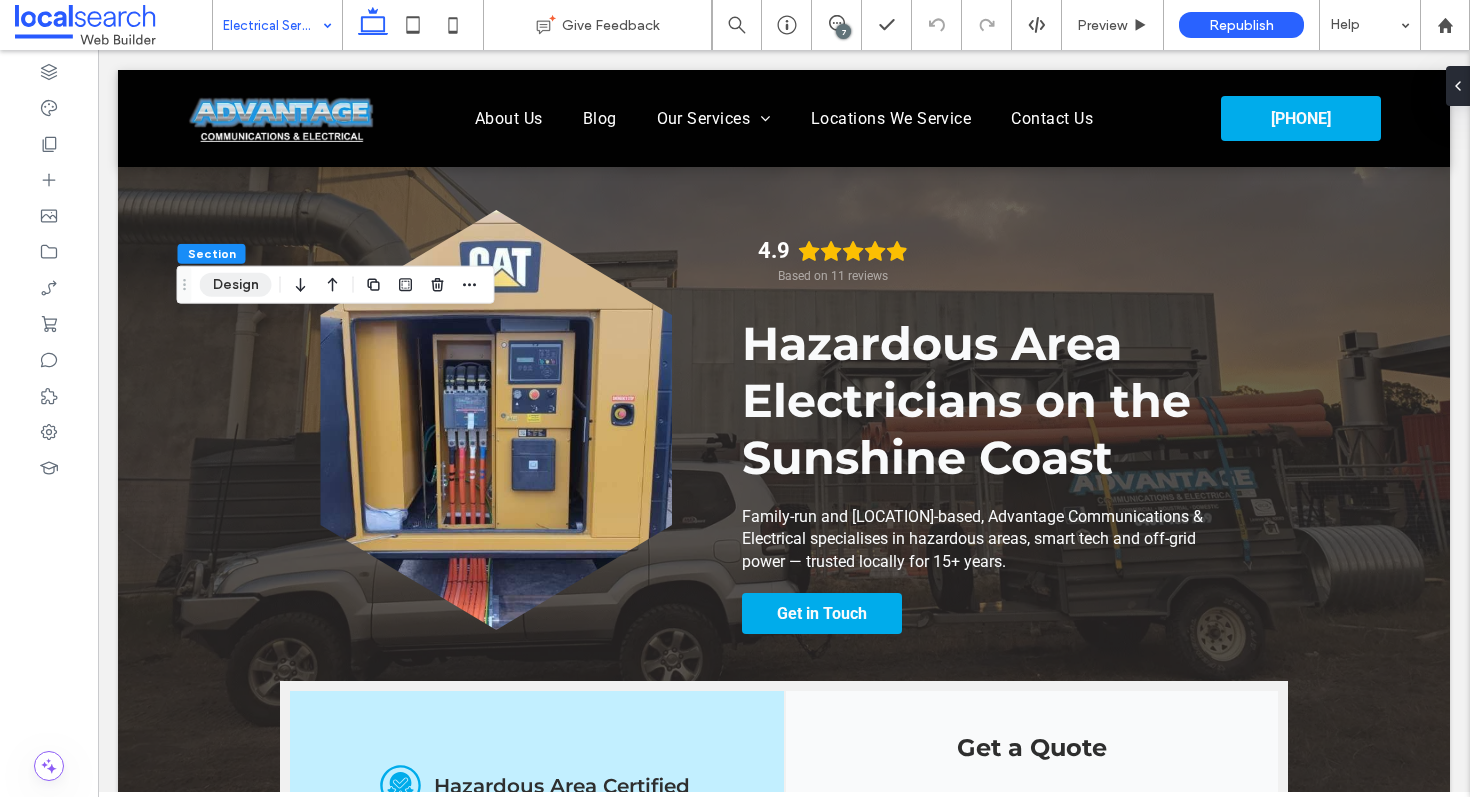 click on "Design" at bounding box center (236, 285) 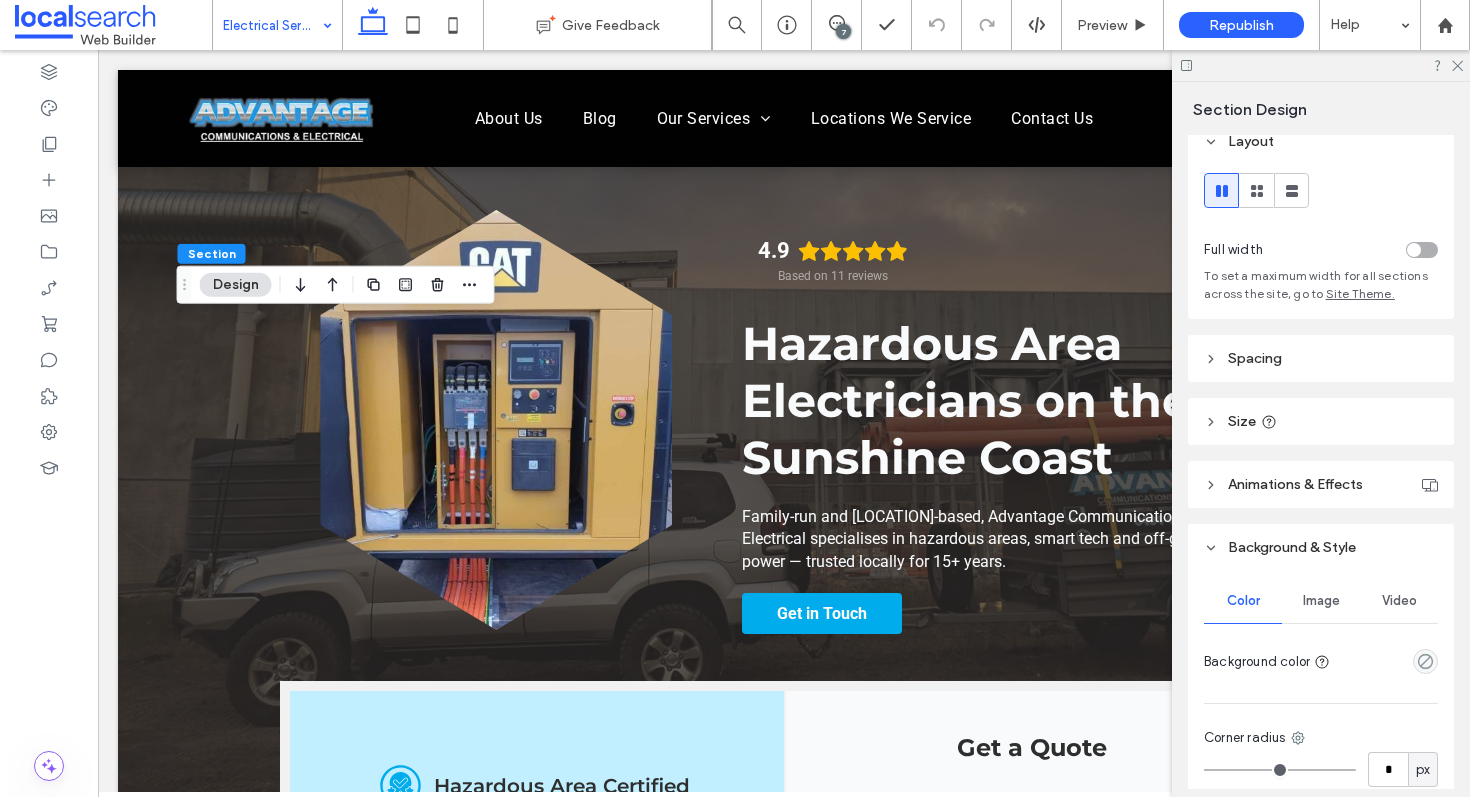 scroll, scrollTop: 126, scrollLeft: 0, axis: vertical 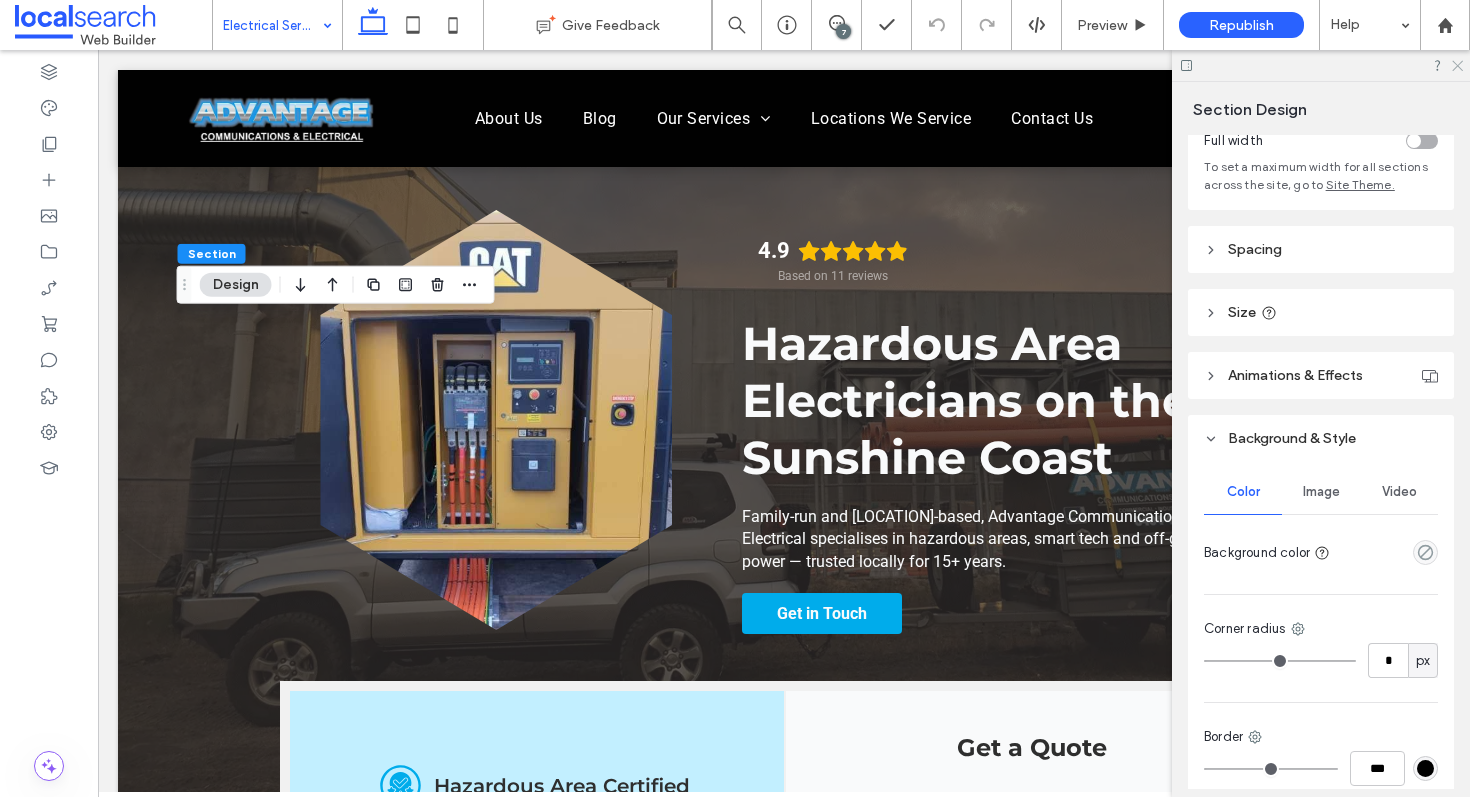 click 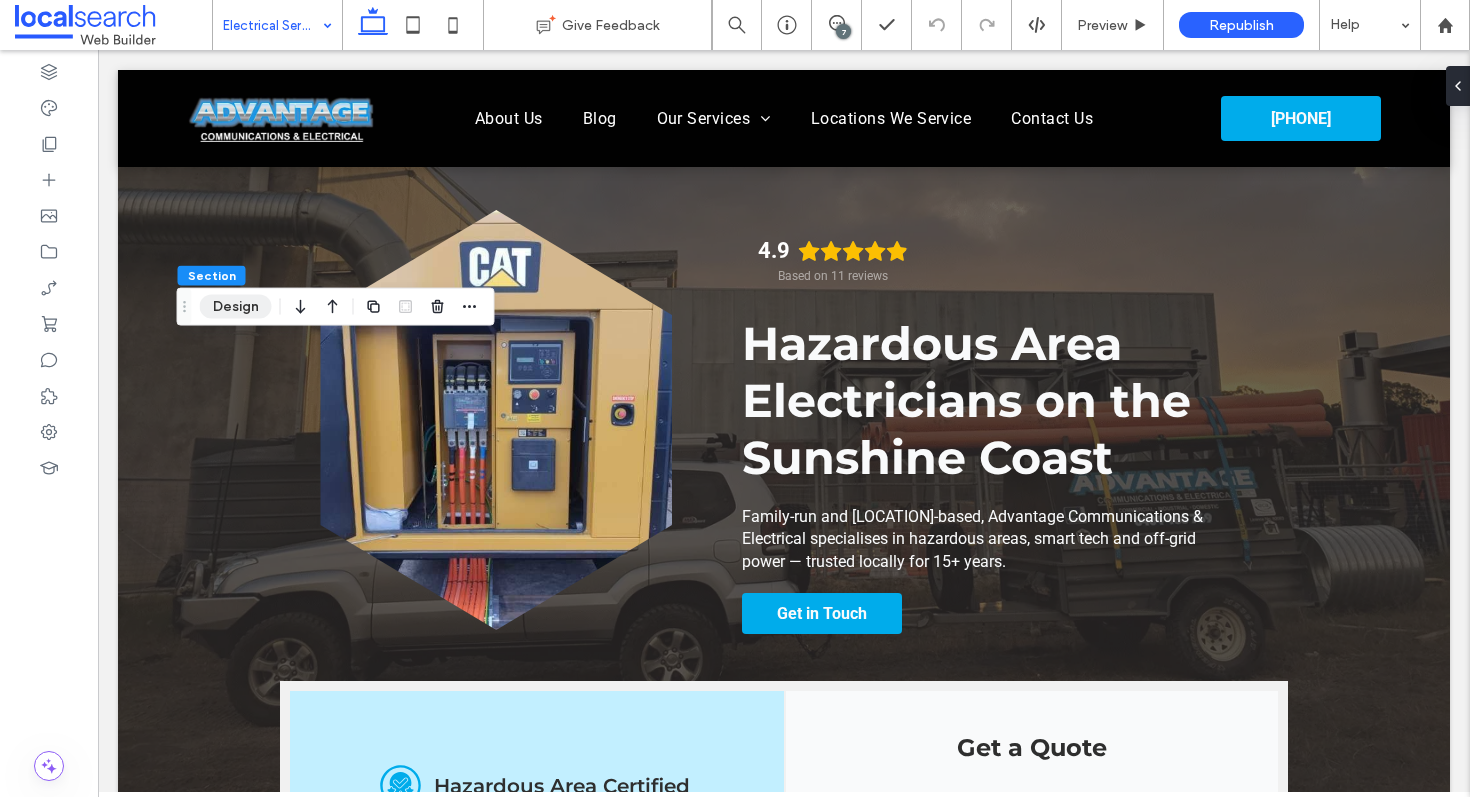 click on "Design" at bounding box center (236, 307) 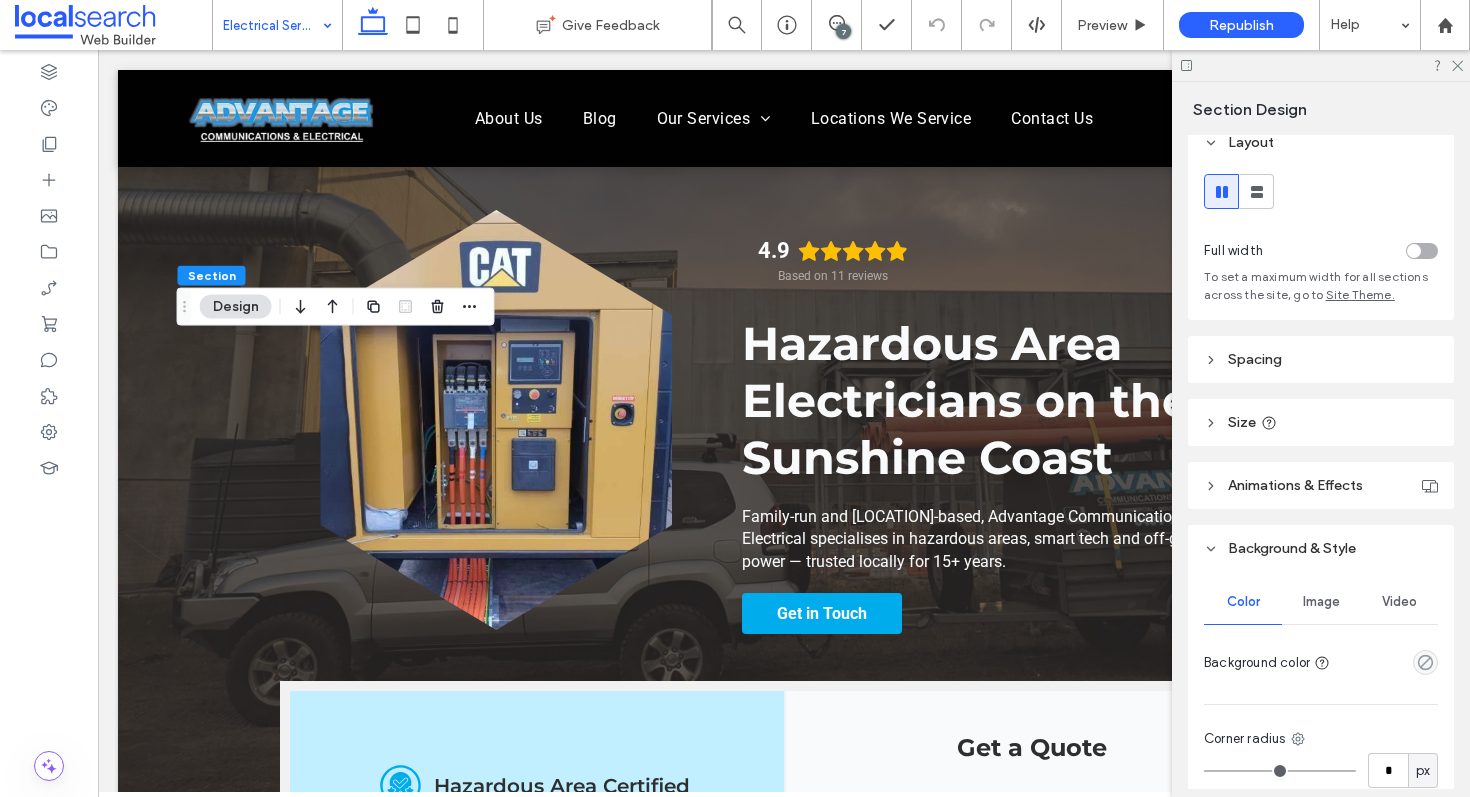 scroll, scrollTop: 38, scrollLeft: 0, axis: vertical 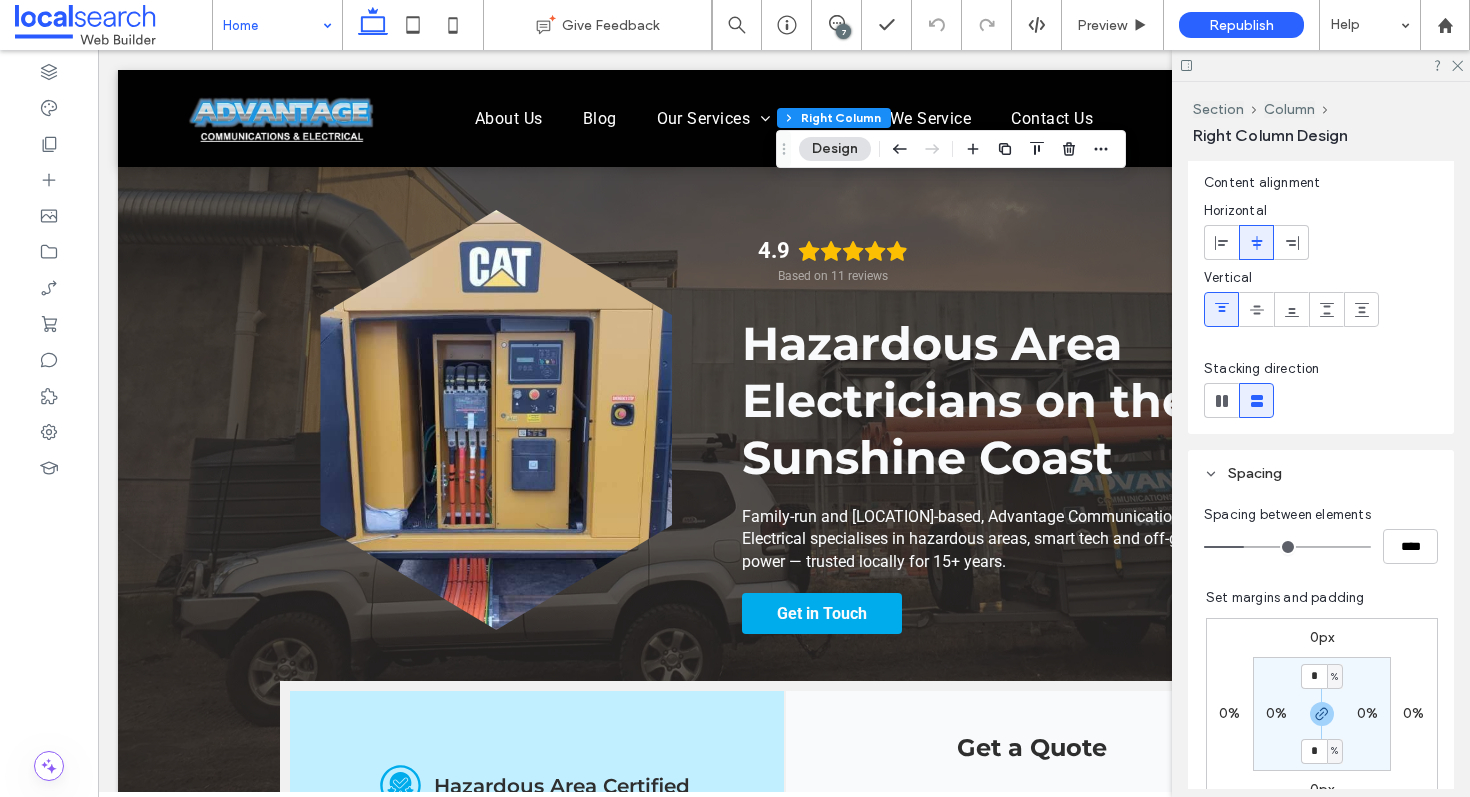 click on "Spacing" at bounding box center (1321, 473) 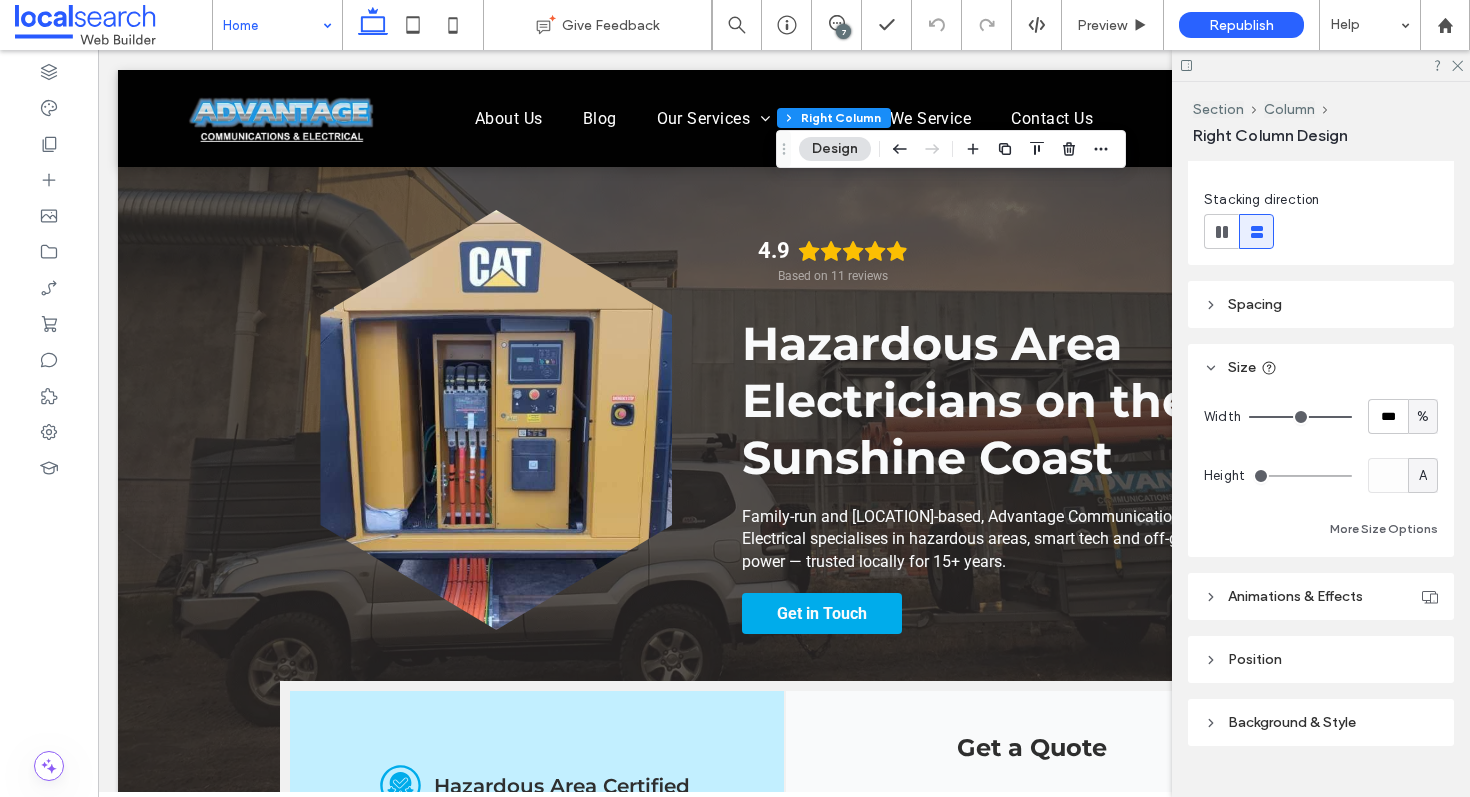scroll, scrollTop: 312, scrollLeft: 0, axis: vertical 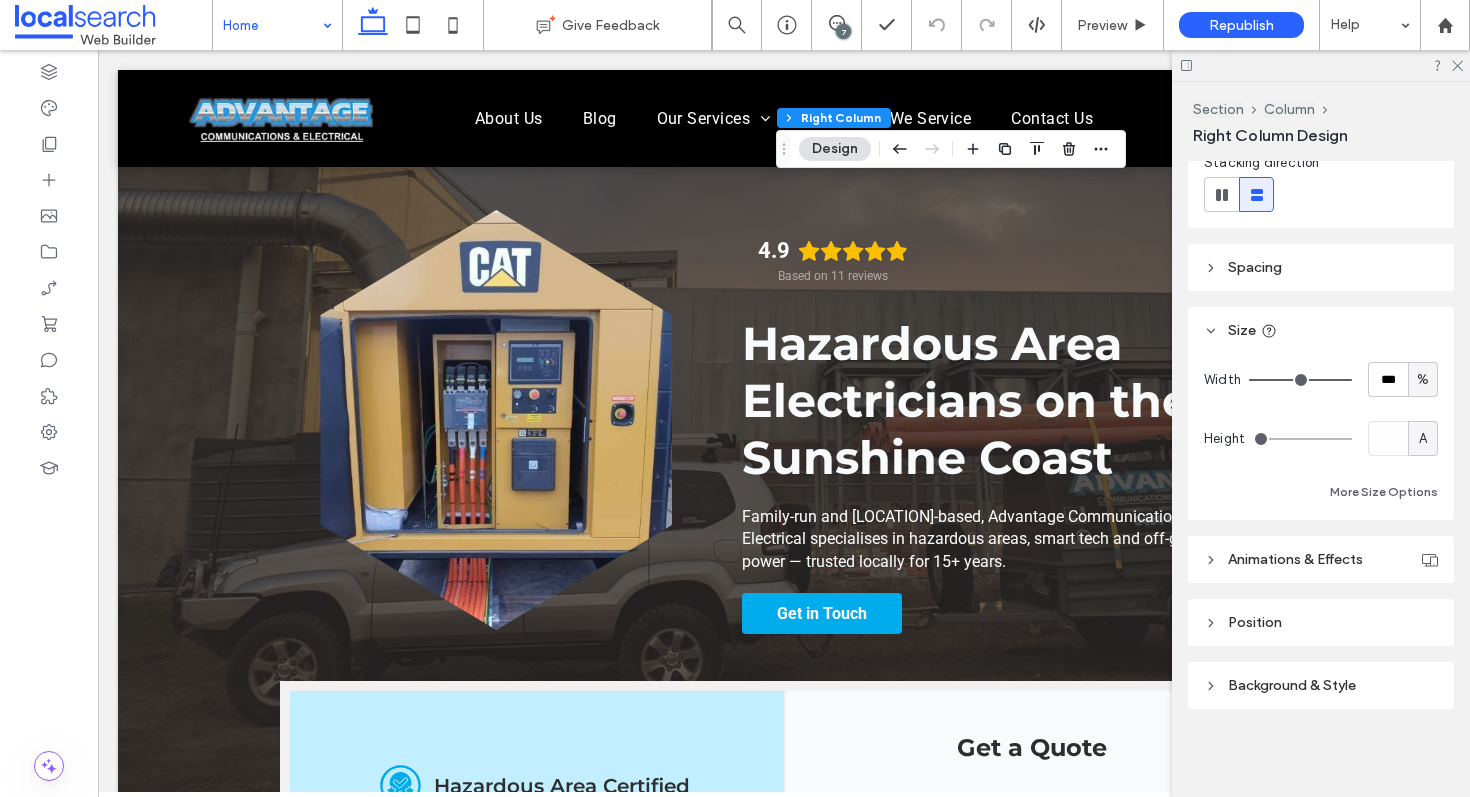 click on "Background & Style" at bounding box center [1292, 685] 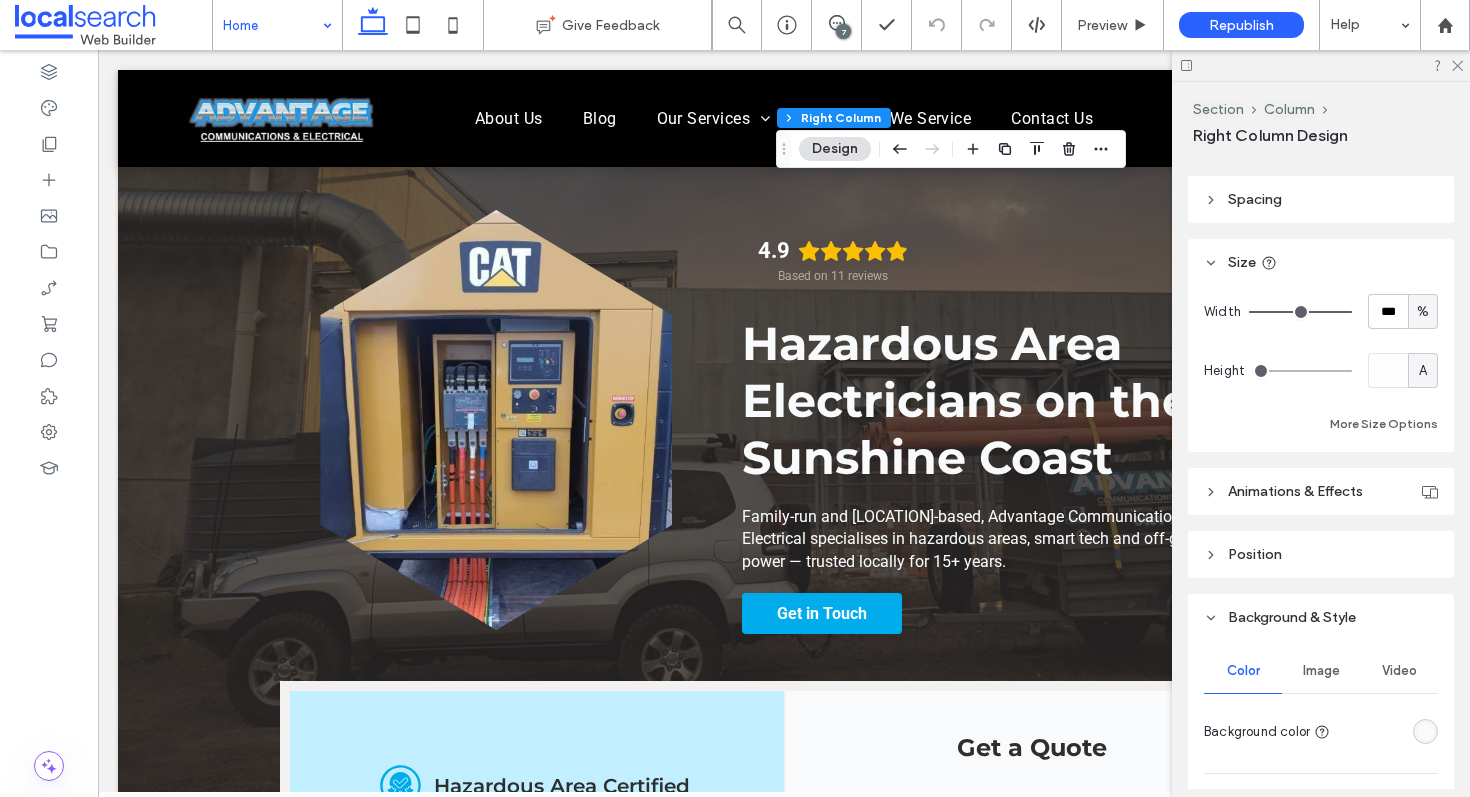 scroll, scrollTop: 499, scrollLeft: 0, axis: vertical 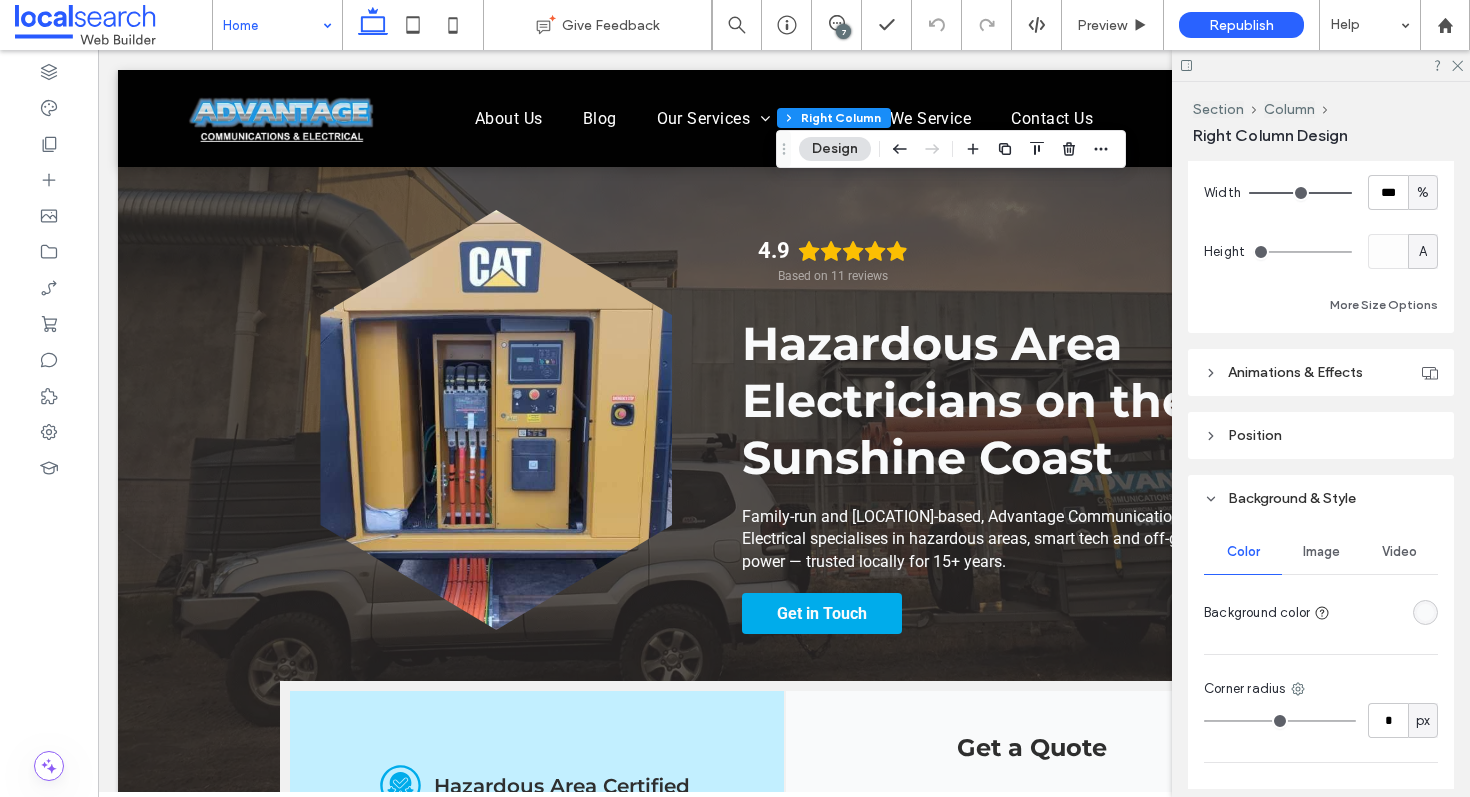 click at bounding box center [1425, 612] 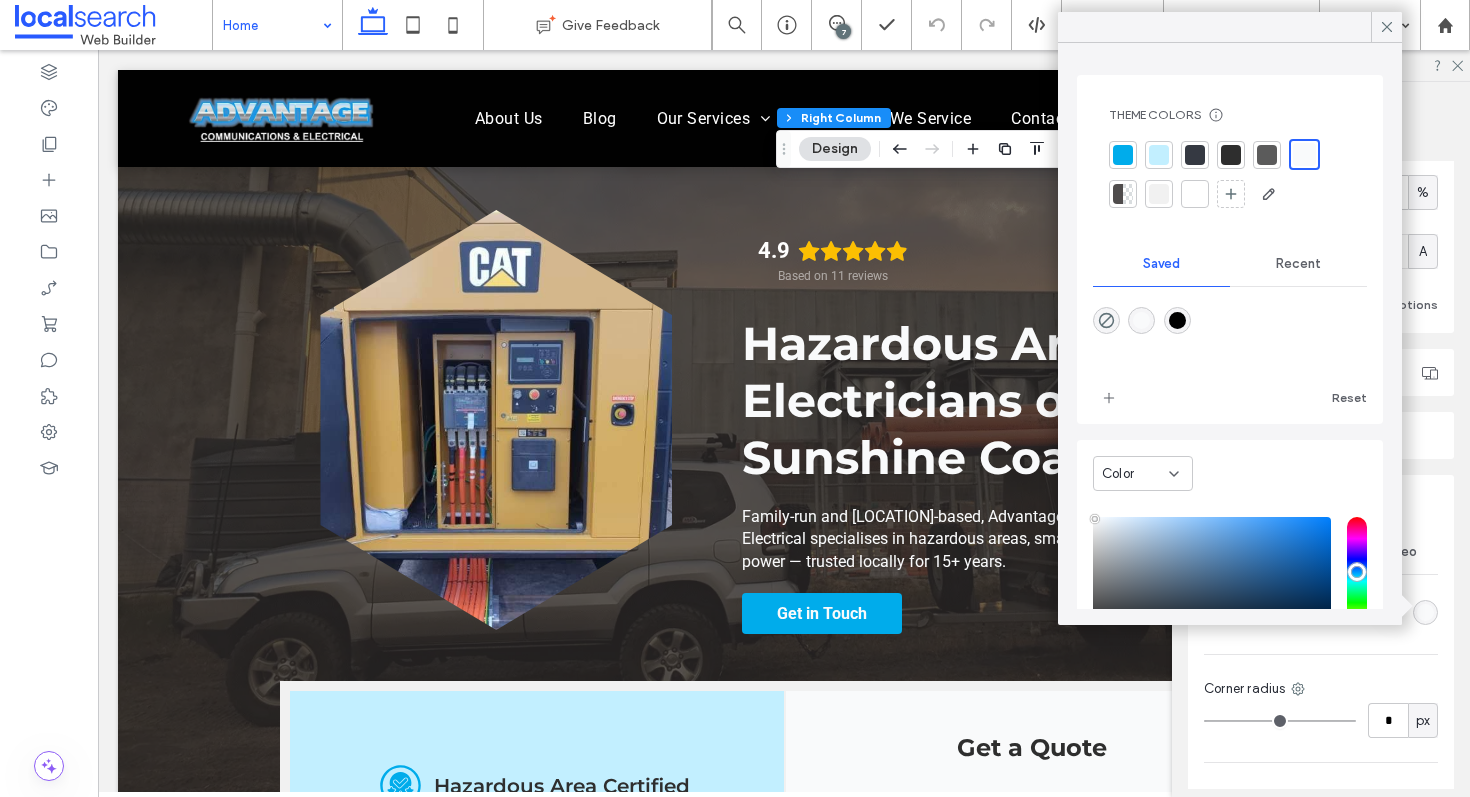 scroll, scrollTop: 163, scrollLeft: 0, axis: vertical 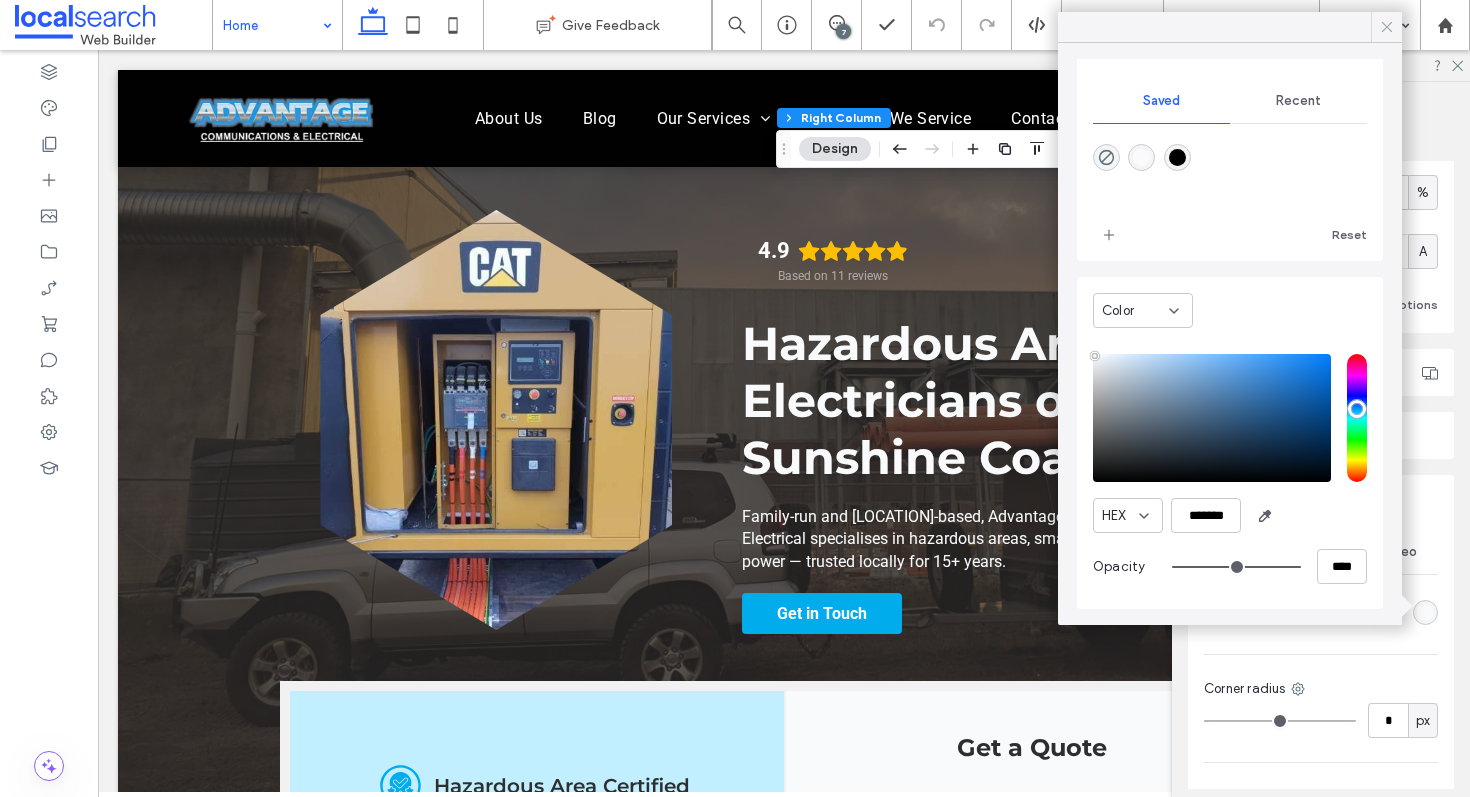 click 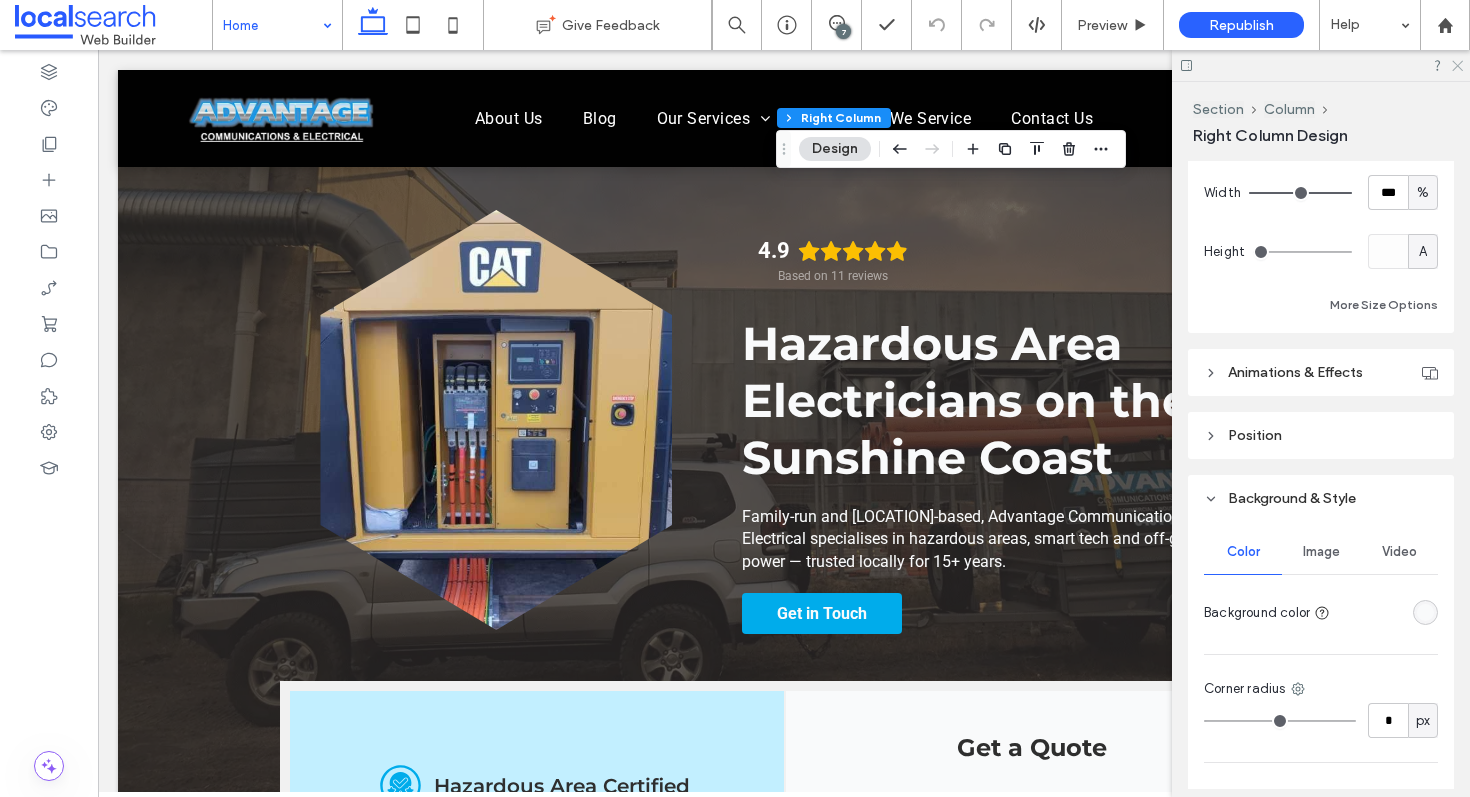 click 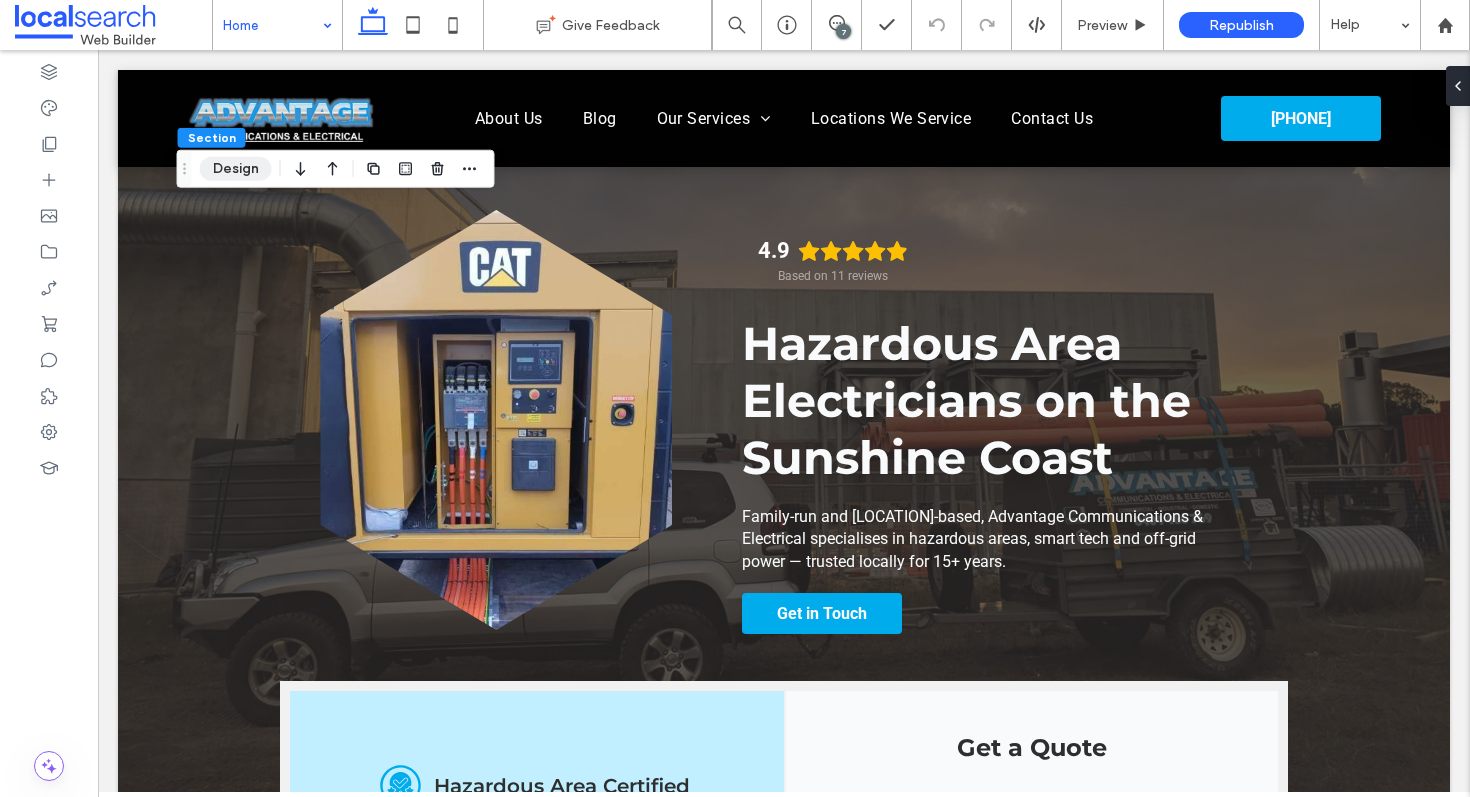 click on "Design" at bounding box center [236, 169] 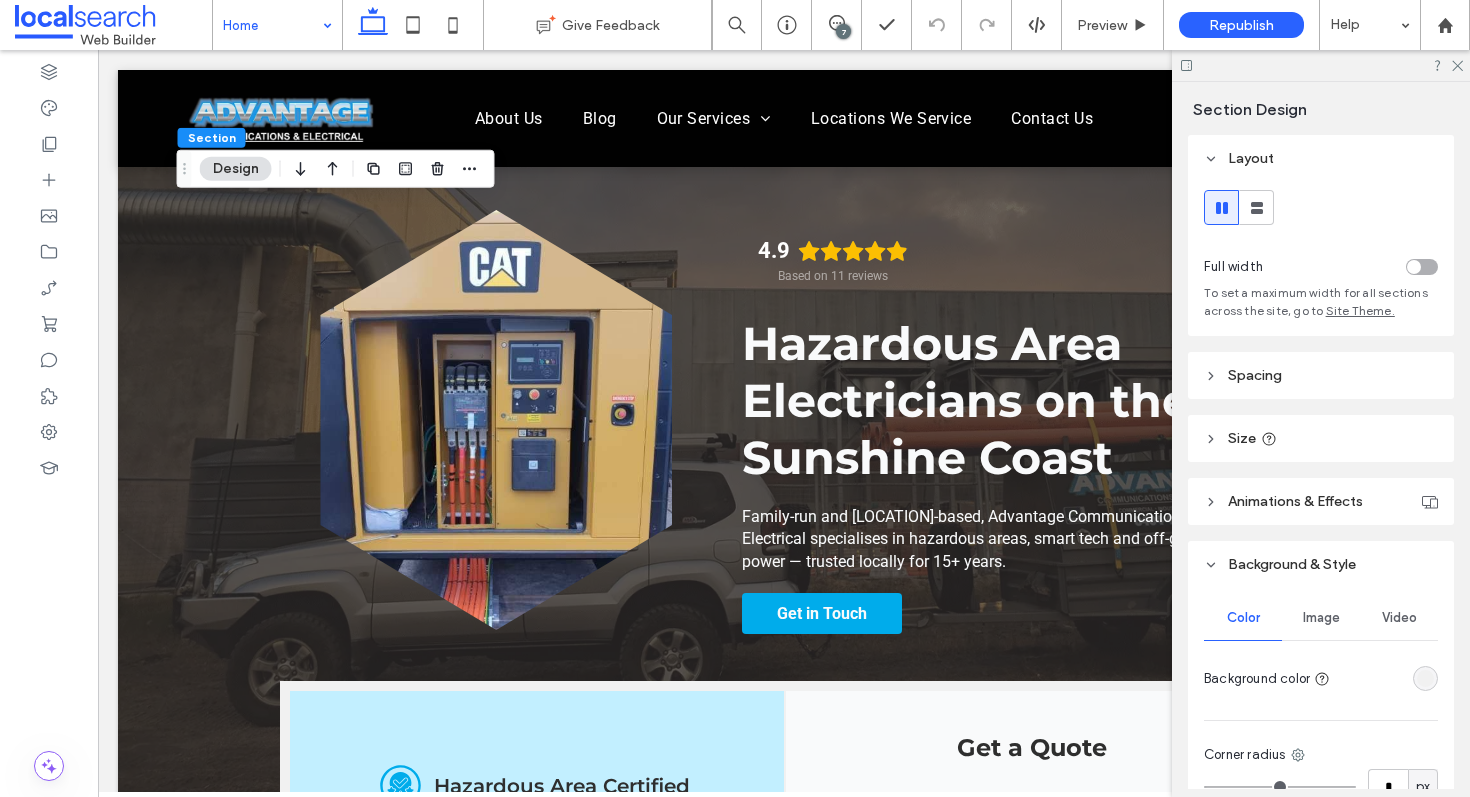 click at bounding box center [1425, 678] 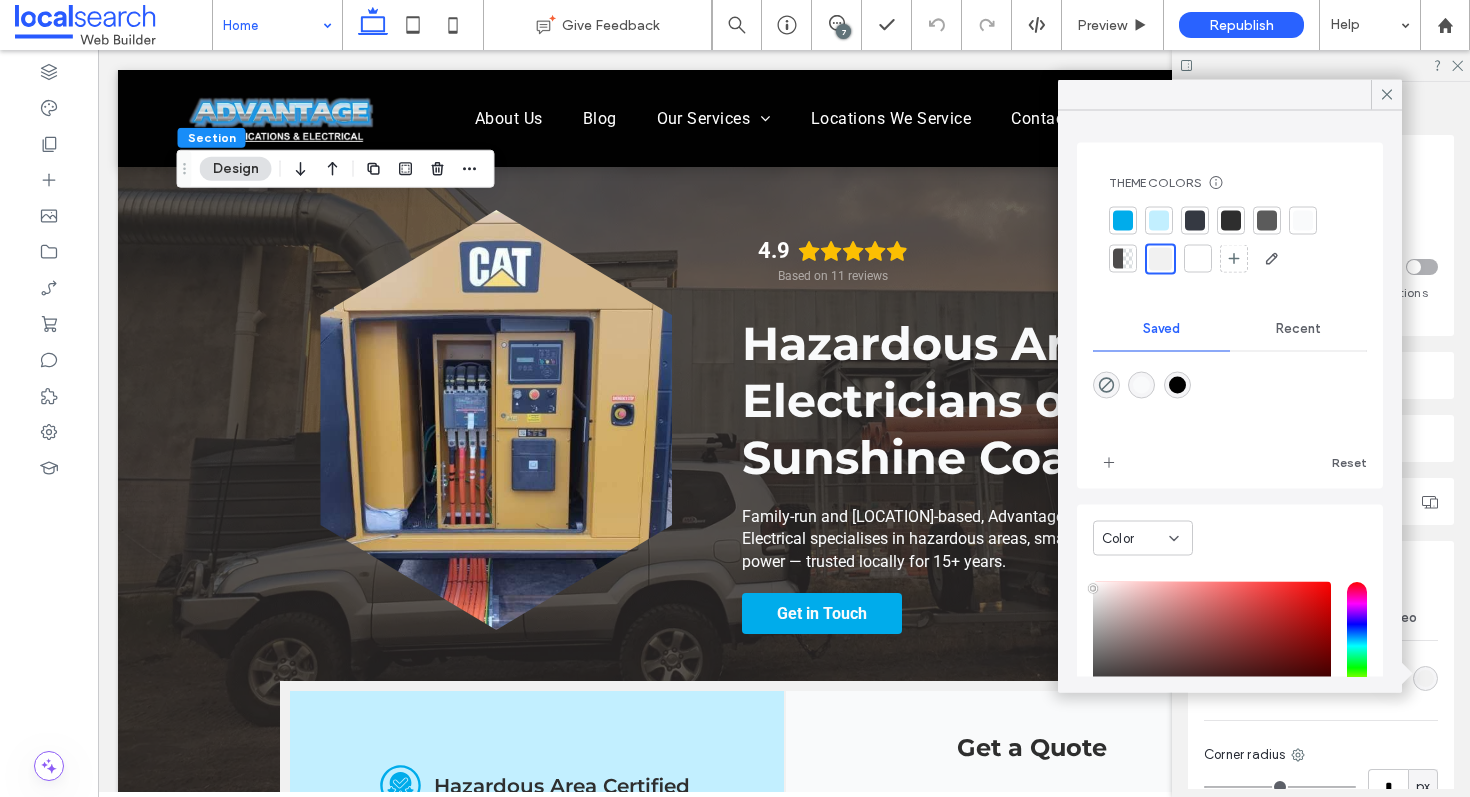 scroll, scrollTop: 160, scrollLeft: 0, axis: vertical 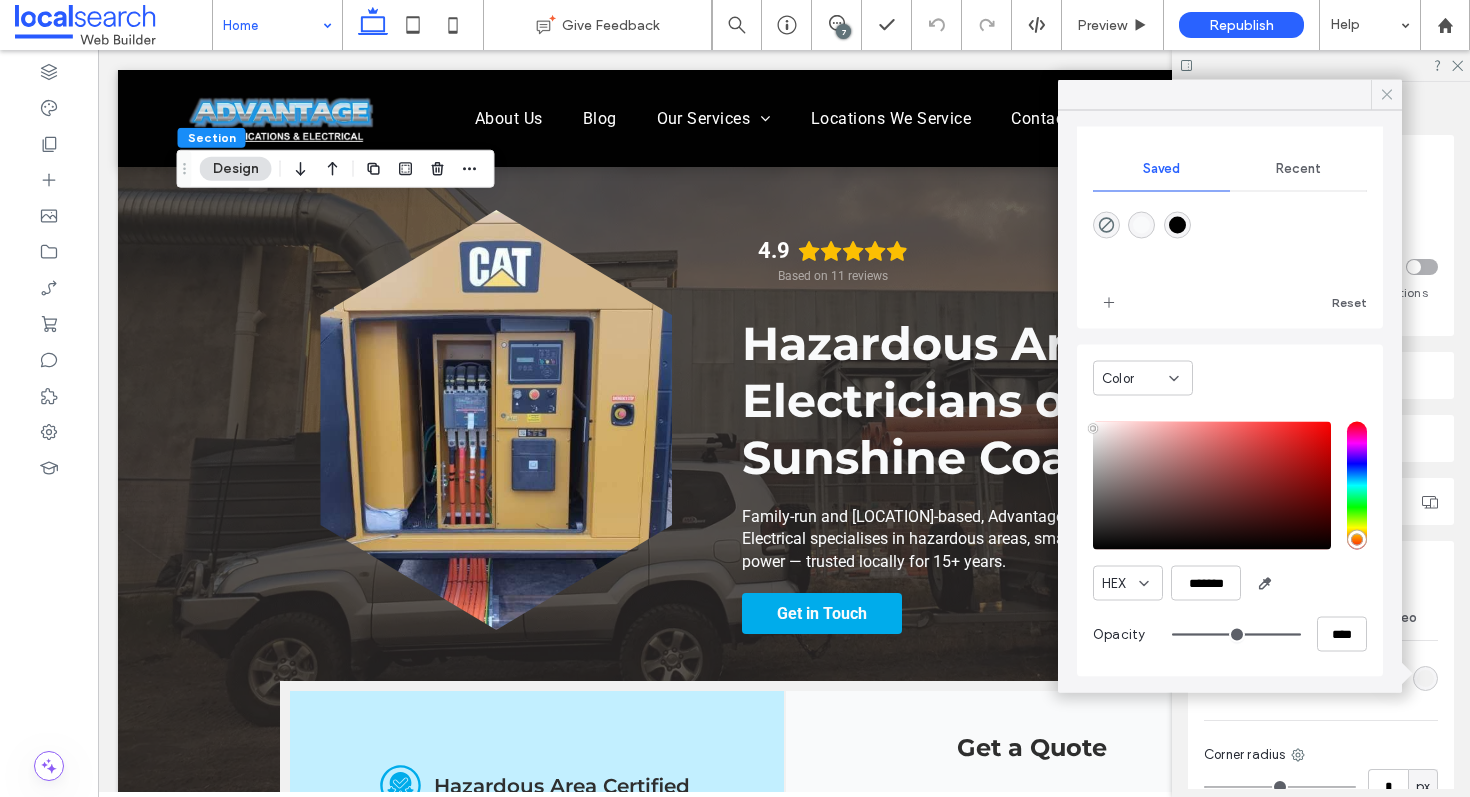 click 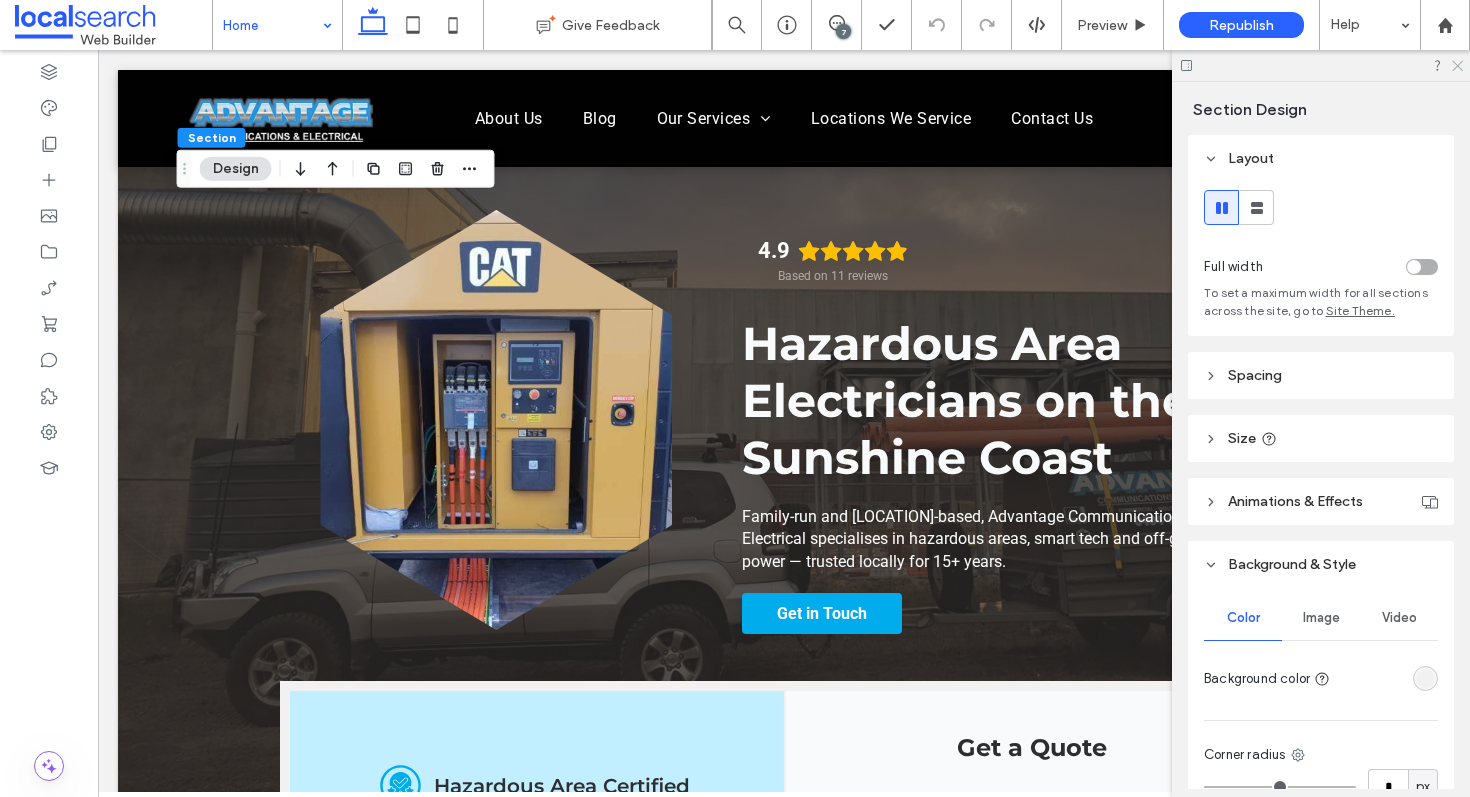 click 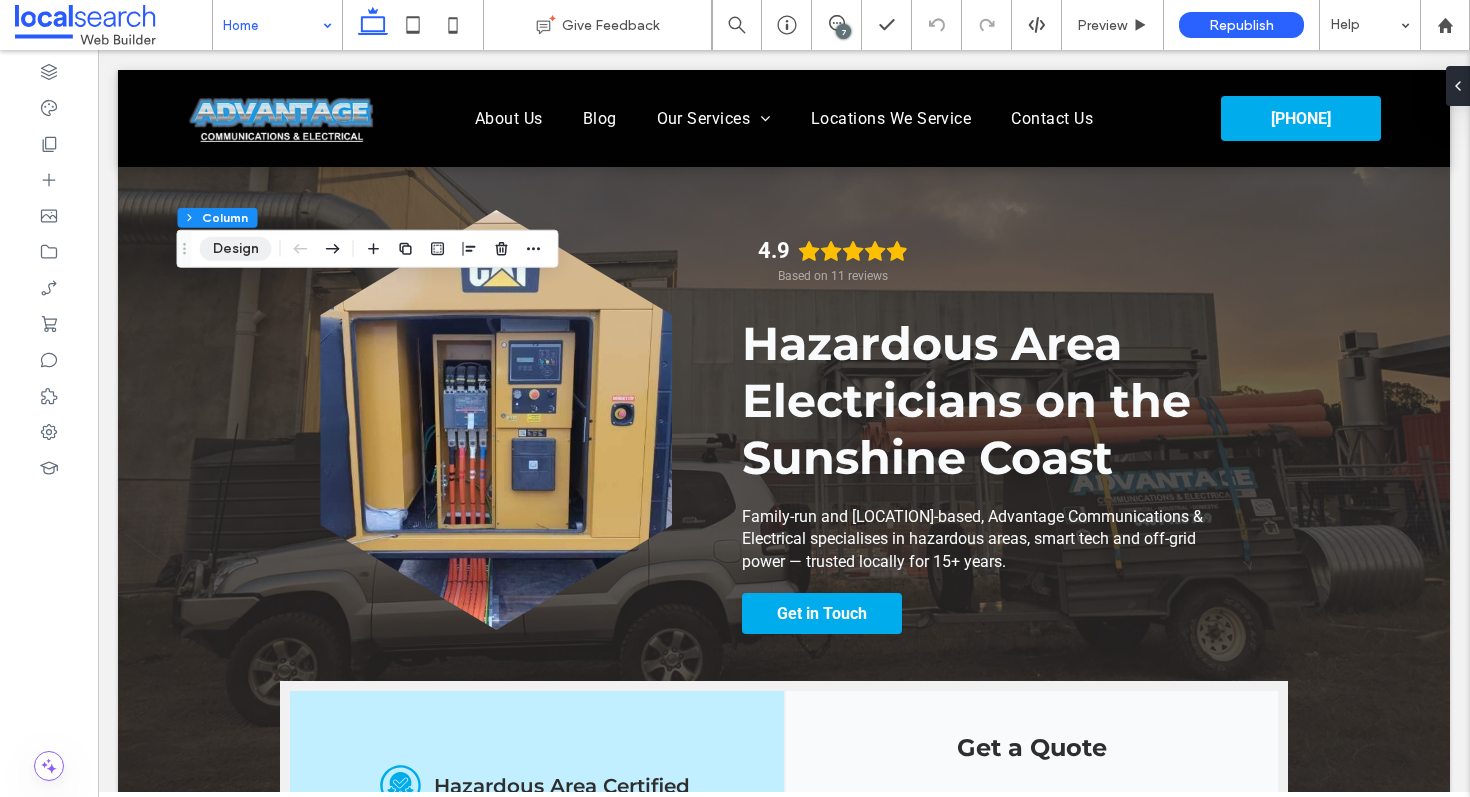 click on "Design" at bounding box center [236, 249] 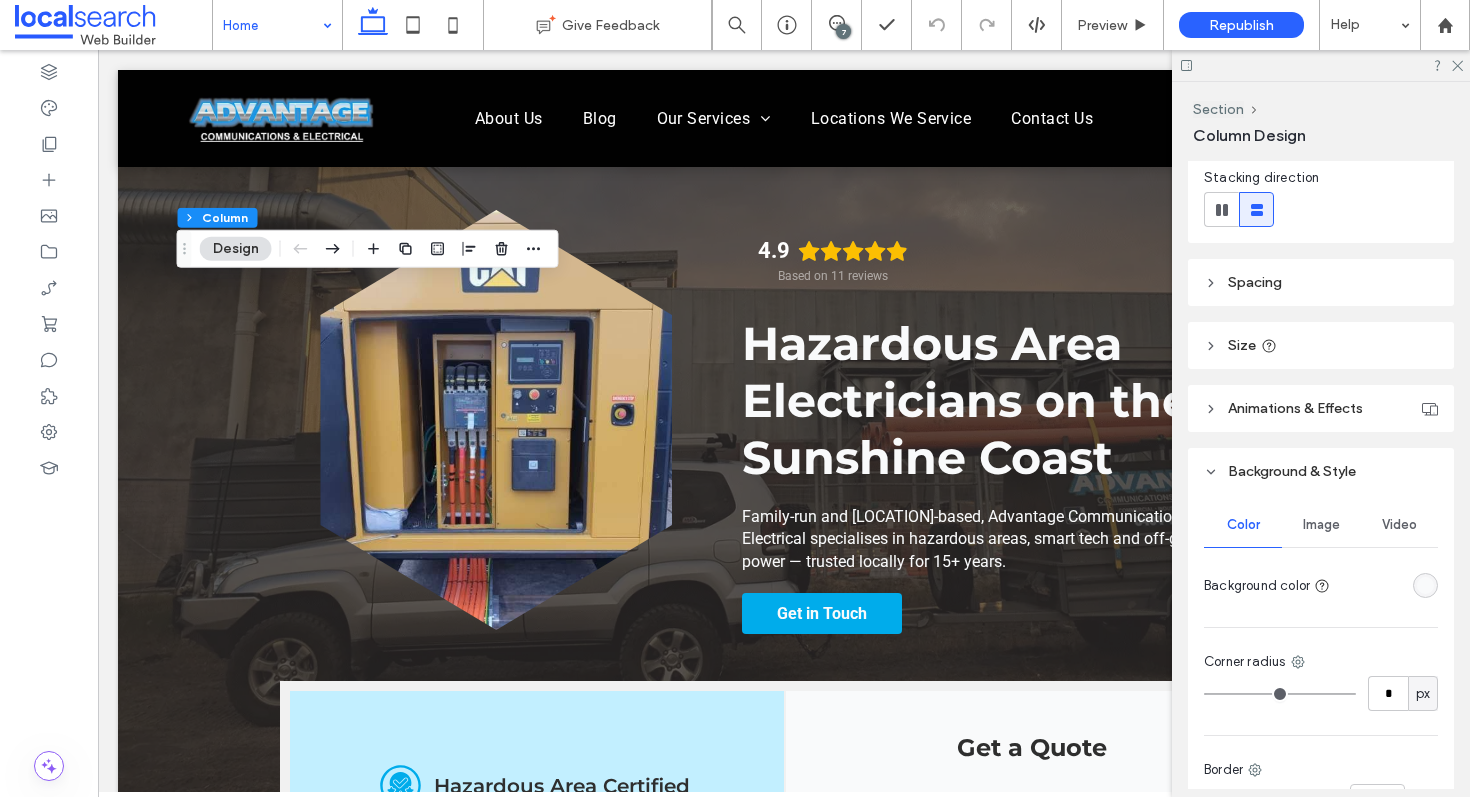 scroll, scrollTop: 282, scrollLeft: 0, axis: vertical 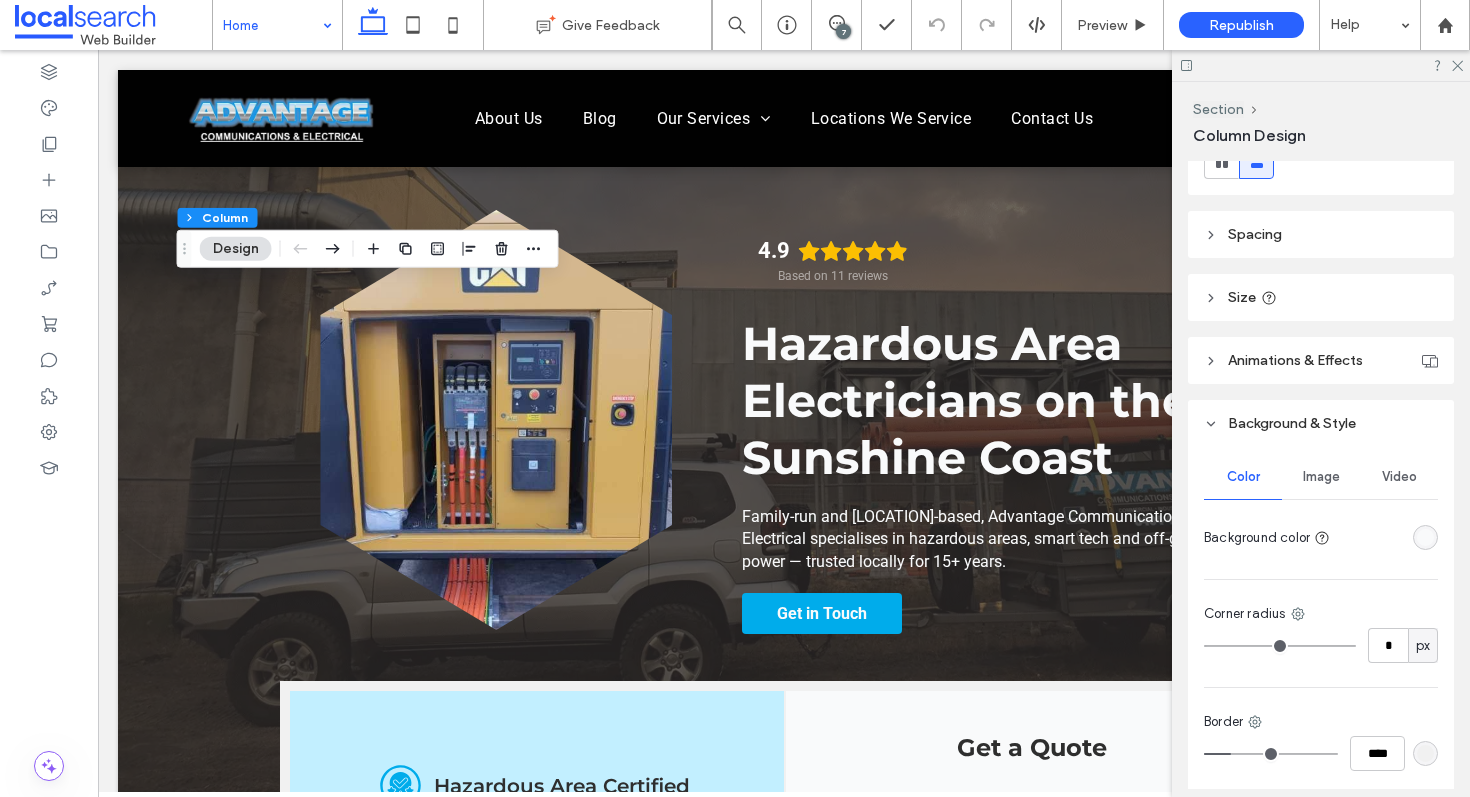 click at bounding box center (1425, 537) 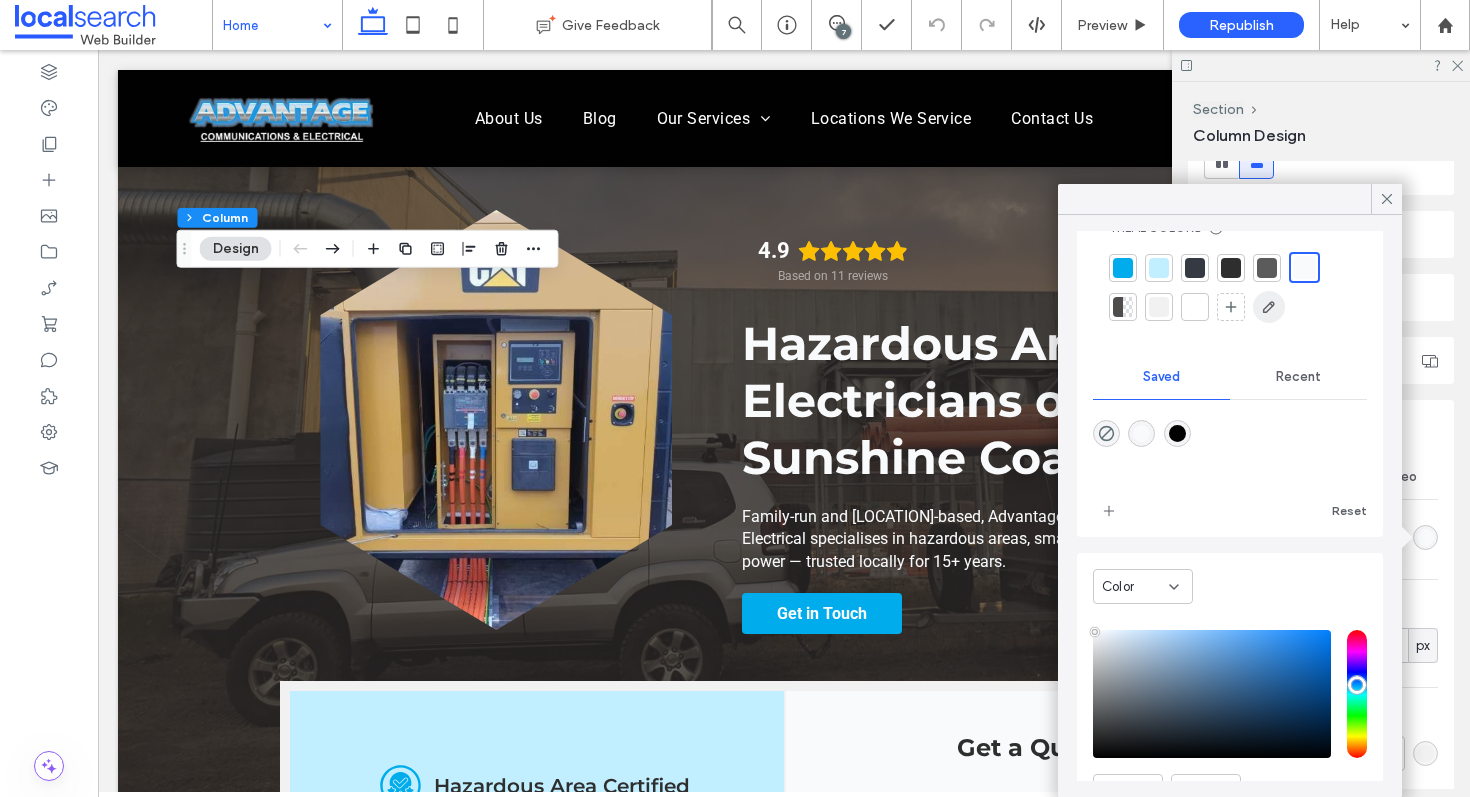 scroll, scrollTop: 163, scrollLeft: 0, axis: vertical 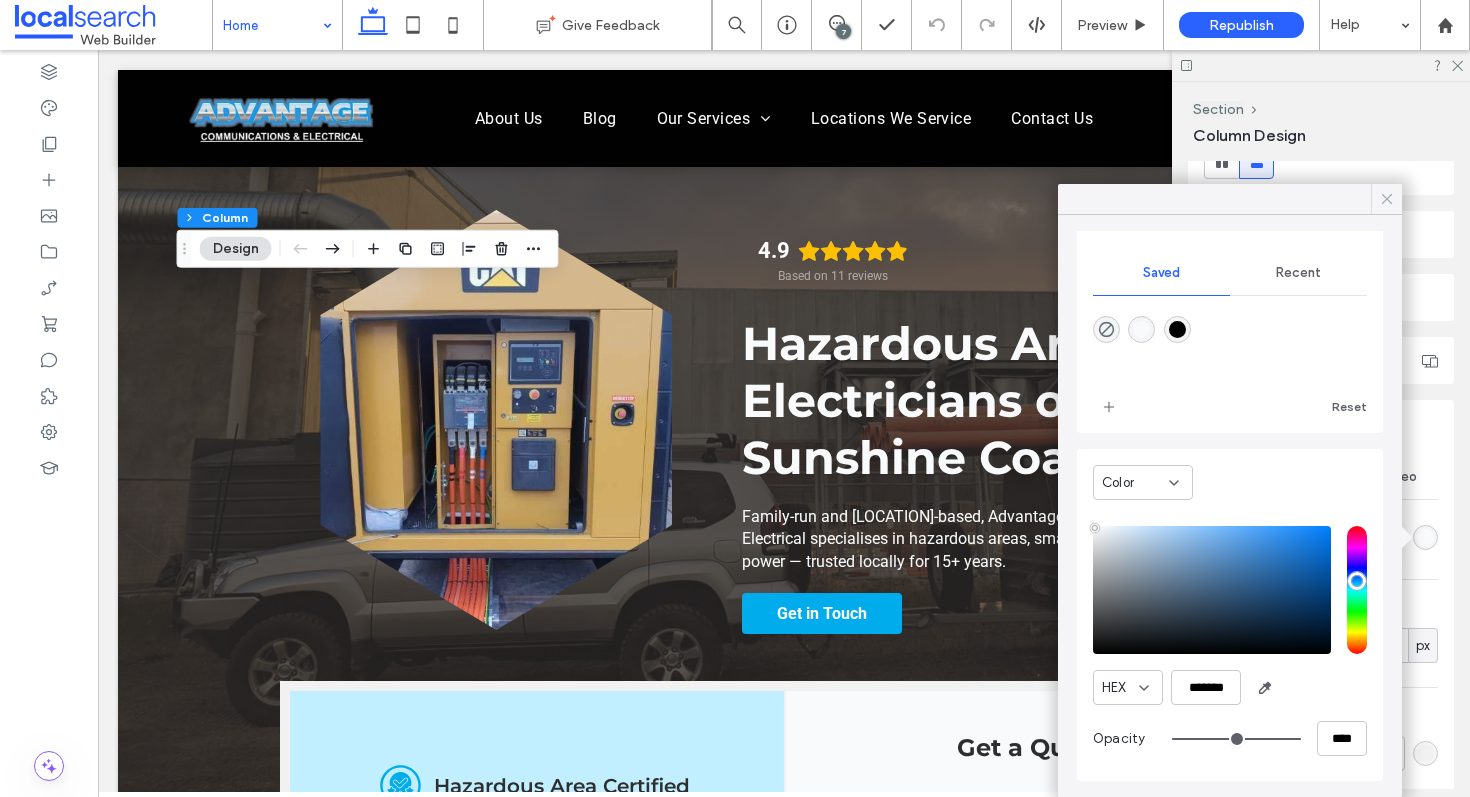 click at bounding box center (1386, 199) 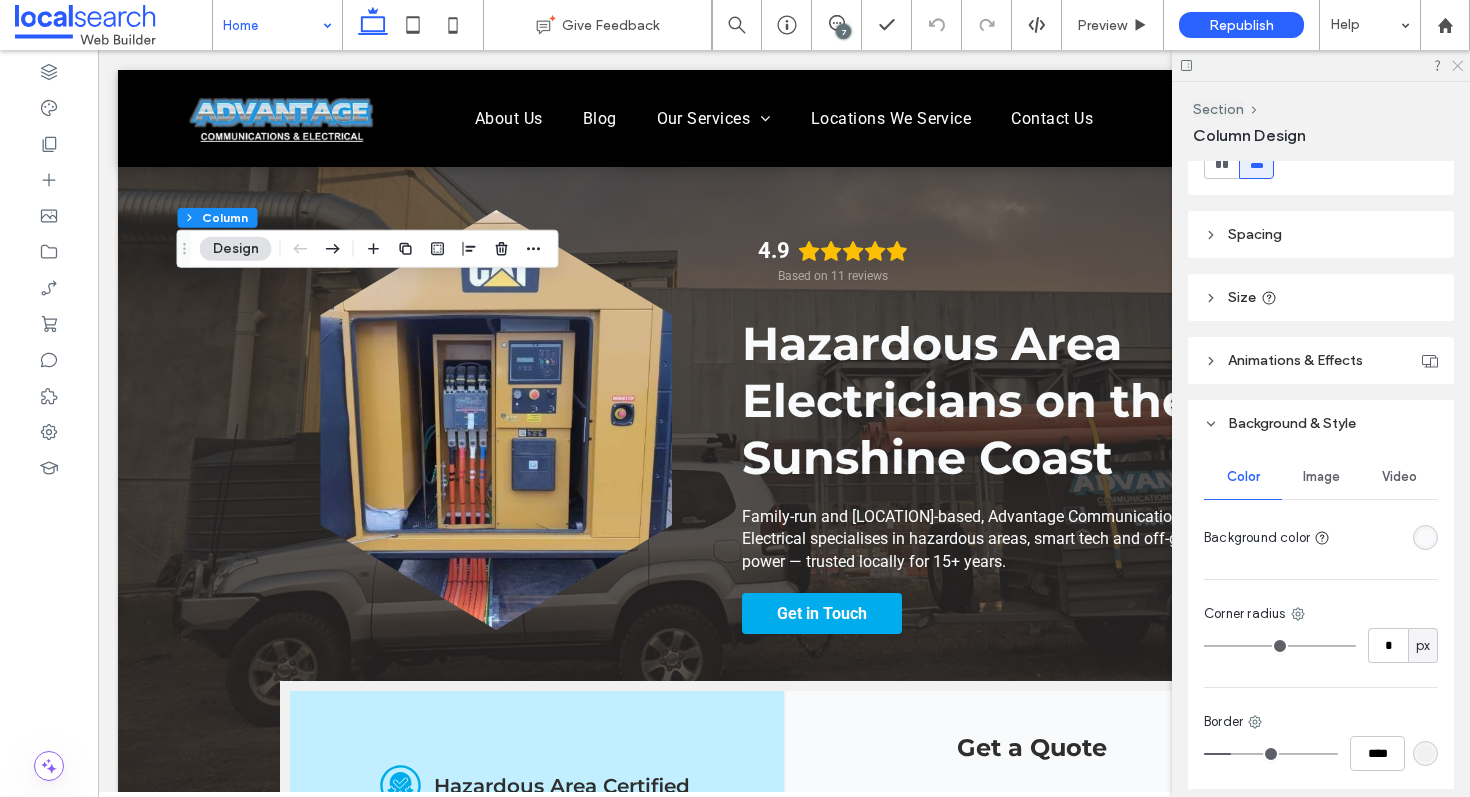 click 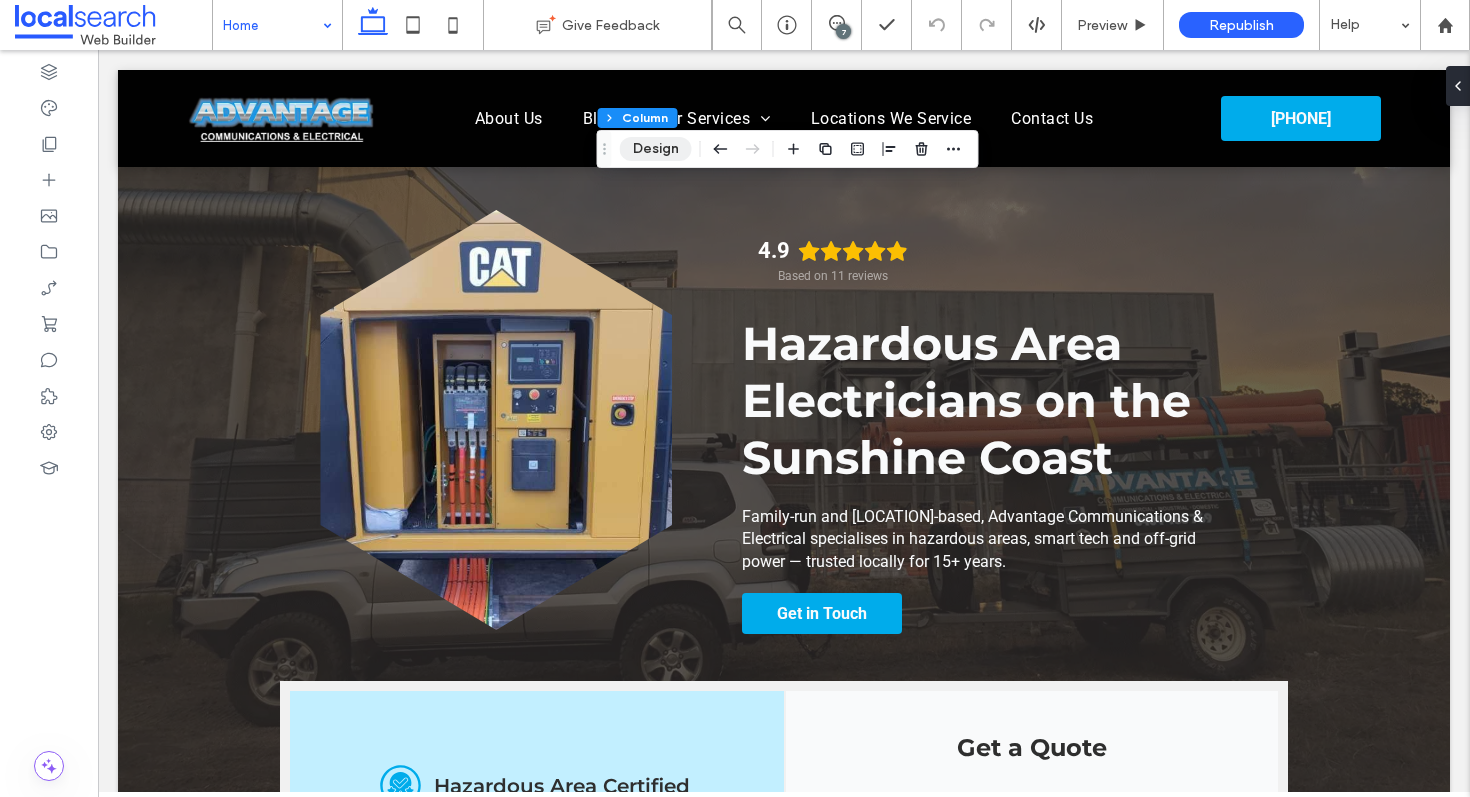 click on "Design" at bounding box center (656, 149) 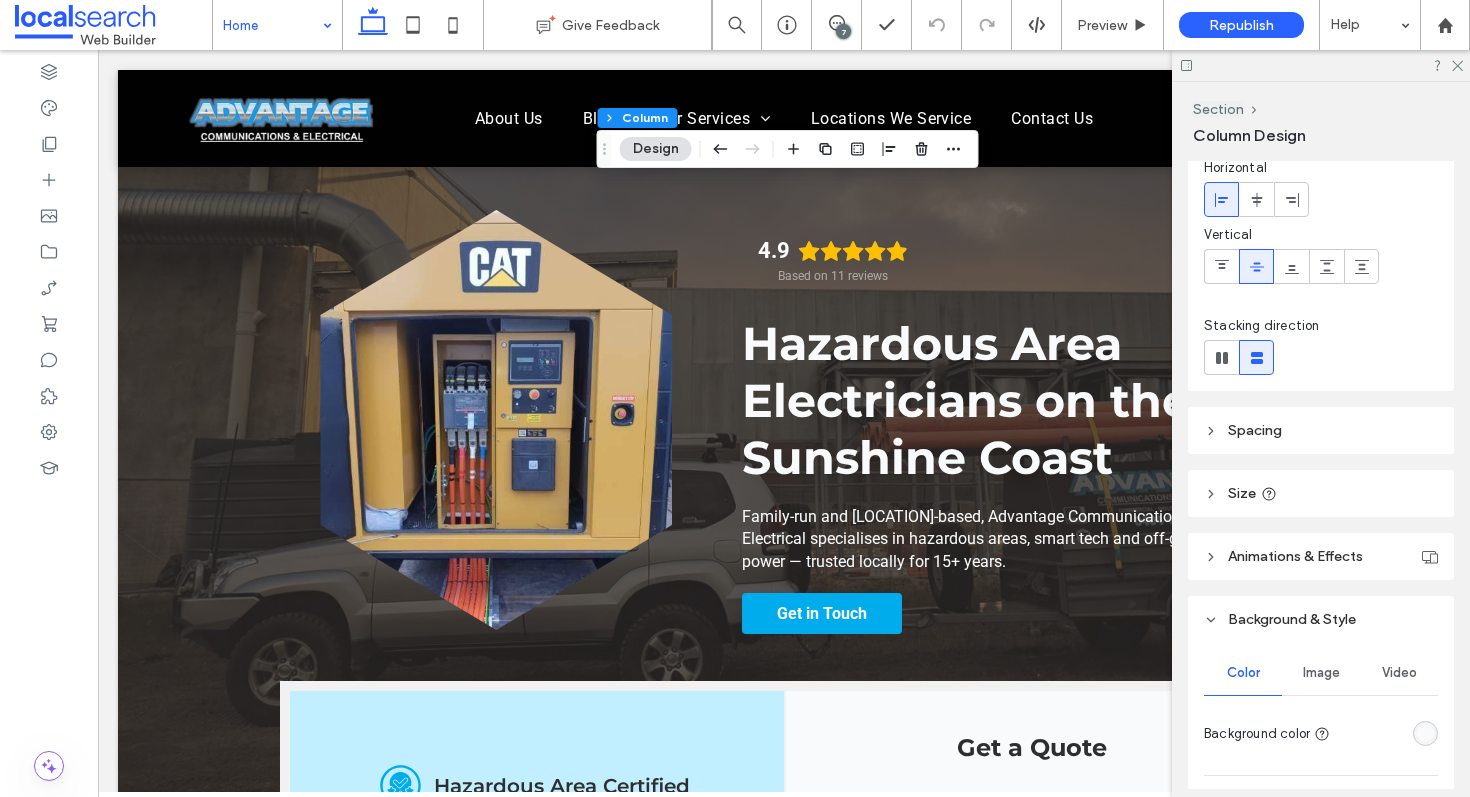 scroll, scrollTop: 209, scrollLeft: 0, axis: vertical 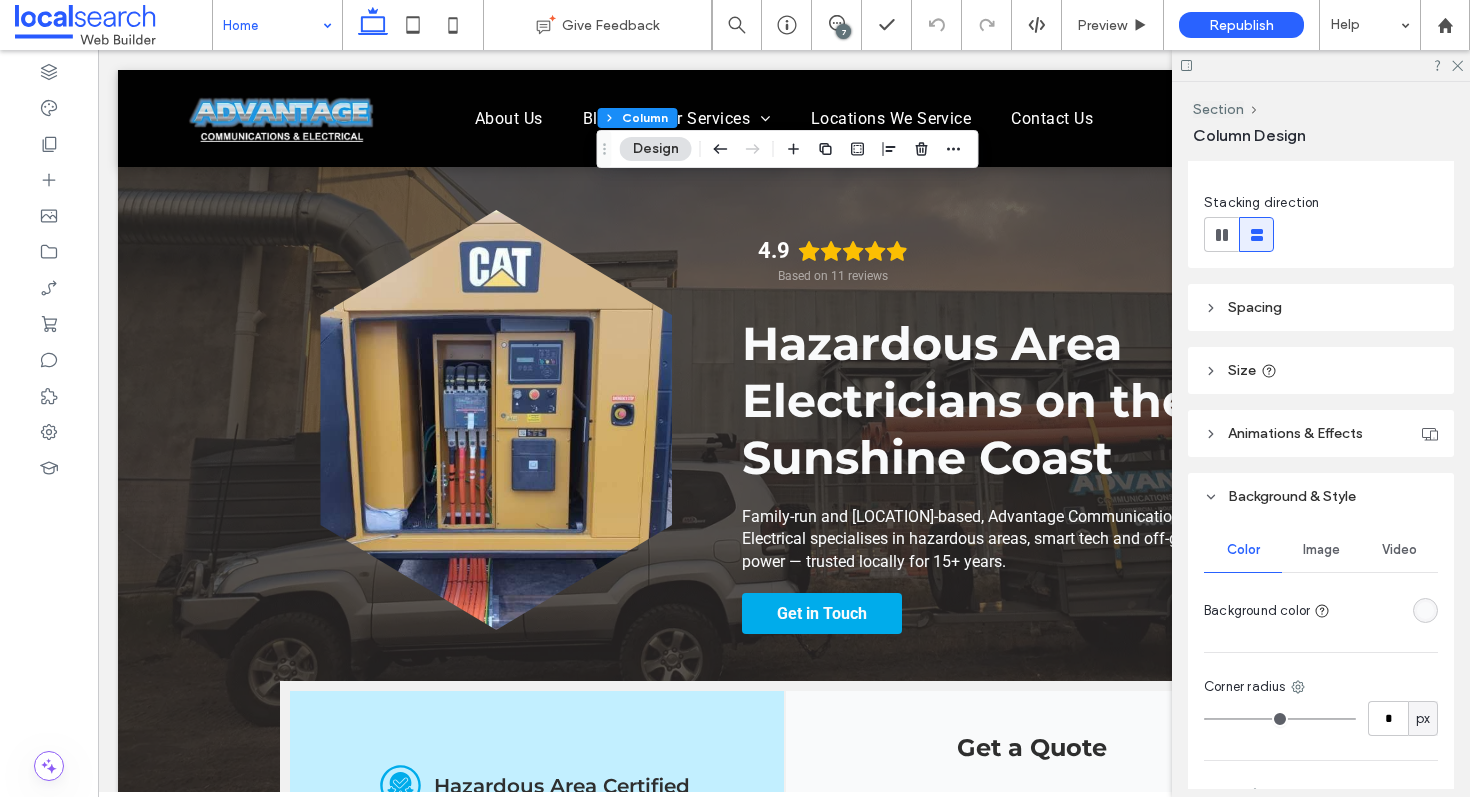 click at bounding box center [1425, 610] 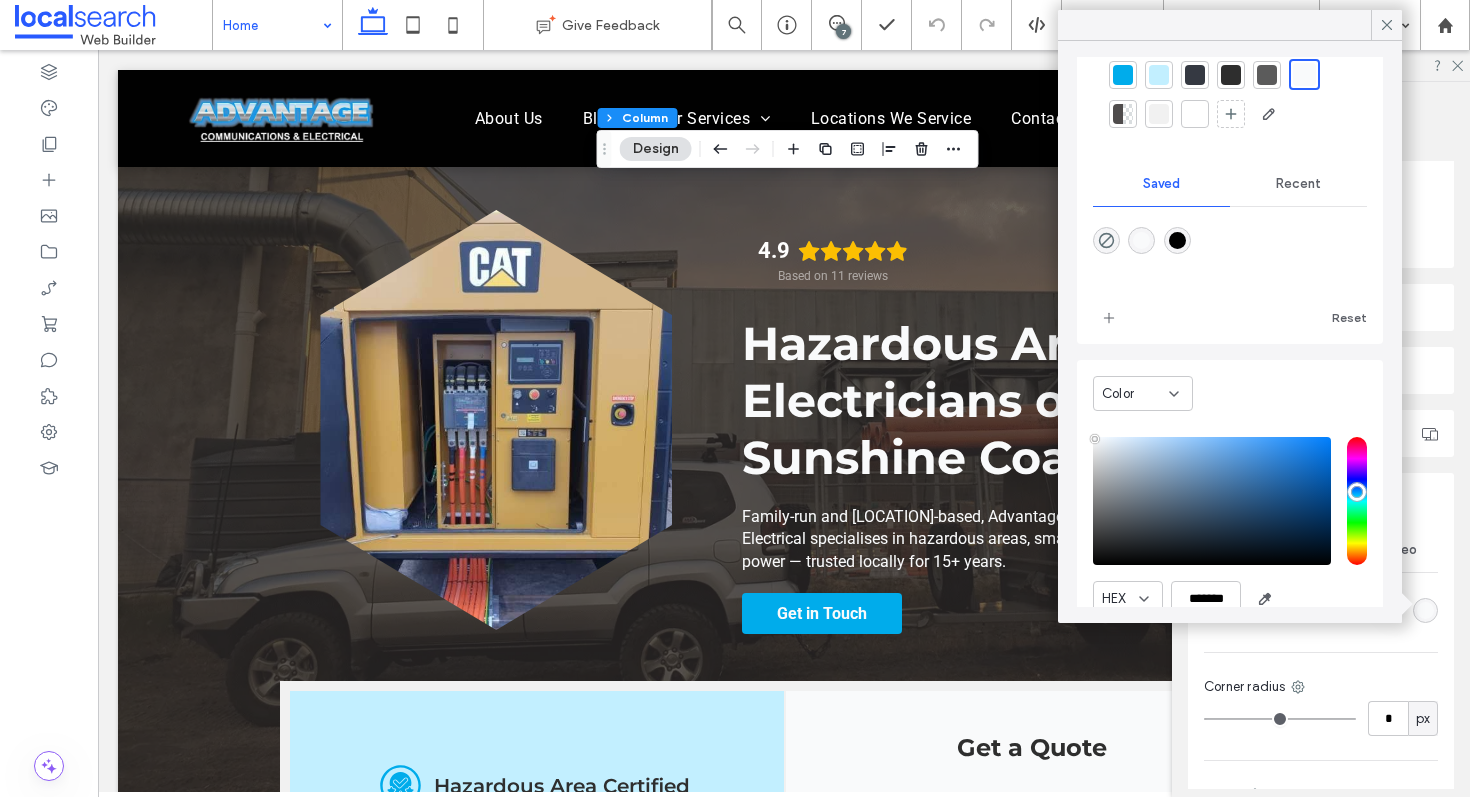 scroll, scrollTop: 163, scrollLeft: 0, axis: vertical 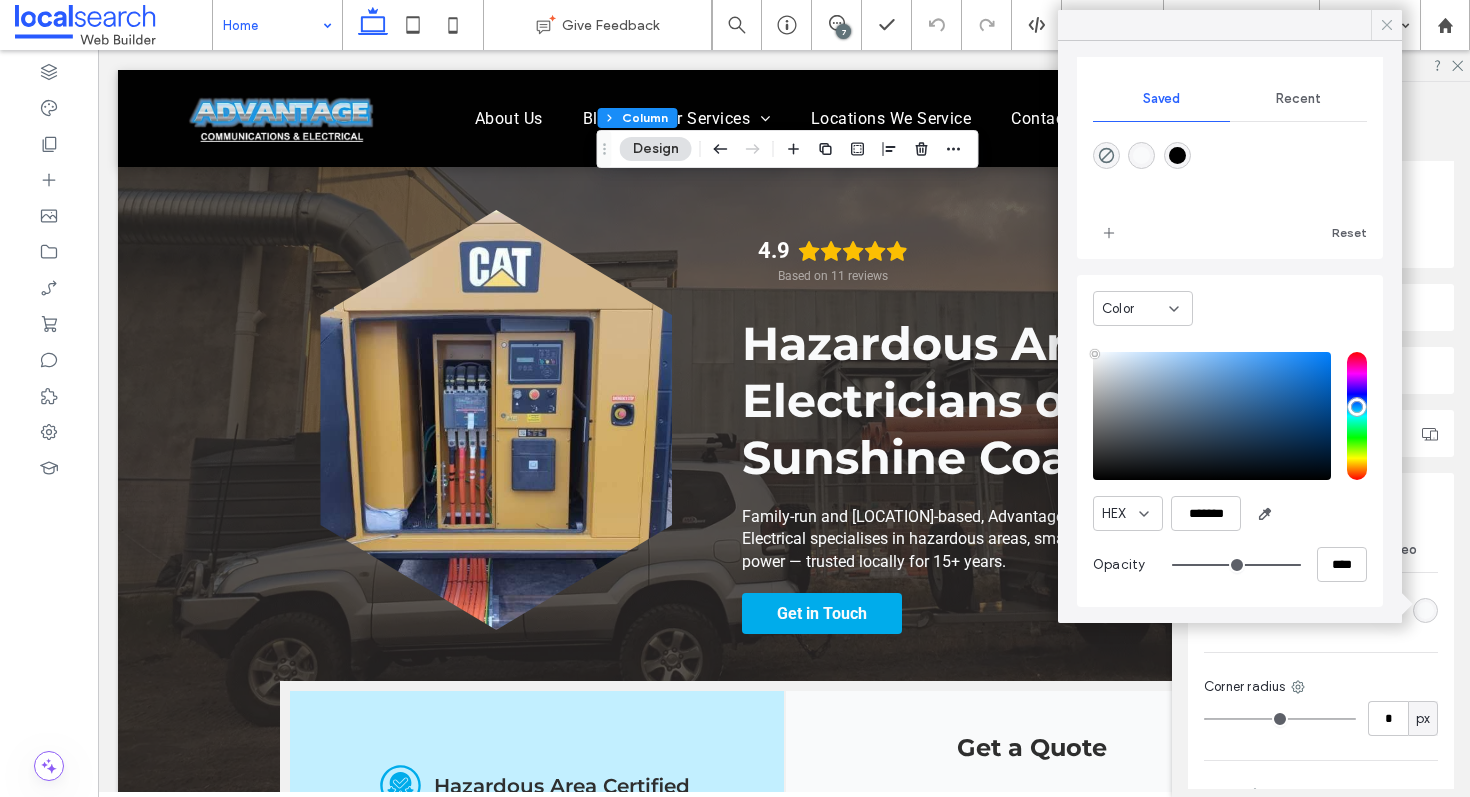 click 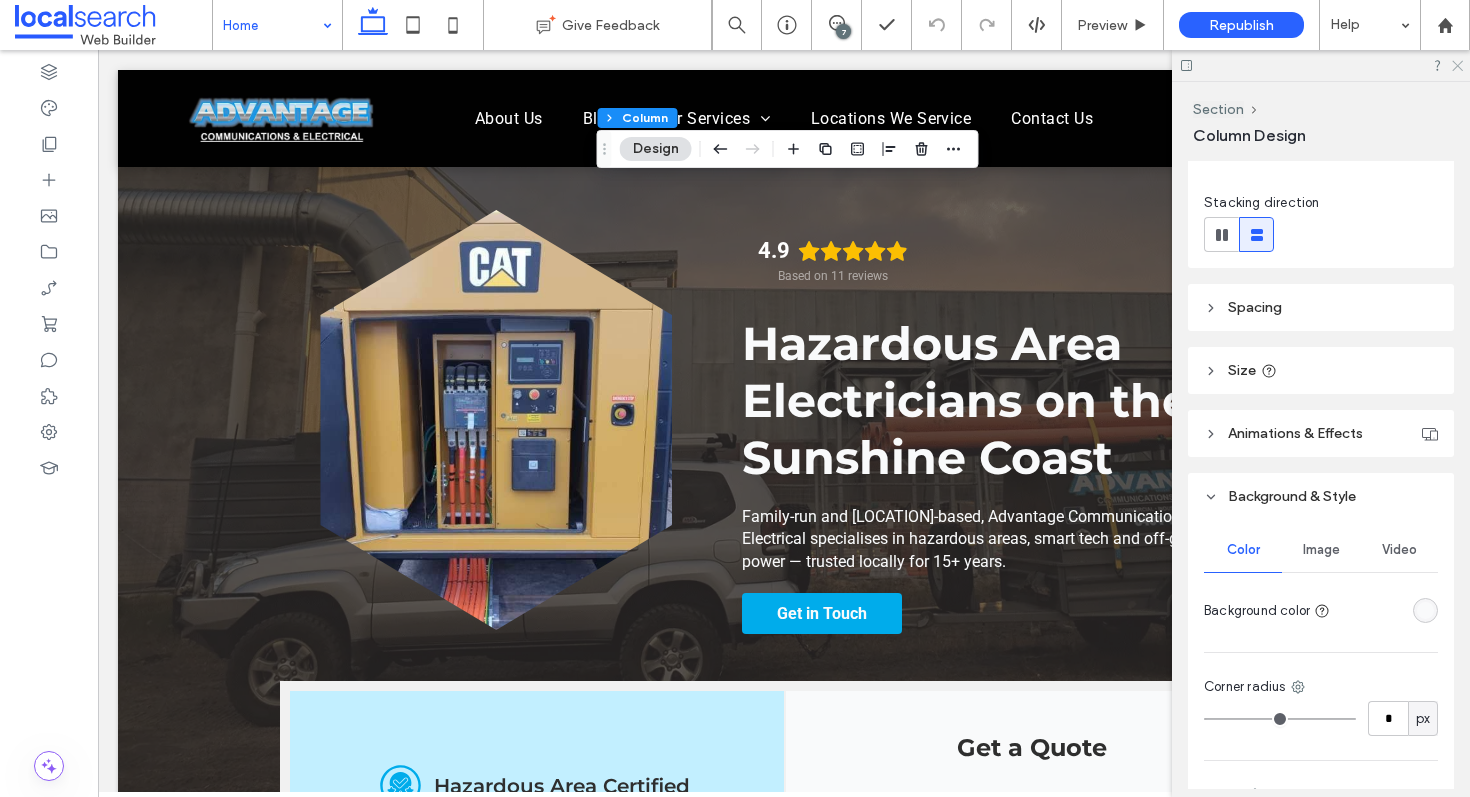 click 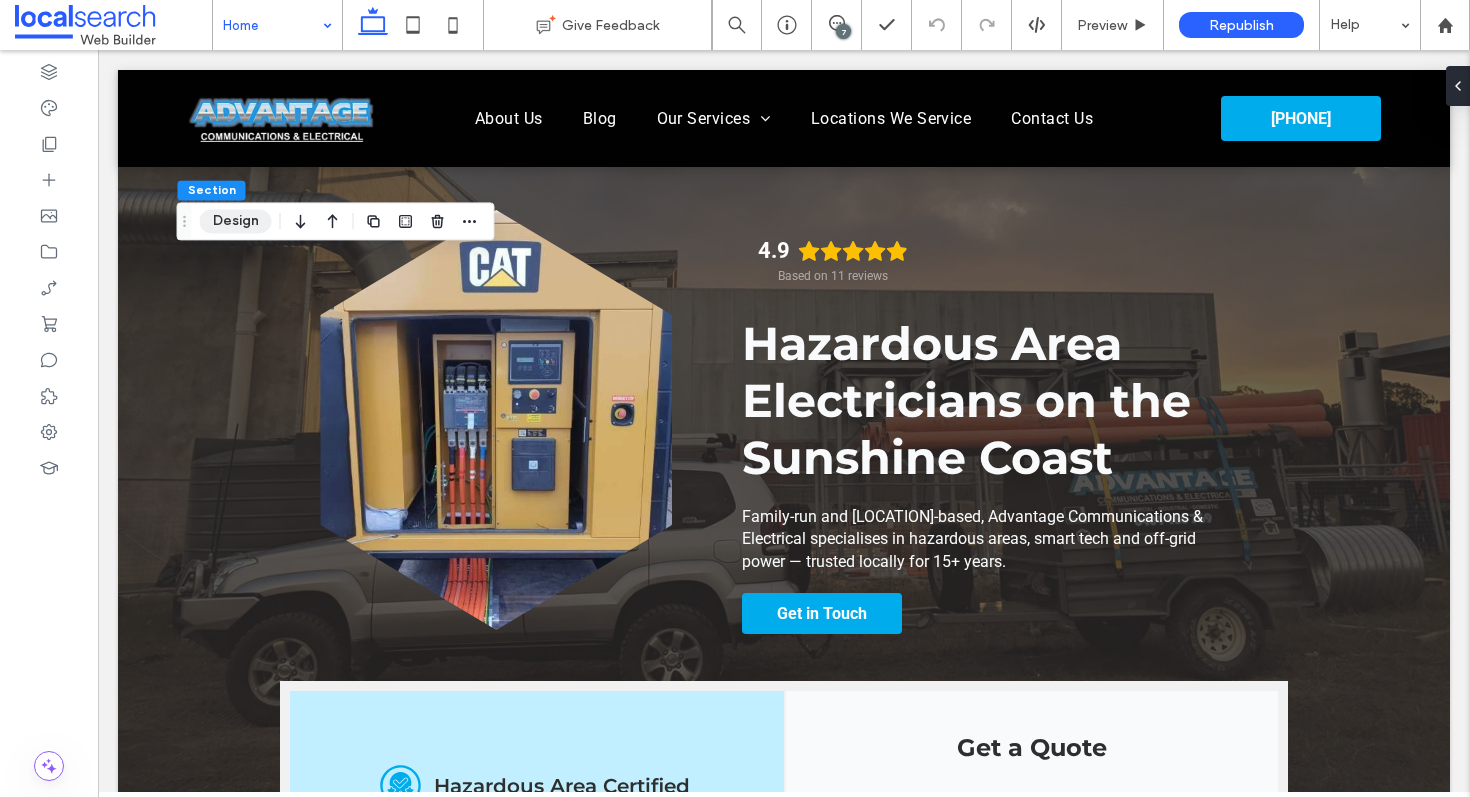 click on "Design" at bounding box center (236, 221) 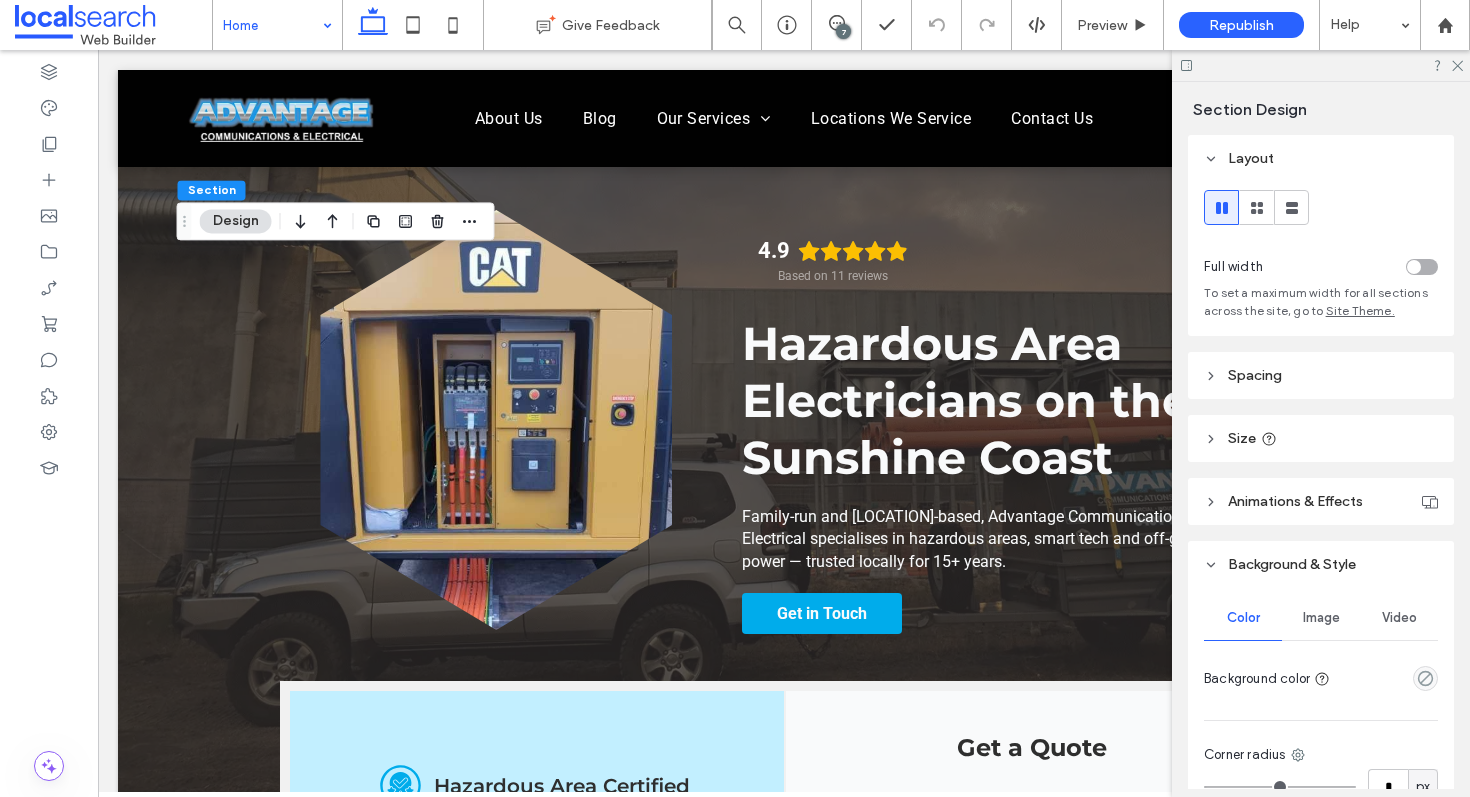 scroll, scrollTop: 240, scrollLeft: 0, axis: vertical 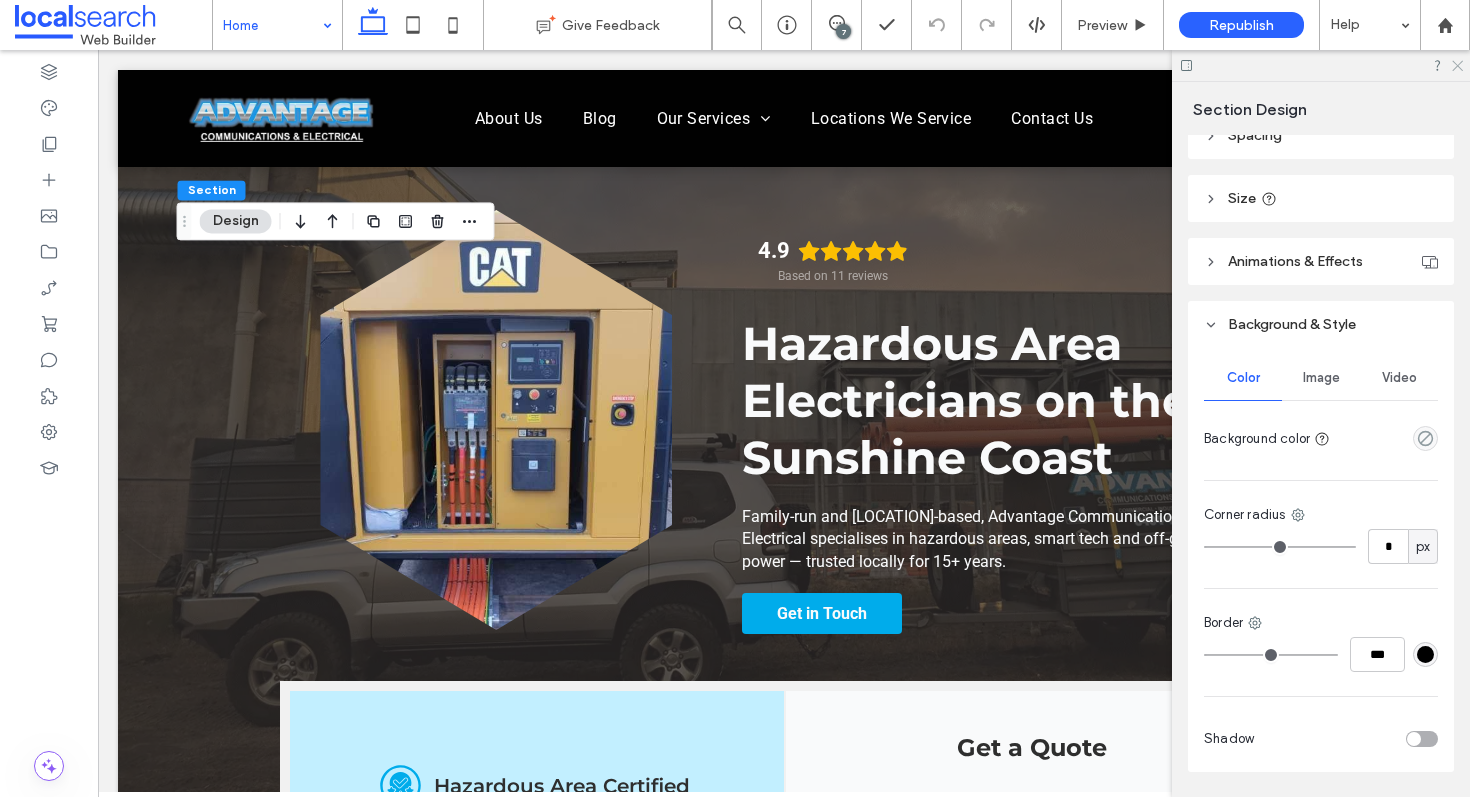 click 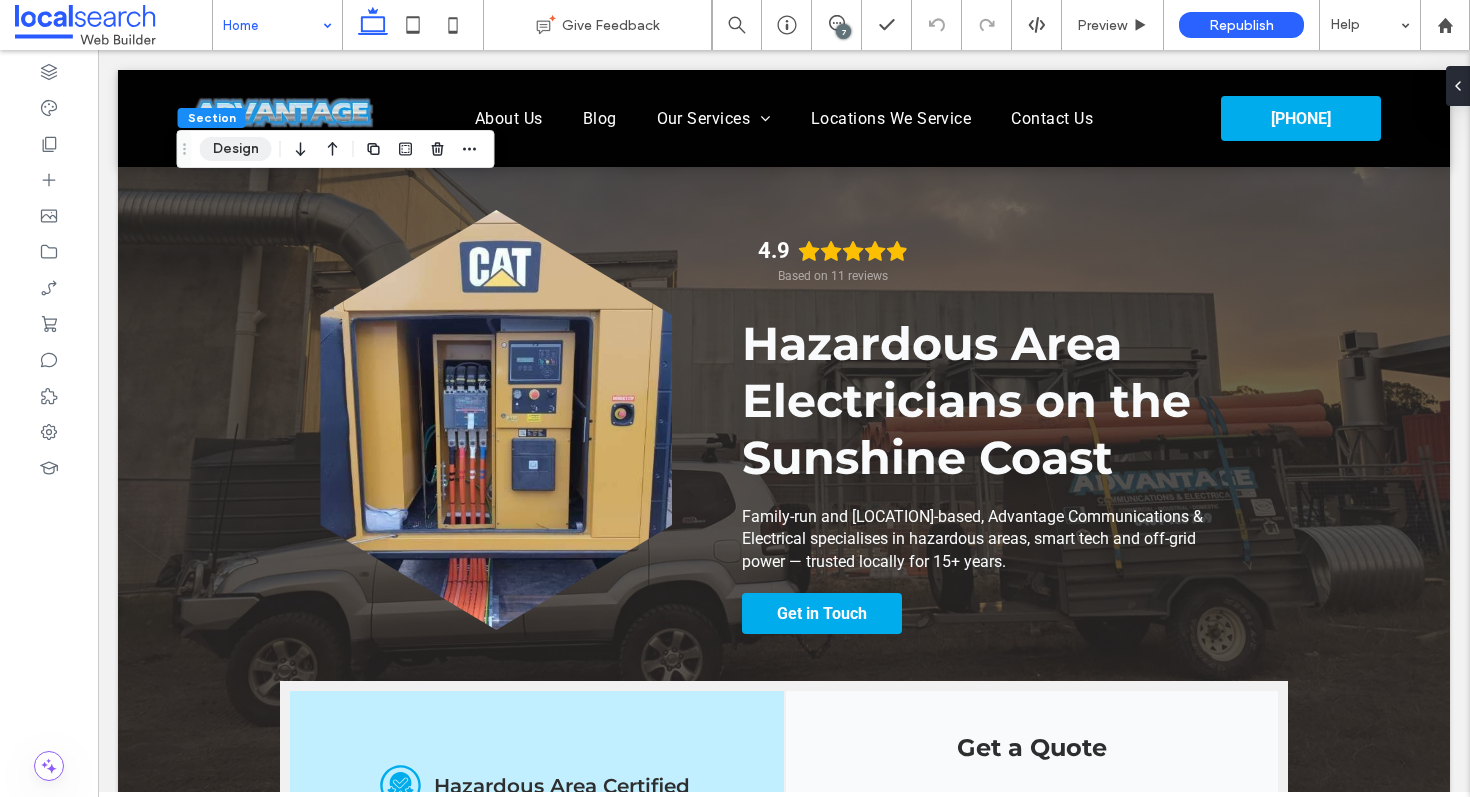 click on "Design" at bounding box center [236, 149] 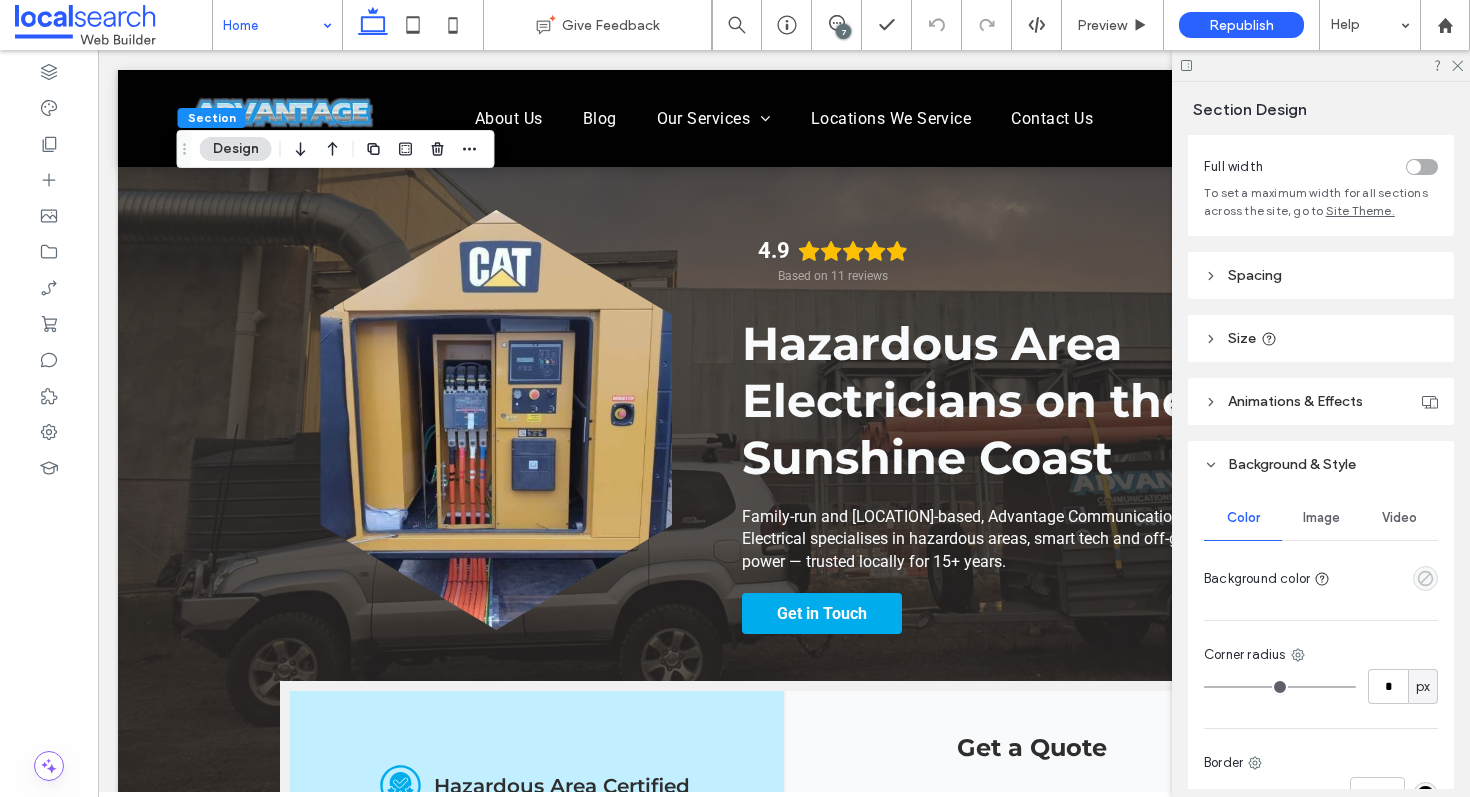 scroll, scrollTop: 120, scrollLeft: 0, axis: vertical 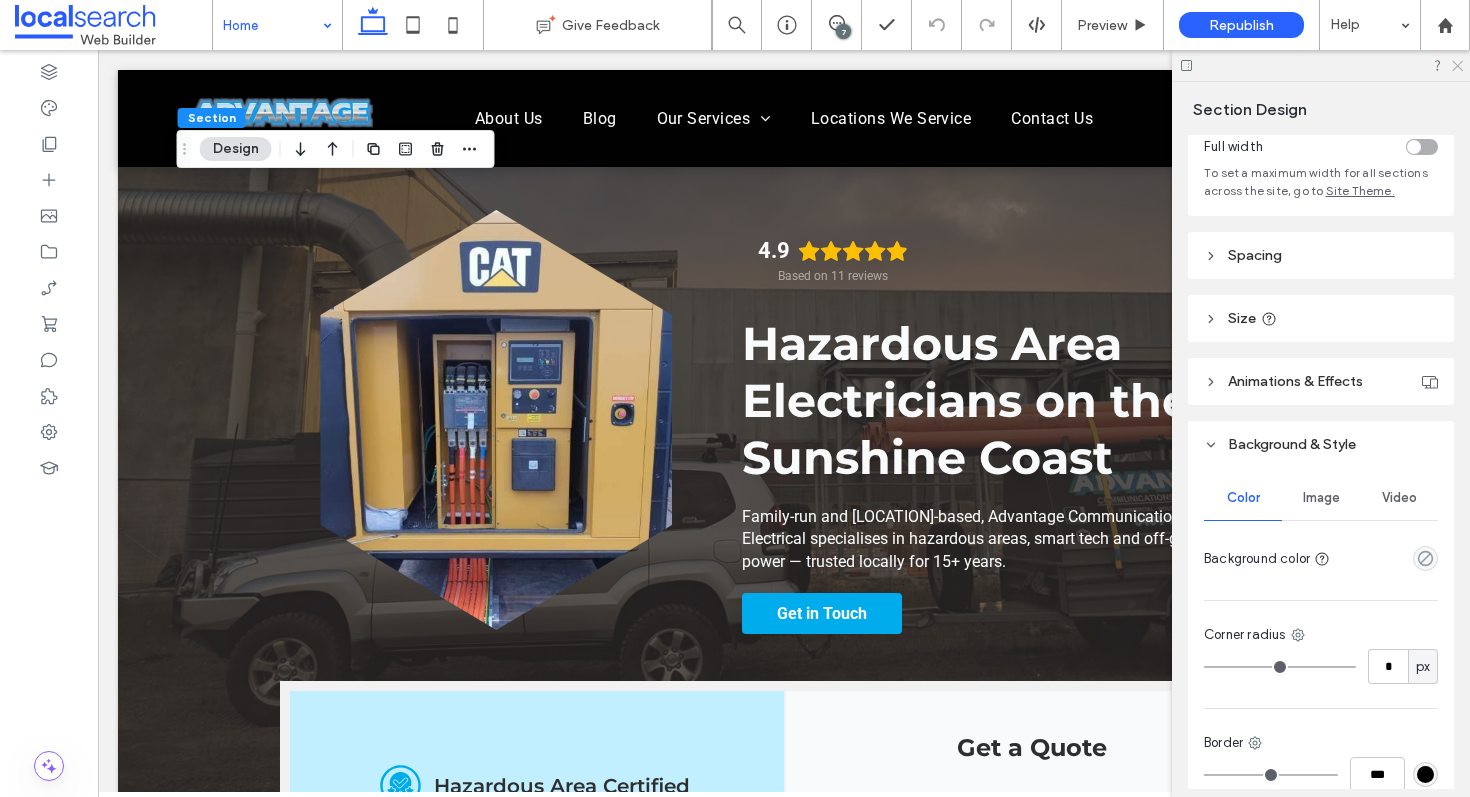 click 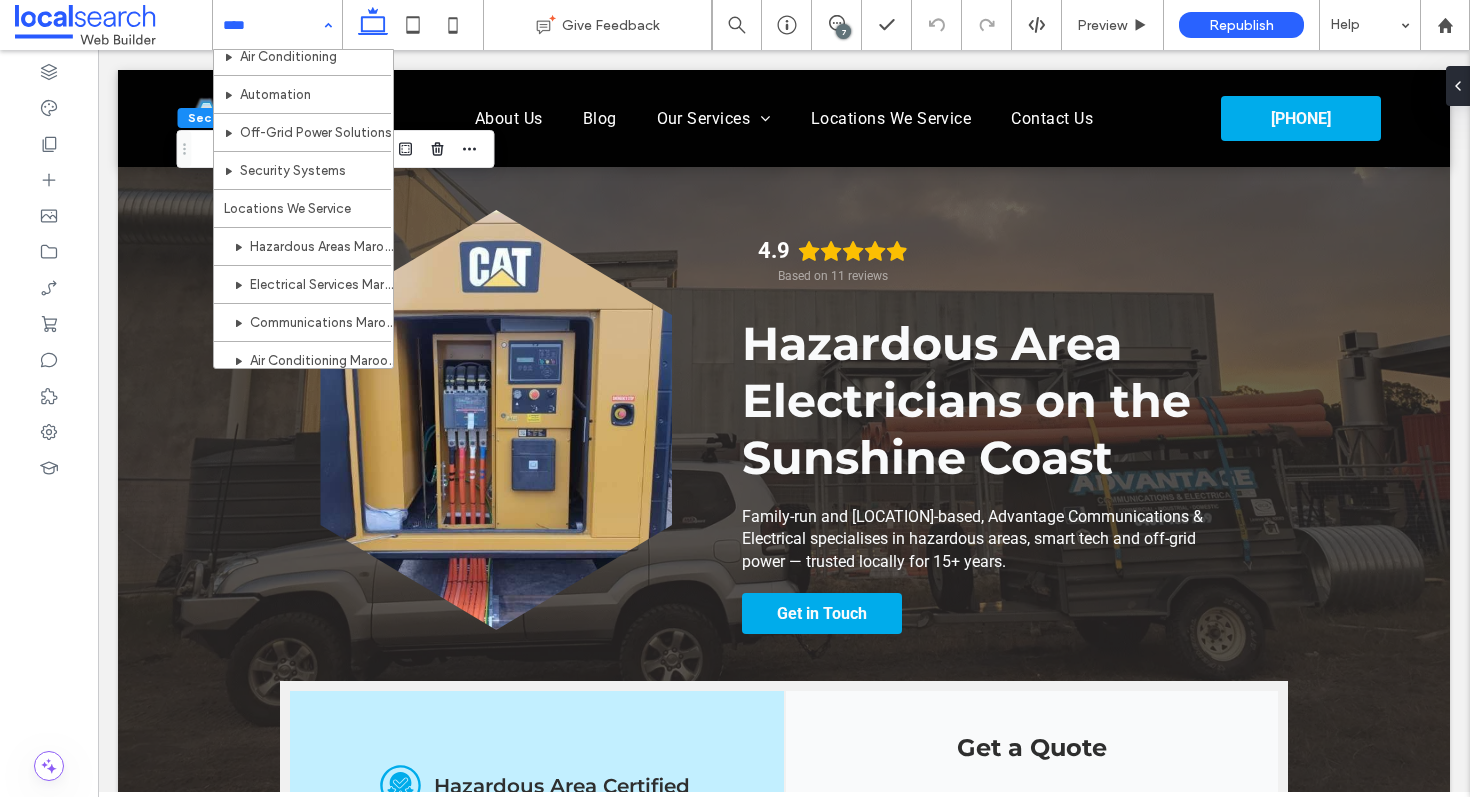 scroll, scrollTop: 342, scrollLeft: 0, axis: vertical 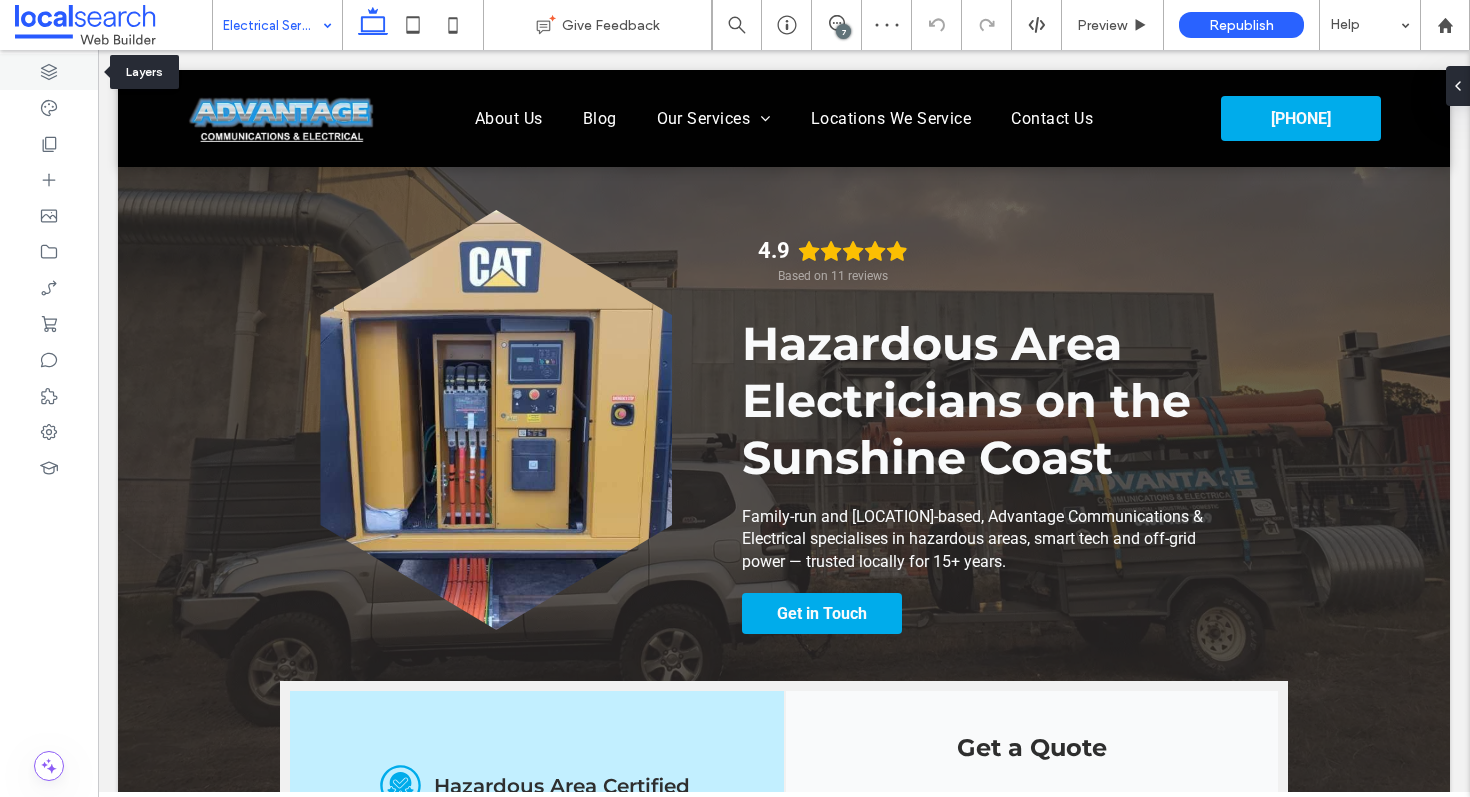 click 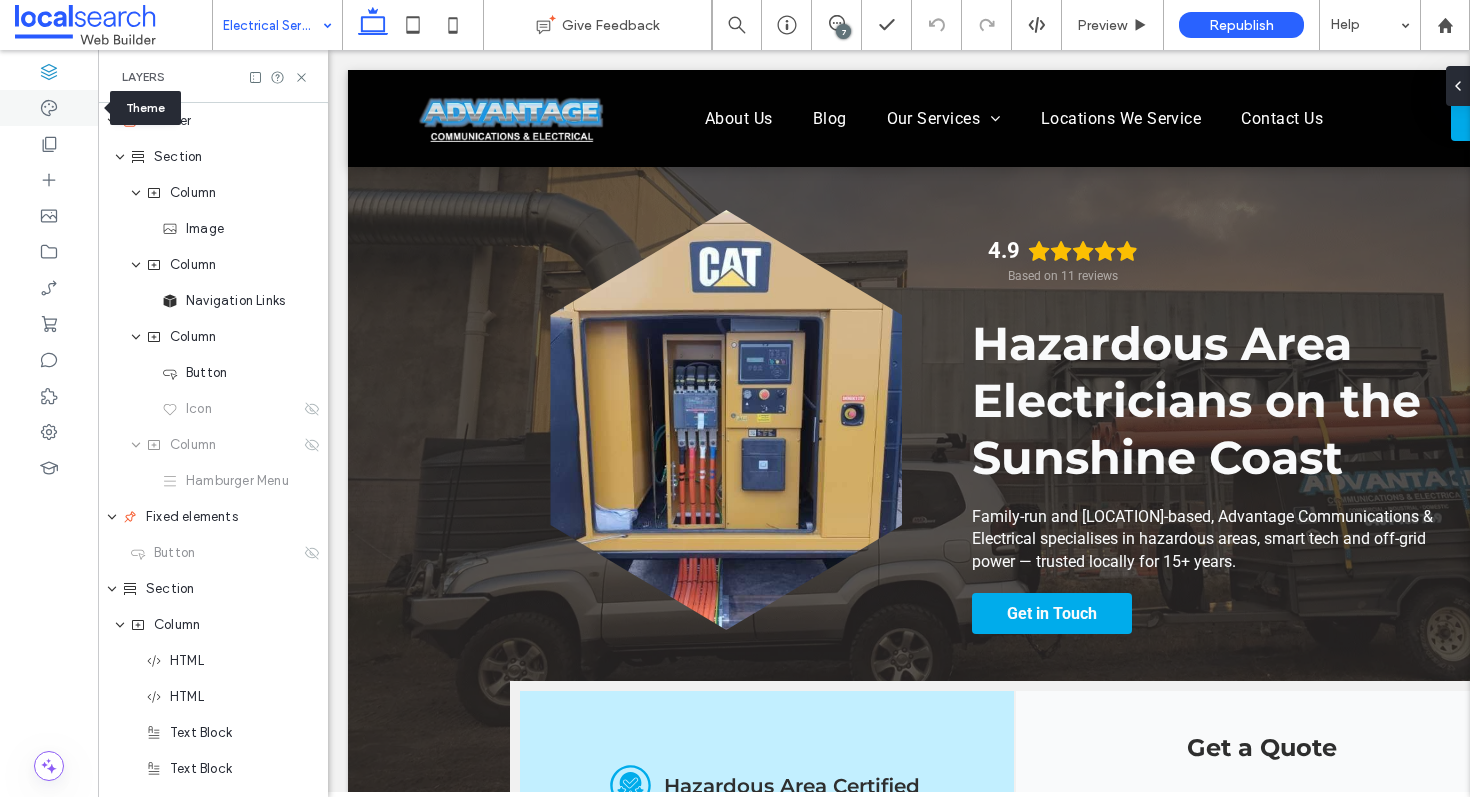 scroll, scrollTop: 0, scrollLeft: 230, axis: horizontal 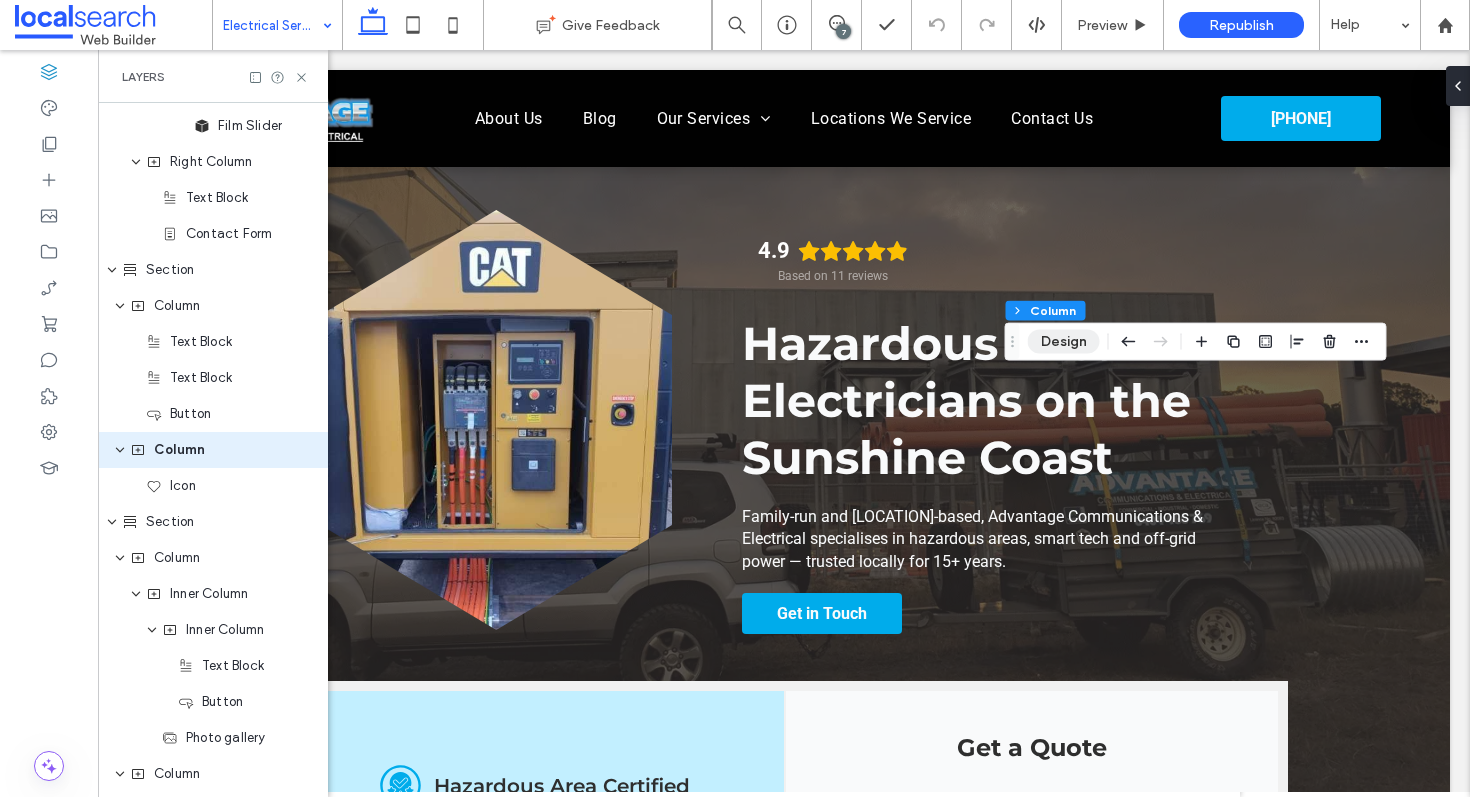 click on "Design" at bounding box center [1064, 342] 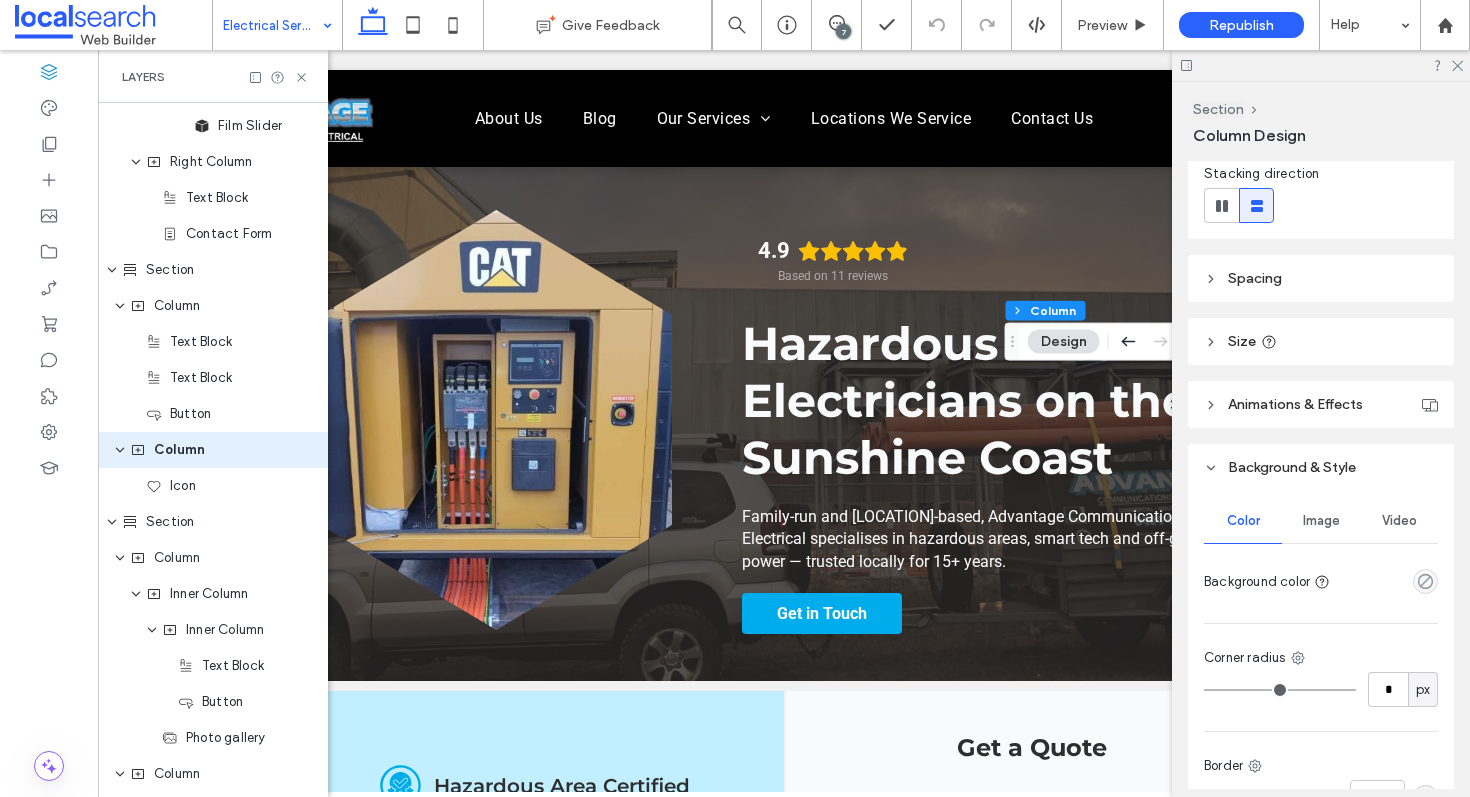 scroll, scrollTop: 444, scrollLeft: 0, axis: vertical 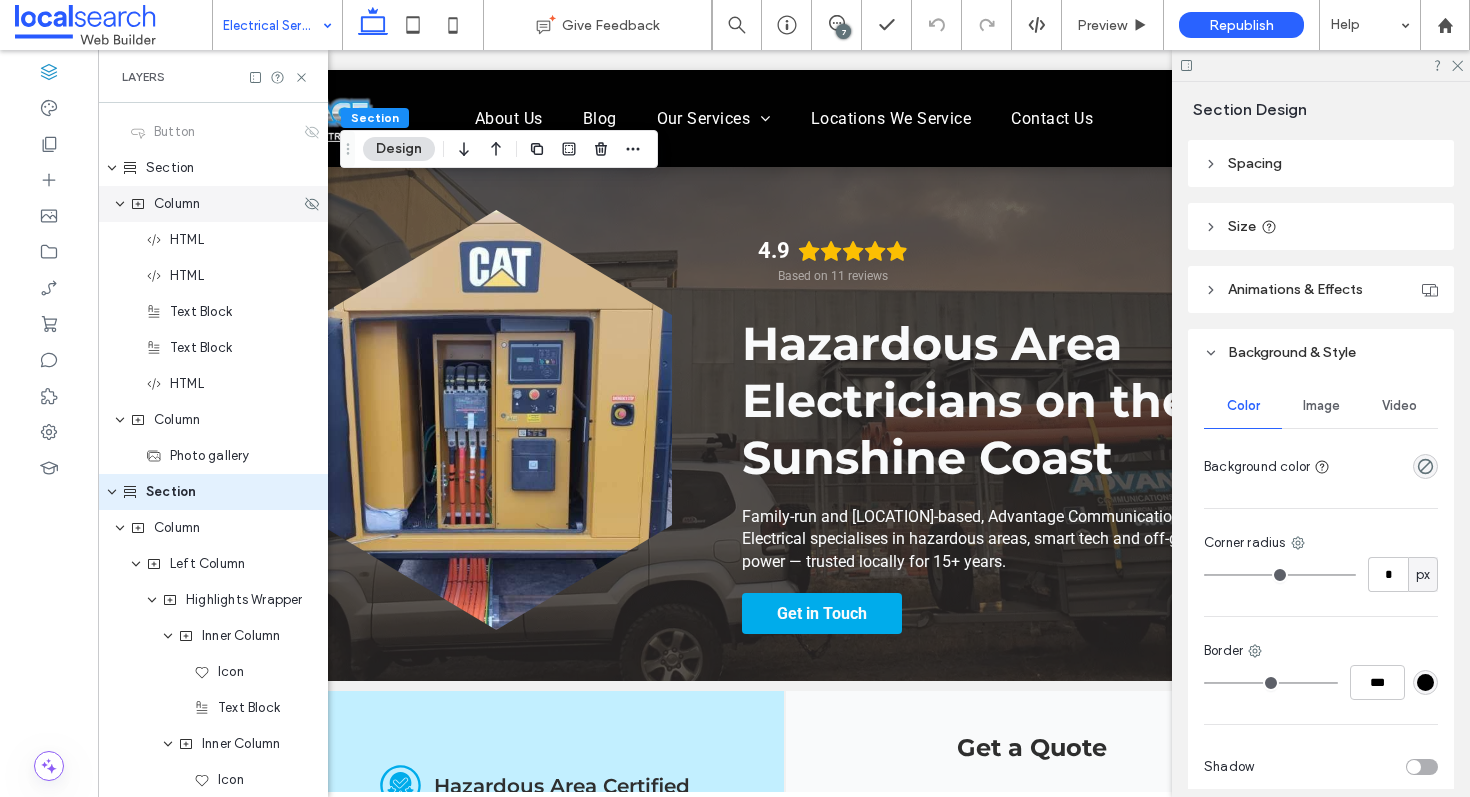 click on "Column" at bounding box center [215, 204] 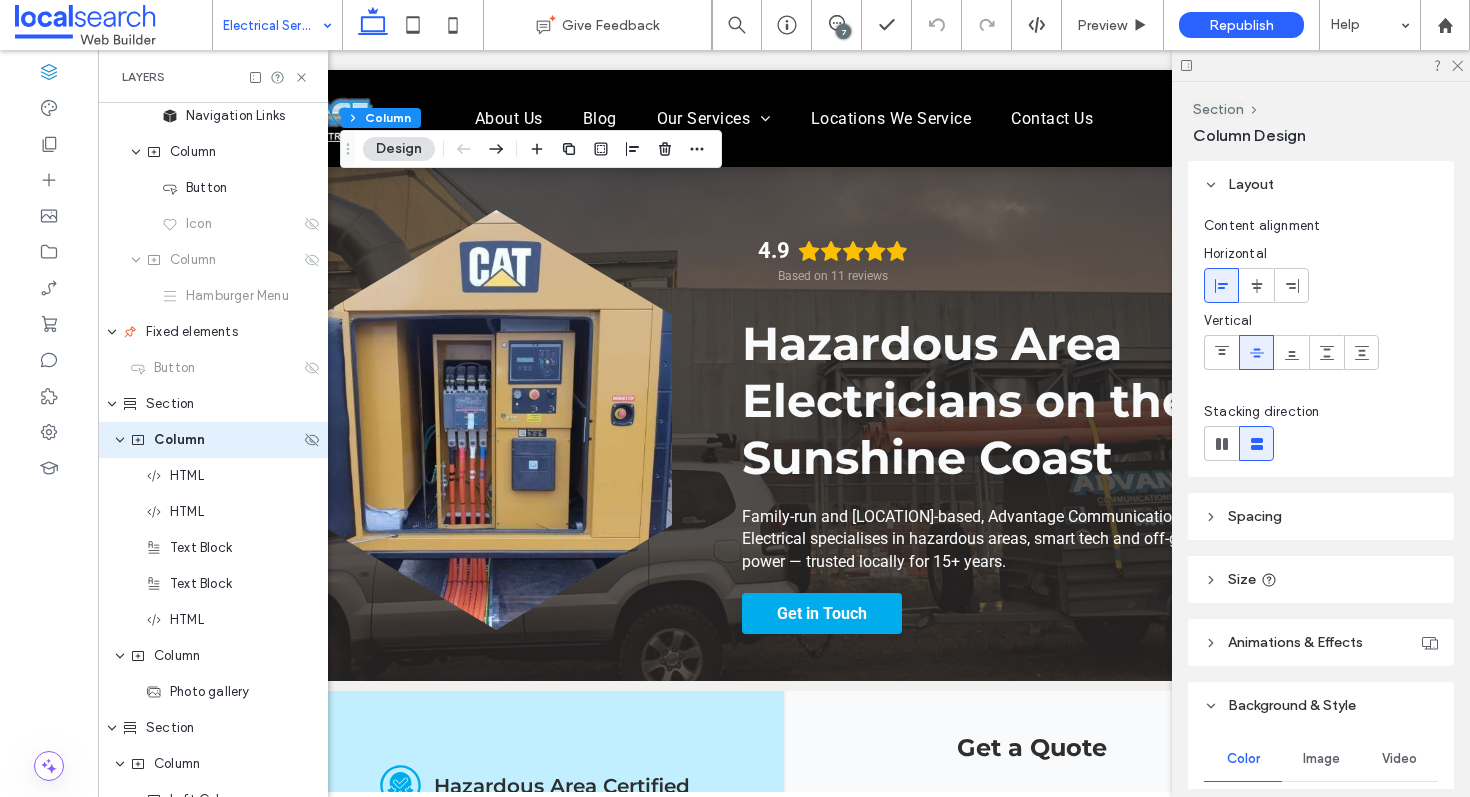 scroll, scrollTop: 175, scrollLeft: 0, axis: vertical 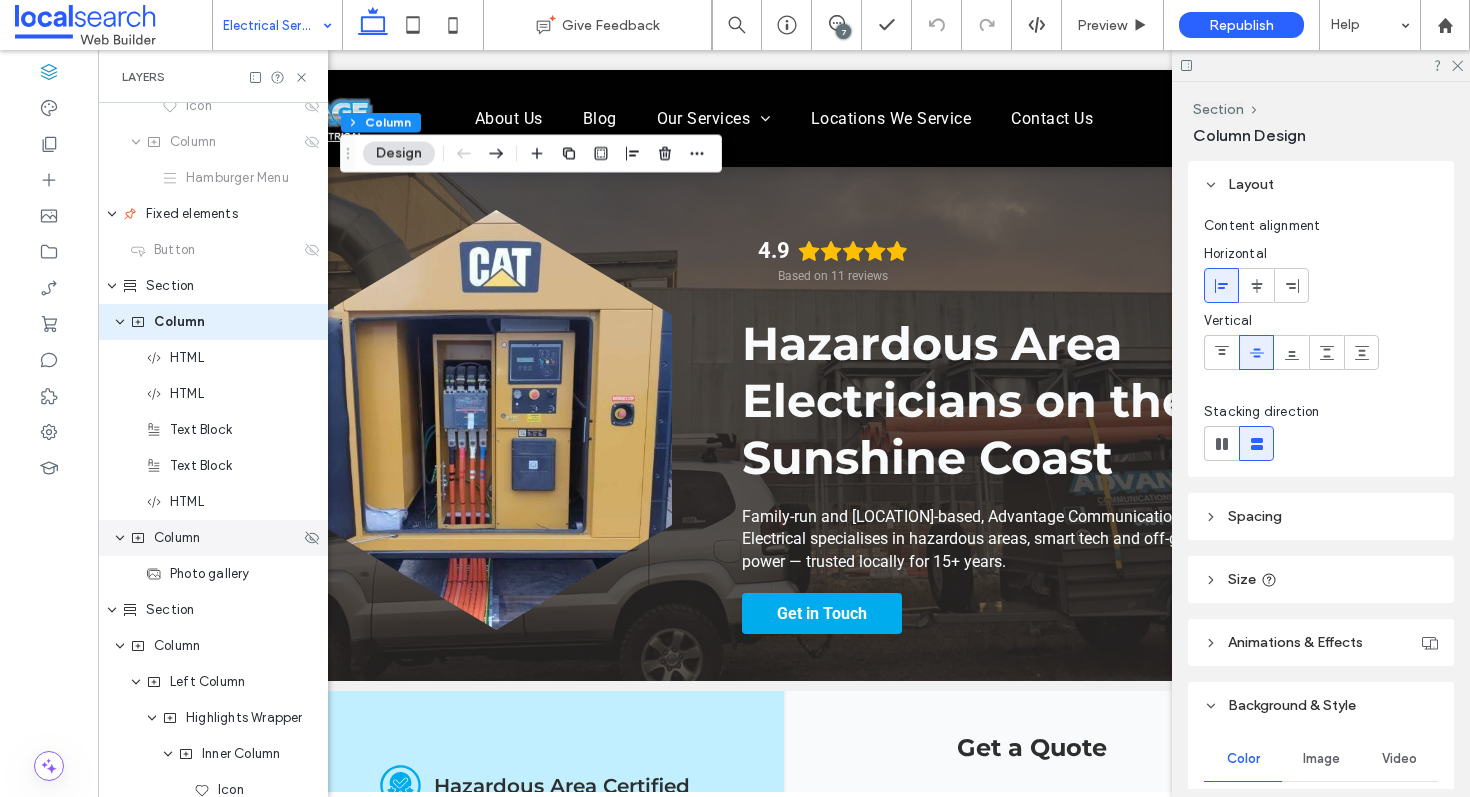 click on "Column" at bounding box center (177, 538) 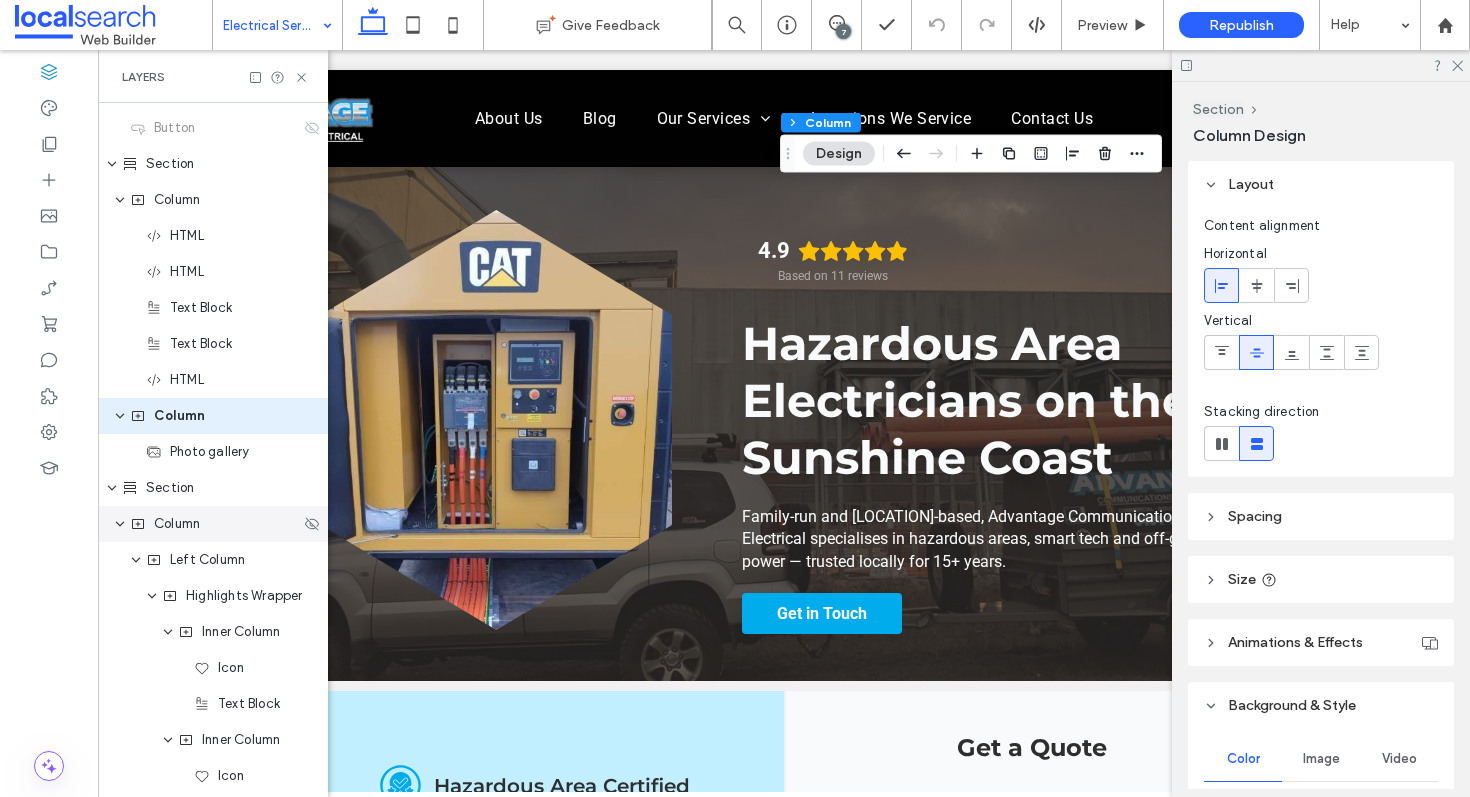click on "Column" at bounding box center (213, 524) 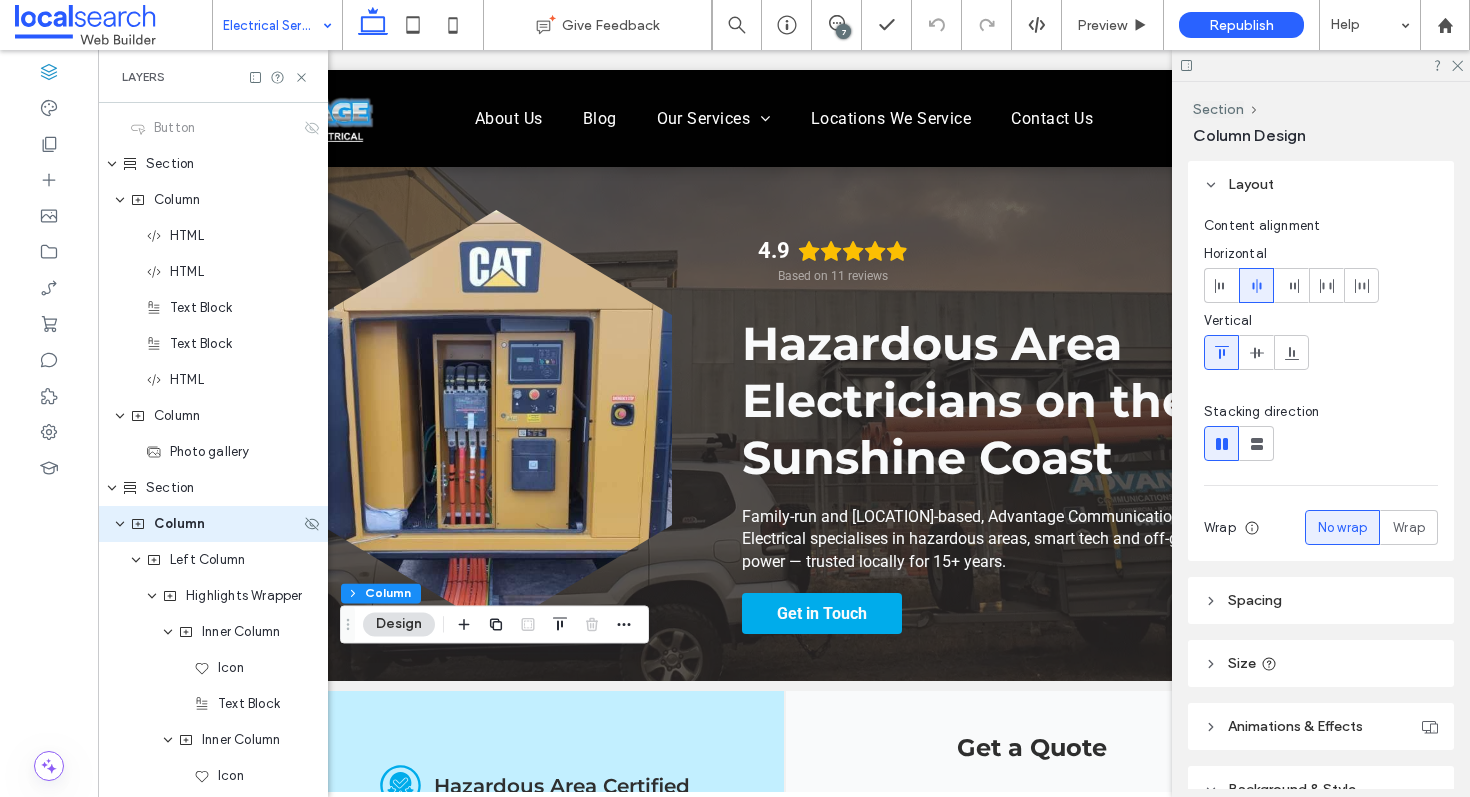 scroll, scrollTop: 499, scrollLeft: 0, axis: vertical 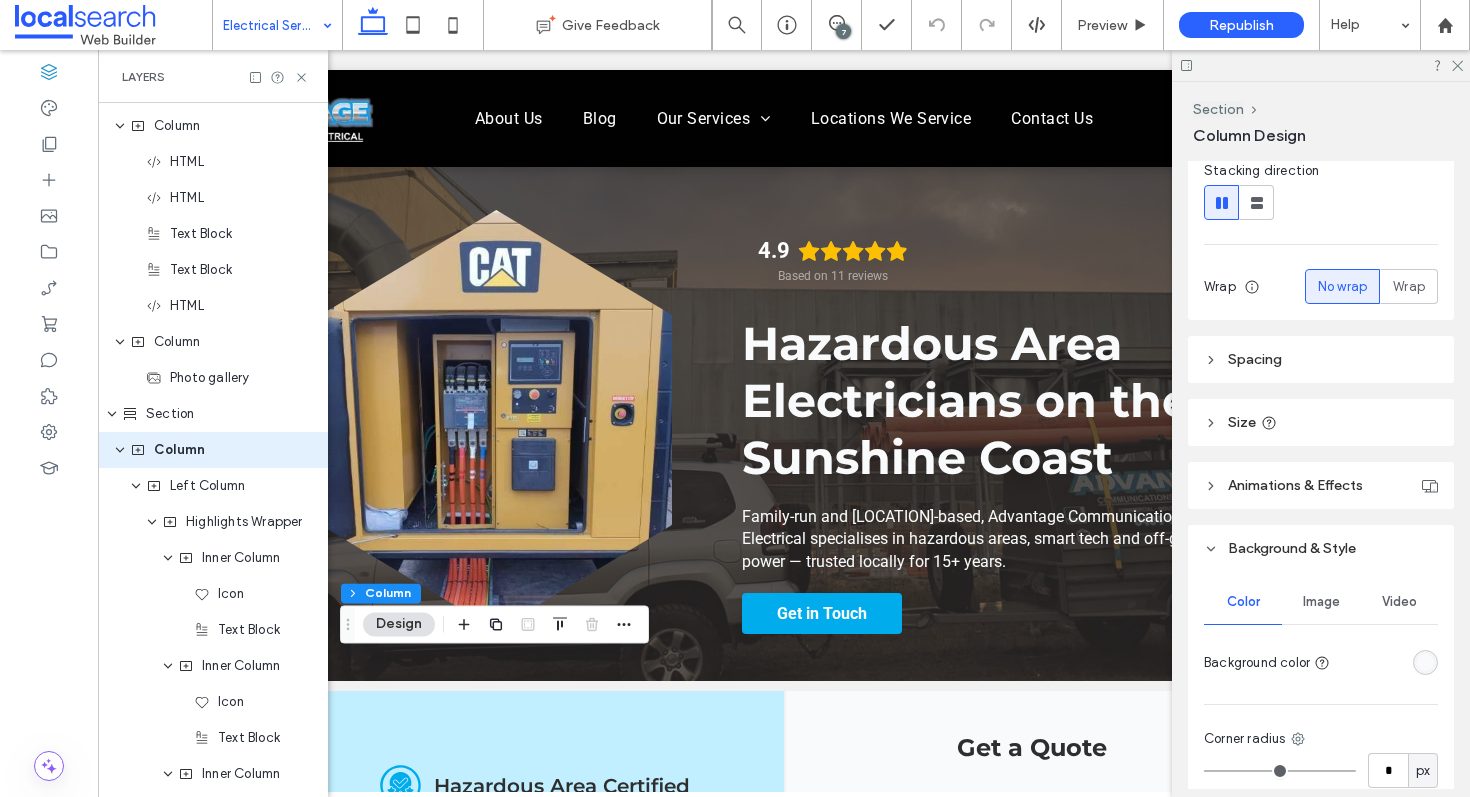click at bounding box center (1425, 662) 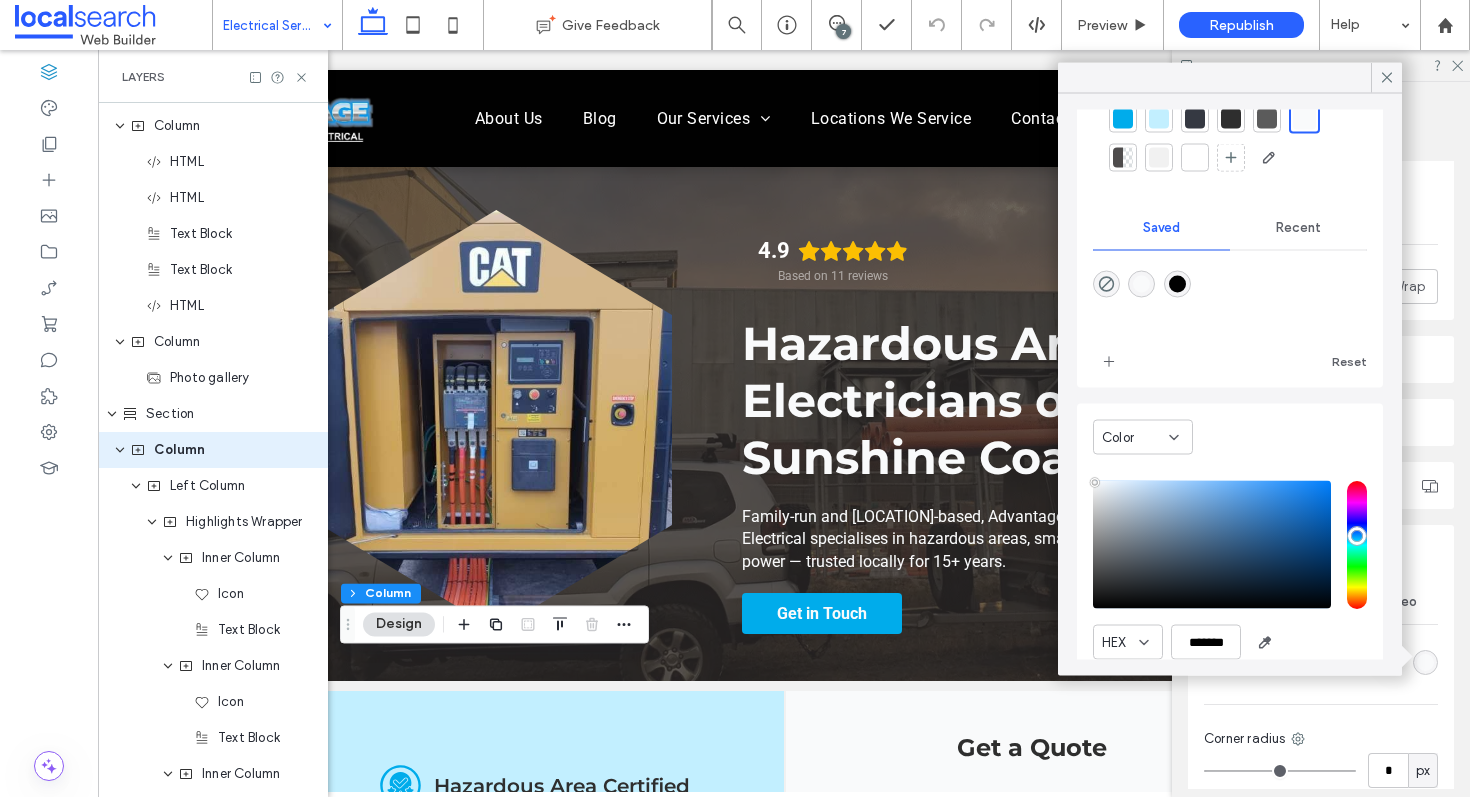 scroll, scrollTop: 163, scrollLeft: 0, axis: vertical 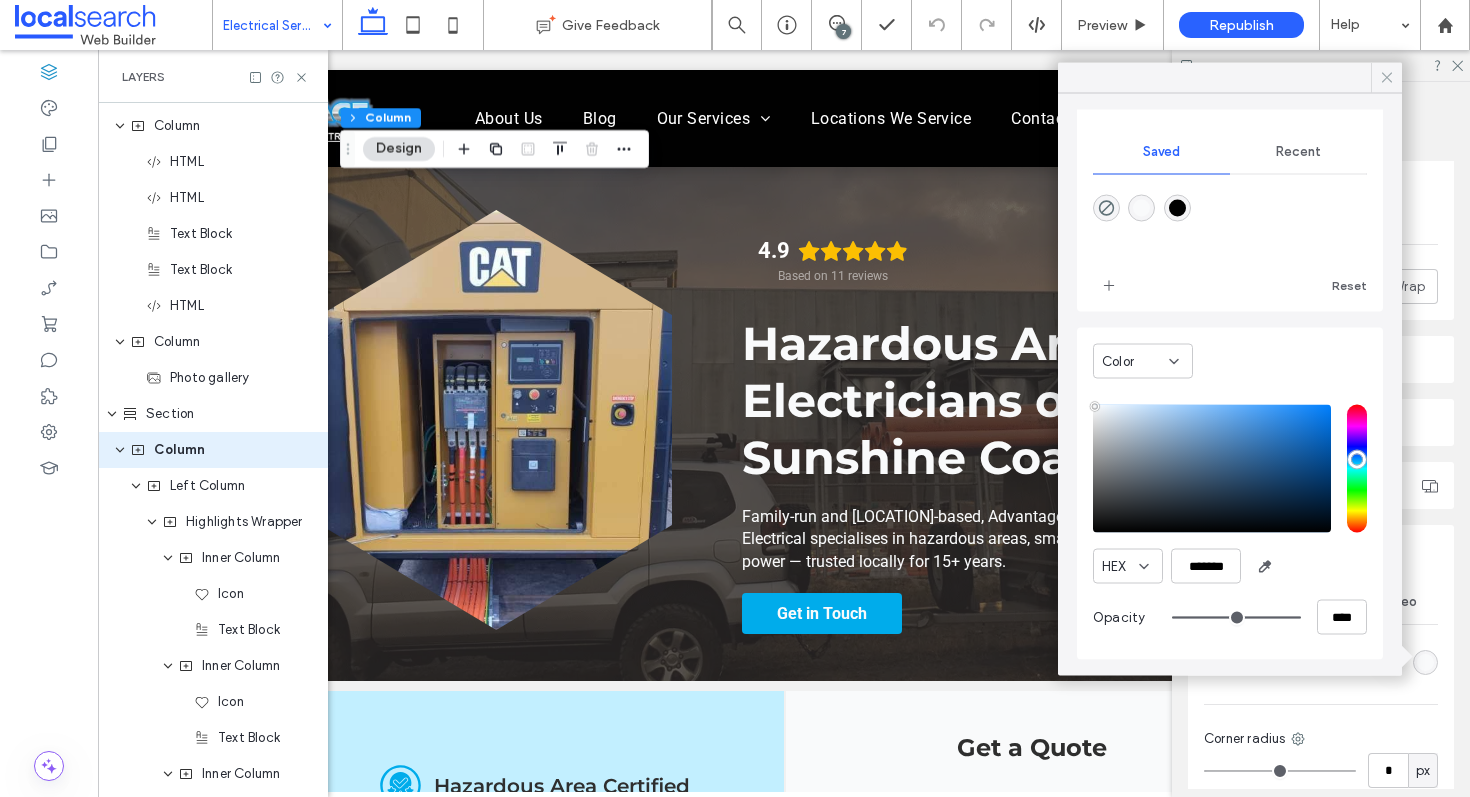 click 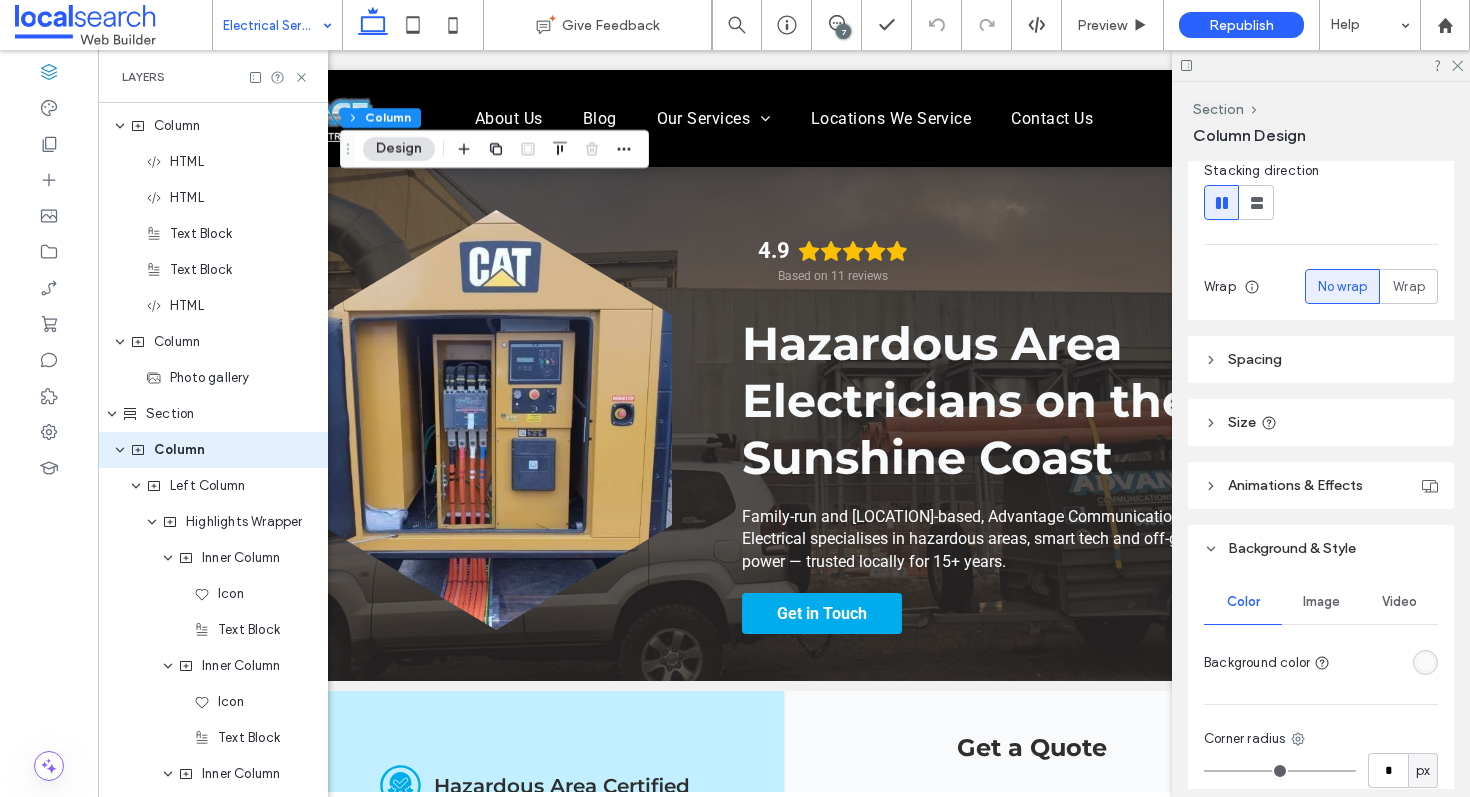 click at bounding box center [1321, 65] 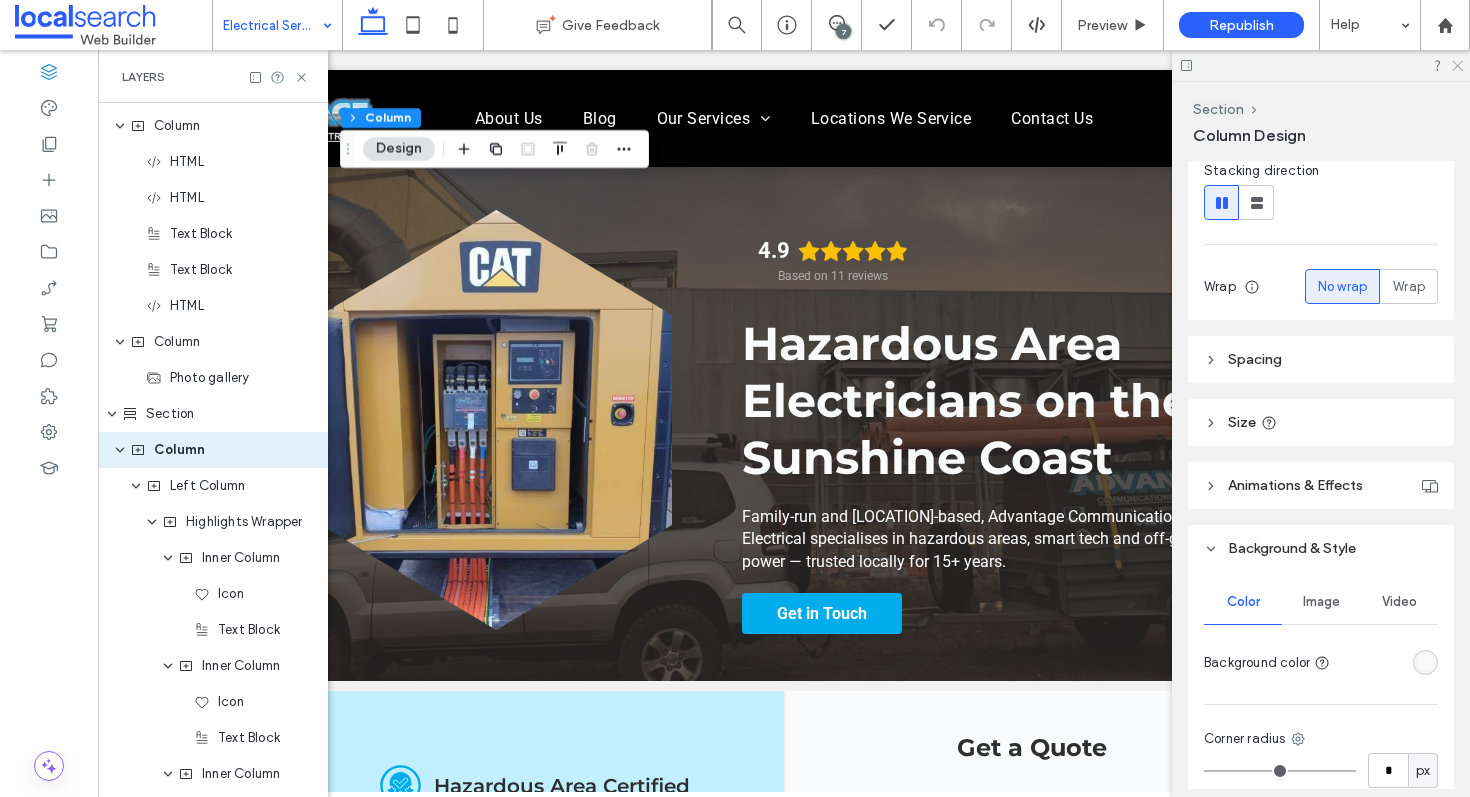 click 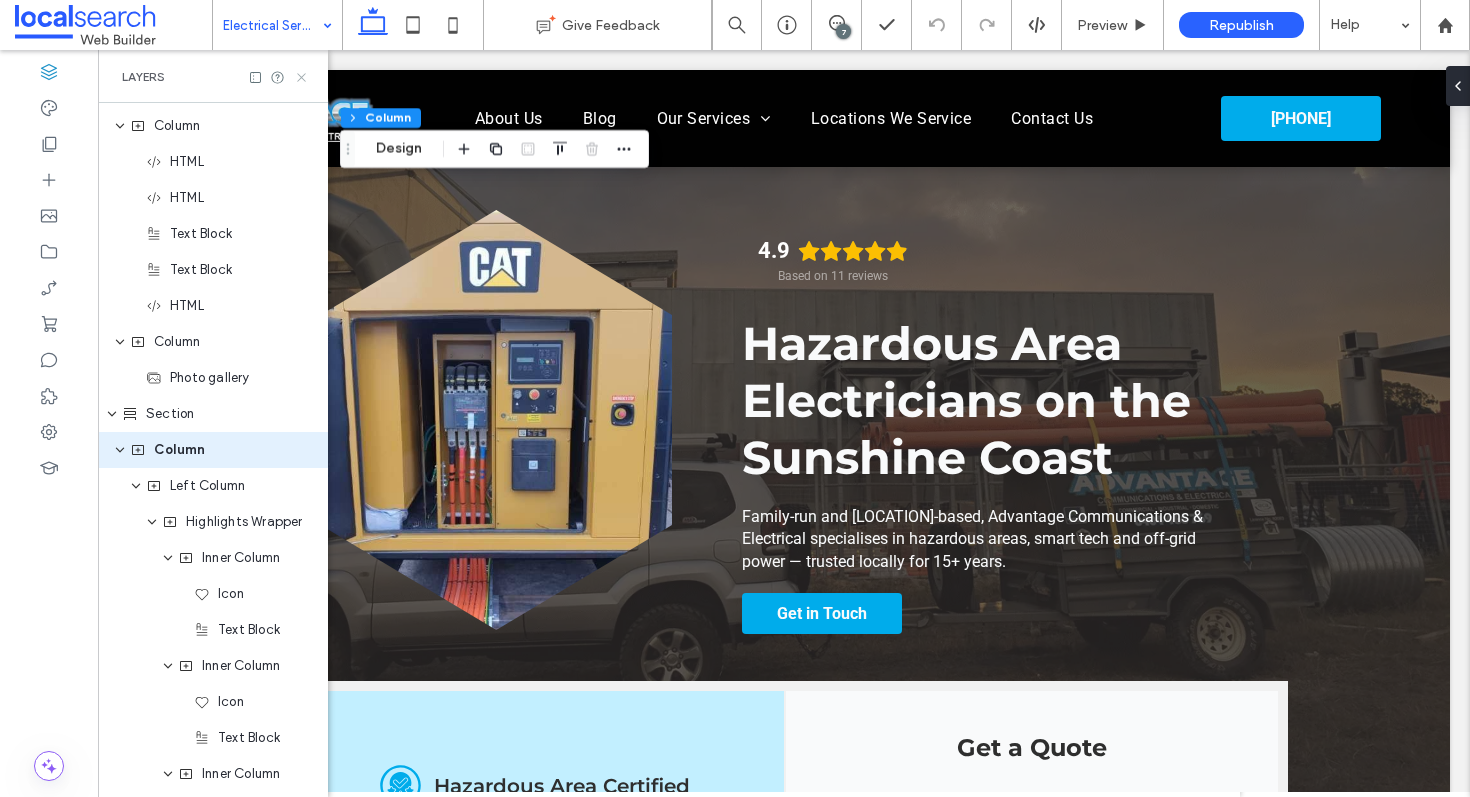 click 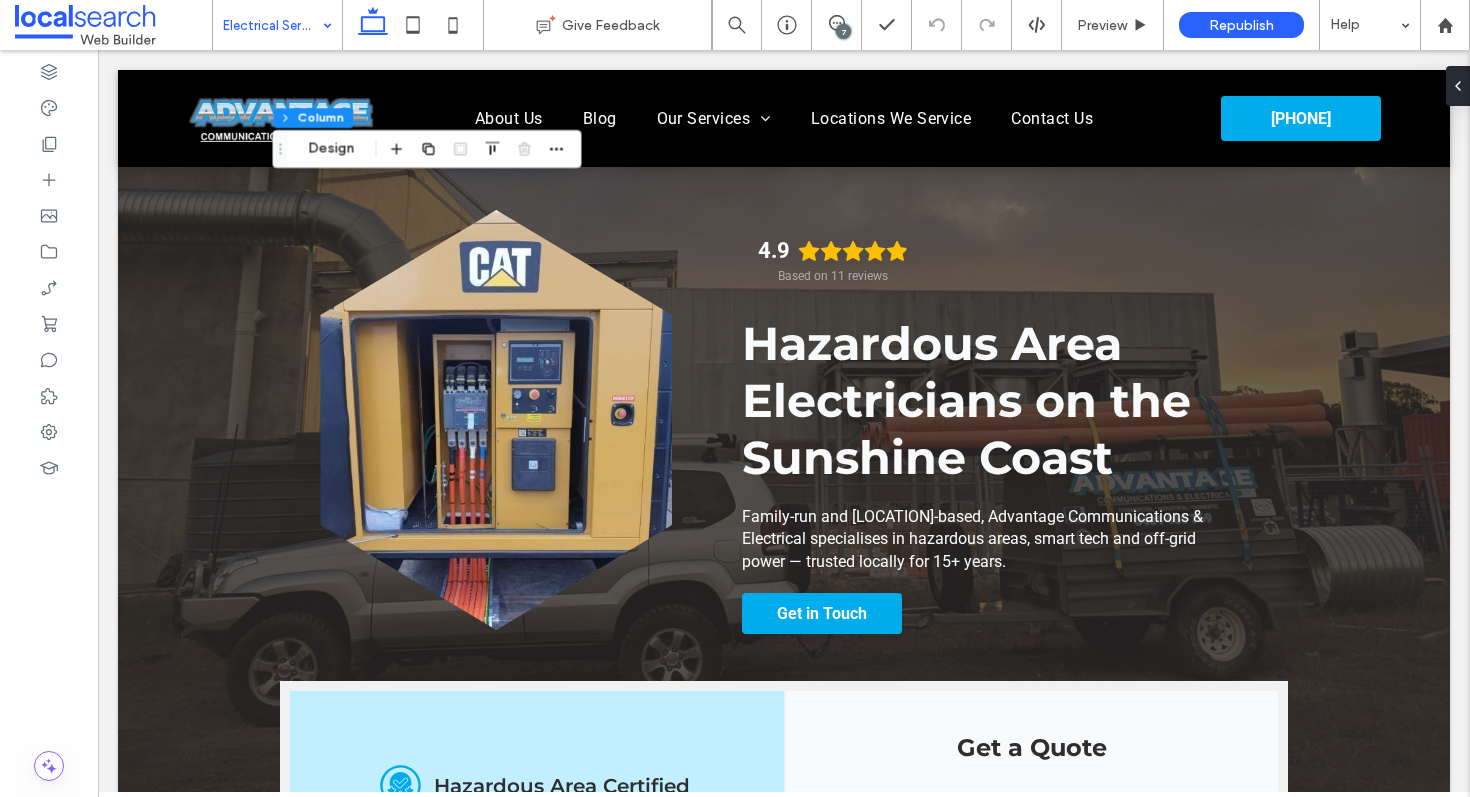 scroll, scrollTop: 0, scrollLeft: 0, axis: both 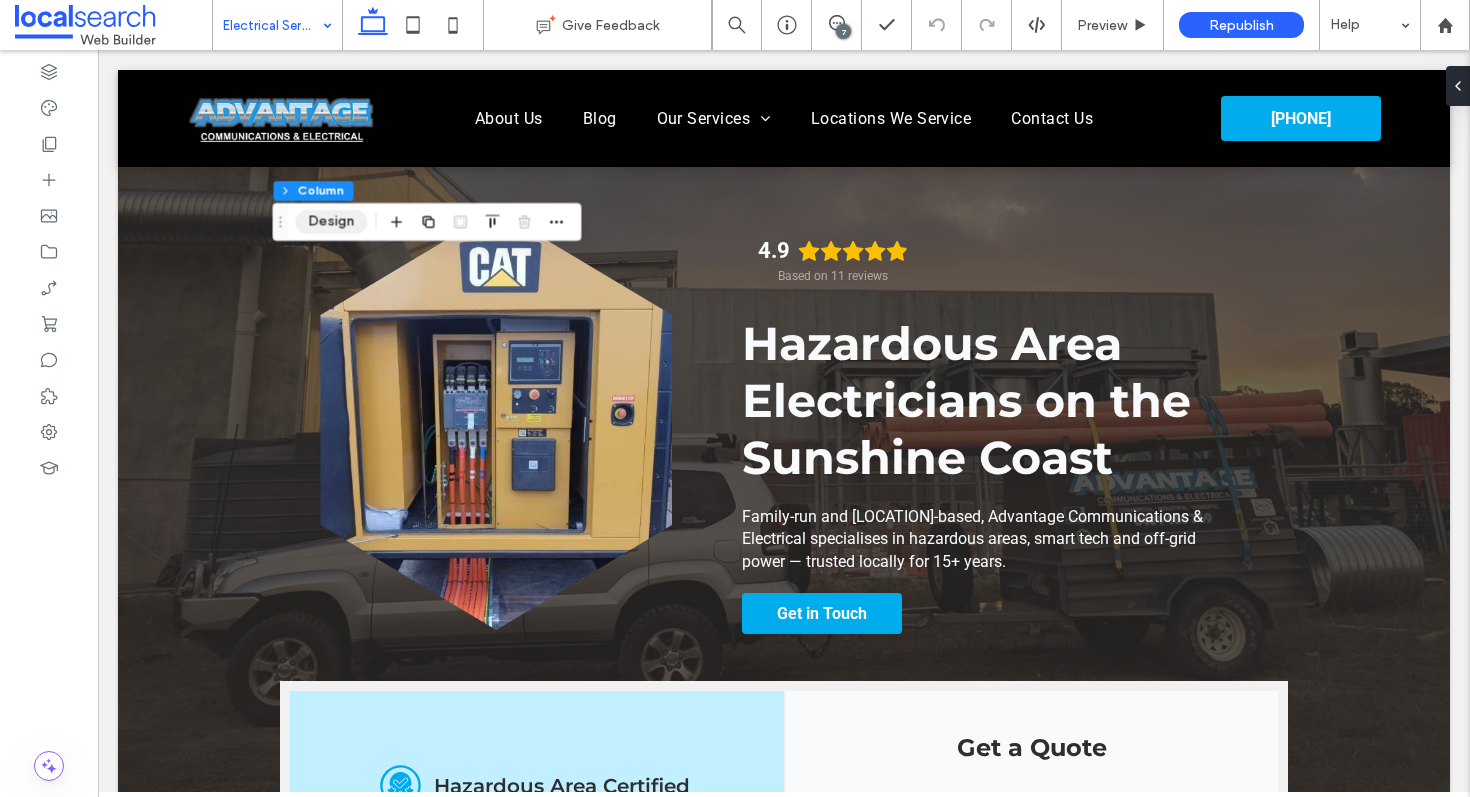 click on "Design" at bounding box center [332, 222] 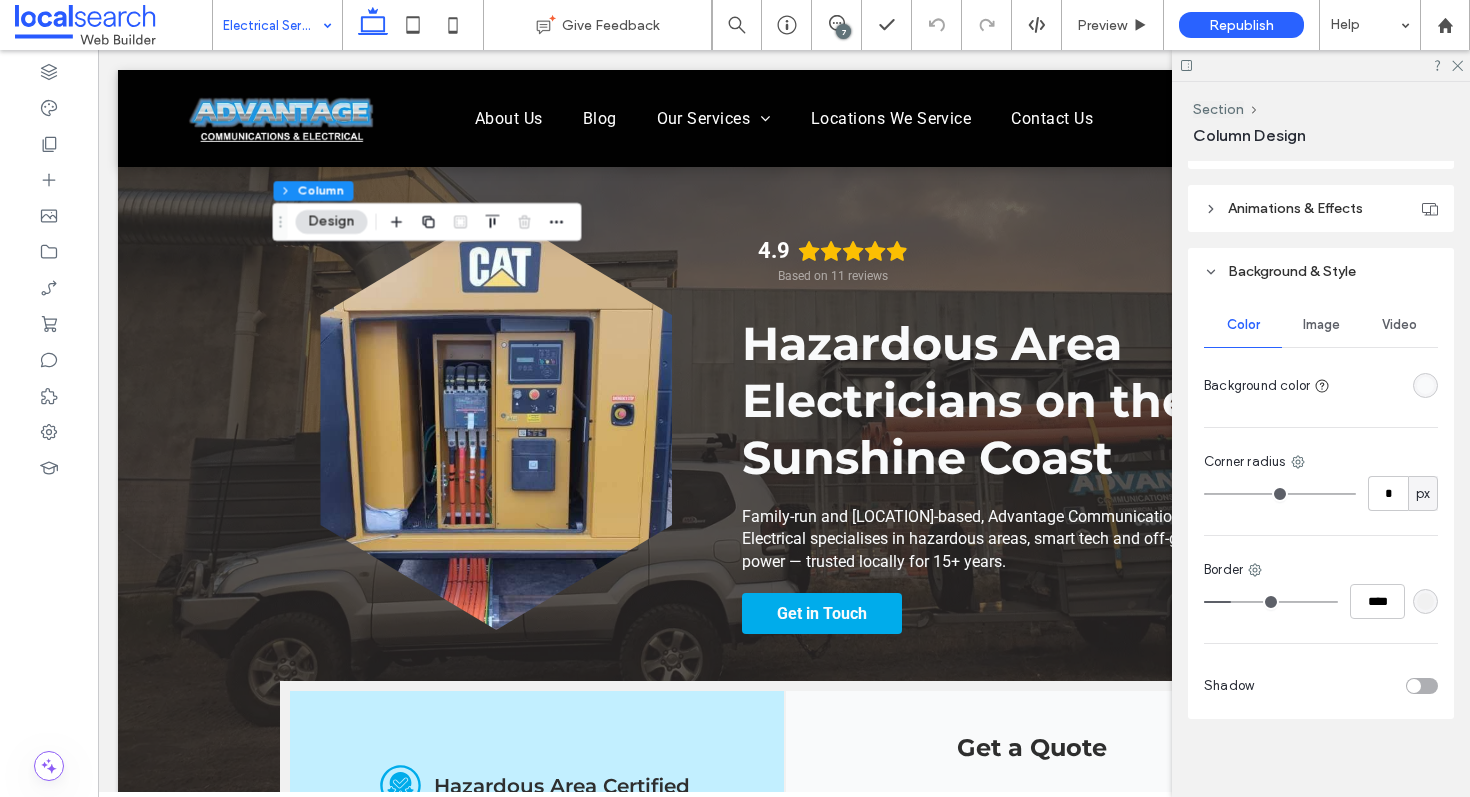 scroll, scrollTop: 528, scrollLeft: 0, axis: vertical 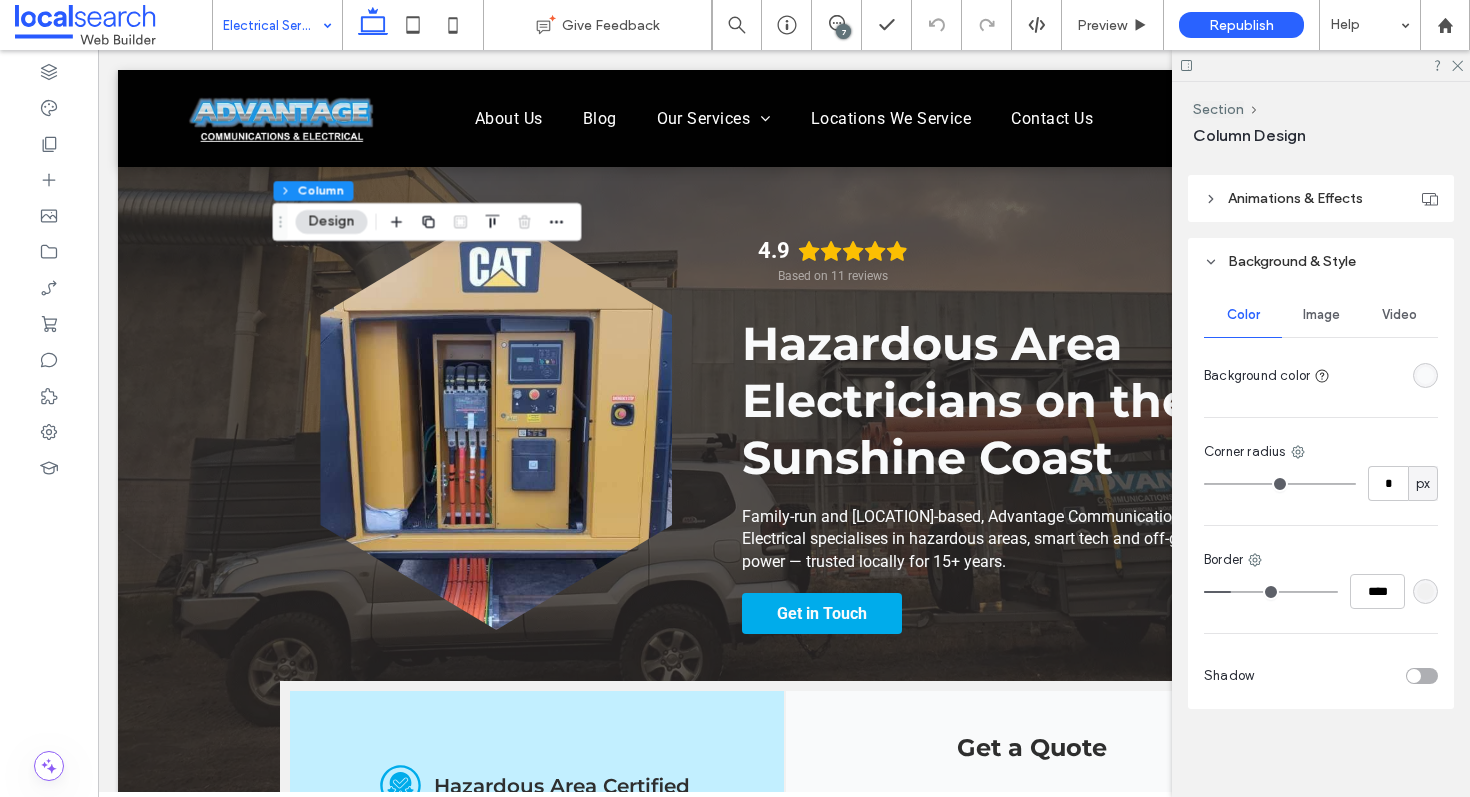 click at bounding box center (1425, 375) 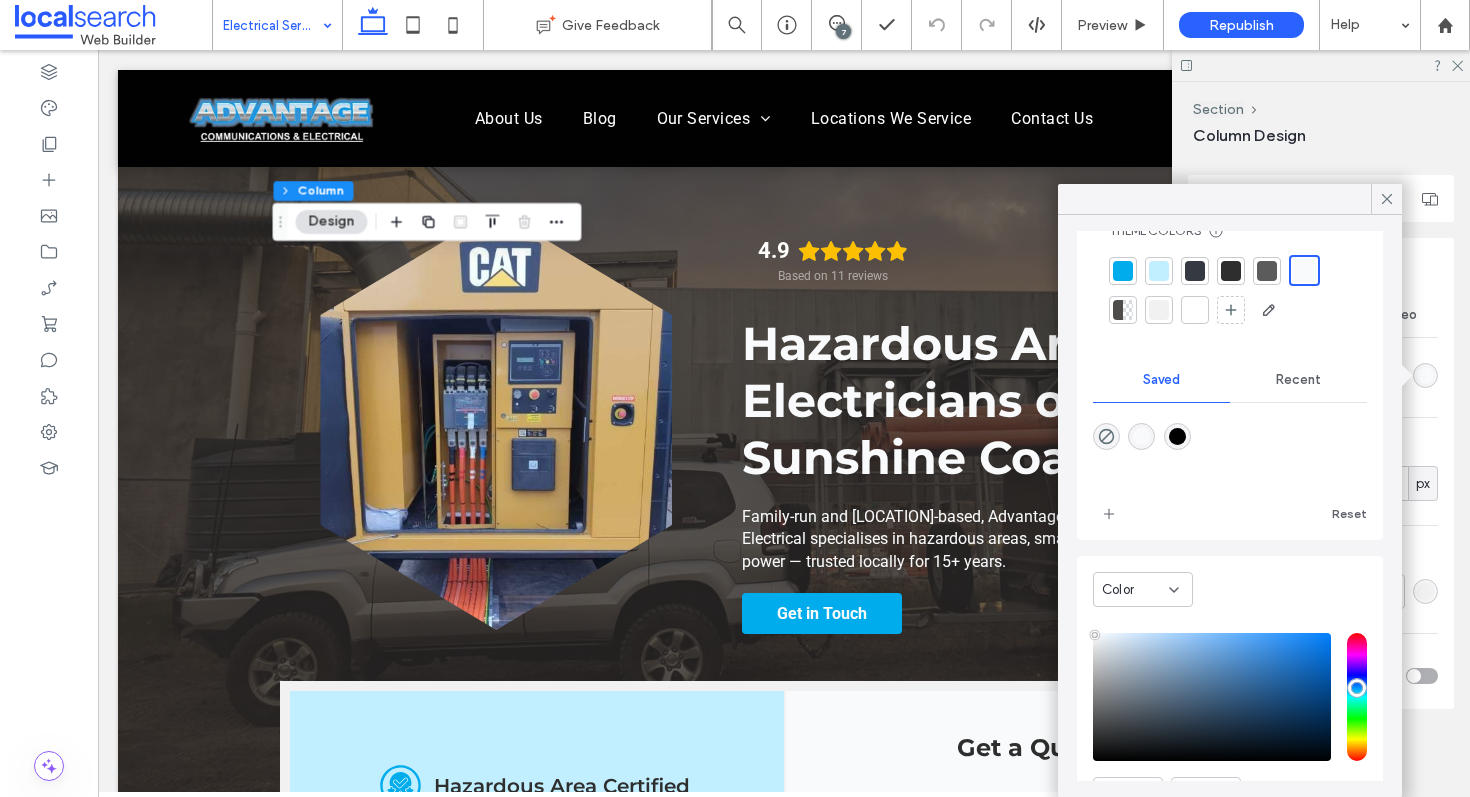 scroll, scrollTop: 163, scrollLeft: 0, axis: vertical 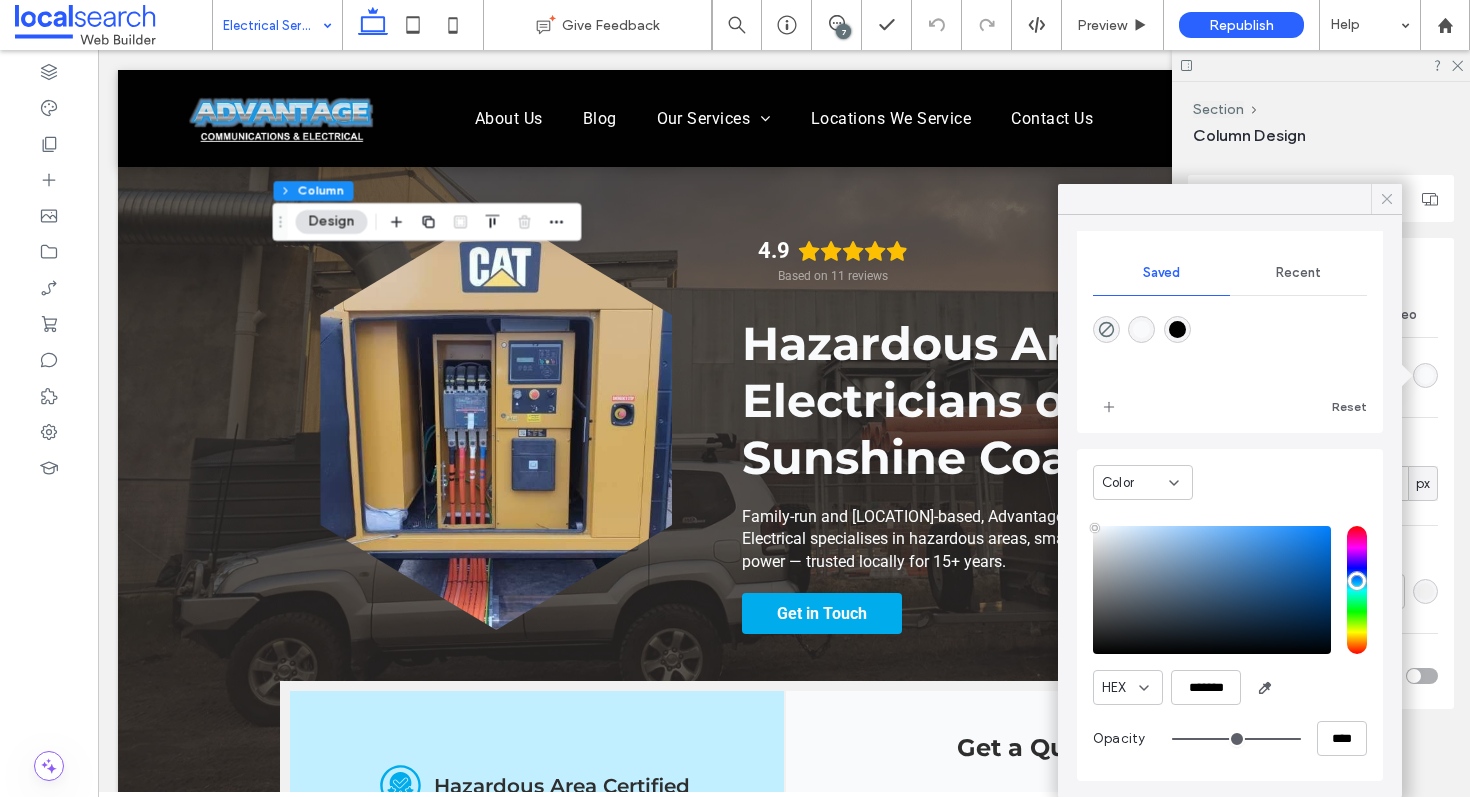 click 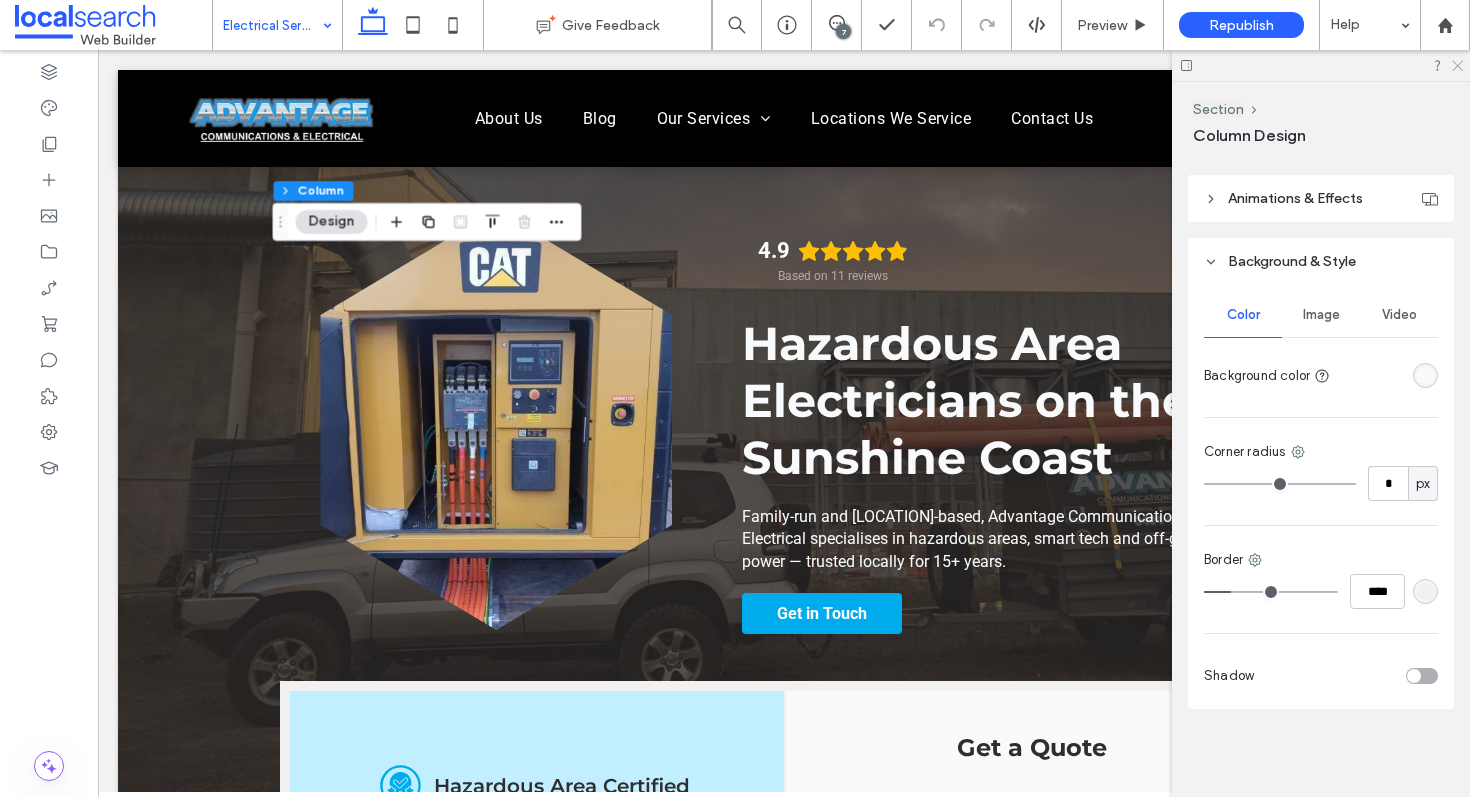 click 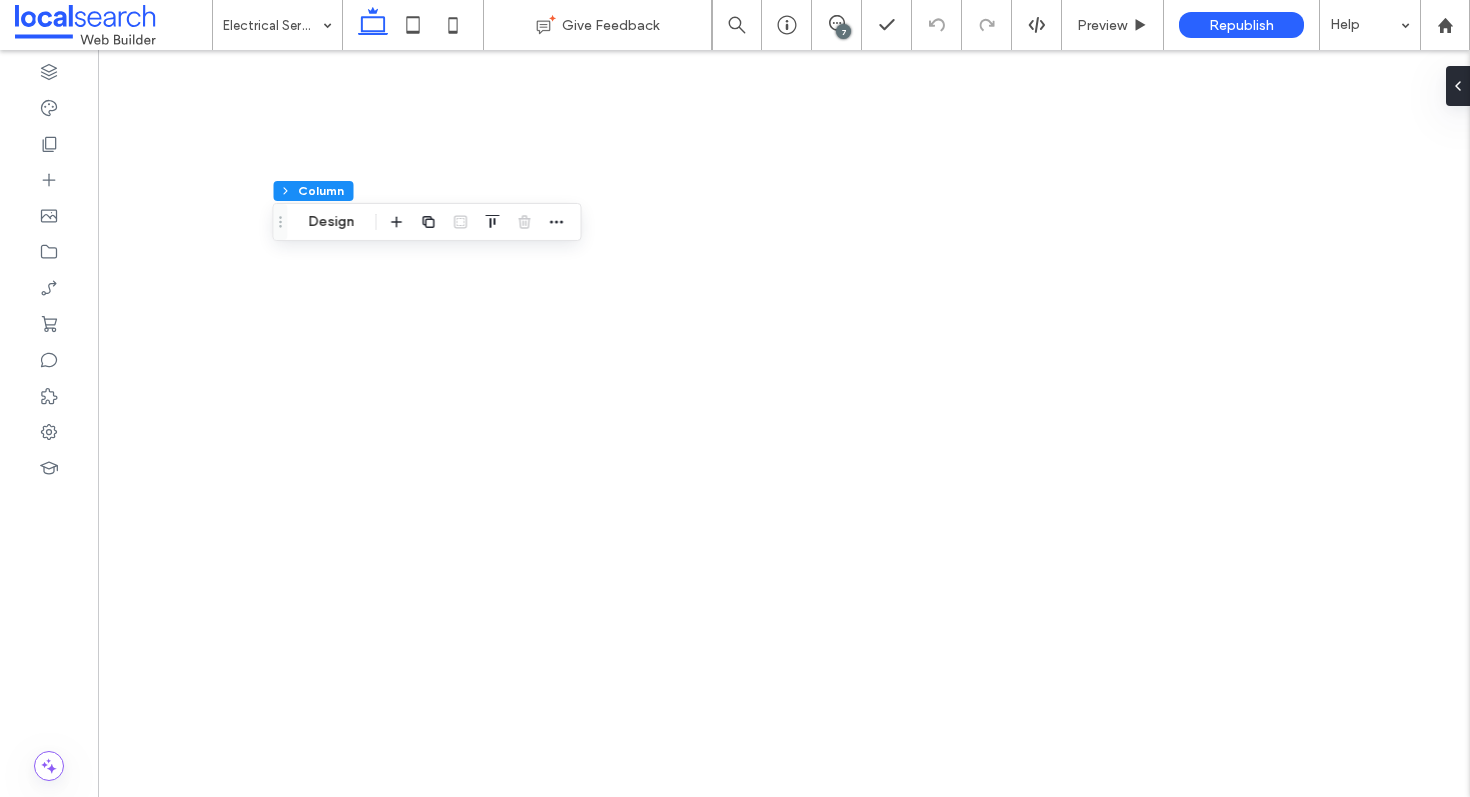scroll, scrollTop: 0, scrollLeft: 0, axis: both 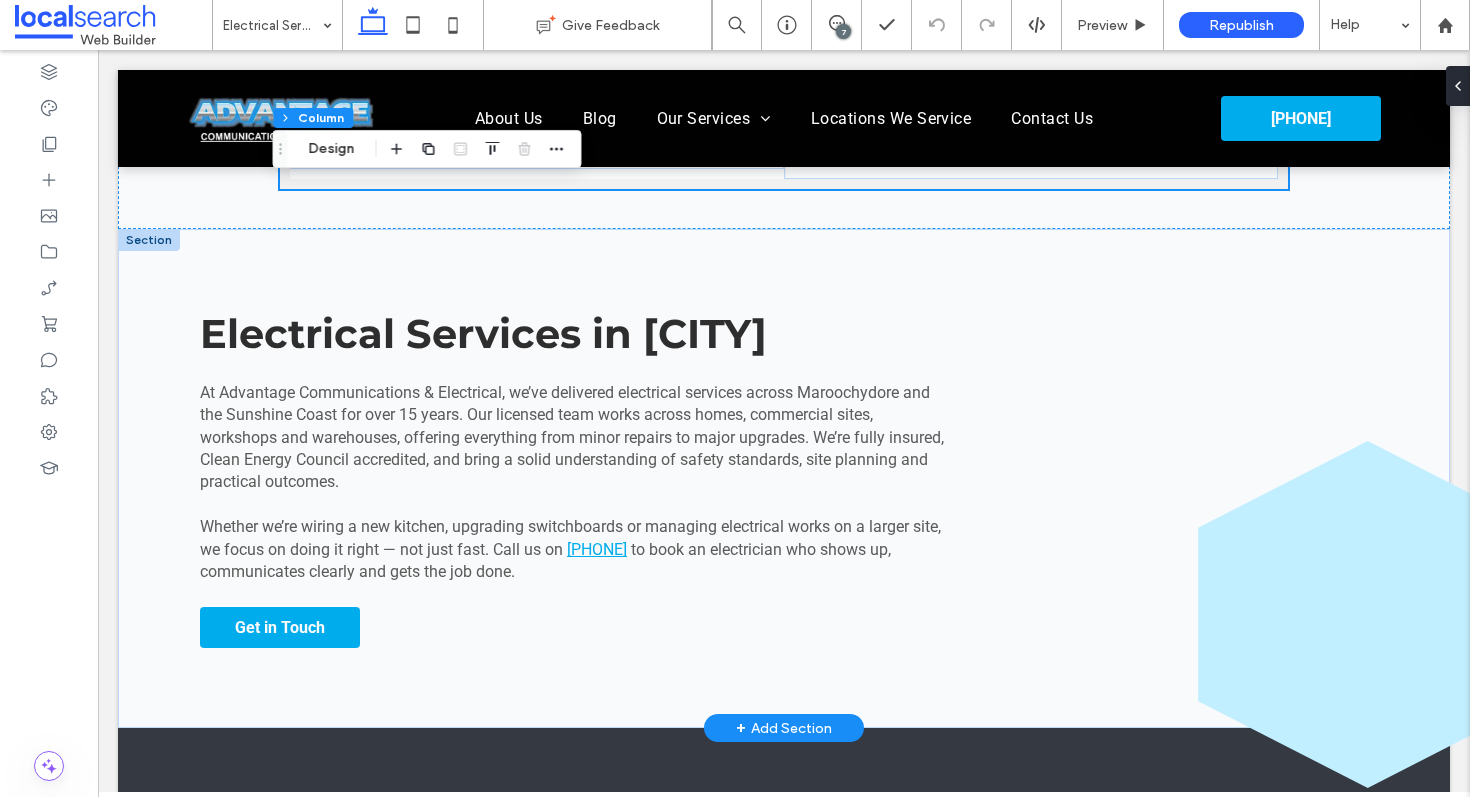 click at bounding box center (149, 240) 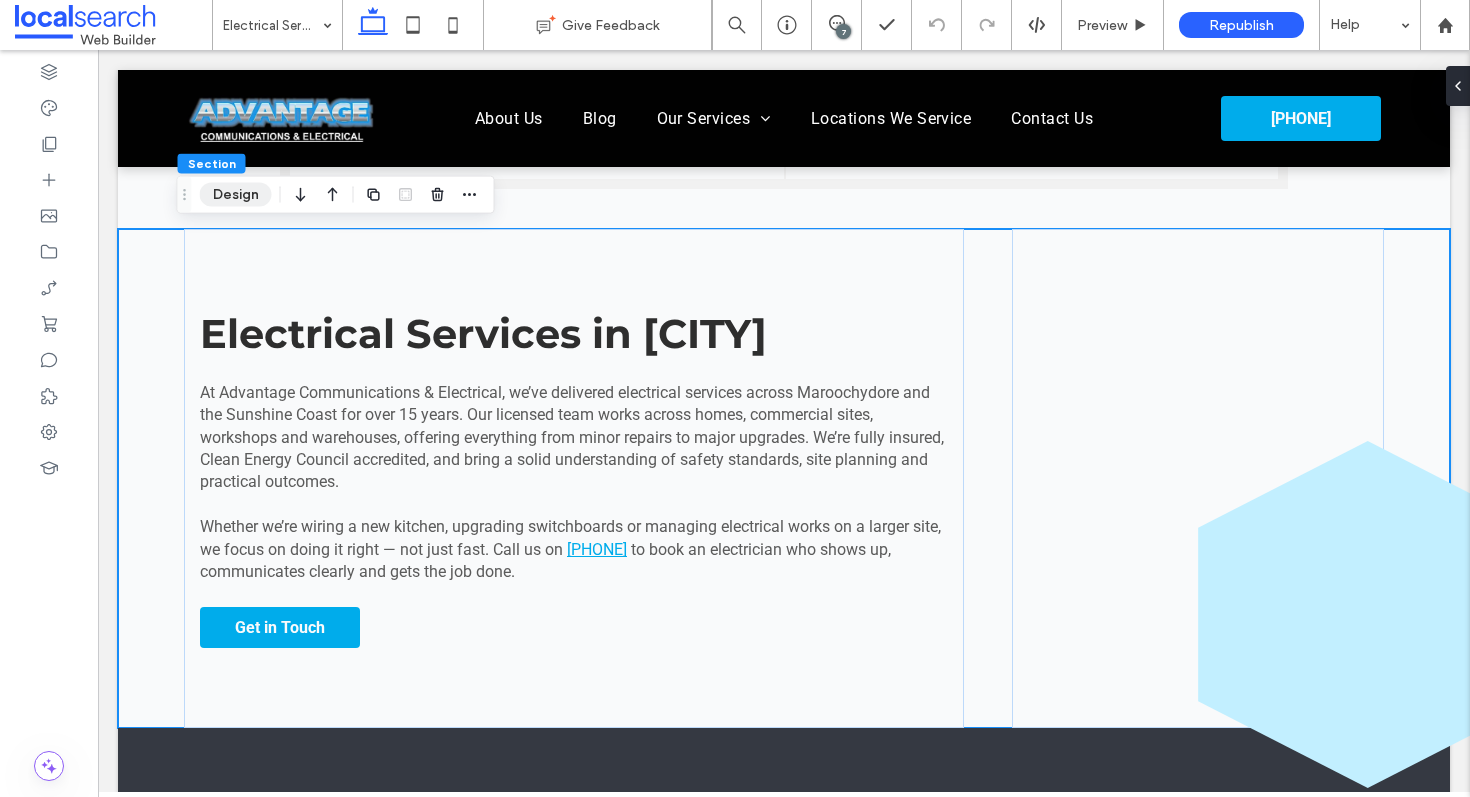 click on "Design" at bounding box center [236, 195] 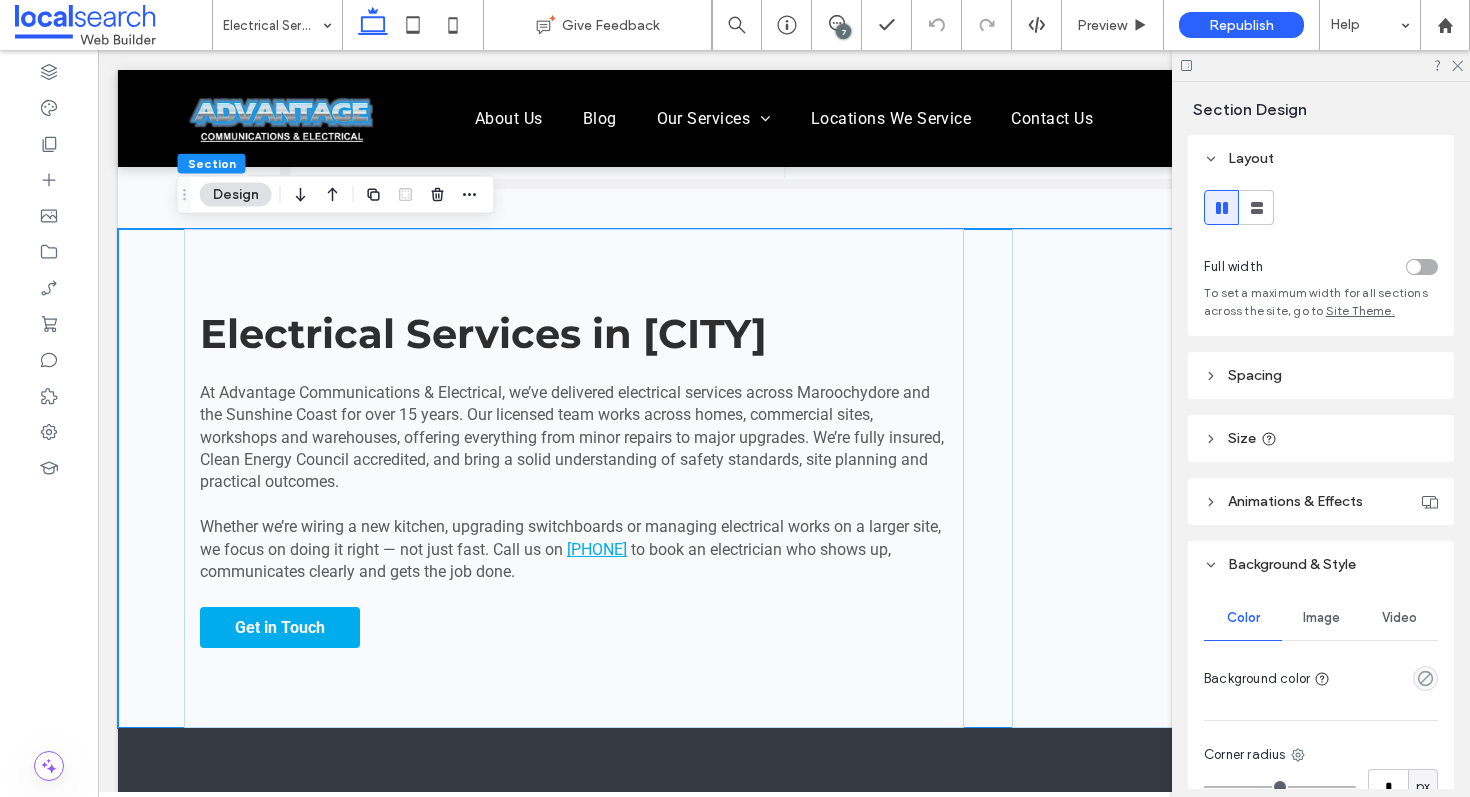 scroll, scrollTop: 4, scrollLeft: 0, axis: vertical 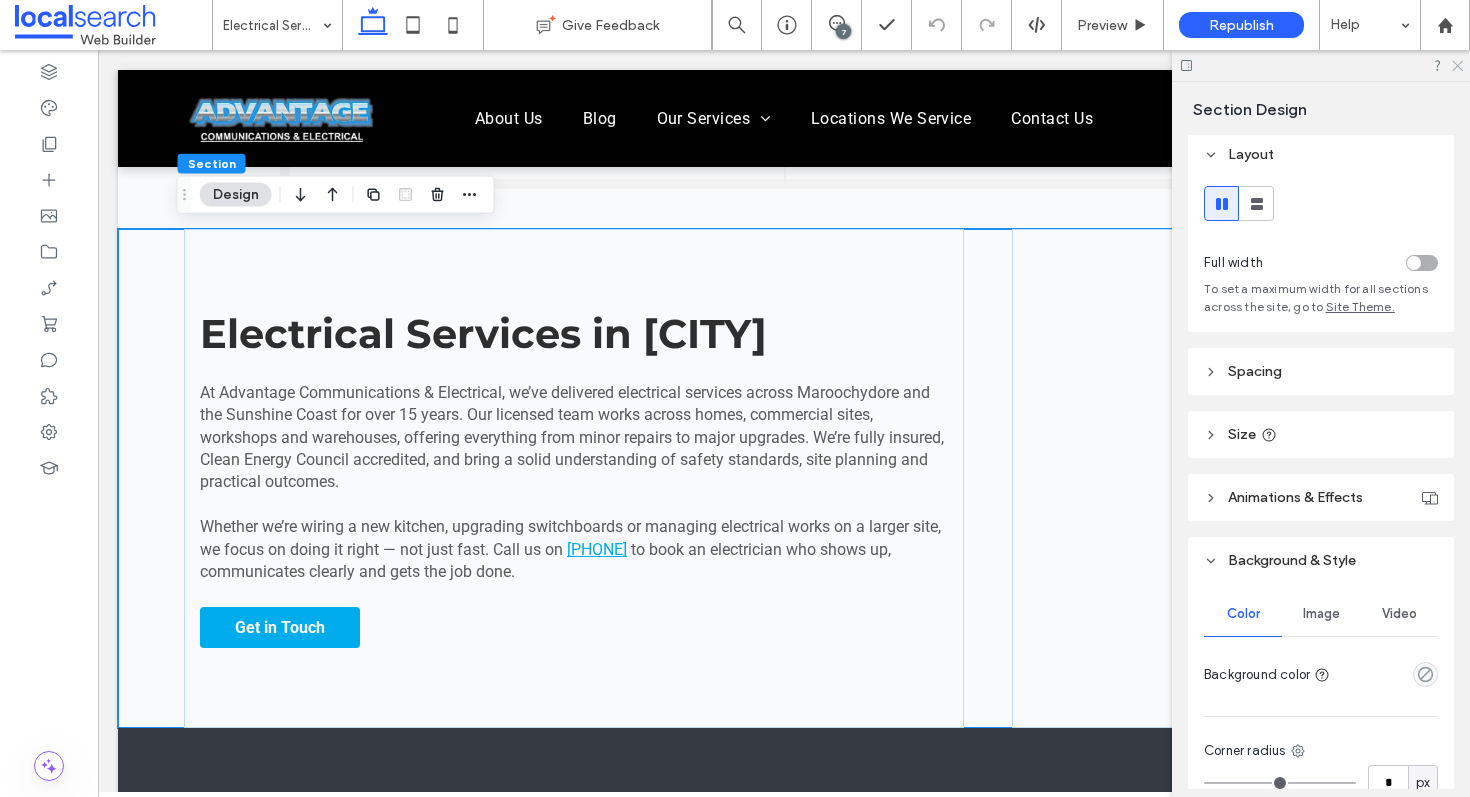 click 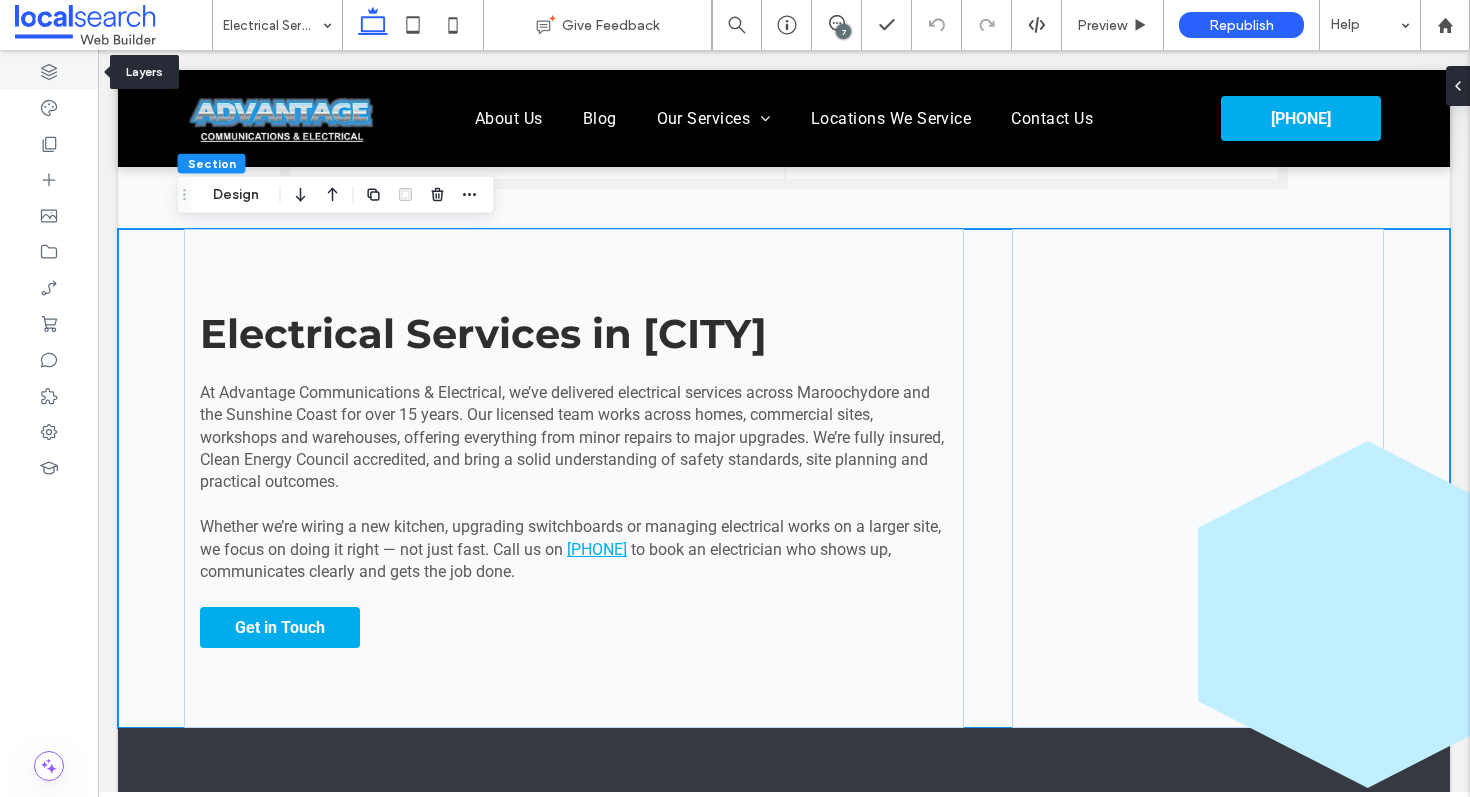 drag, startPoint x: 45, startPoint y: 72, endPoint x: 10, endPoint y: 133, distance: 70.327805 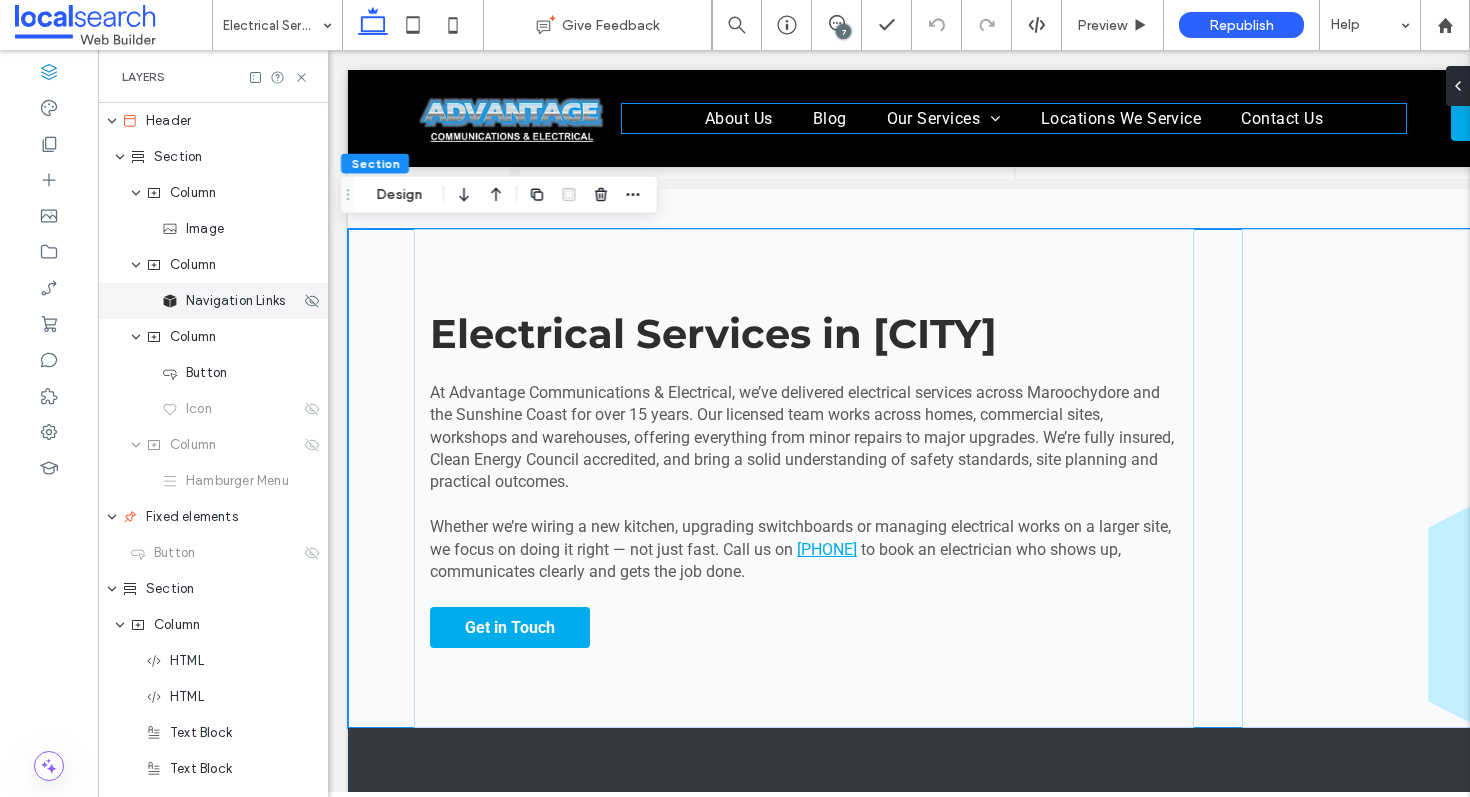 scroll, scrollTop: 0, scrollLeft: 230, axis: horizontal 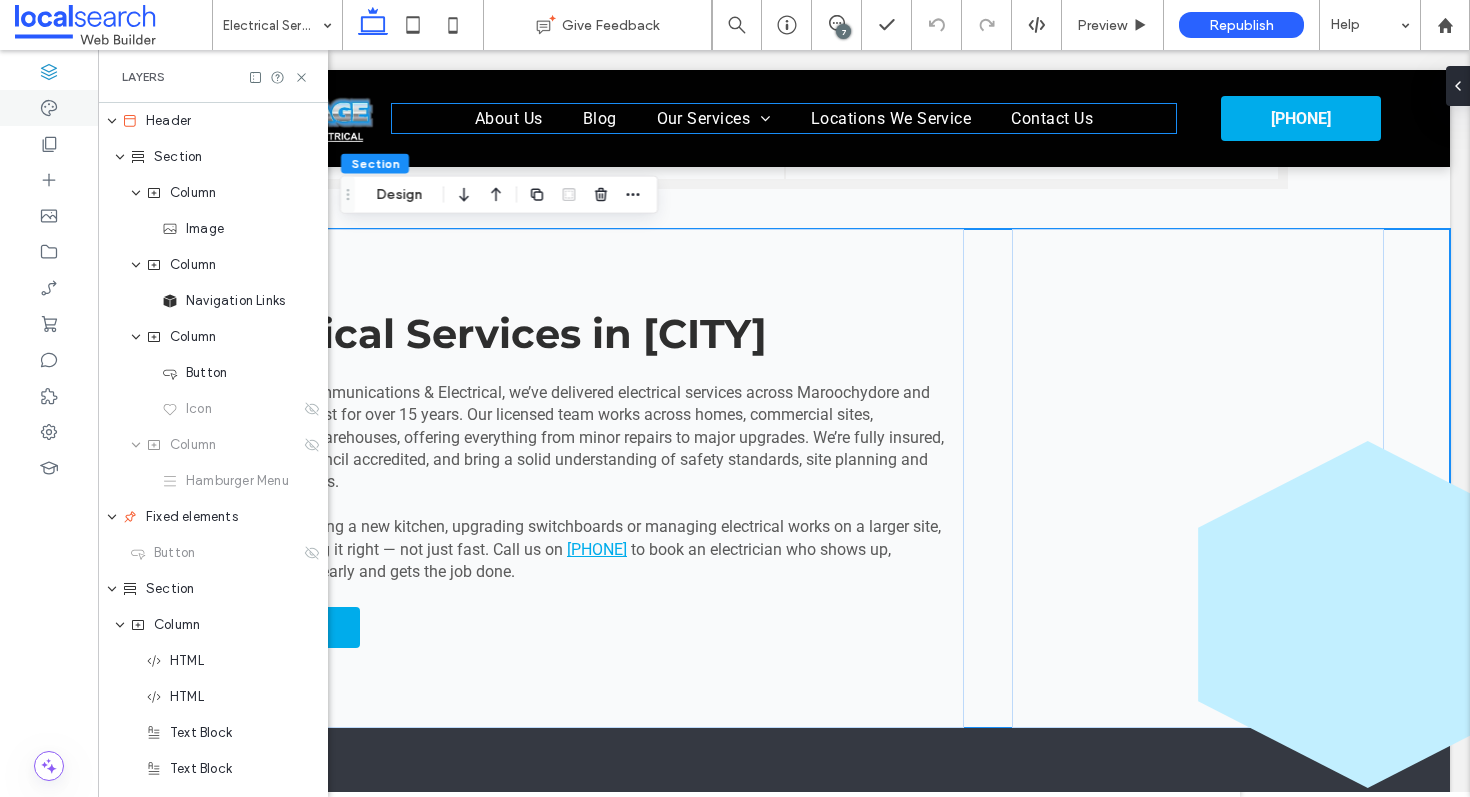 click 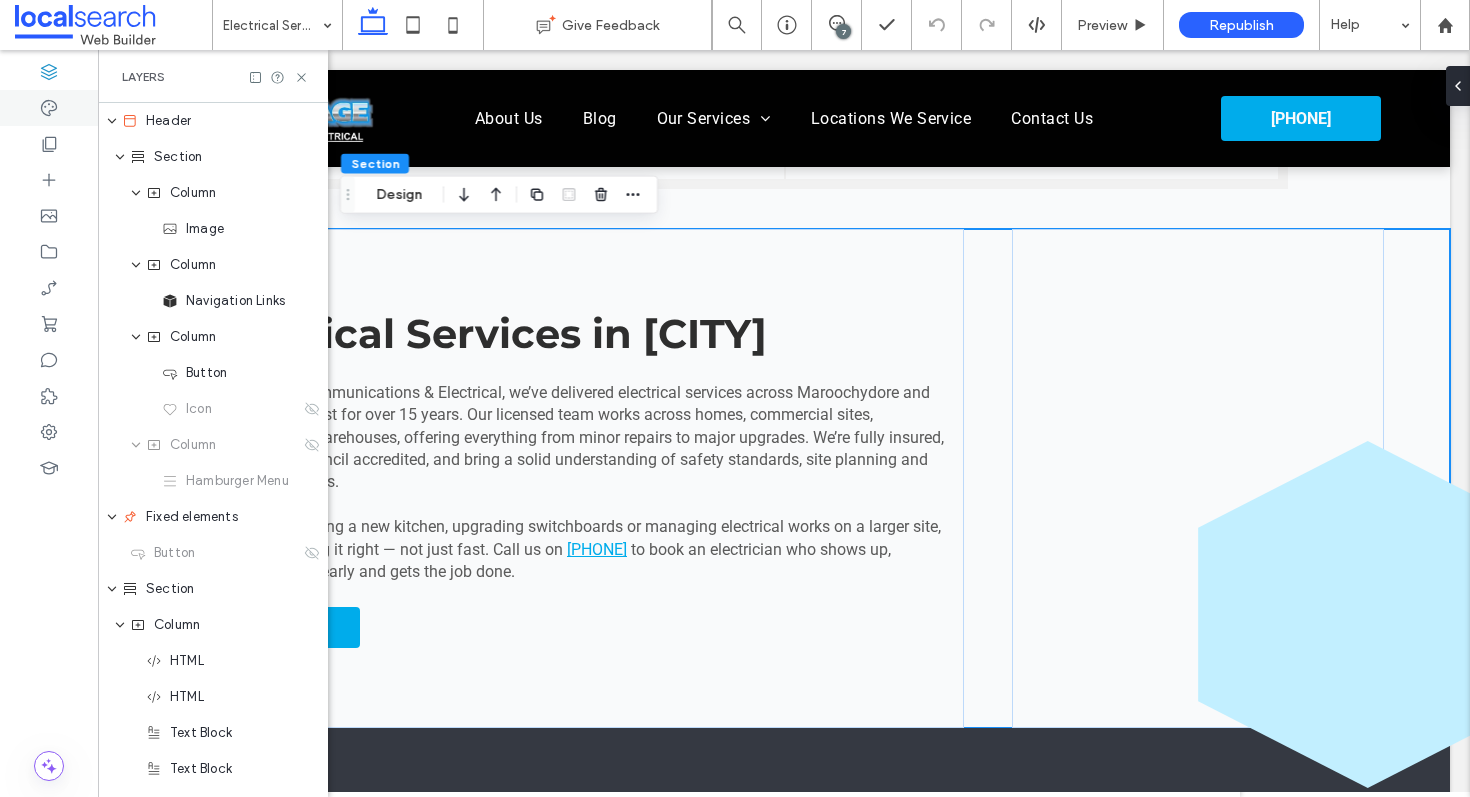 scroll, scrollTop: 1147, scrollLeft: 0, axis: vertical 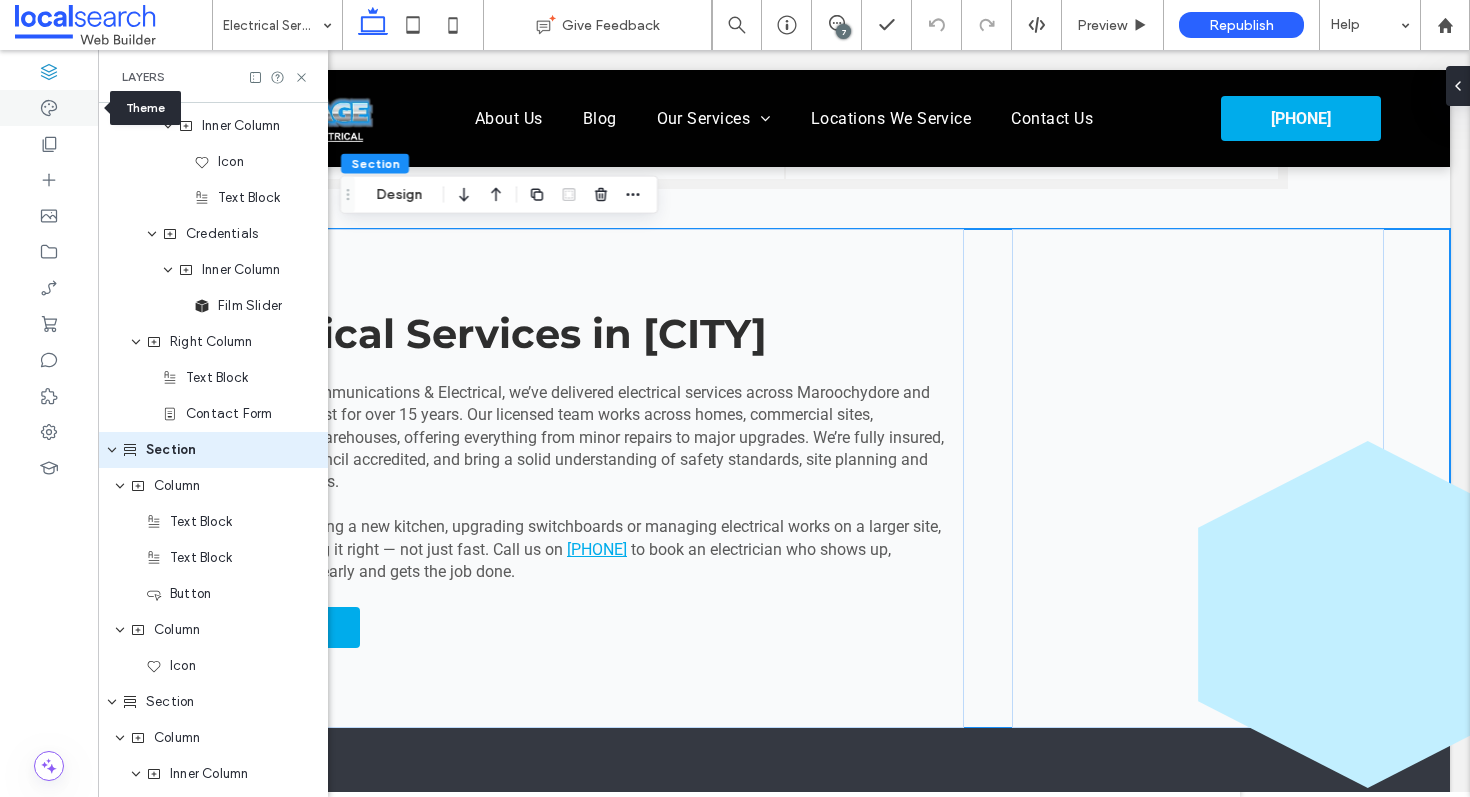 click 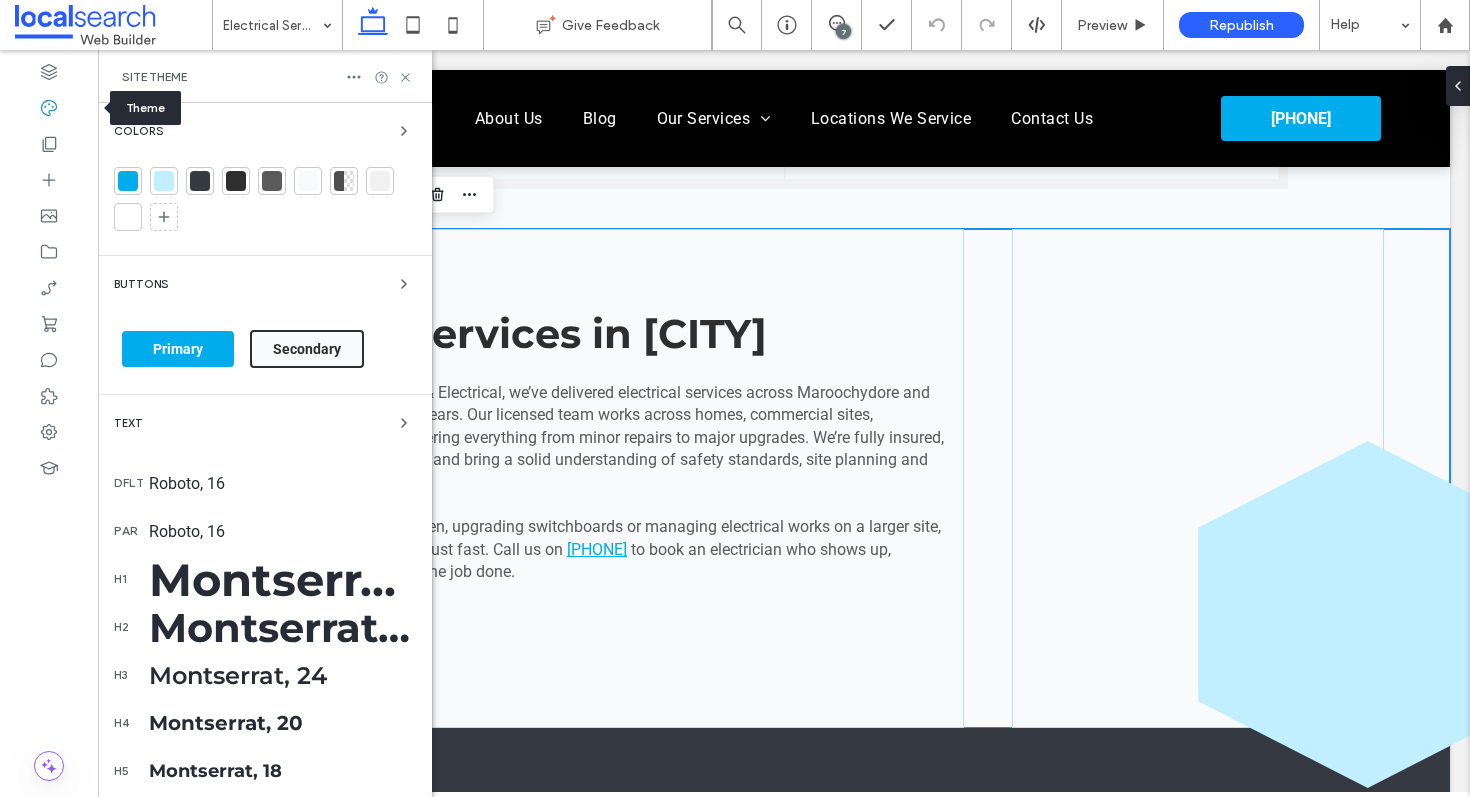 scroll, scrollTop: 0, scrollLeft: 0, axis: both 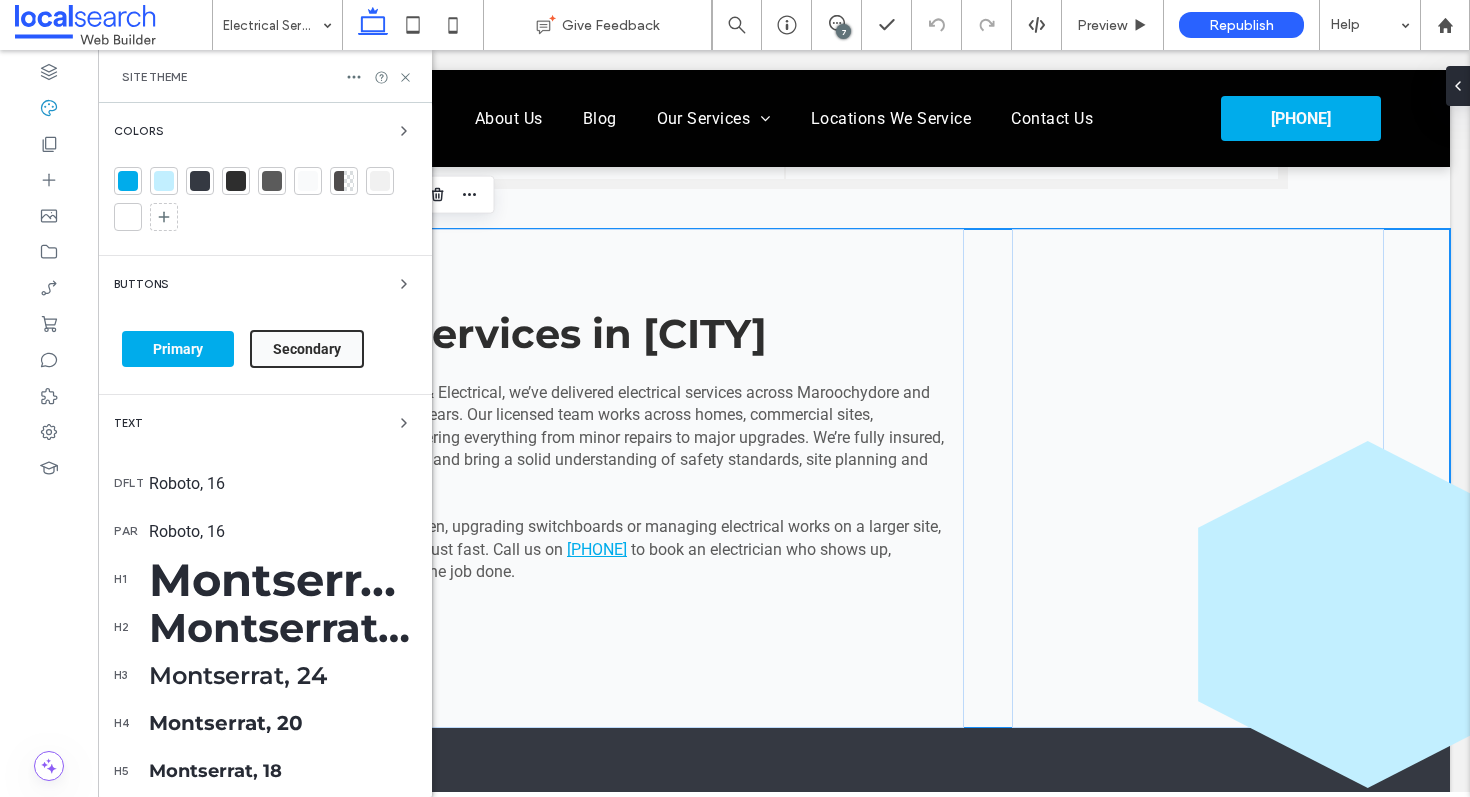 click at bounding box center [308, 181] 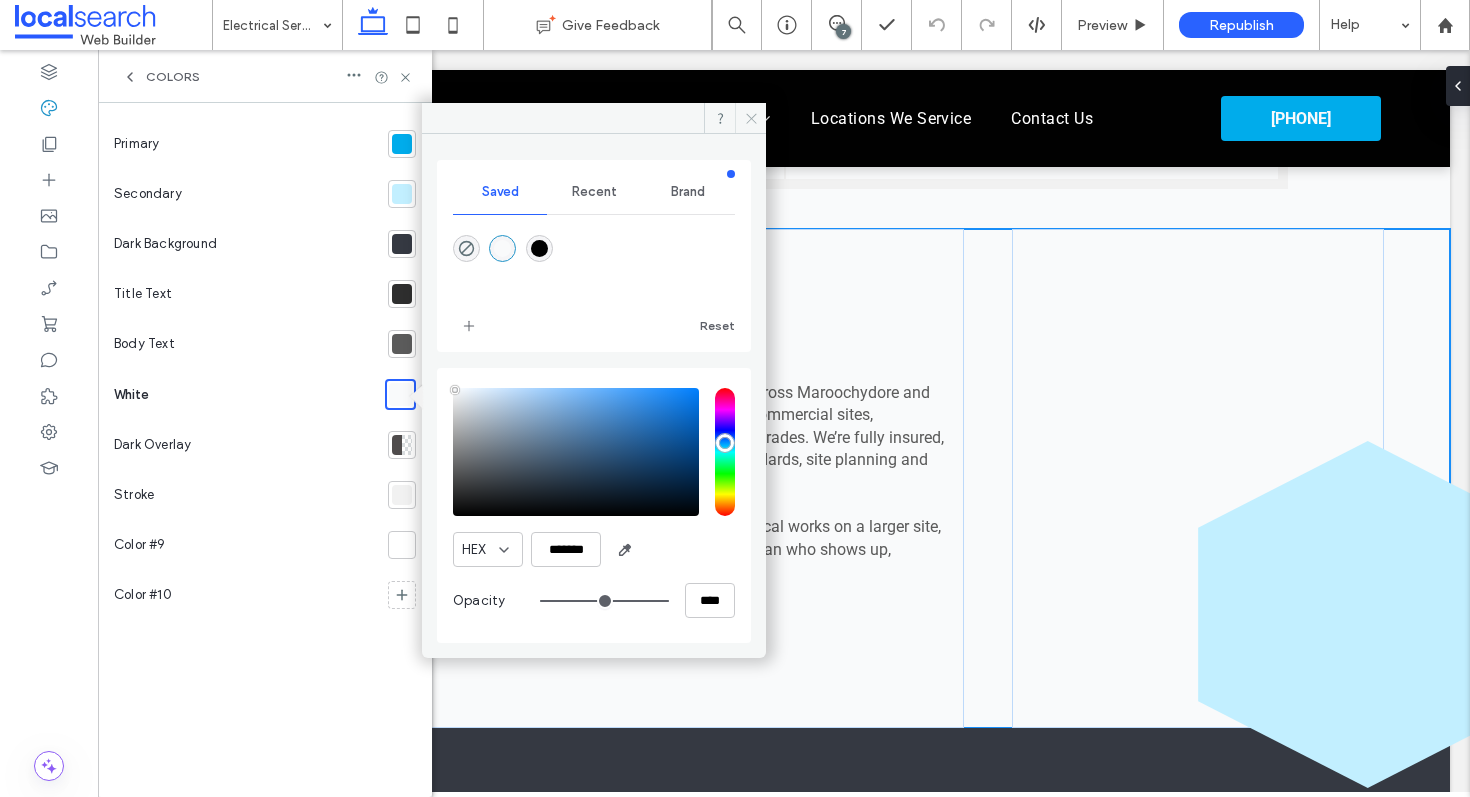 click 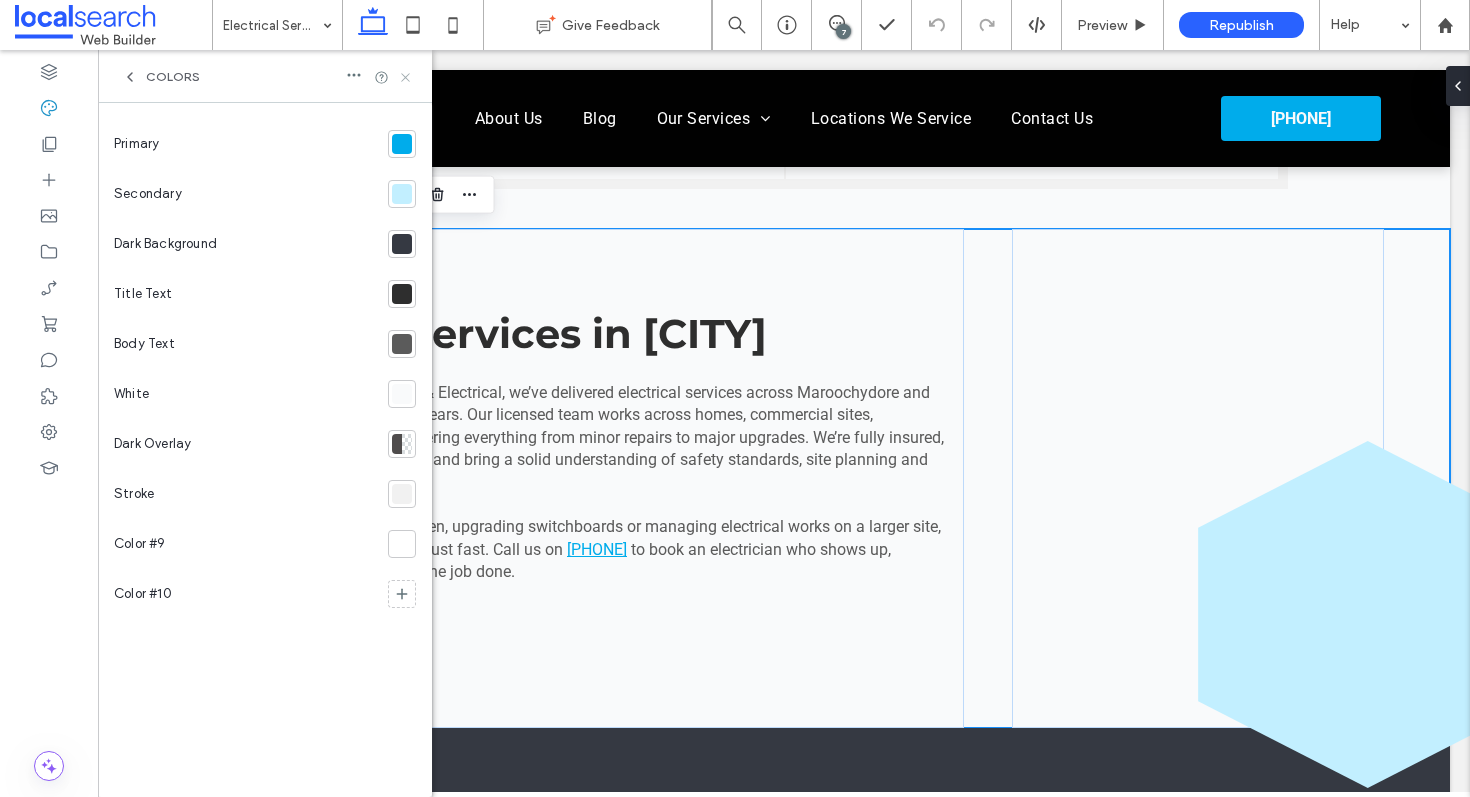 click 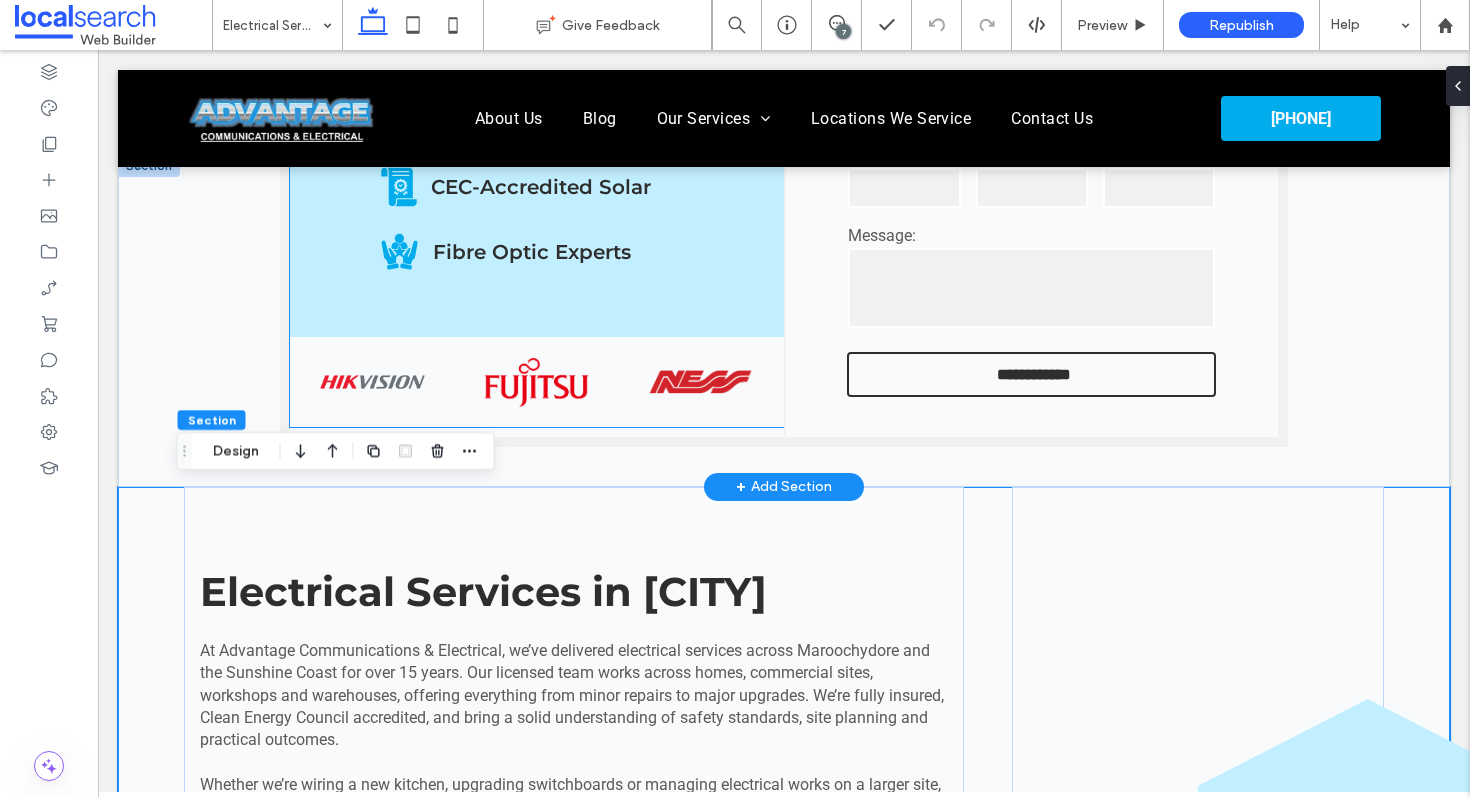 scroll, scrollTop: 436, scrollLeft: 0, axis: vertical 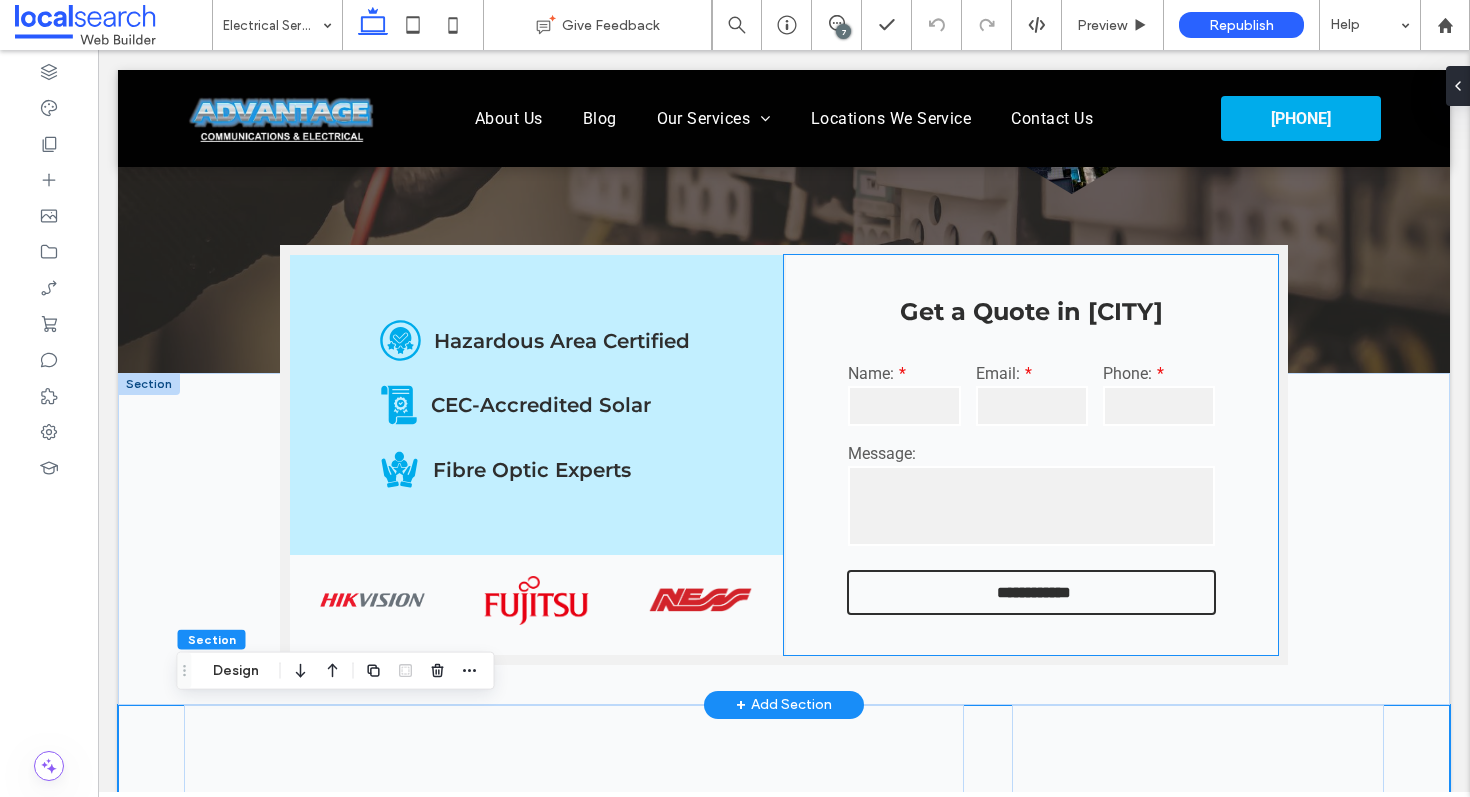 click on "**********" at bounding box center [1031, 455] 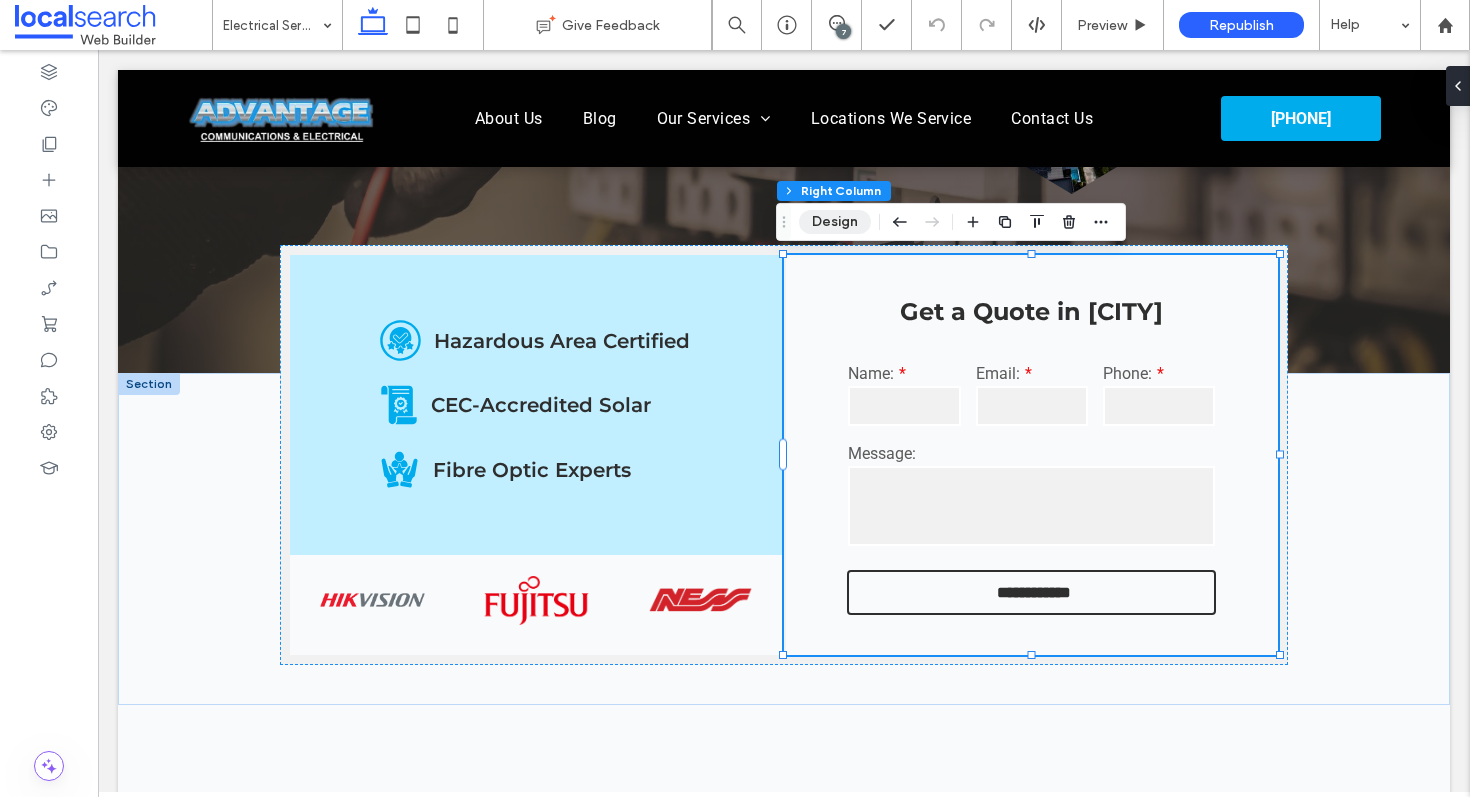 click on "Design" at bounding box center (835, 222) 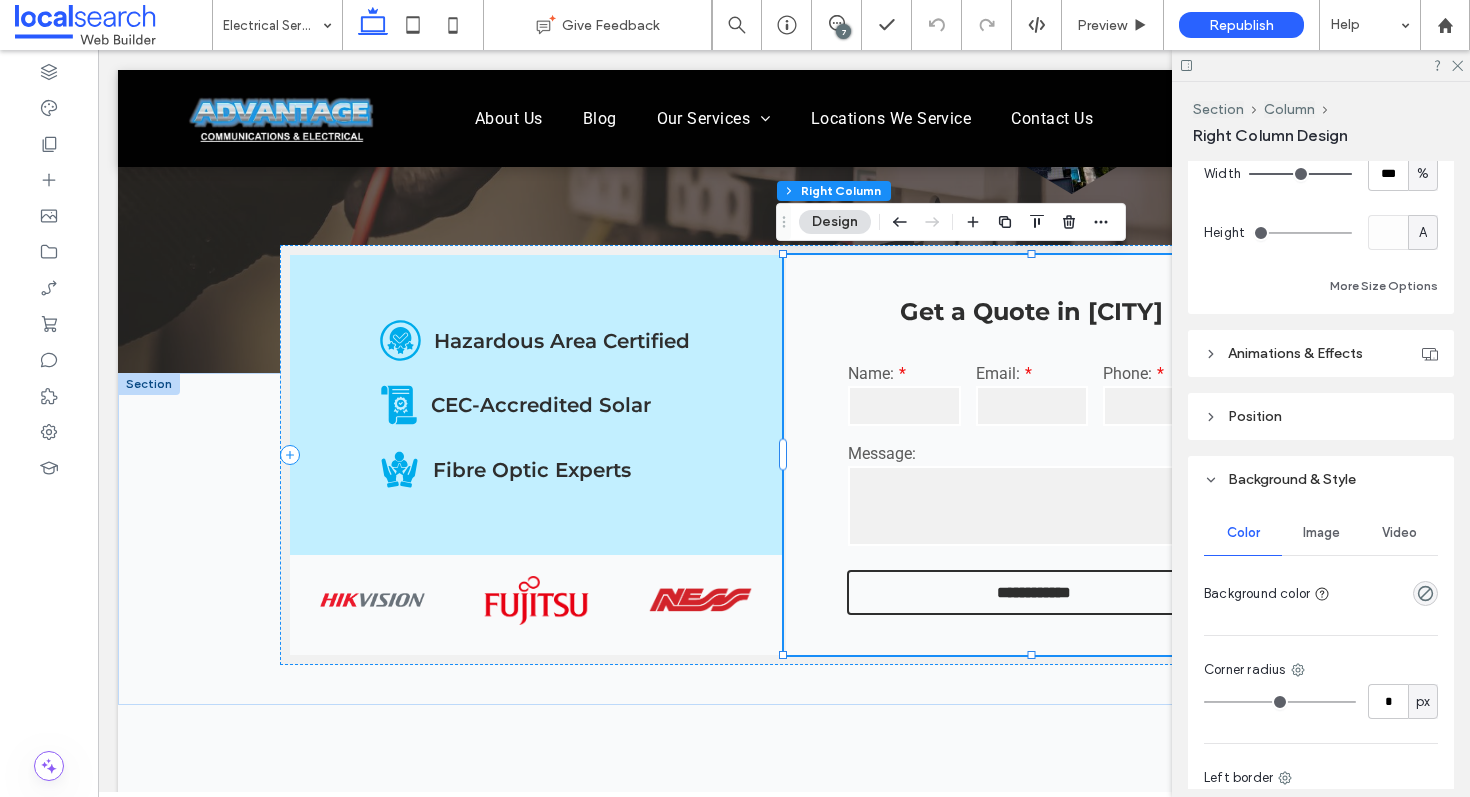 scroll, scrollTop: 678, scrollLeft: 0, axis: vertical 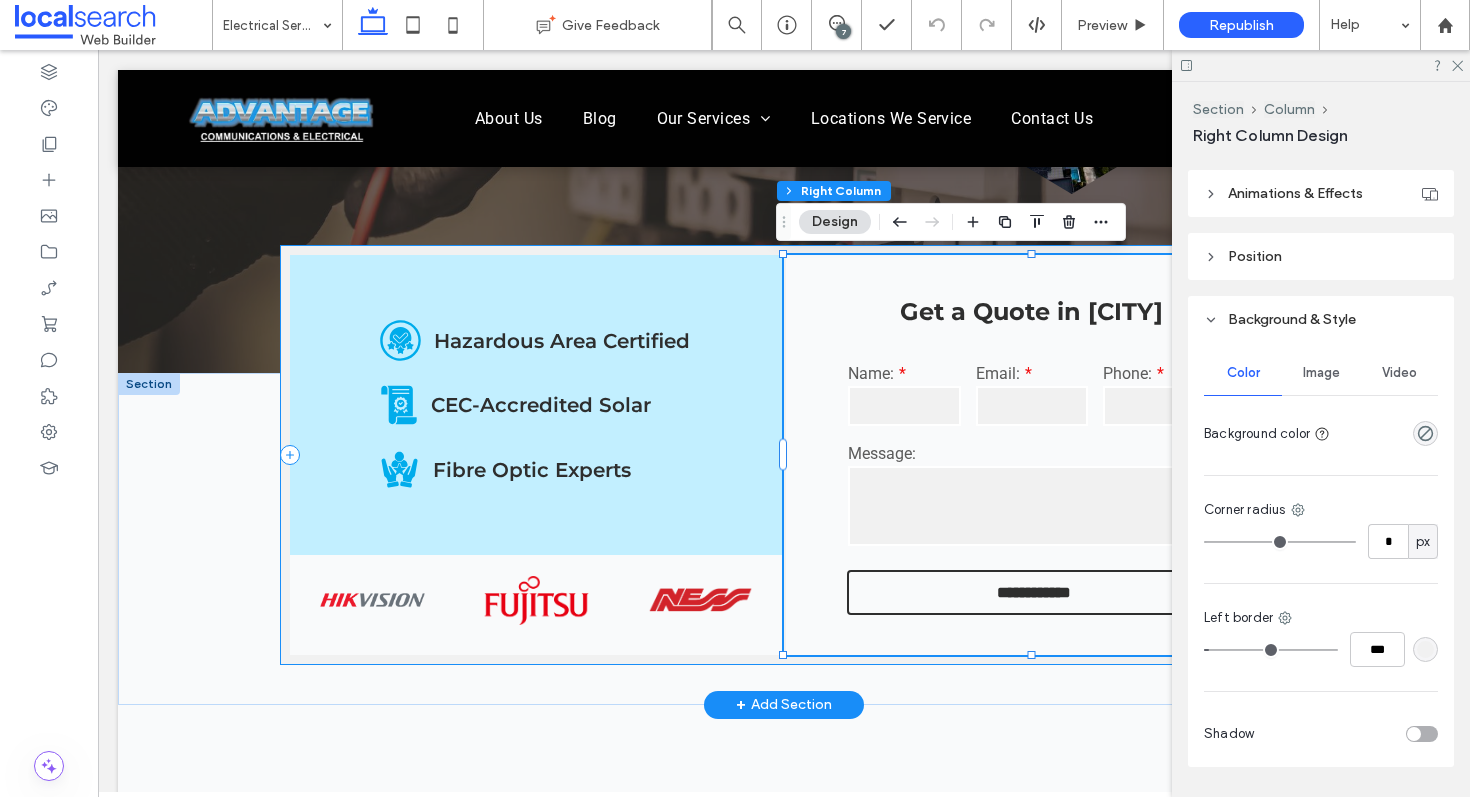 click on "**********" at bounding box center [784, 455] 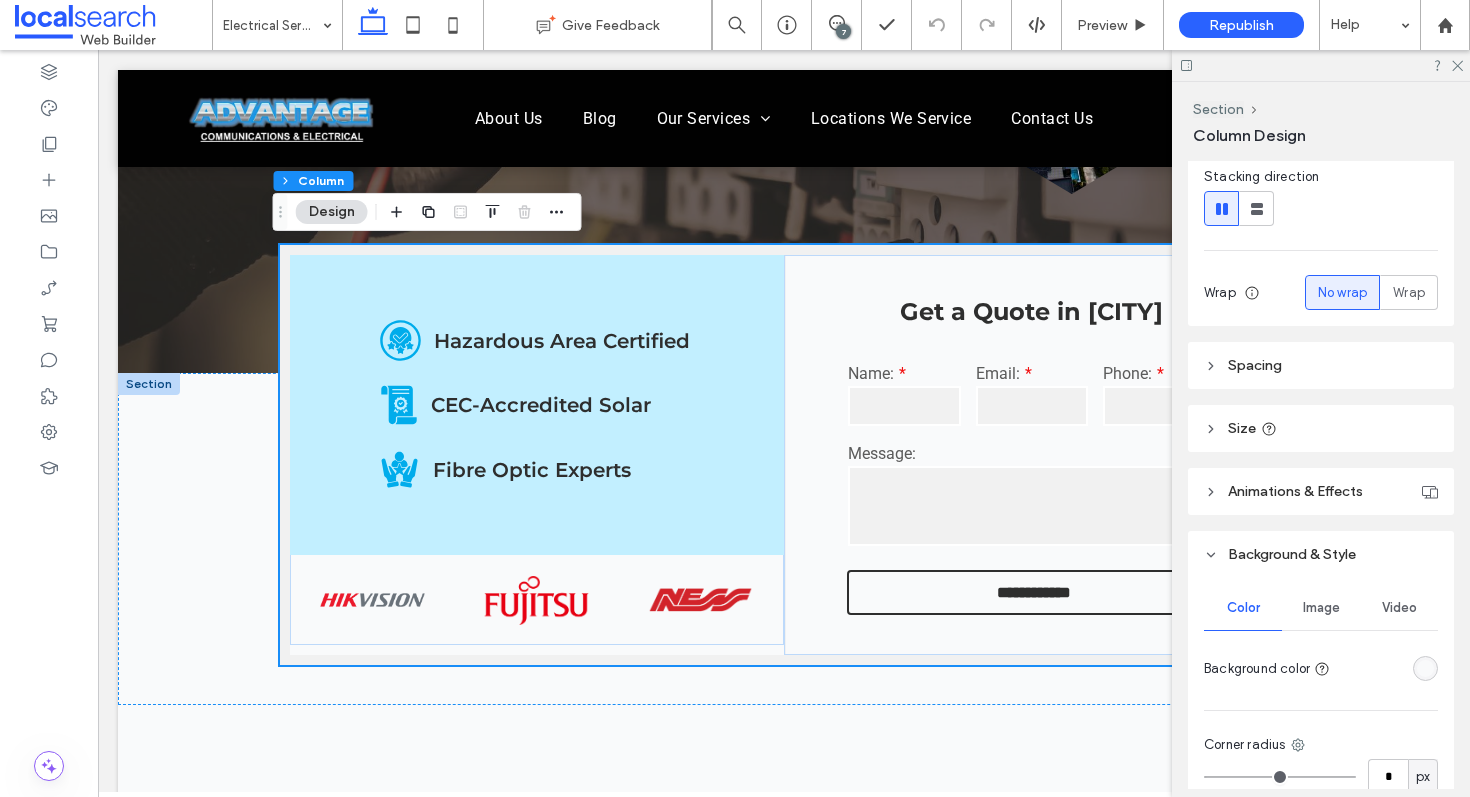 scroll, scrollTop: 245, scrollLeft: 0, axis: vertical 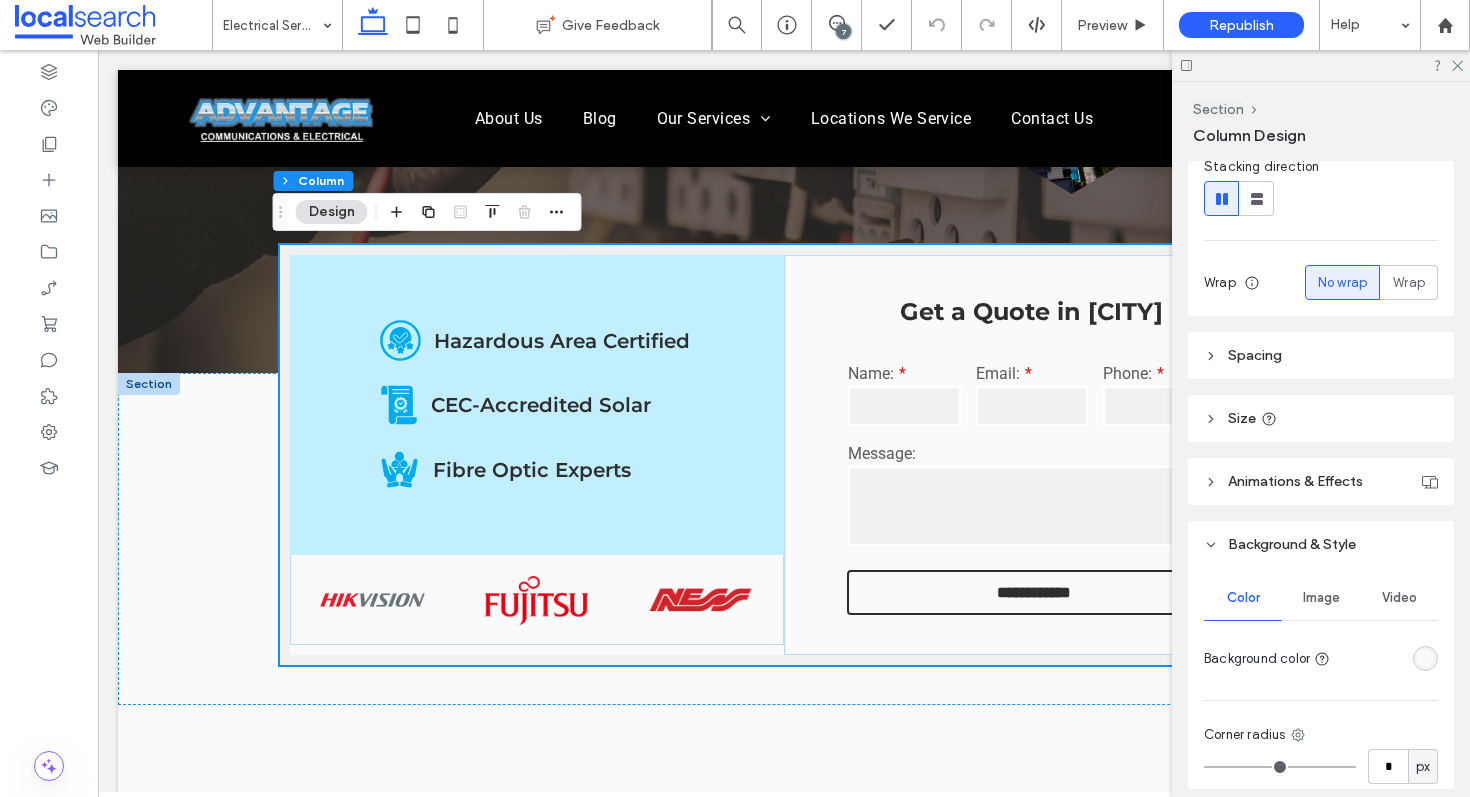 click at bounding box center [1425, 658] 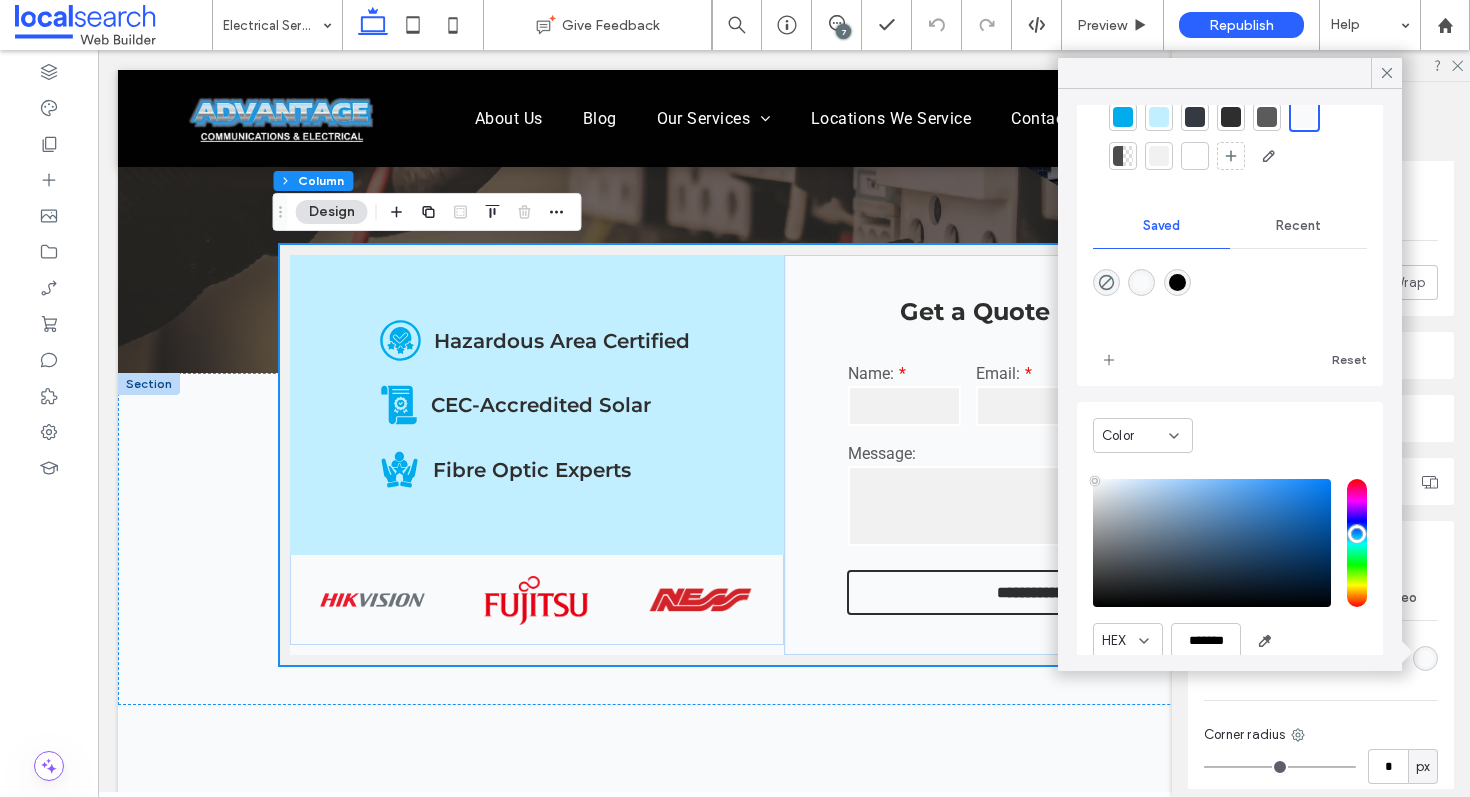 scroll, scrollTop: 163, scrollLeft: 0, axis: vertical 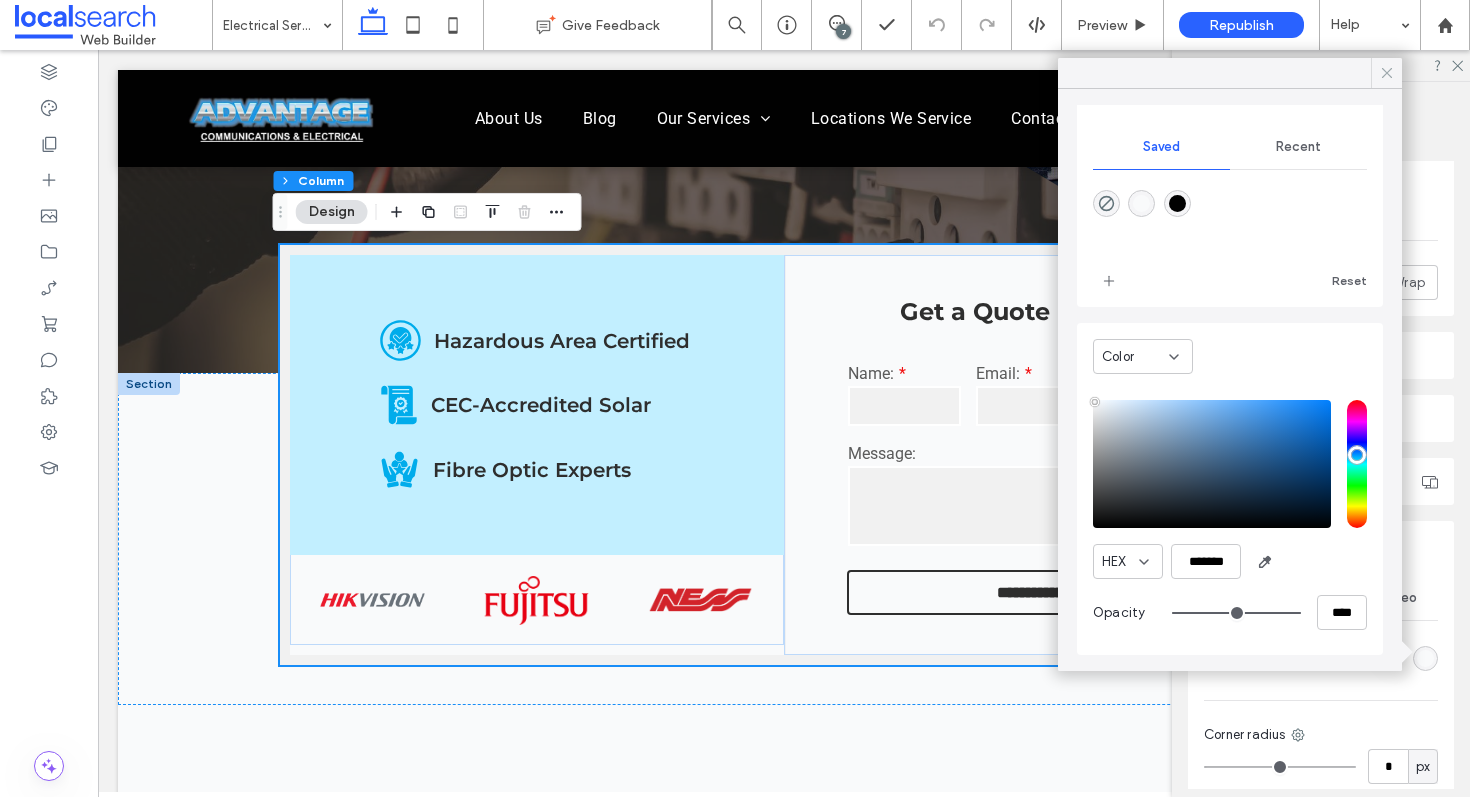 click at bounding box center [1387, 73] 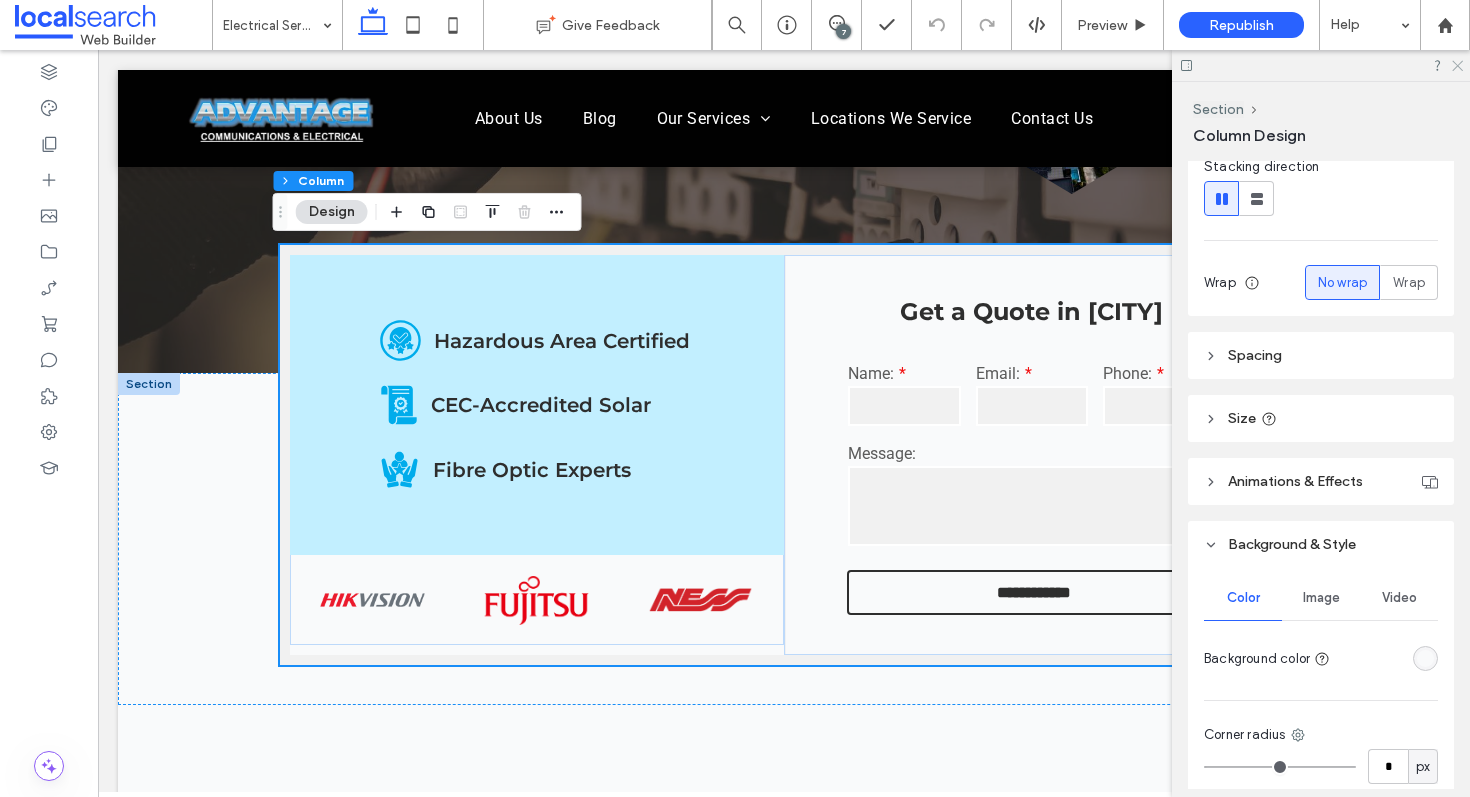 click 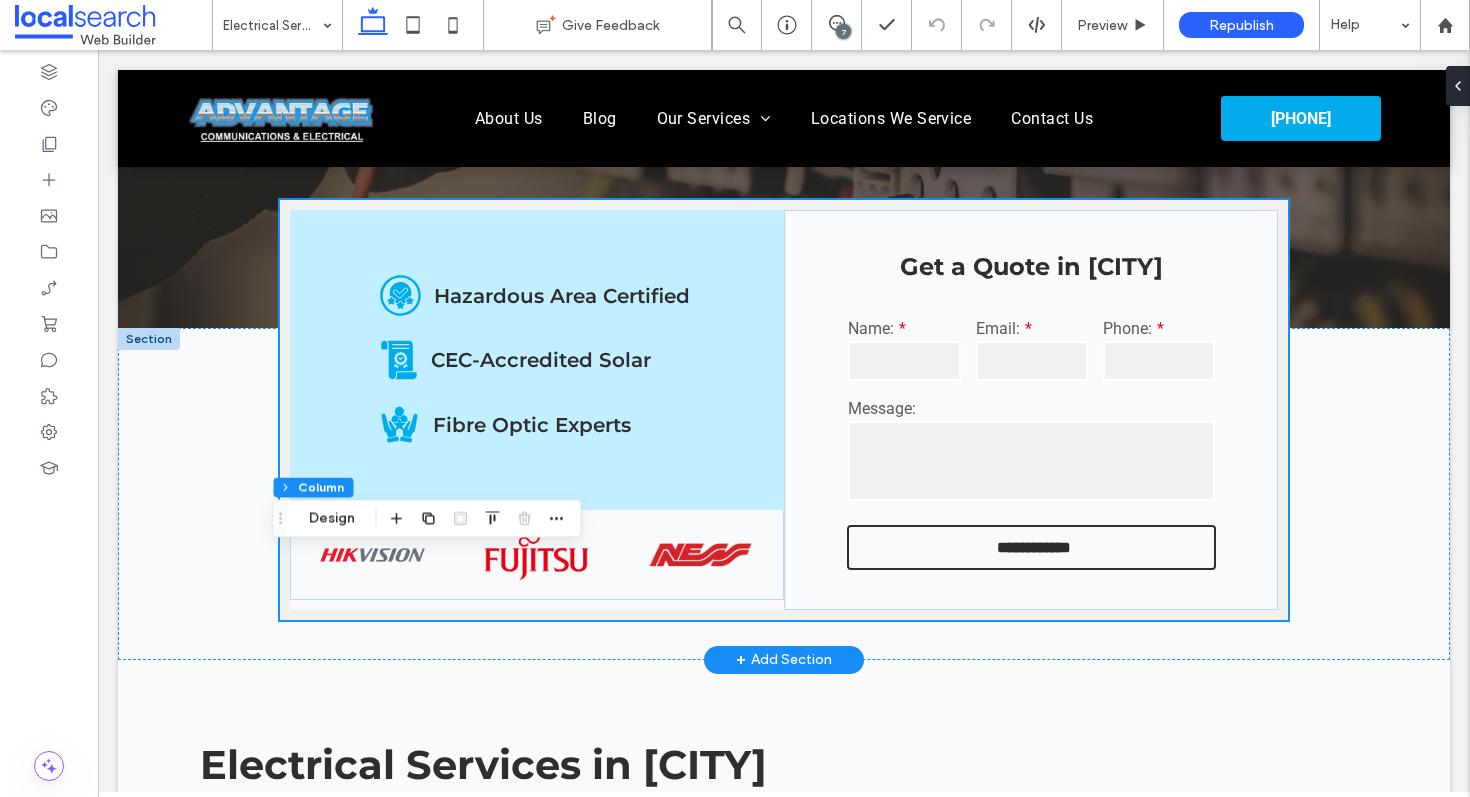 scroll, scrollTop: 516, scrollLeft: 0, axis: vertical 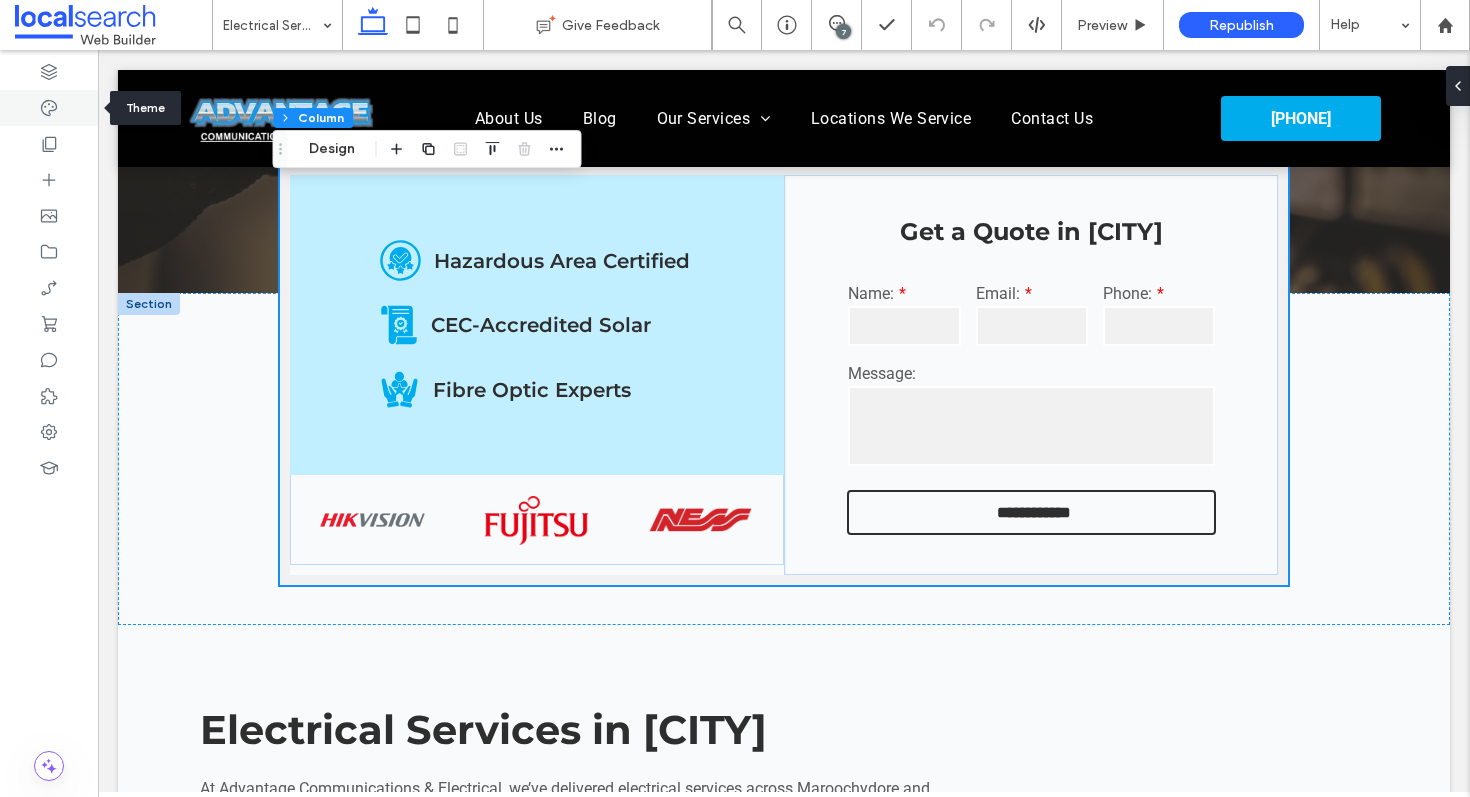 click at bounding box center (49, 108) 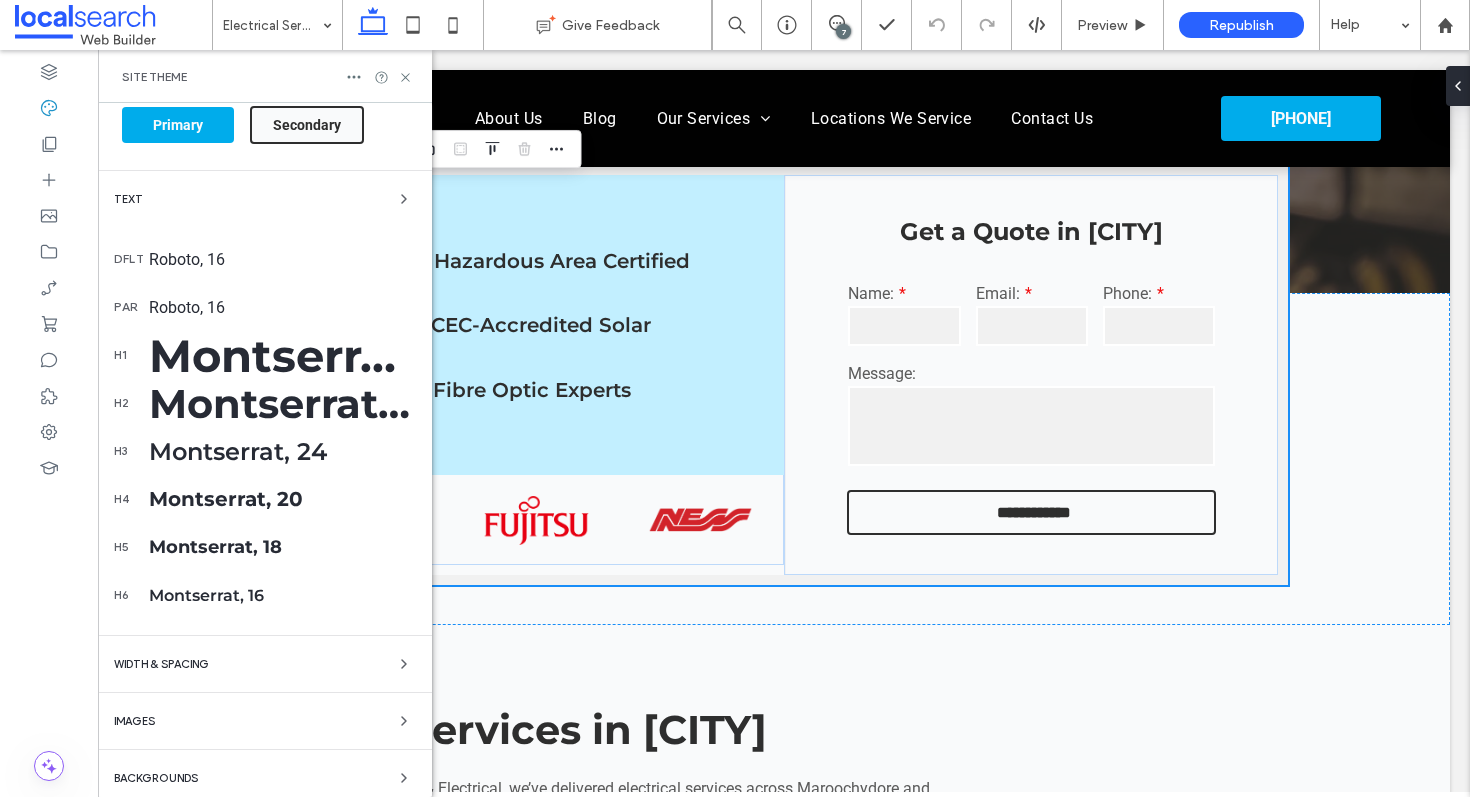 scroll, scrollTop: 234, scrollLeft: 0, axis: vertical 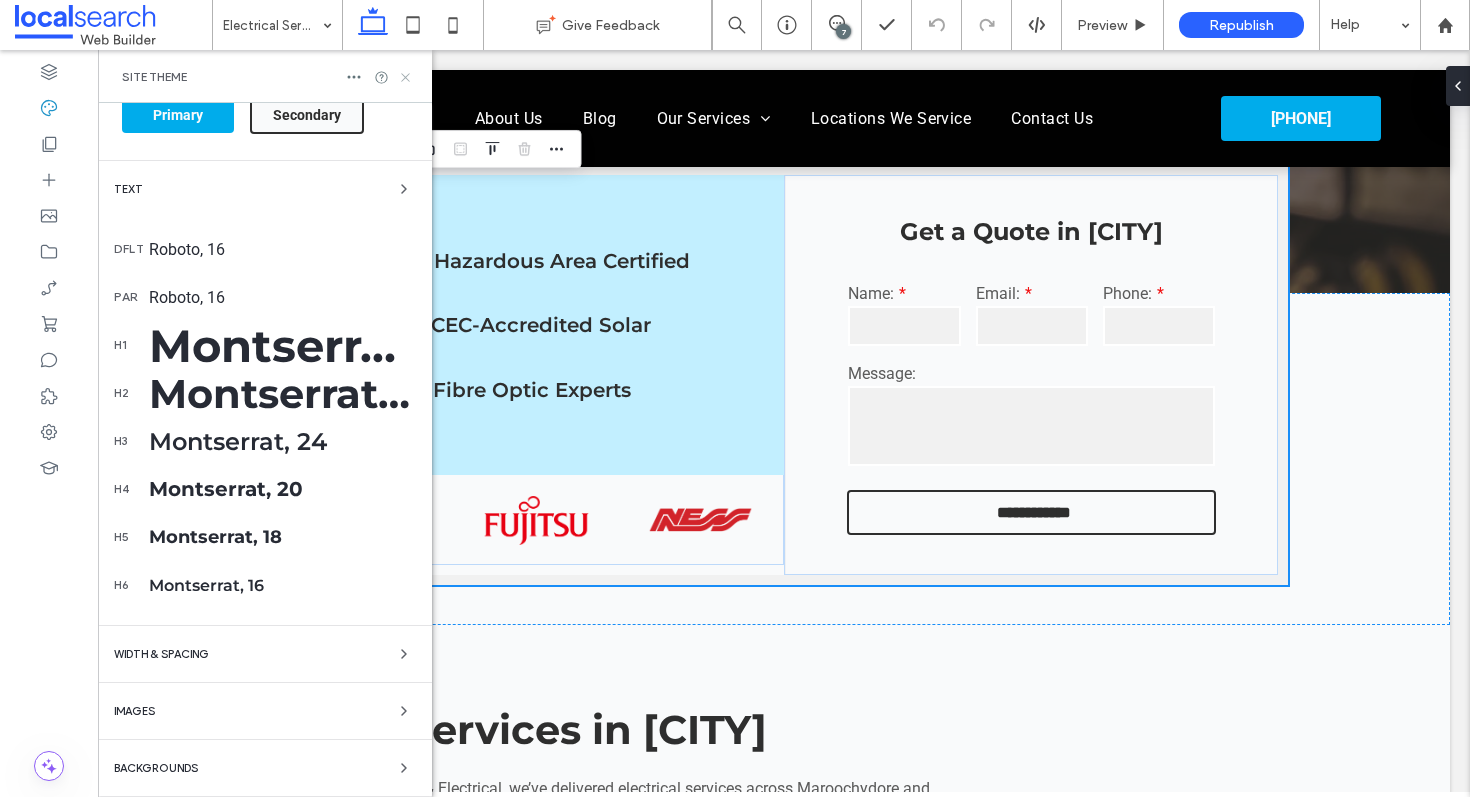 click 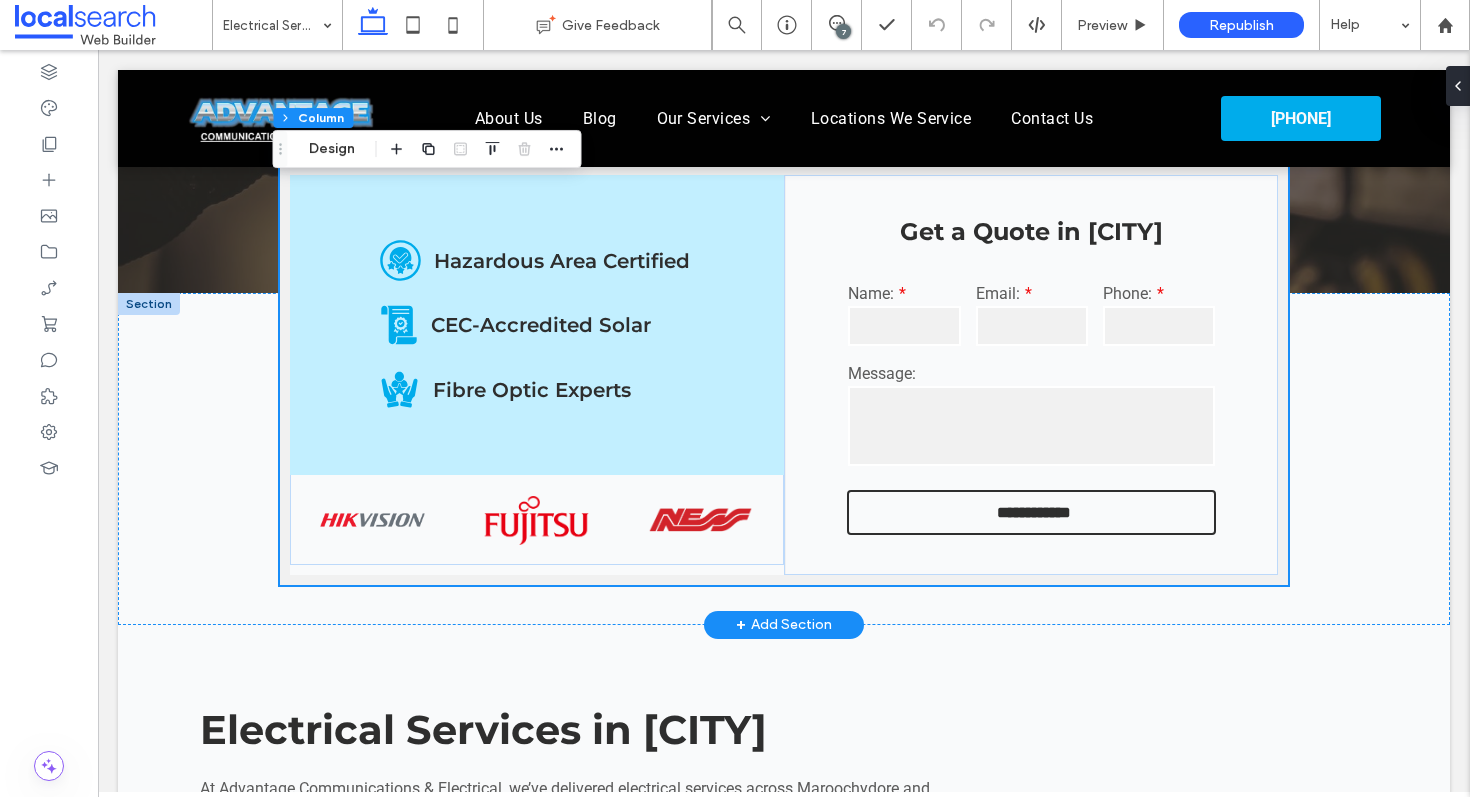 click at bounding box center [149, 304] 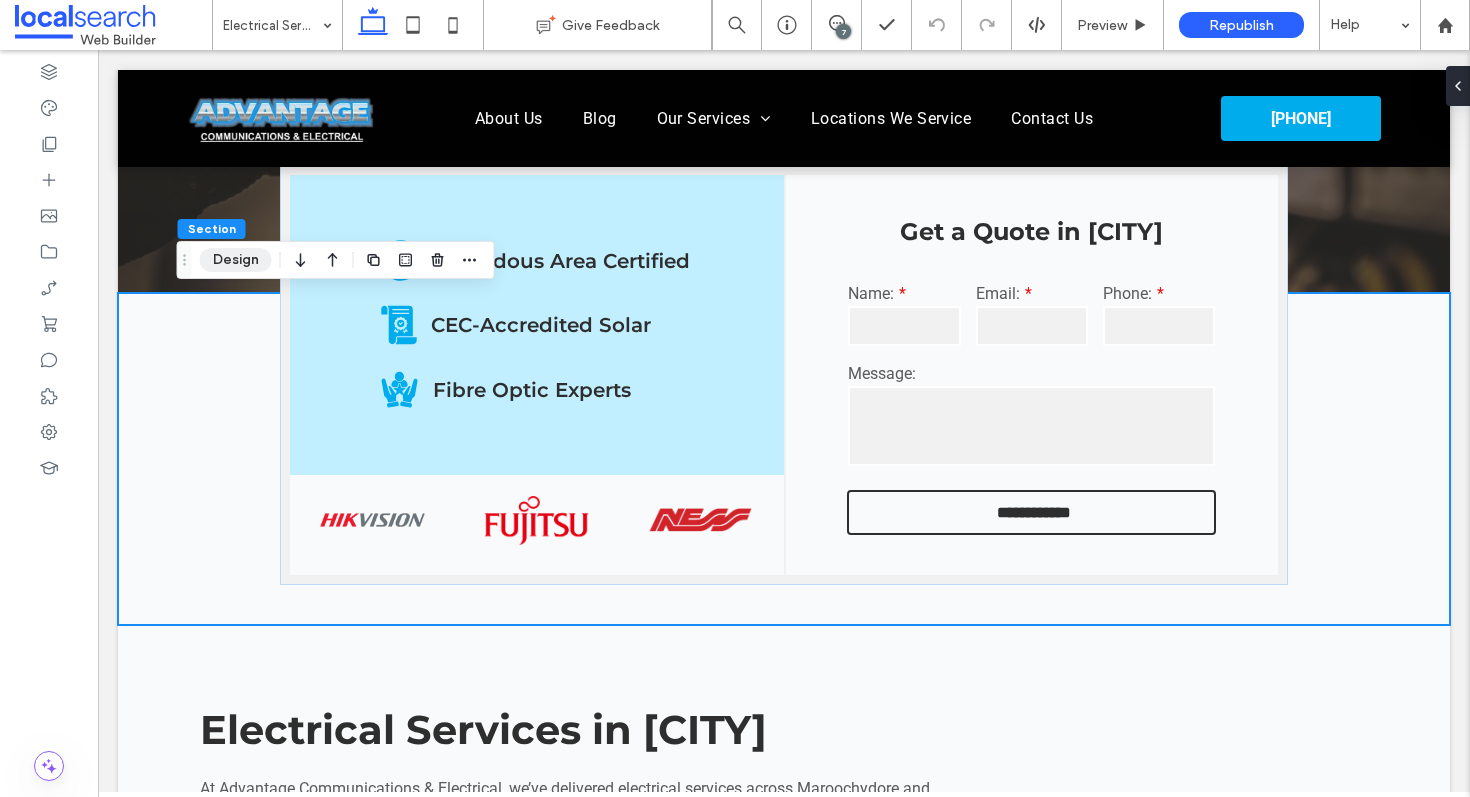 click on "Design" at bounding box center (236, 260) 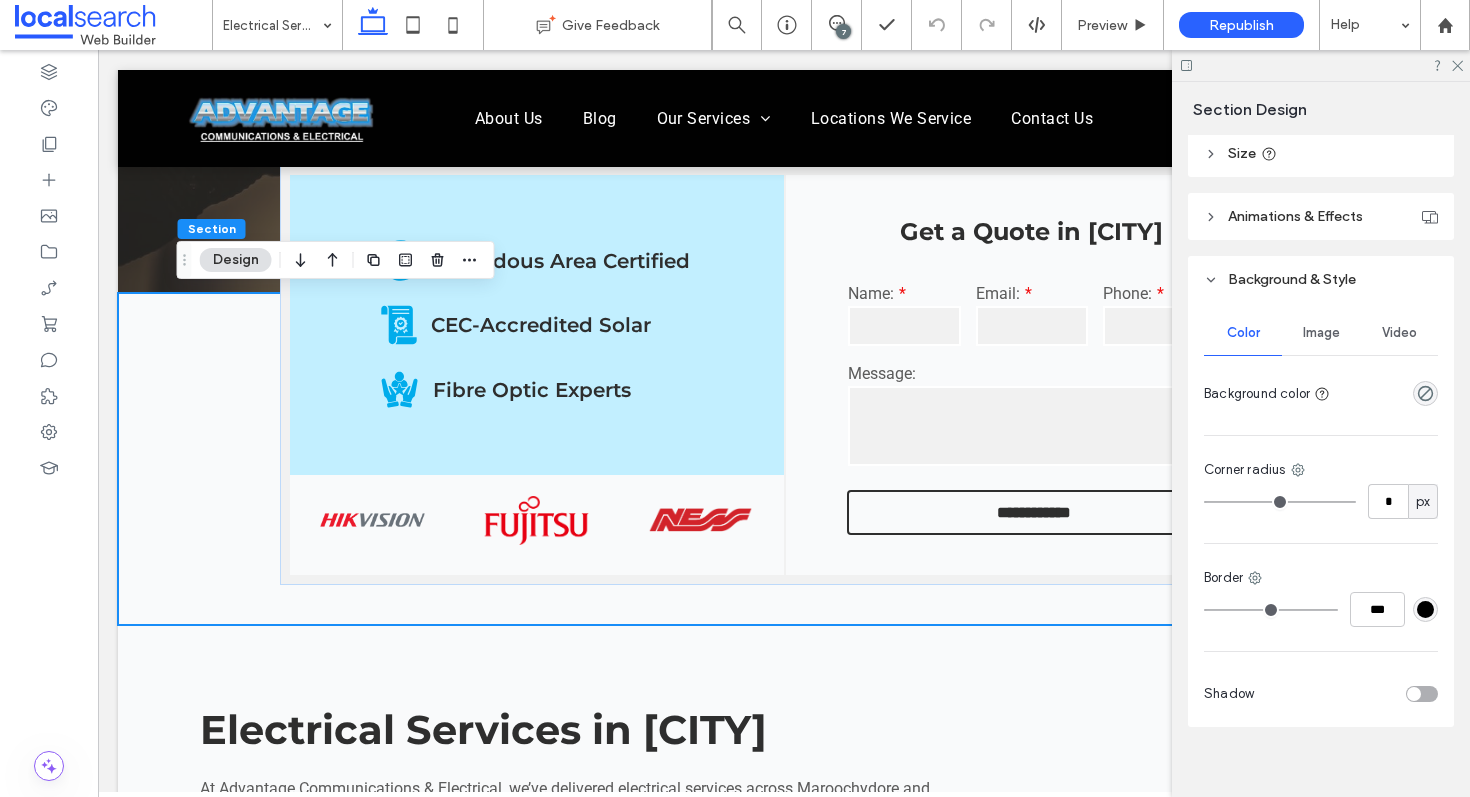 scroll, scrollTop: 286, scrollLeft: 0, axis: vertical 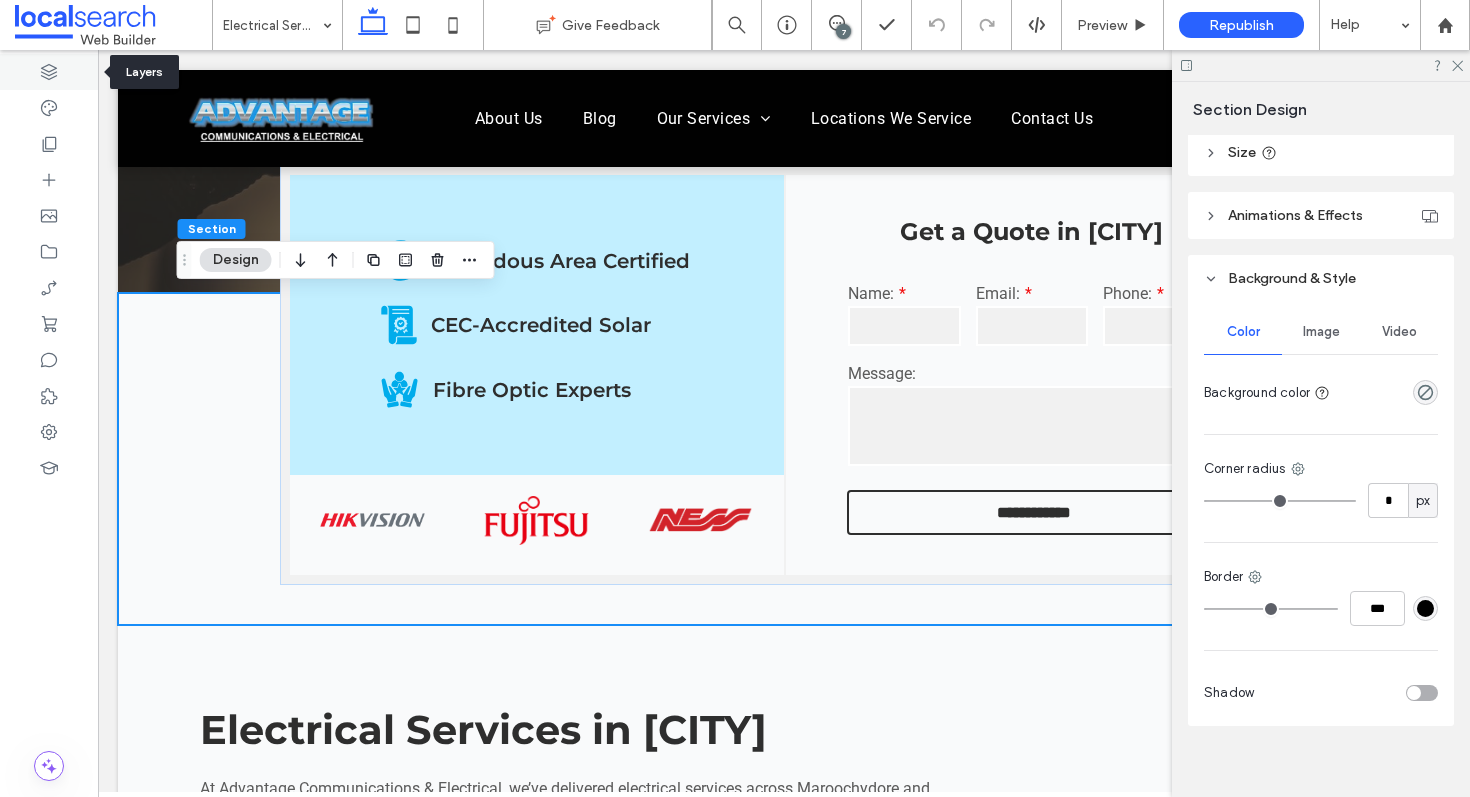 click at bounding box center (49, 72) 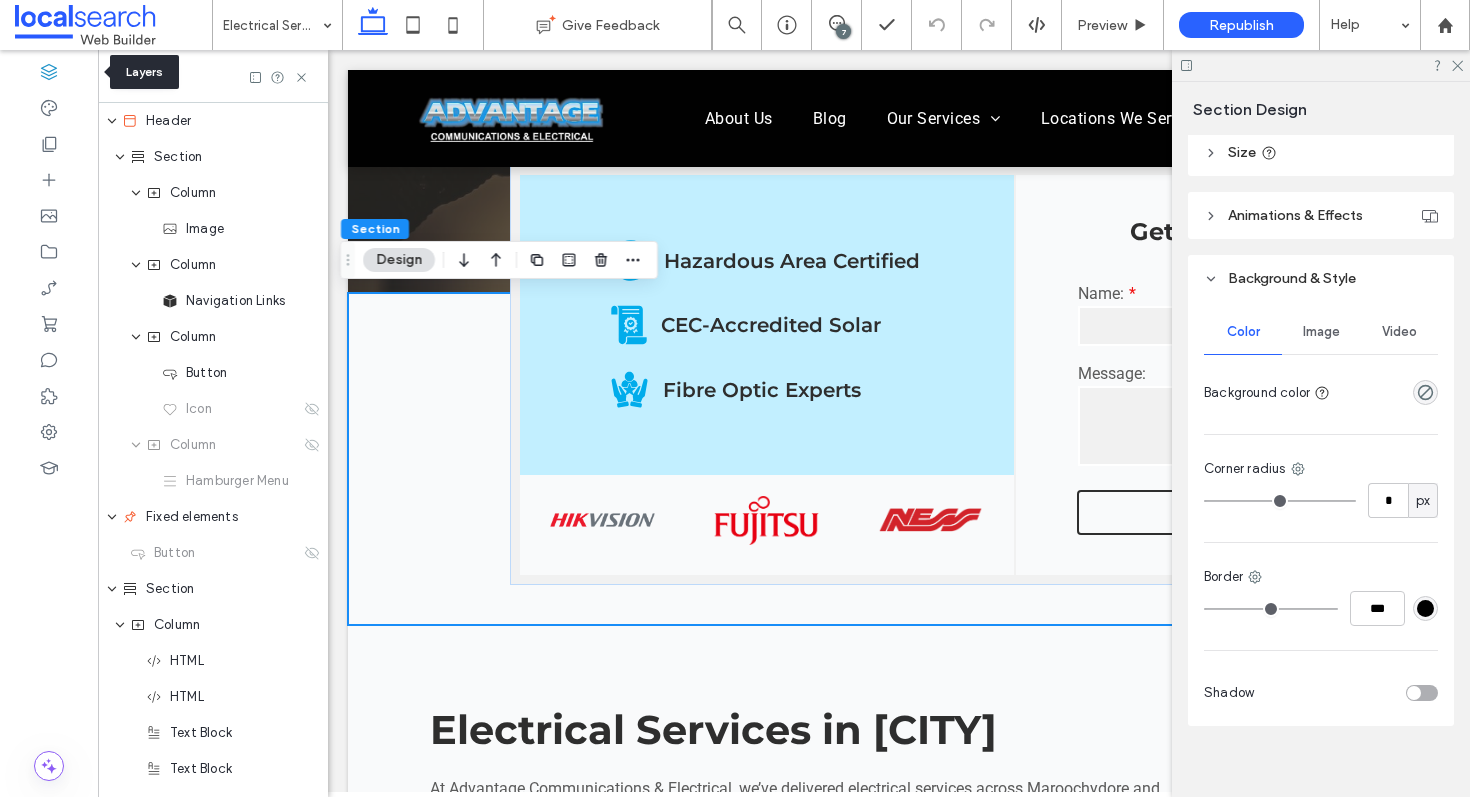 click on "Section" at bounding box center (171, 913) 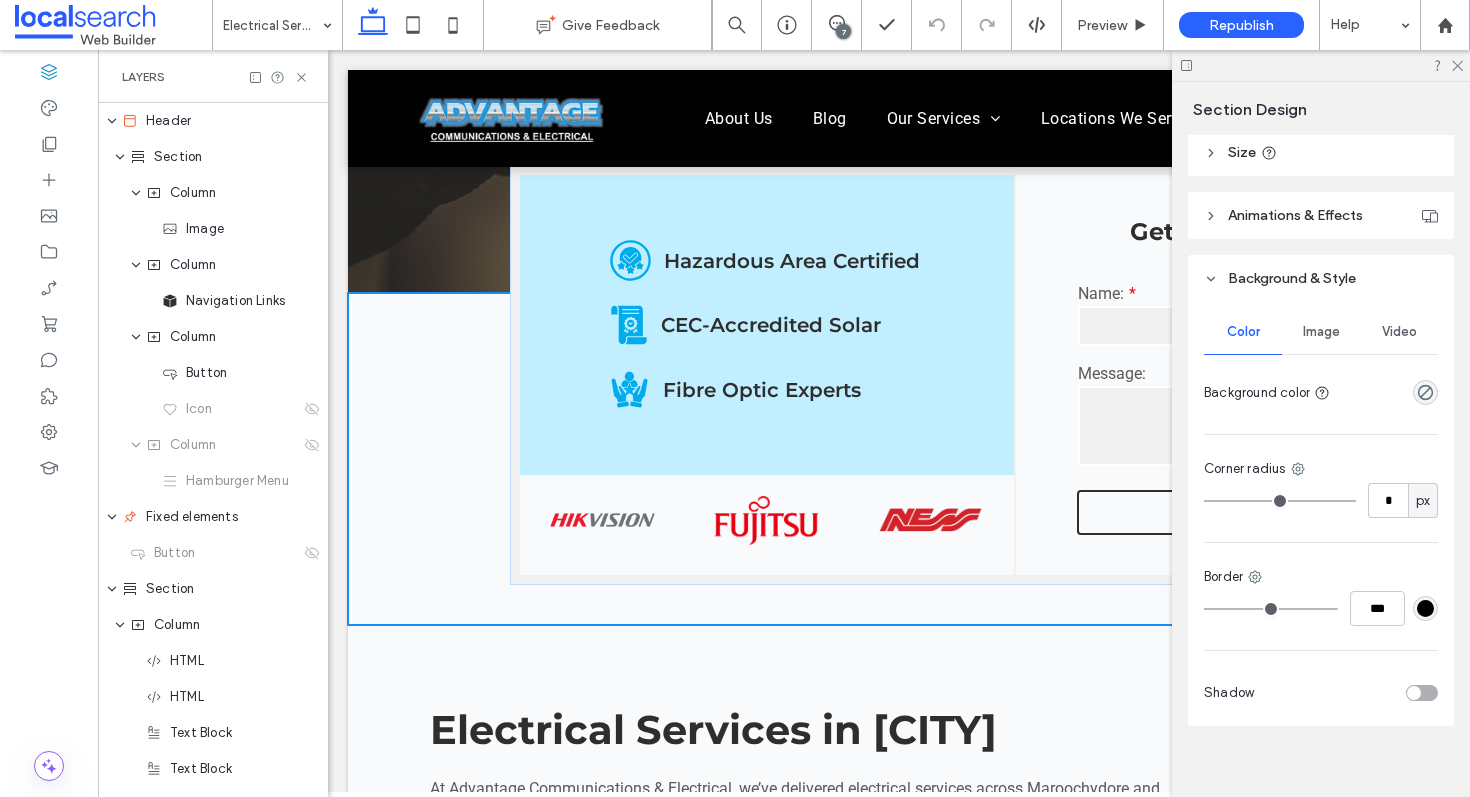 scroll, scrollTop: 0, scrollLeft: 528, axis: horizontal 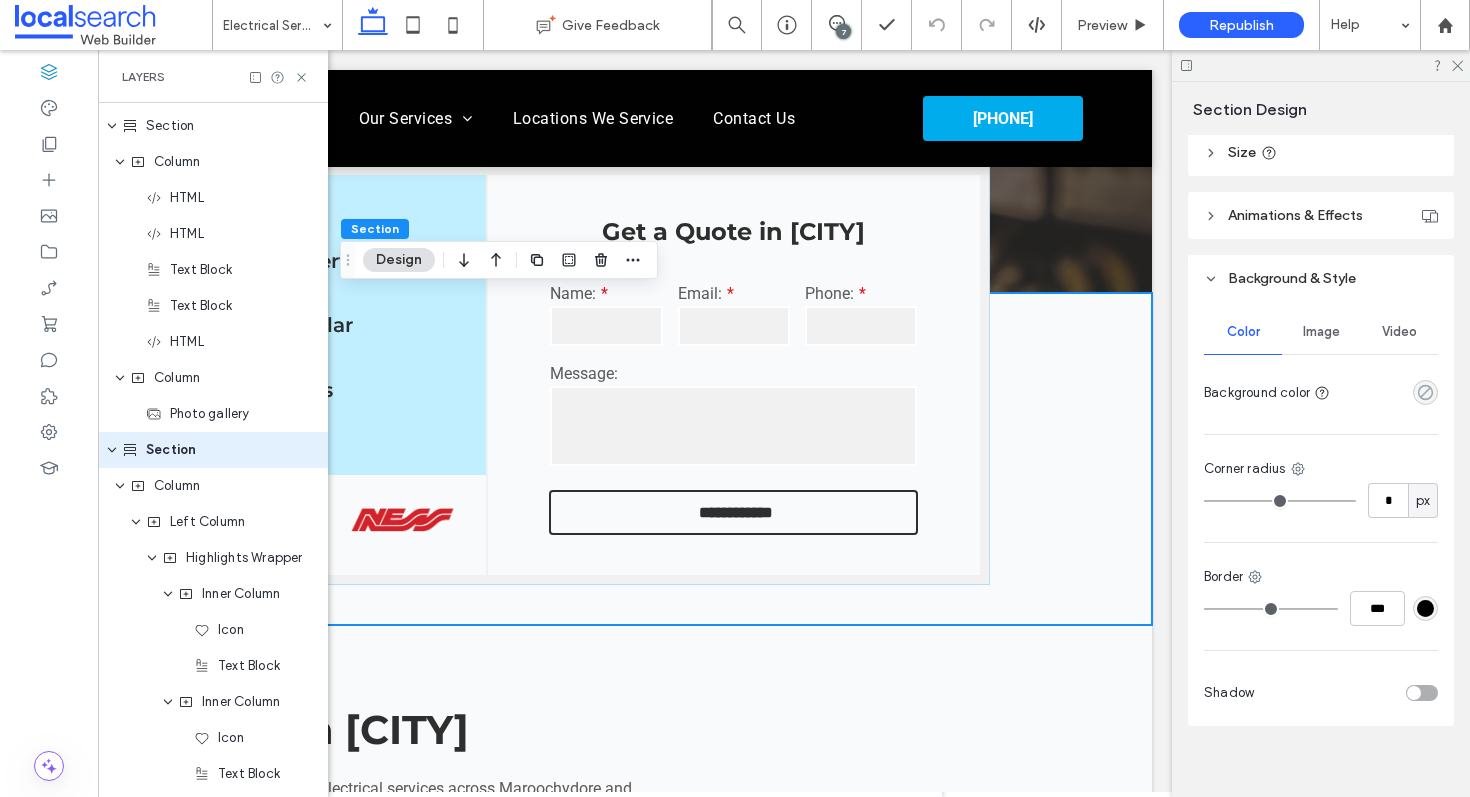 click 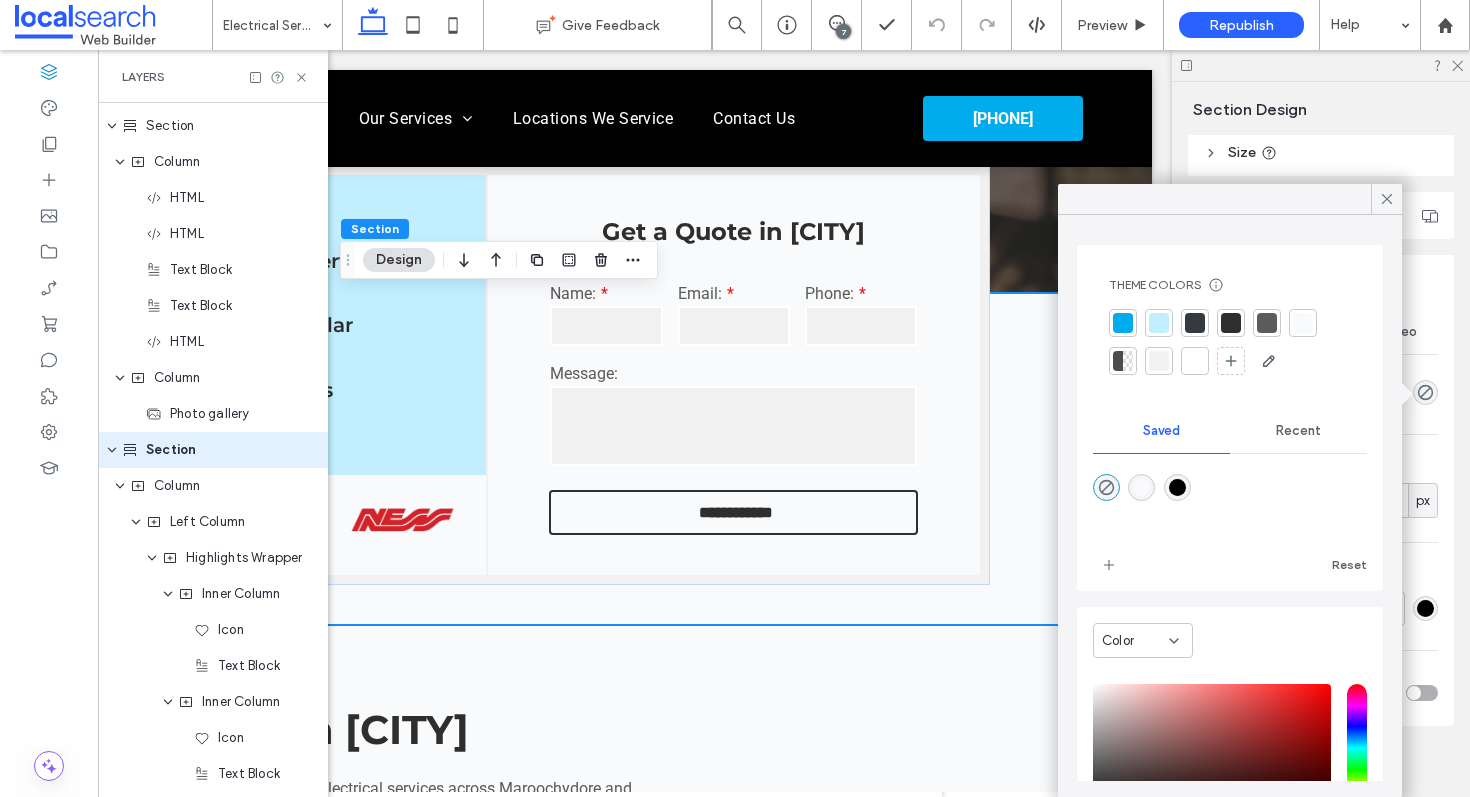 scroll, scrollTop: 0, scrollLeft: 0, axis: both 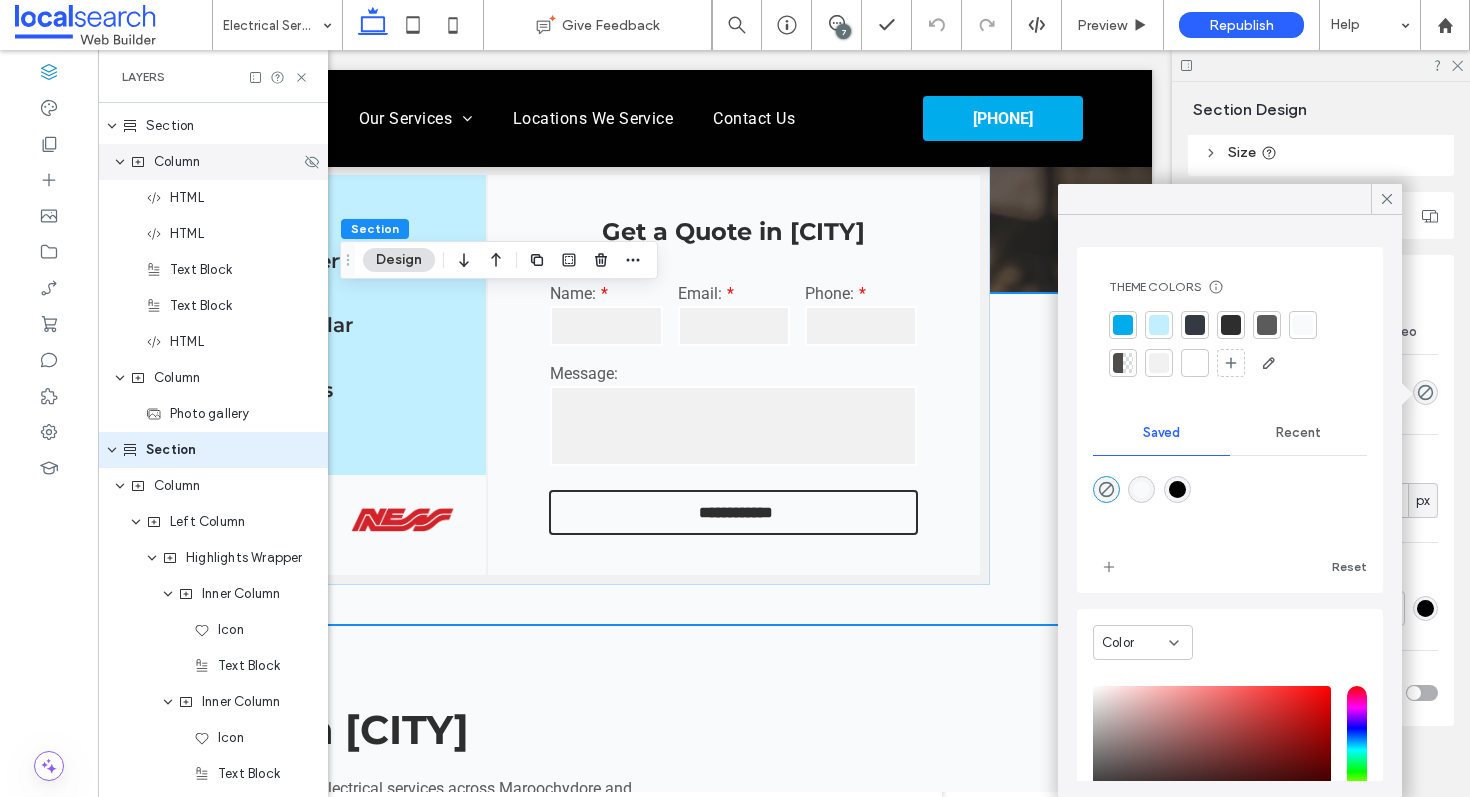 click on "Column" at bounding box center [215, 162] 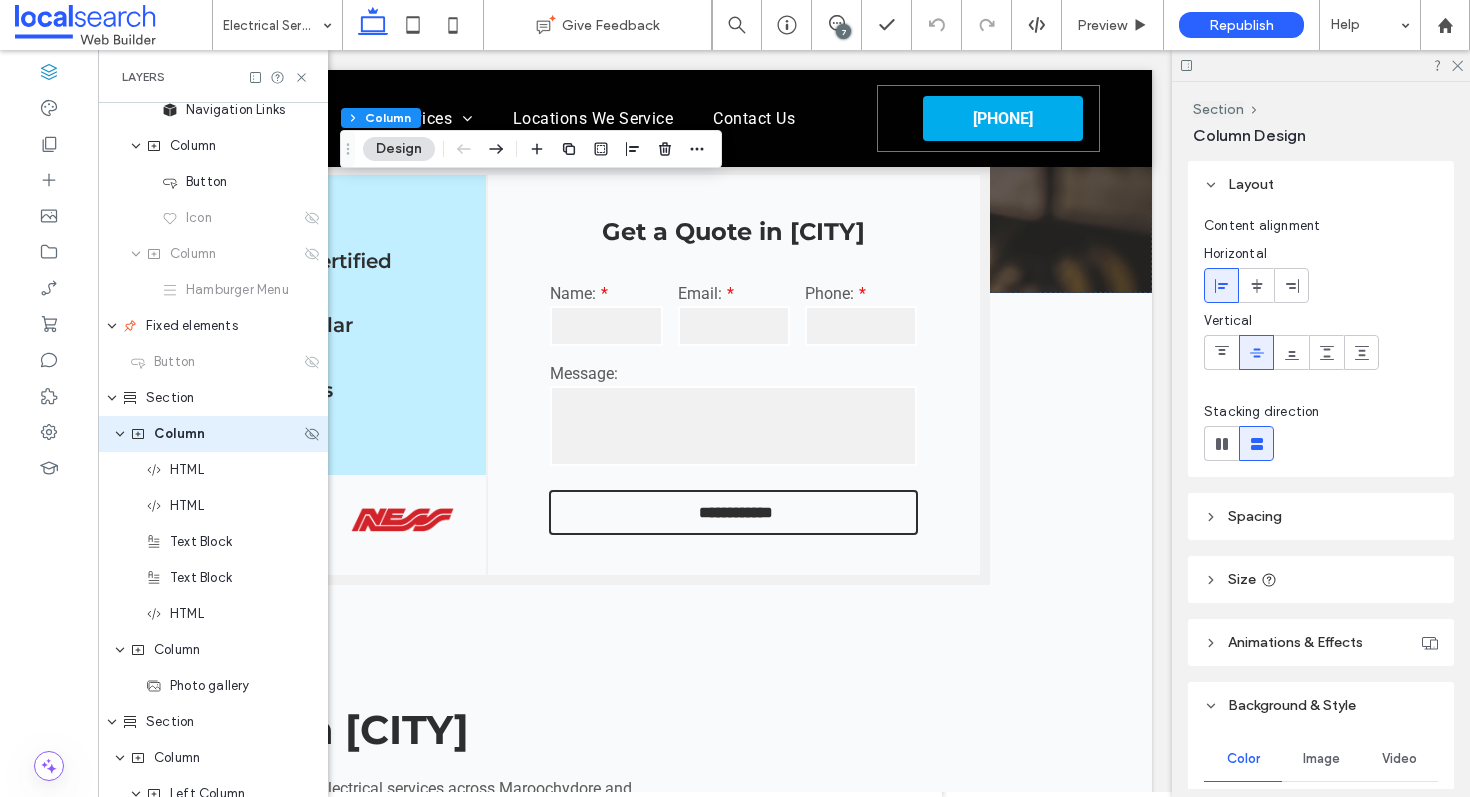 scroll, scrollTop: 175, scrollLeft: 0, axis: vertical 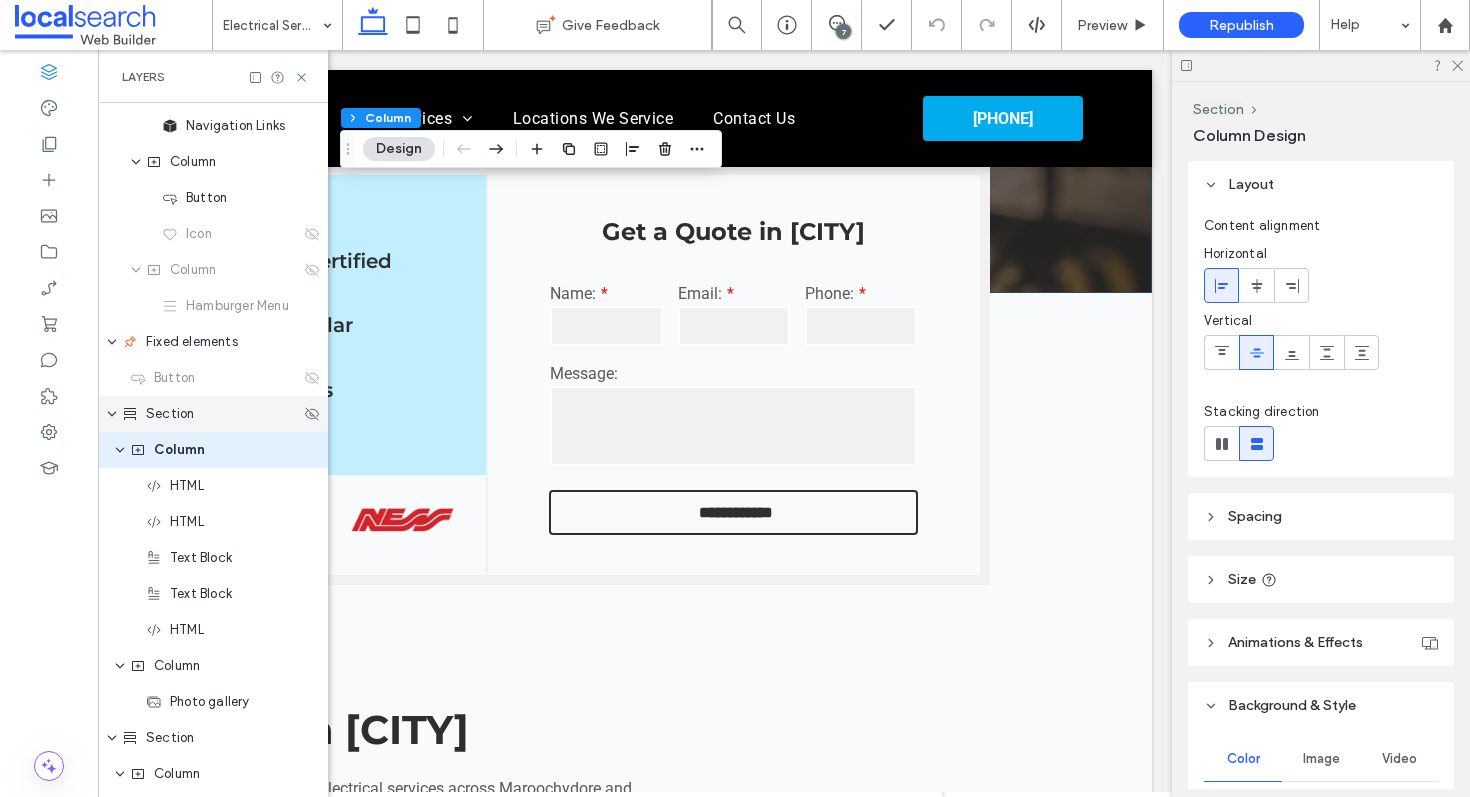 click on "Section" at bounding box center (170, 414) 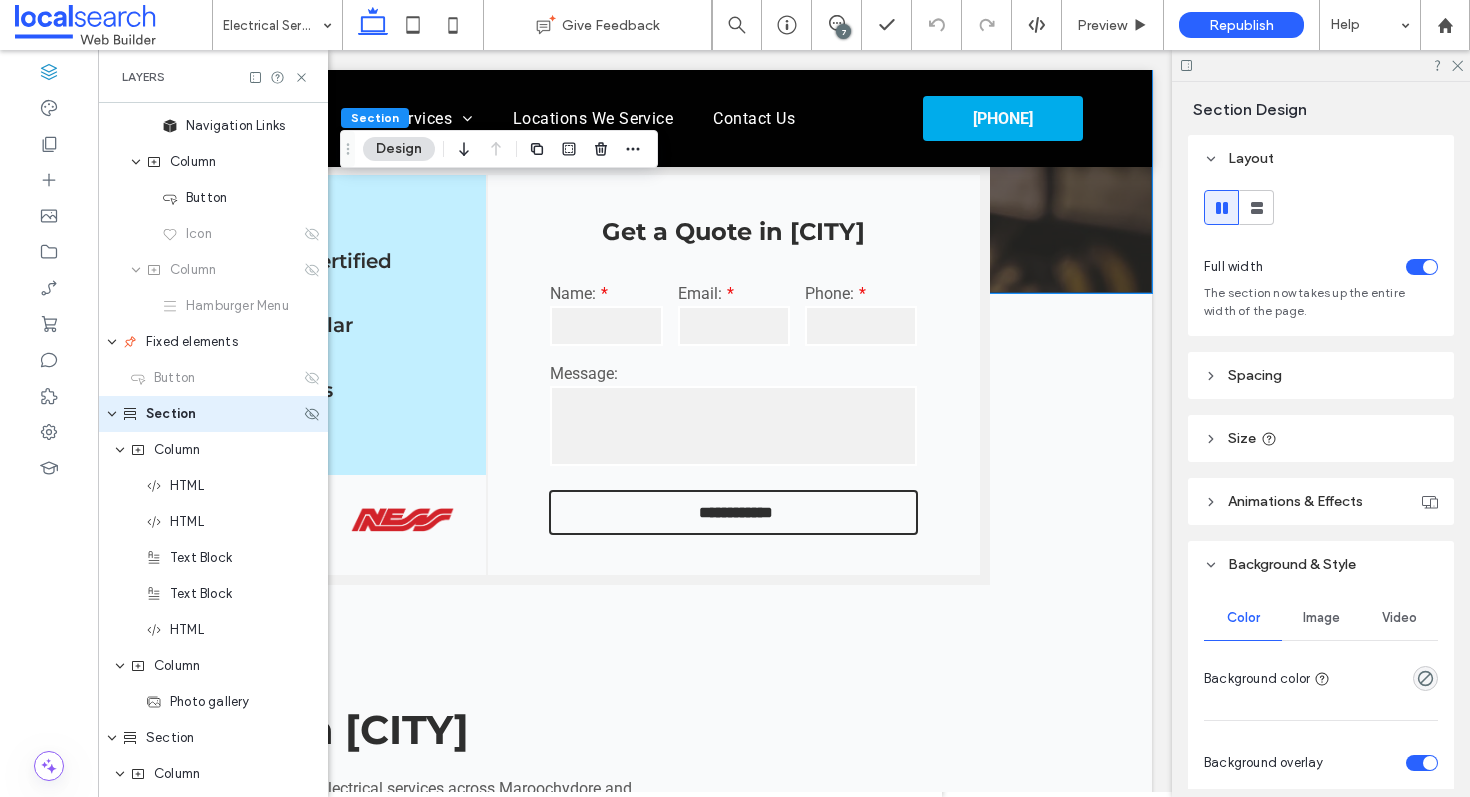 scroll, scrollTop: 139, scrollLeft: 0, axis: vertical 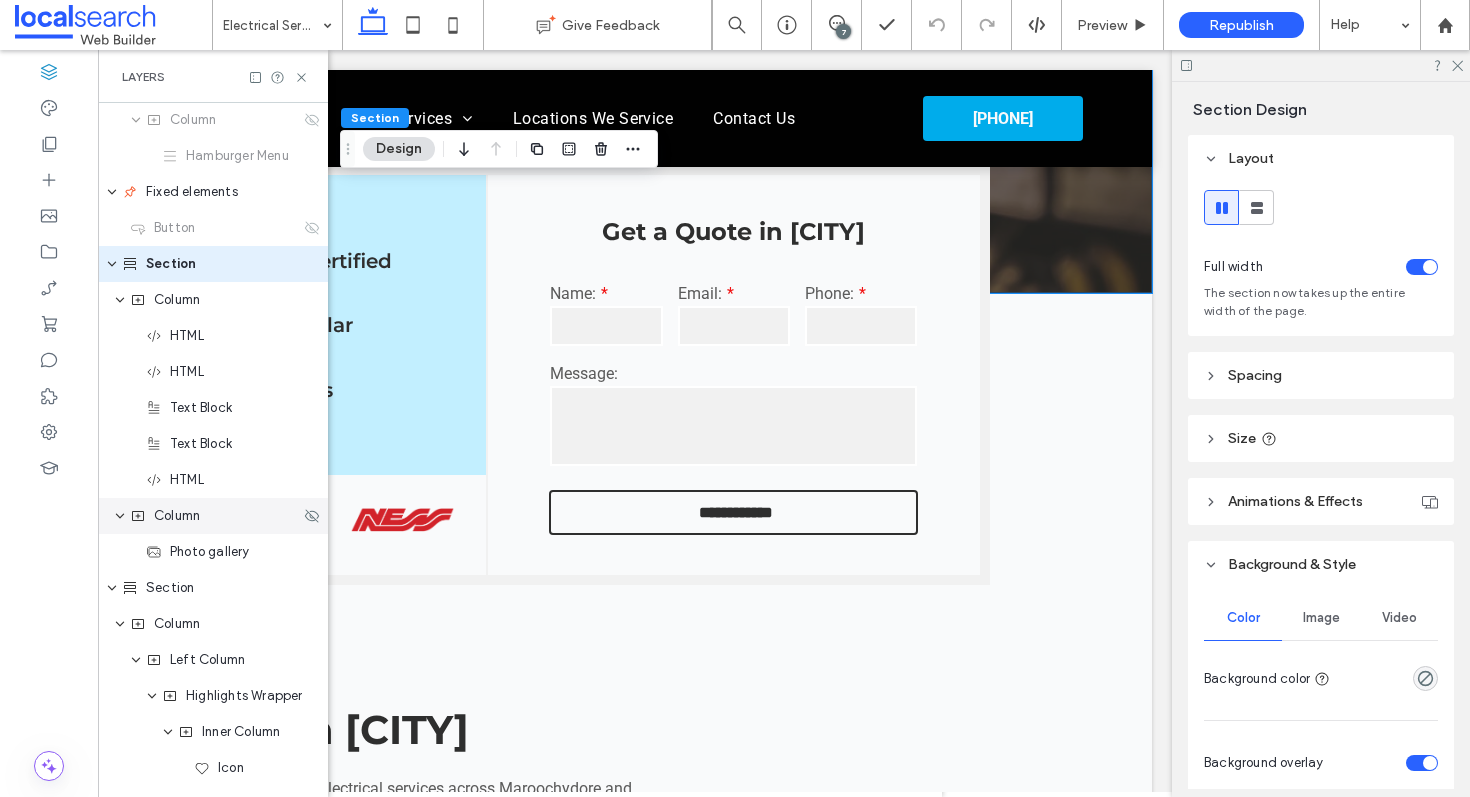 click on "Column" at bounding box center (215, 516) 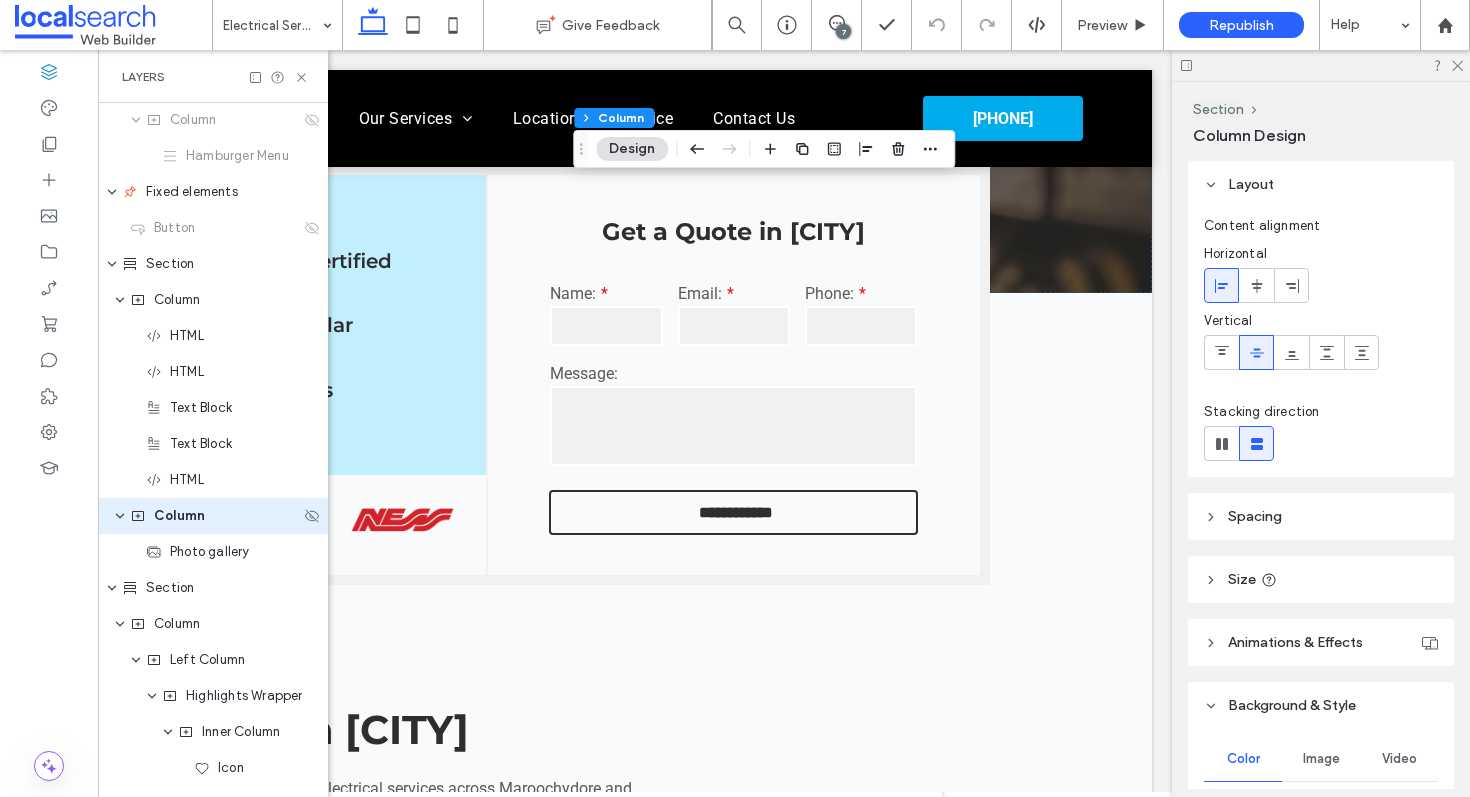 scroll, scrollTop: 391, scrollLeft: 0, axis: vertical 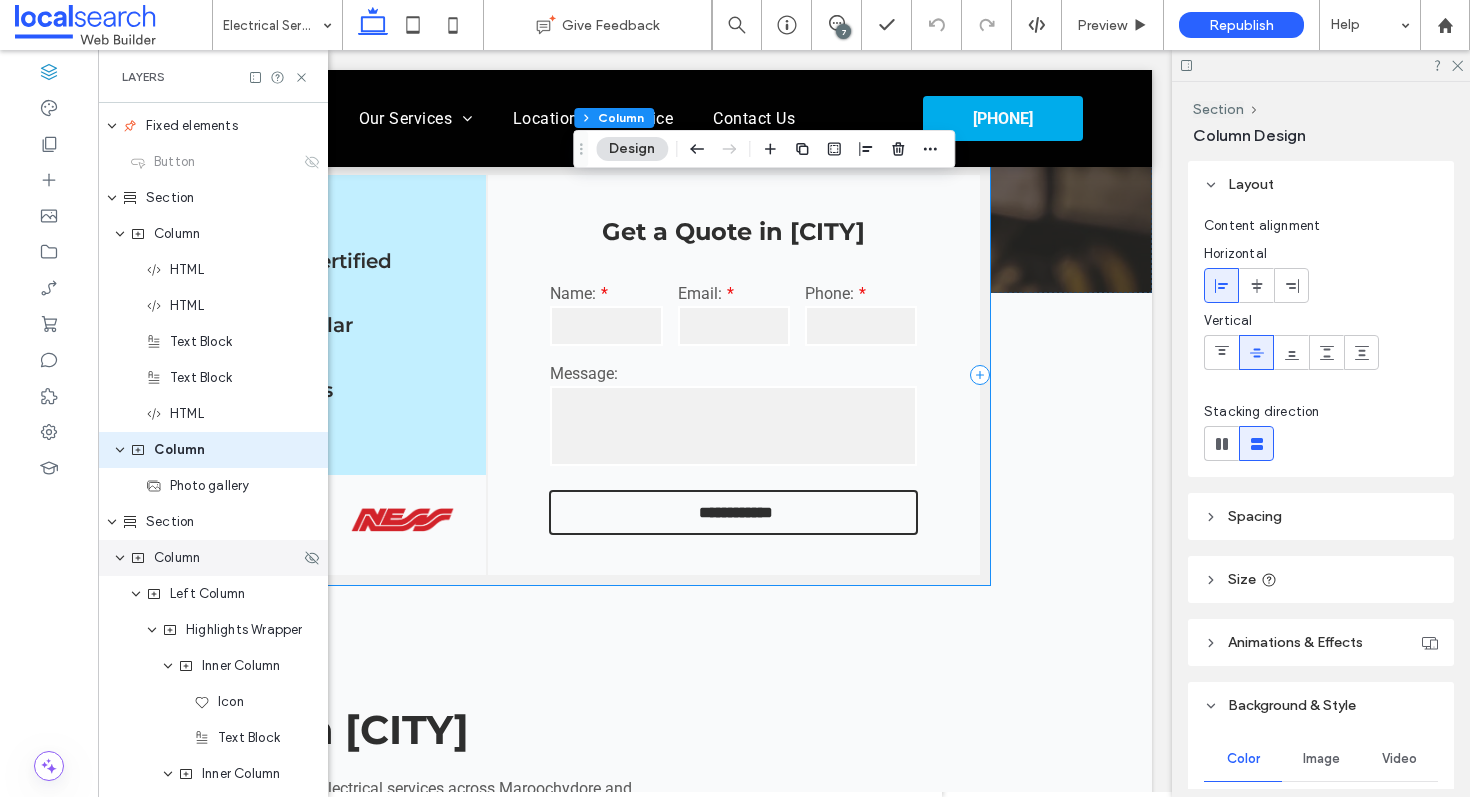 click on "Column" at bounding box center [177, 558] 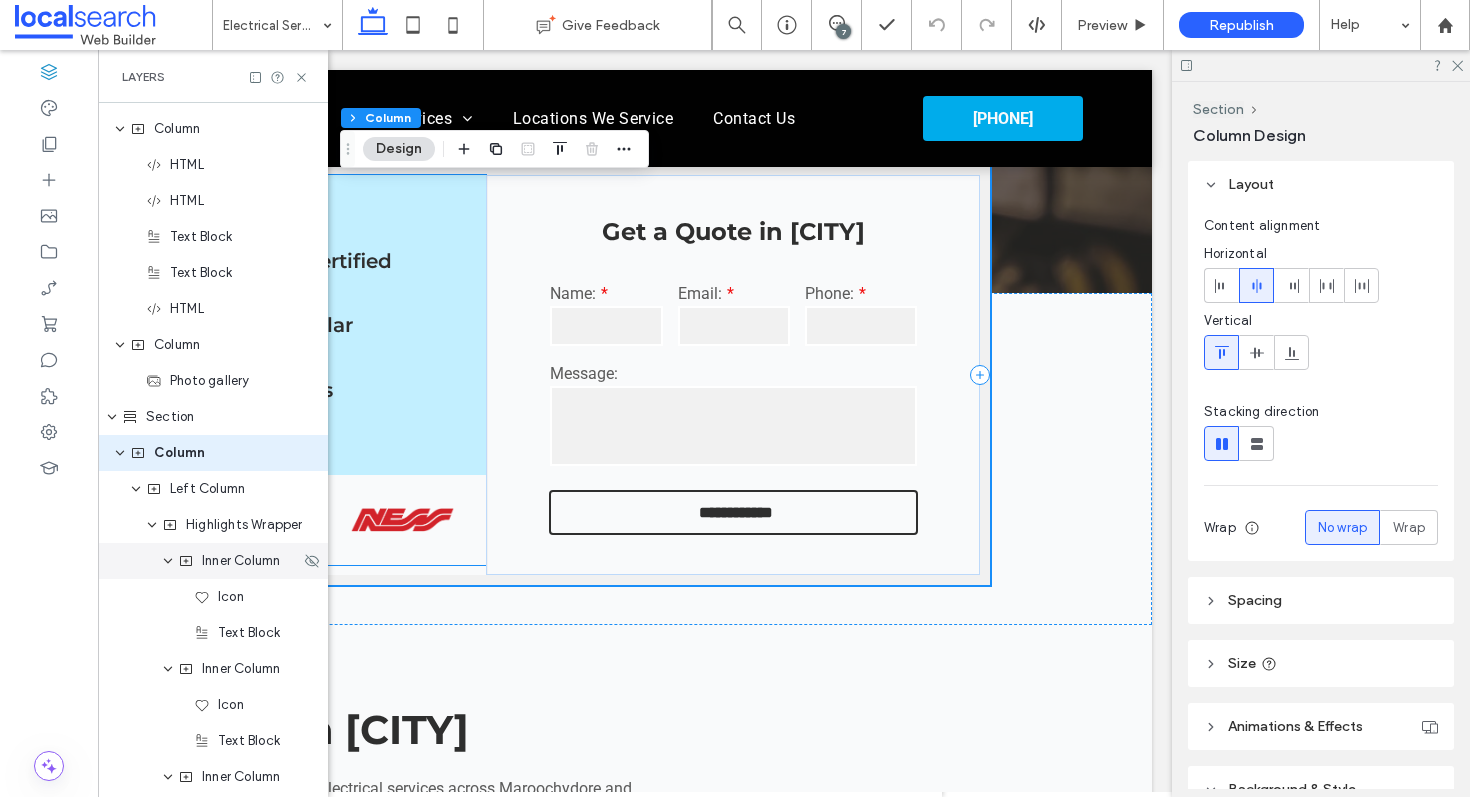 scroll, scrollTop: 499, scrollLeft: 0, axis: vertical 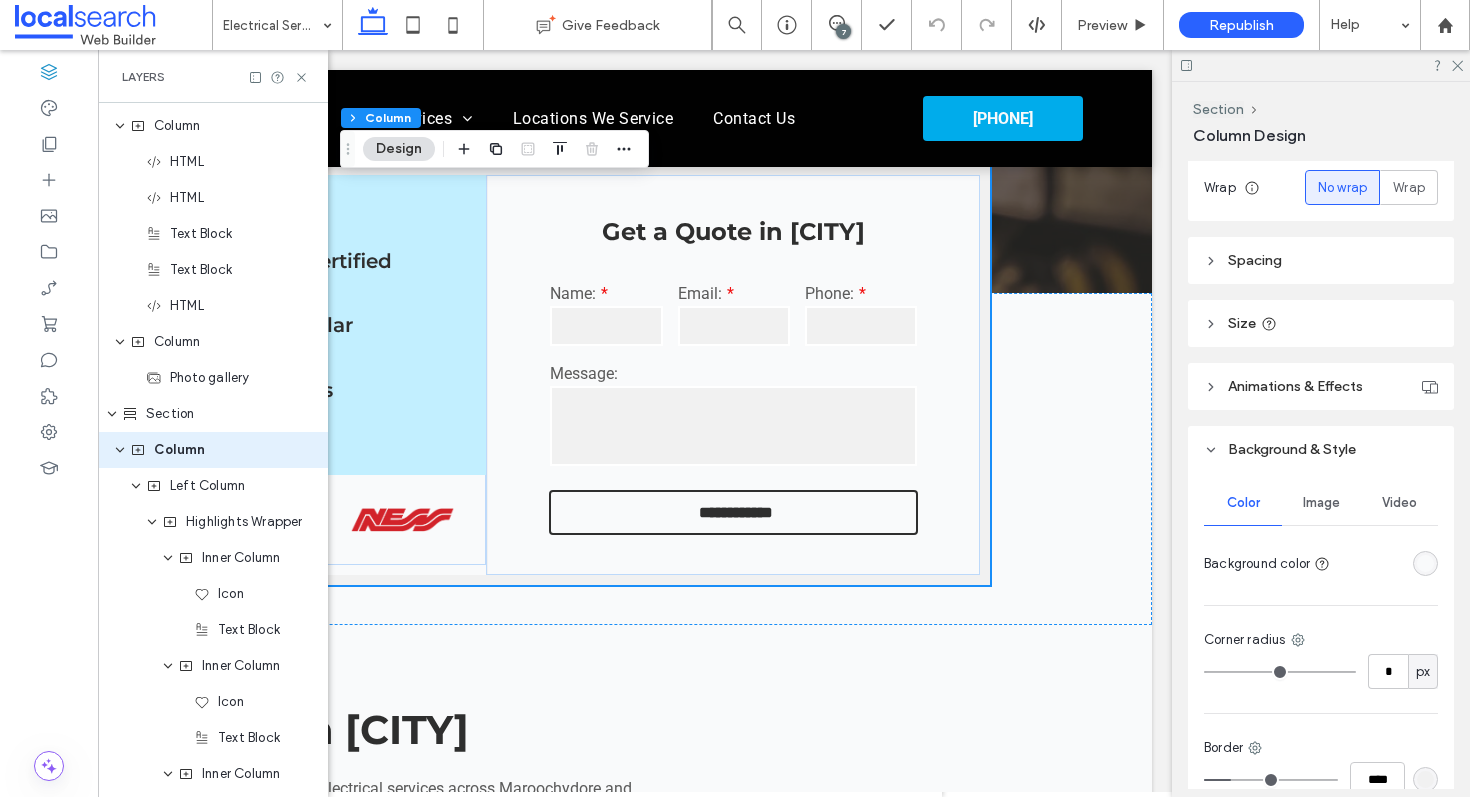 click at bounding box center [1425, 563] 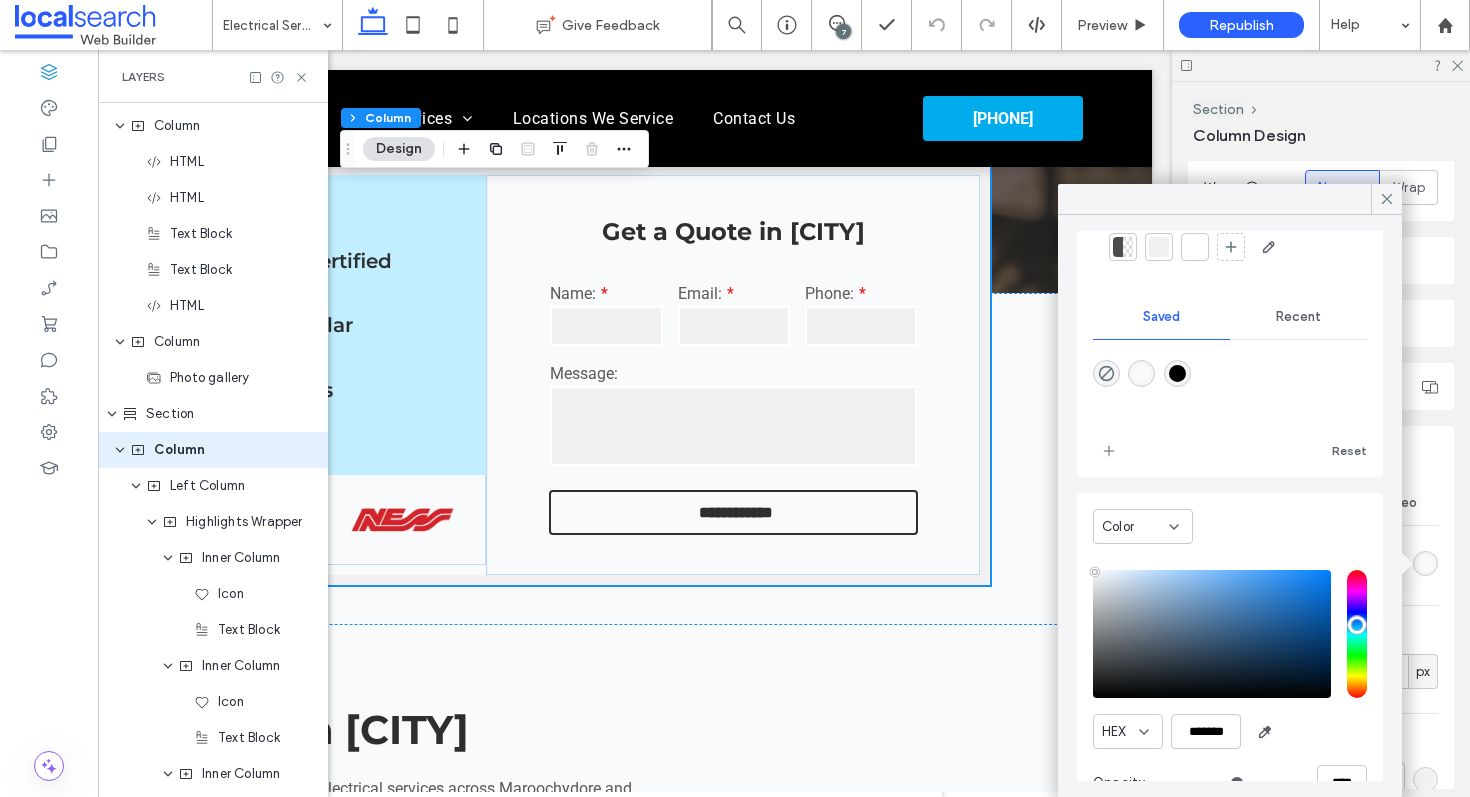 scroll, scrollTop: 163, scrollLeft: 0, axis: vertical 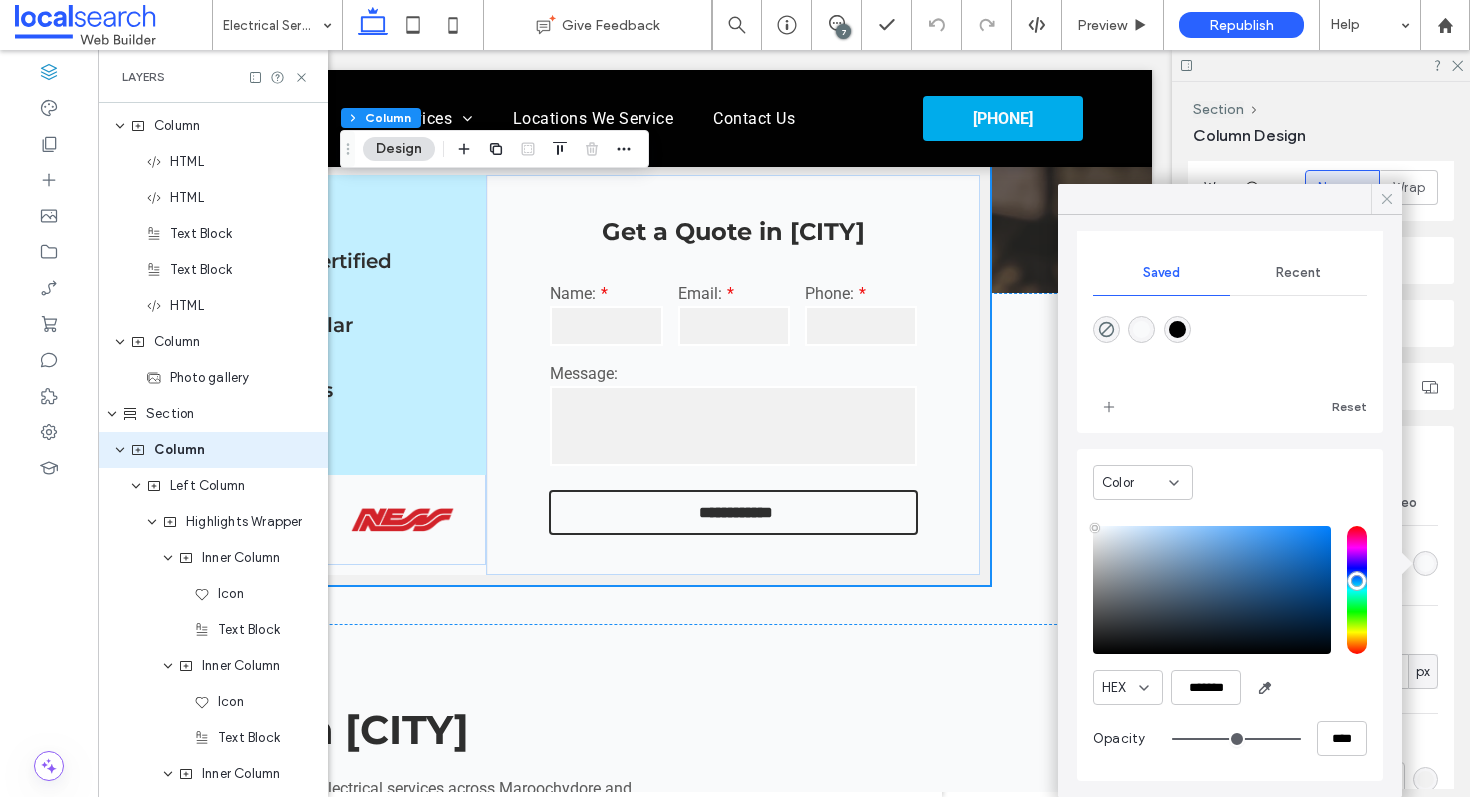 click 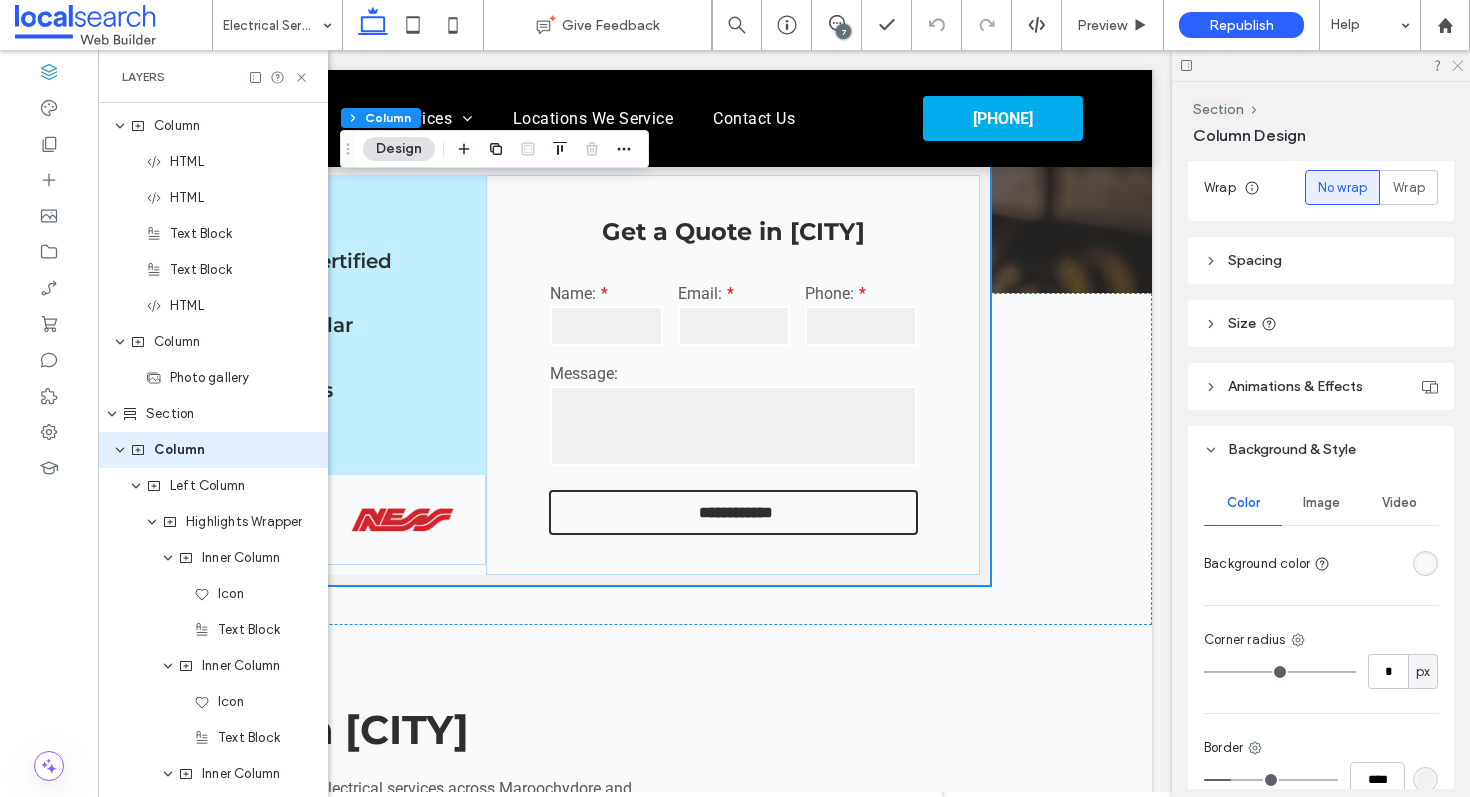 click 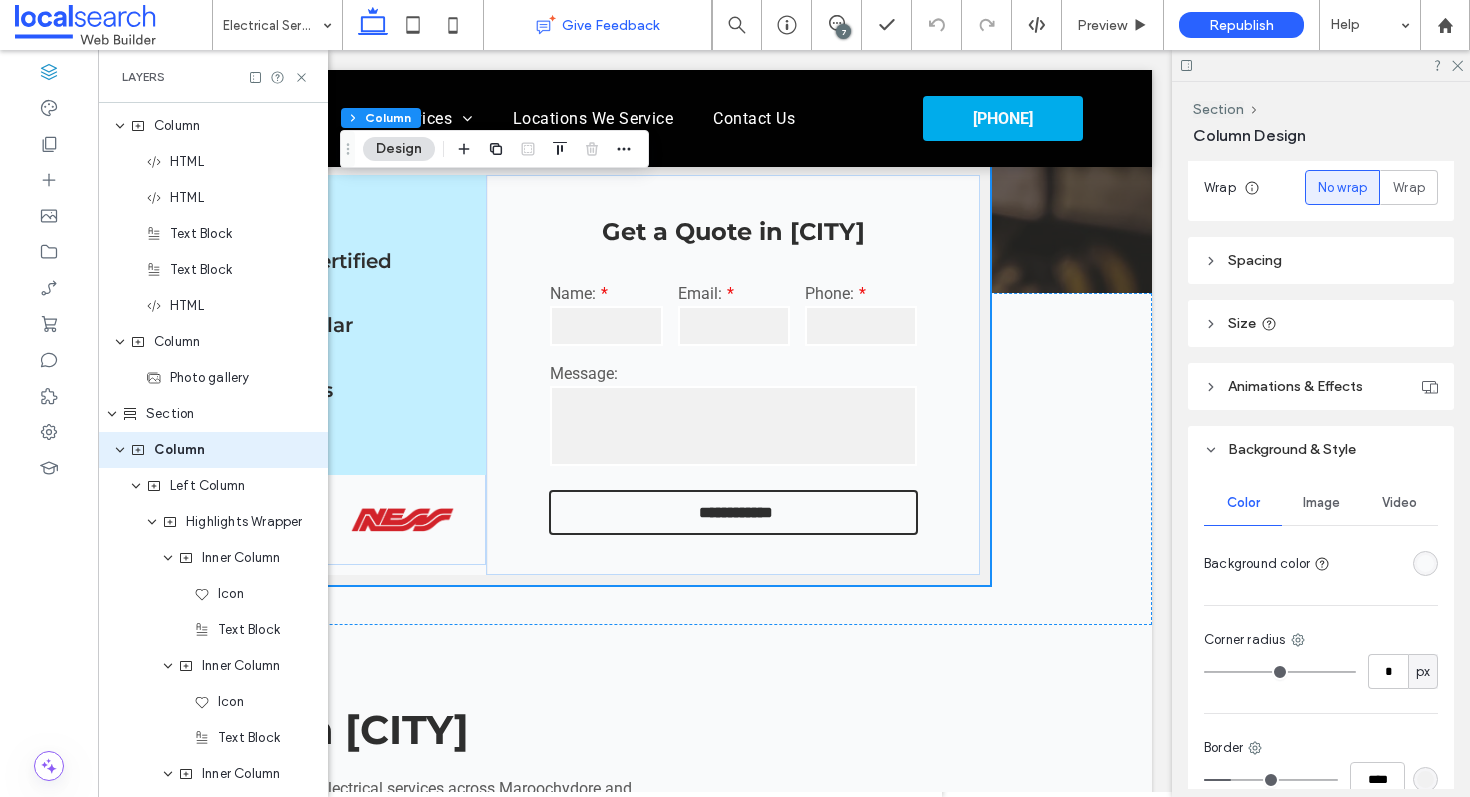scroll, scrollTop: 0, scrollLeft: 230, axis: horizontal 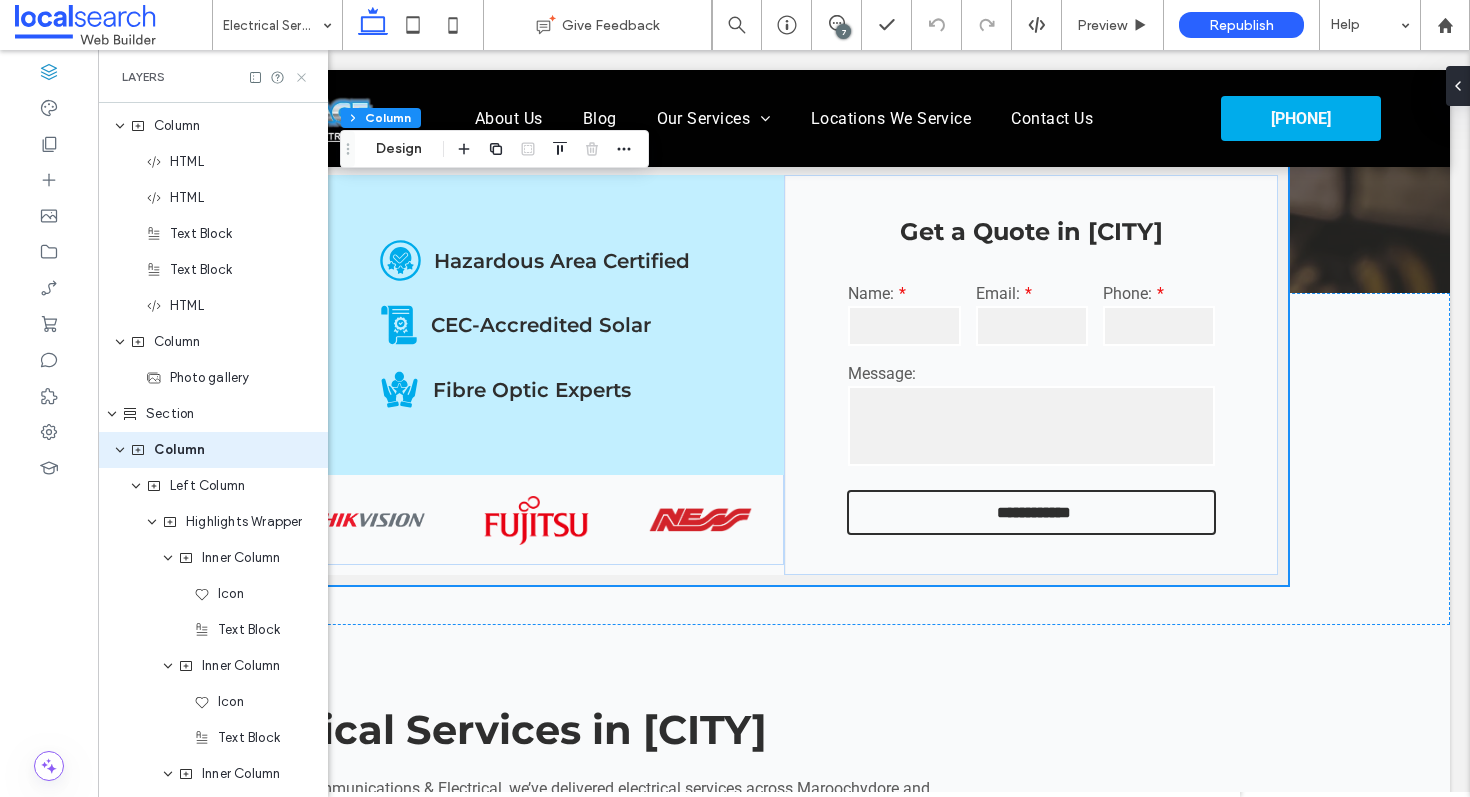 click 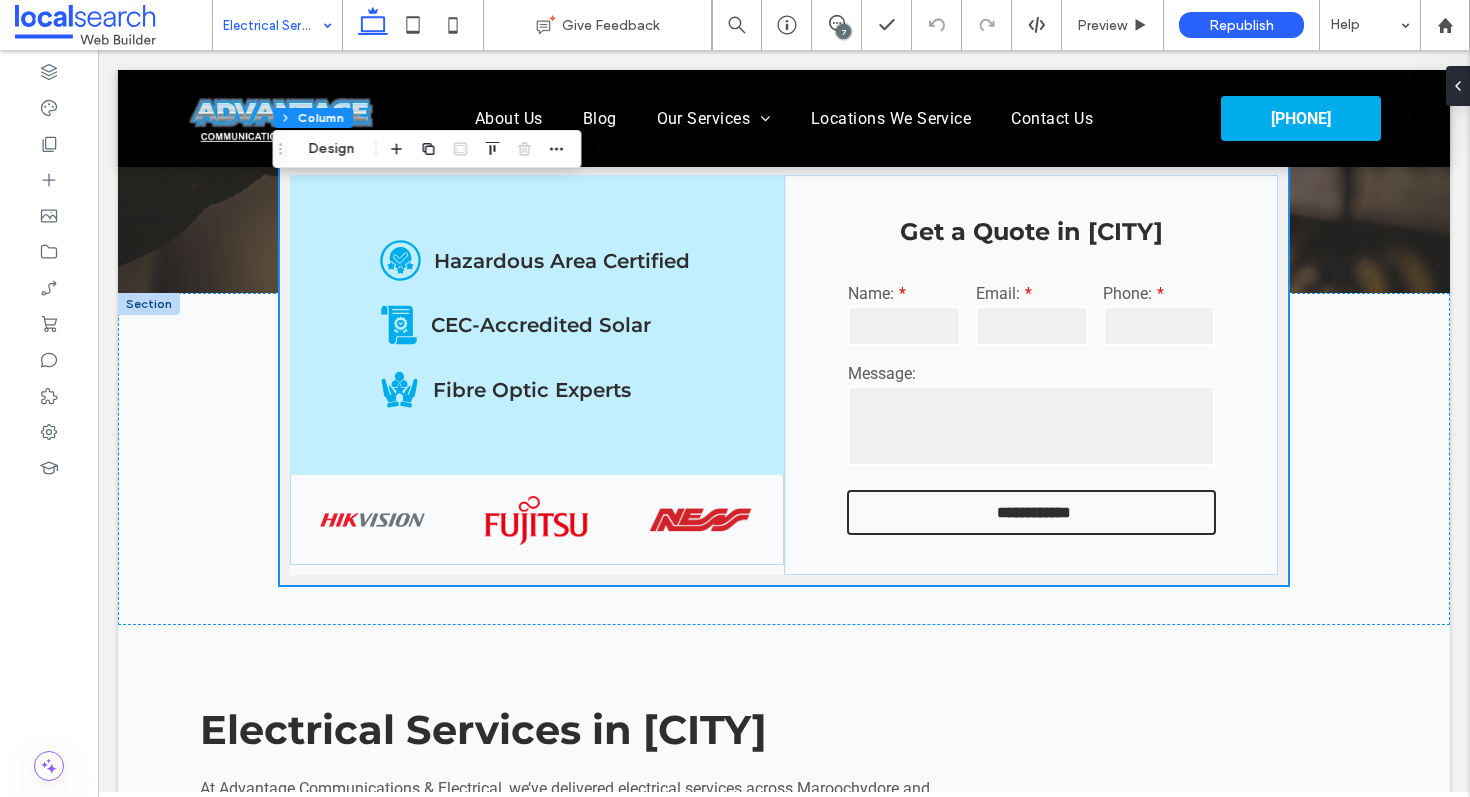 scroll, scrollTop: 0, scrollLeft: 0, axis: both 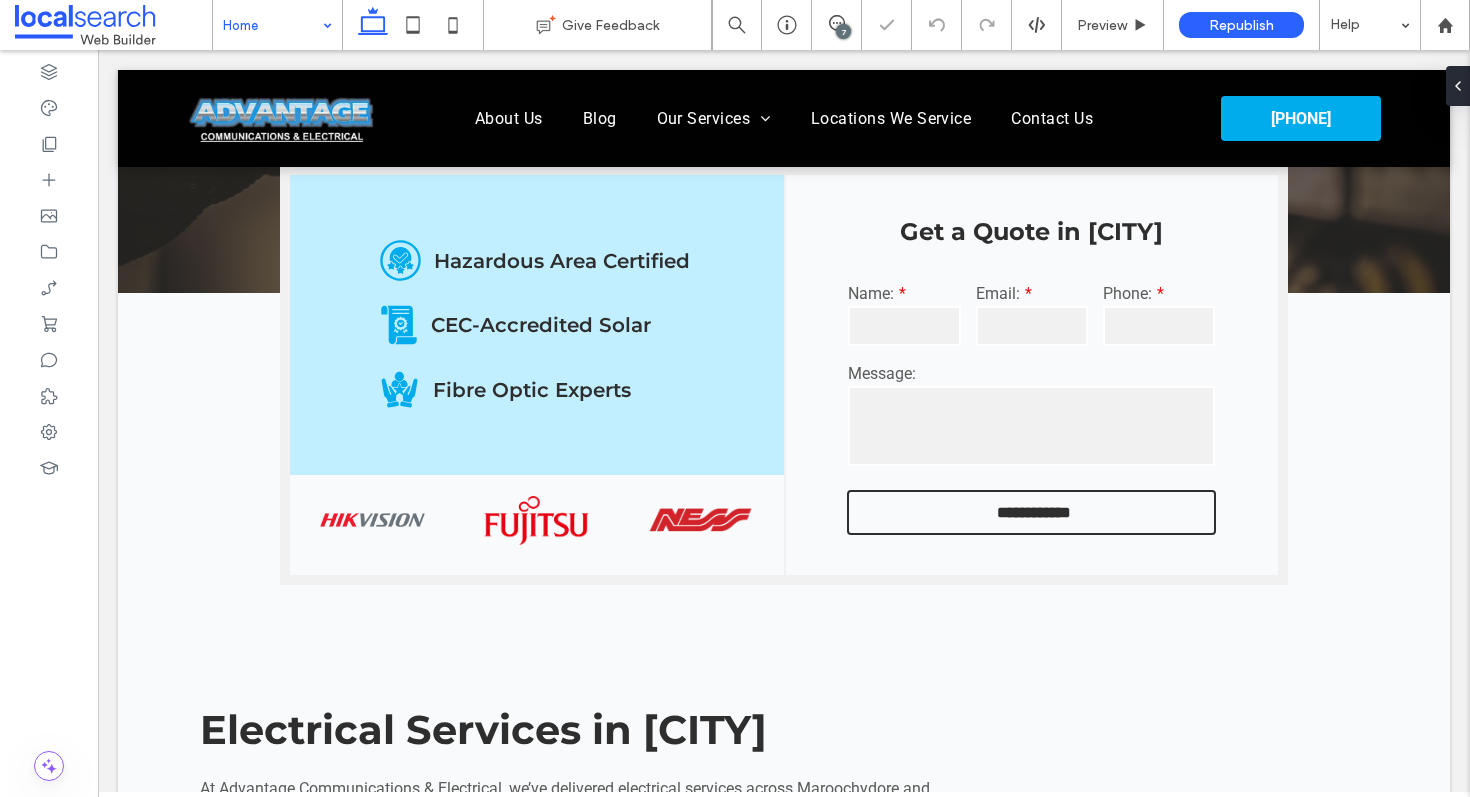 click at bounding box center [272, 25] 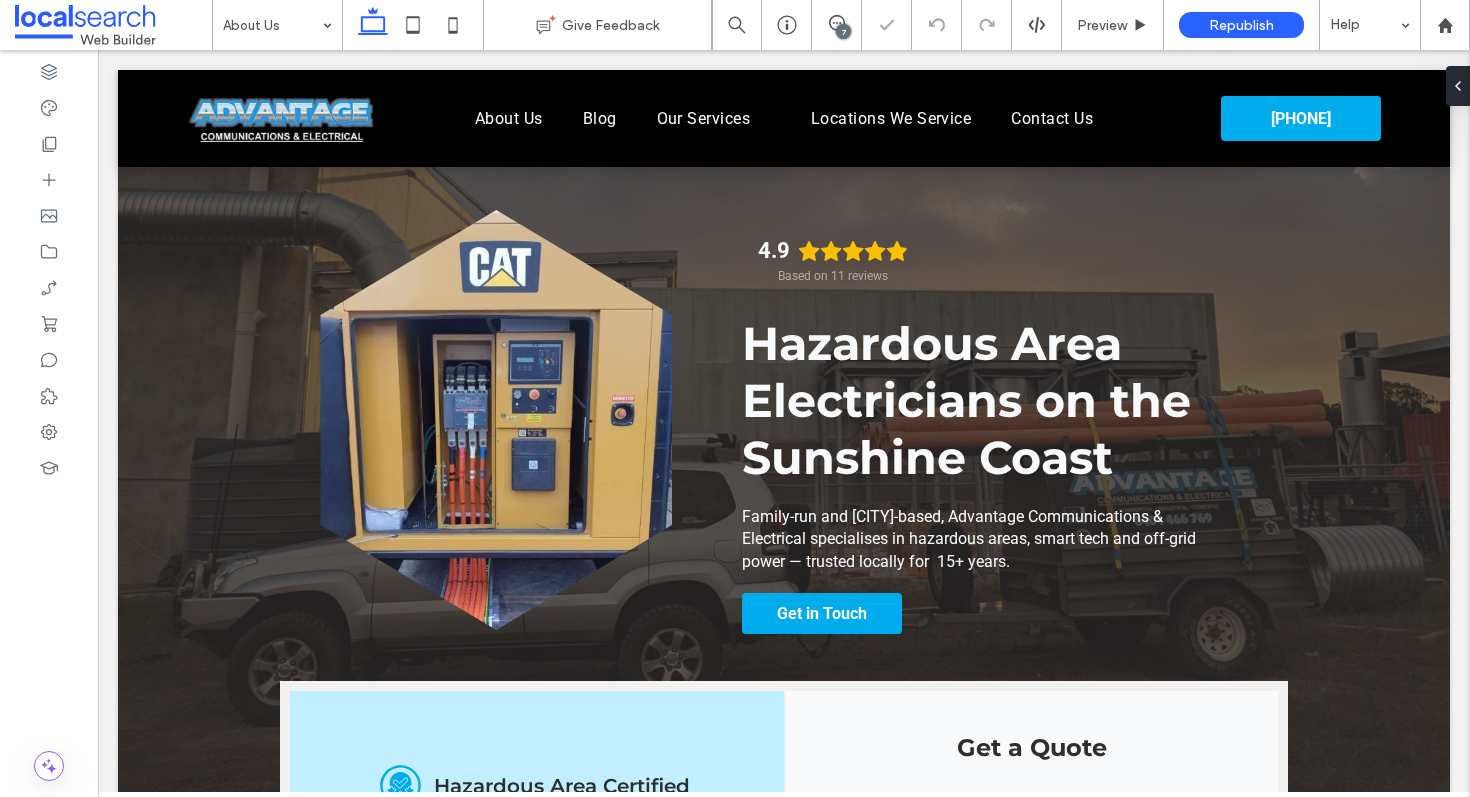 scroll, scrollTop: 0, scrollLeft: 0, axis: both 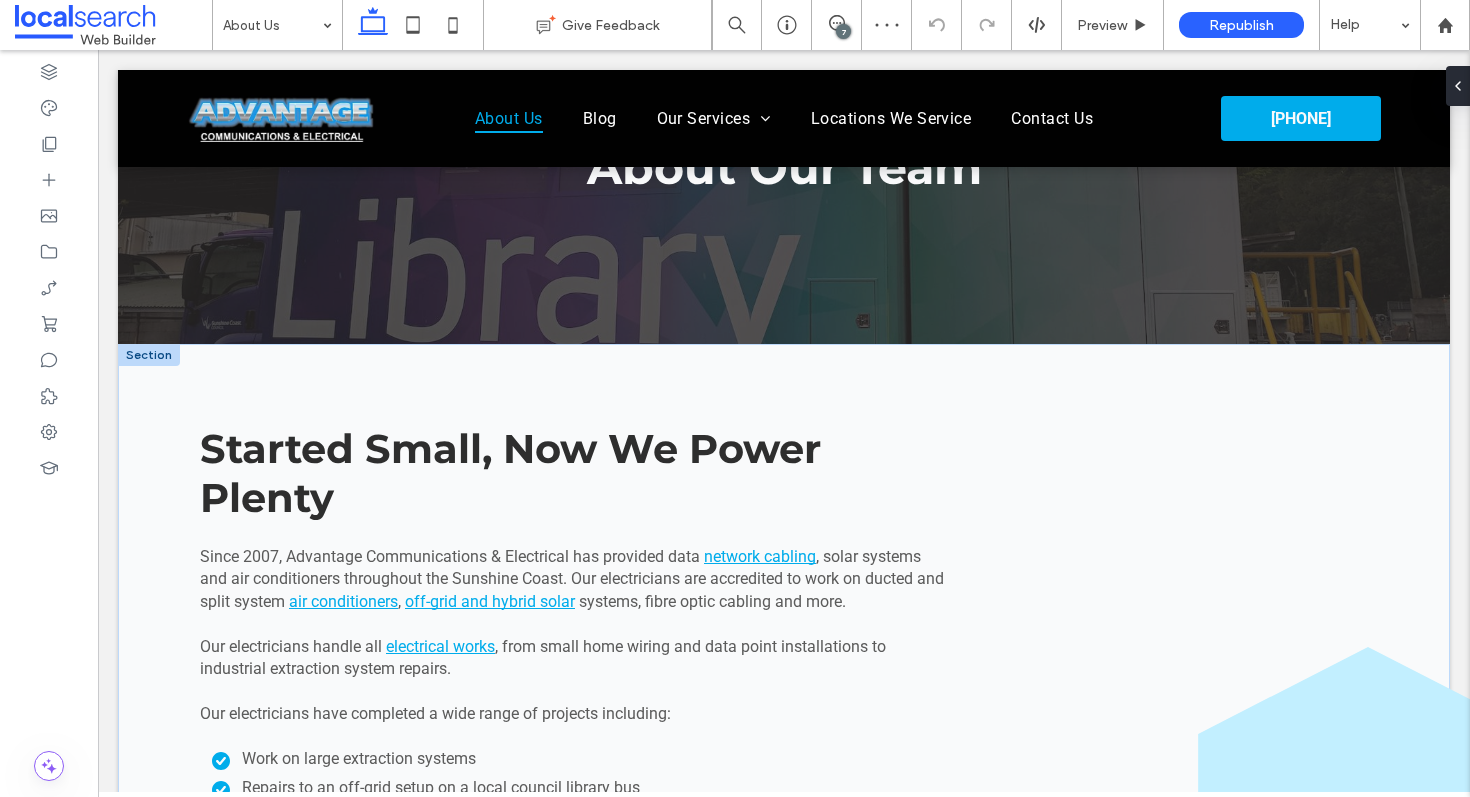 click at bounding box center (149, 355) 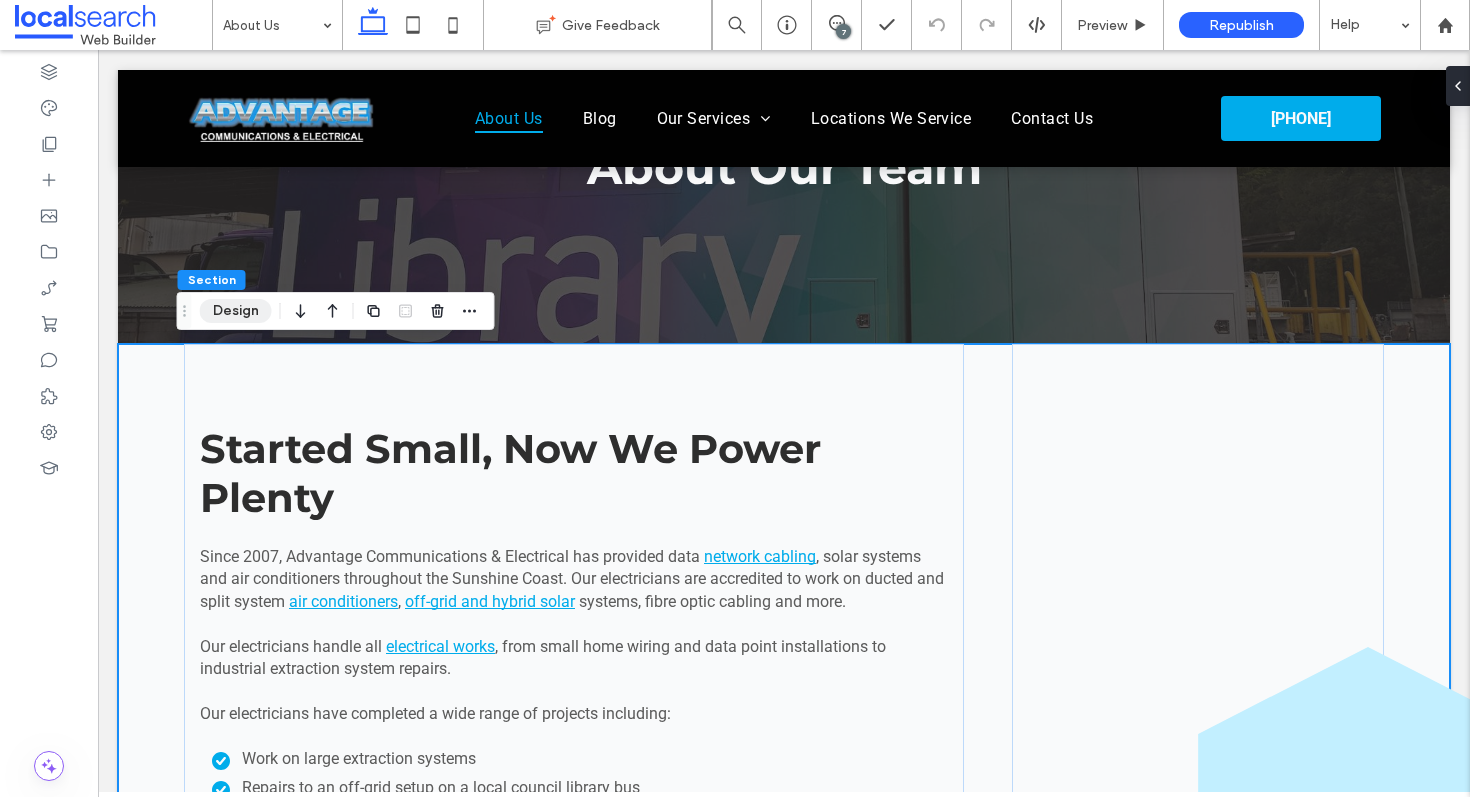 click on "Design" at bounding box center [236, 311] 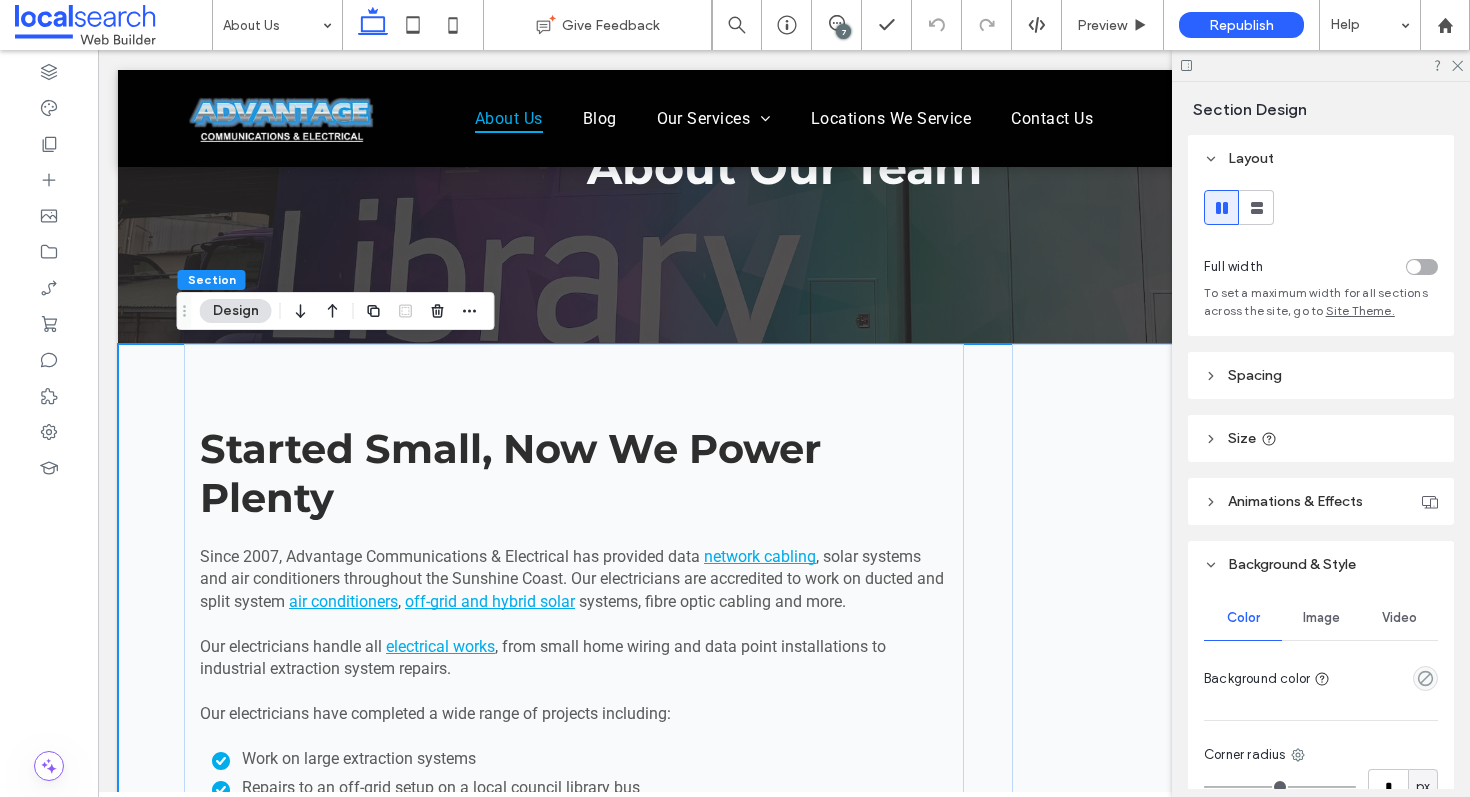 scroll, scrollTop: 27, scrollLeft: 0, axis: vertical 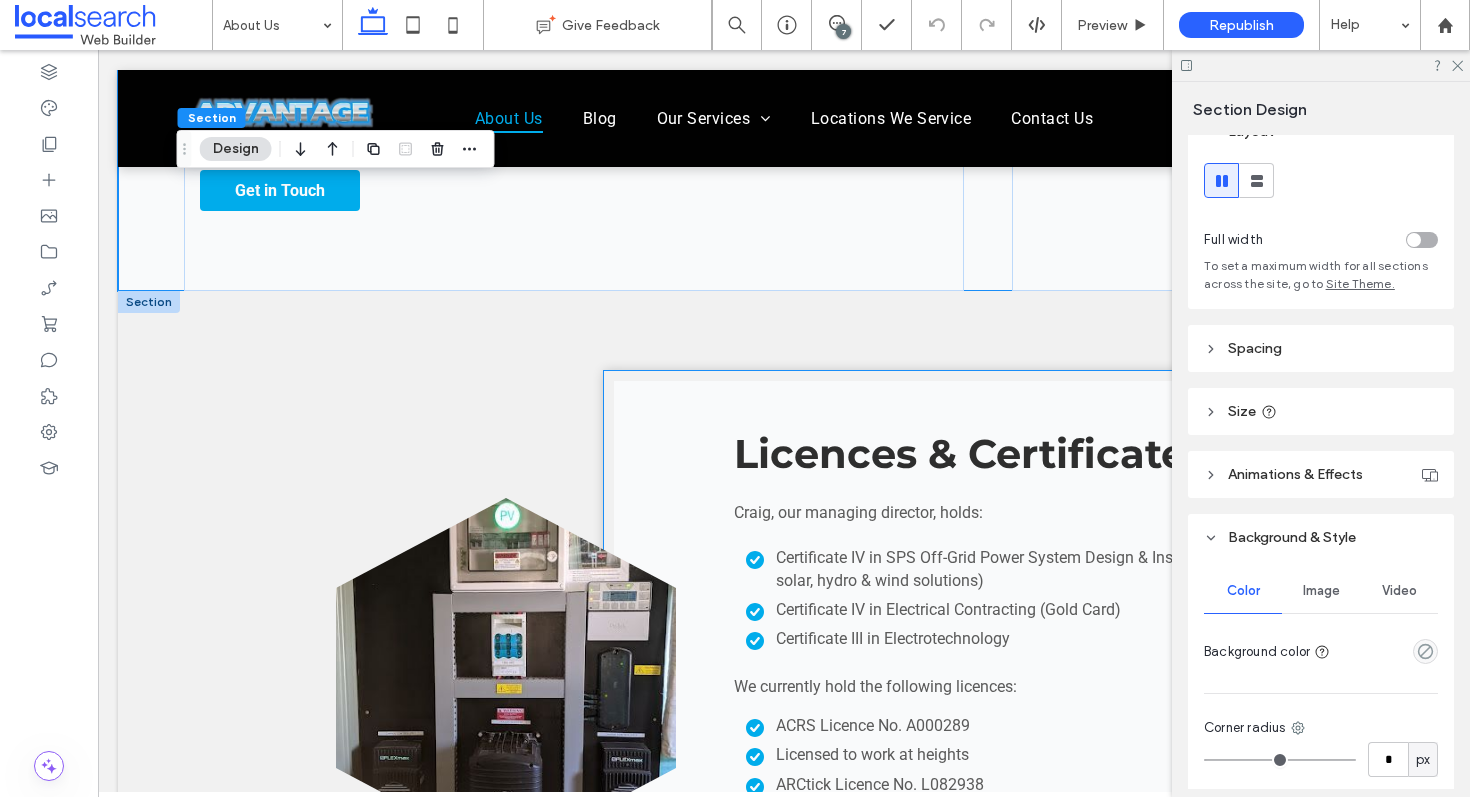 click on "Licences & Certificates
Craig, our managing director, holds:   Certificate IV in SPS Off-Grid Power System Design & Installation (includes solar, hydro & wind solutions) Certificate IV in Electrical Contracting (Gold Card) Certificate III in Electrotechnology
We currently hold the following licences:   ACRS Licence No. A000289 Licensed to work at heights ARCtick Licence No. L082938 Electrical Contractor Licence No. 82093 Clean Energy Council Licence No. A7798165
Get in Touch" at bounding box center [994, 677] 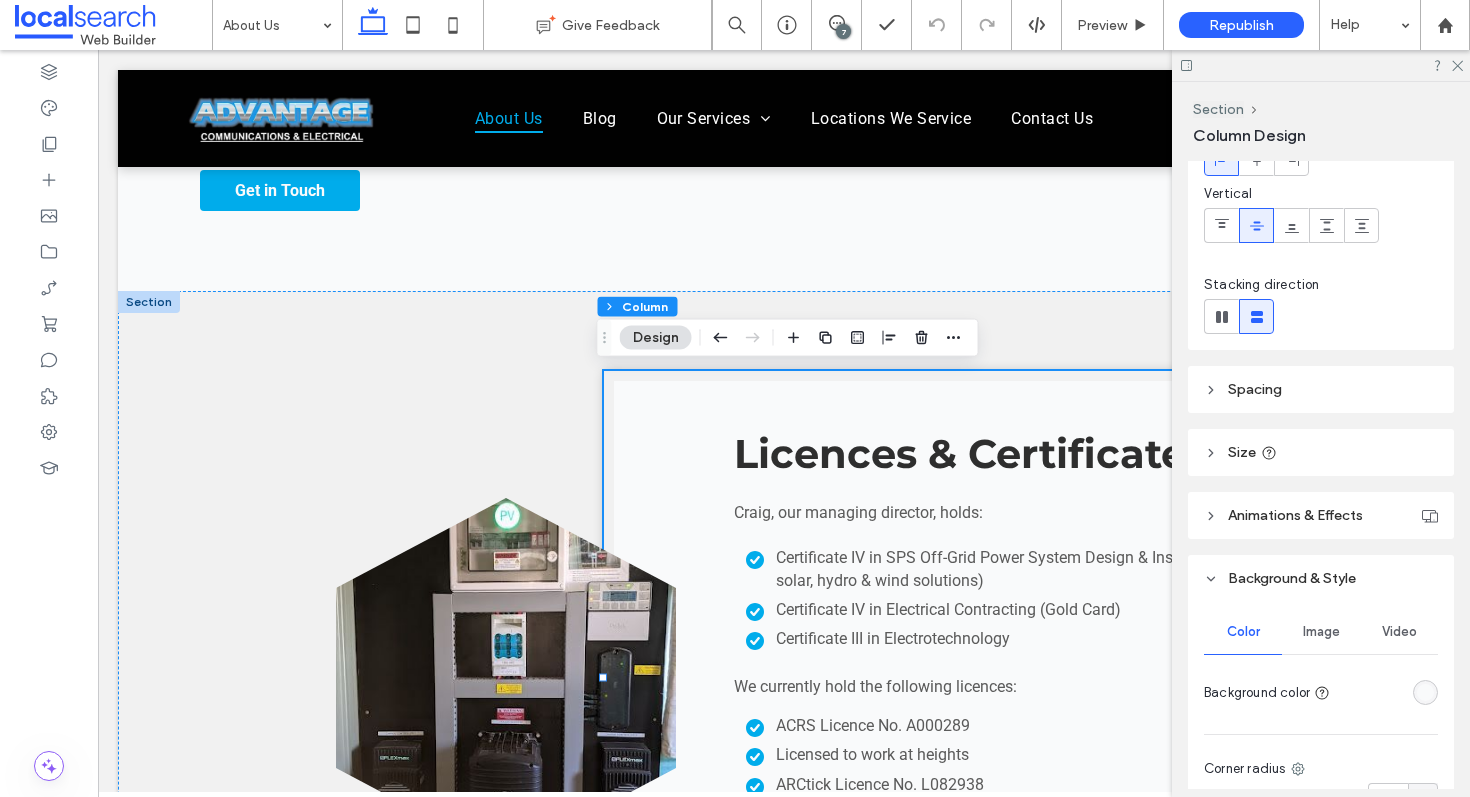scroll, scrollTop: 143, scrollLeft: 0, axis: vertical 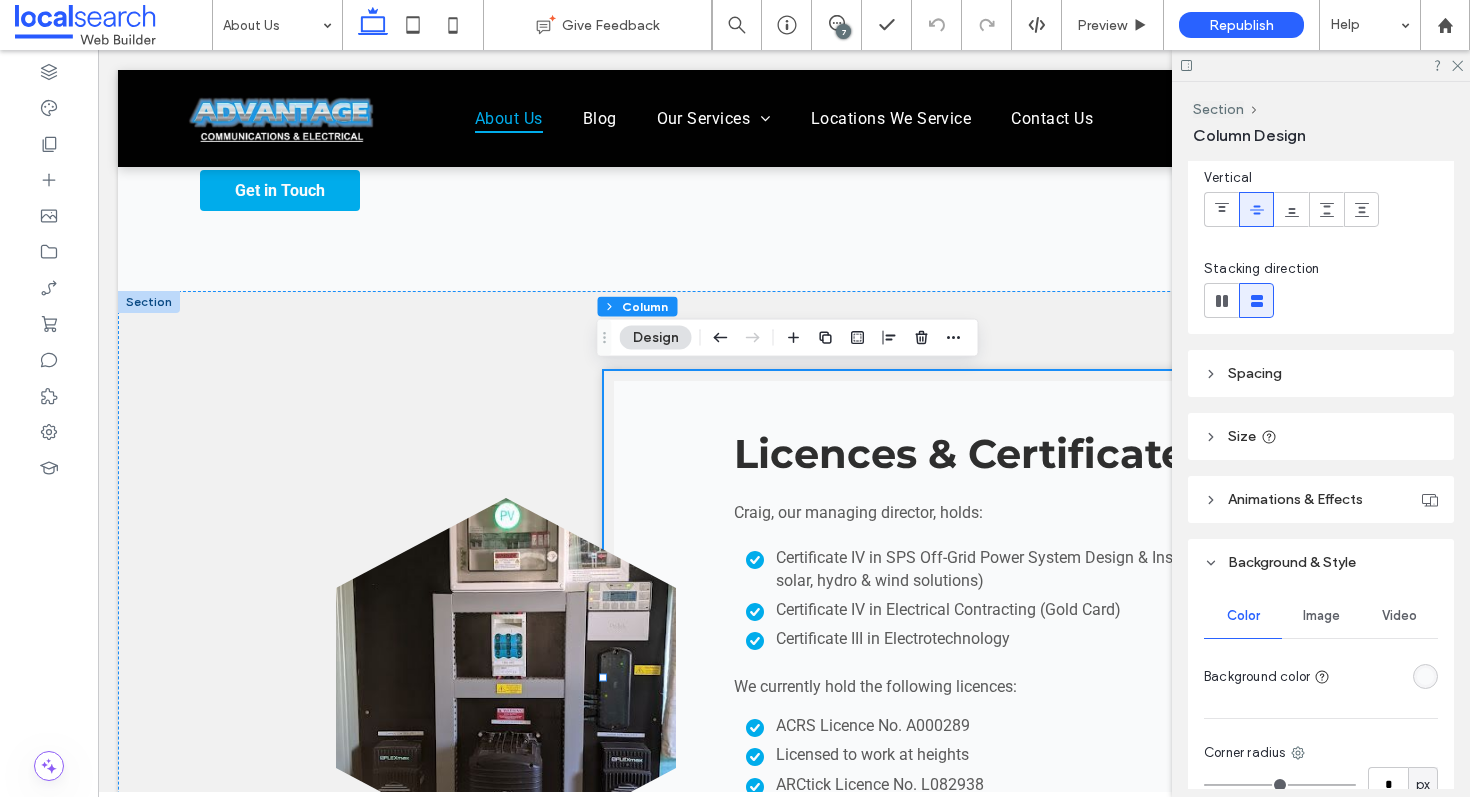 click at bounding box center (1425, 676) 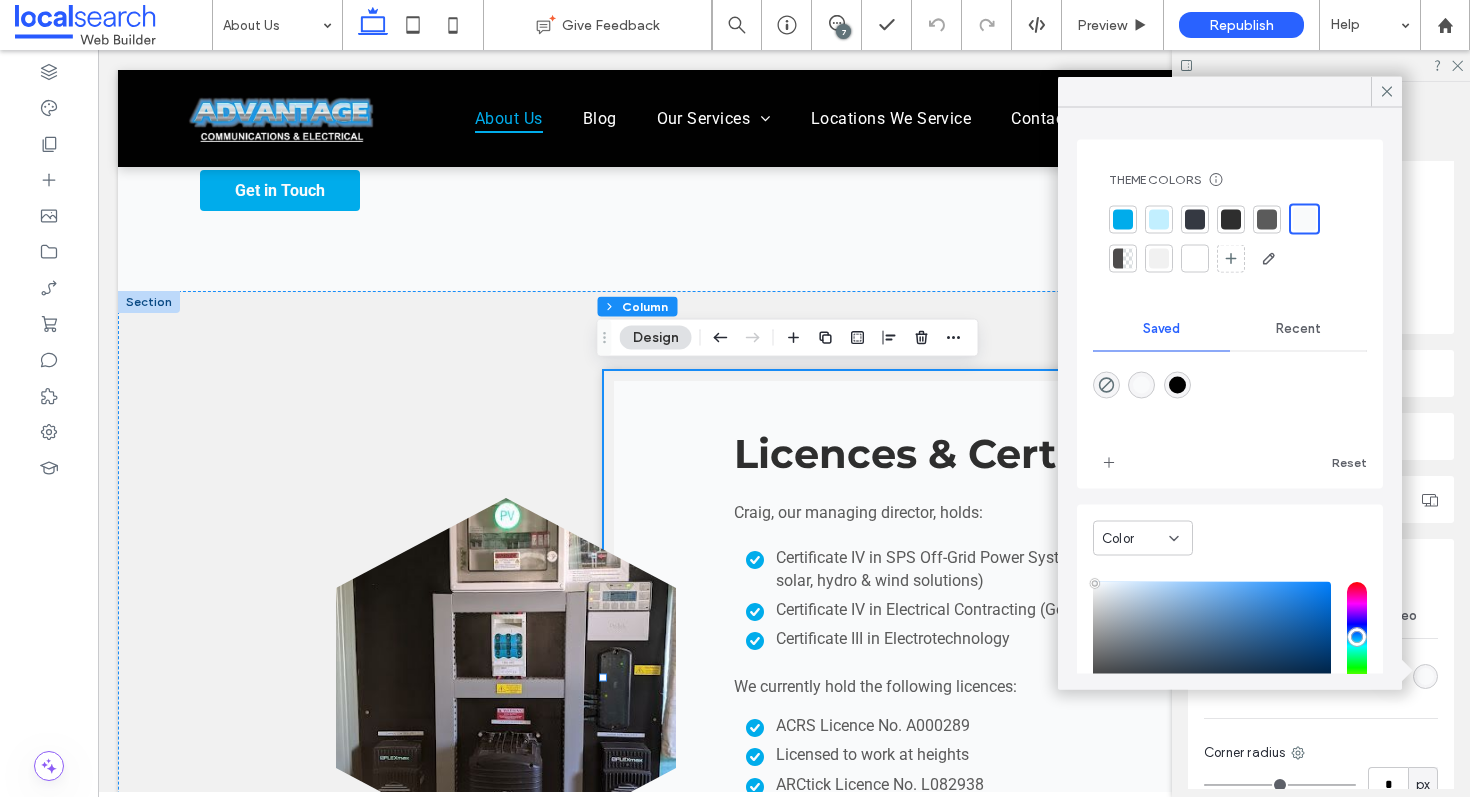 scroll, scrollTop: 163, scrollLeft: 0, axis: vertical 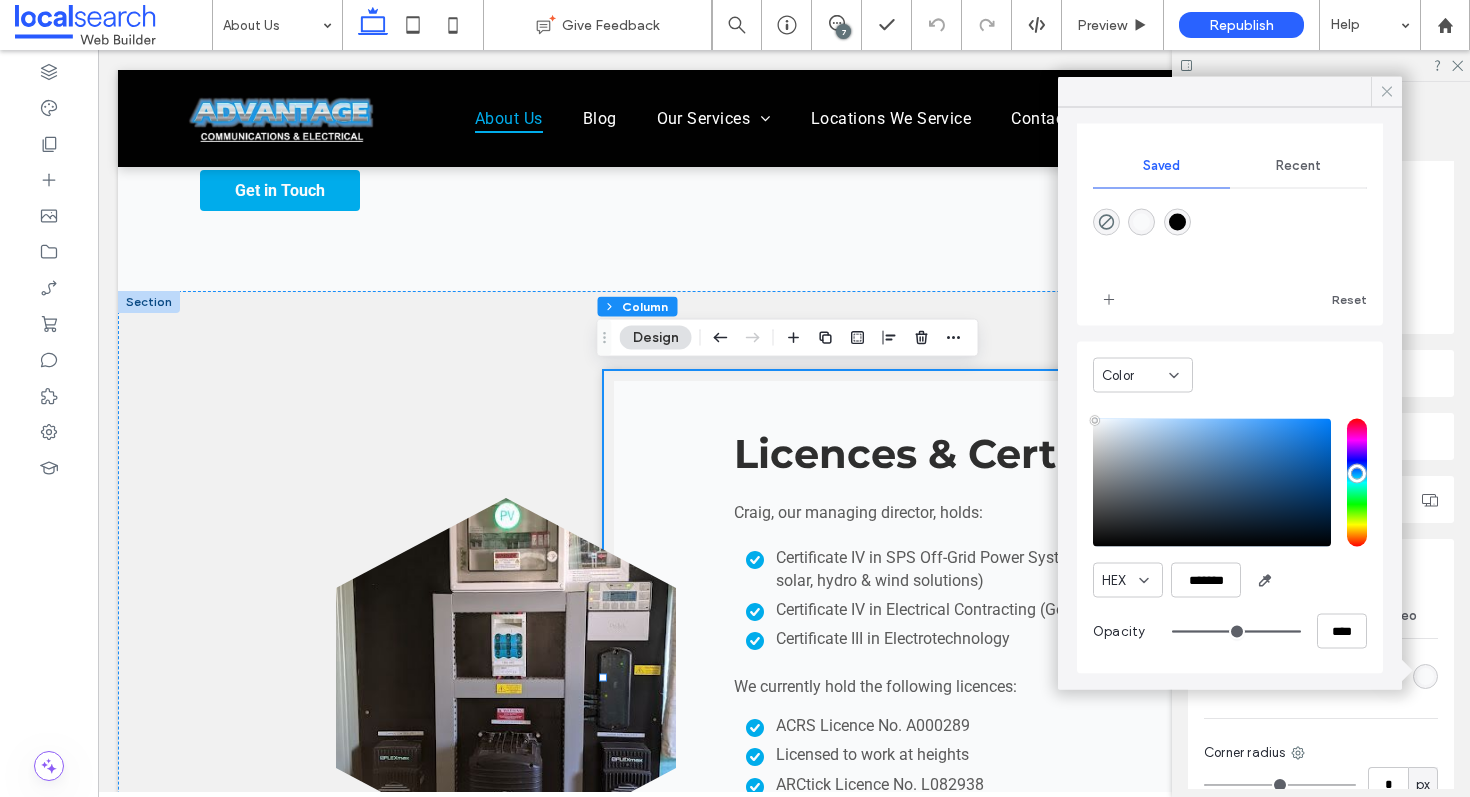 click 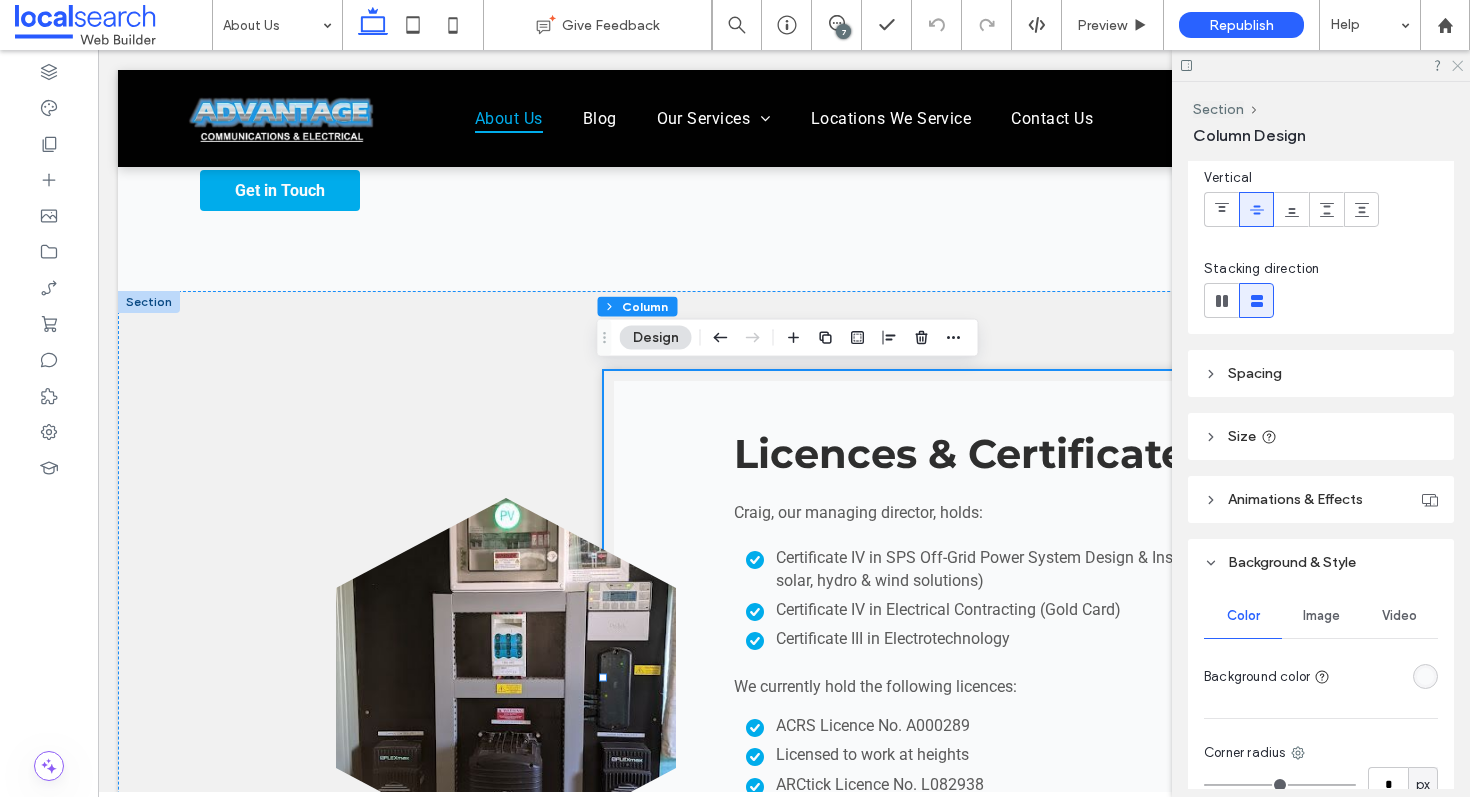 click 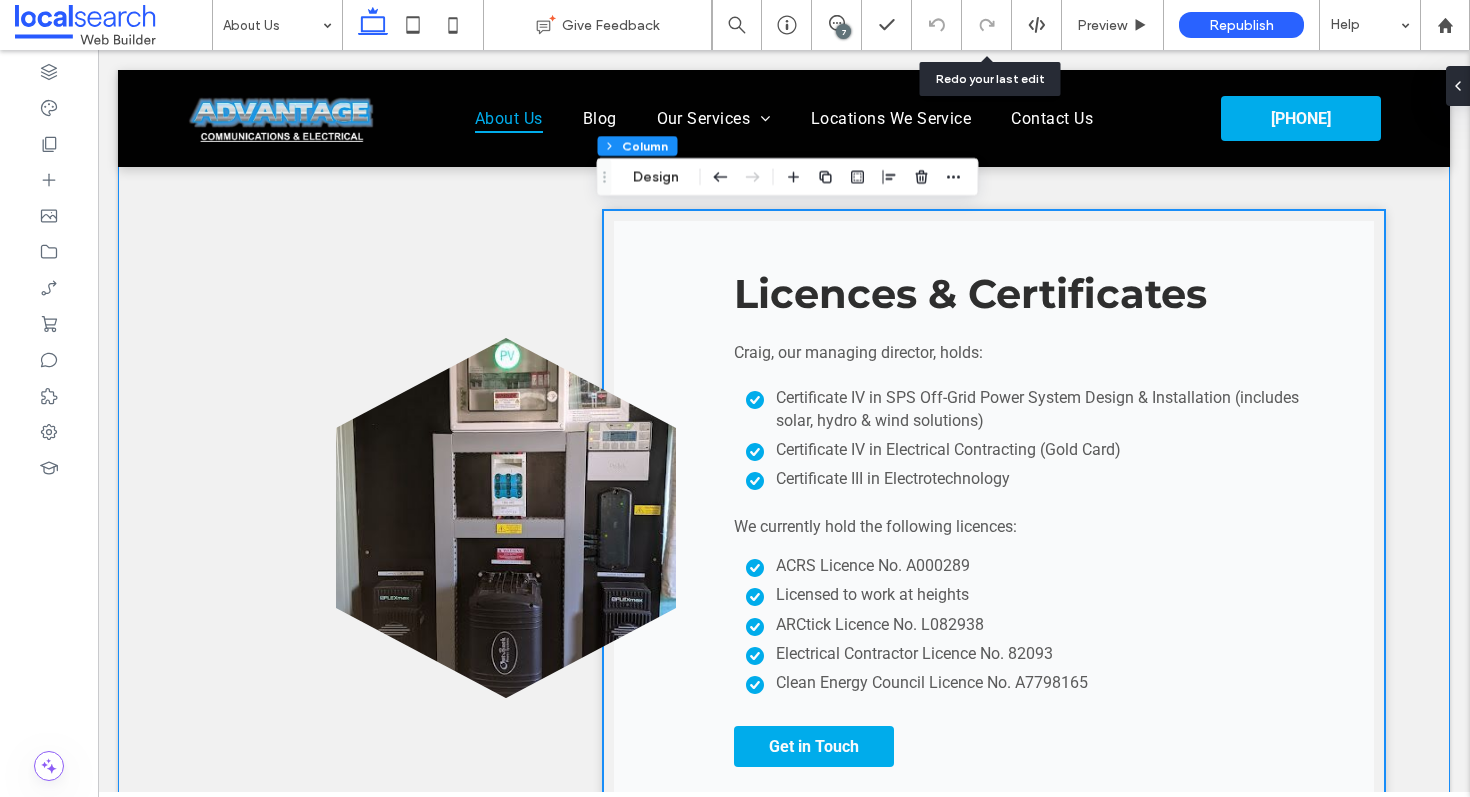 scroll, scrollTop: 494, scrollLeft: 0, axis: vertical 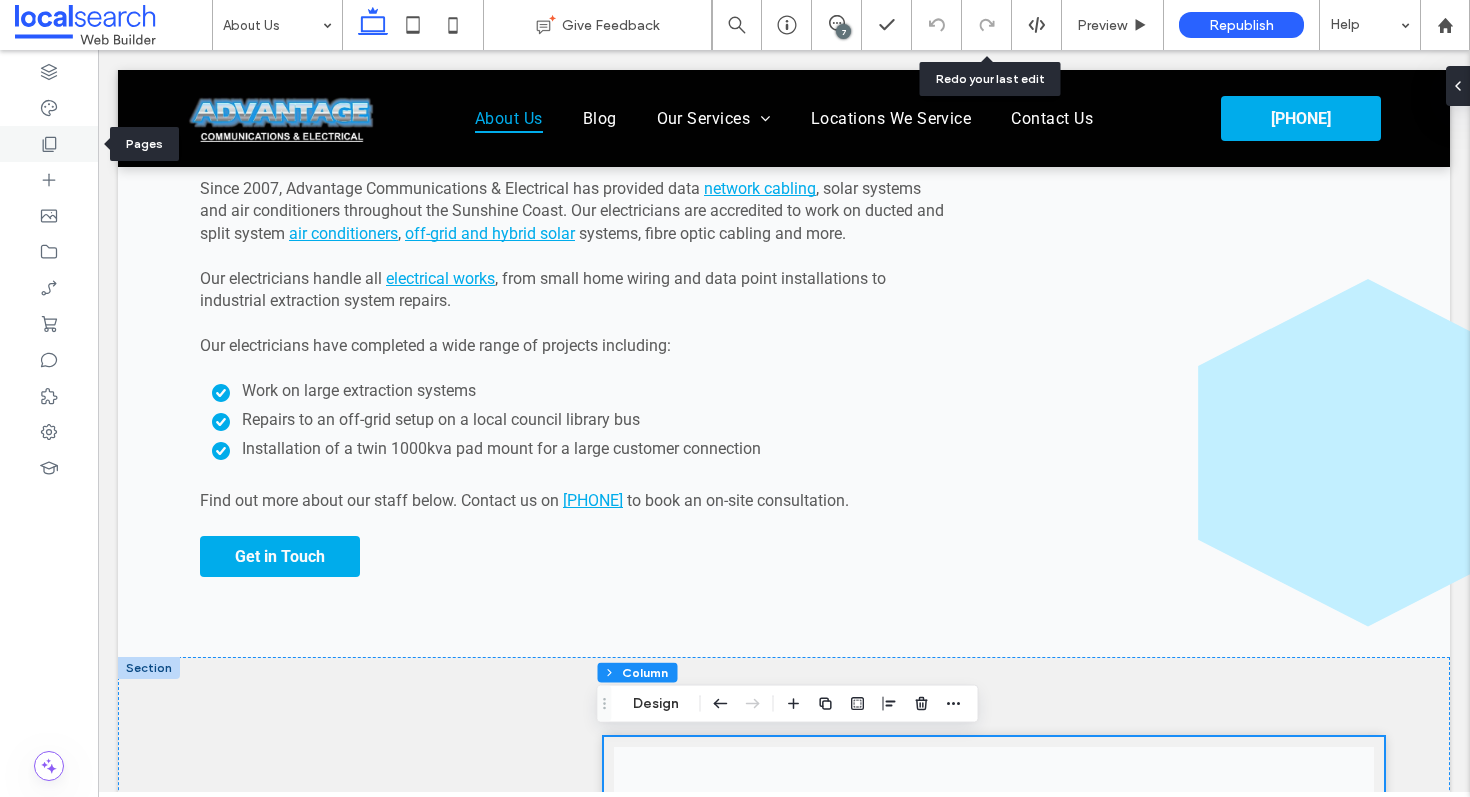 click at bounding box center [49, 144] 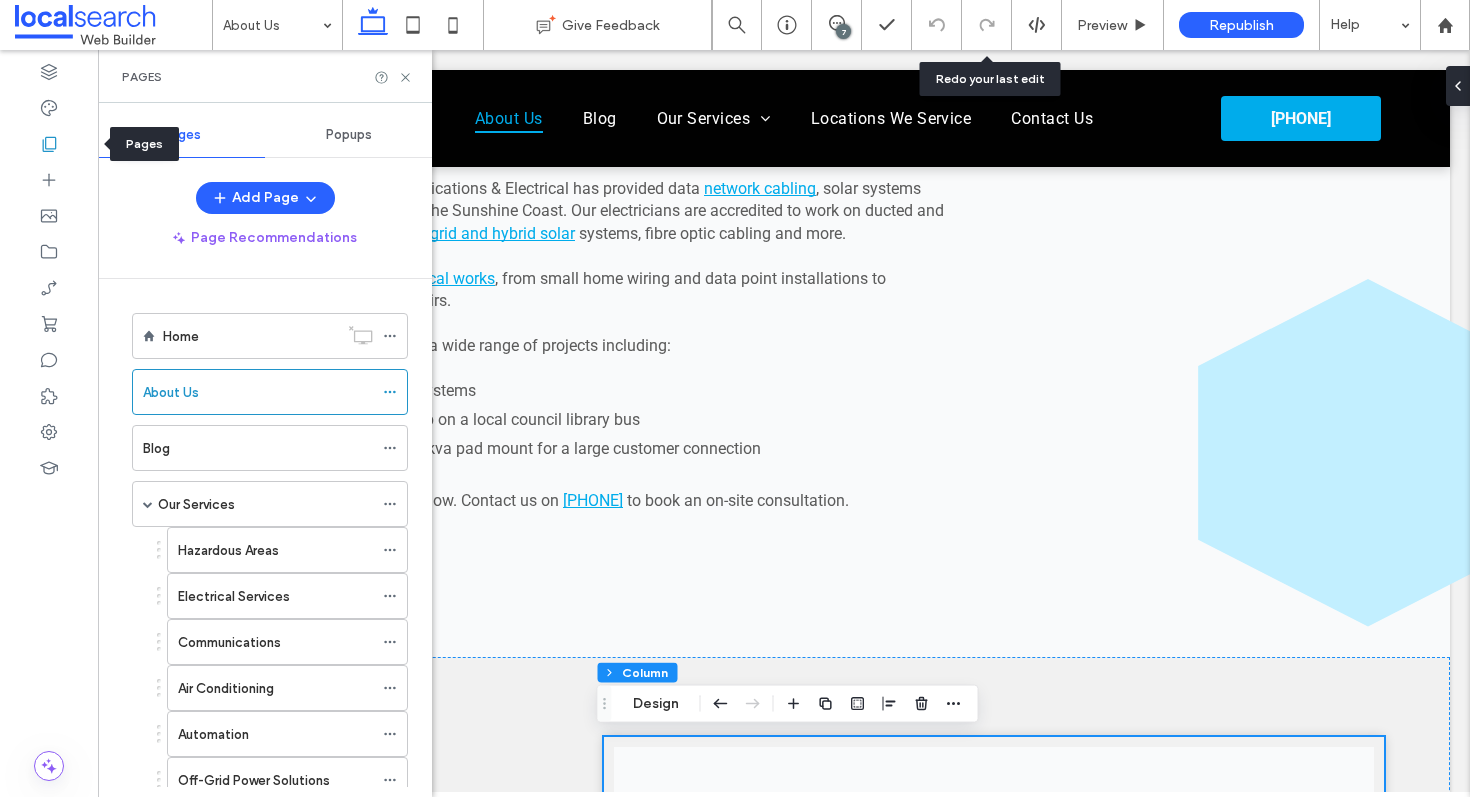 click at bounding box center (49, 144) 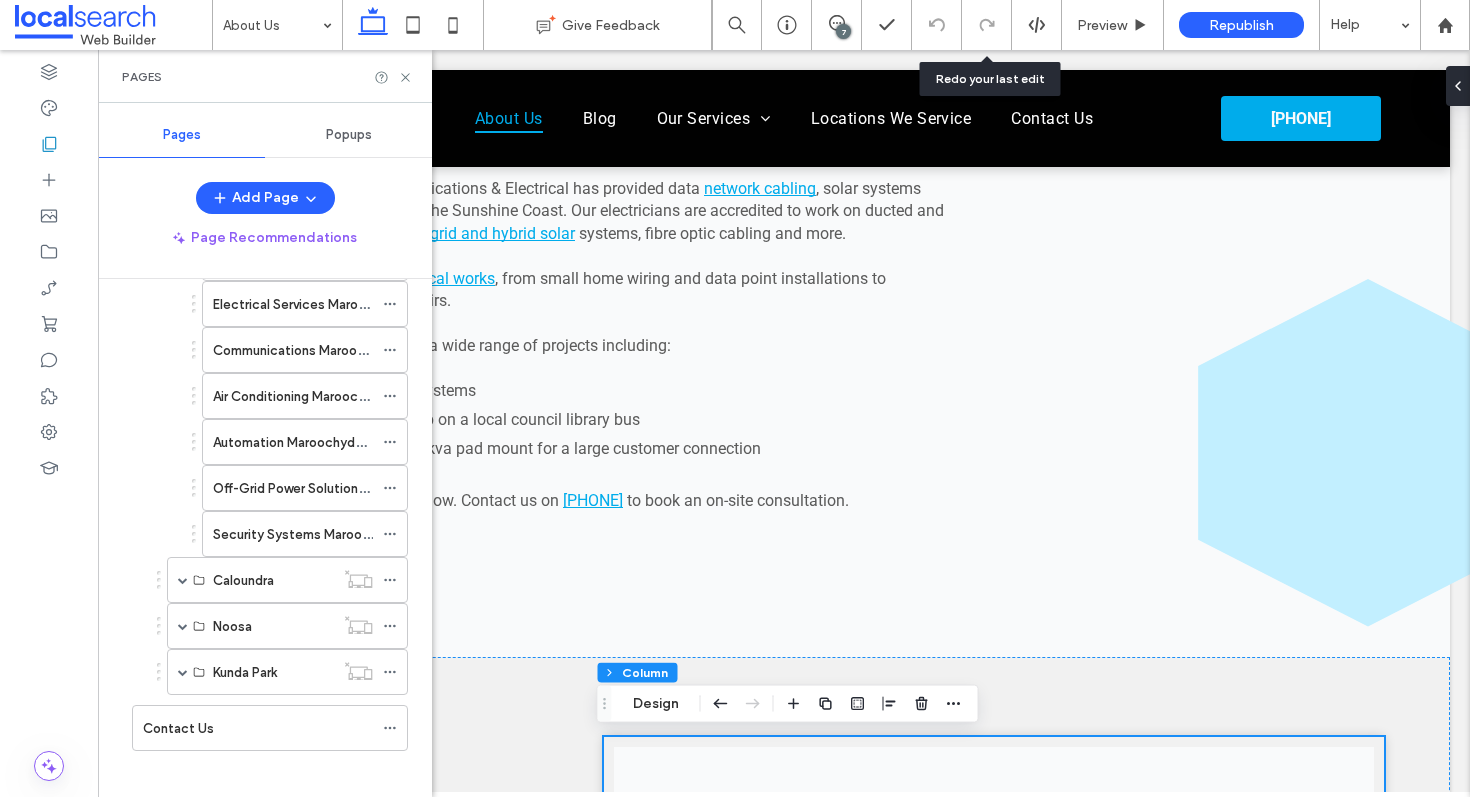 scroll, scrollTop: 730, scrollLeft: 0, axis: vertical 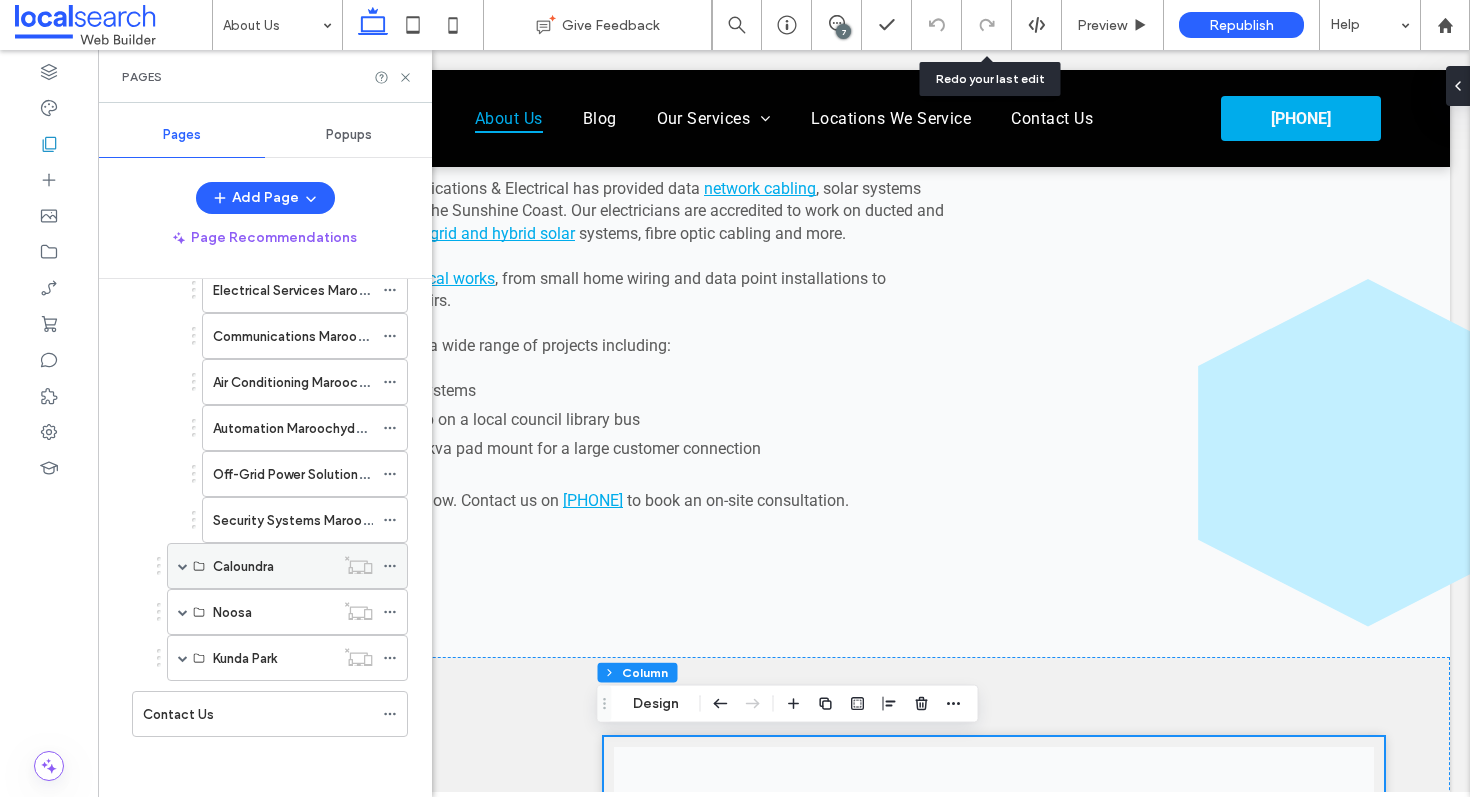 click at bounding box center (183, 566) 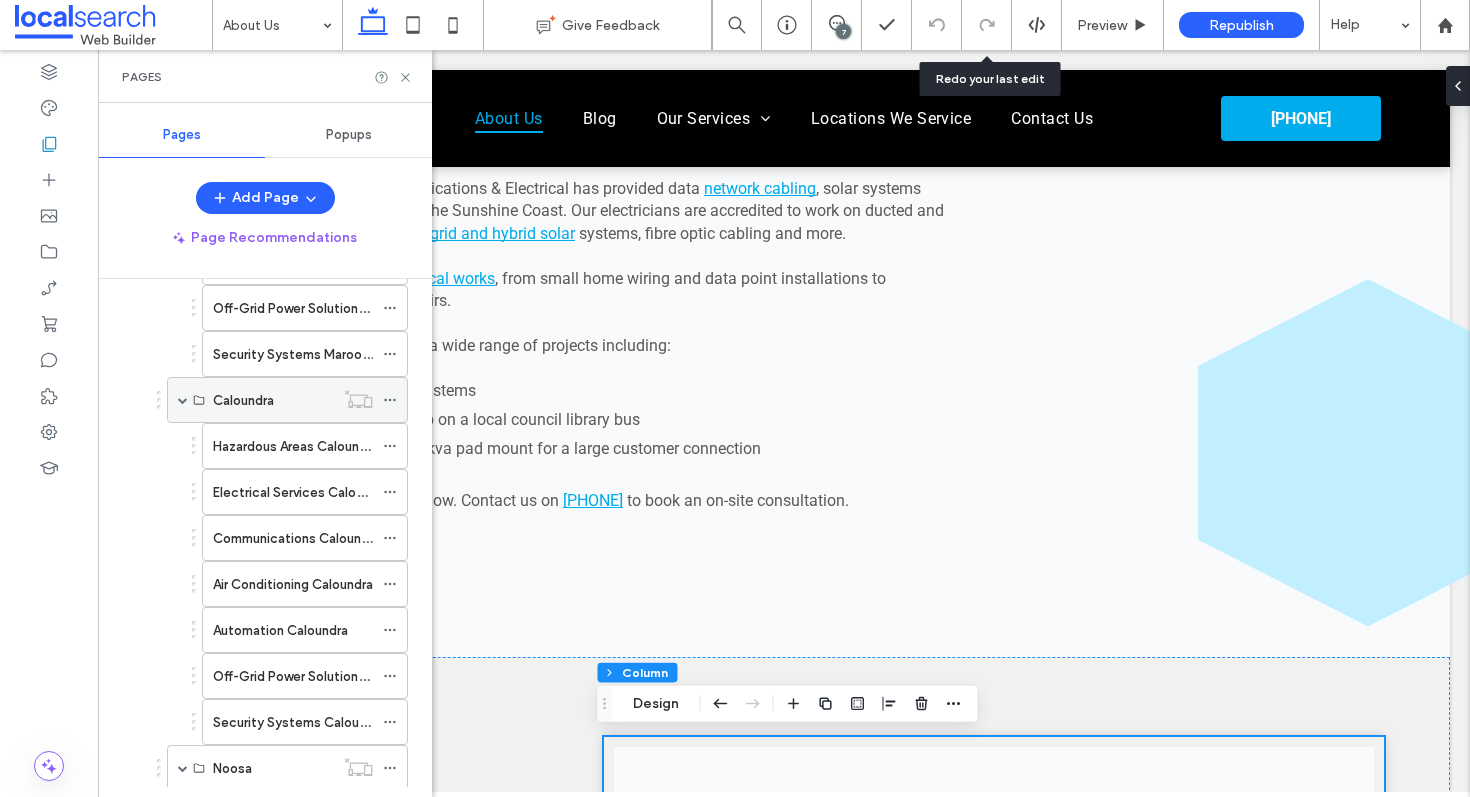 scroll, scrollTop: 1052, scrollLeft: 0, axis: vertical 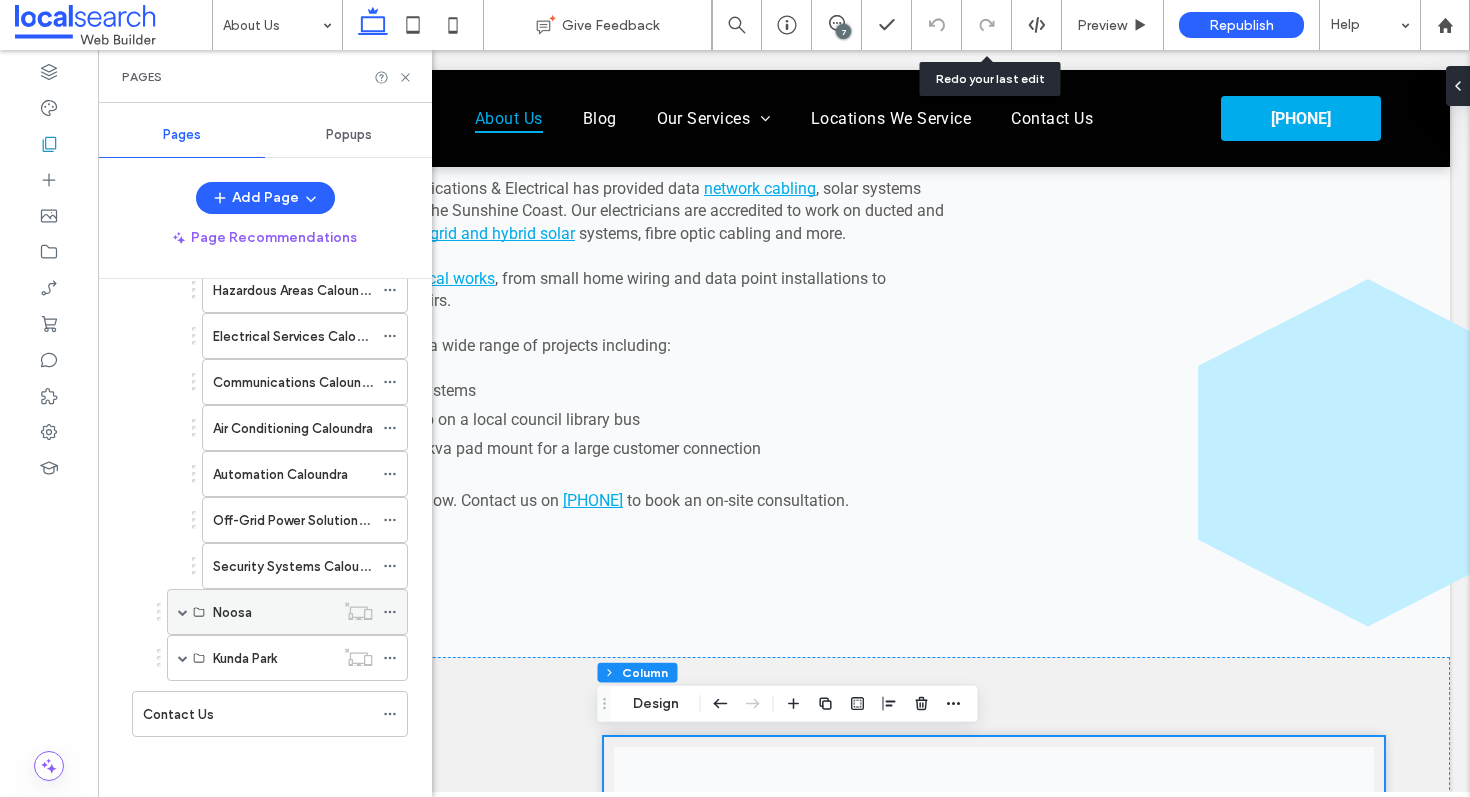 click at bounding box center (183, 612) 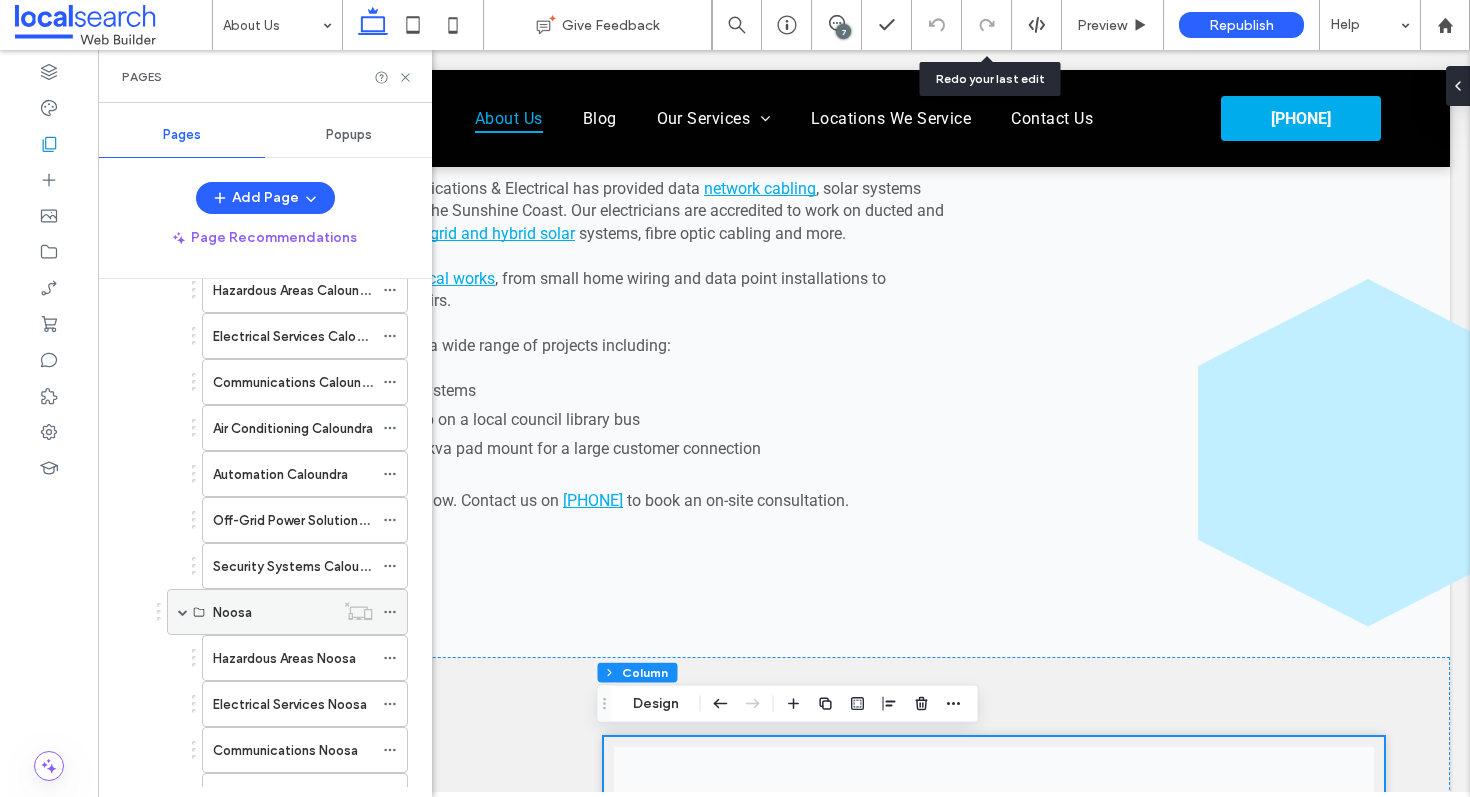 scroll, scrollTop: 1374, scrollLeft: 0, axis: vertical 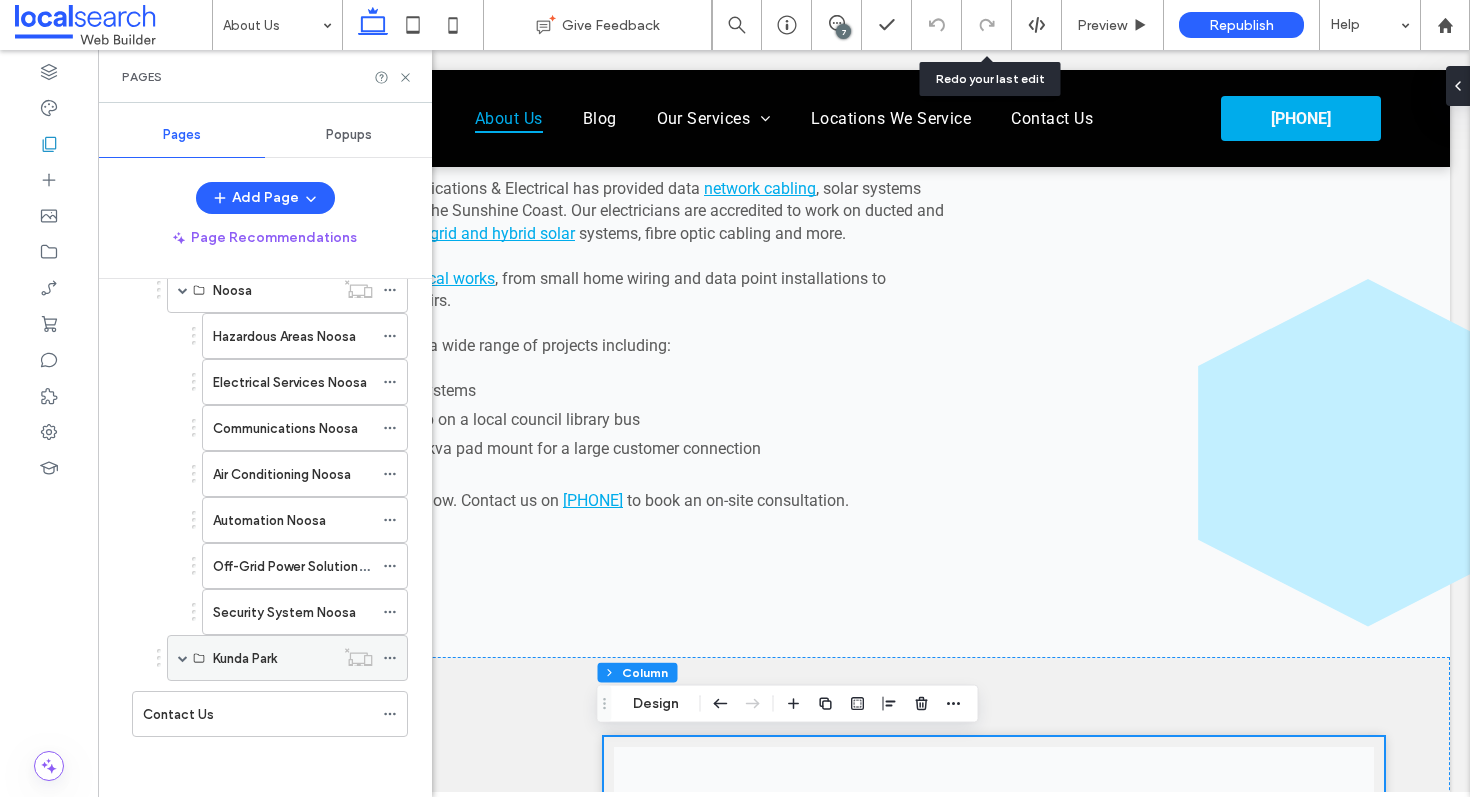 click at bounding box center (183, 658) 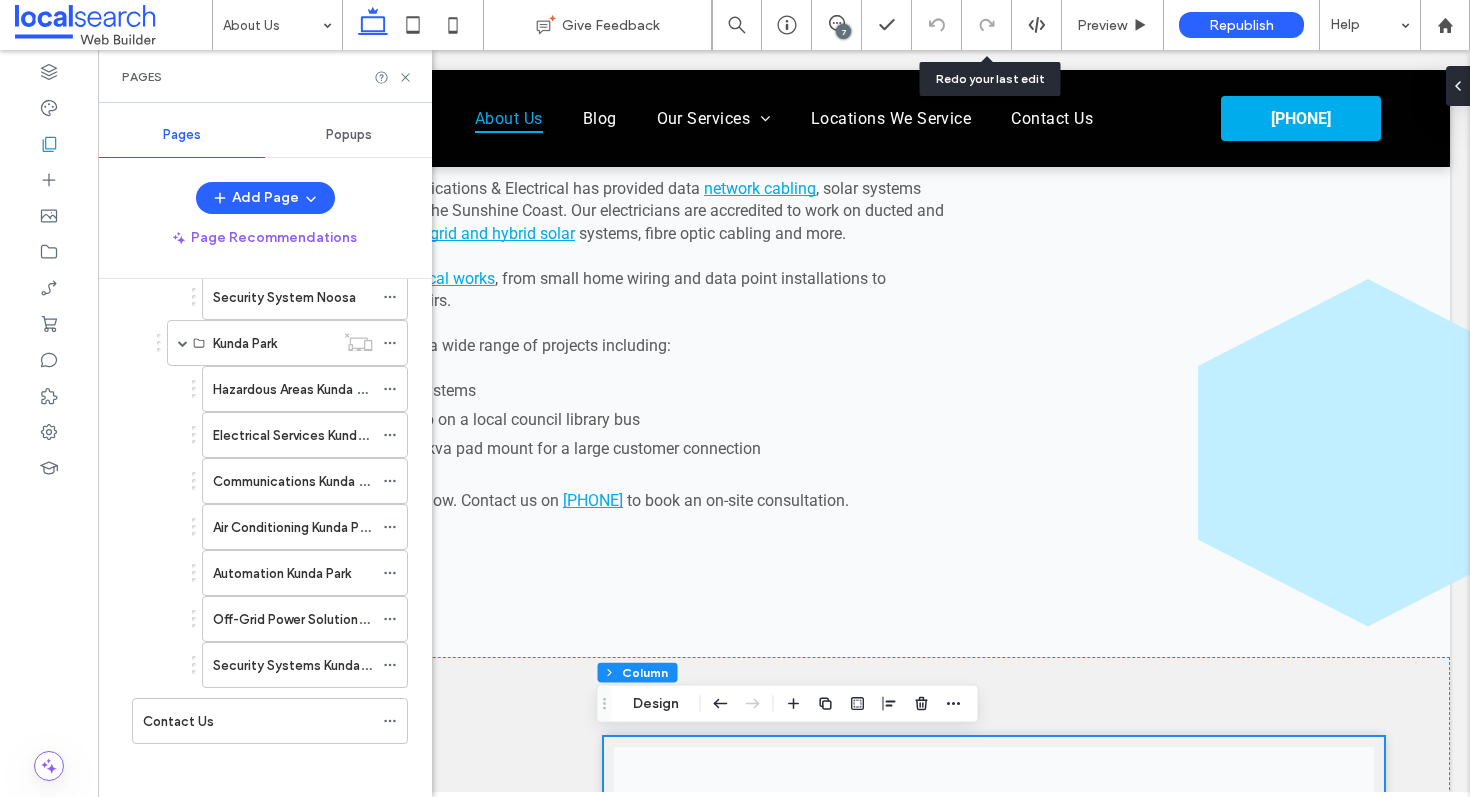scroll, scrollTop: 1696, scrollLeft: 0, axis: vertical 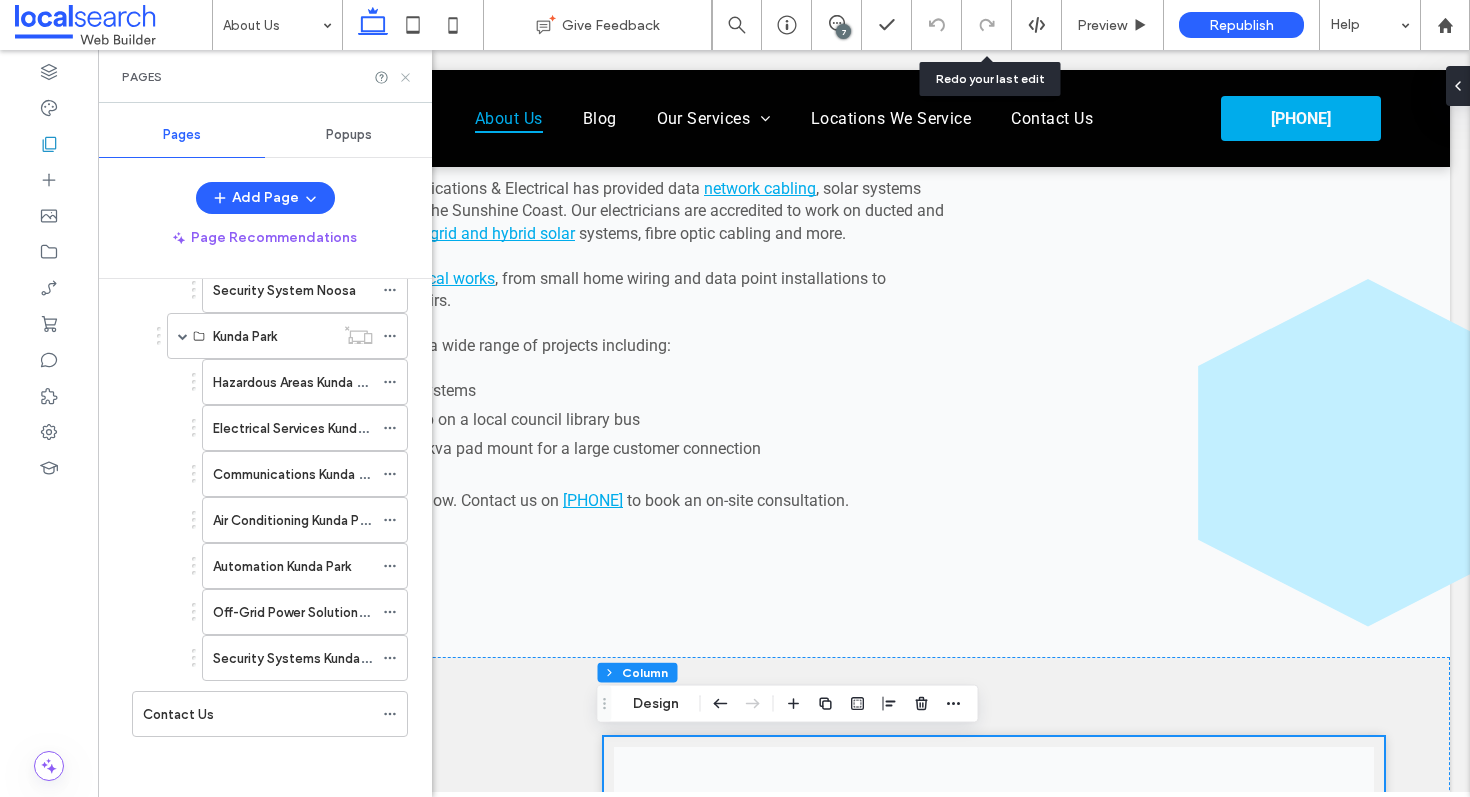 click 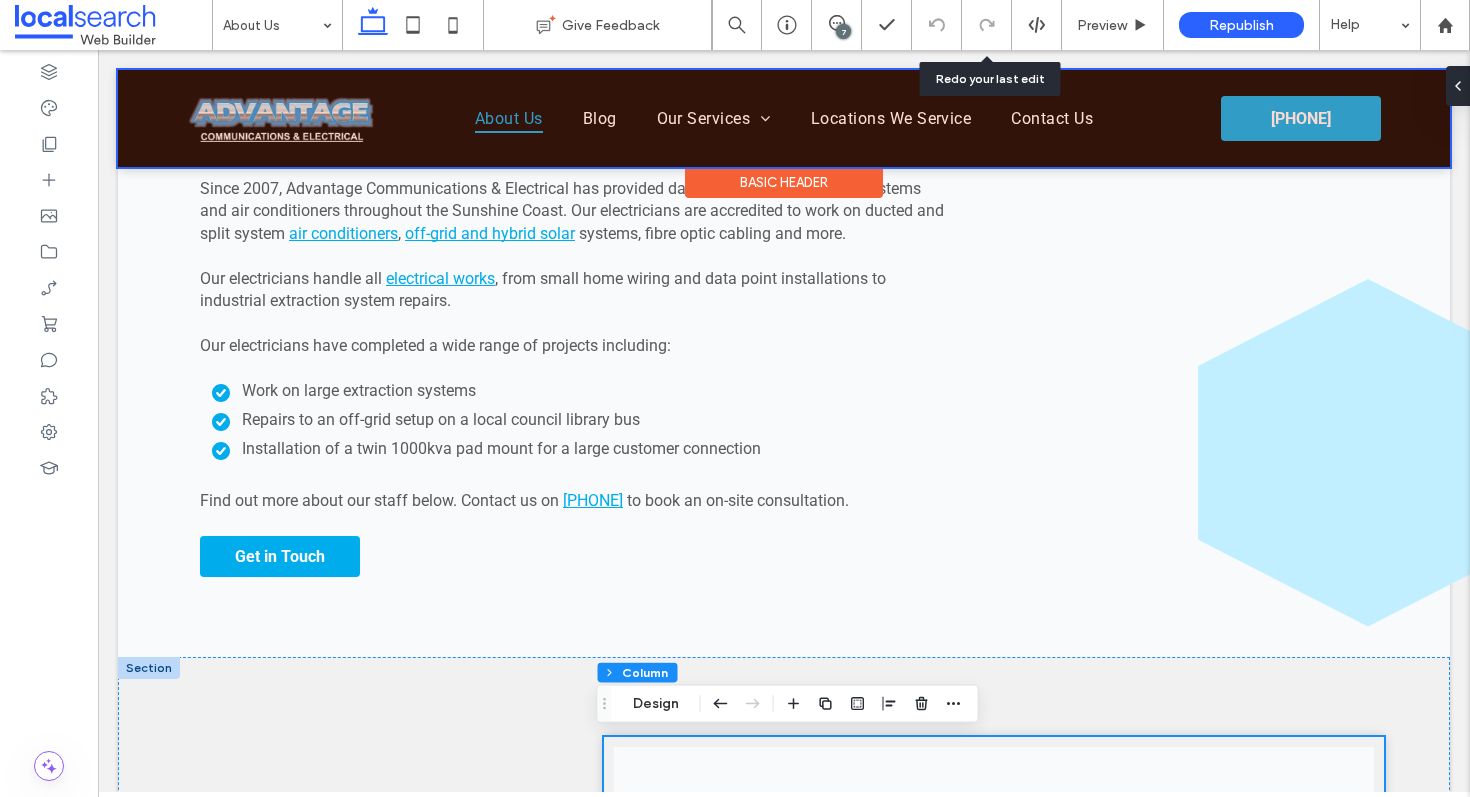 click at bounding box center (784, 118) 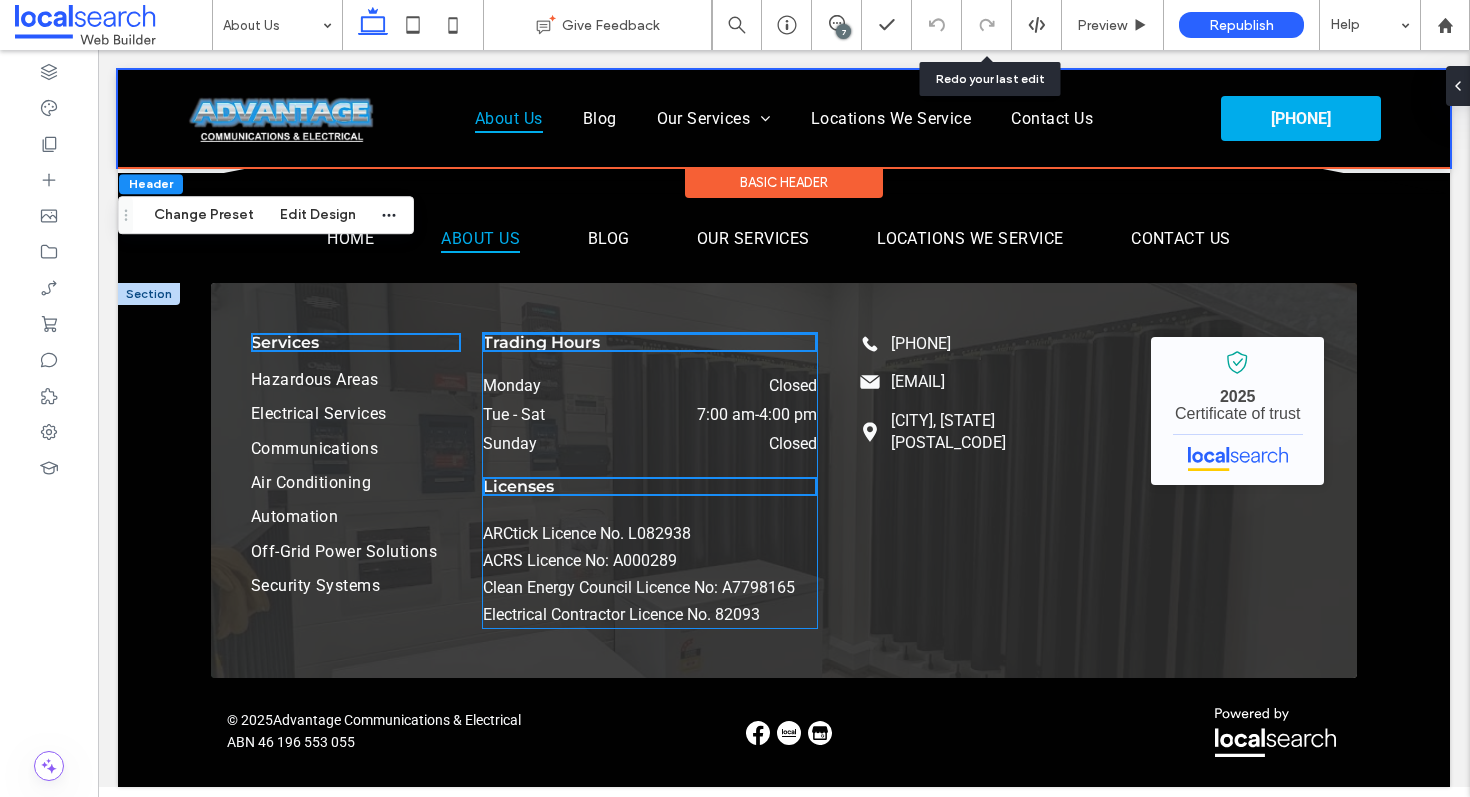 scroll, scrollTop: 2476, scrollLeft: 0, axis: vertical 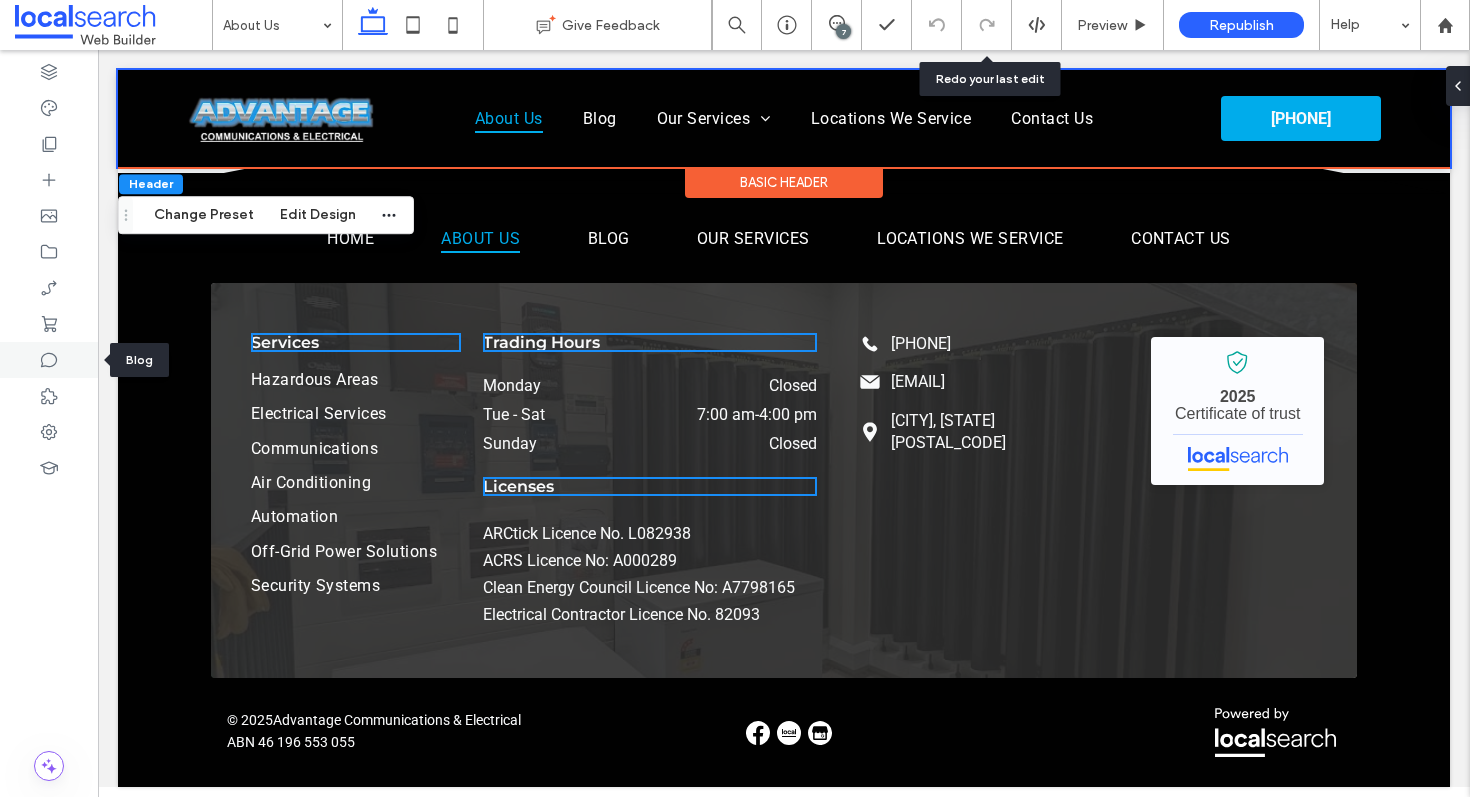click at bounding box center (49, 360) 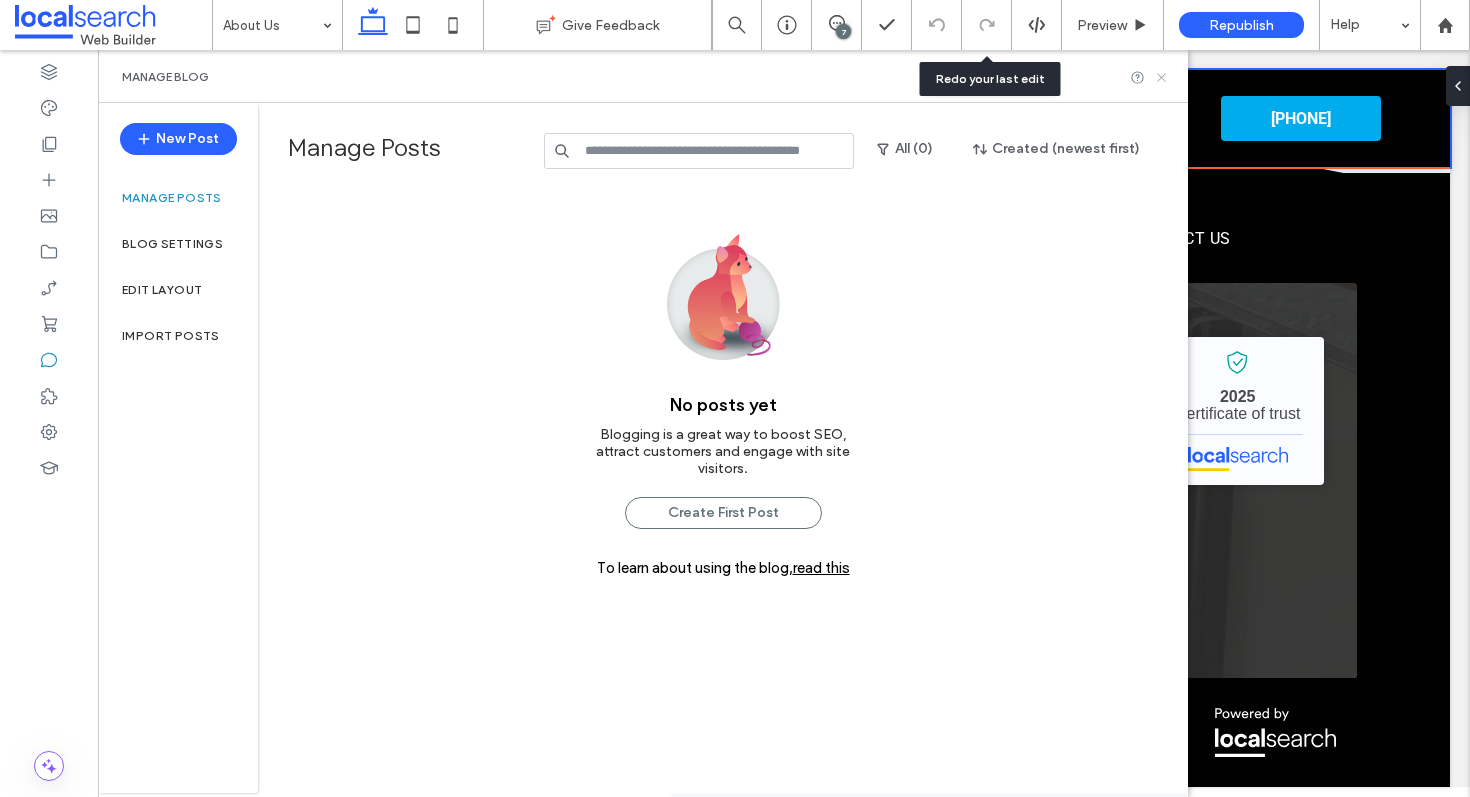 click 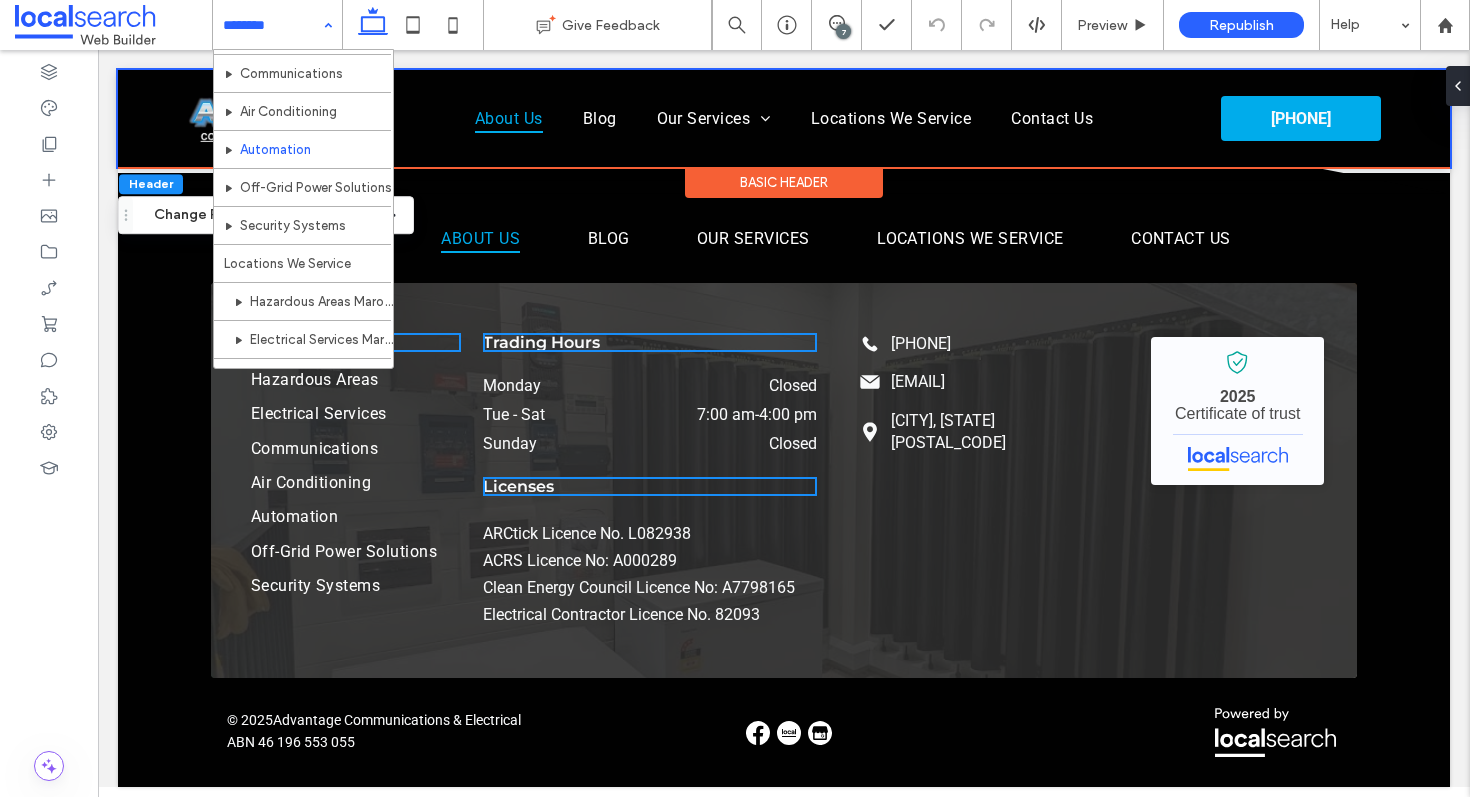 scroll, scrollTop: 0, scrollLeft: 0, axis: both 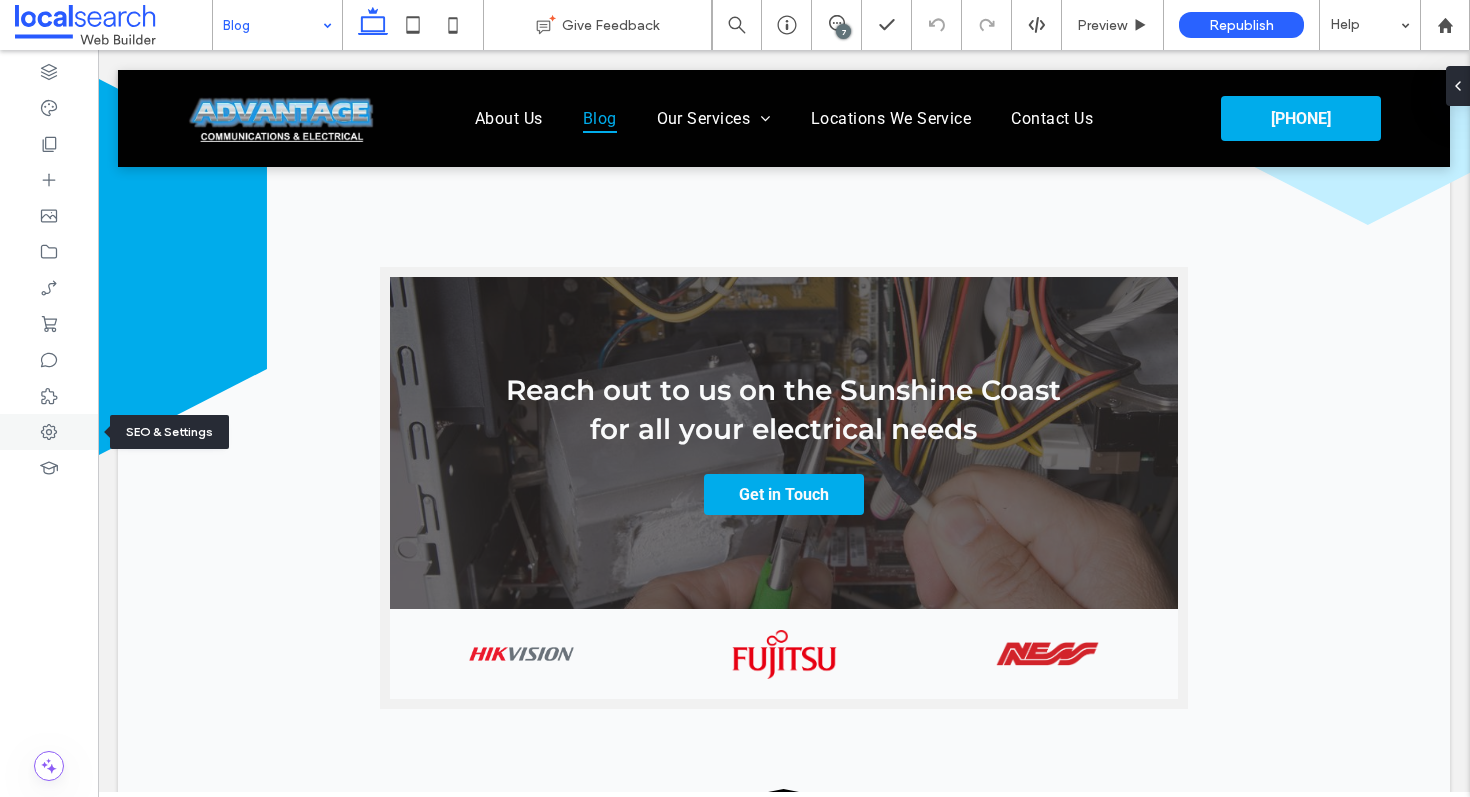 click 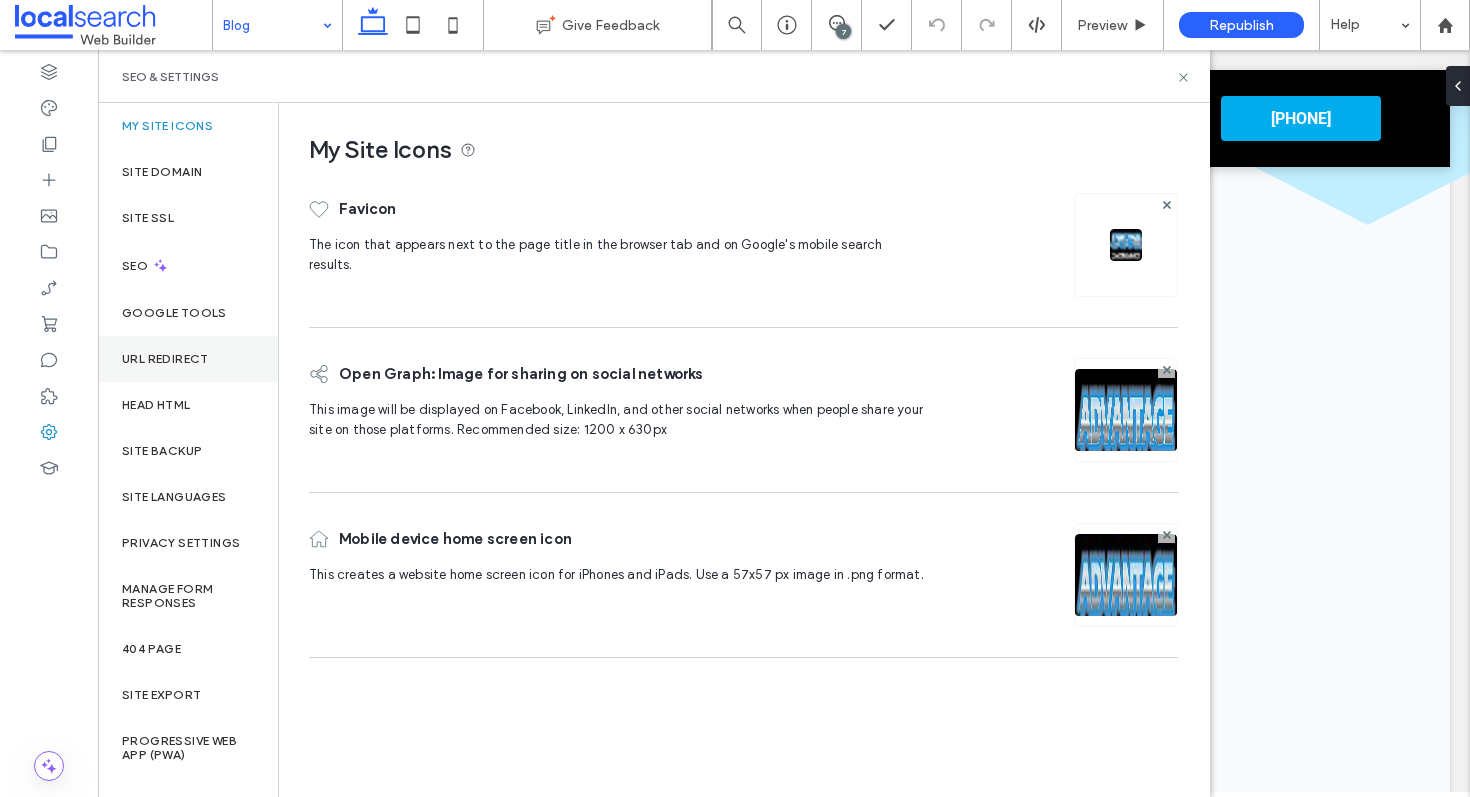 click on "URL Redirect" at bounding box center (165, 359) 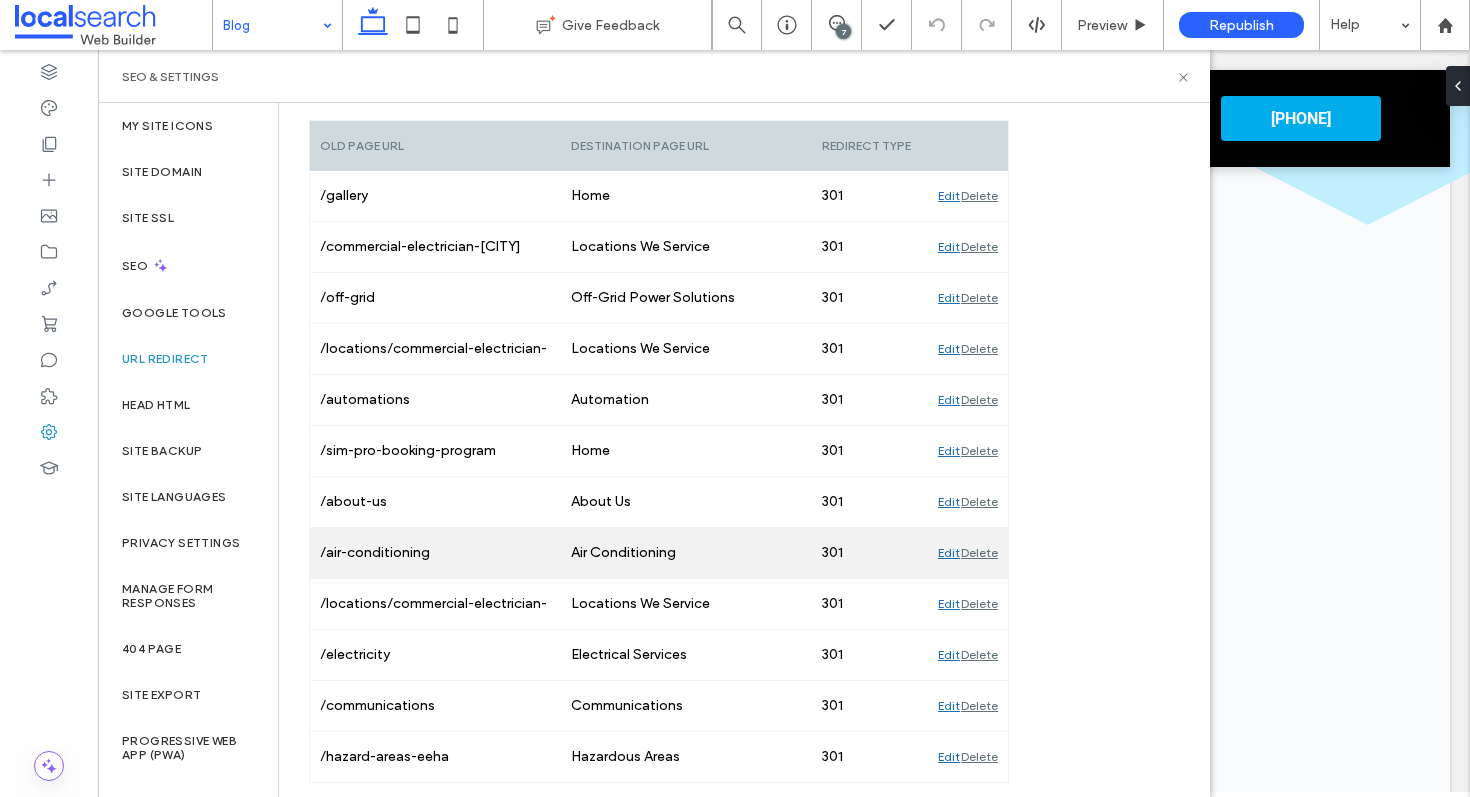 scroll, scrollTop: 310, scrollLeft: 0, axis: vertical 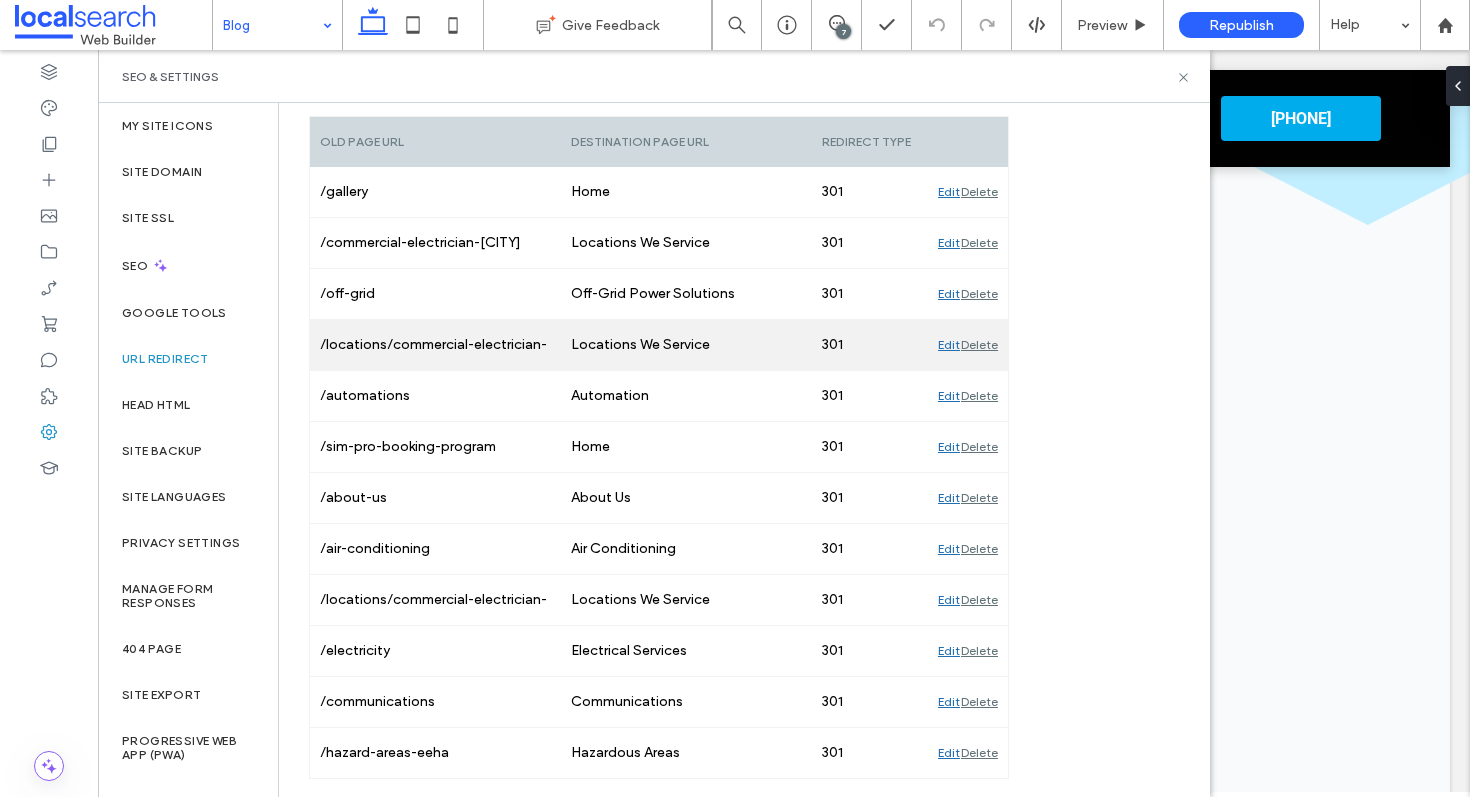 click on "/locations/commercial-electrician-caloundra" at bounding box center [435, 345] 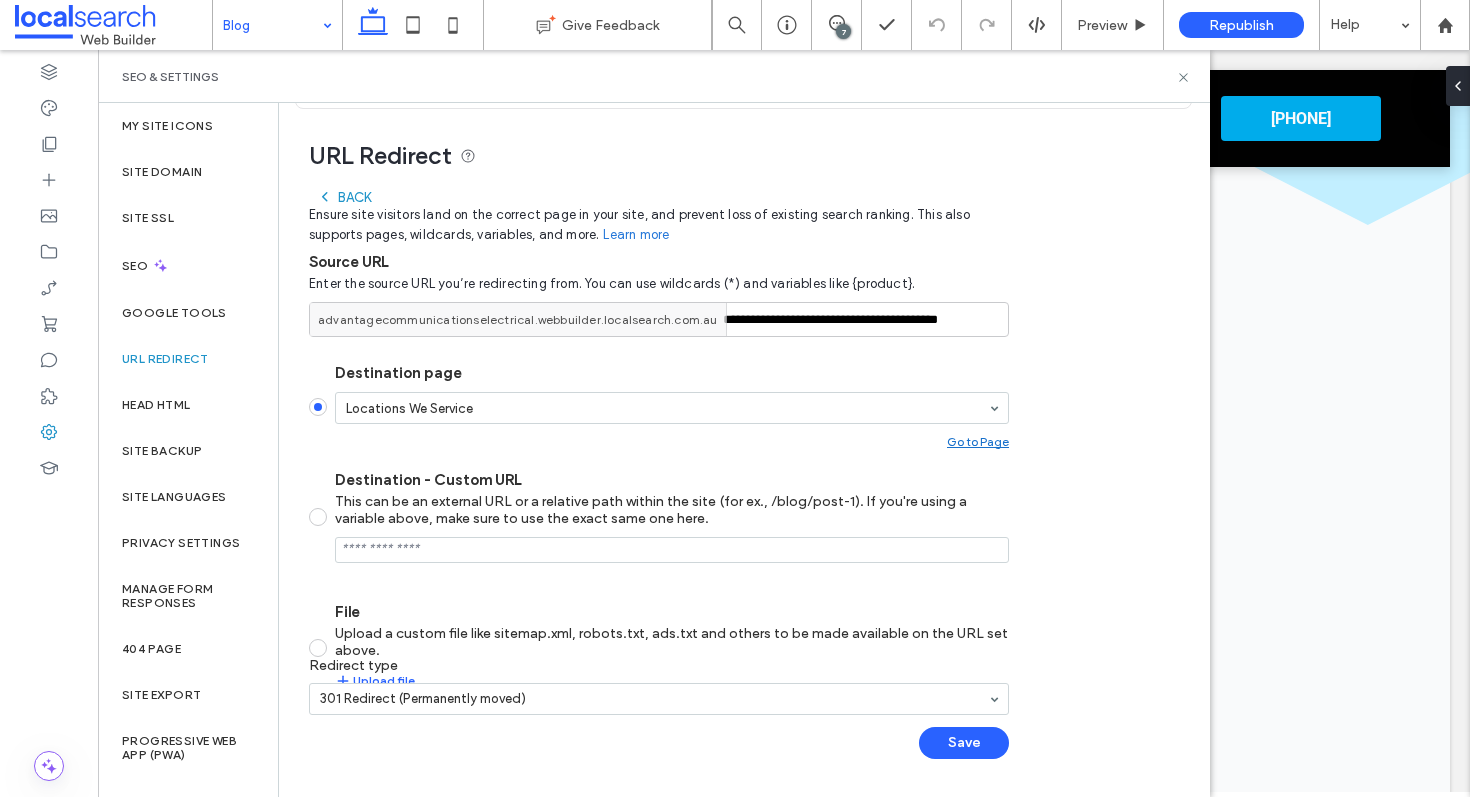 scroll, scrollTop: 130, scrollLeft: 0, axis: vertical 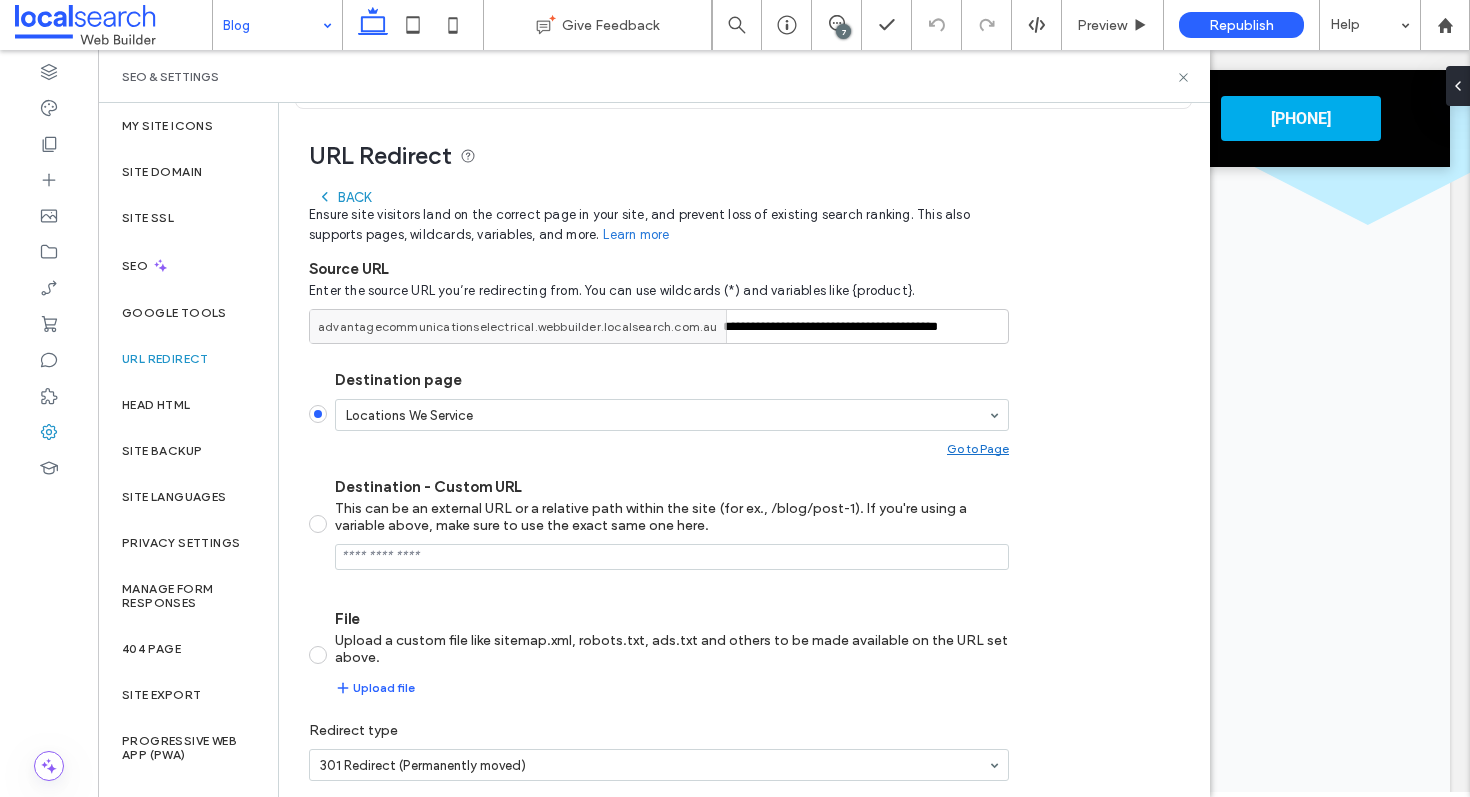 click on "Back" at bounding box center (344, 197) 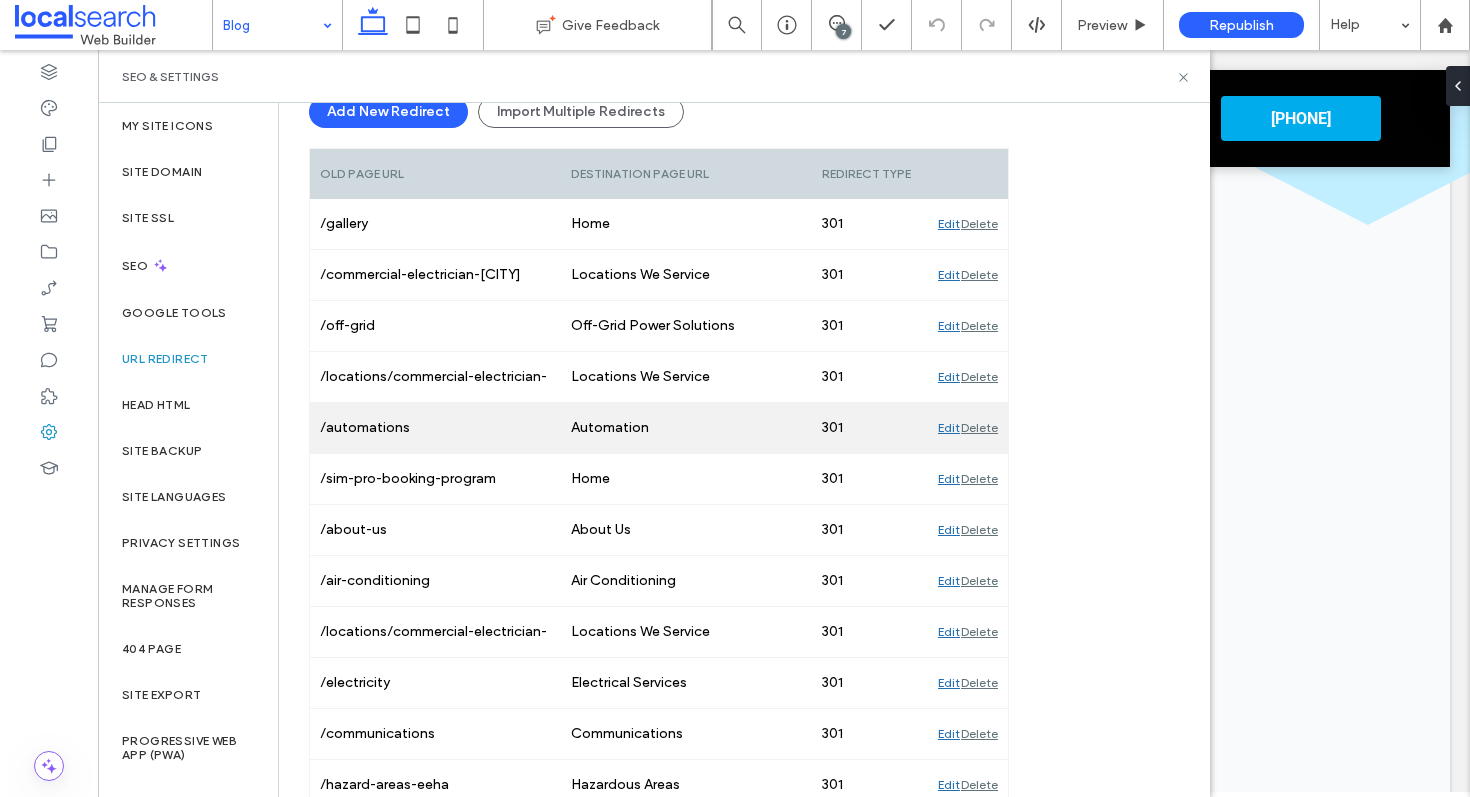 scroll, scrollTop: 310, scrollLeft: 0, axis: vertical 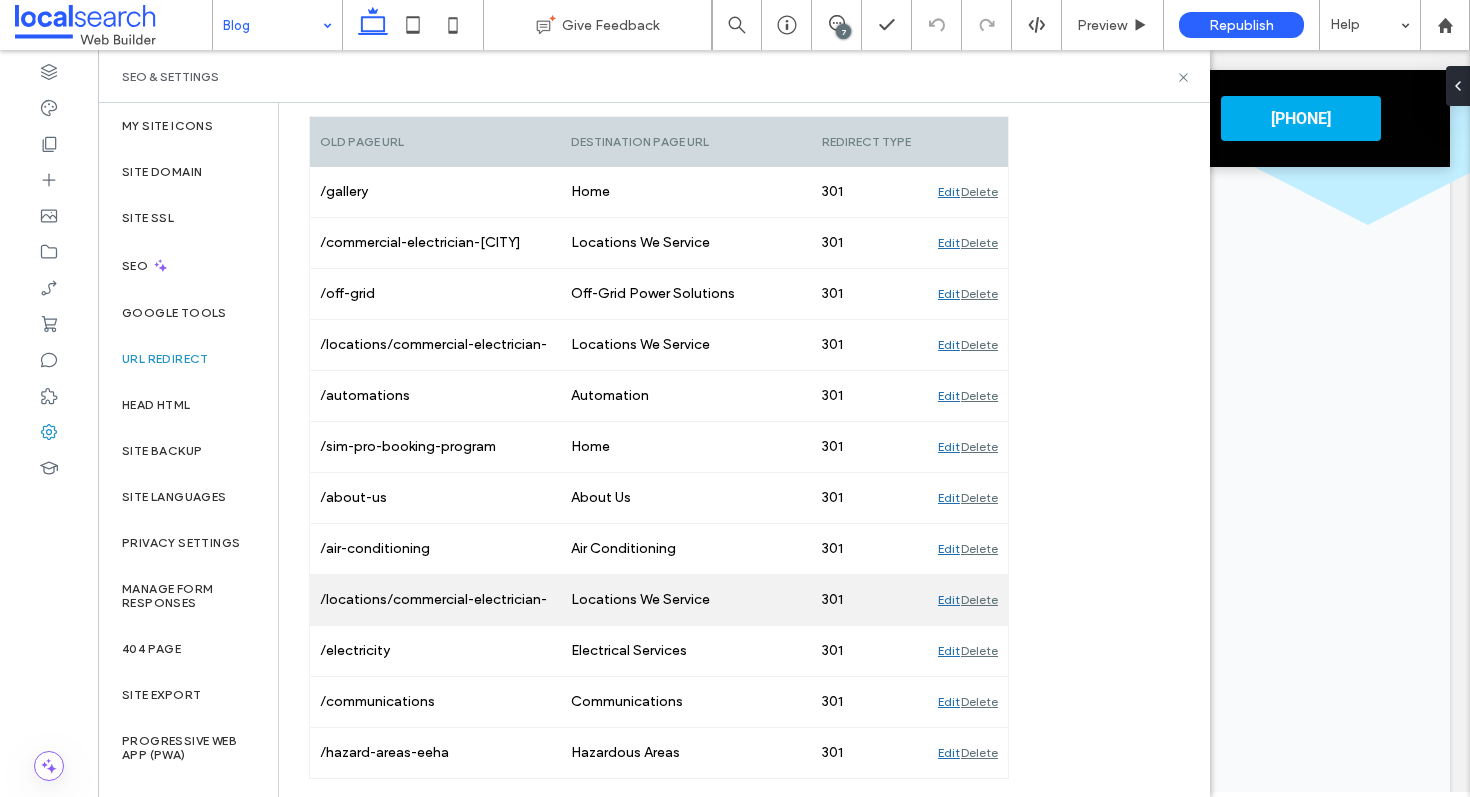 click on "Edit" at bounding box center [949, 600] 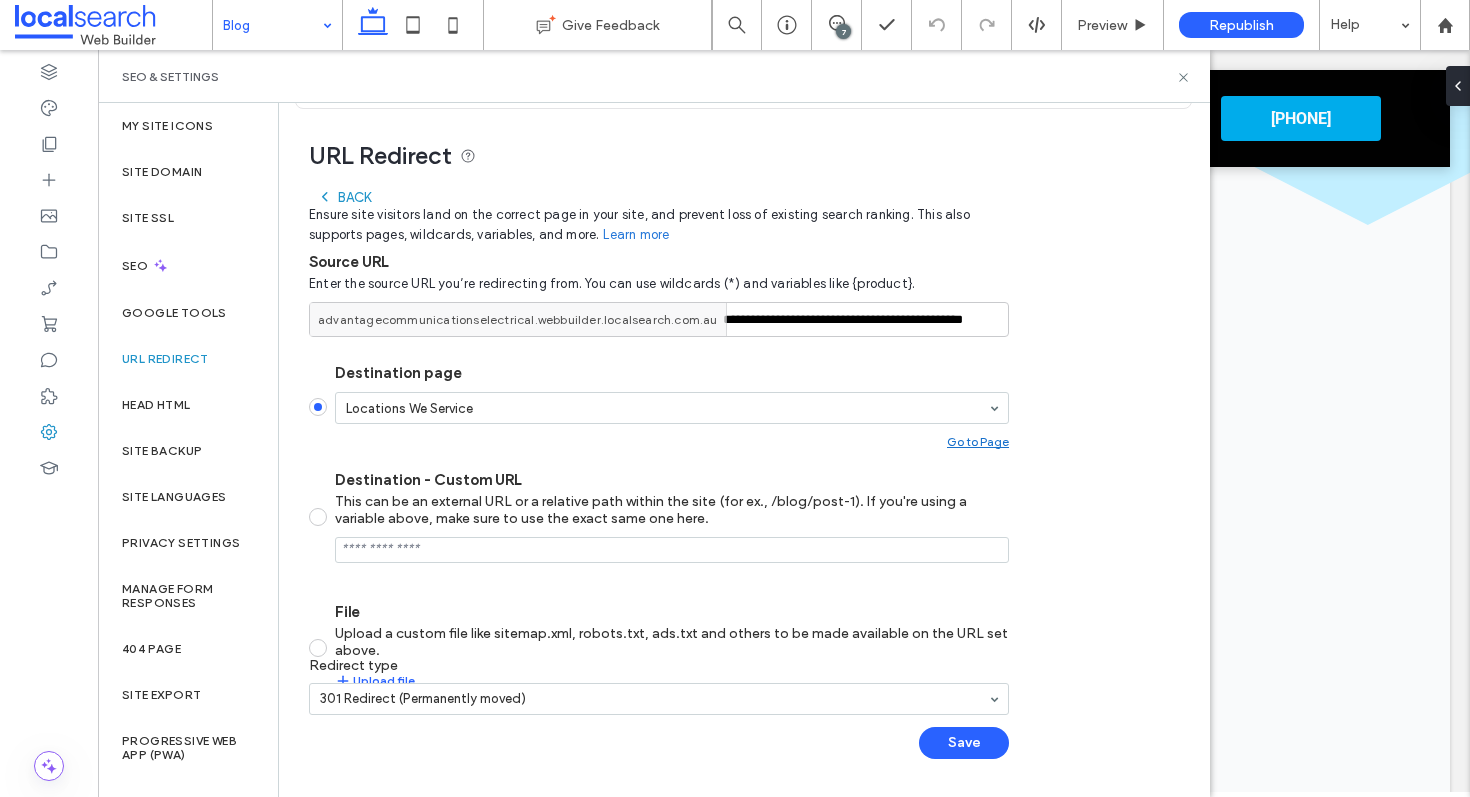 scroll, scrollTop: 130, scrollLeft: 0, axis: vertical 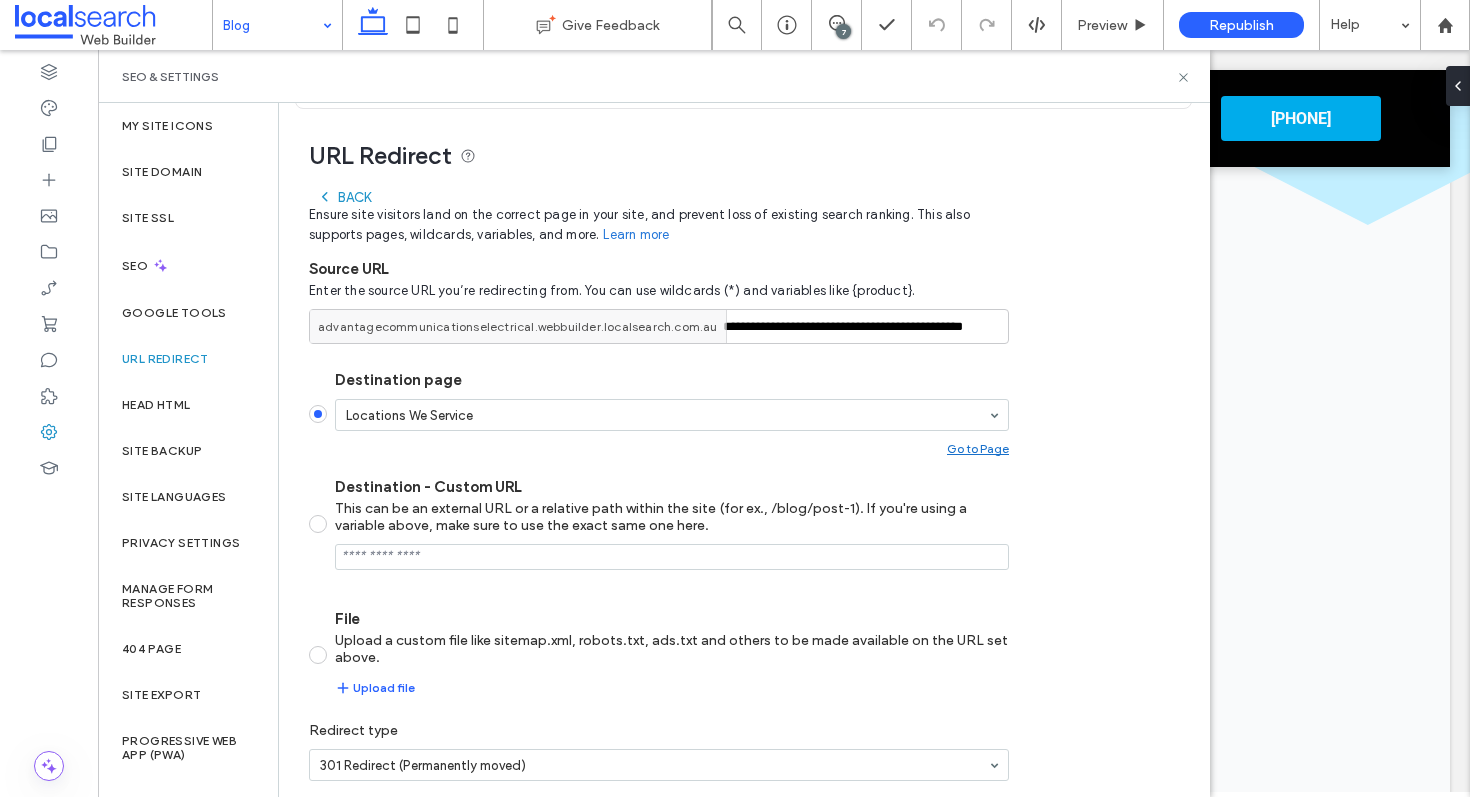 click on "**********" at bounding box center (659, 518) 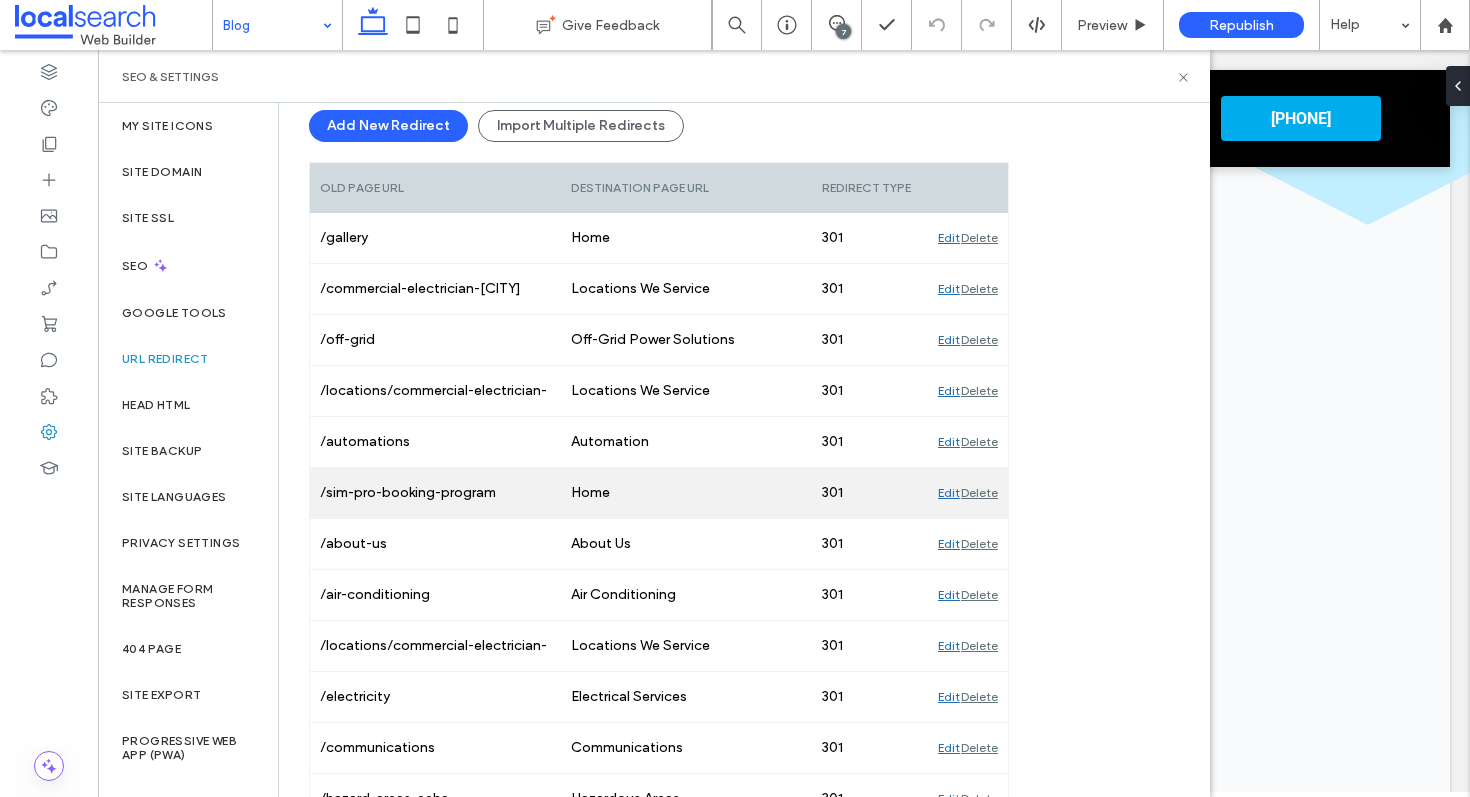 scroll, scrollTop: 310, scrollLeft: 0, axis: vertical 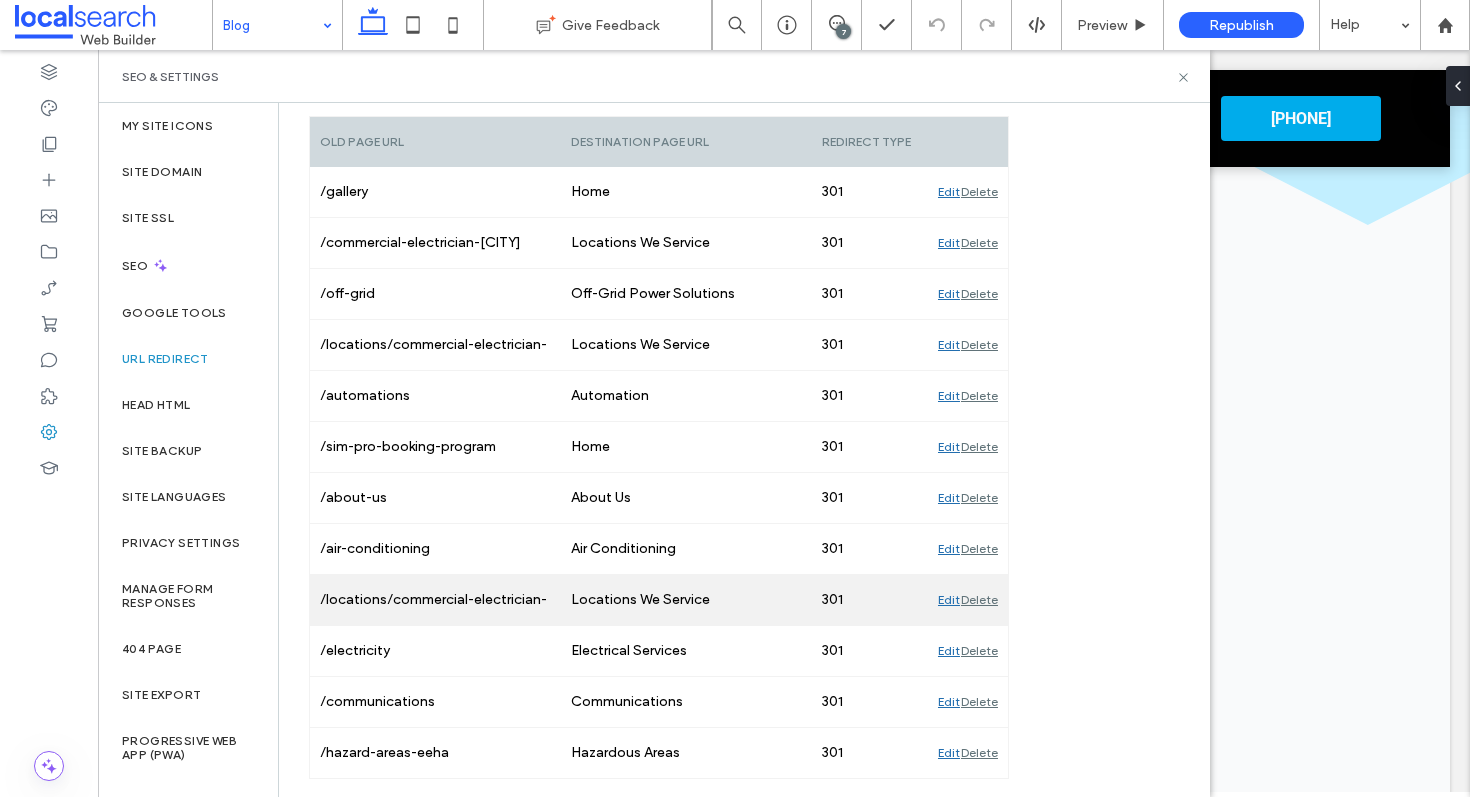 click on "Edit" at bounding box center [949, 600] 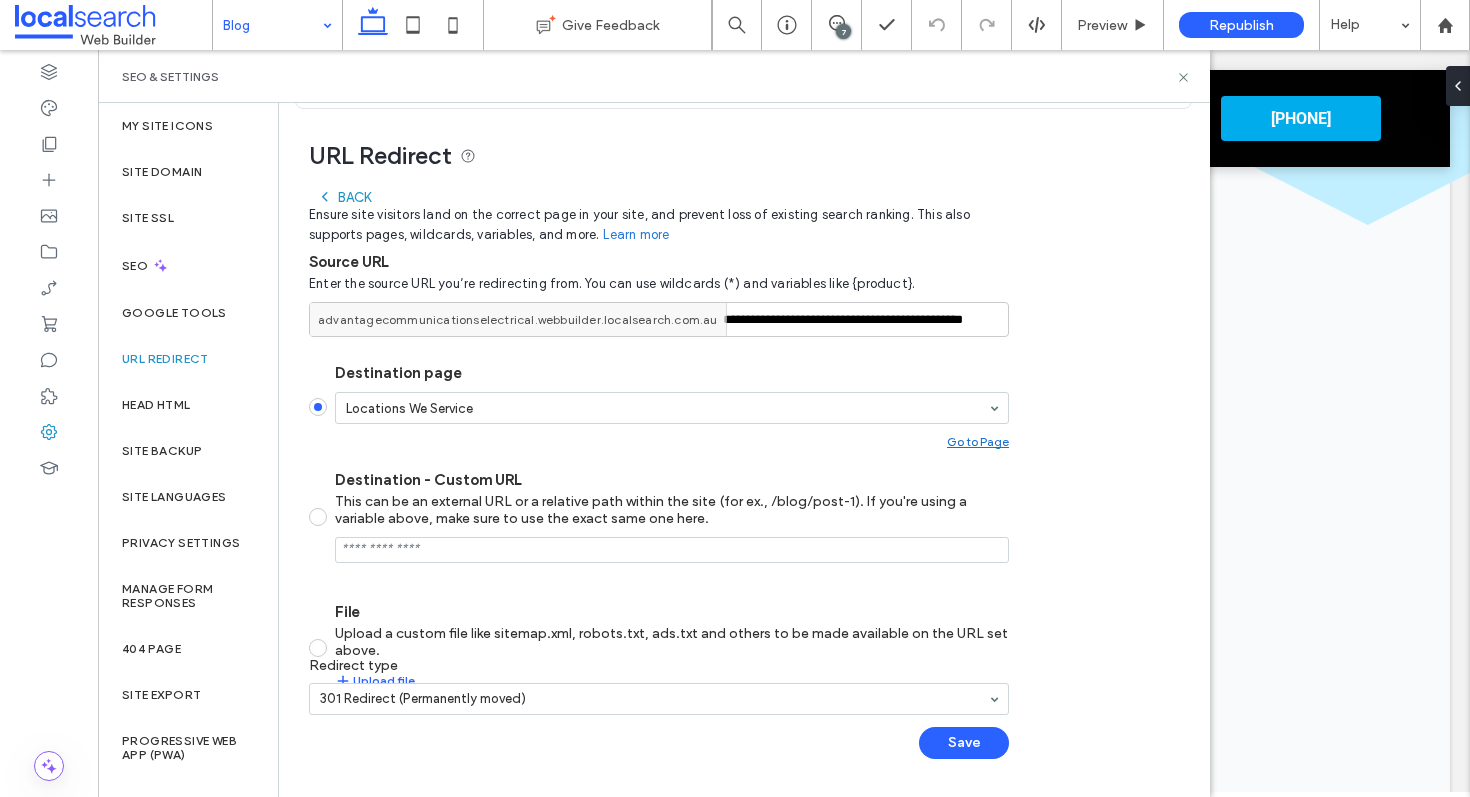 scroll, scrollTop: 130, scrollLeft: 0, axis: vertical 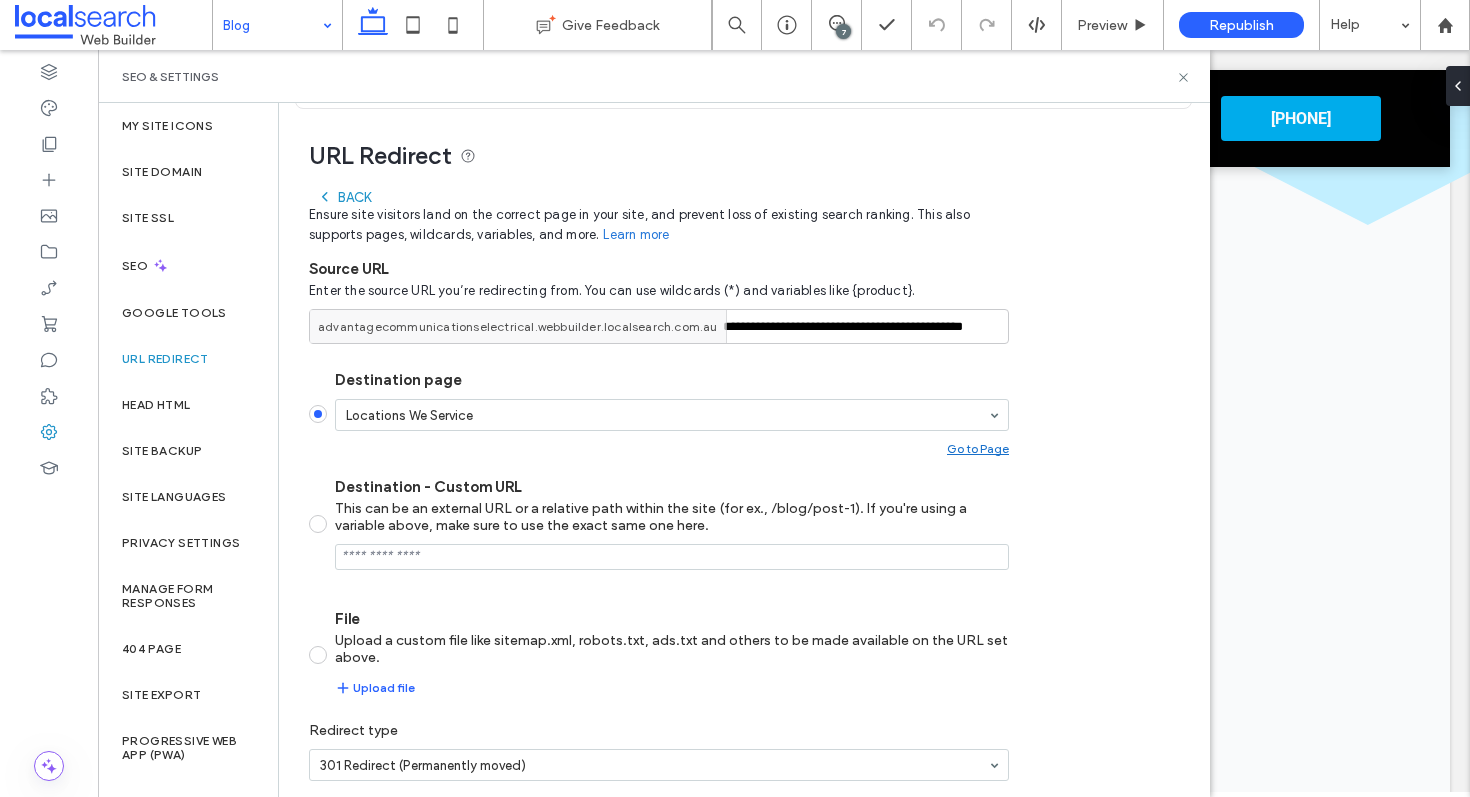 click on "Ensure site visitors land on the correct page in your site, and prevent loss of existing search ranking. This also supports pages, wildcards, variables, and more. Learn more" at bounding box center (659, 225) 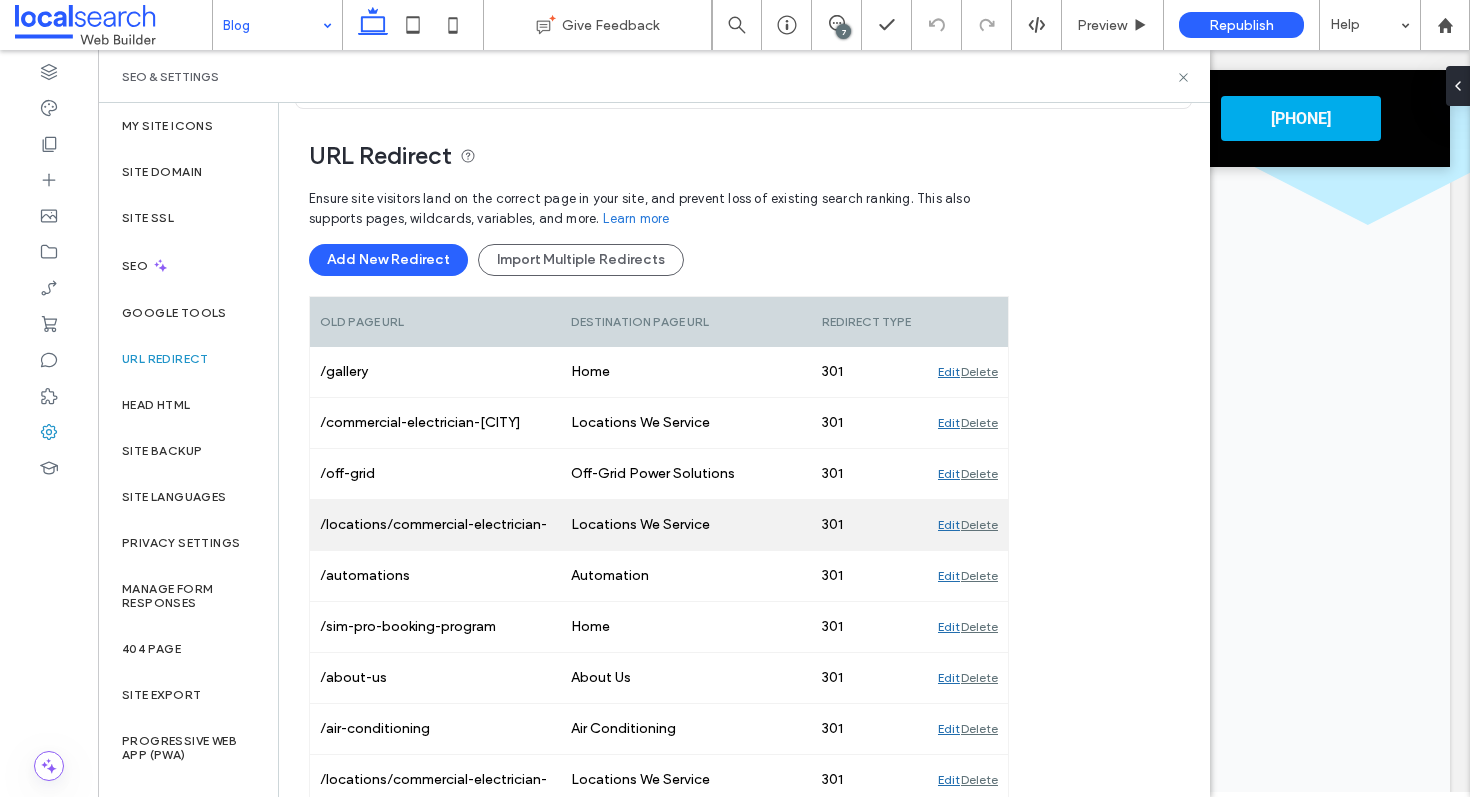 click on "Edit" at bounding box center (949, 525) 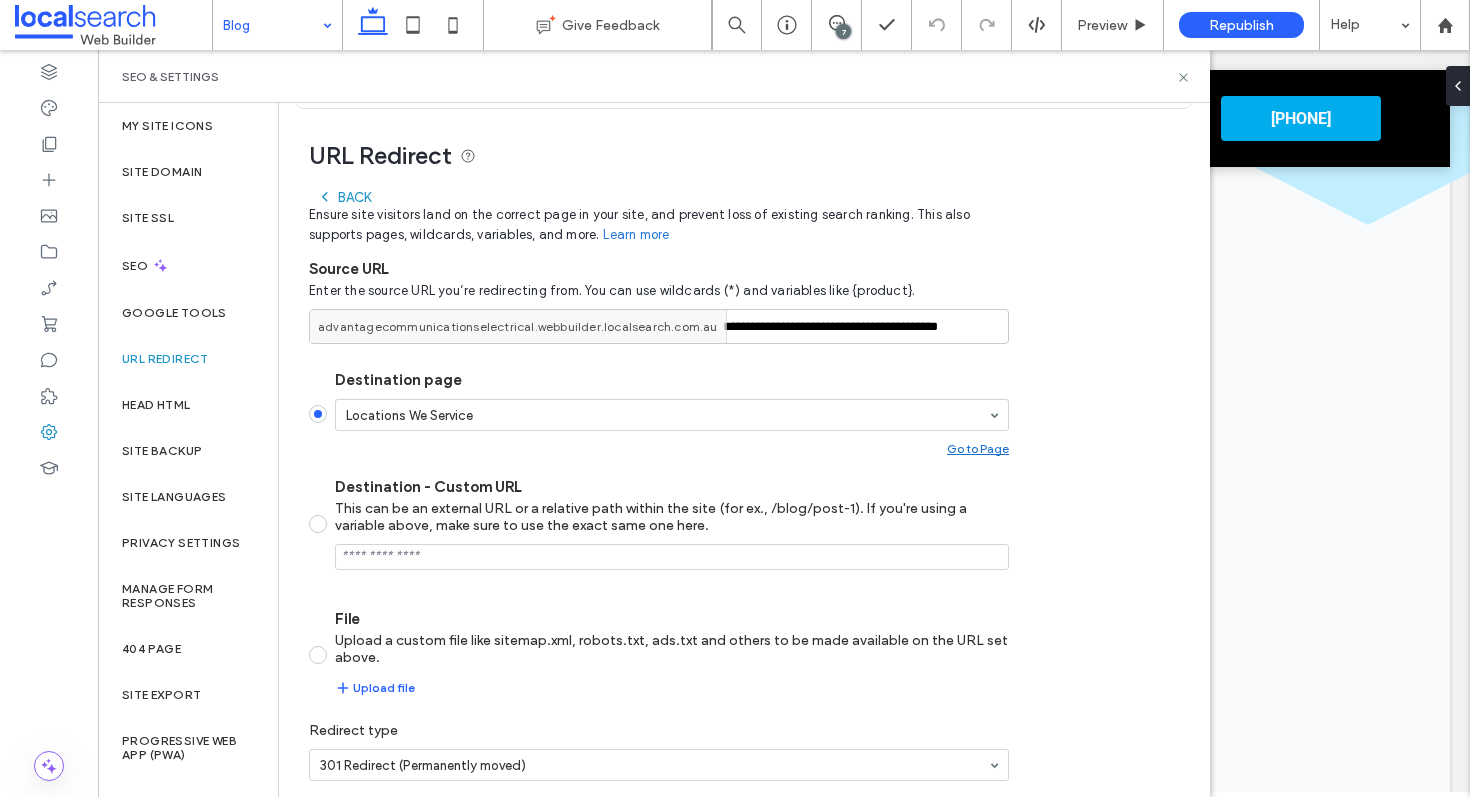 click on "Back" at bounding box center [344, 197] 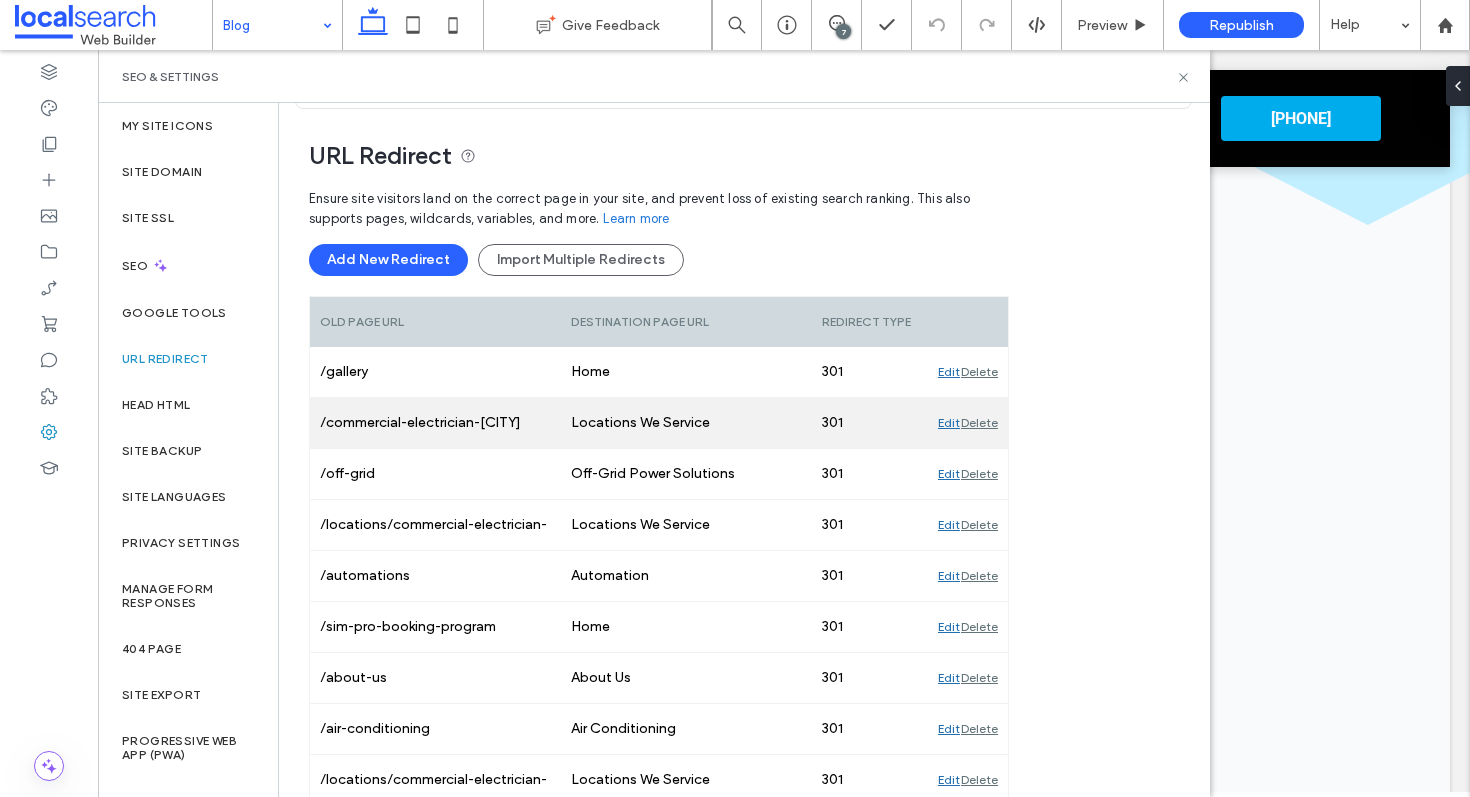 click on "Edit" at bounding box center [949, 423] 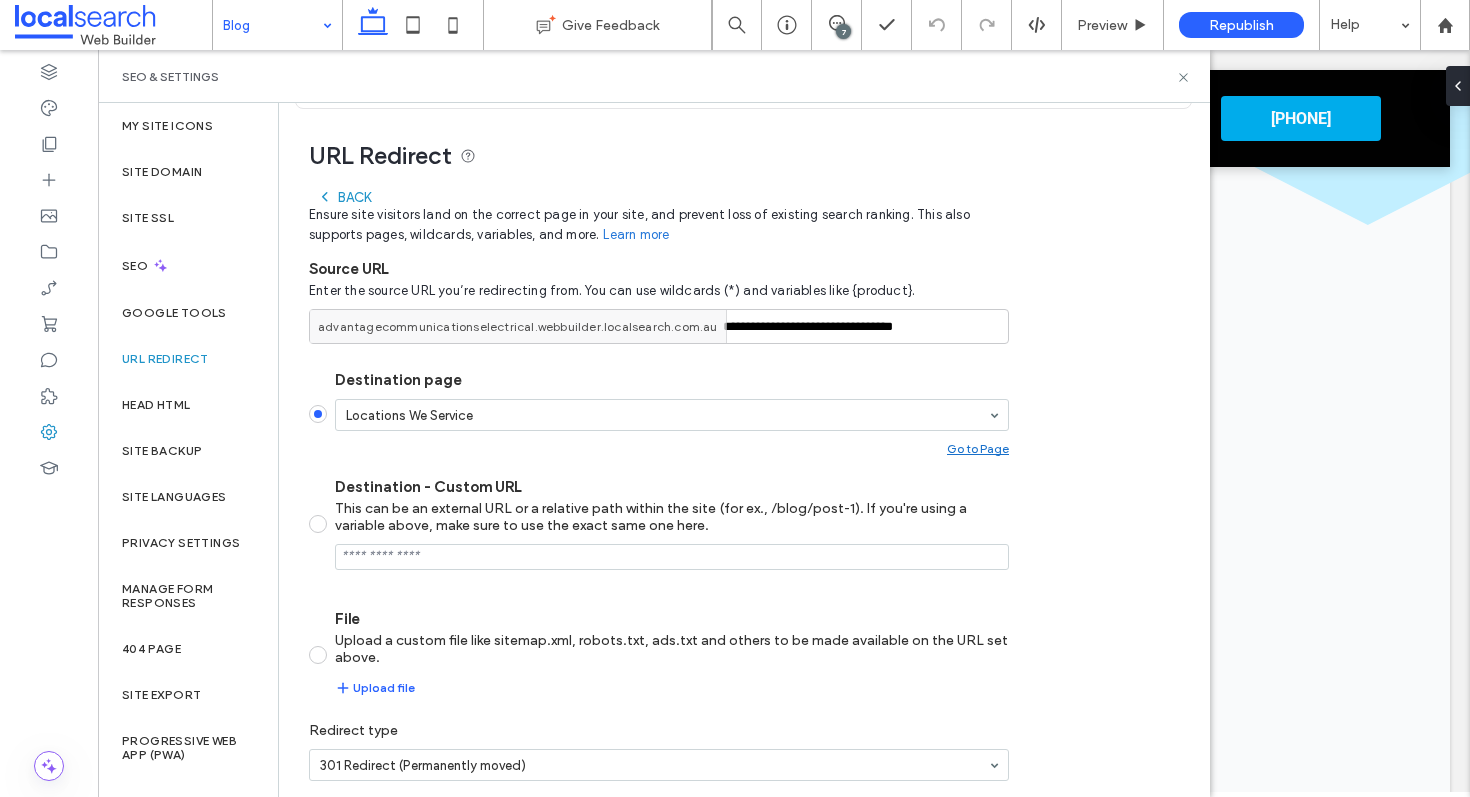 click on "advantagecommunicationselectrical.webbuilder.localsearch.com.au" at bounding box center [522, 326] 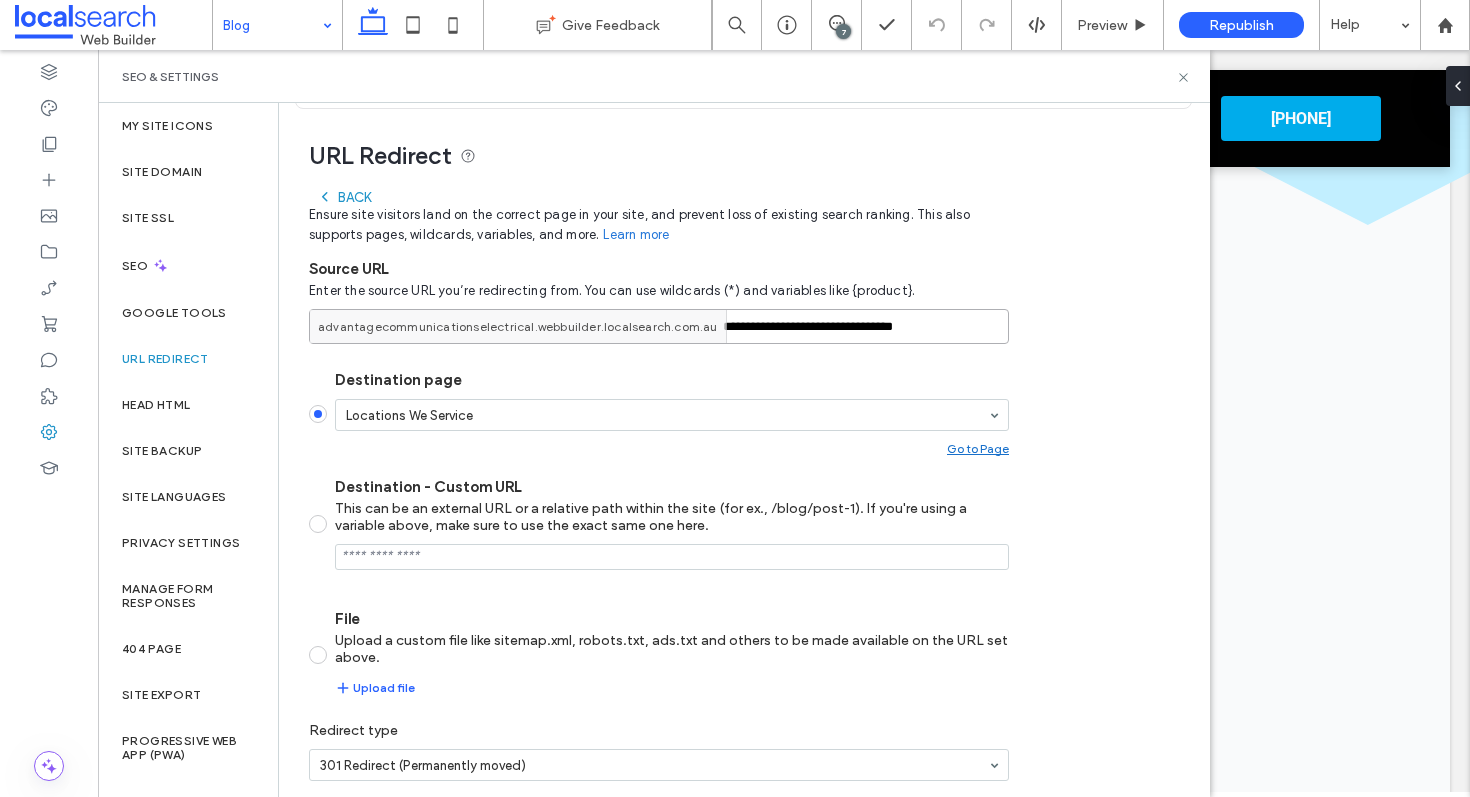 click on "**********" at bounding box center (659, 326) 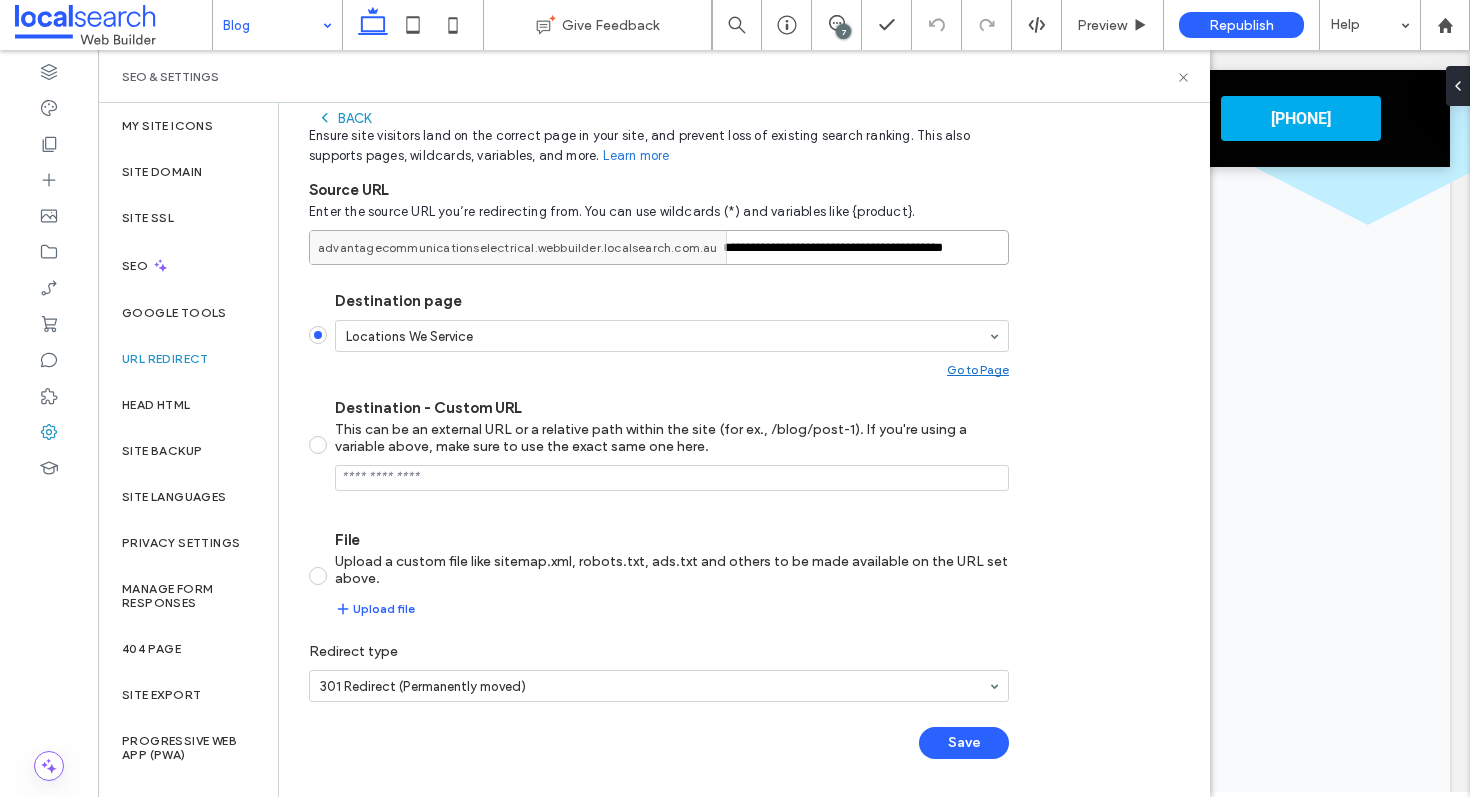 scroll, scrollTop: 213, scrollLeft: 0, axis: vertical 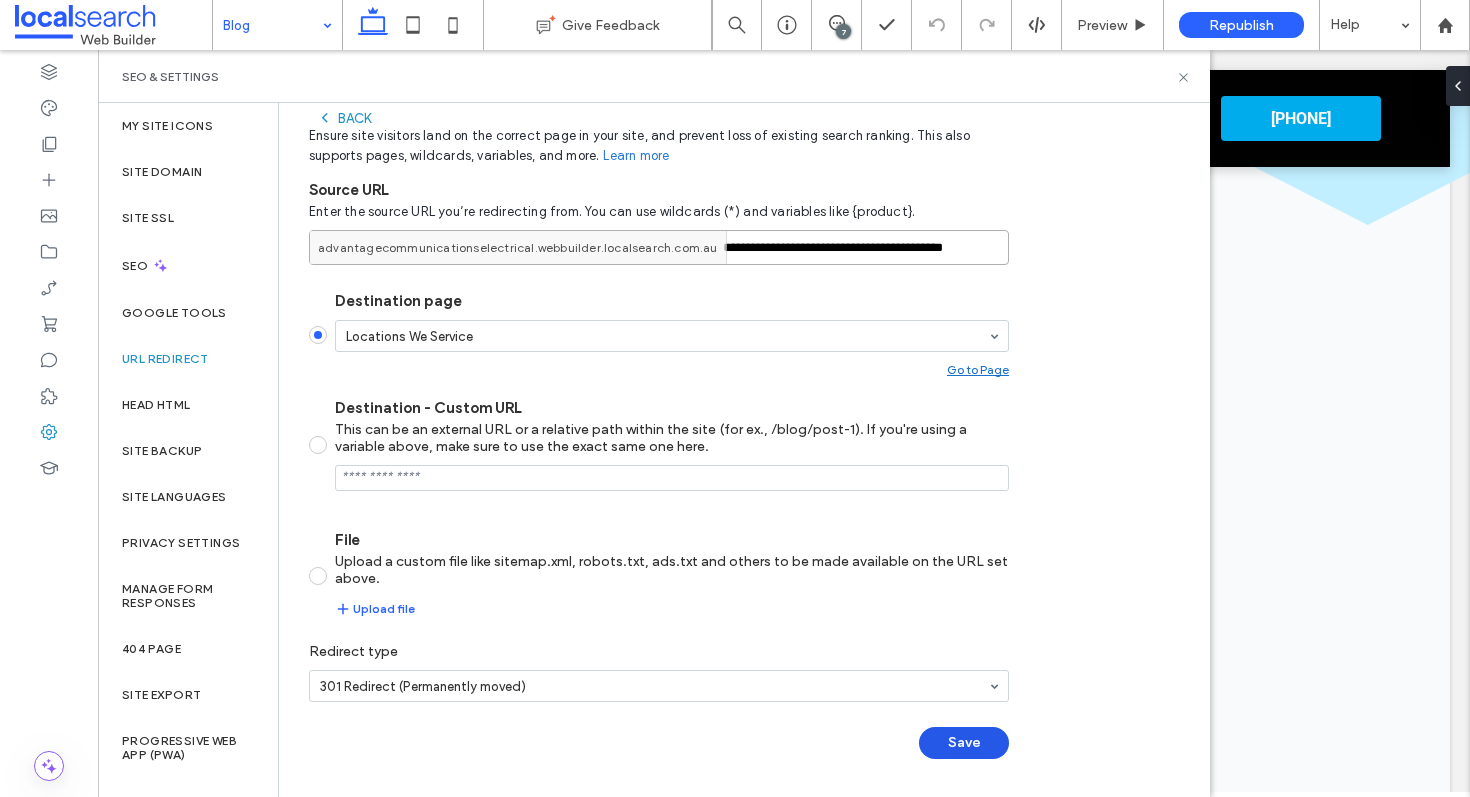 type on "**********" 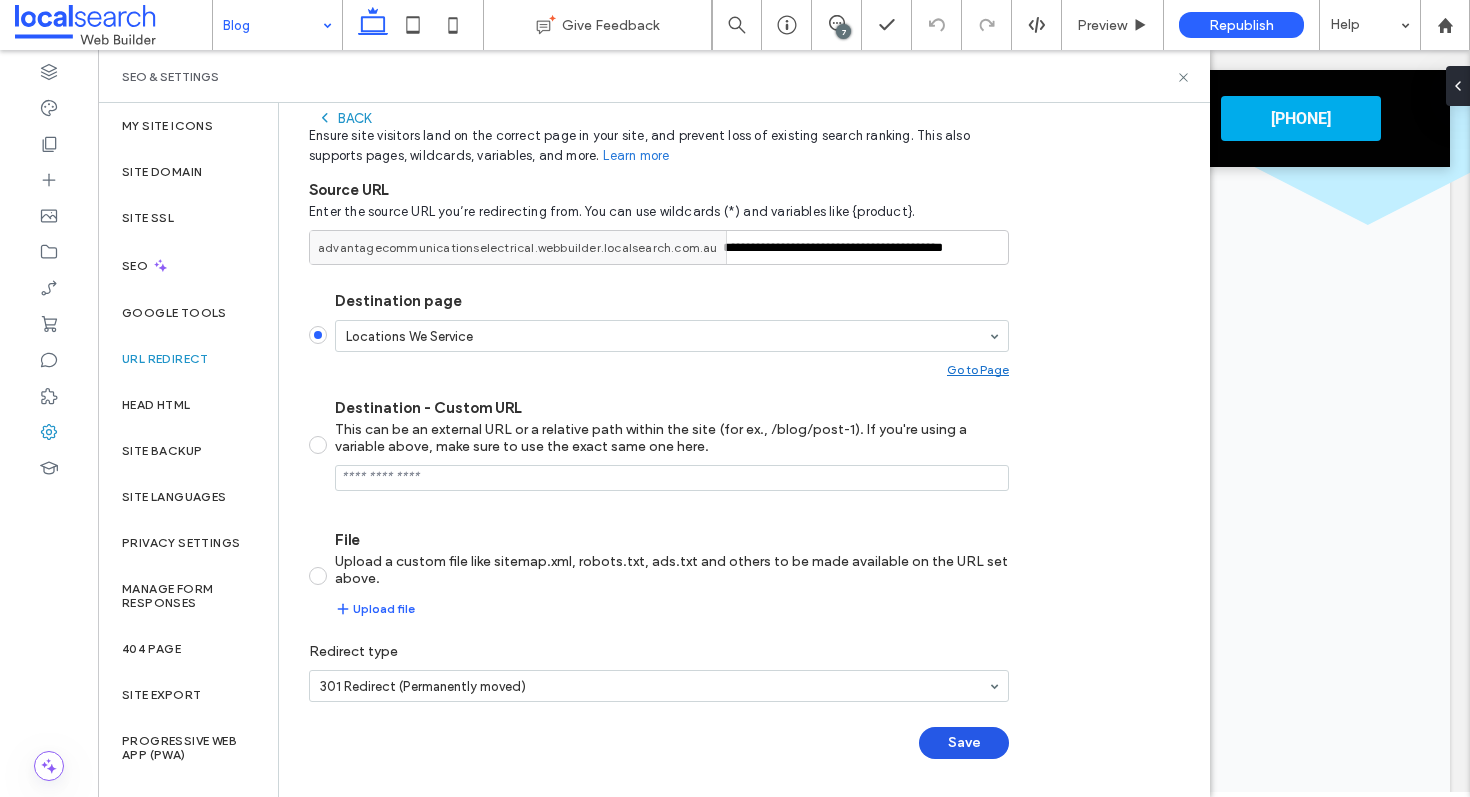 click on "Save" at bounding box center [964, 743] 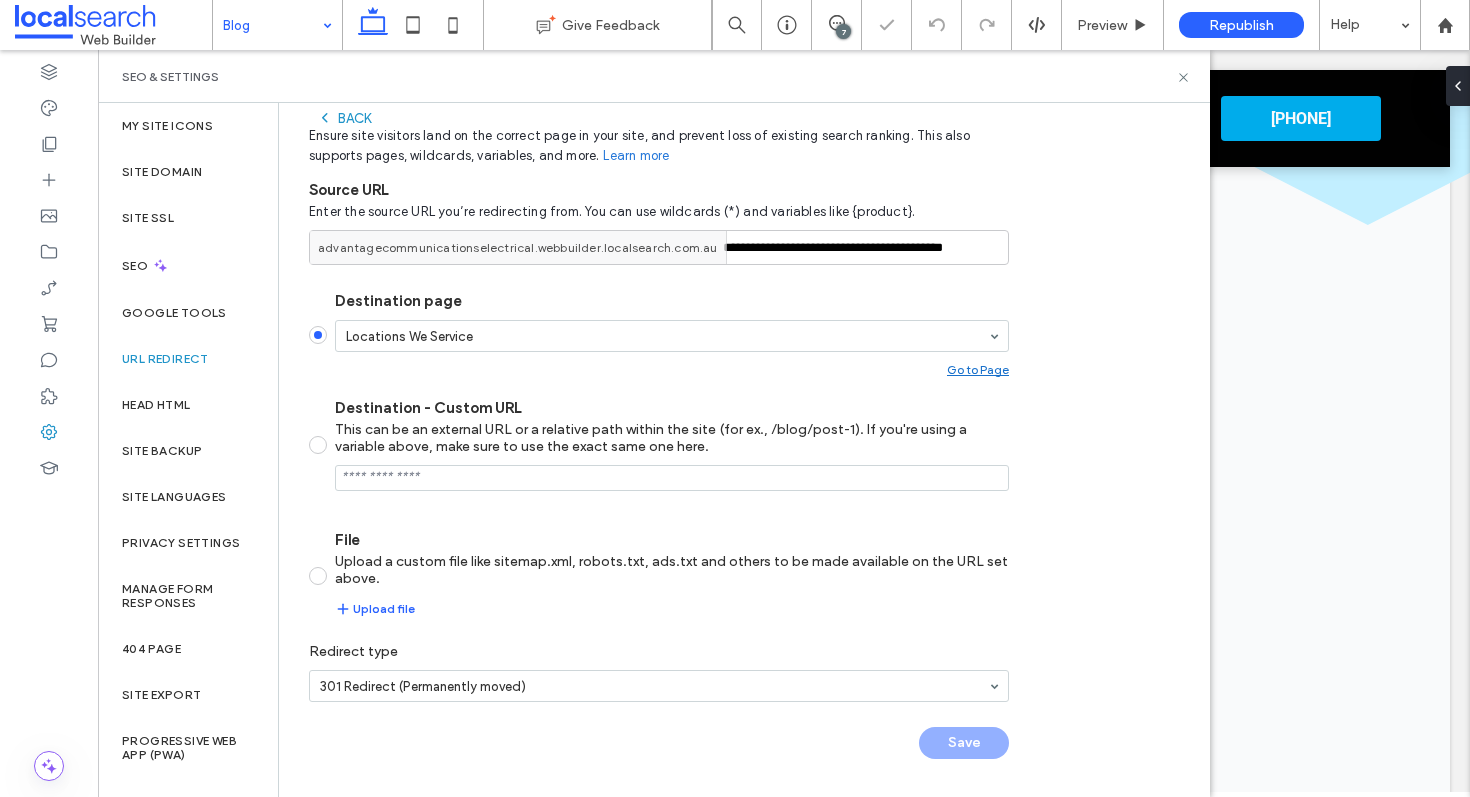 scroll, scrollTop: 130, scrollLeft: 0, axis: vertical 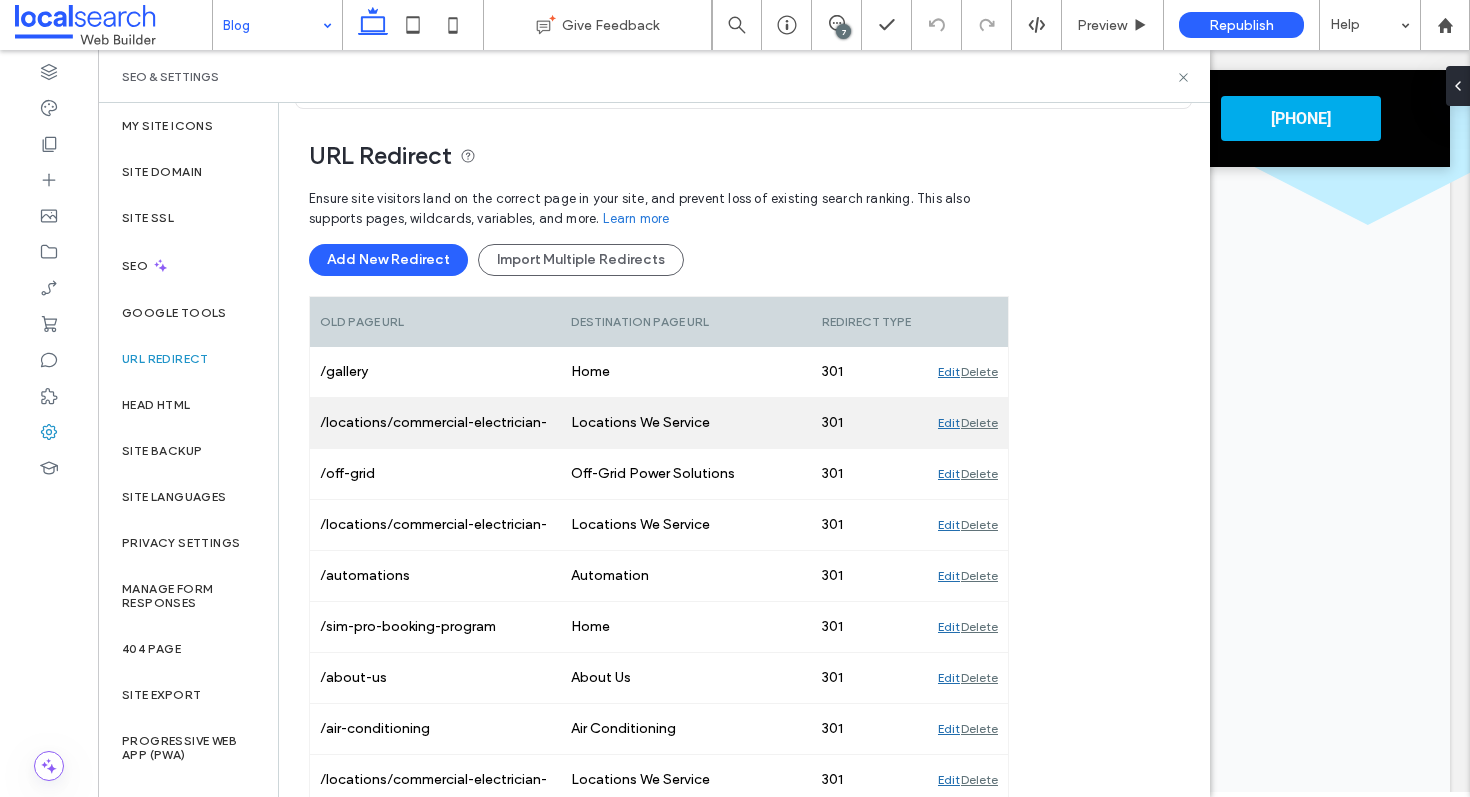 click on "Edit" at bounding box center (949, 423) 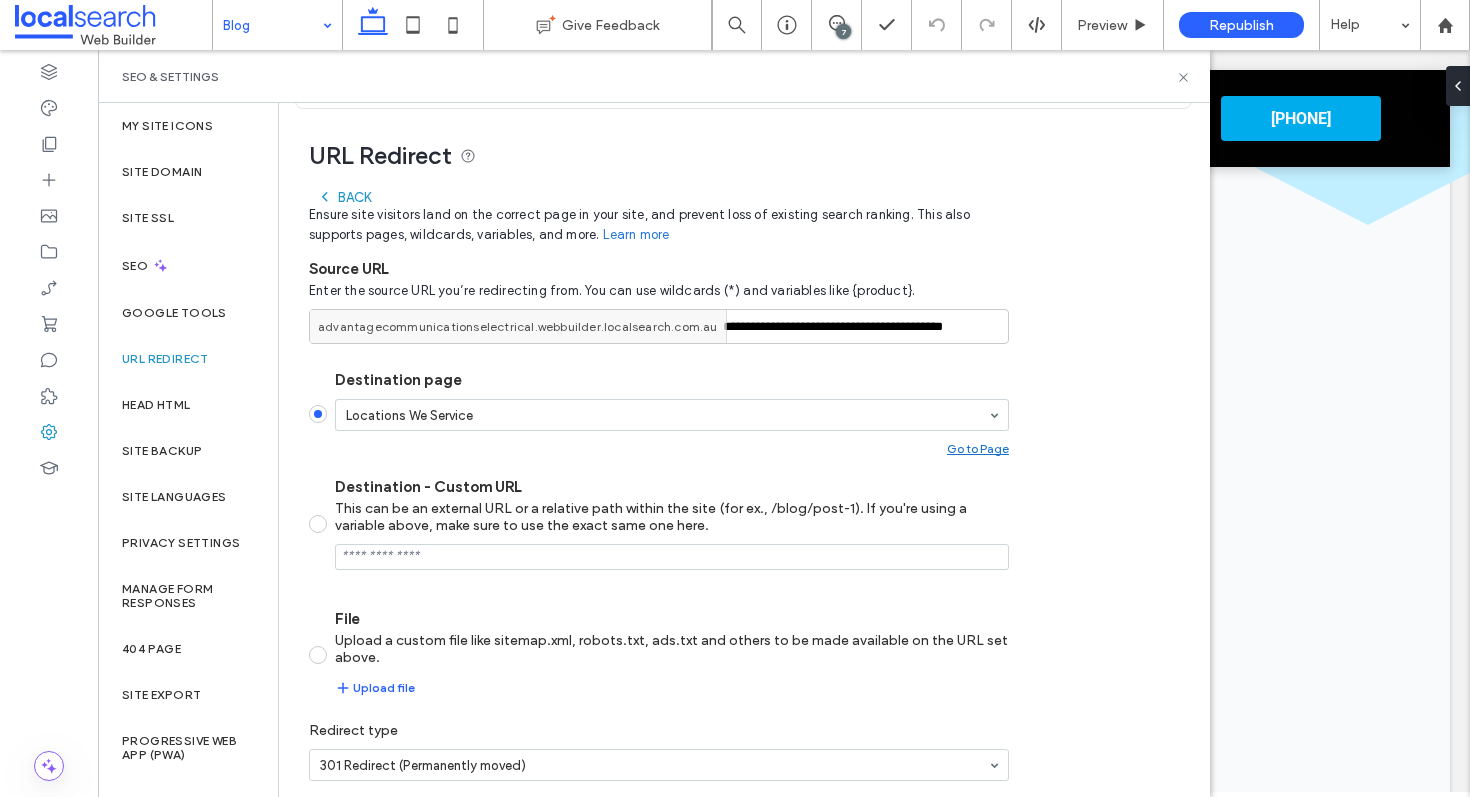 click 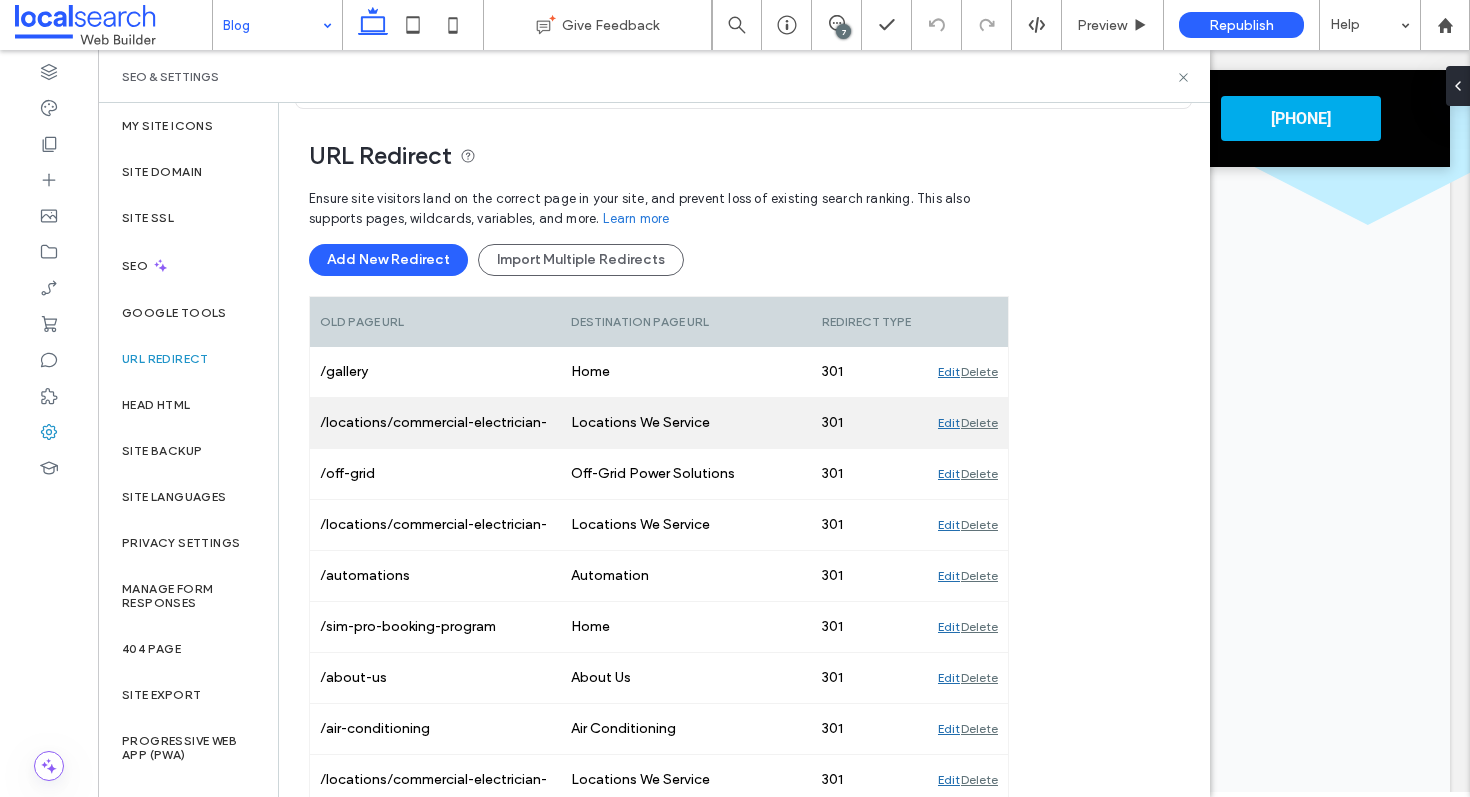 click on "Edit" at bounding box center (949, 423) 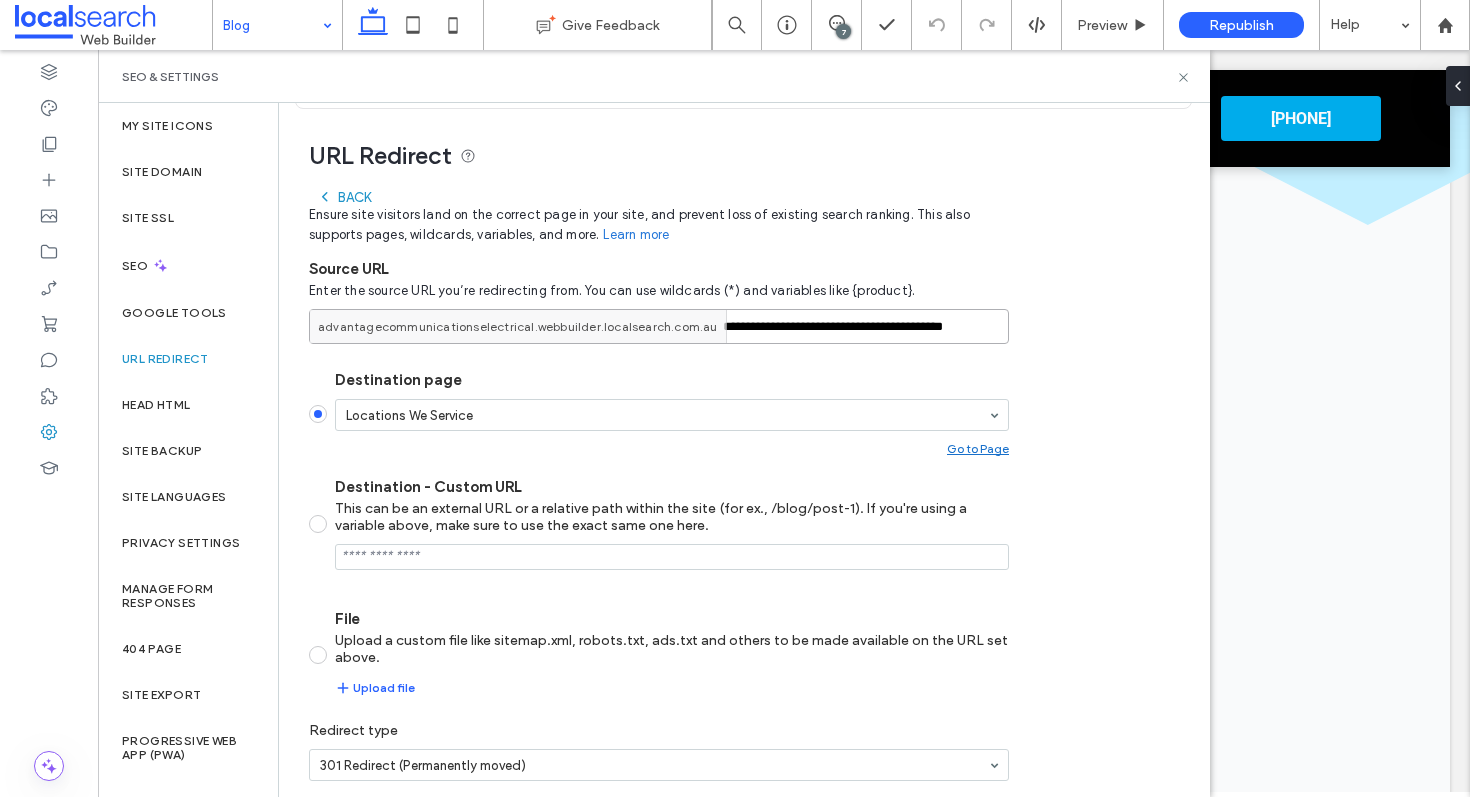 scroll, scrollTop: 0, scrollLeft: 5, axis: horizontal 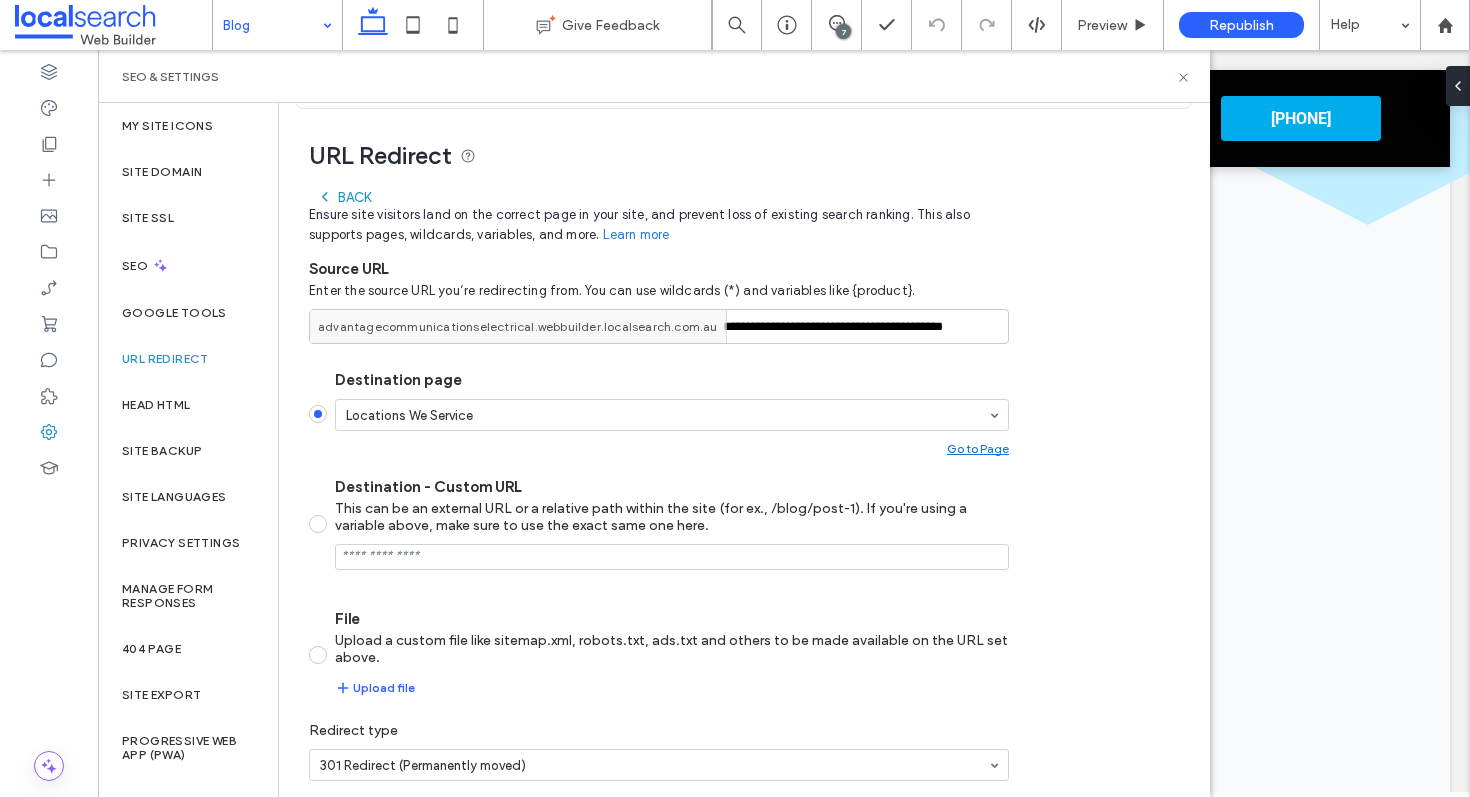 click on "Back" at bounding box center (344, 197) 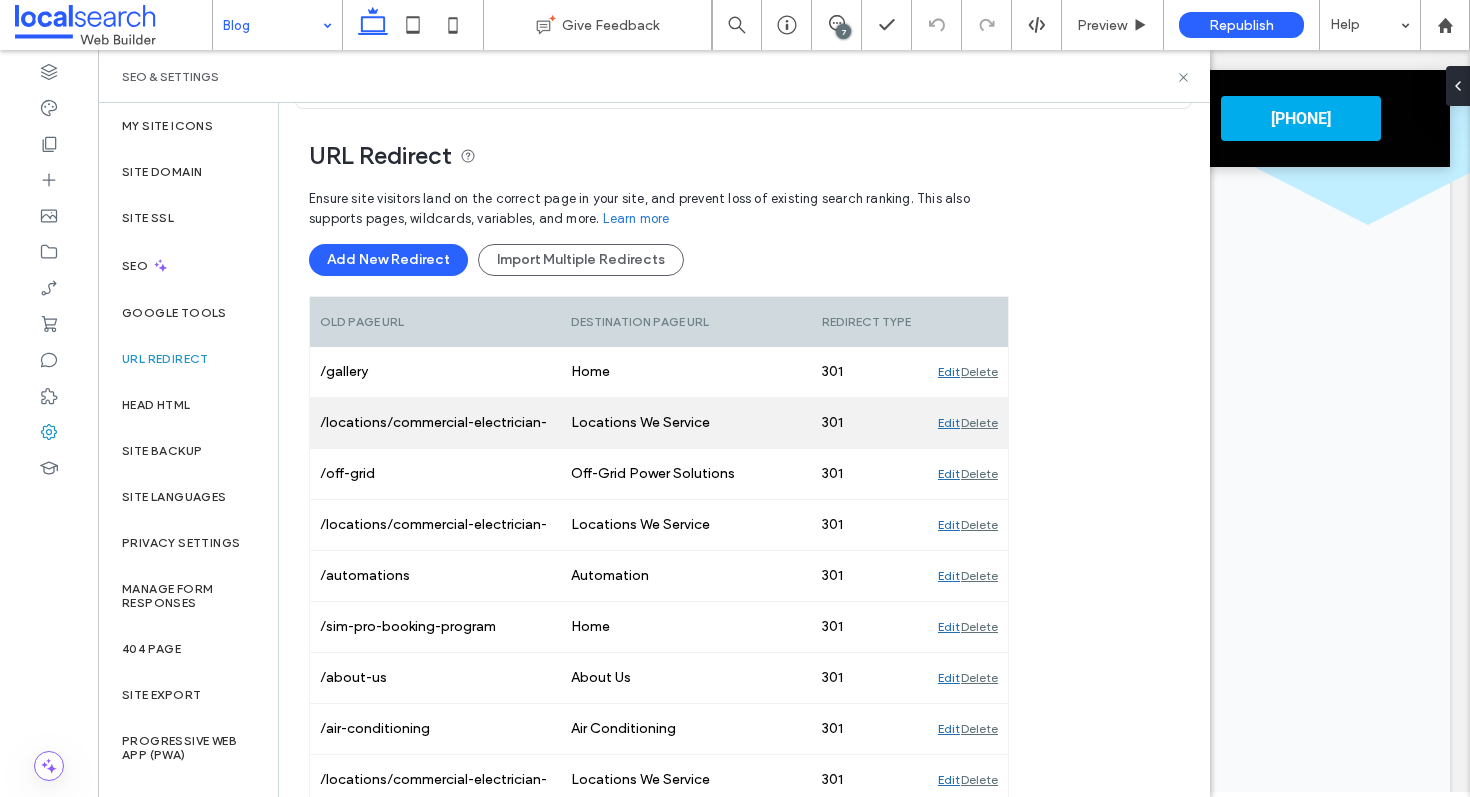 click on "Edit" at bounding box center (949, 423) 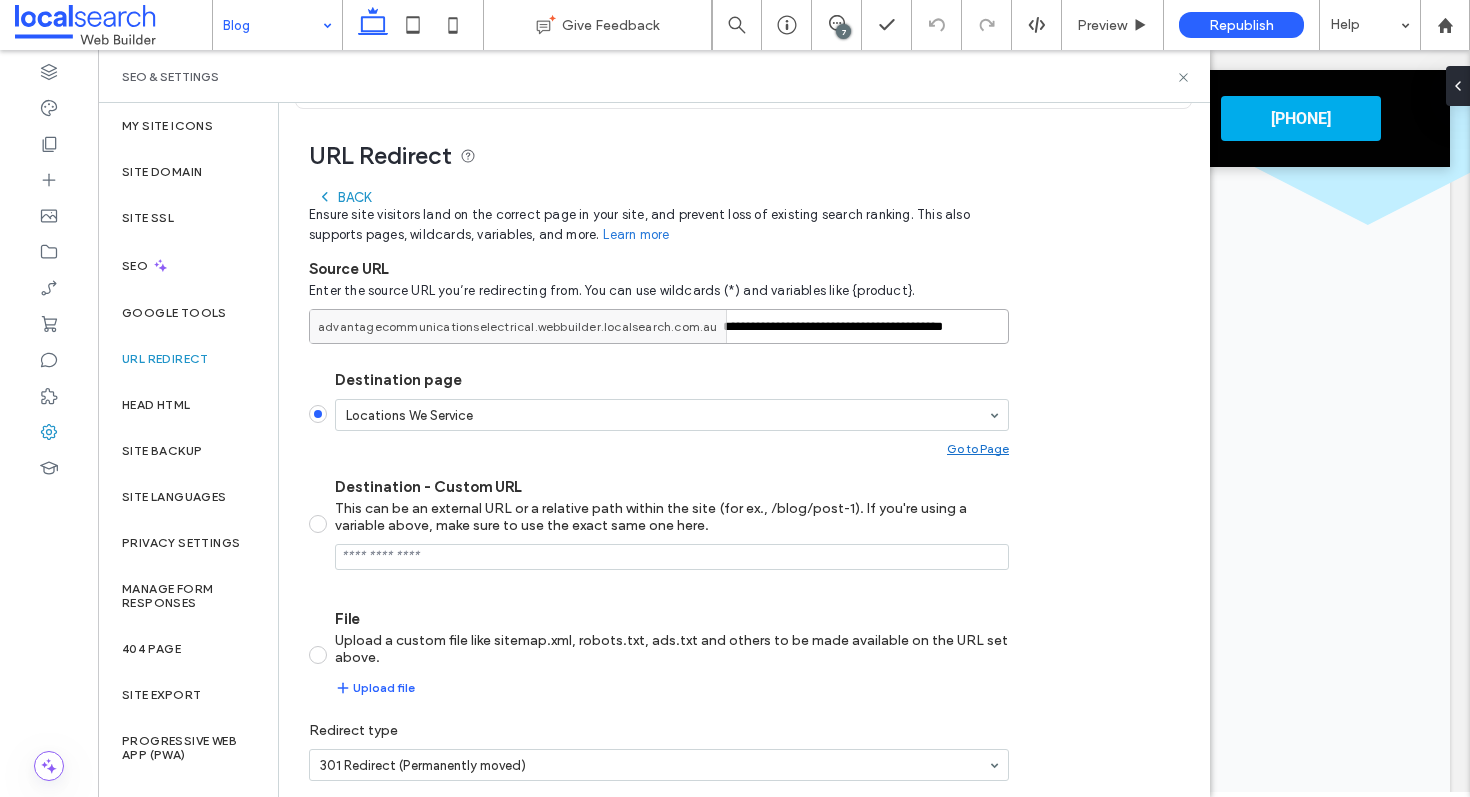 drag, startPoint x: 987, startPoint y: 315, endPoint x: 1056, endPoint y: 316, distance: 69.00725 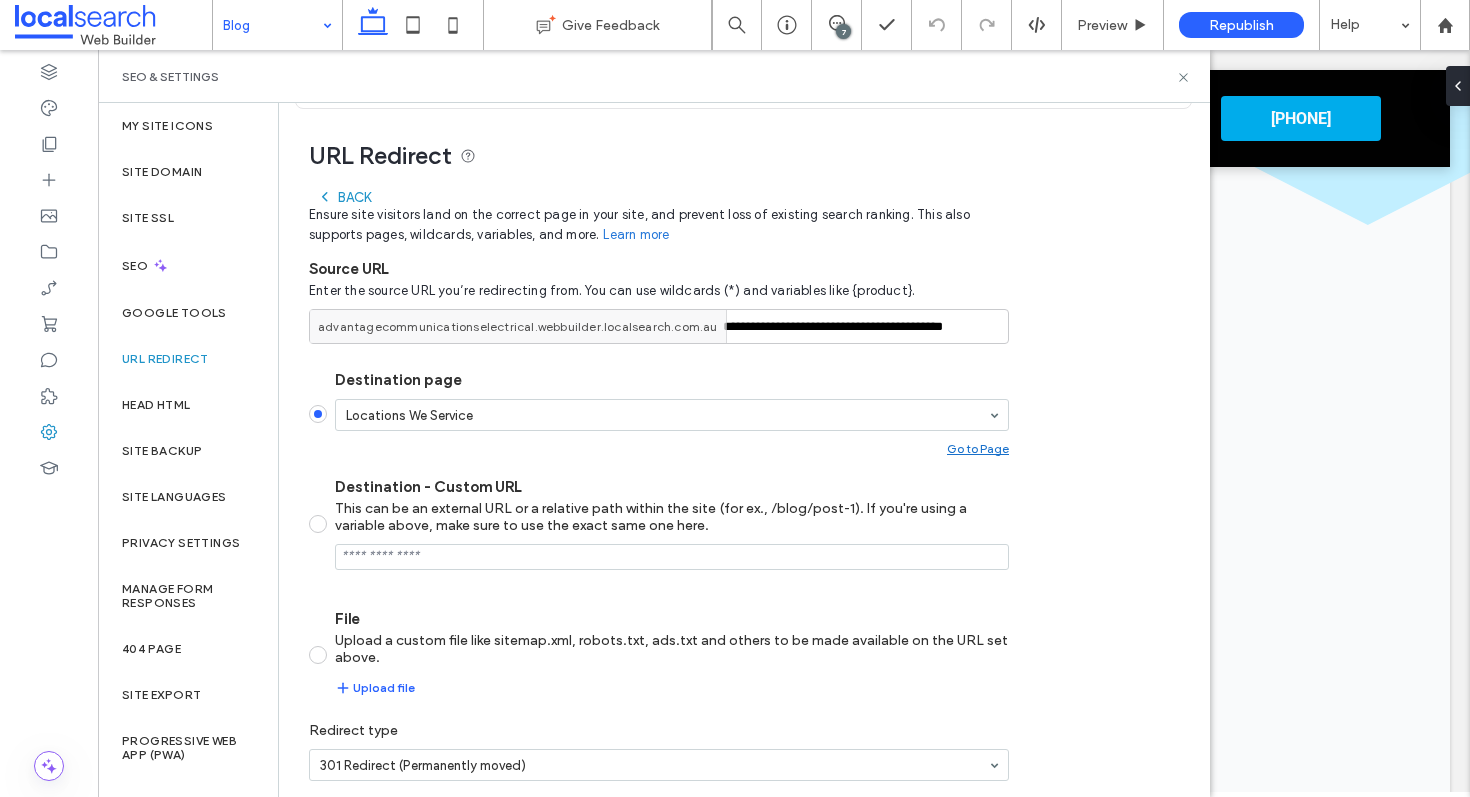 click on "Back" at bounding box center (344, 197) 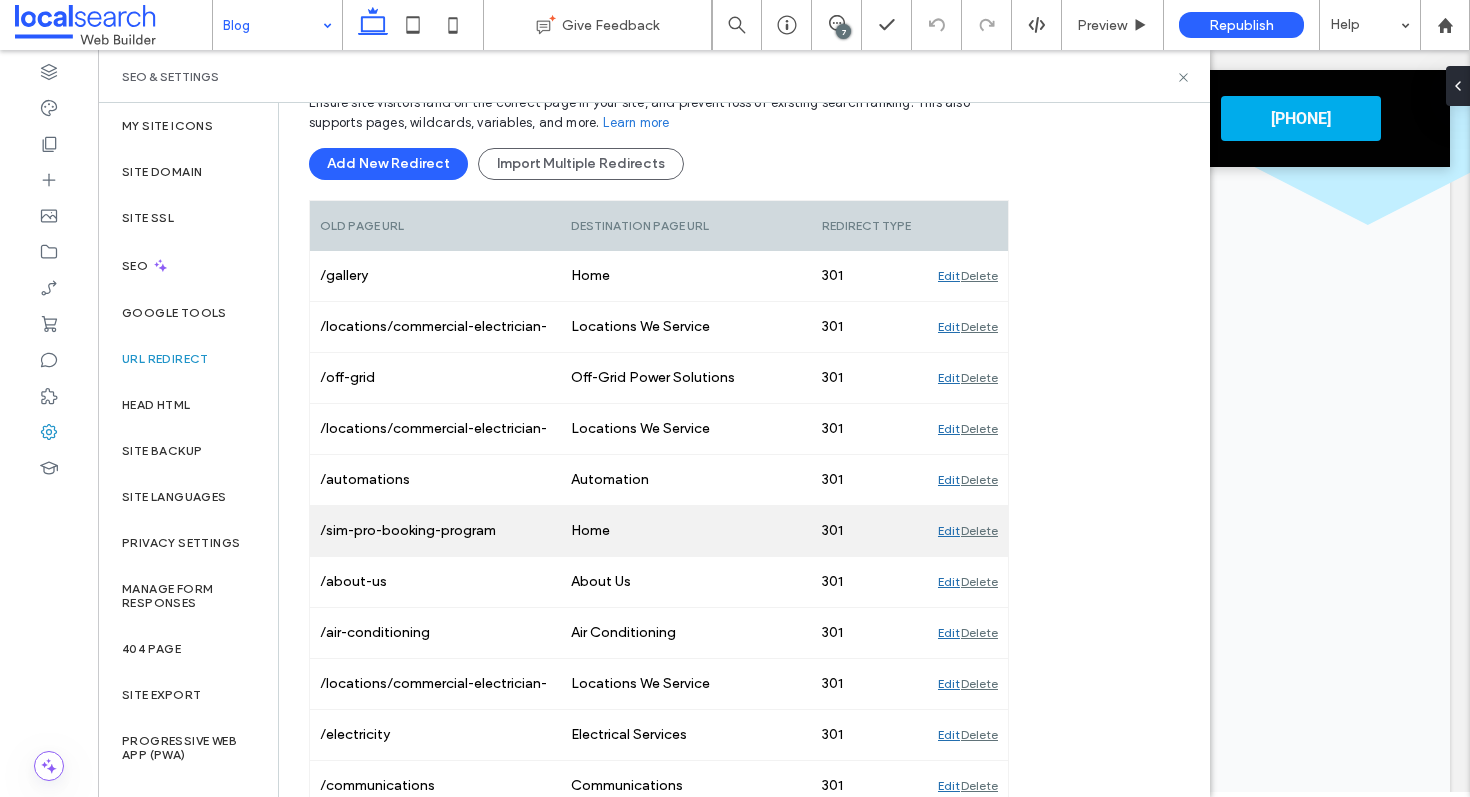 scroll, scrollTop: 310, scrollLeft: 0, axis: vertical 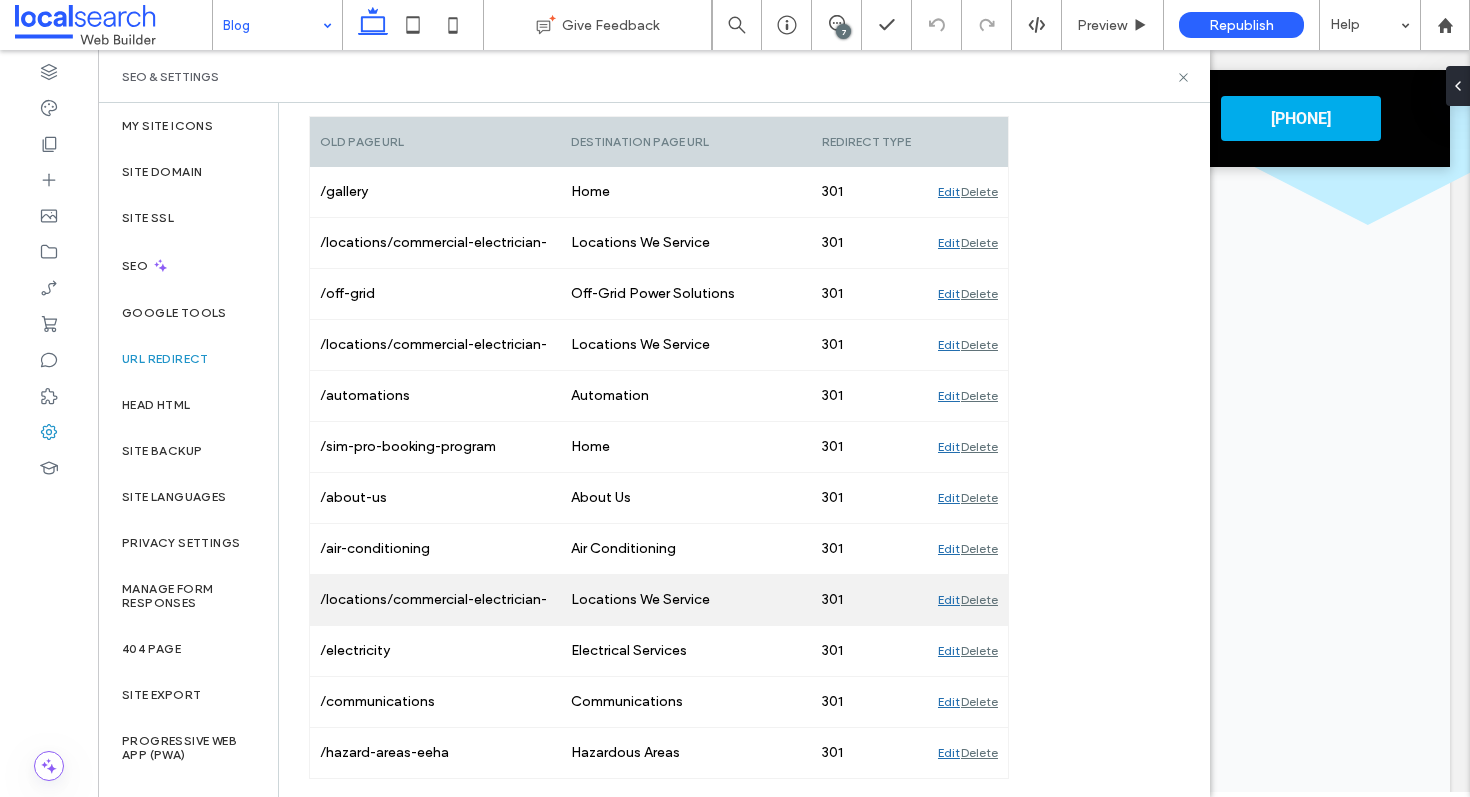 click on "Edit" at bounding box center (949, 600) 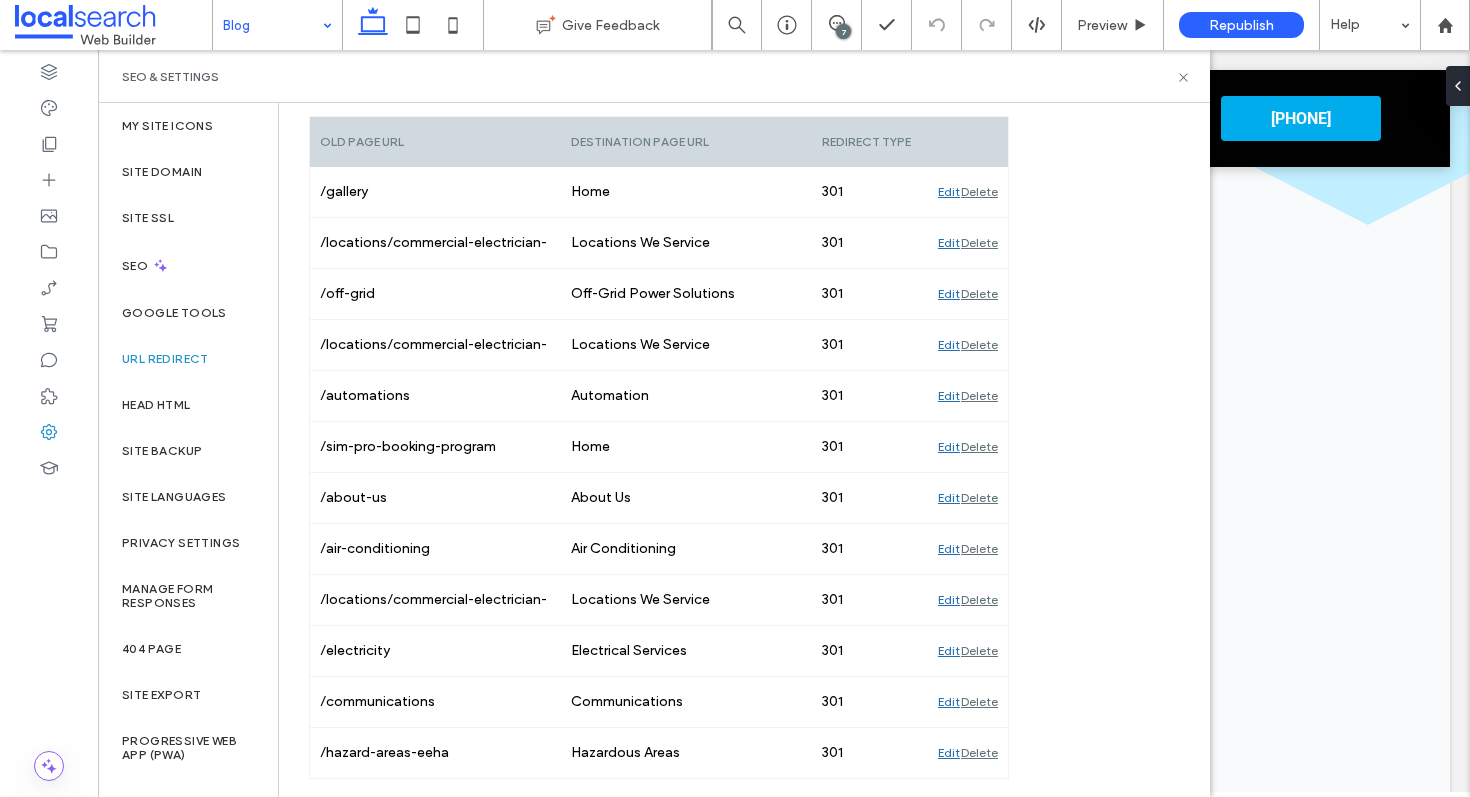 scroll, scrollTop: 130, scrollLeft: 0, axis: vertical 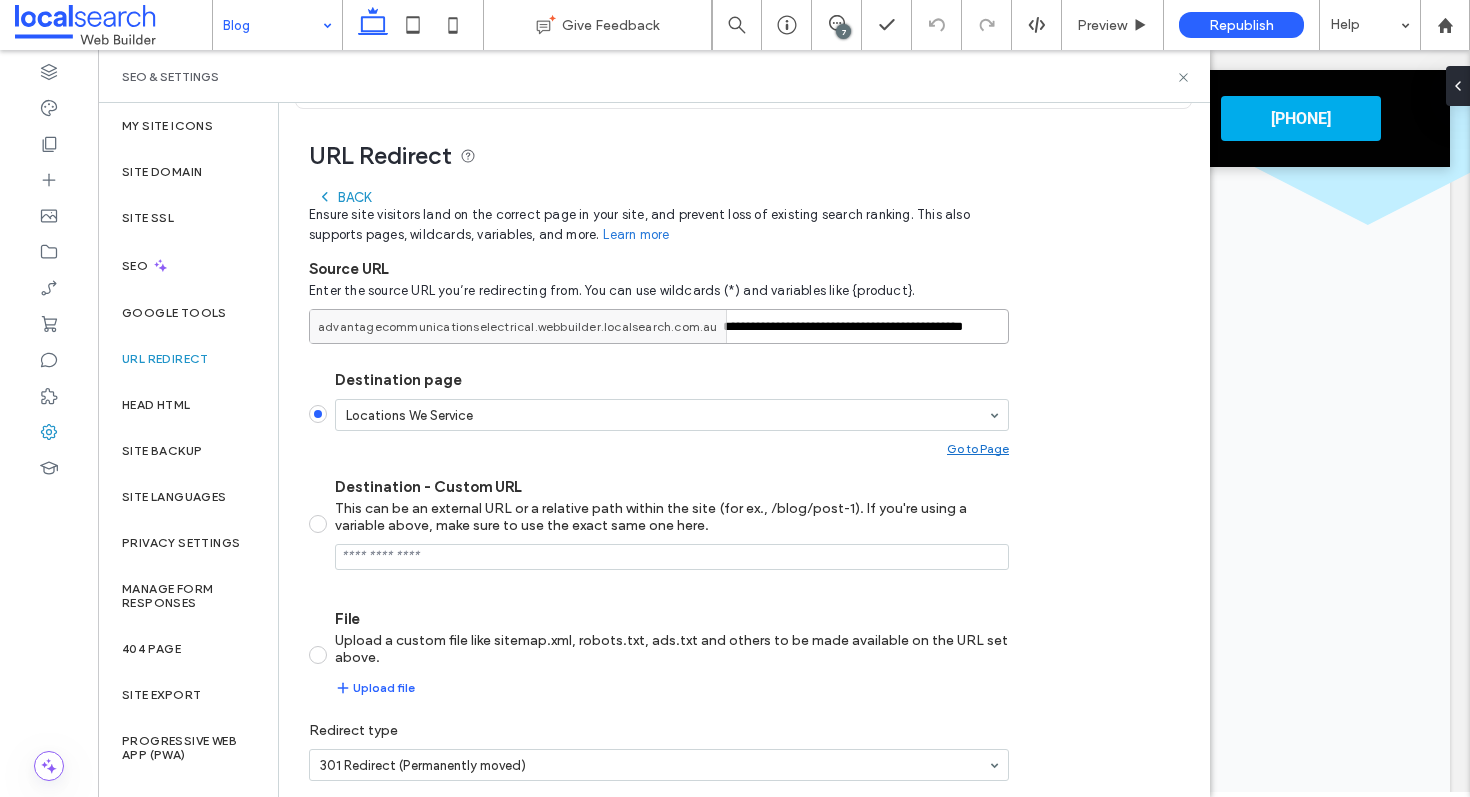 drag, startPoint x: 958, startPoint y: 325, endPoint x: 1071, endPoint y: 324, distance: 113.004425 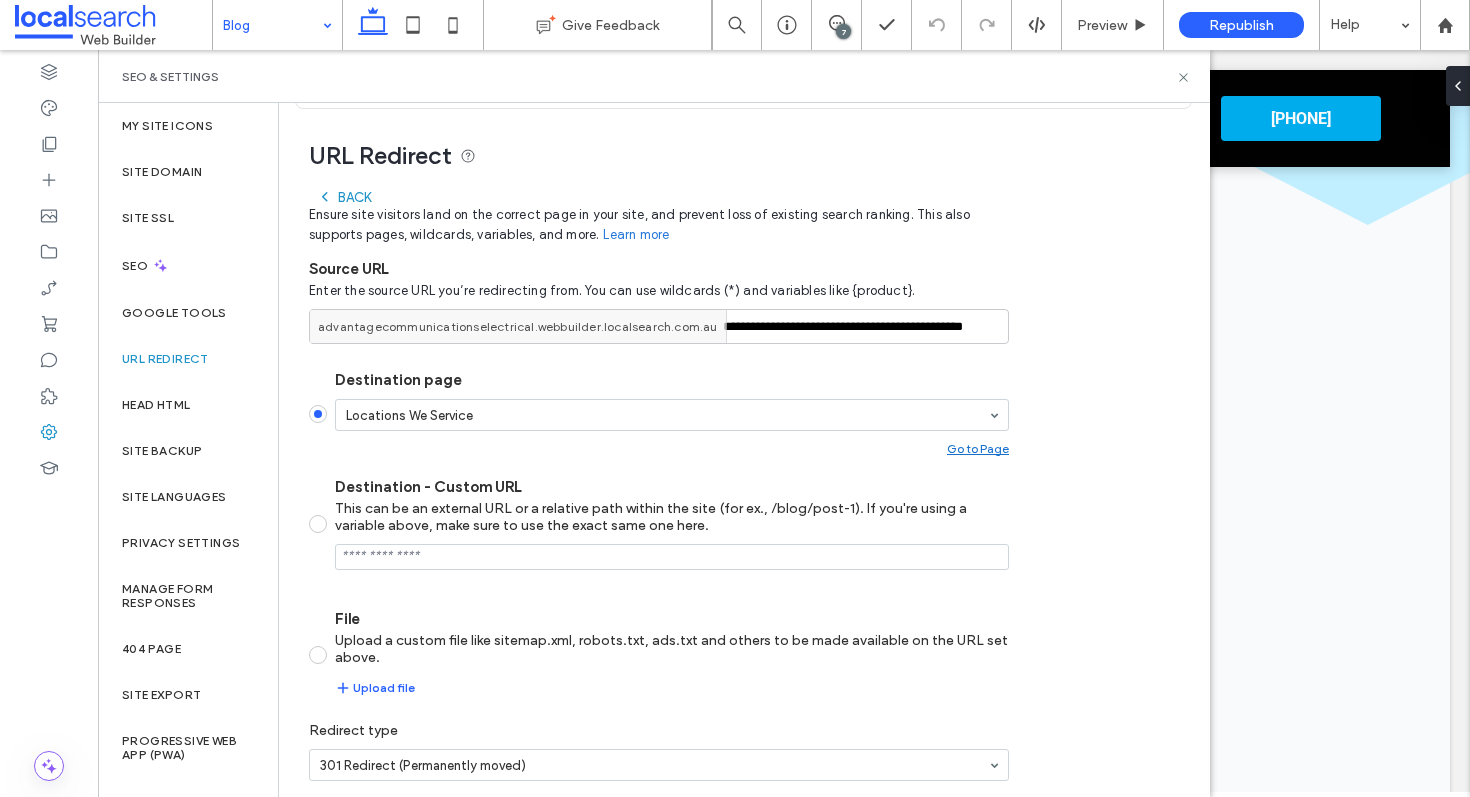 click on "Back" at bounding box center (344, 197) 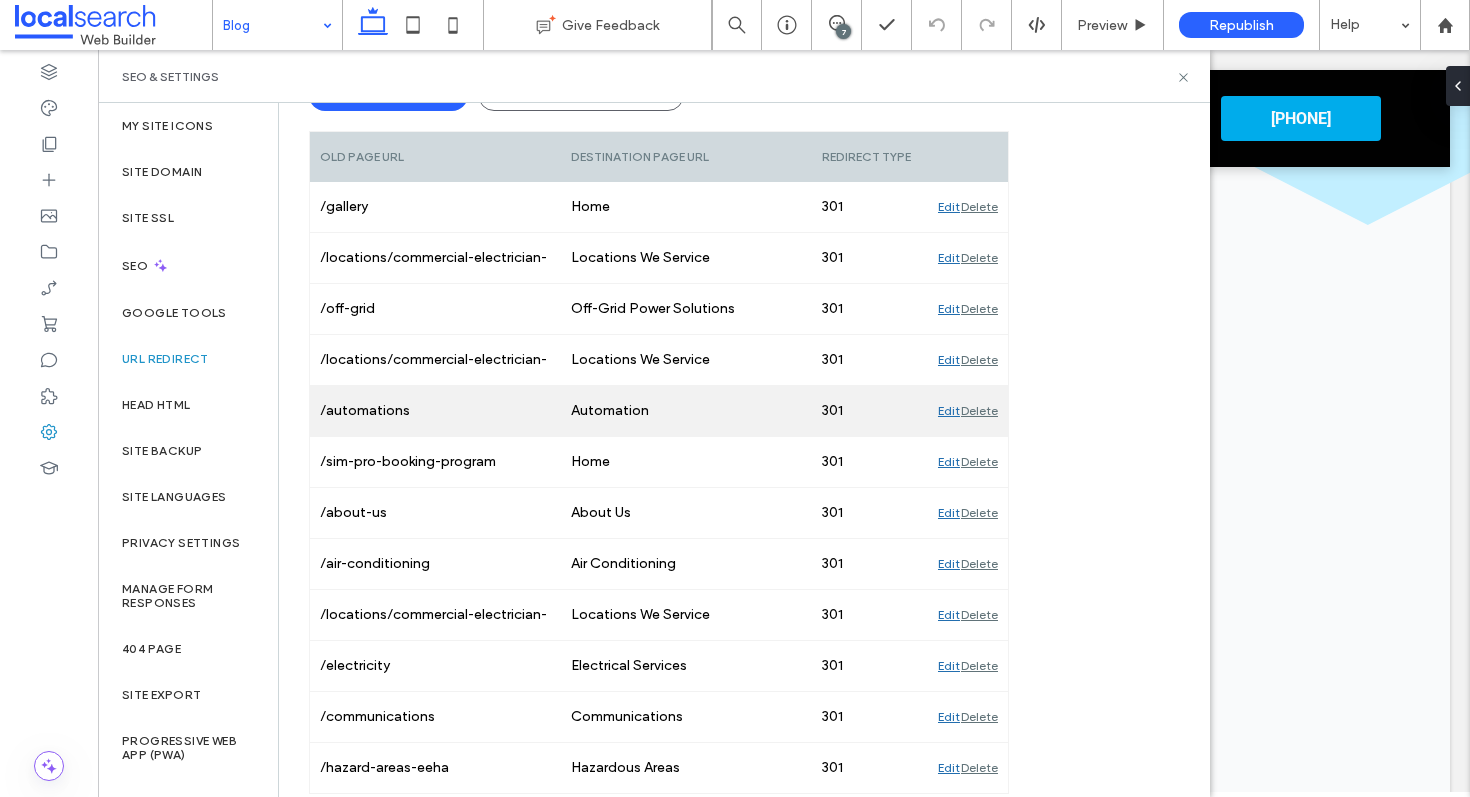 scroll, scrollTop: 310, scrollLeft: 0, axis: vertical 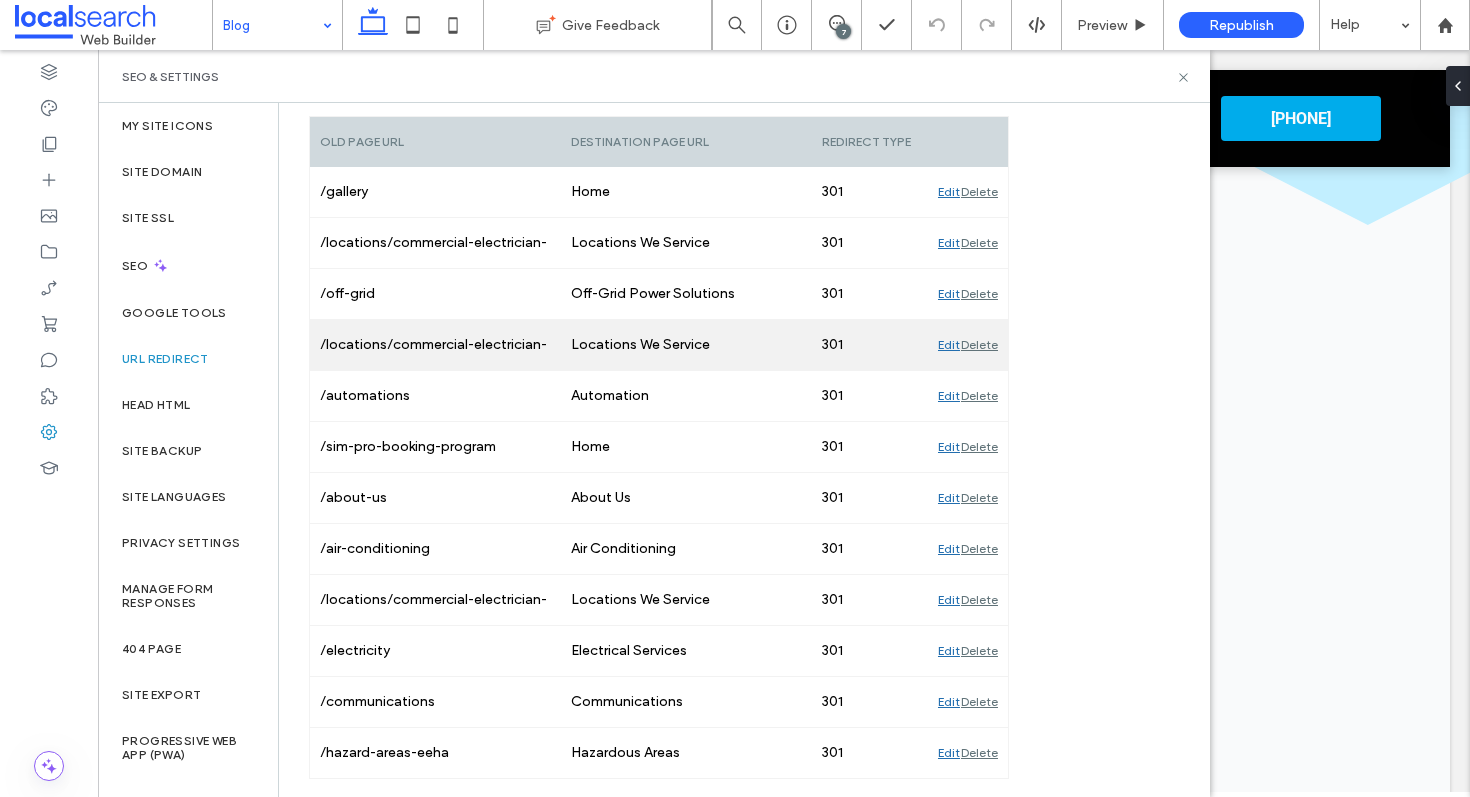 click on "Edit" at bounding box center [949, 345] 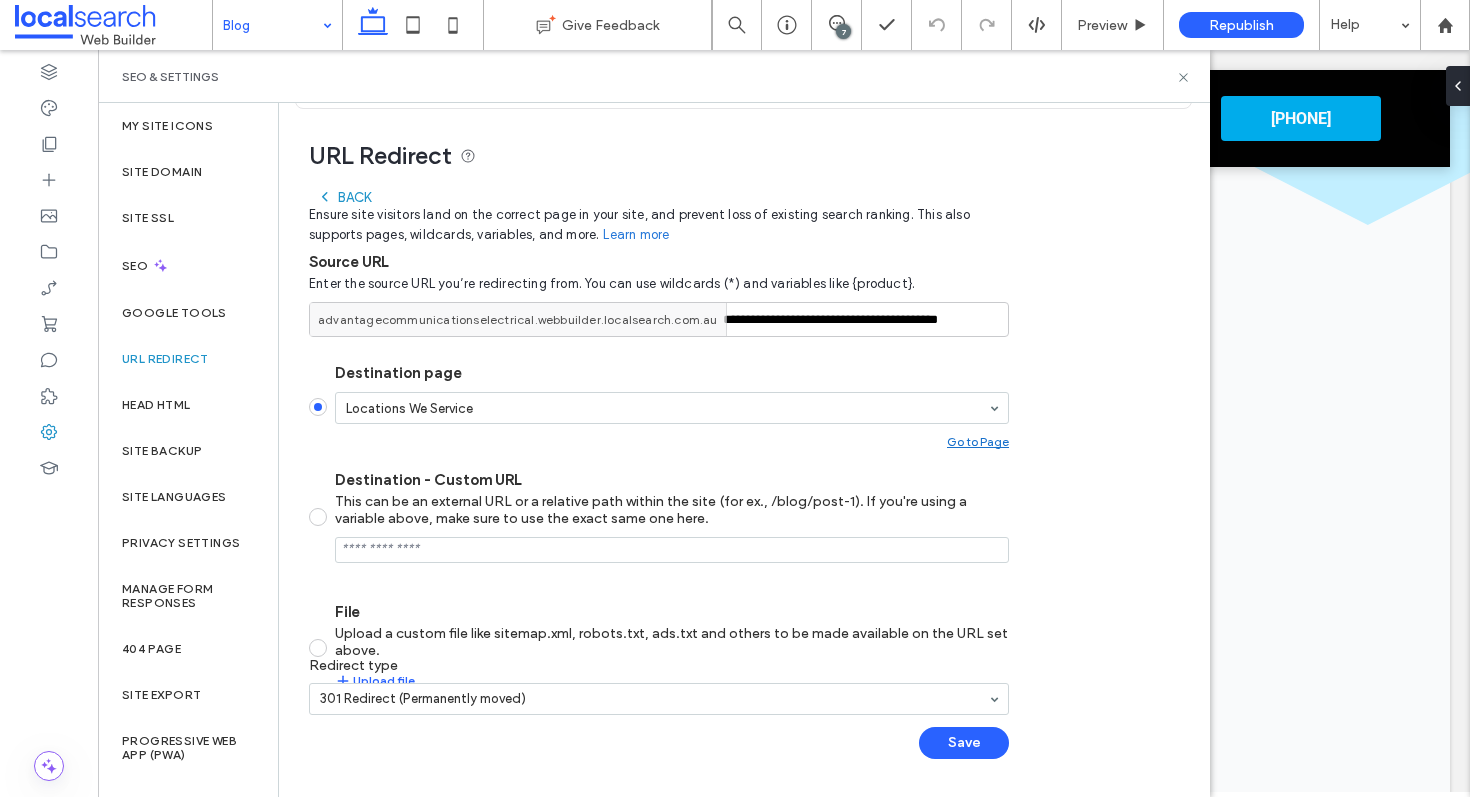scroll, scrollTop: 130, scrollLeft: 0, axis: vertical 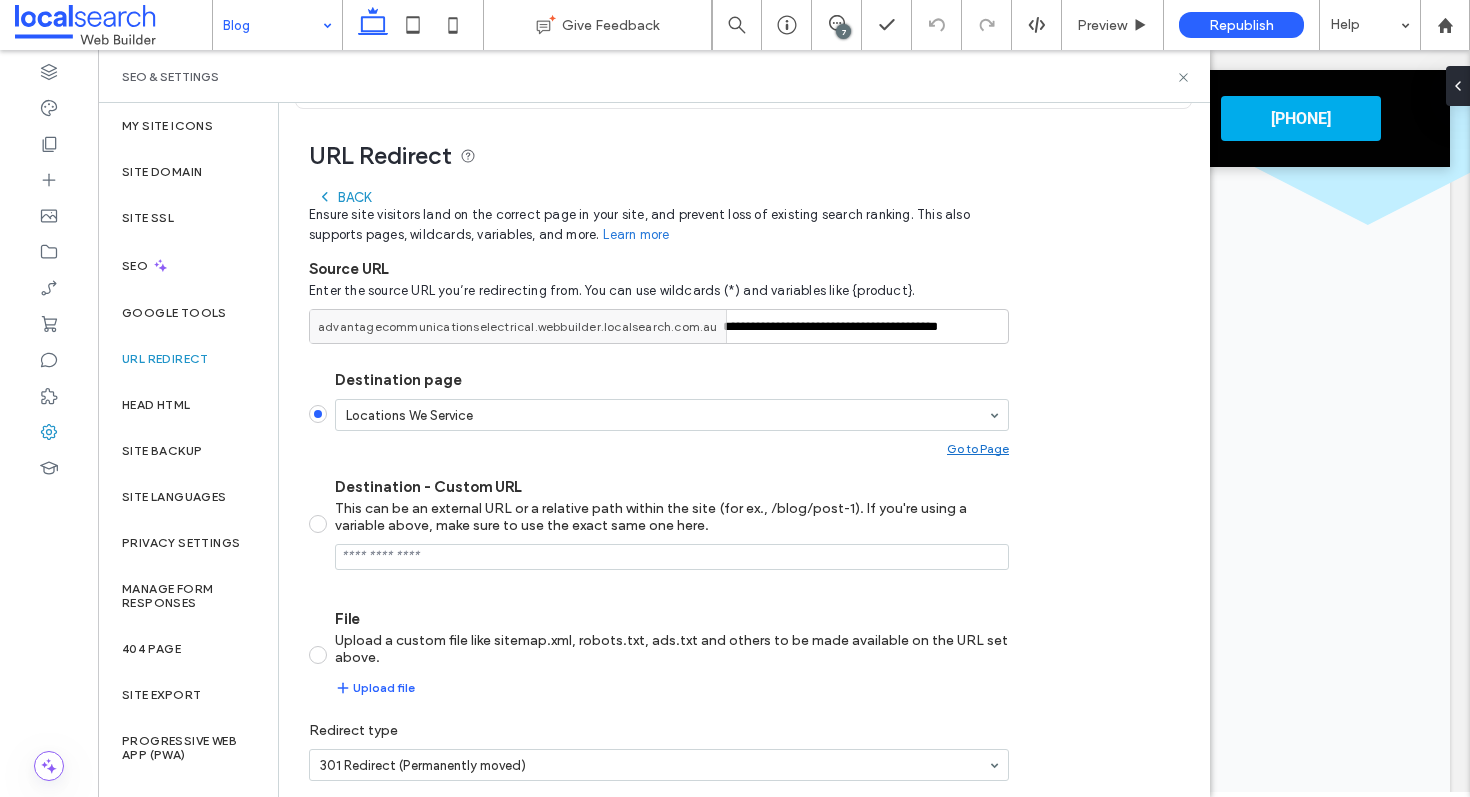 click on "**********" at bounding box center [659, 518] 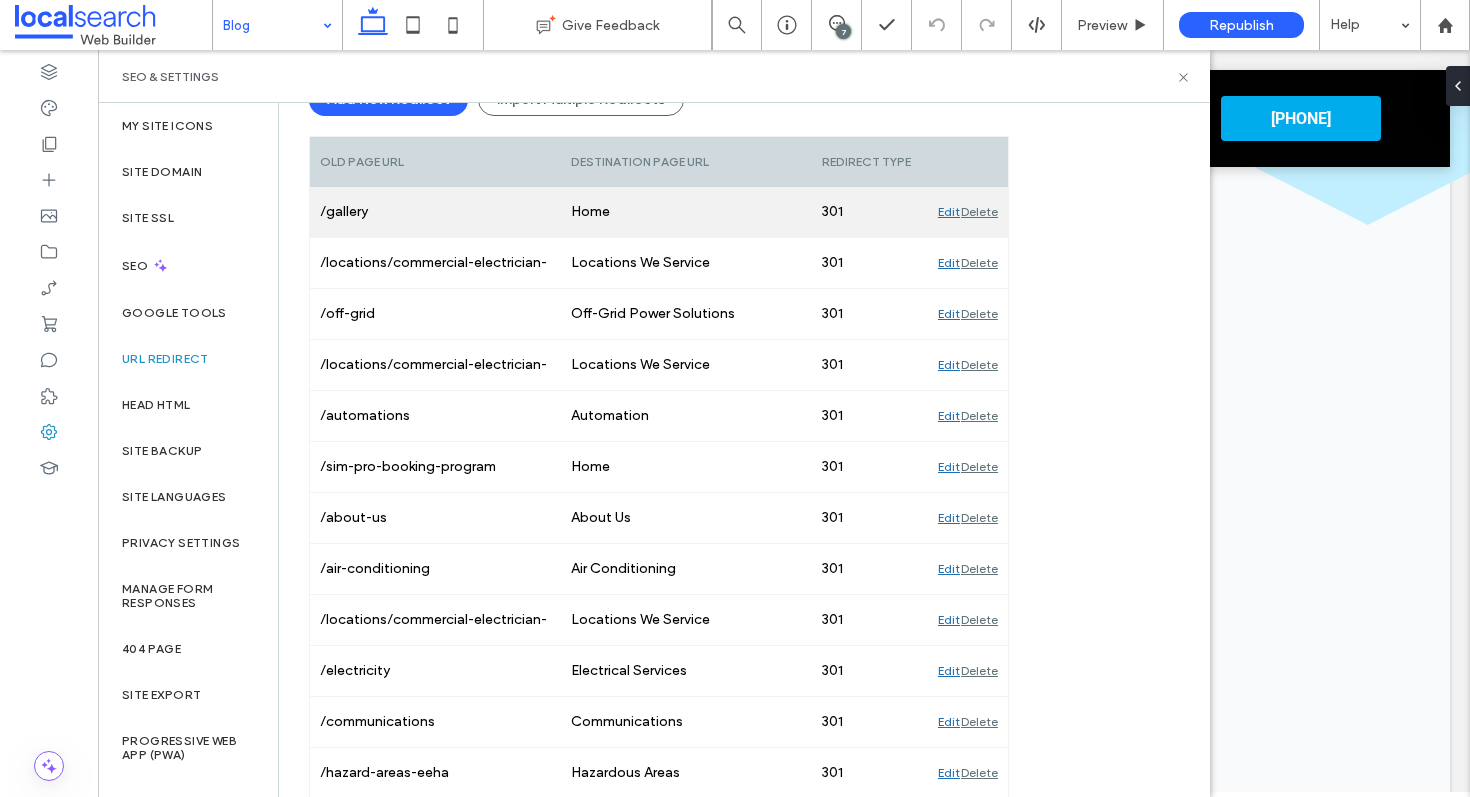 scroll, scrollTop: 310, scrollLeft: 0, axis: vertical 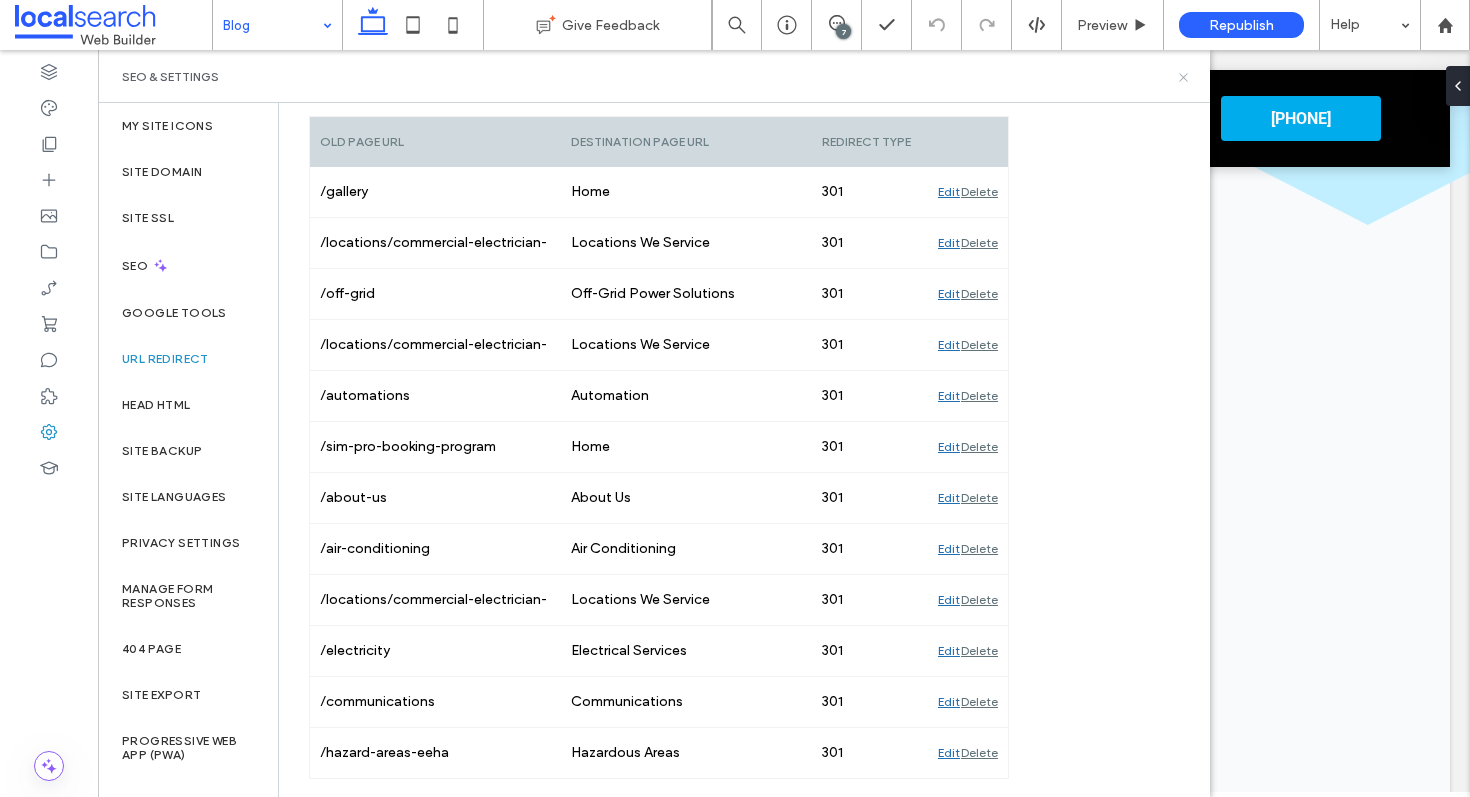 click 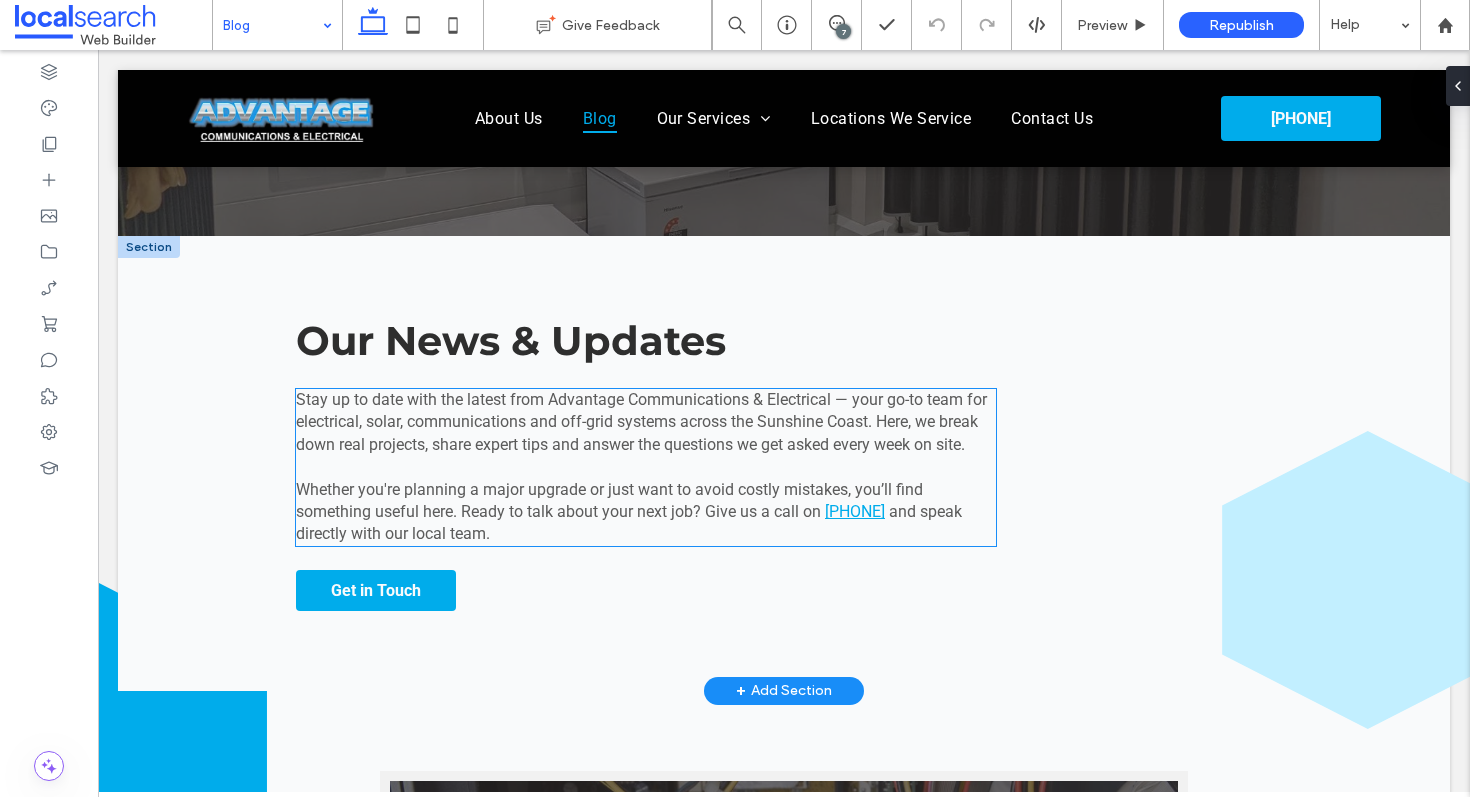 scroll, scrollTop: 0, scrollLeft: 0, axis: both 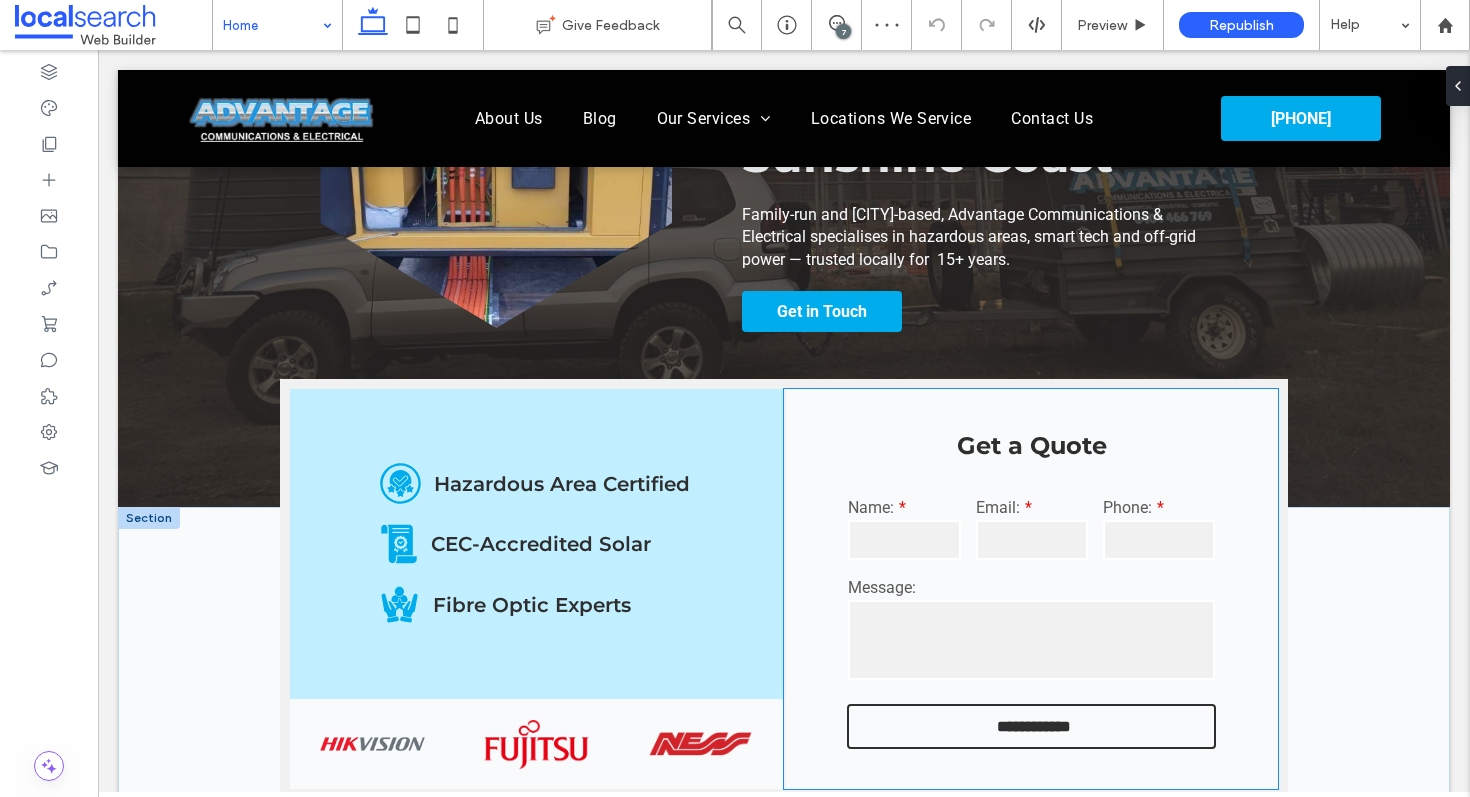 click on "Message:" at bounding box center (1031, 587) 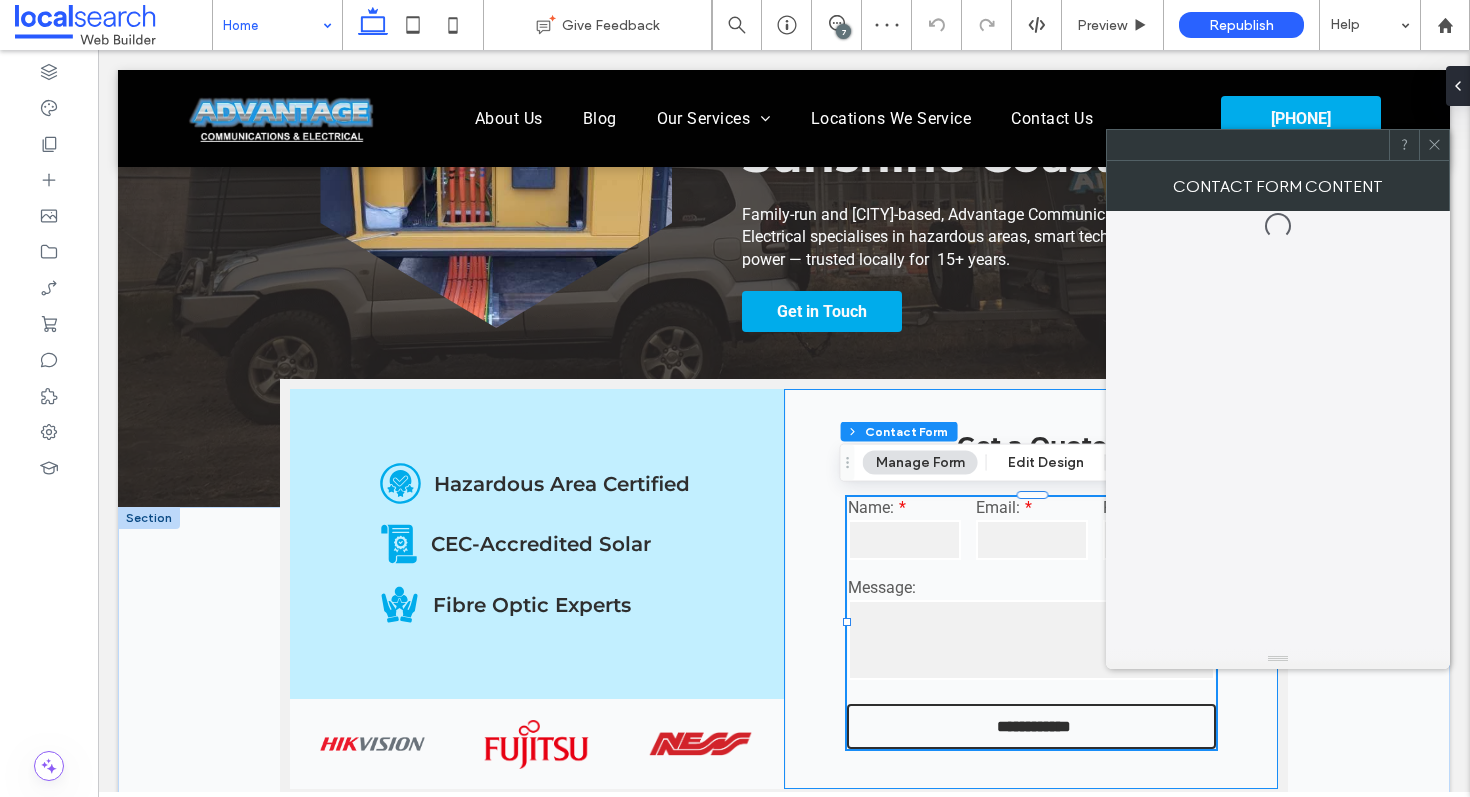 type on "*" 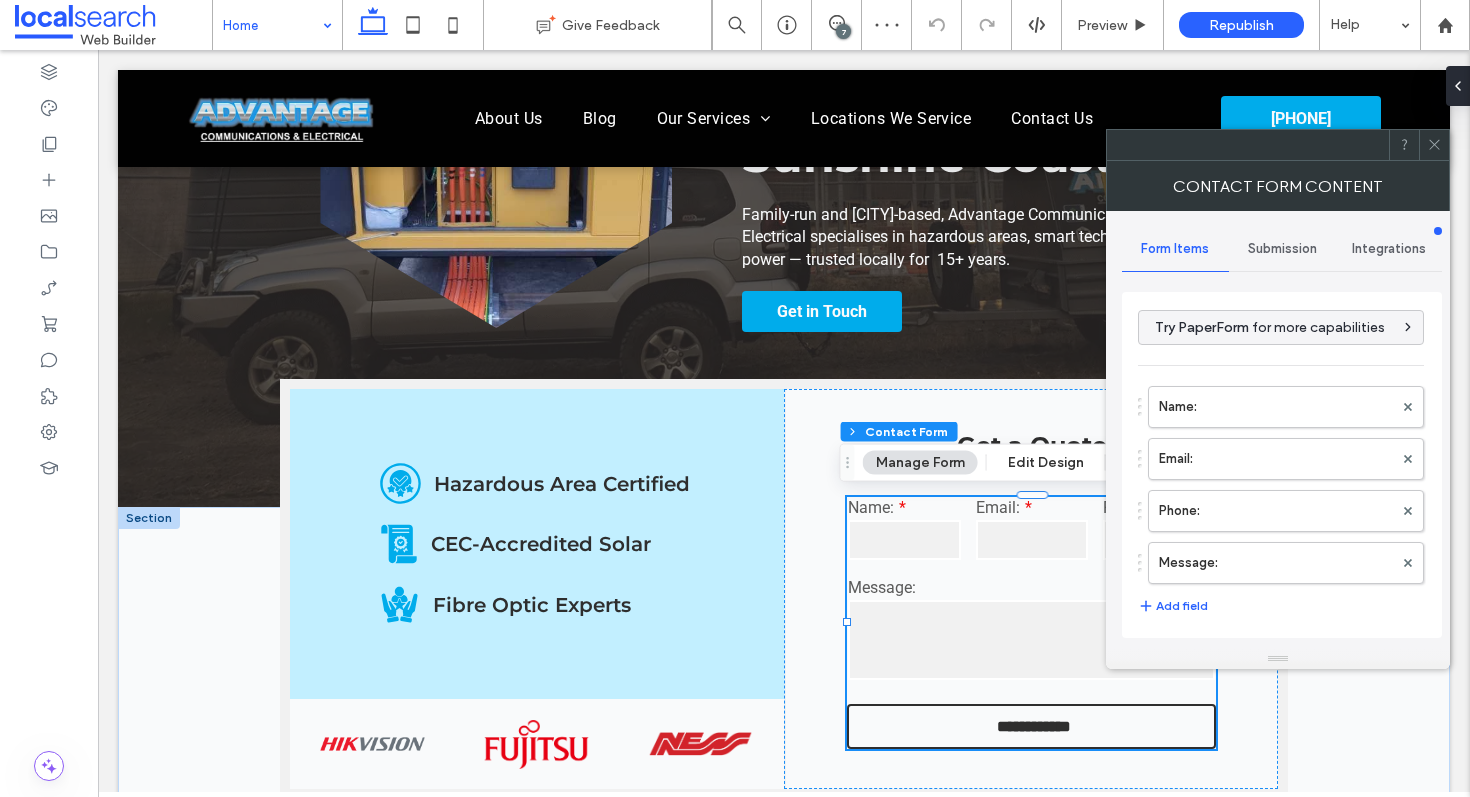 click on "Submission" at bounding box center [1282, 249] 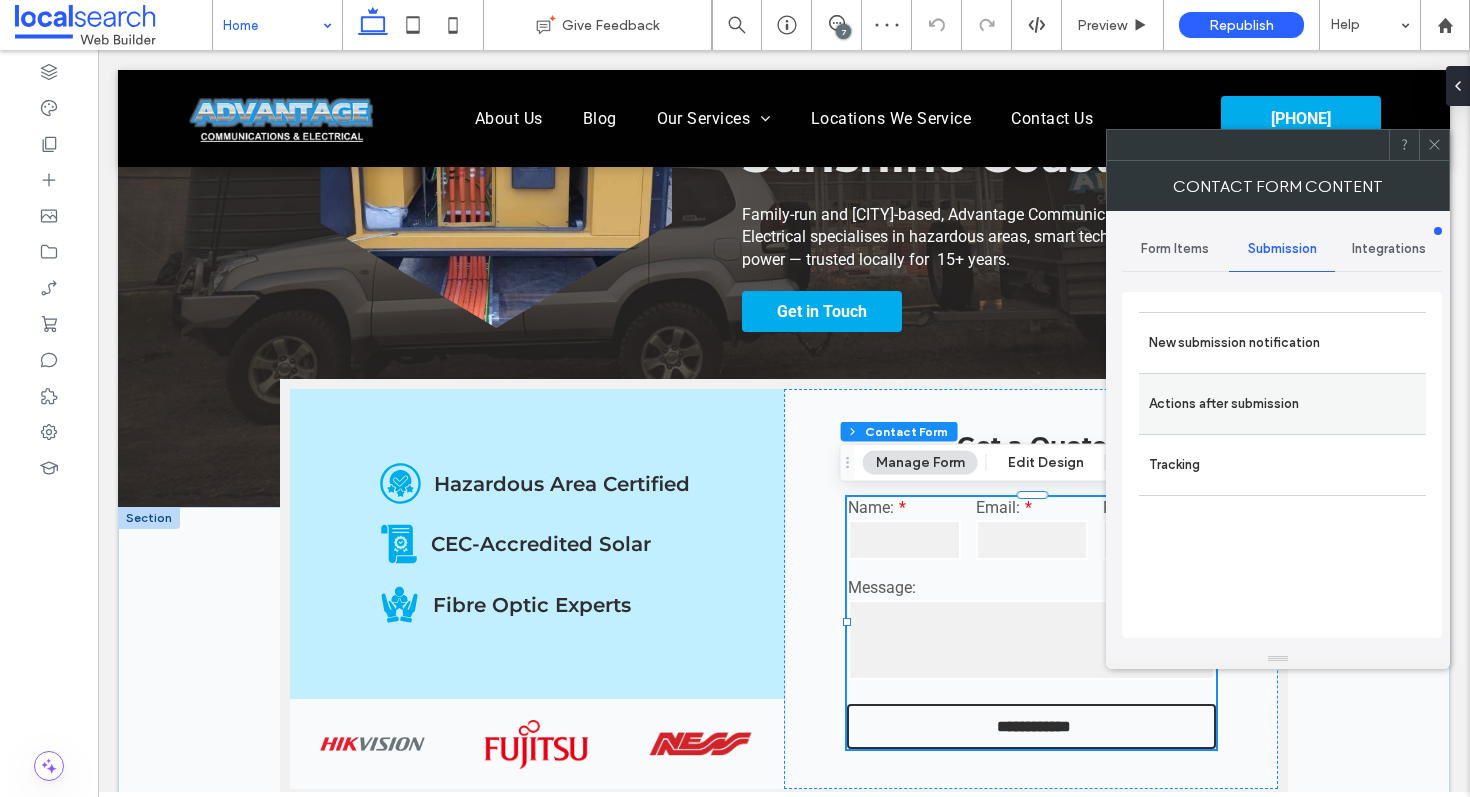 click on "Actions after submission" at bounding box center (1282, 404) 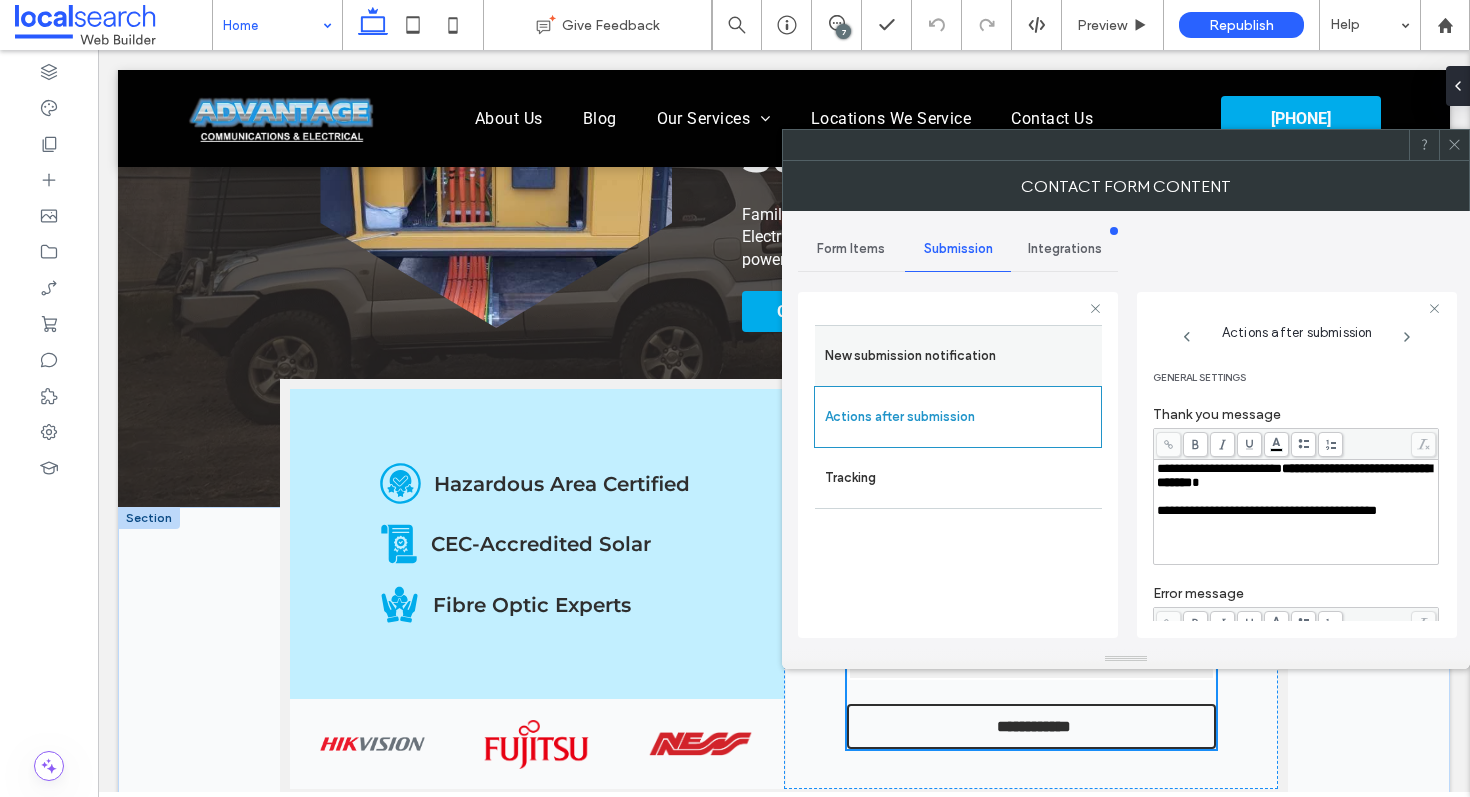 click on "New submission notification" at bounding box center [958, 356] 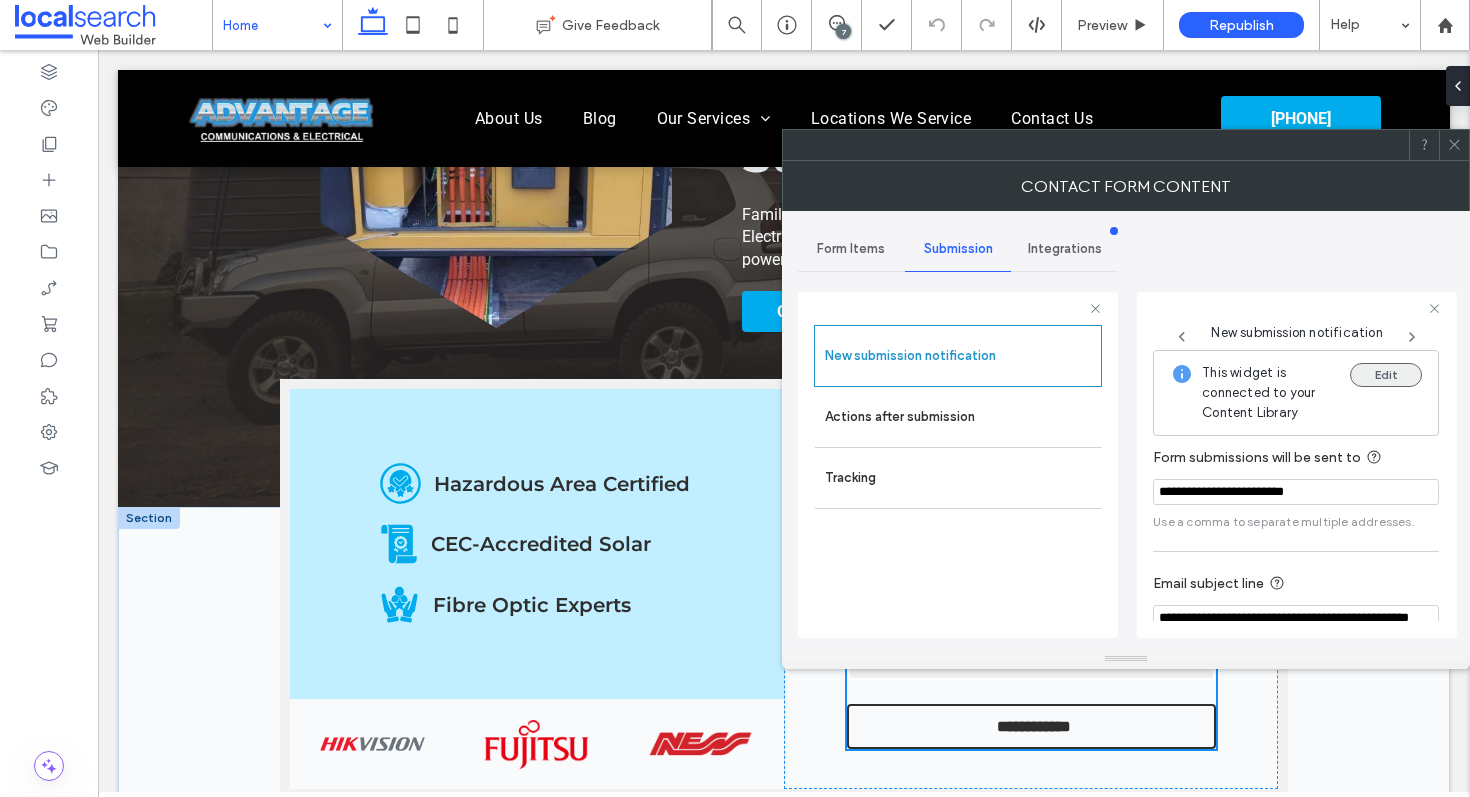 click on "Edit" at bounding box center [1386, 375] 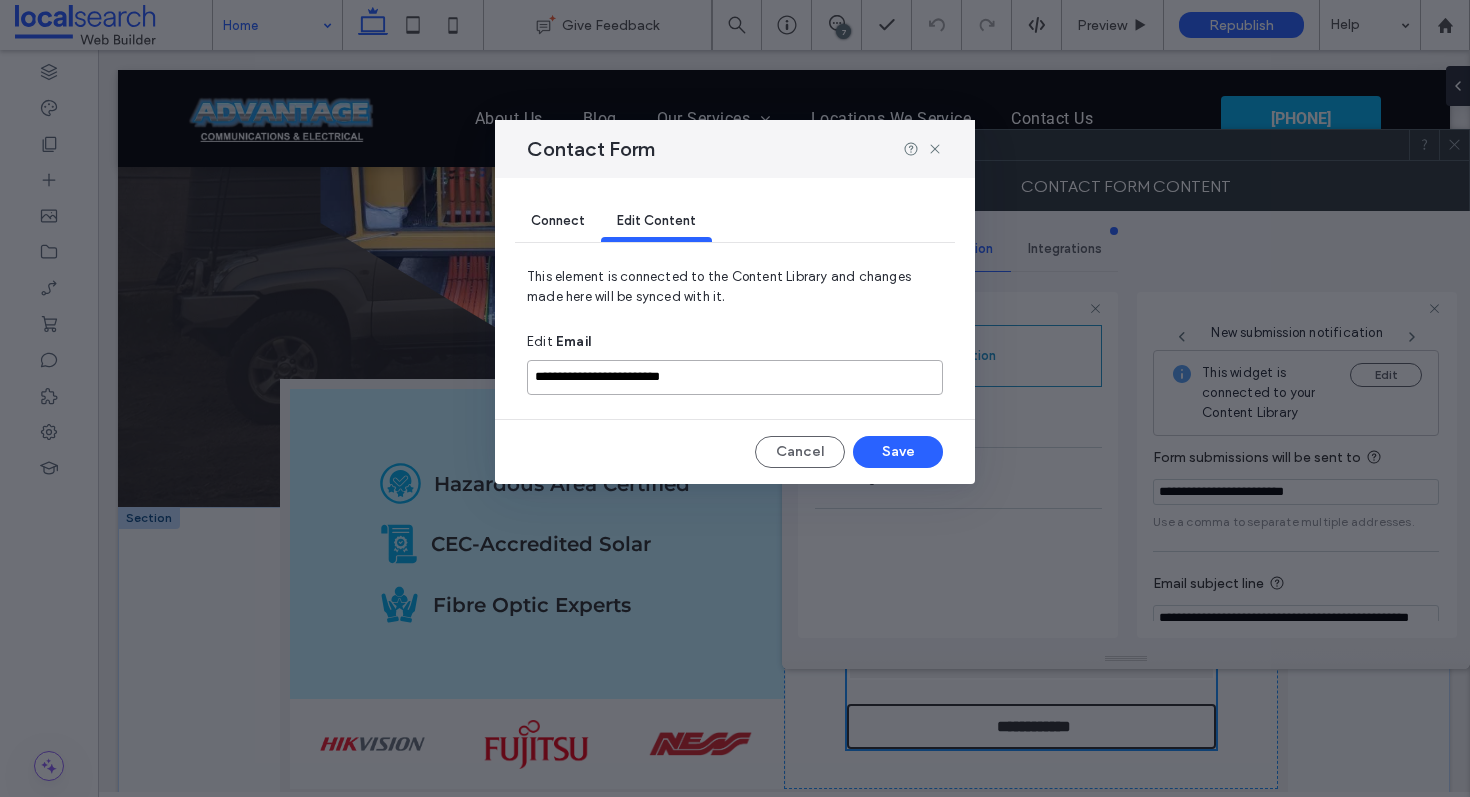drag, startPoint x: 786, startPoint y: 390, endPoint x: 456, endPoint y: 379, distance: 330.1833 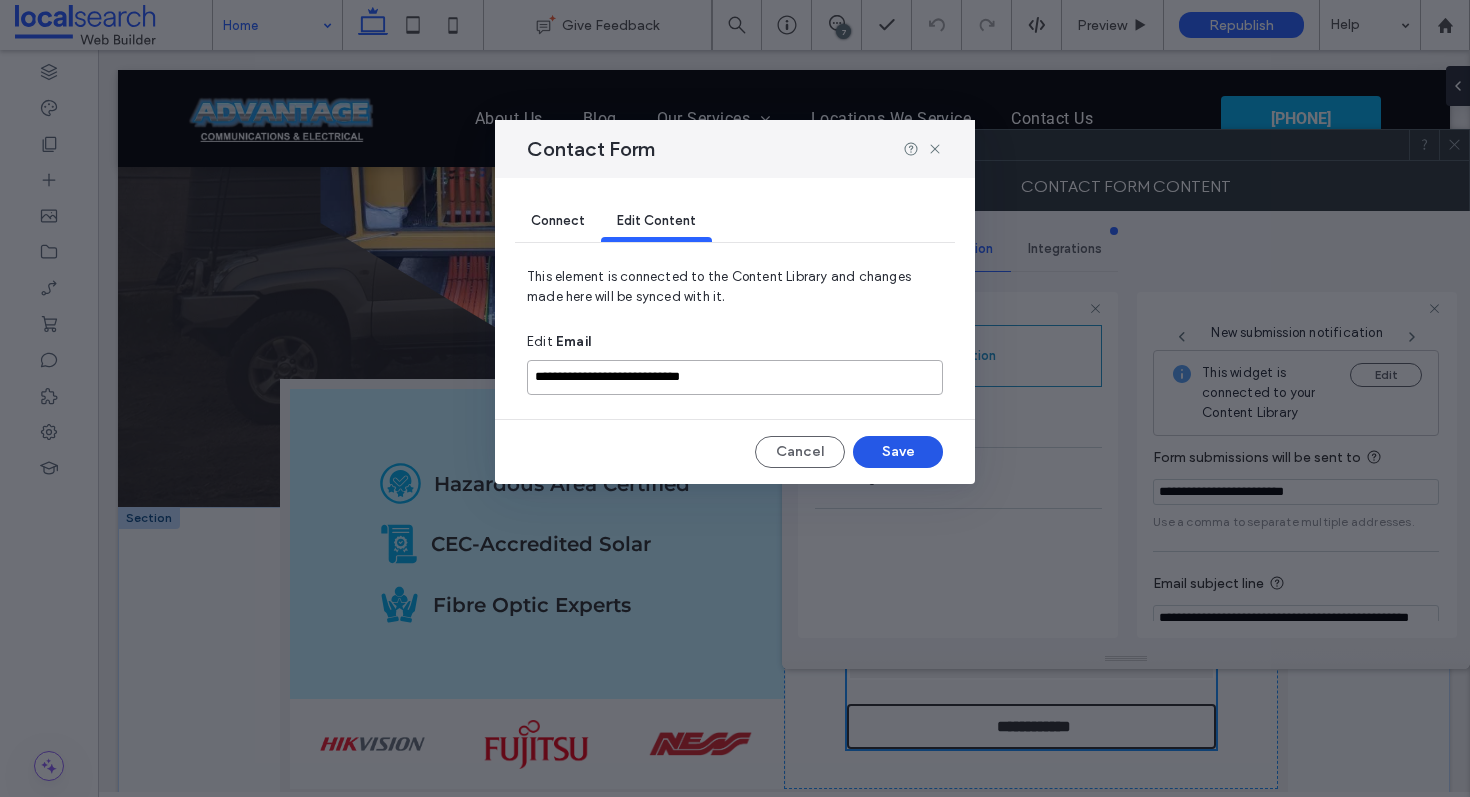 type on "**********" 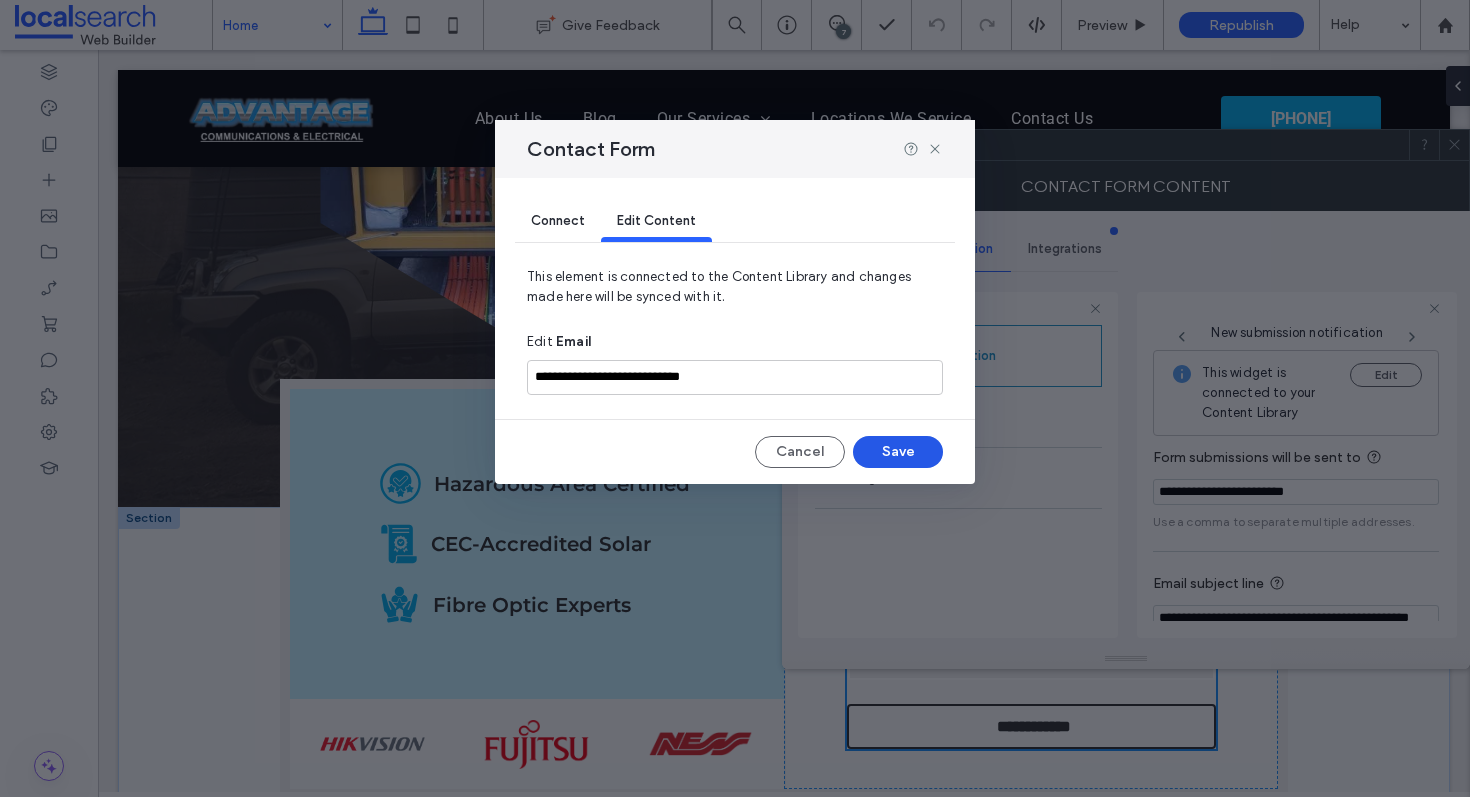 click on "Save" at bounding box center [898, 452] 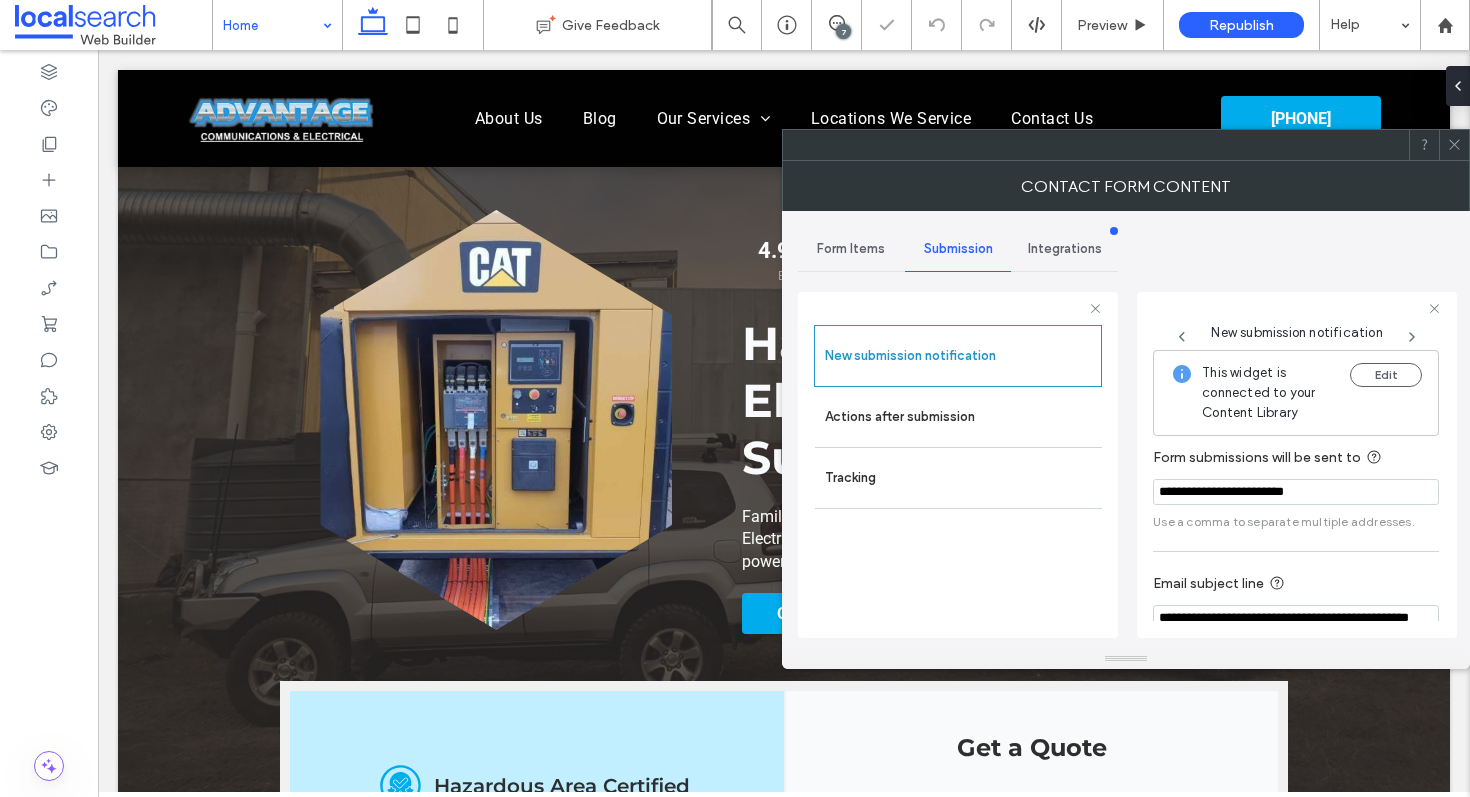 scroll, scrollTop: 0, scrollLeft: 0, axis: both 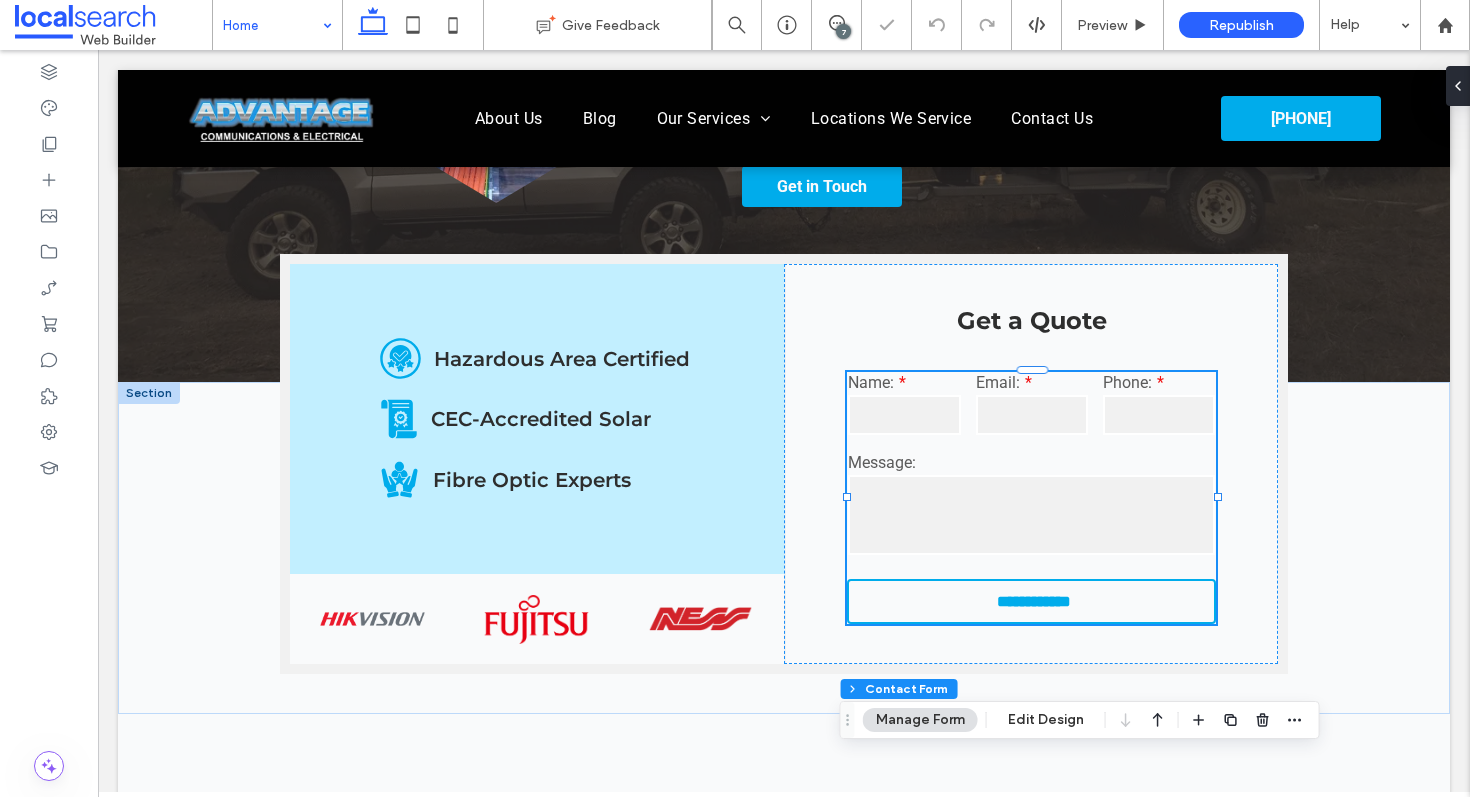 type on "*" 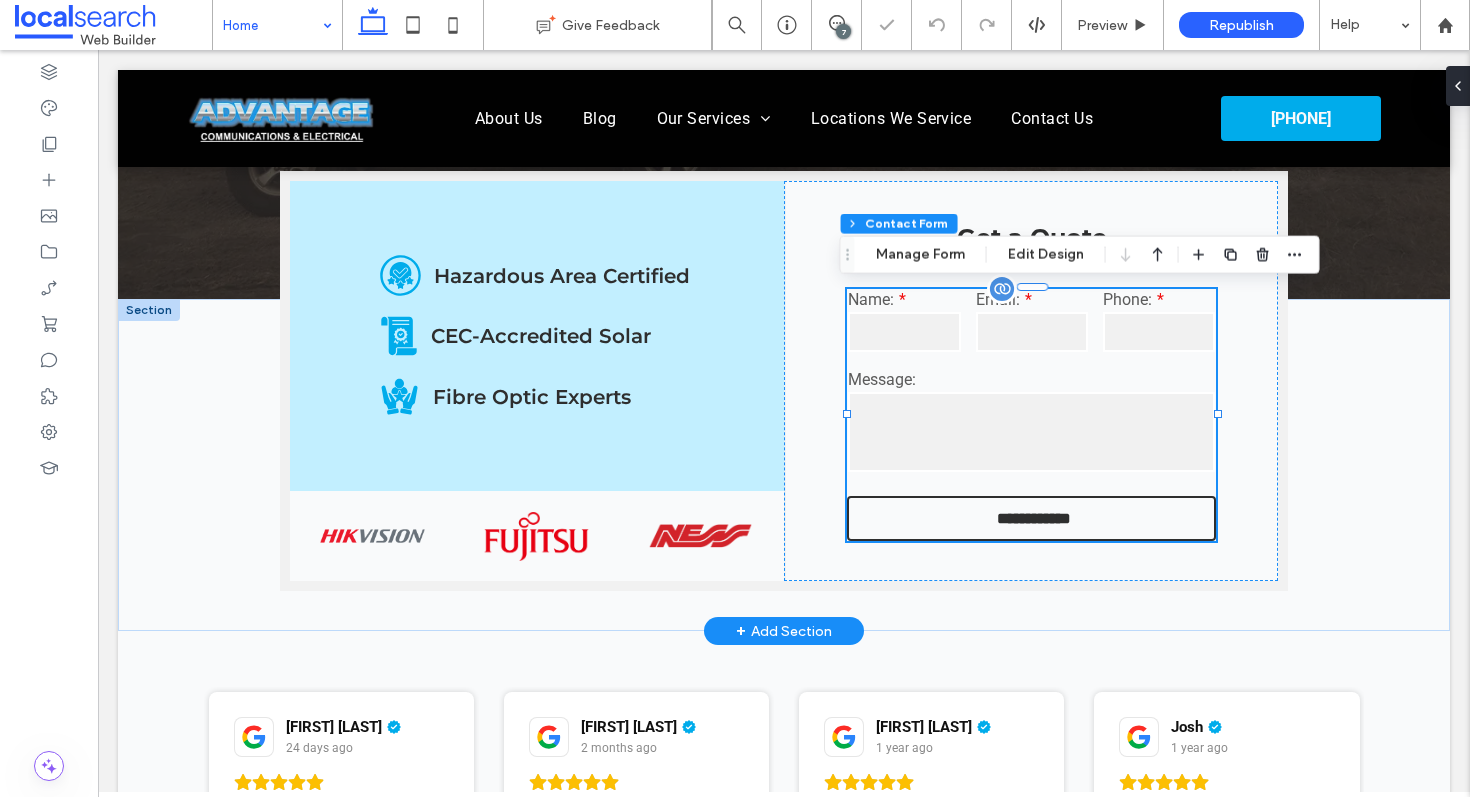 click on "Message:" at bounding box center [1032, 423] 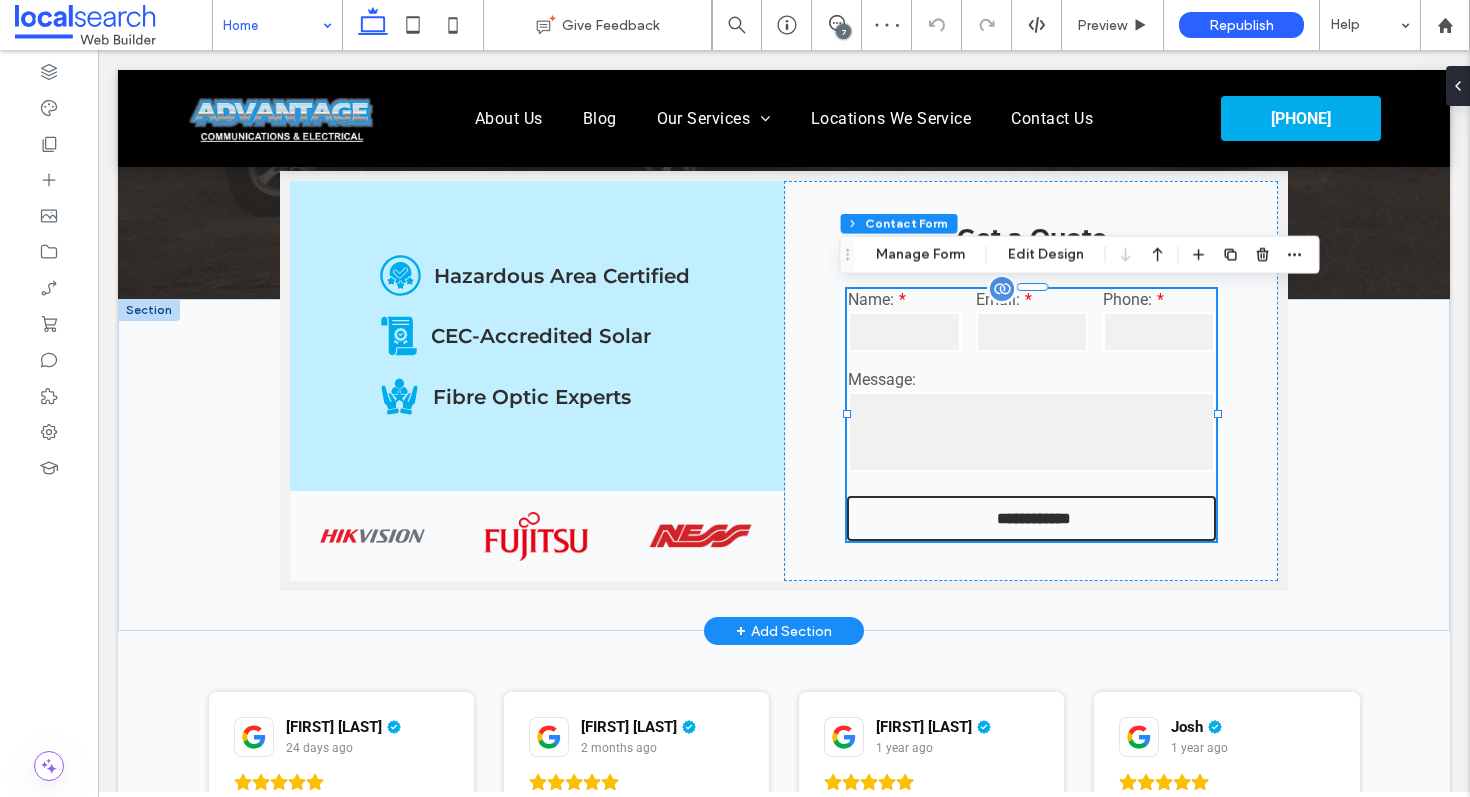 click on "Message:" at bounding box center (1032, 423) 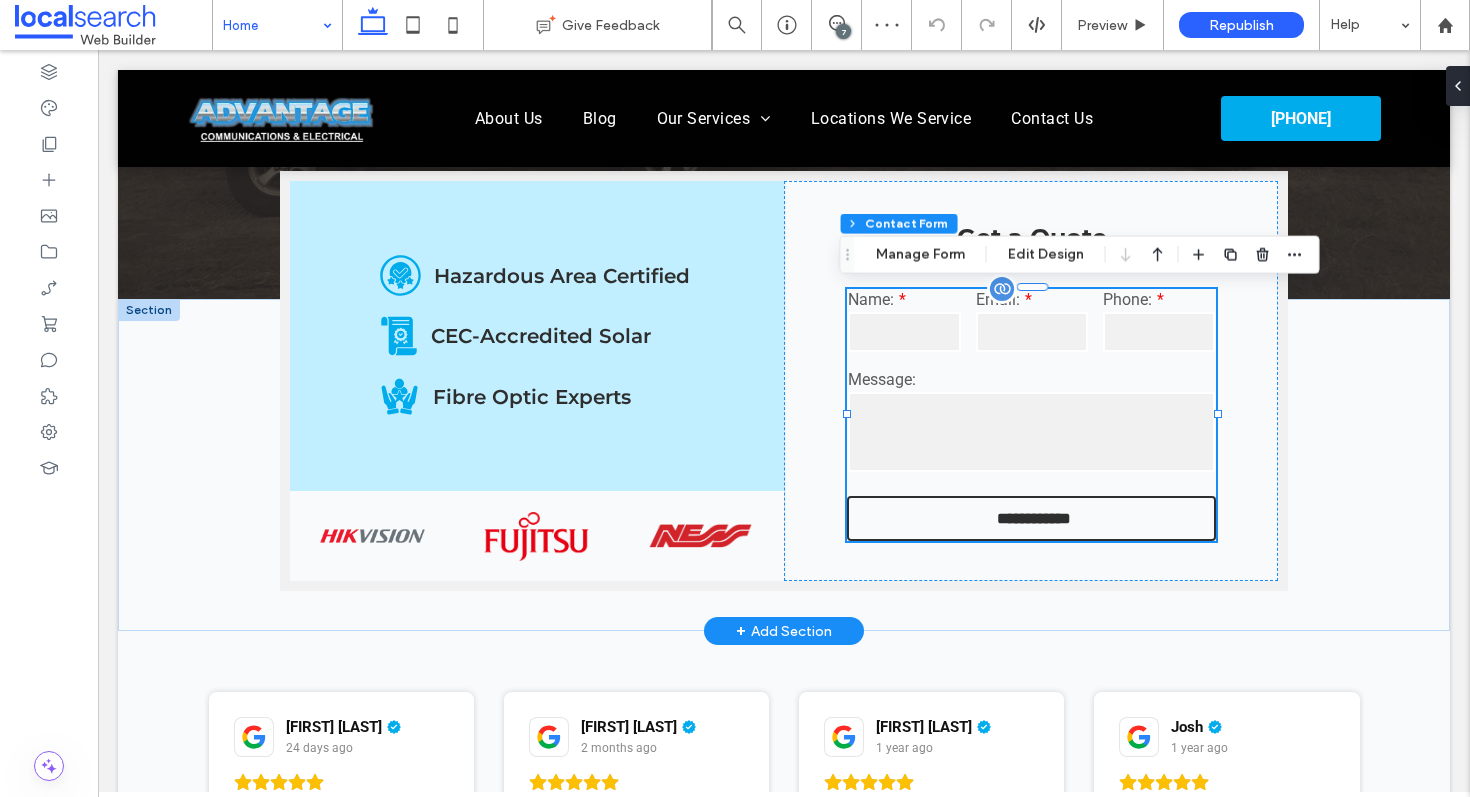 click on "Message:" at bounding box center [1032, 423] 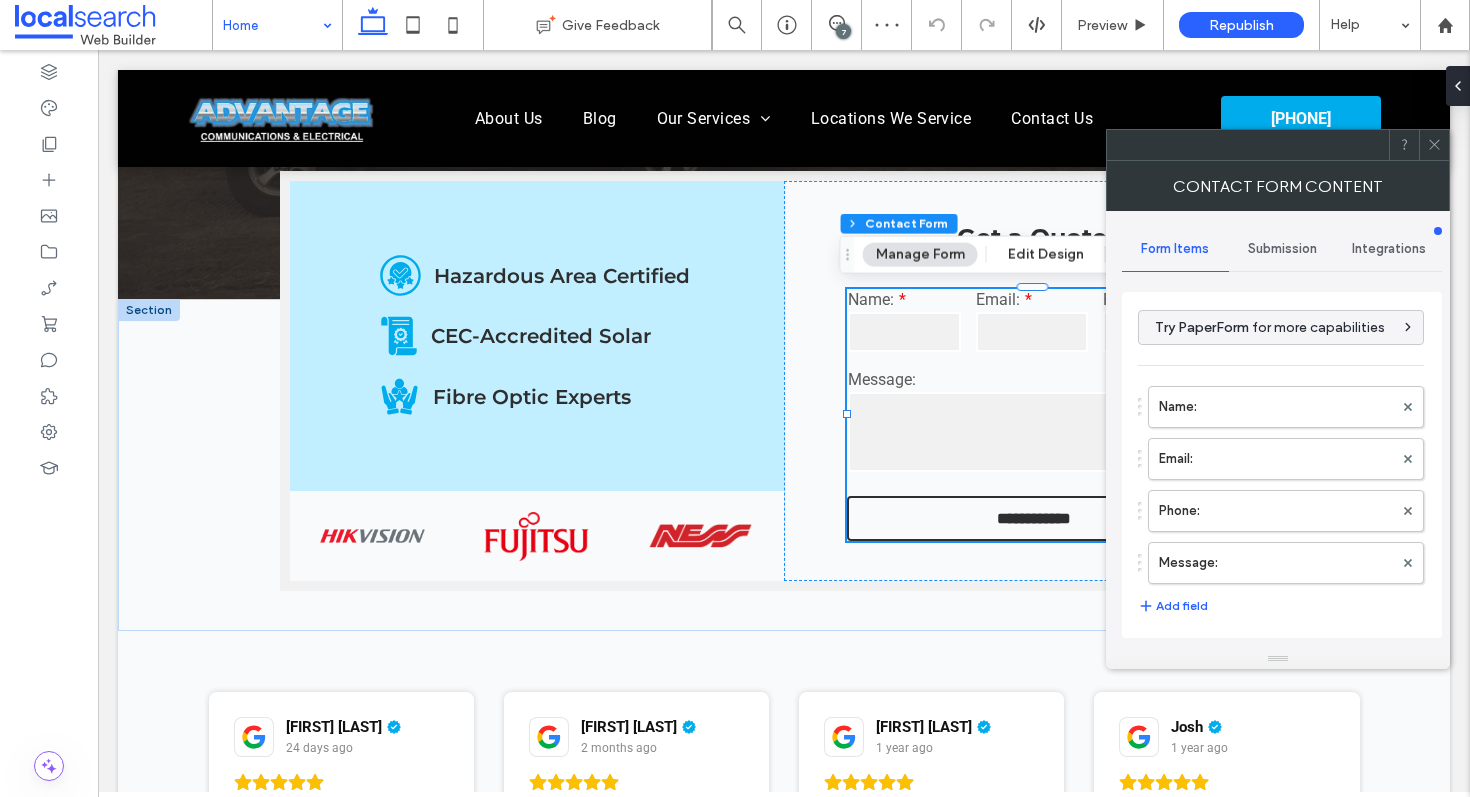 click on "Submission" at bounding box center [1282, 249] 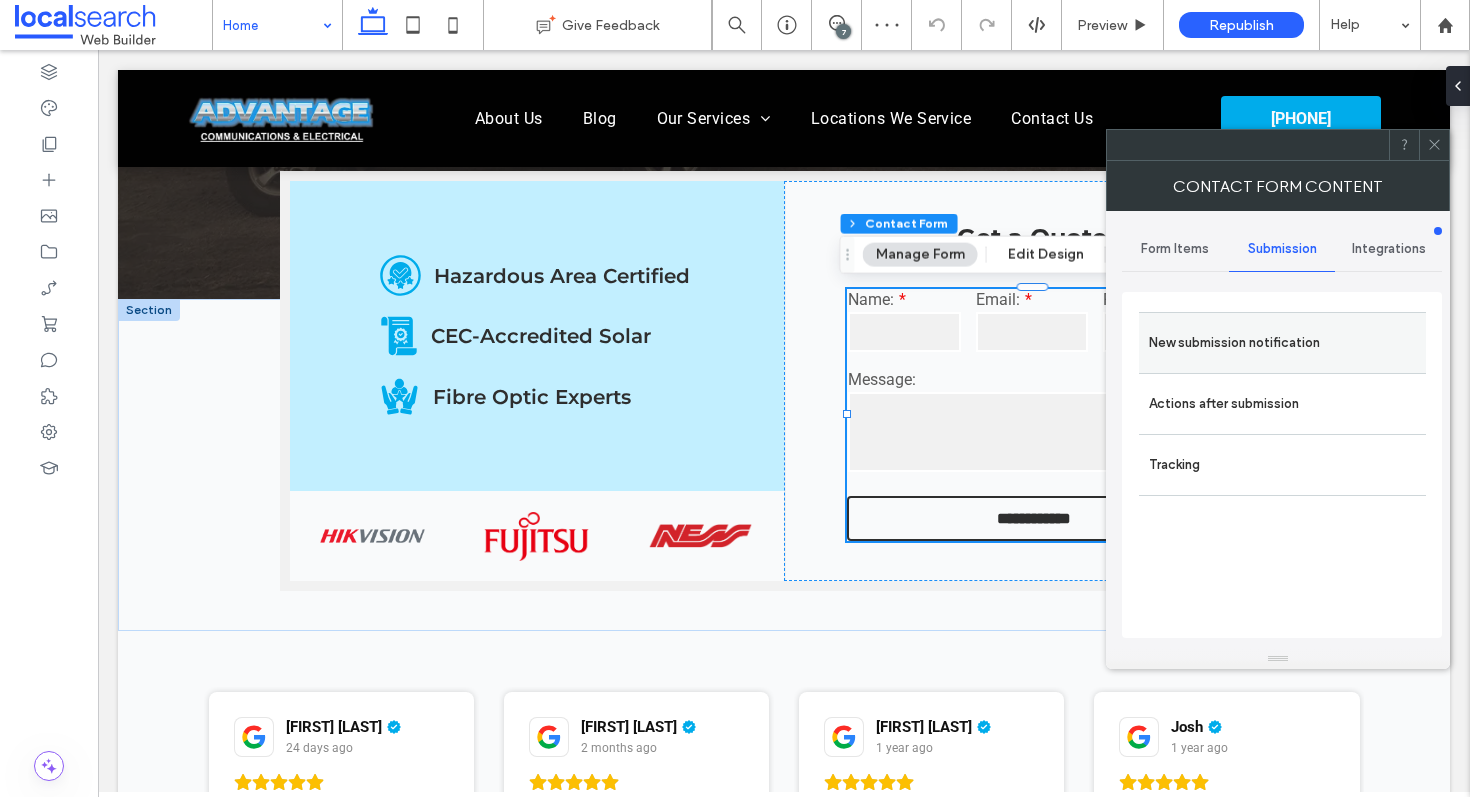 click on "New submission notification" at bounding box center (1282, 343) 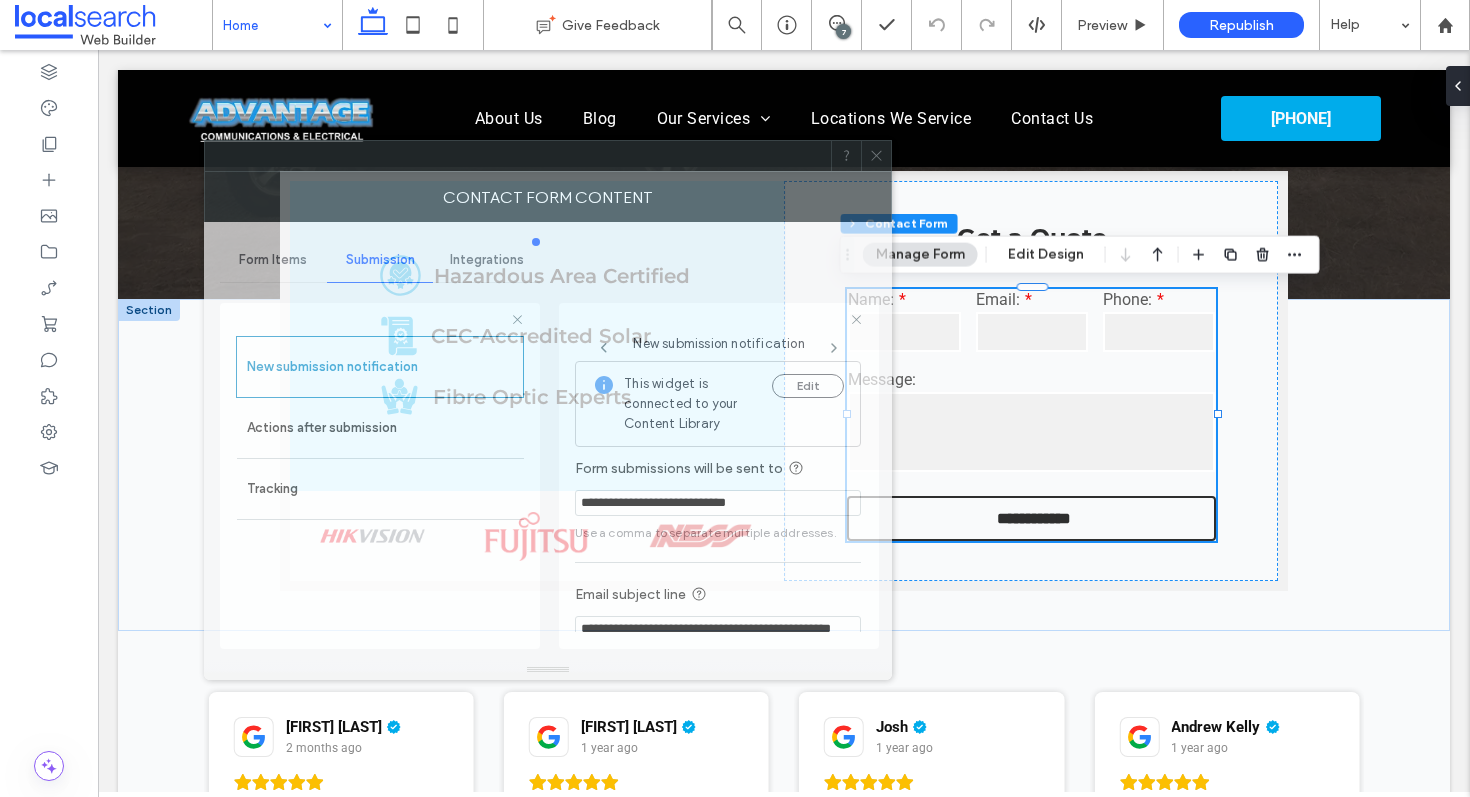 drag, startPoint x: 1180, startPoint y: 150, endPoint x: 576, endPoint y: 207, distance: 606.6836 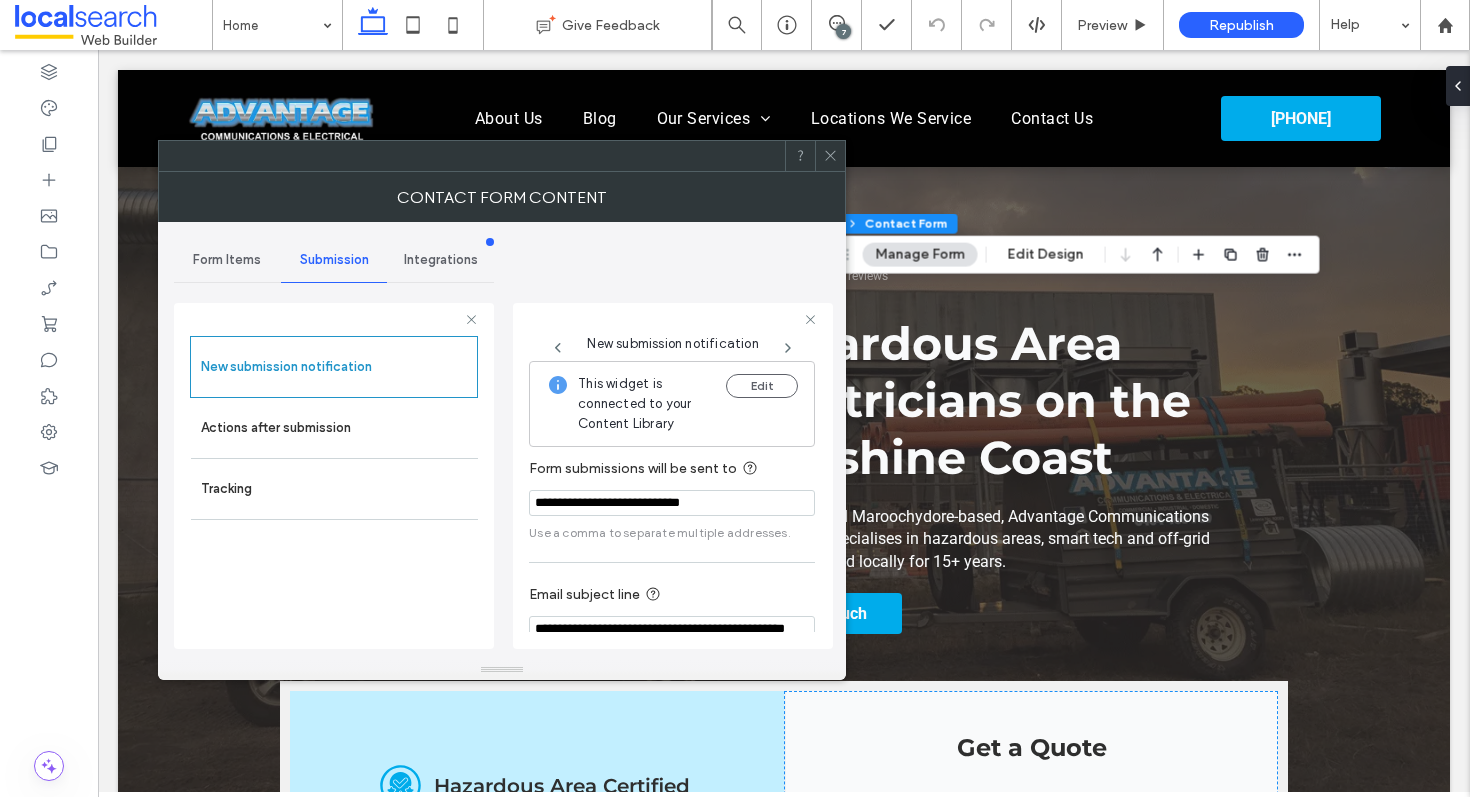 scroll, scrollTop: 510, scrollLeft: 0, axis: vertical 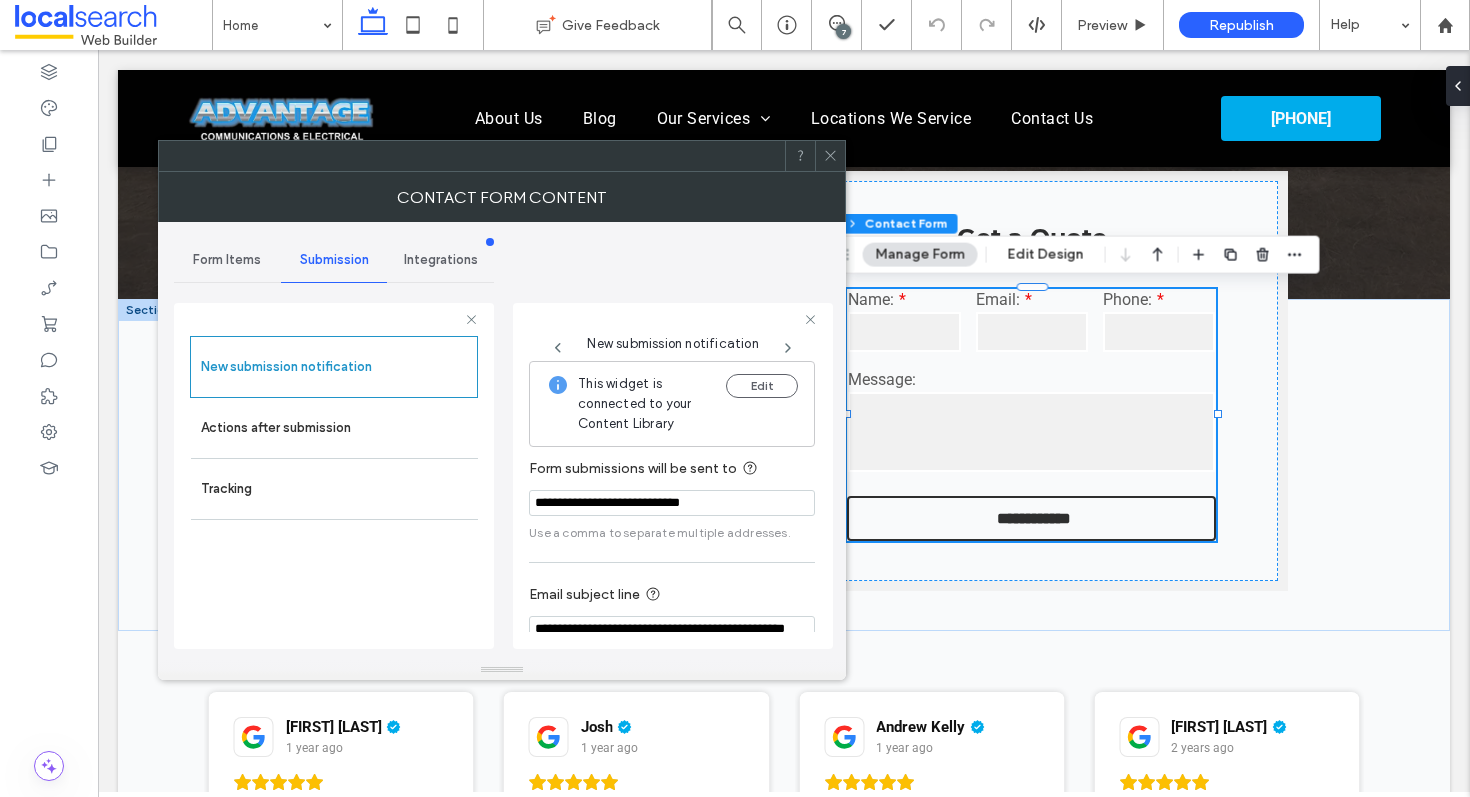 click 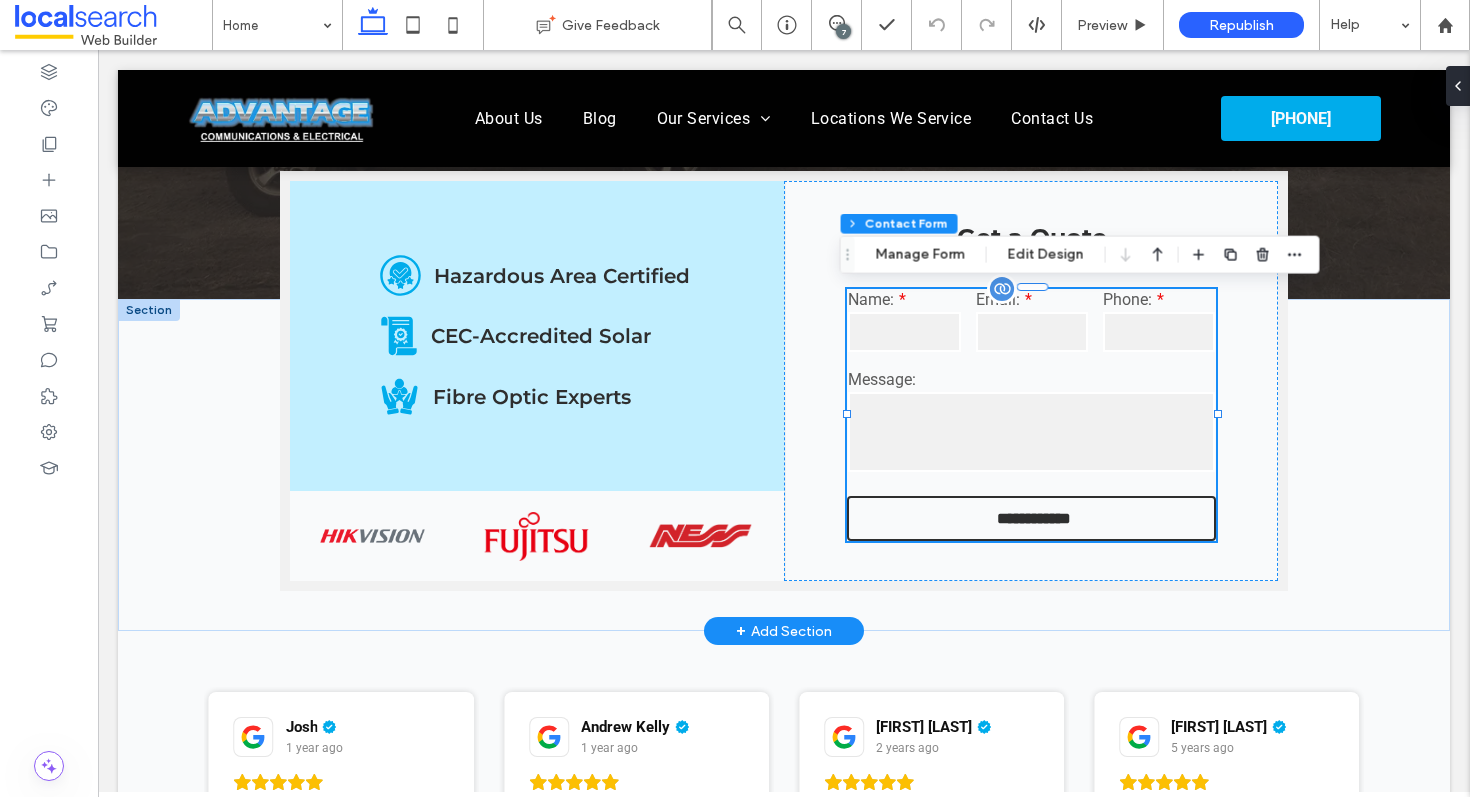 click on "Message:" at bounding box center [1031, 379] 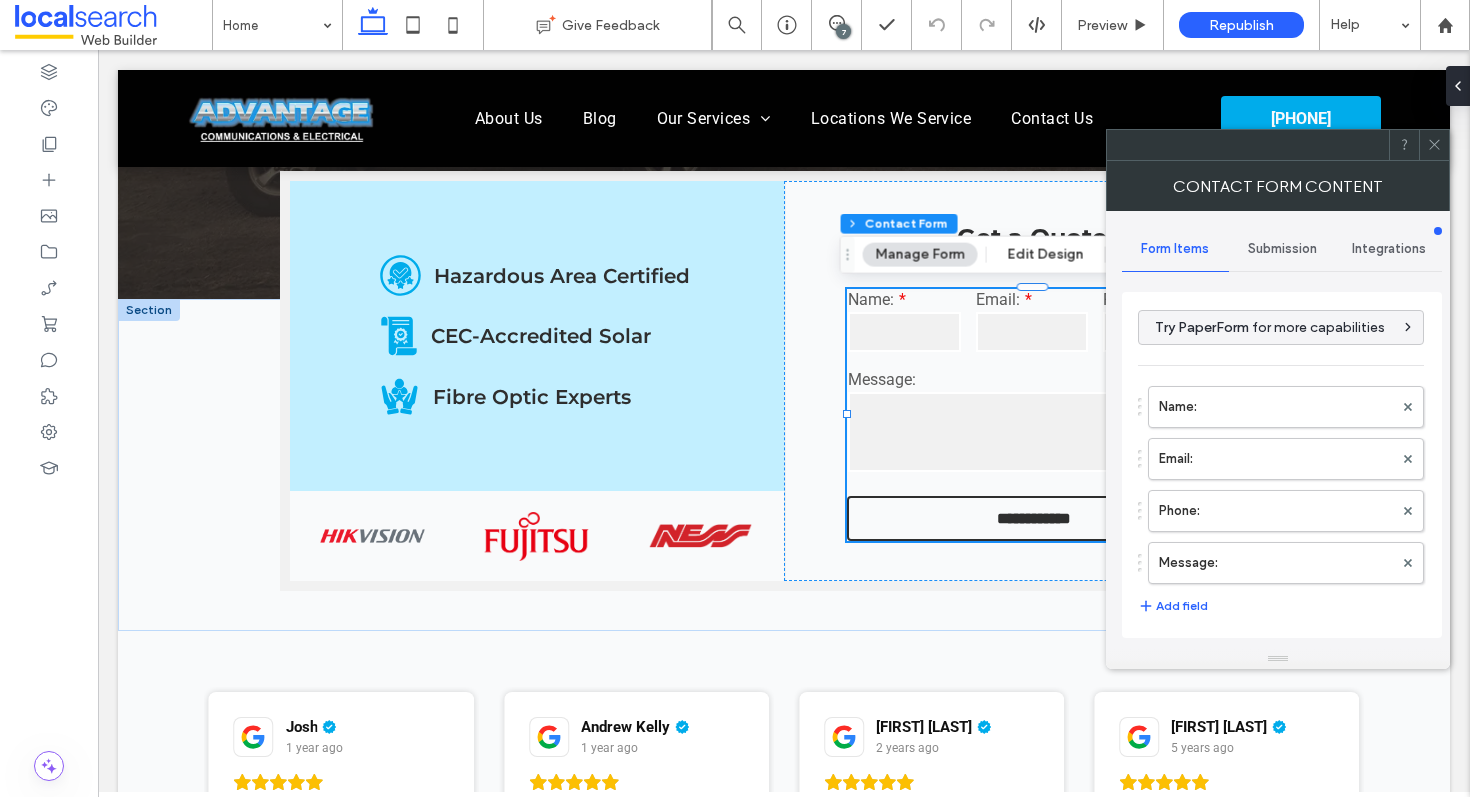 click on "Submission" at bounding box center (1282, 249) 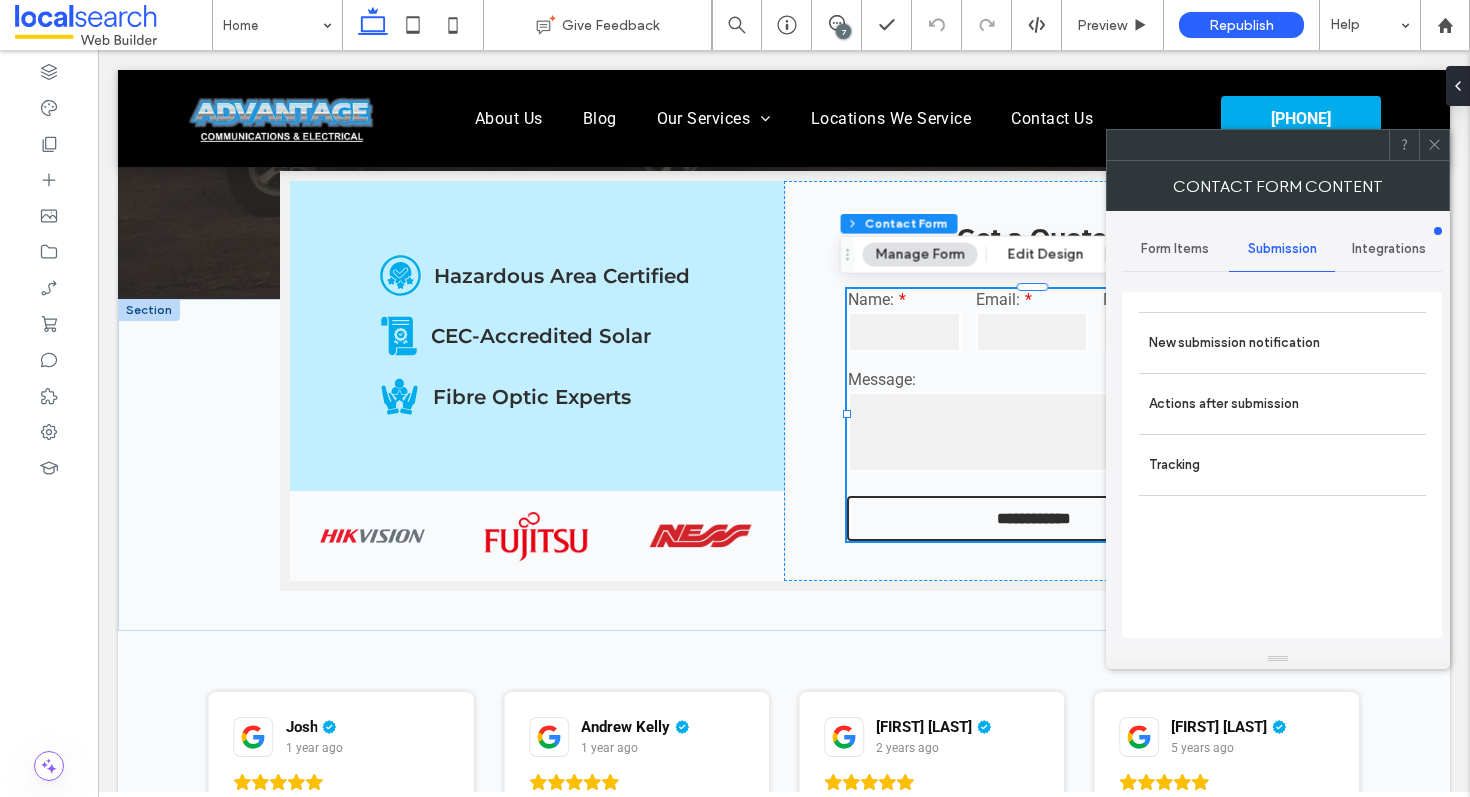 click on "New submission notification" at bounding box center [1282, 343] 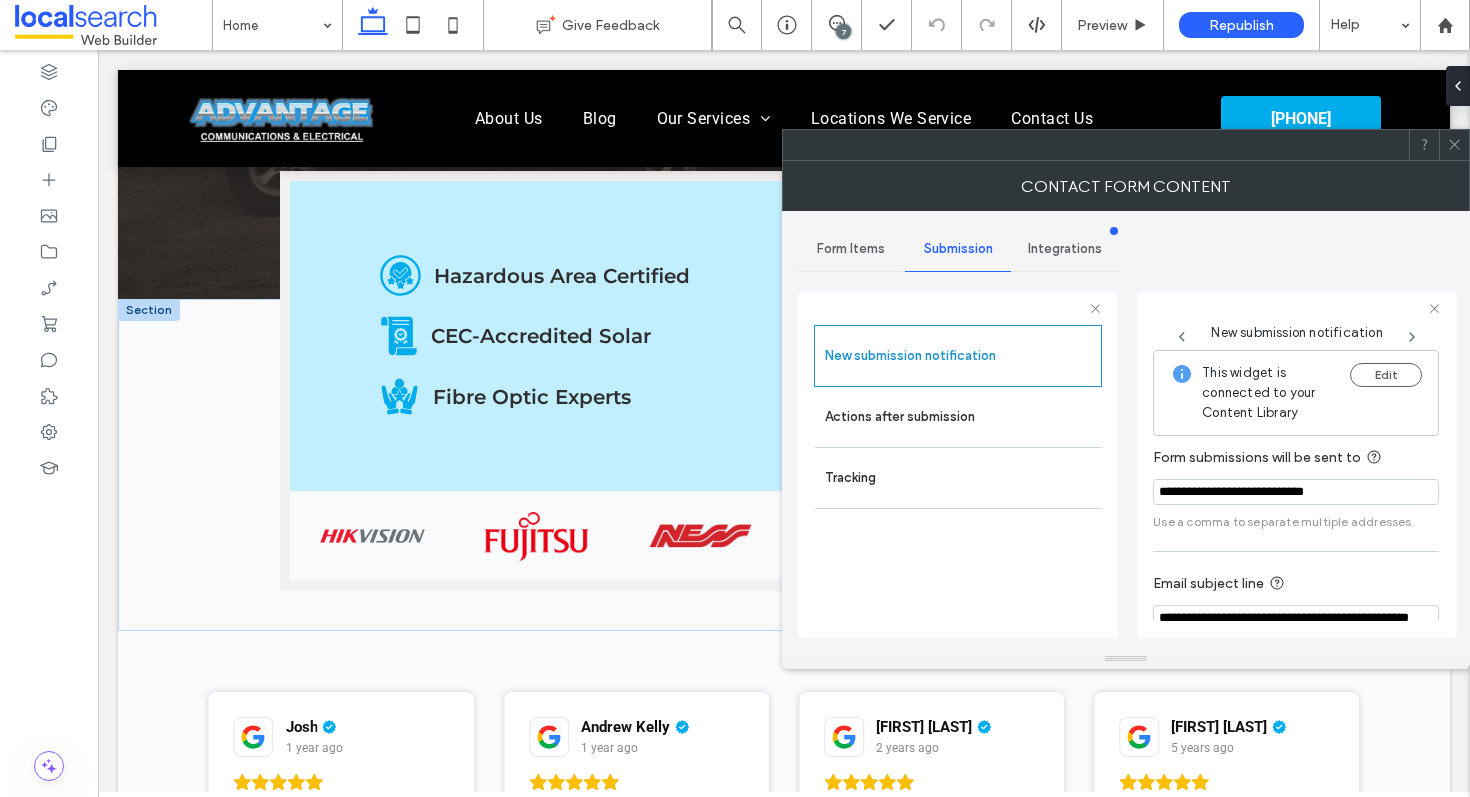click 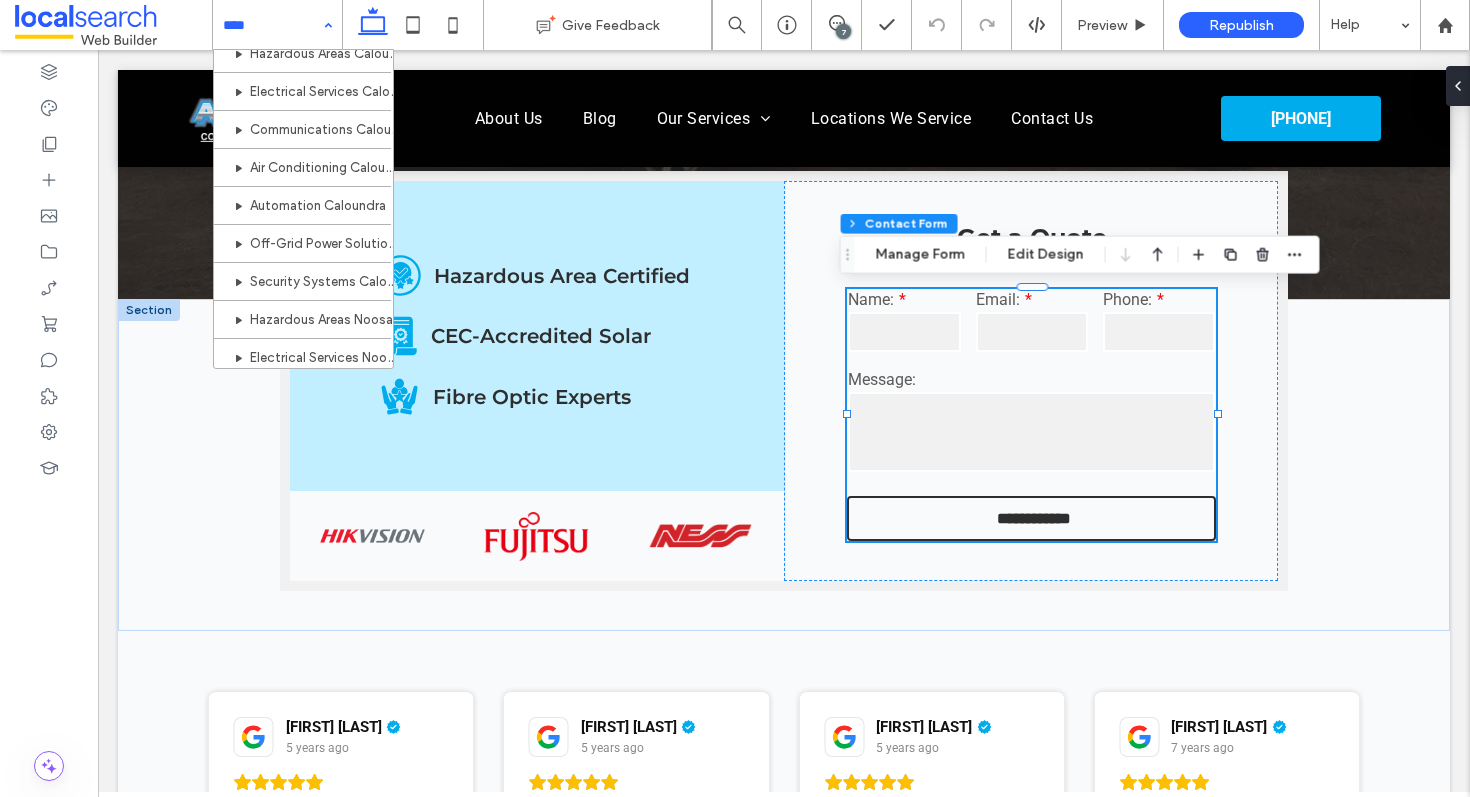 scroll, scrollTop: 1278, scrollLeft: 0, axis: vertical 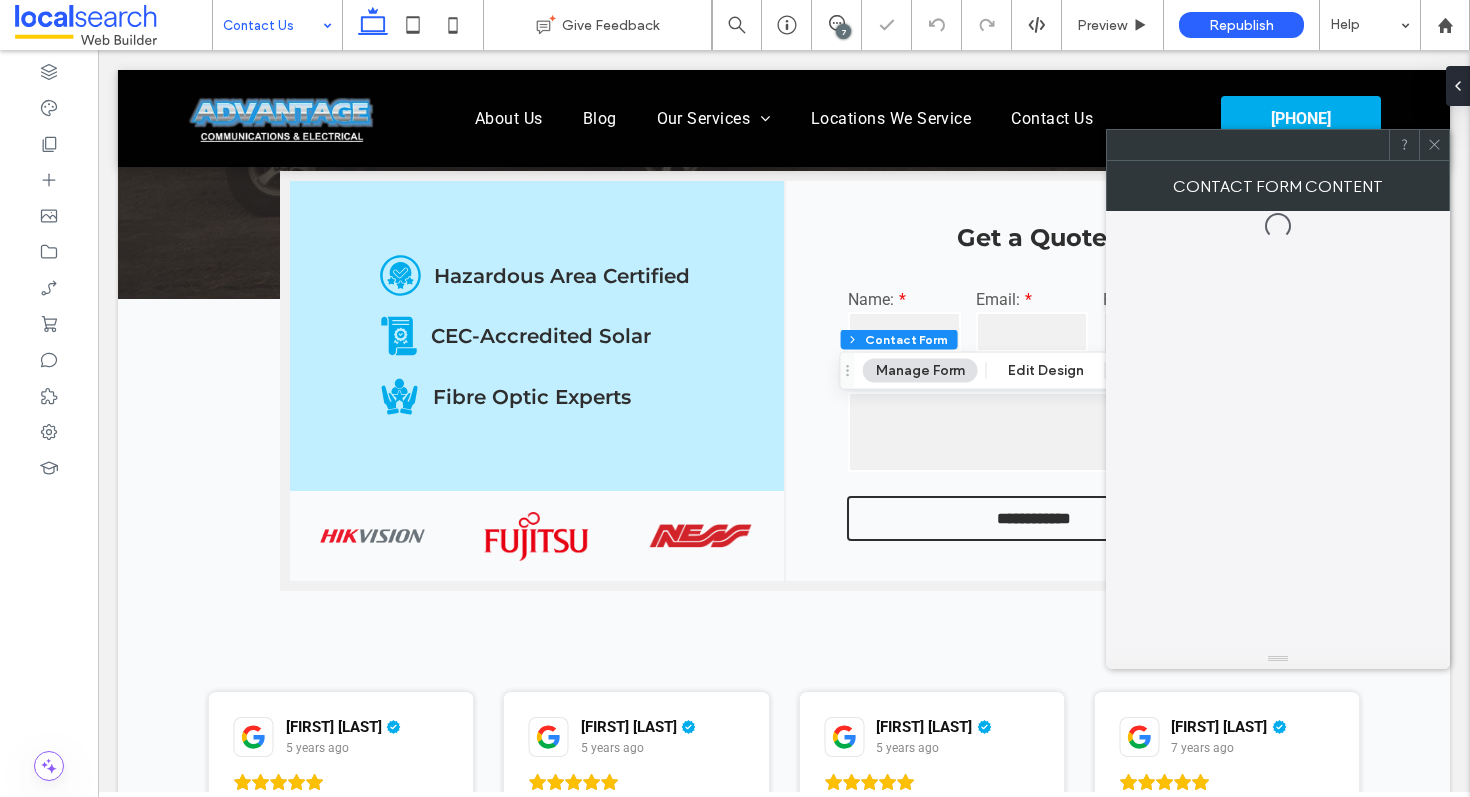 type on "*" 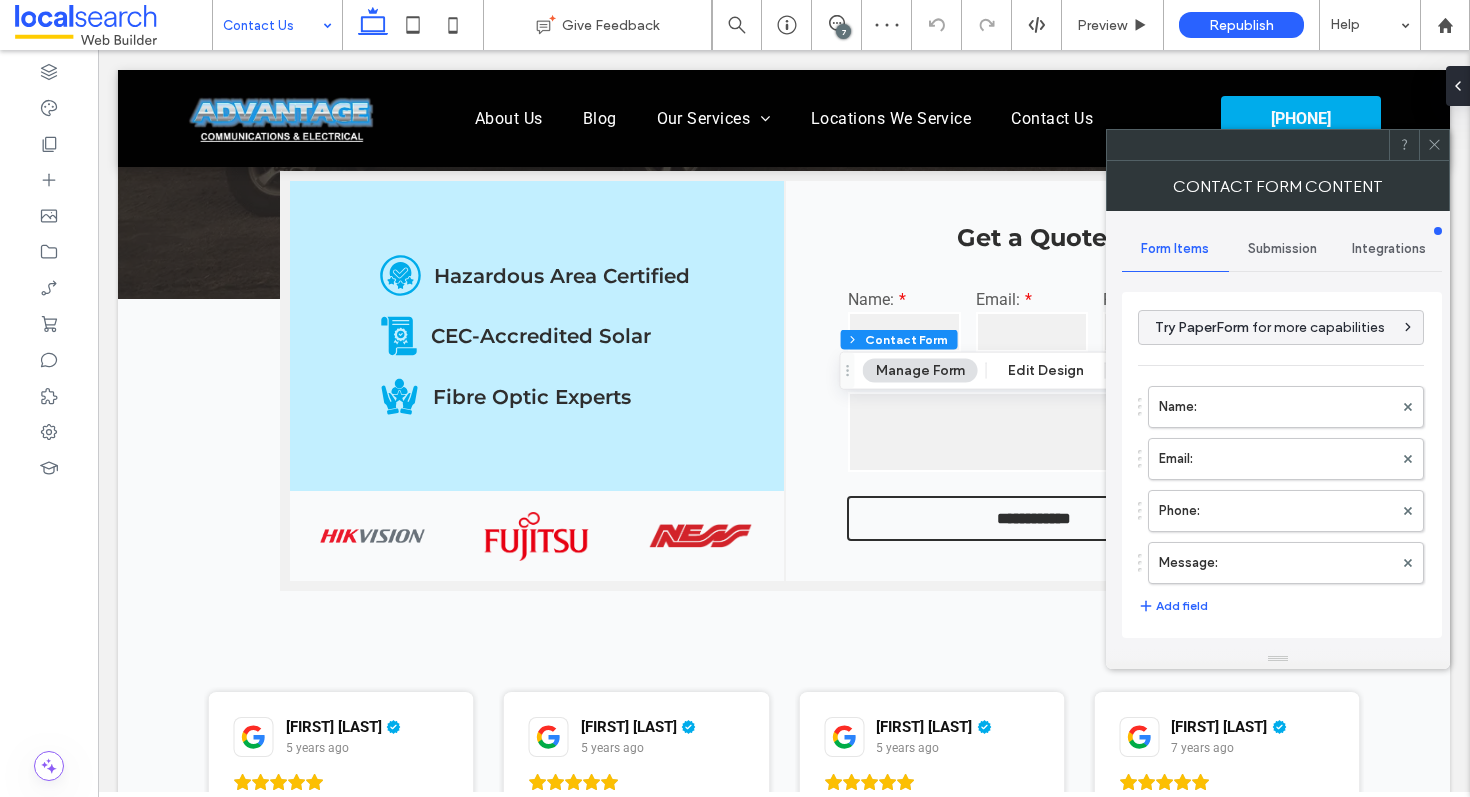 click on "Submission" at bounding box center (1282, 249) 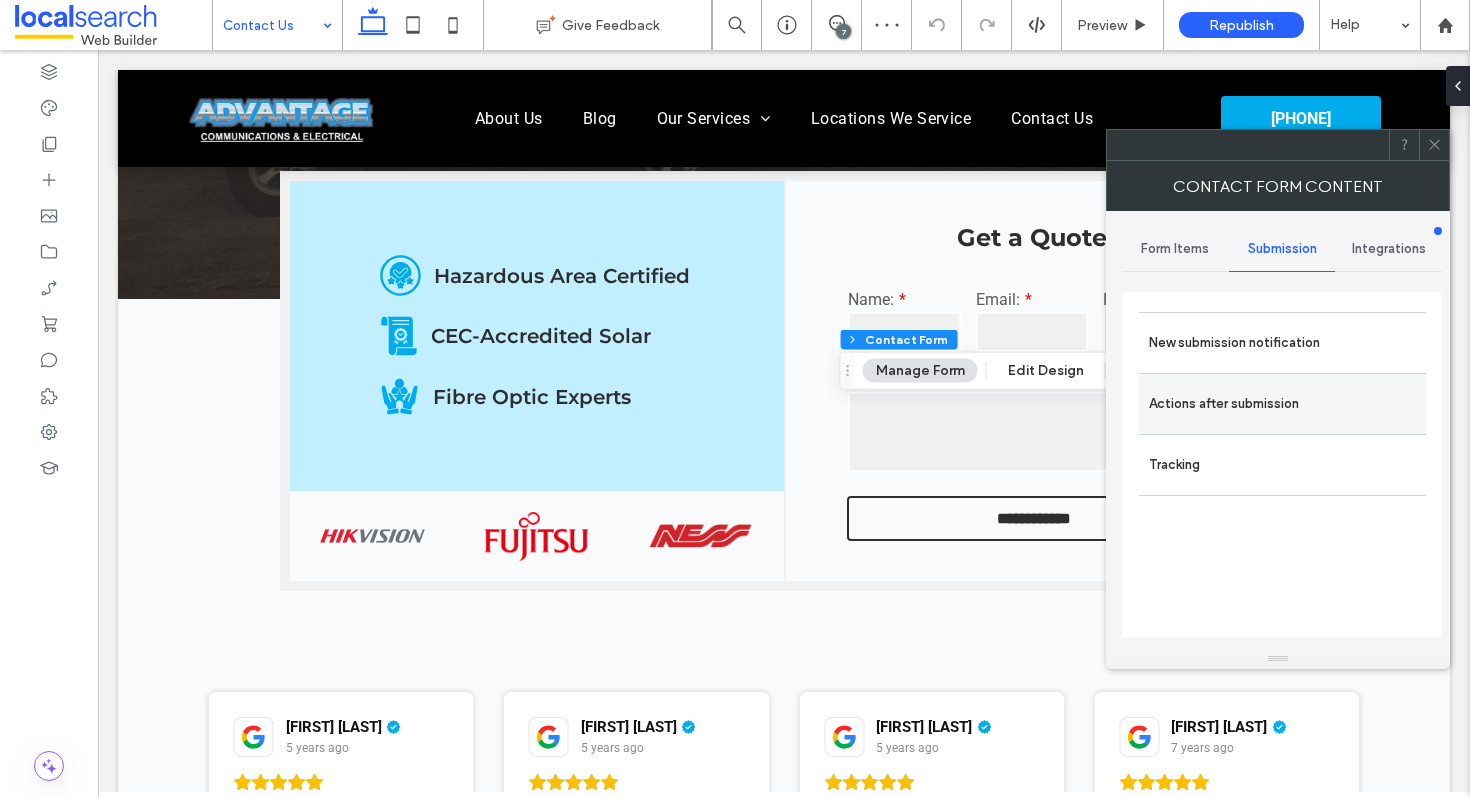 click on "Actions after submission" at bounding box center [1282, 404] 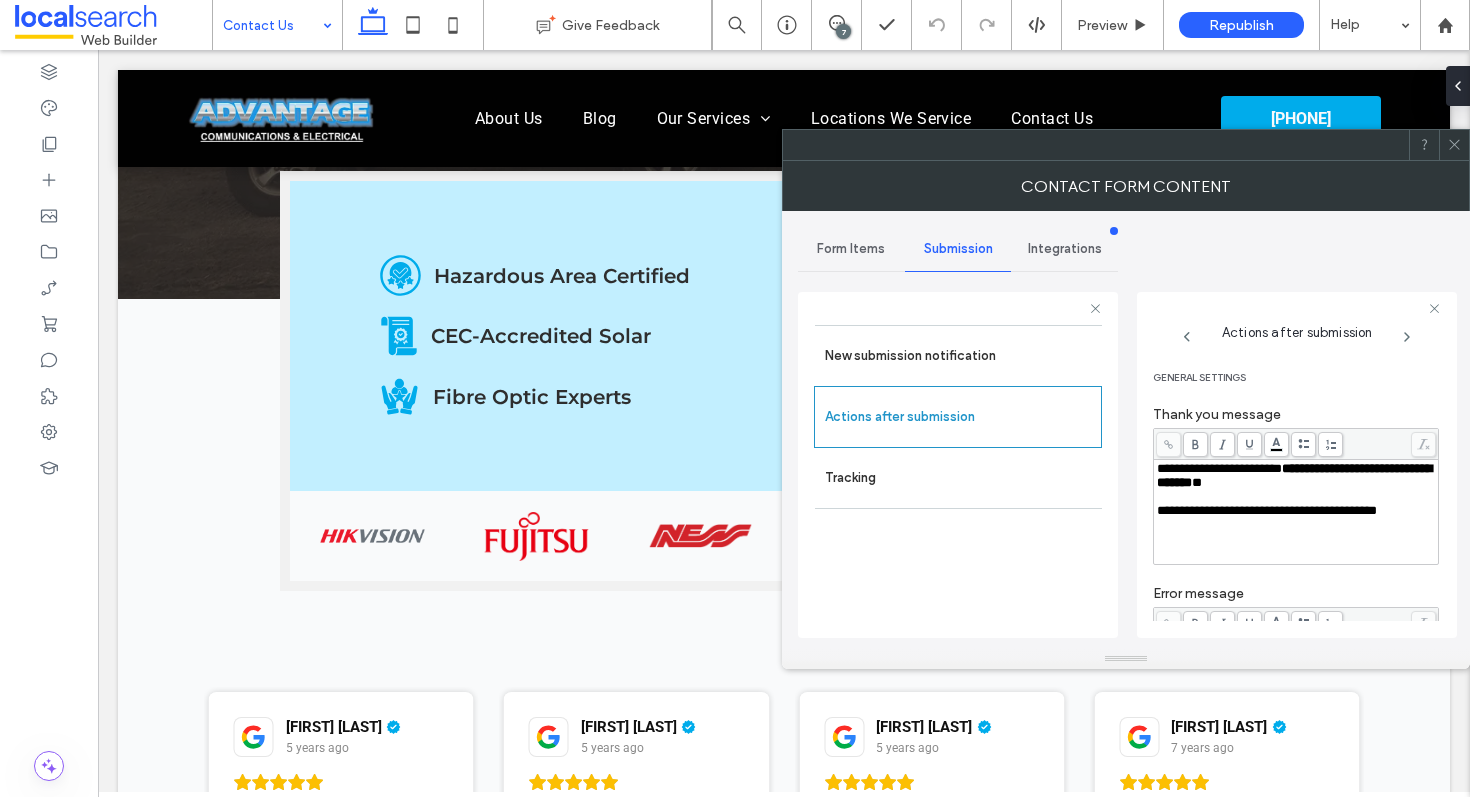 click on "*" at bounding box center (1197, 482) 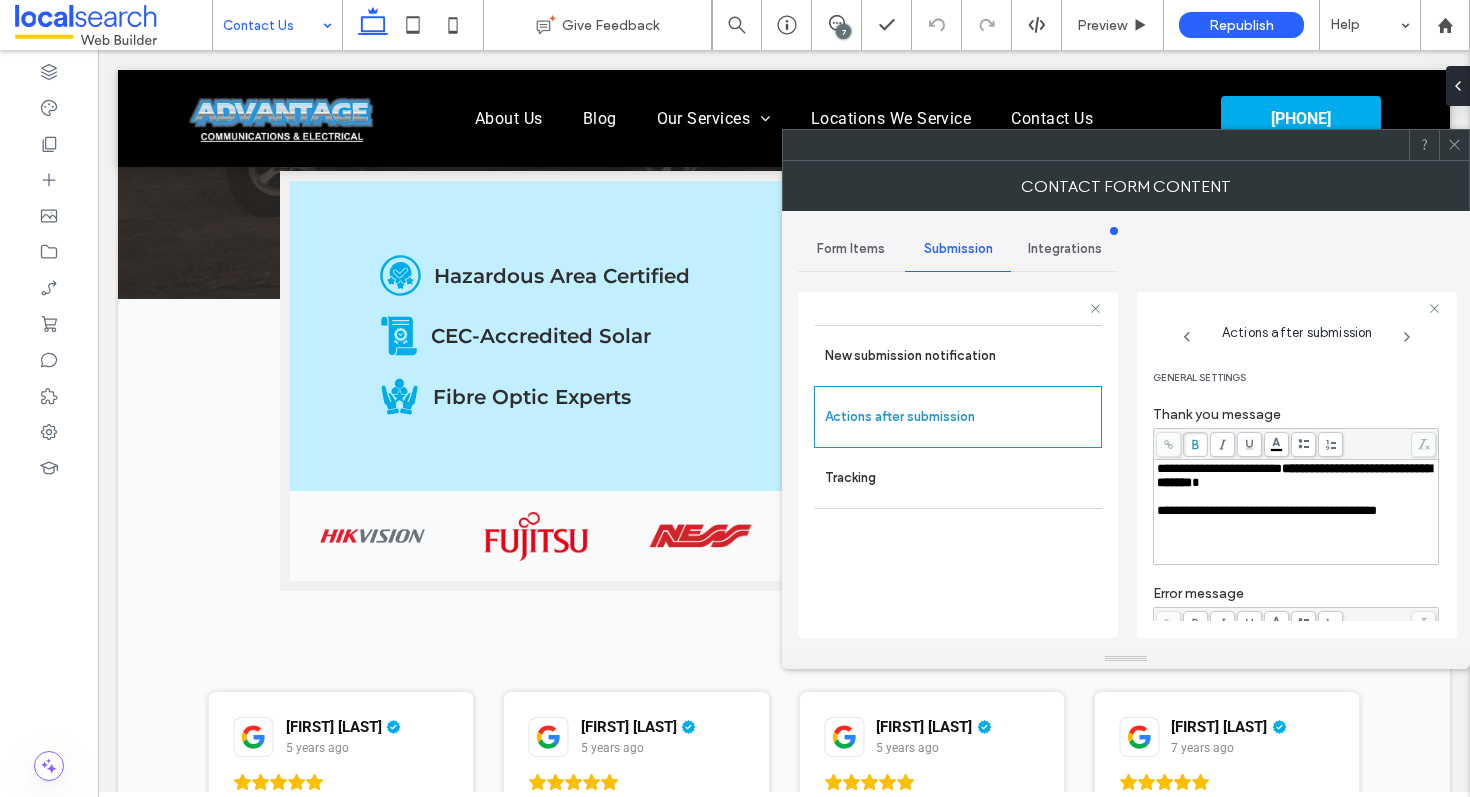click 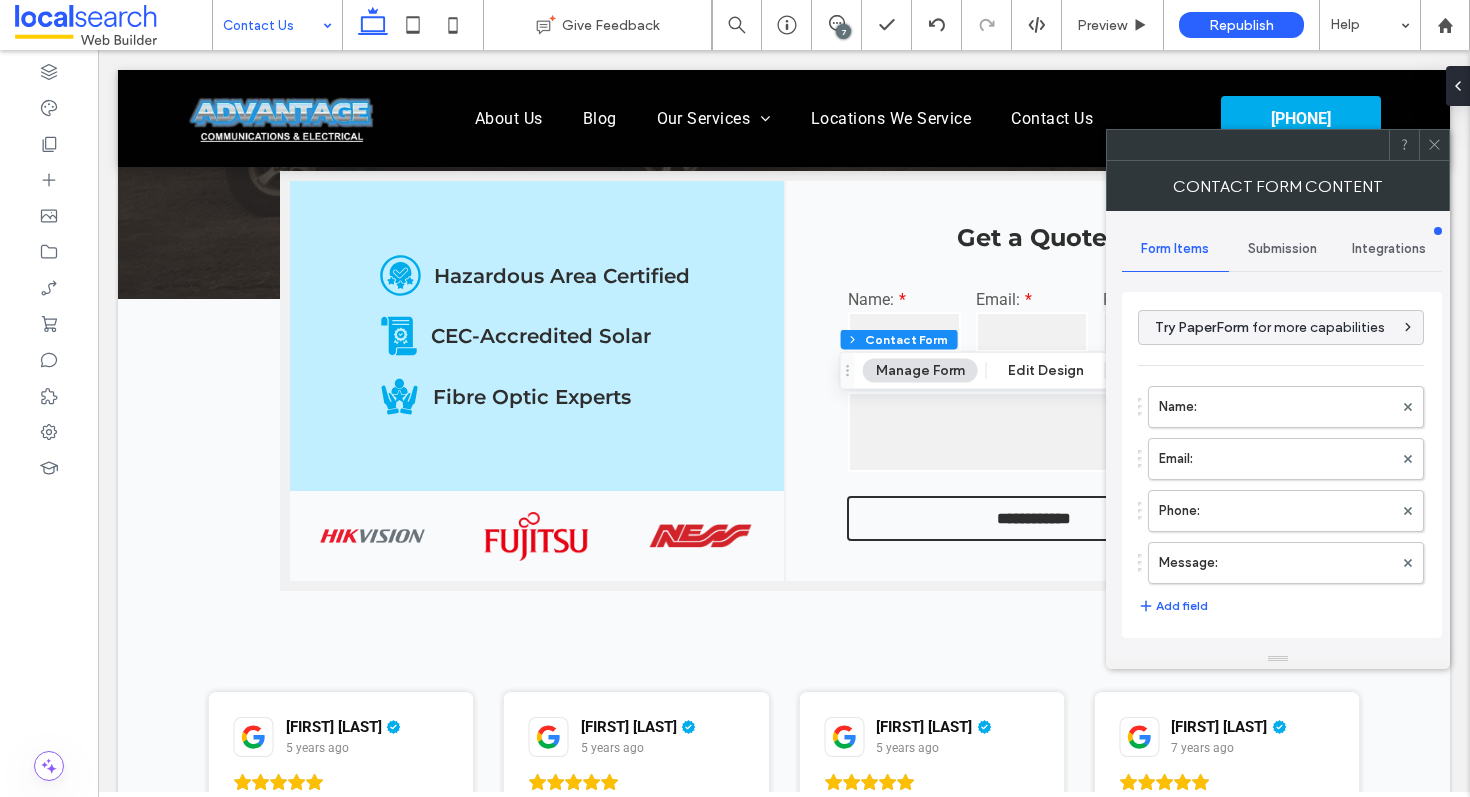 click on "Submission" at bounding box center [1282, 249] 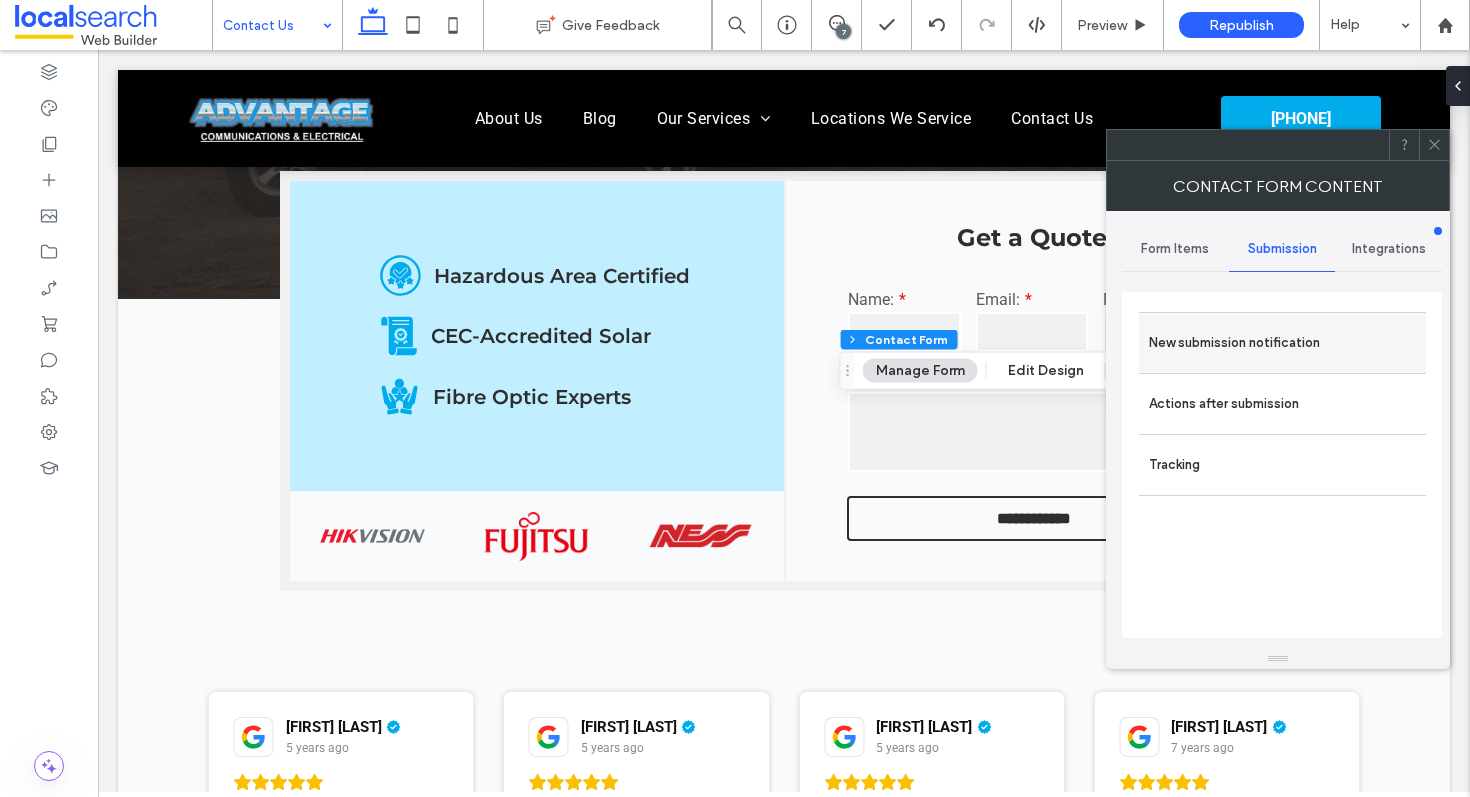 click on "New submission notification" at bounding box center (1282, 343) 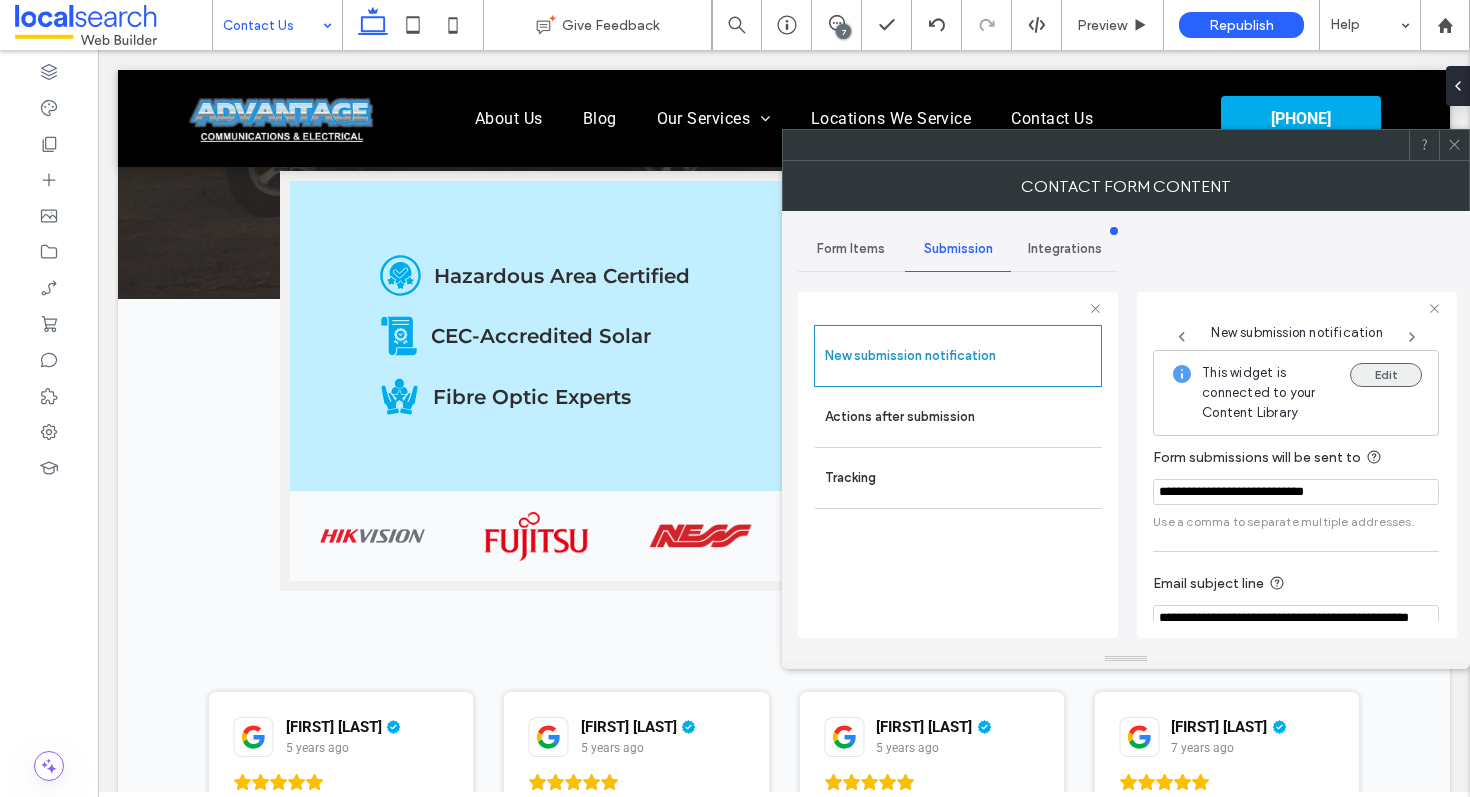 click on "Edit" at bounding box center (1386, 375) 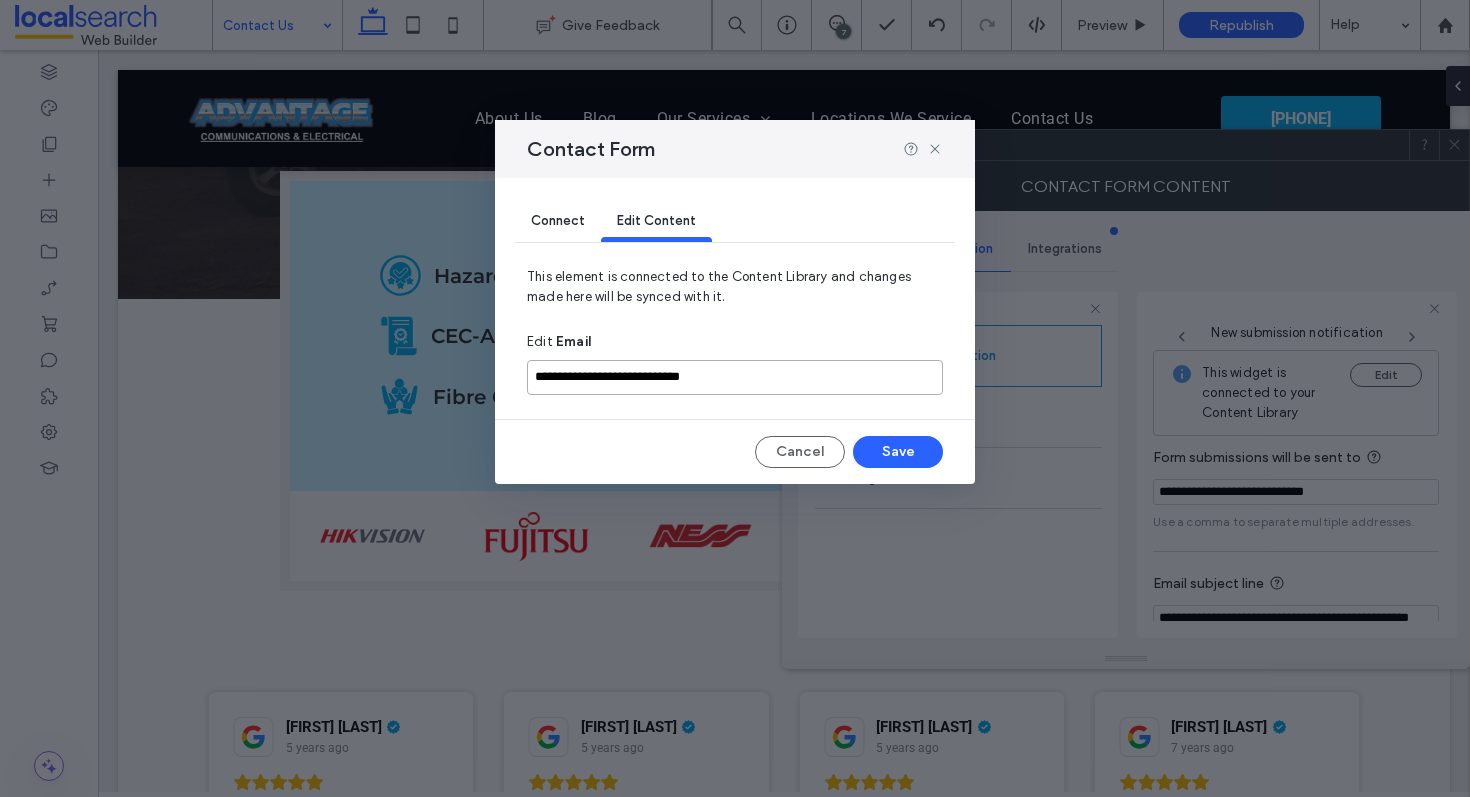 click on "**********" at bounding box center [735, 377] 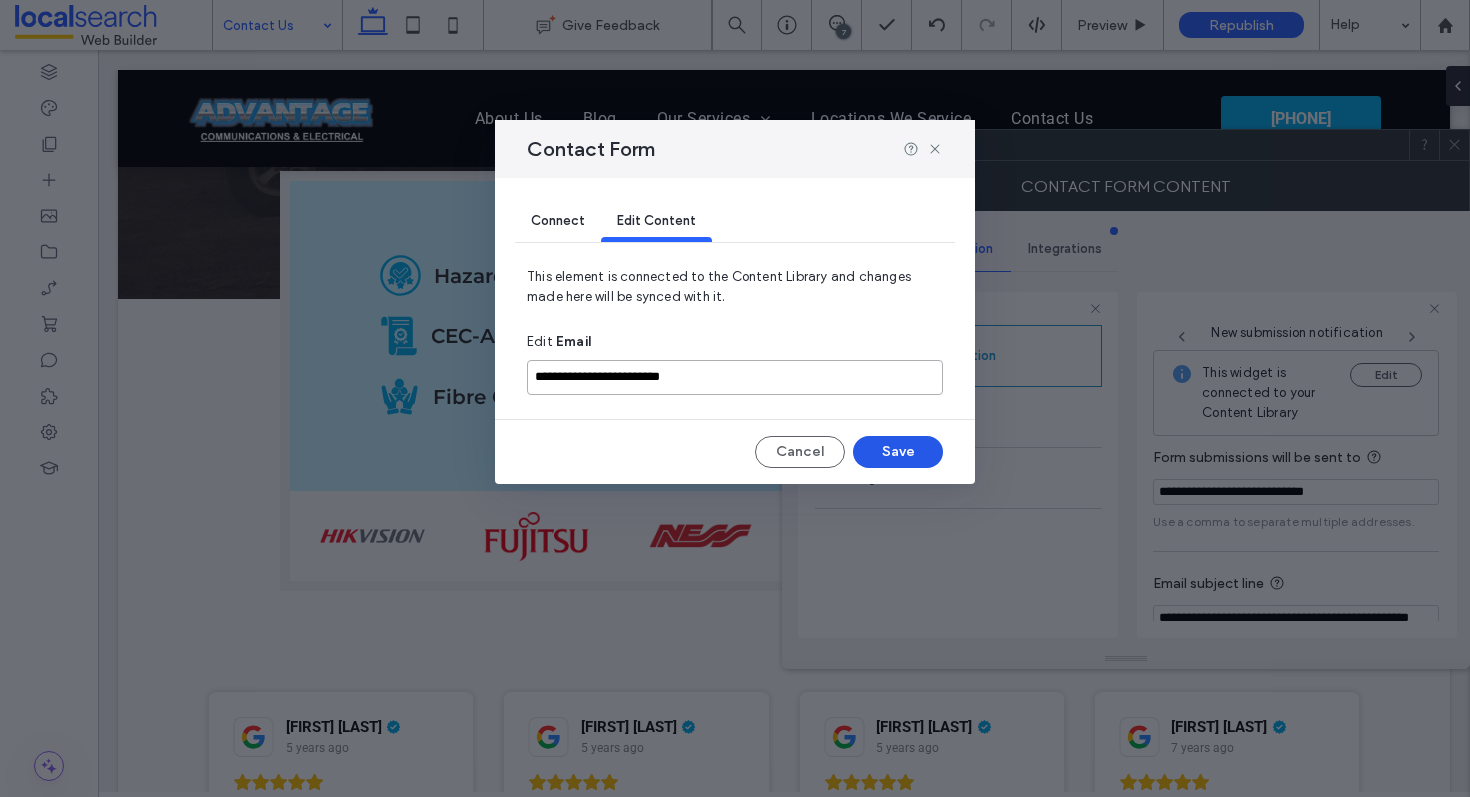 type on "**********" 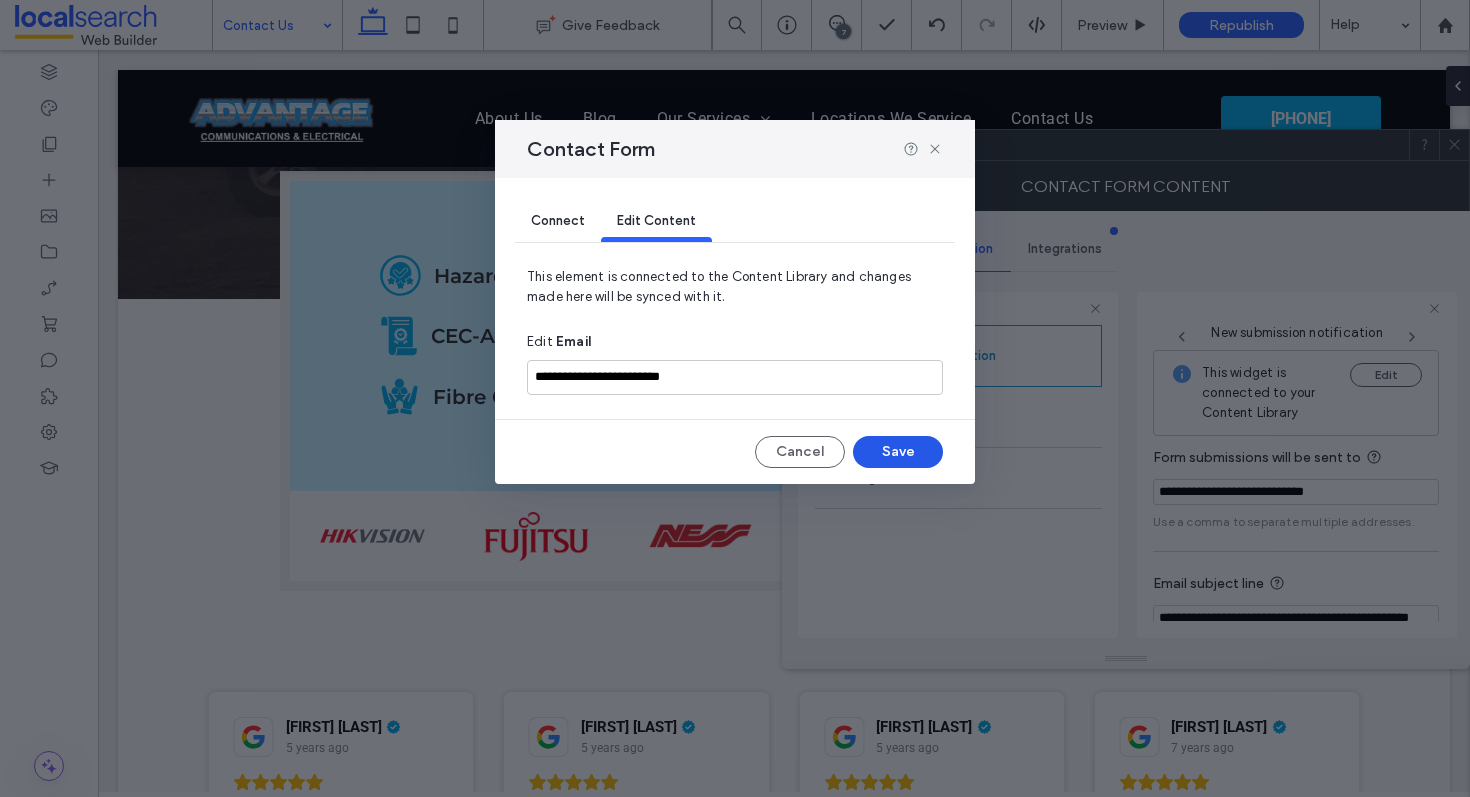 click on "Save" at bounding box center (898, 452) 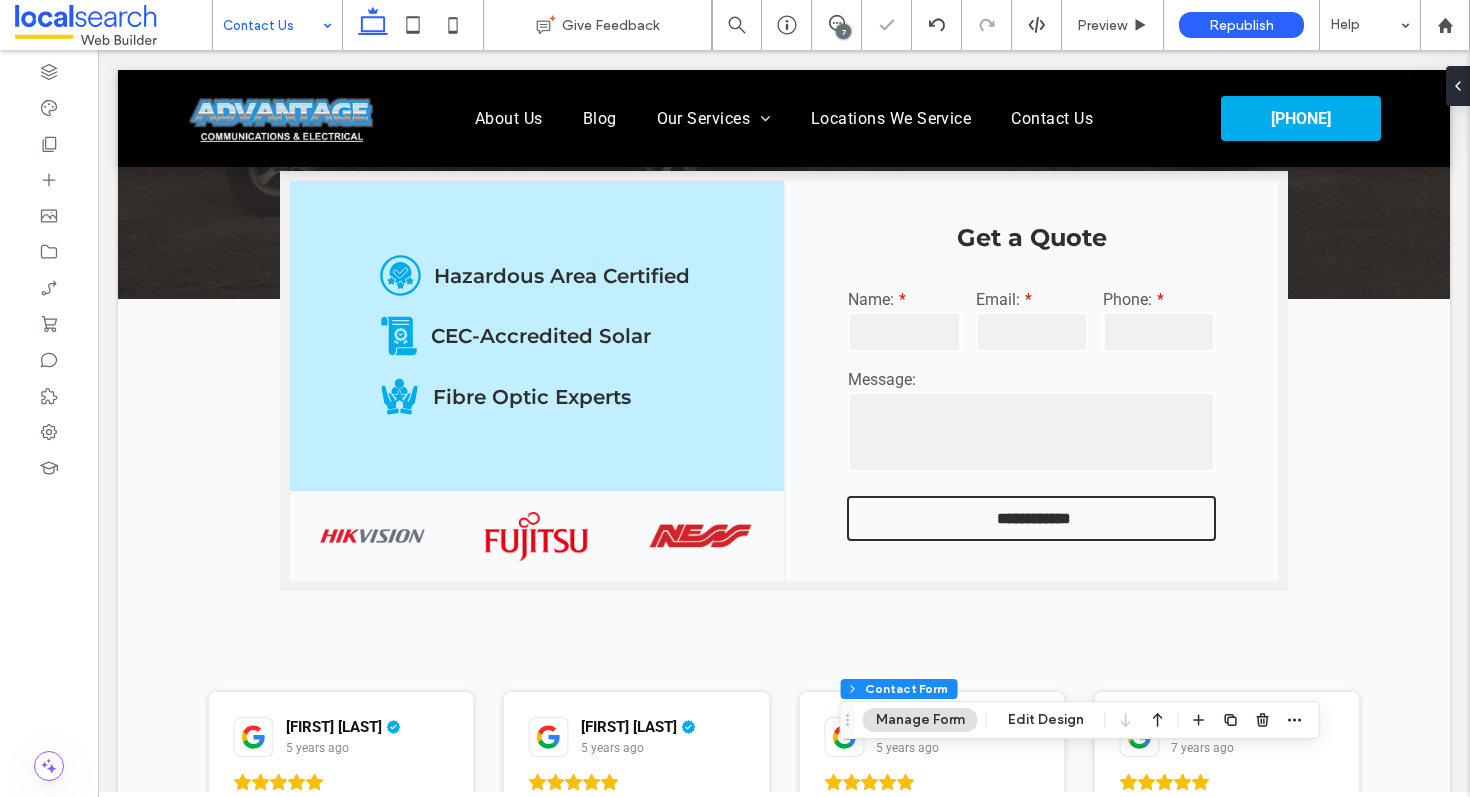 type on "*" 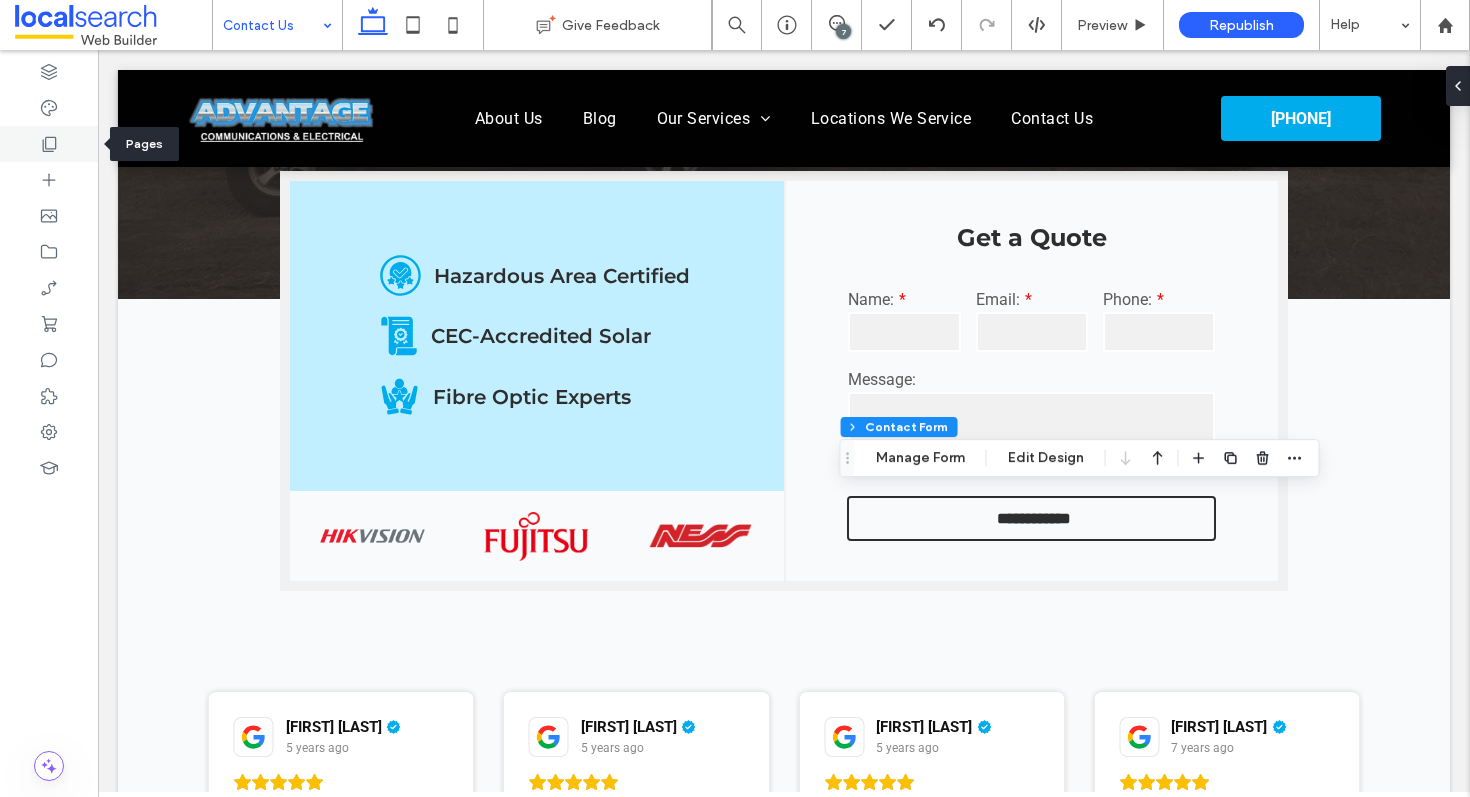 click at bounding box center (49, 144) 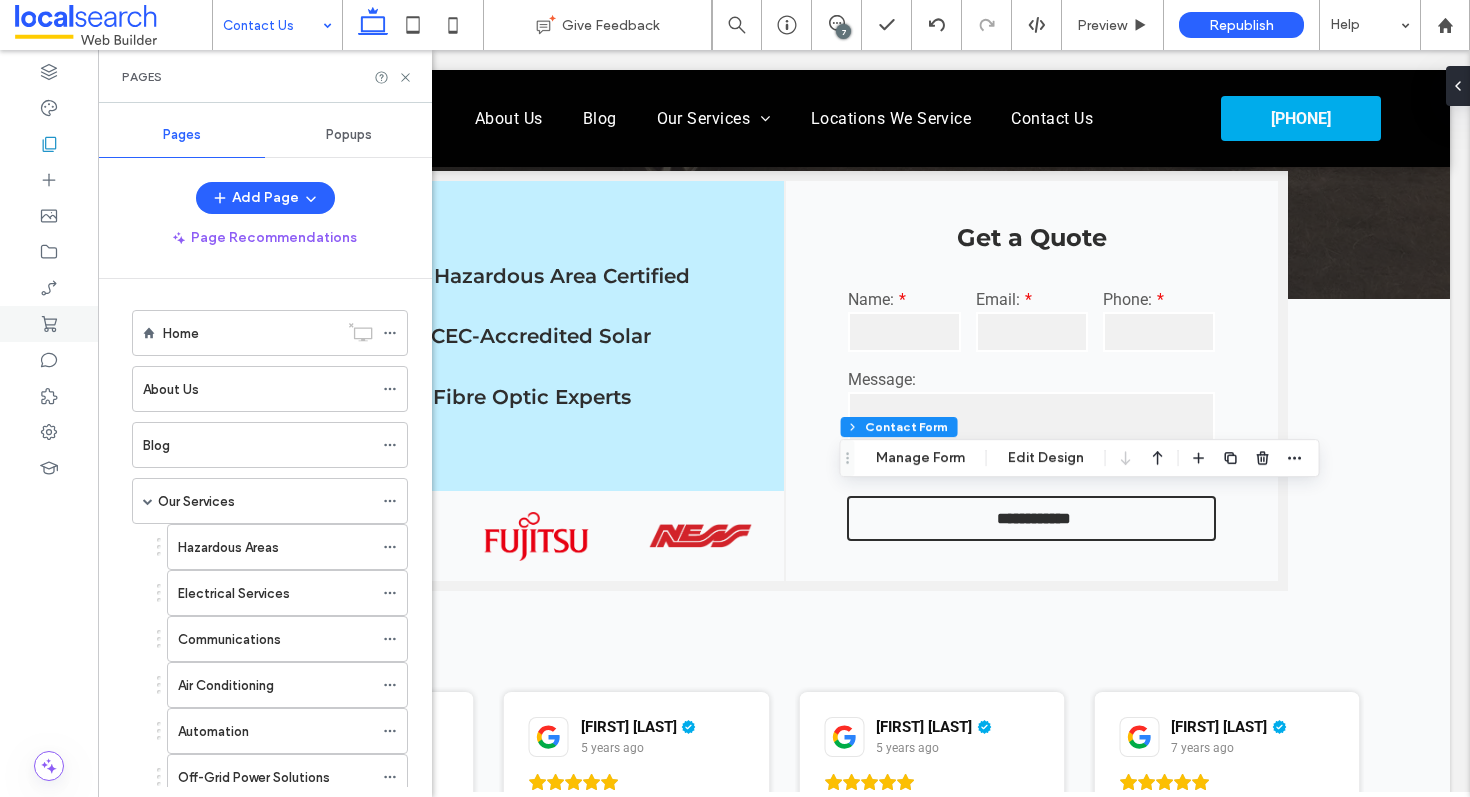 scroll, scrollTop: 4, scrollLeft: 0, axis: vertical 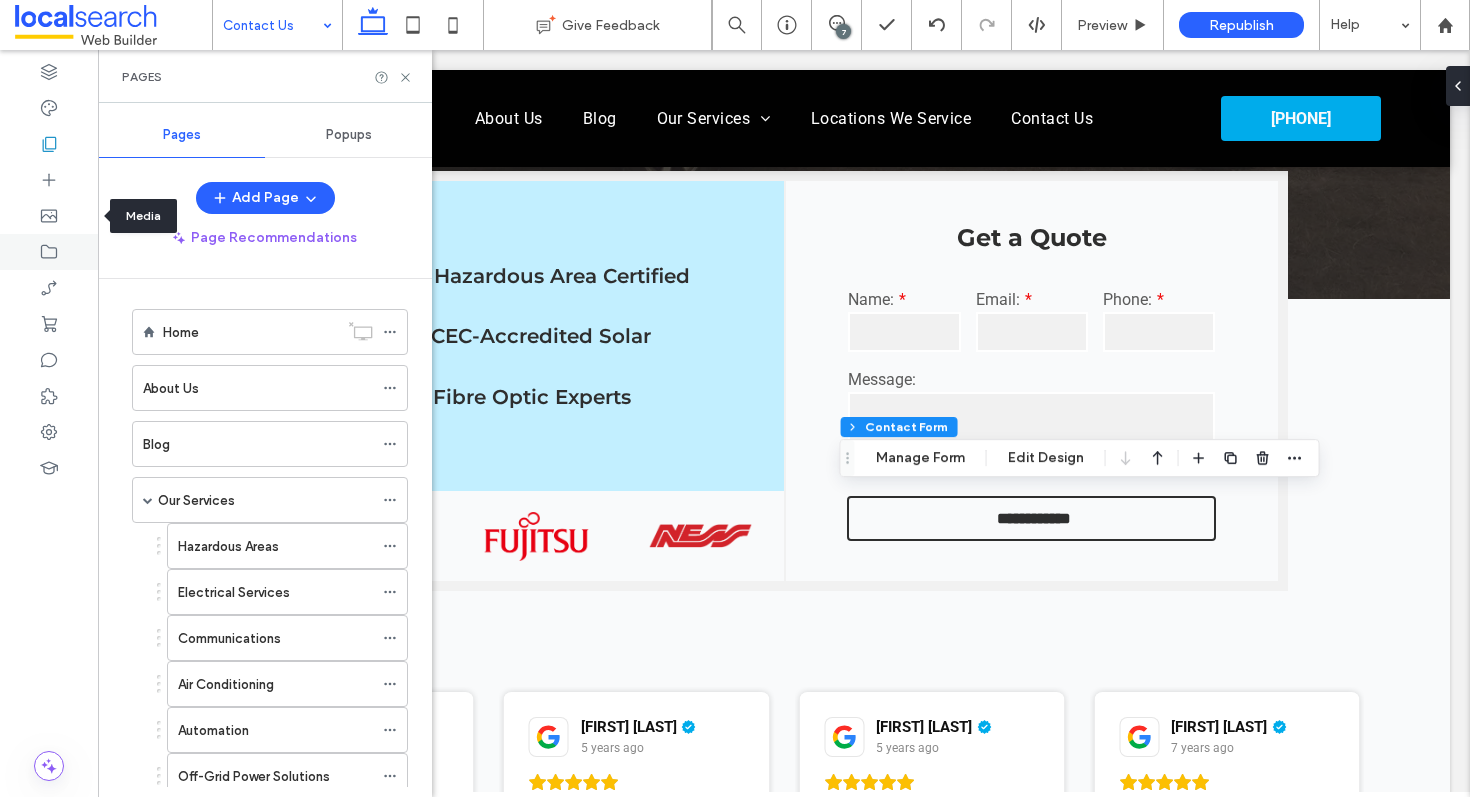 click 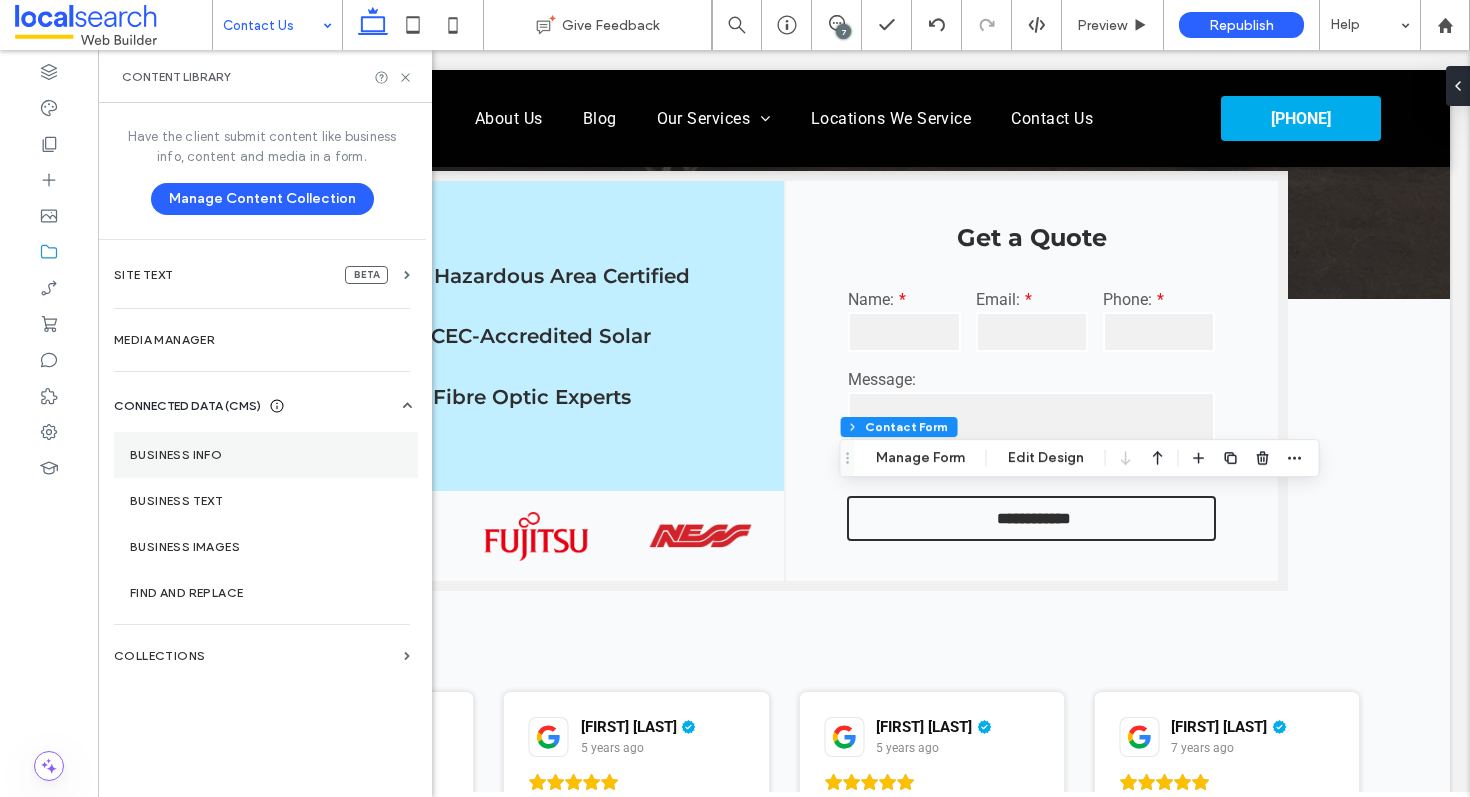 click on "Business Info" at bounding box center [266, 455] 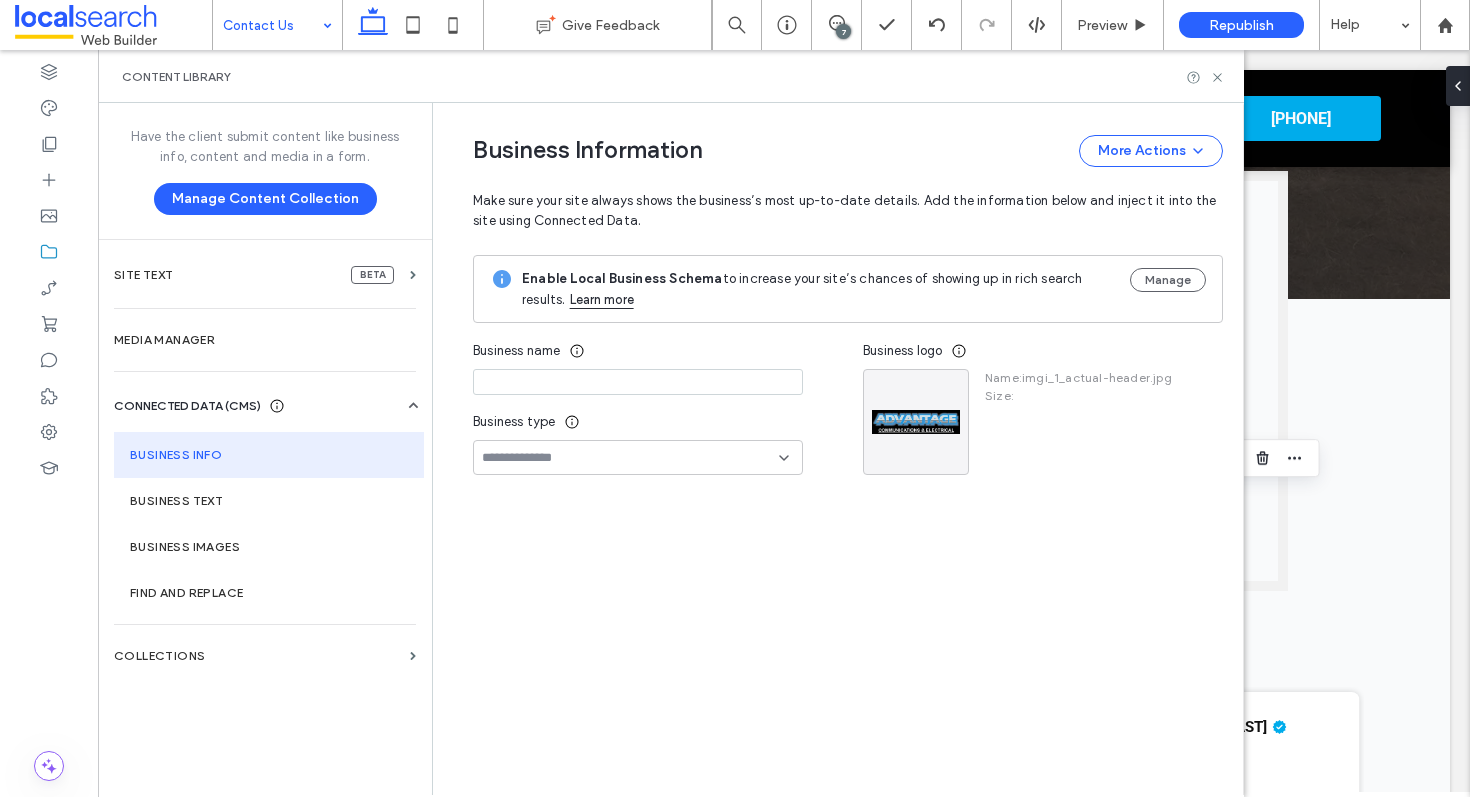 type on "**********" 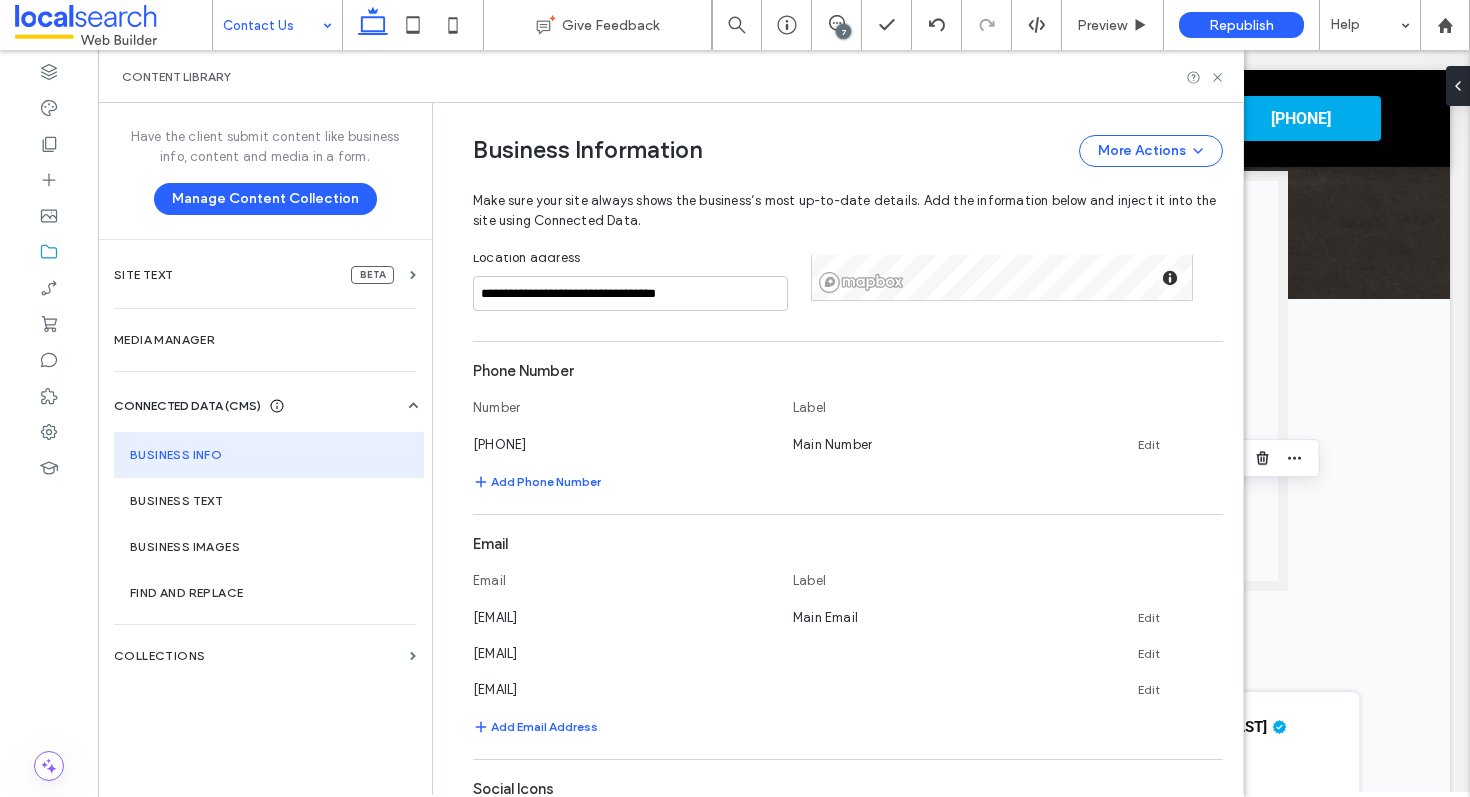 scroll, scrollTop: 559, scrollLeft: 0, axis: vertical 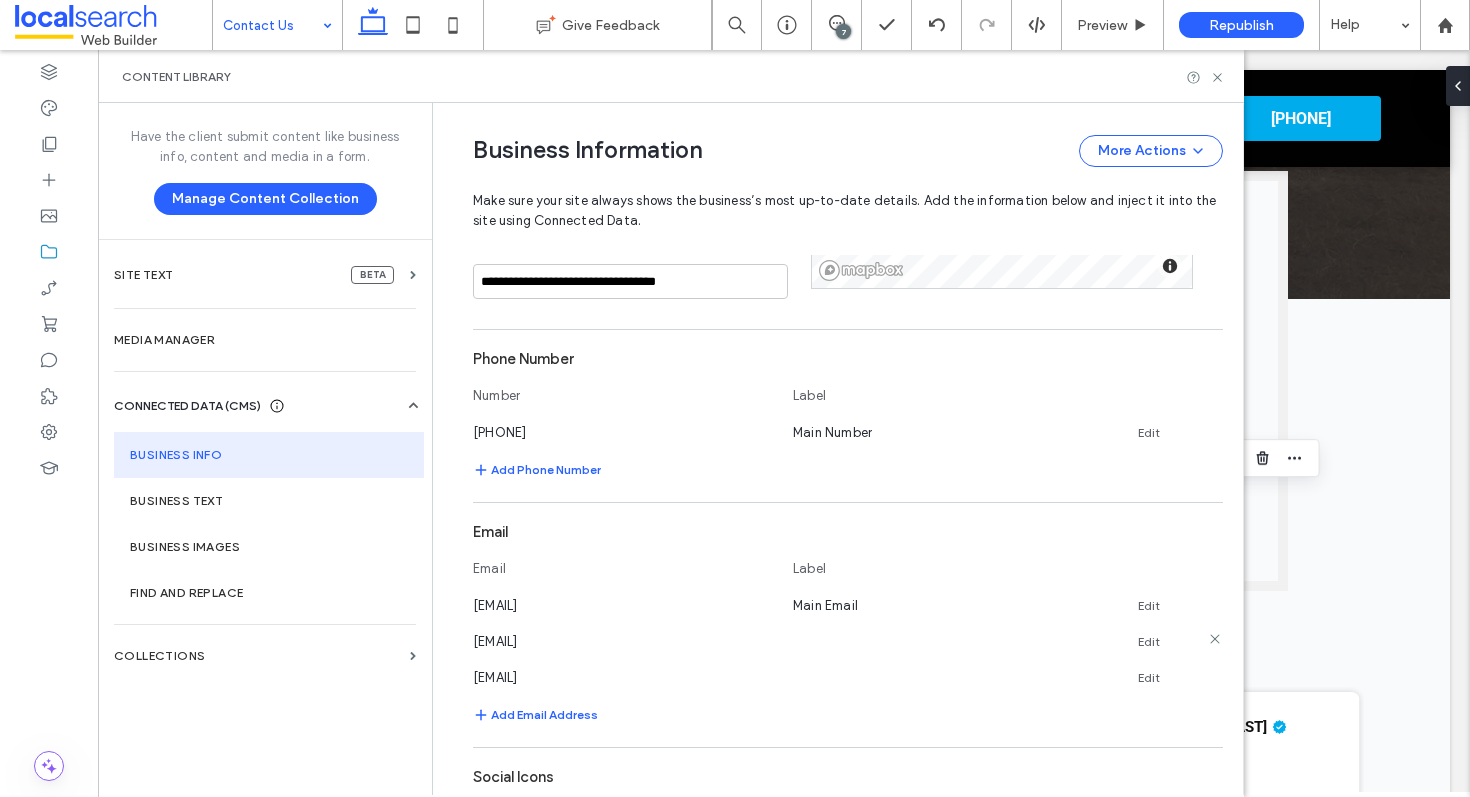 click 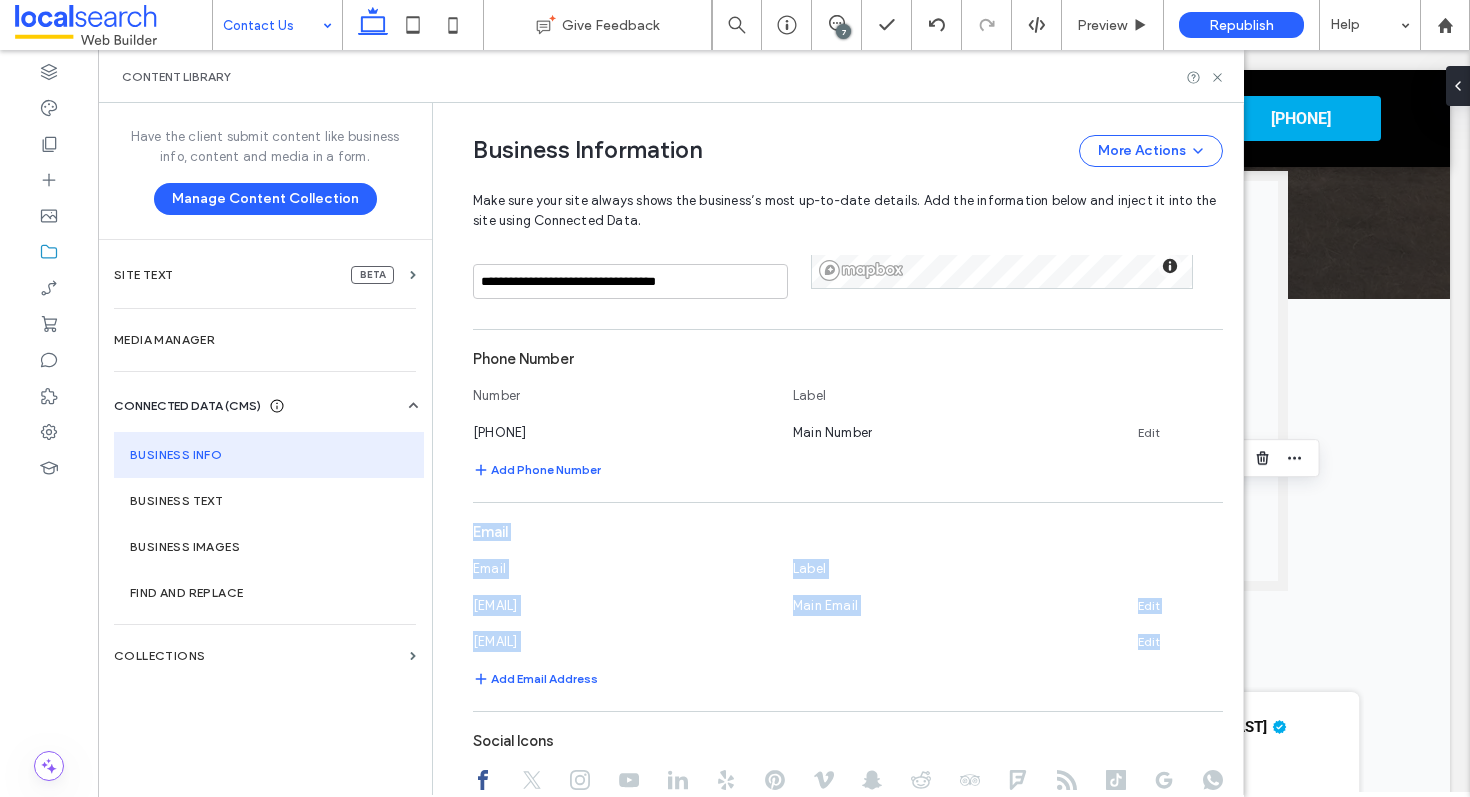 click 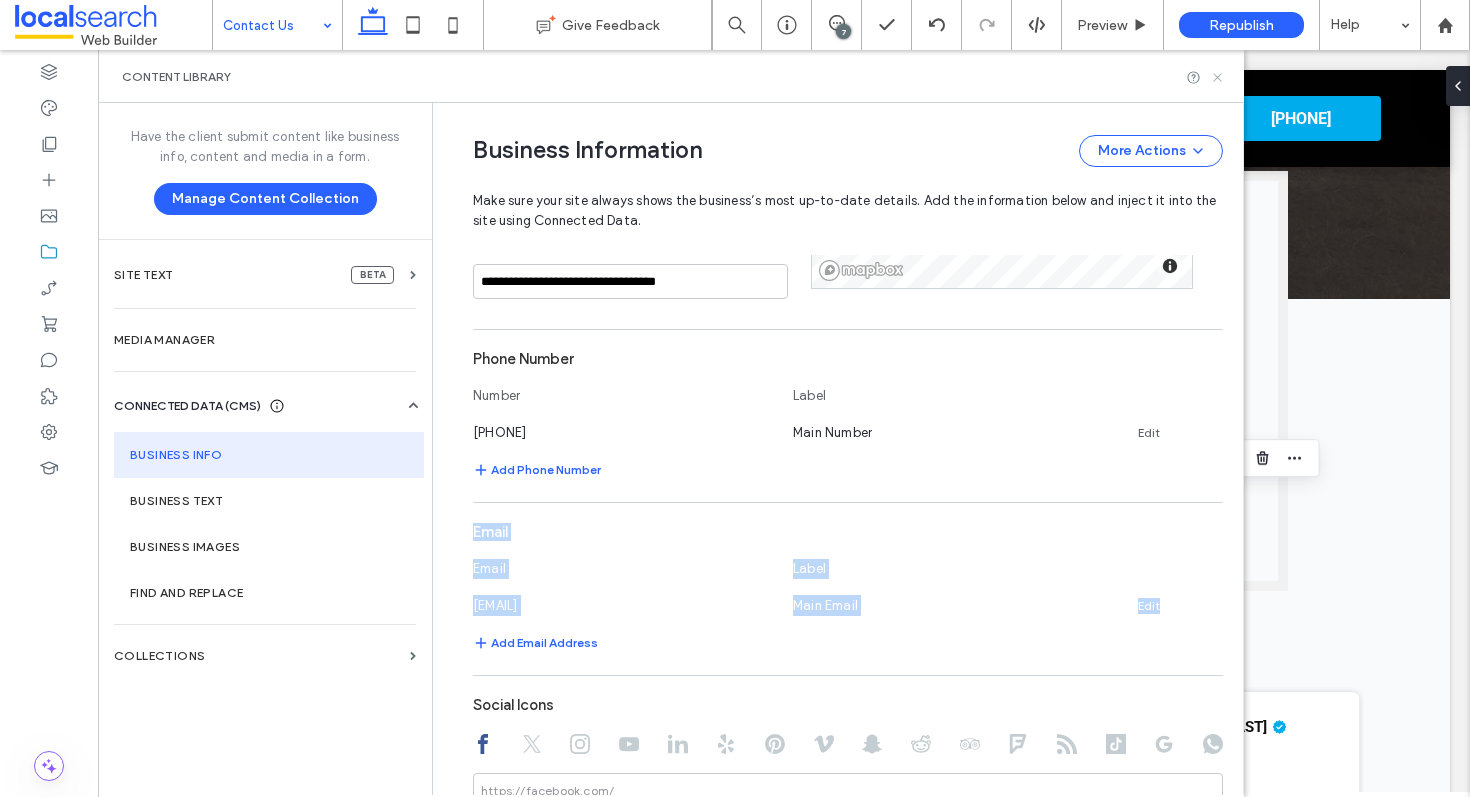 click 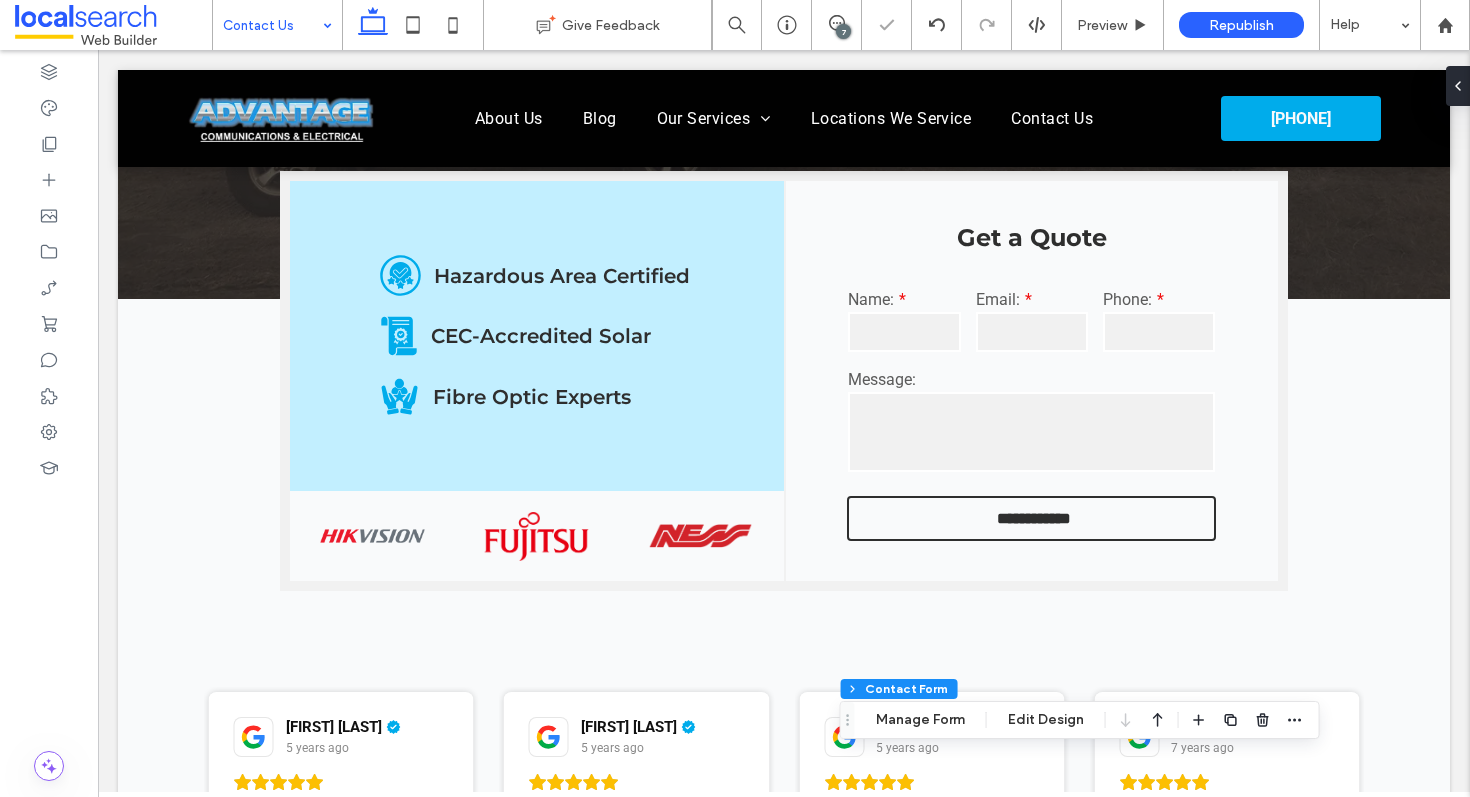 type on "*" 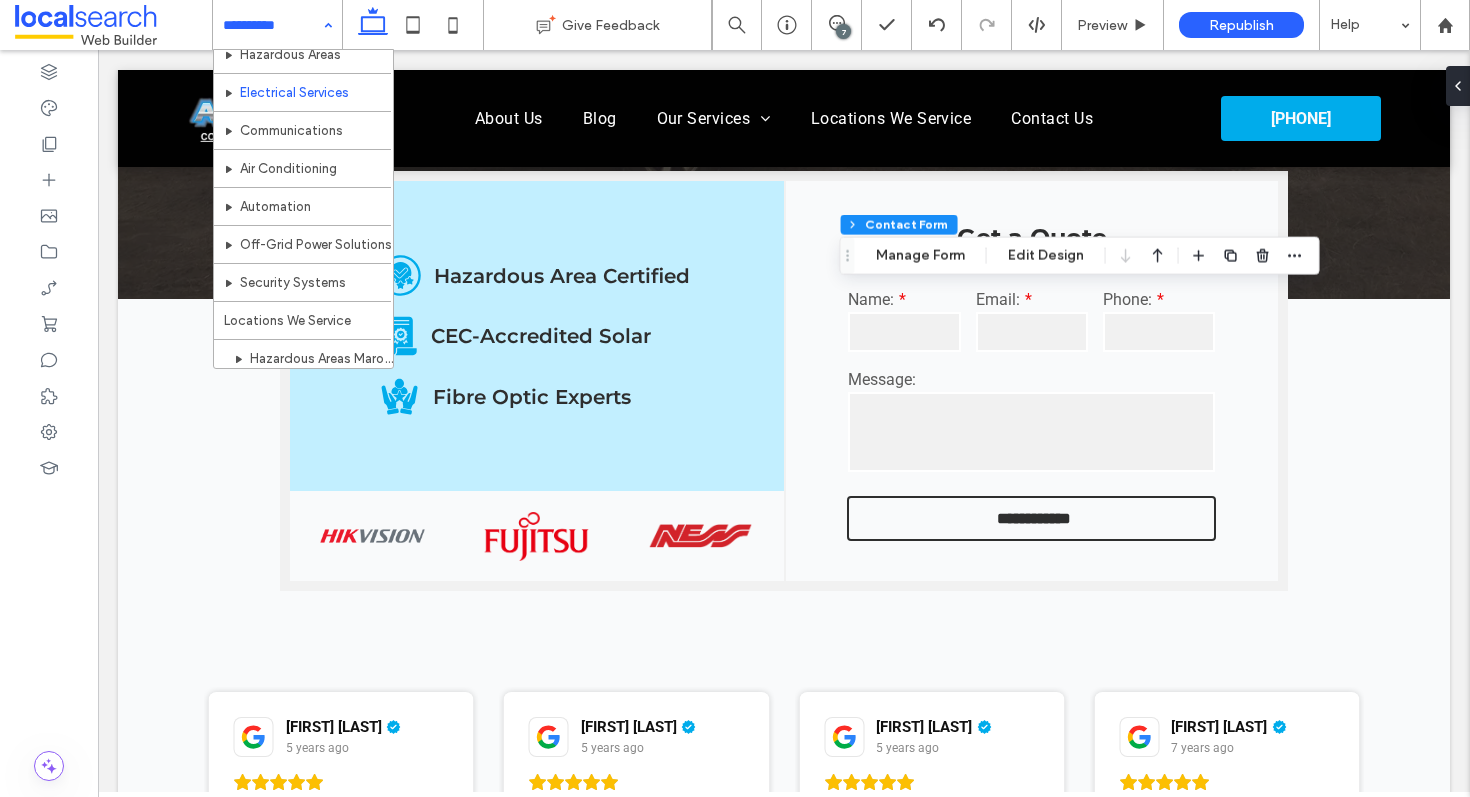 scroll, scrollTop: 166, scrollLeft: 0, axis: vertical 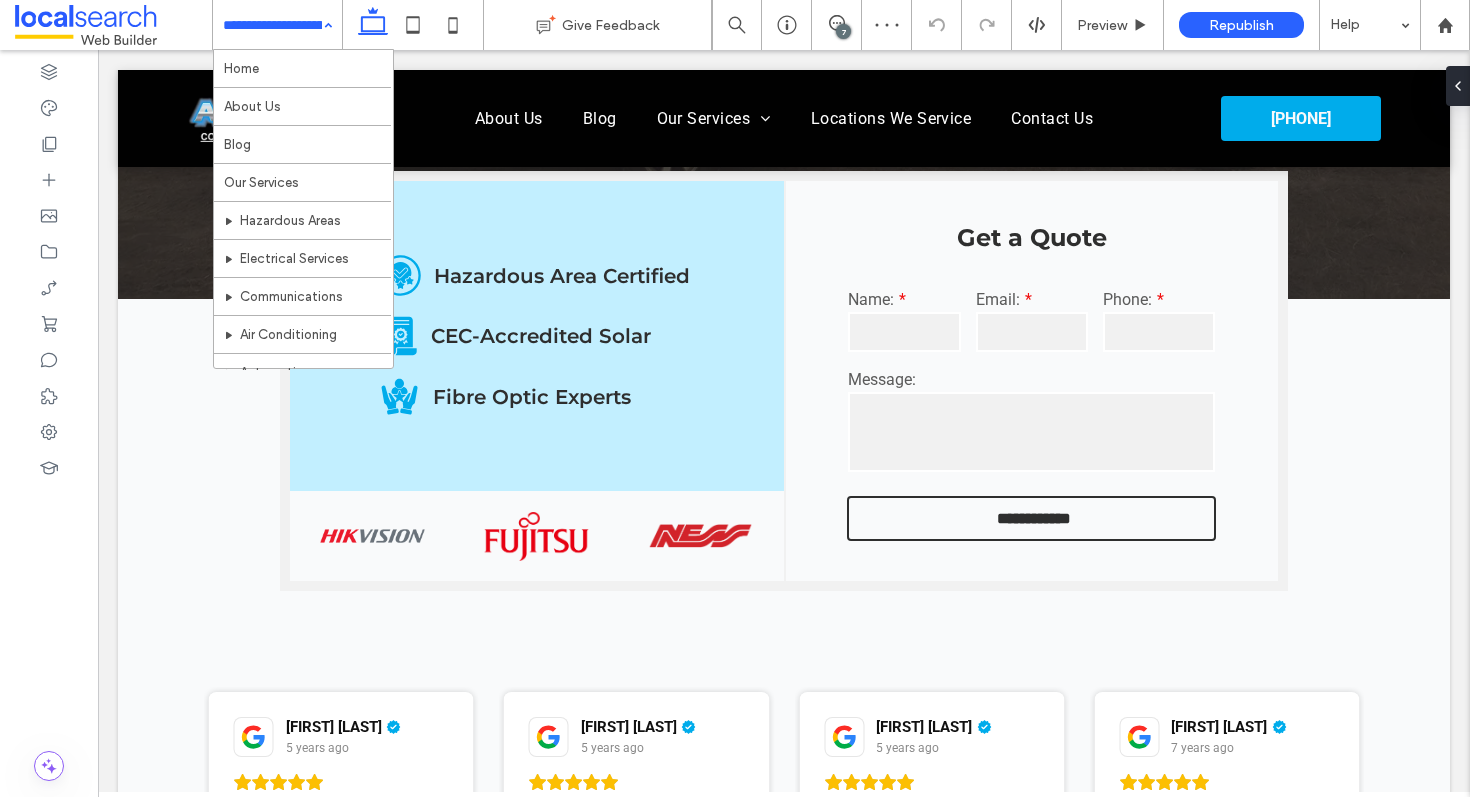 click at bounding box center [272, 25] 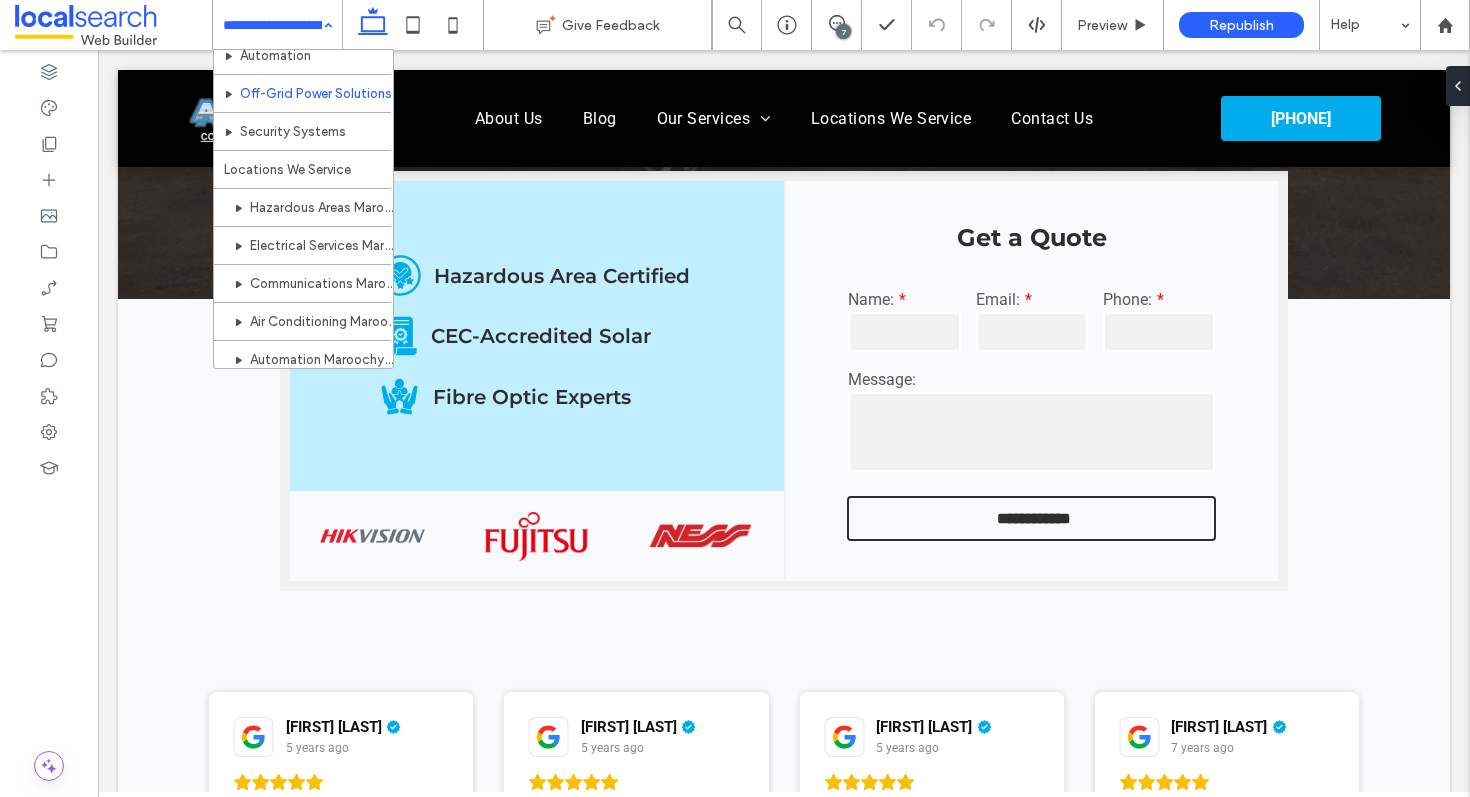 scroll, scrollTop: 103, scrollLeft: 0, axis: vertical 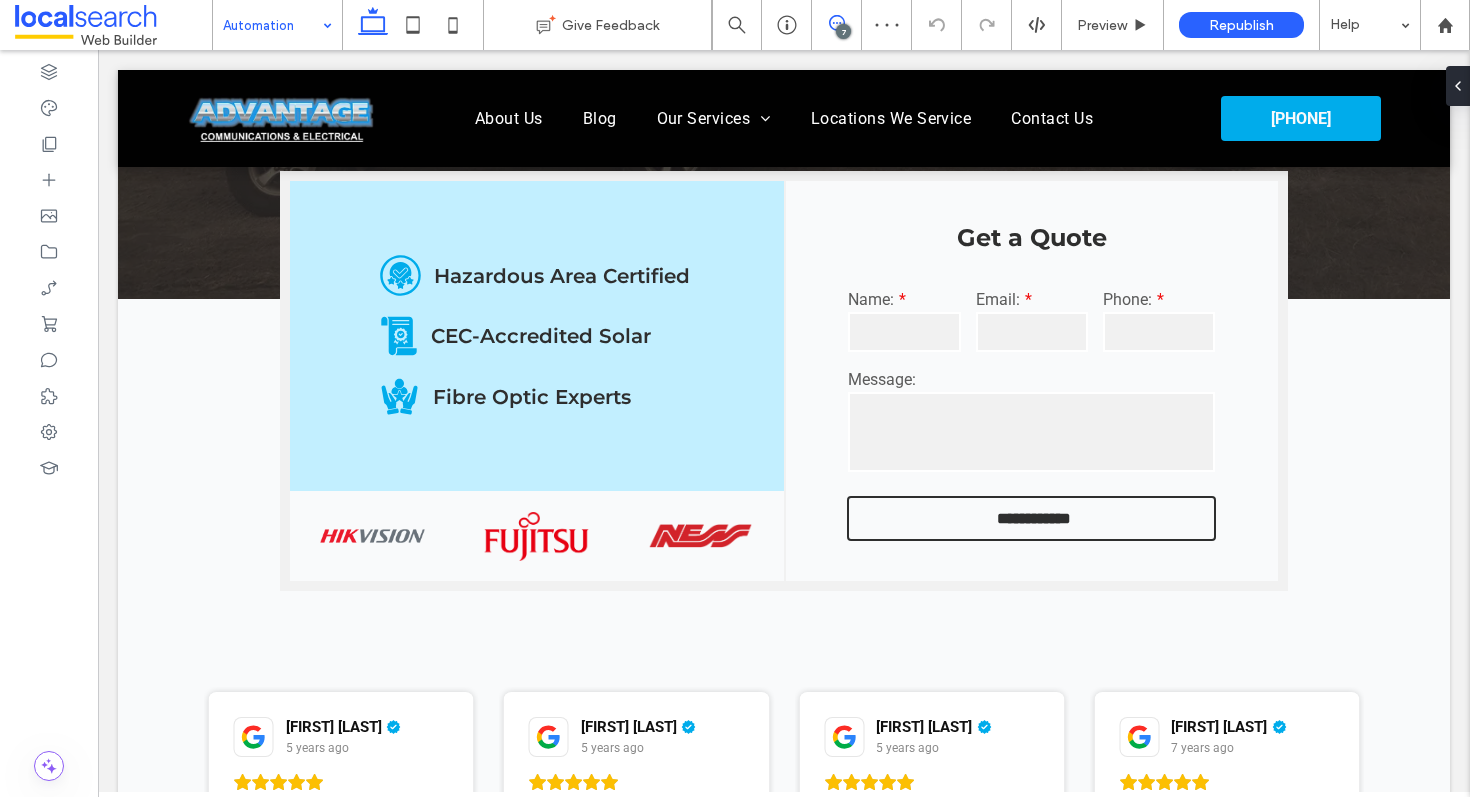 click 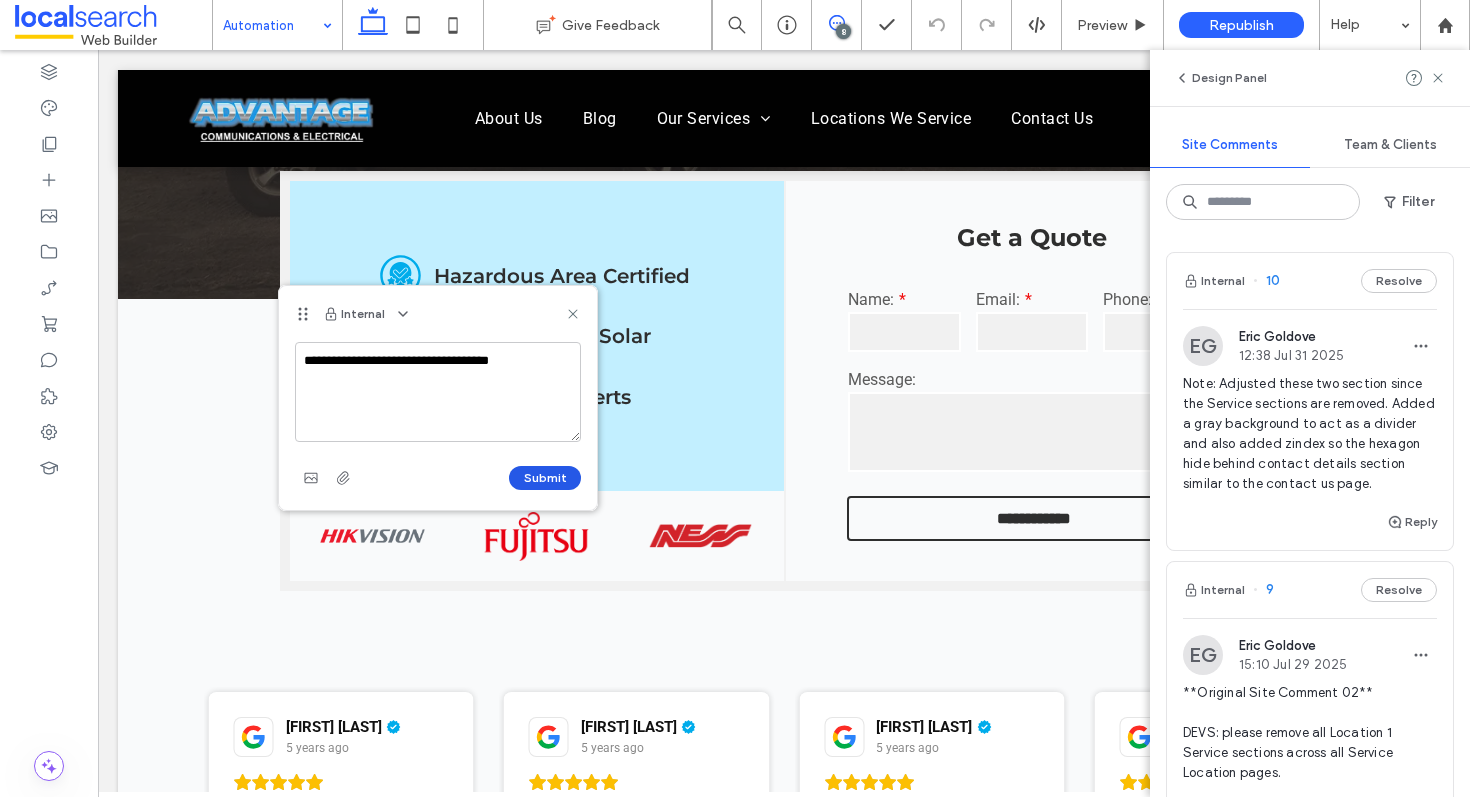 type on "**********" 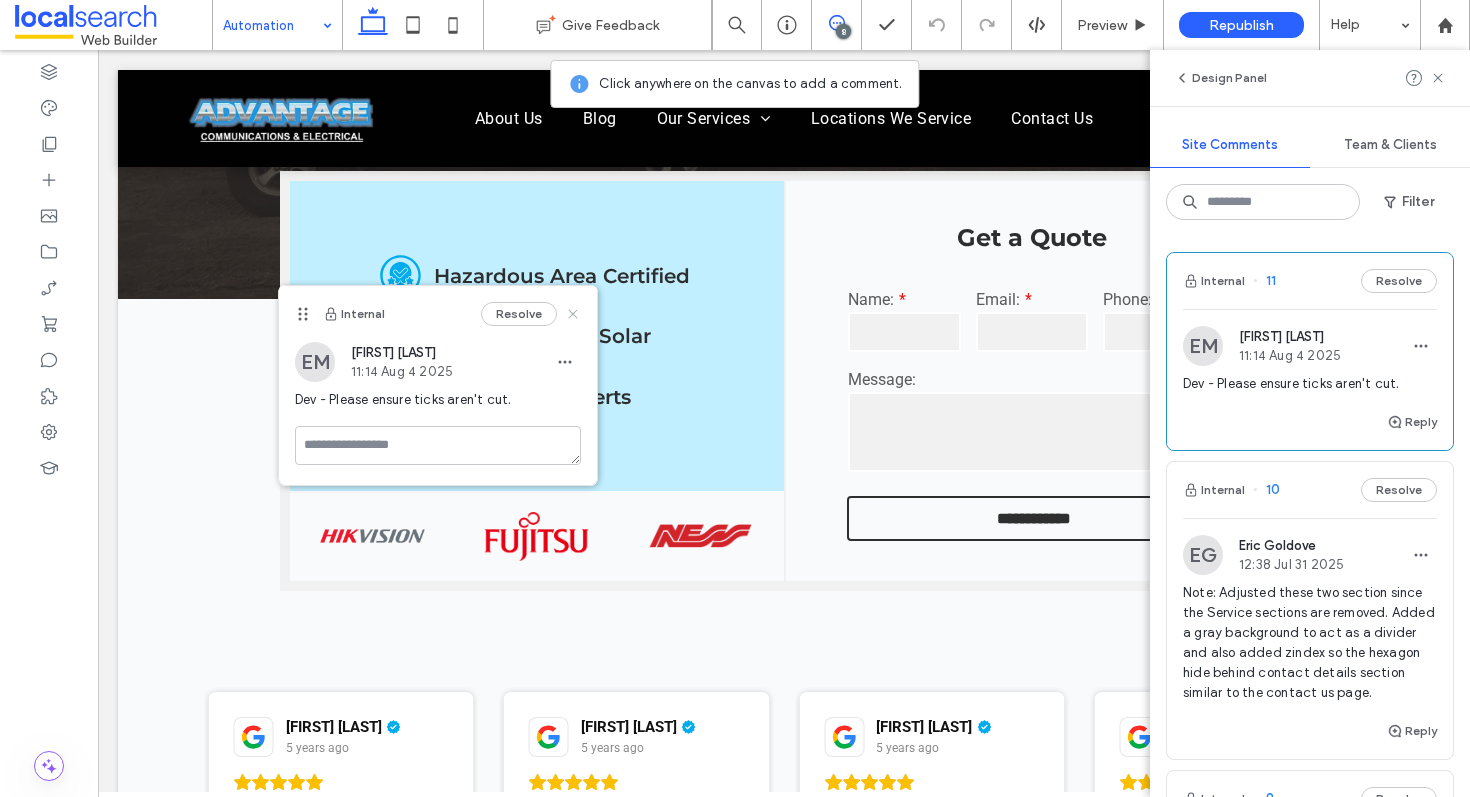 click 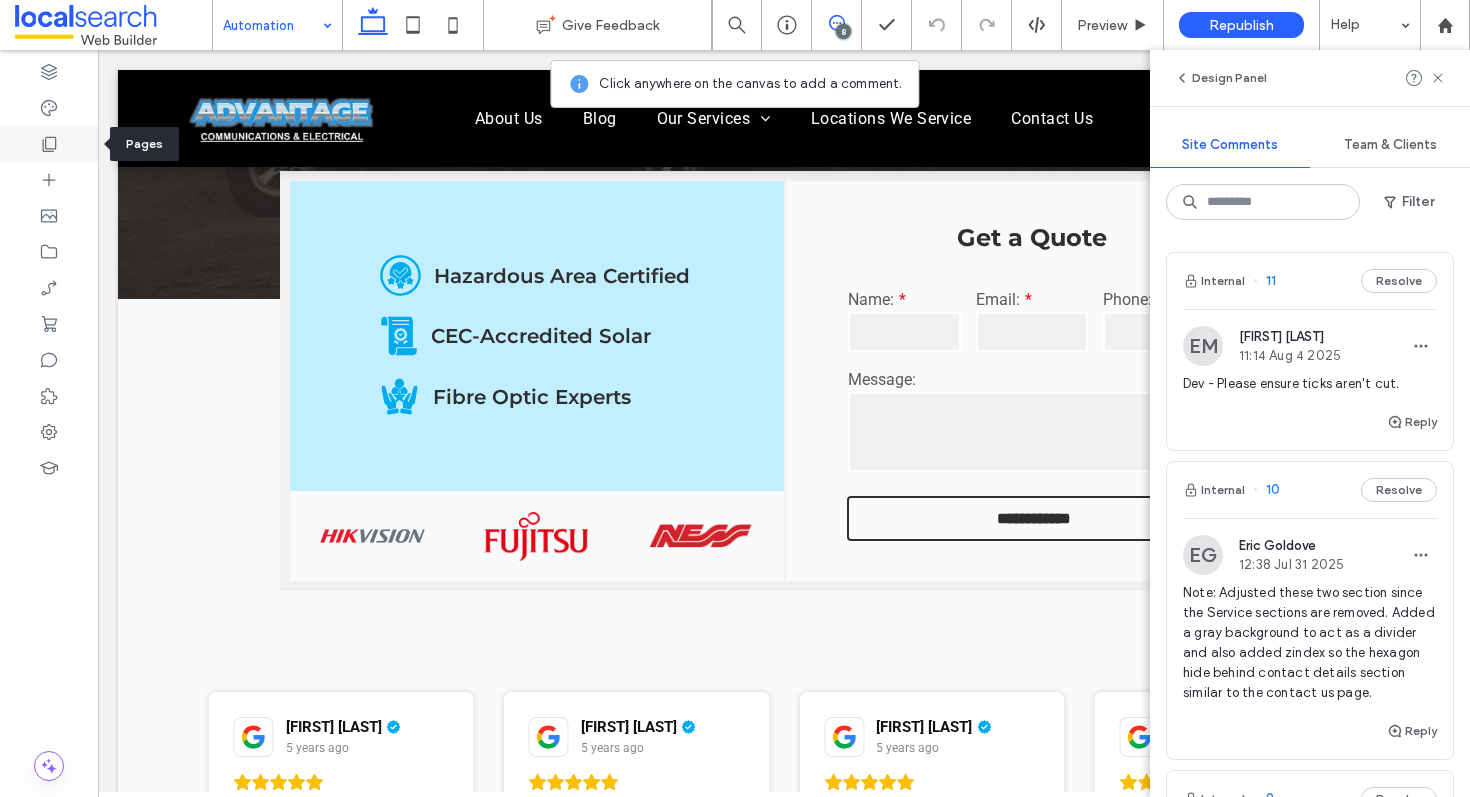 click at bounding box center (49, 144) 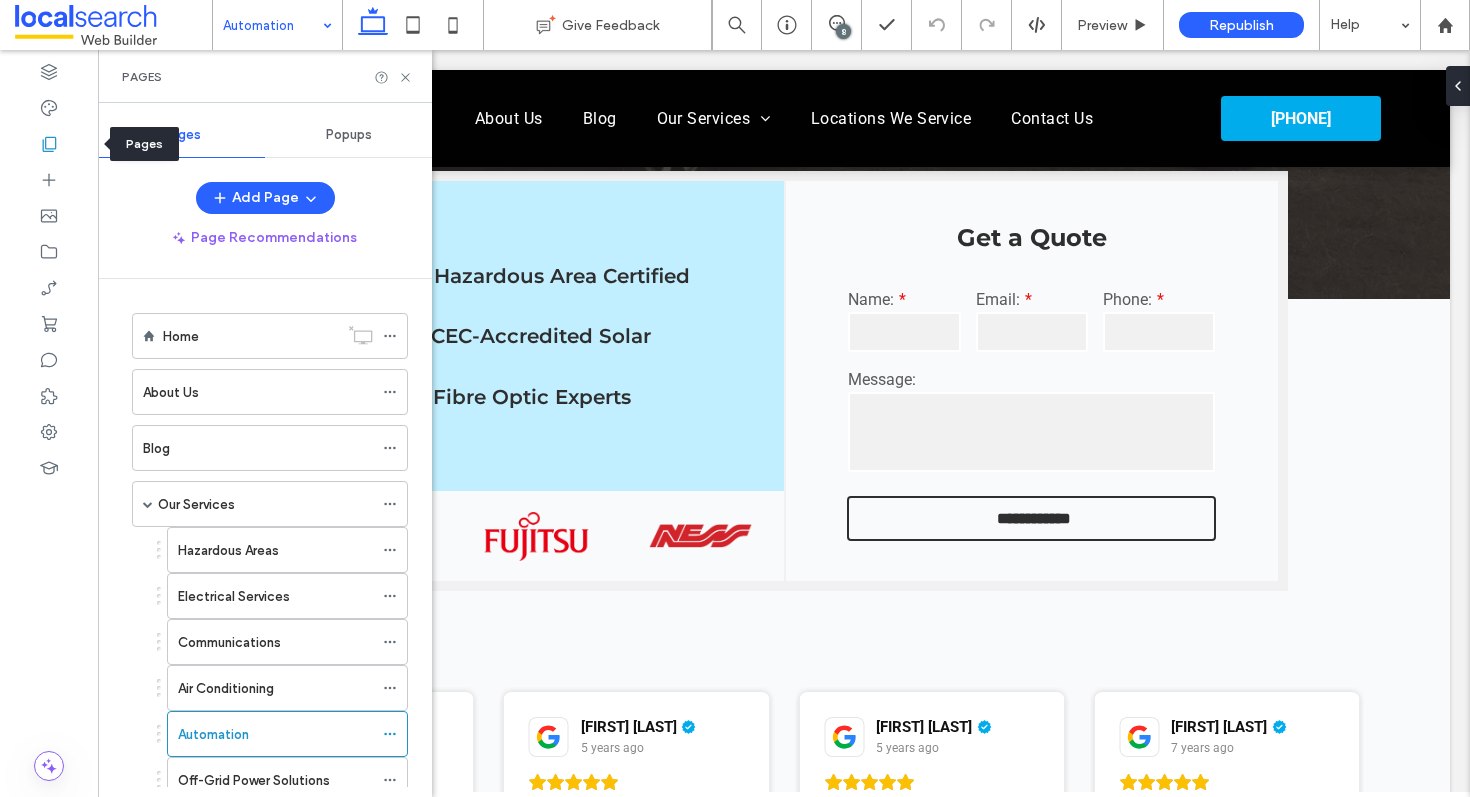 click 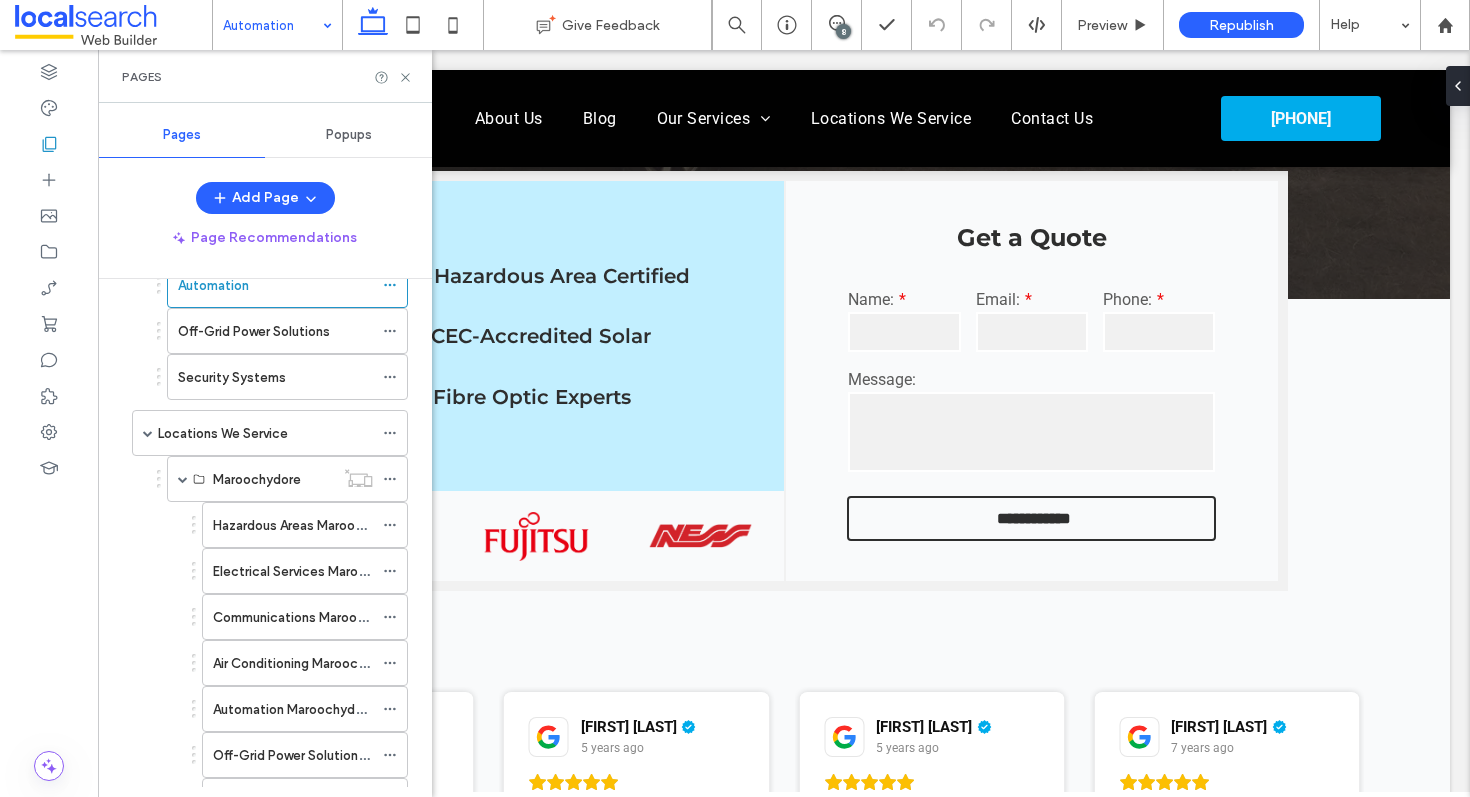 scroll, scrollTop: 500, scrollLeft: 0, axis: vertical 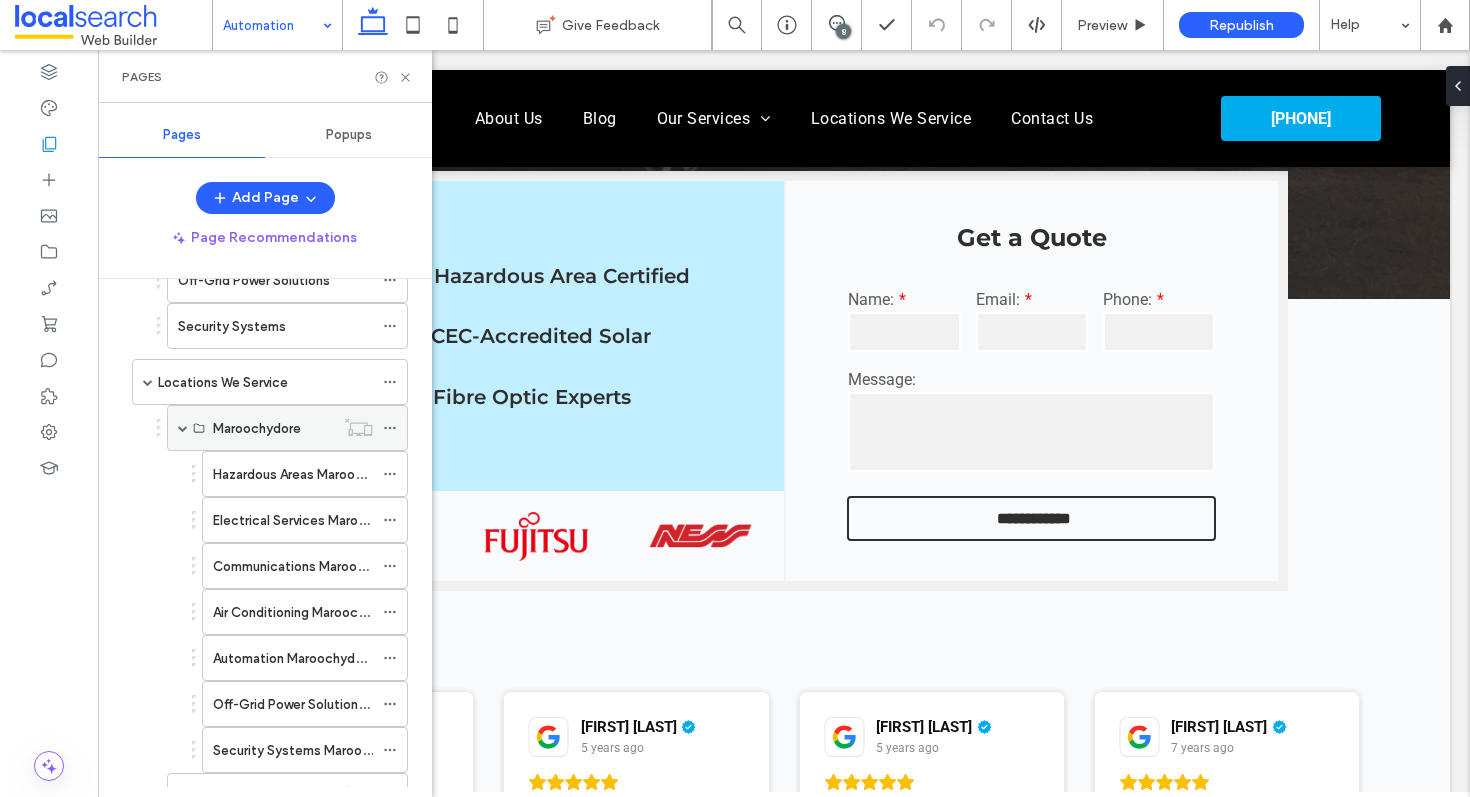 click 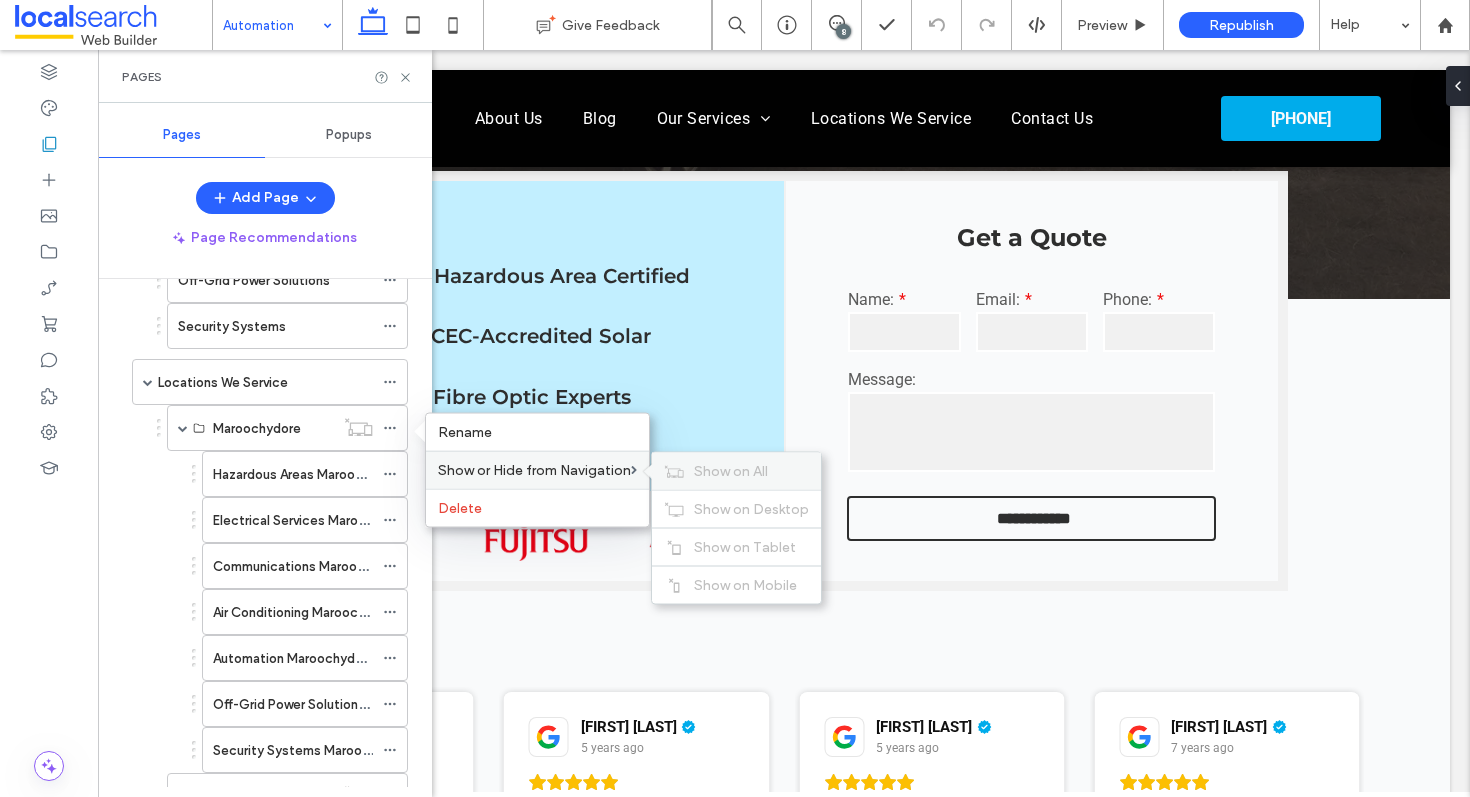 click on "Show on All" at bounding box center [736, 471] 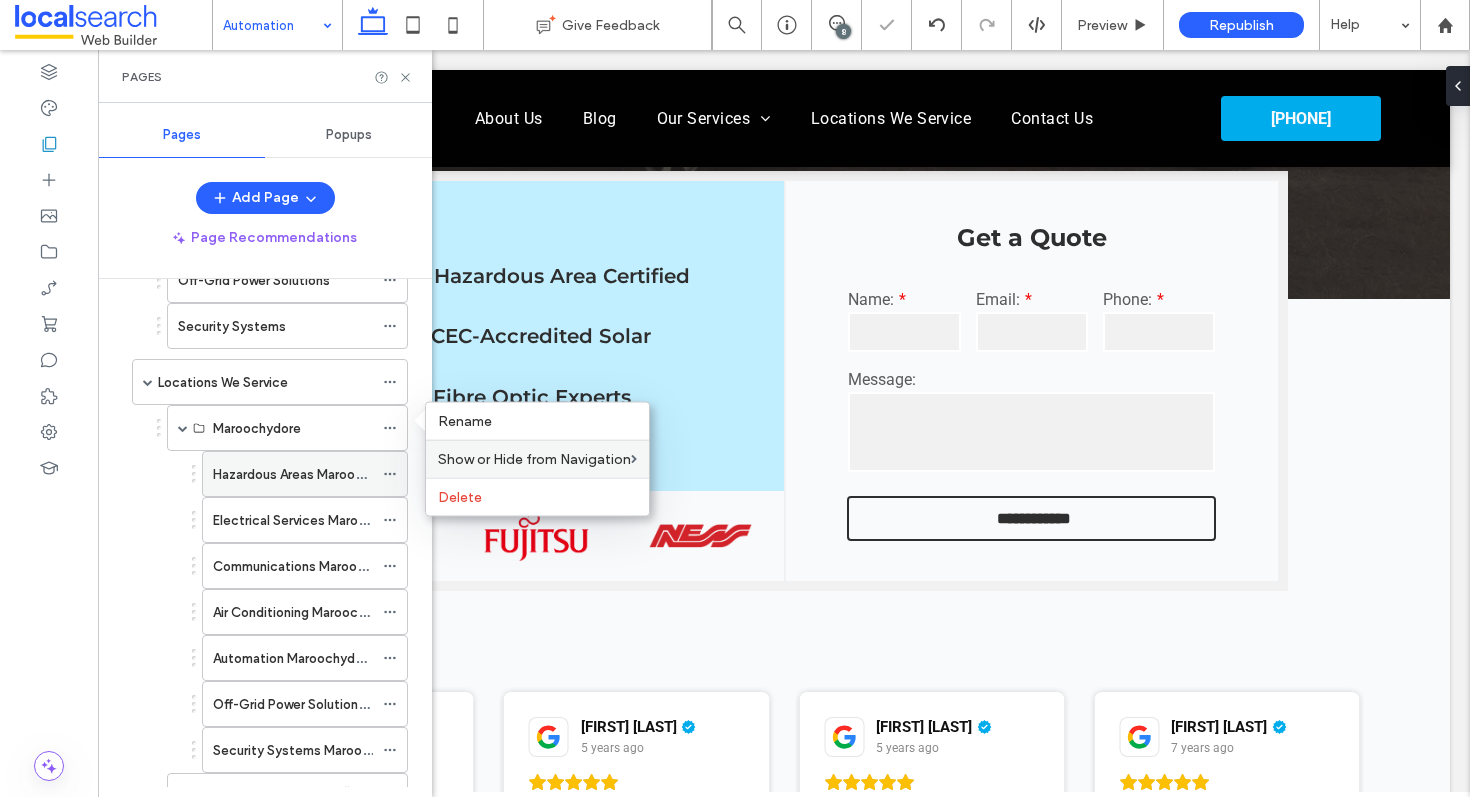 scroll, scrollTop: 1405, scrollLeft: 0, axis: vertical 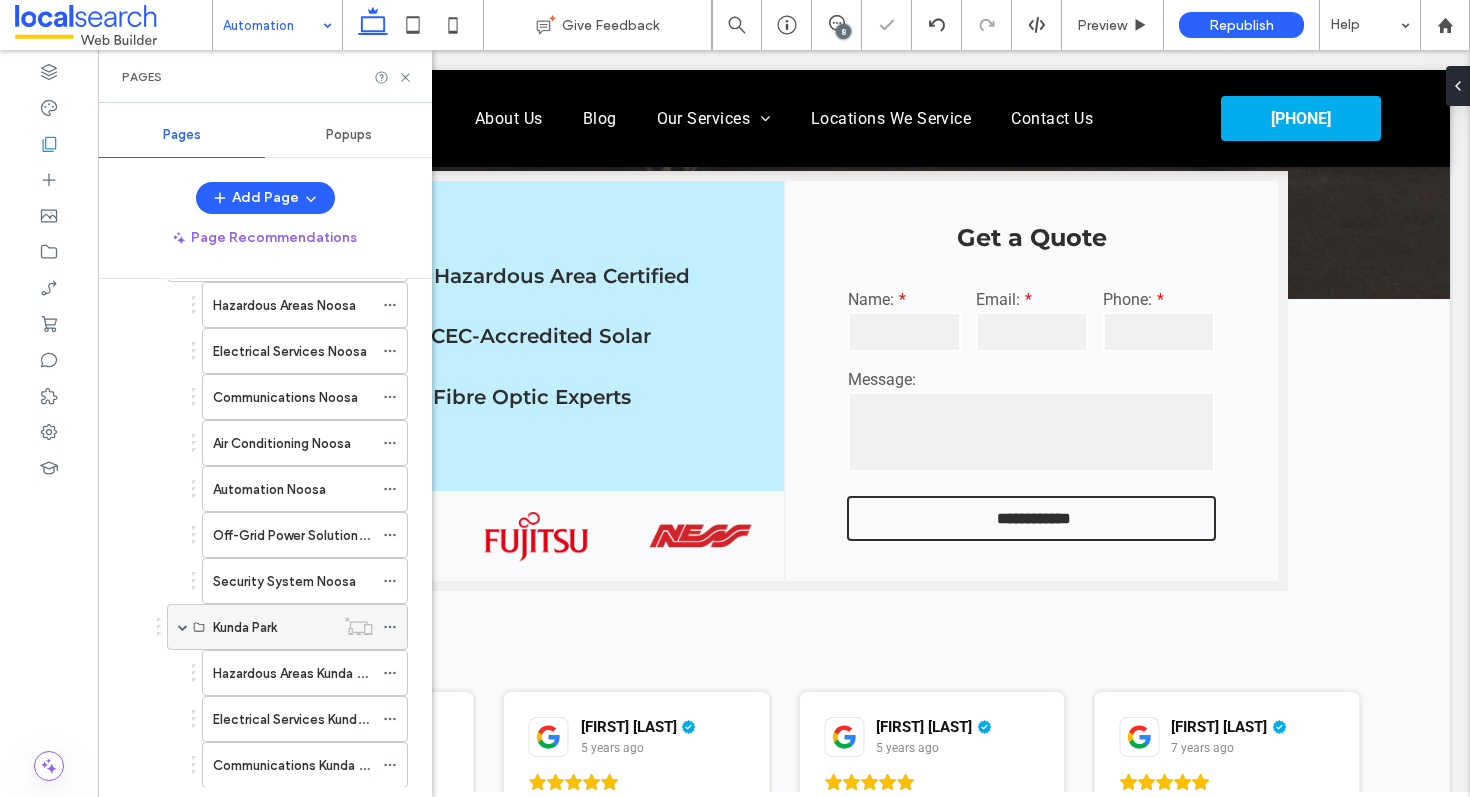 click at bounding box center [395, 627] 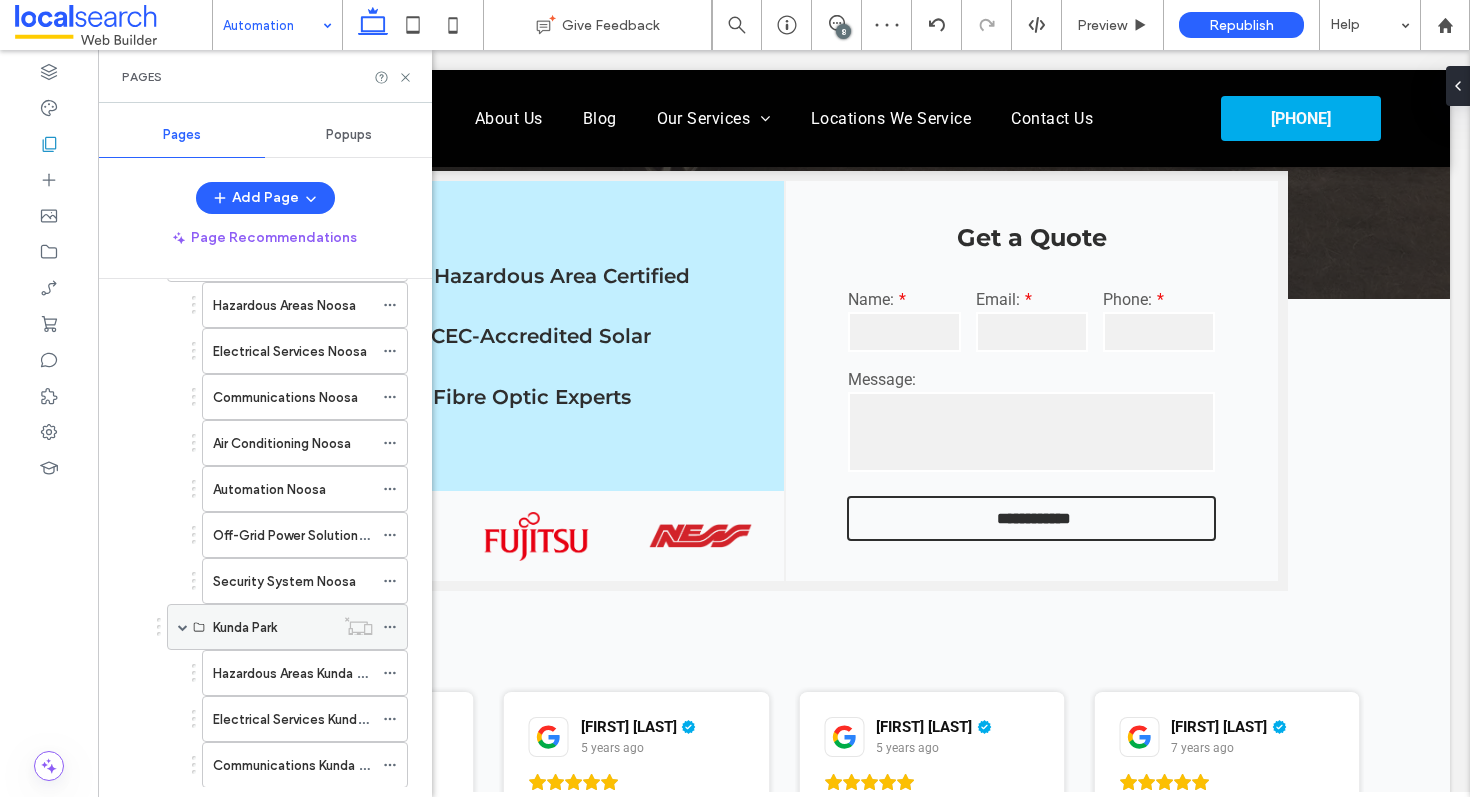click 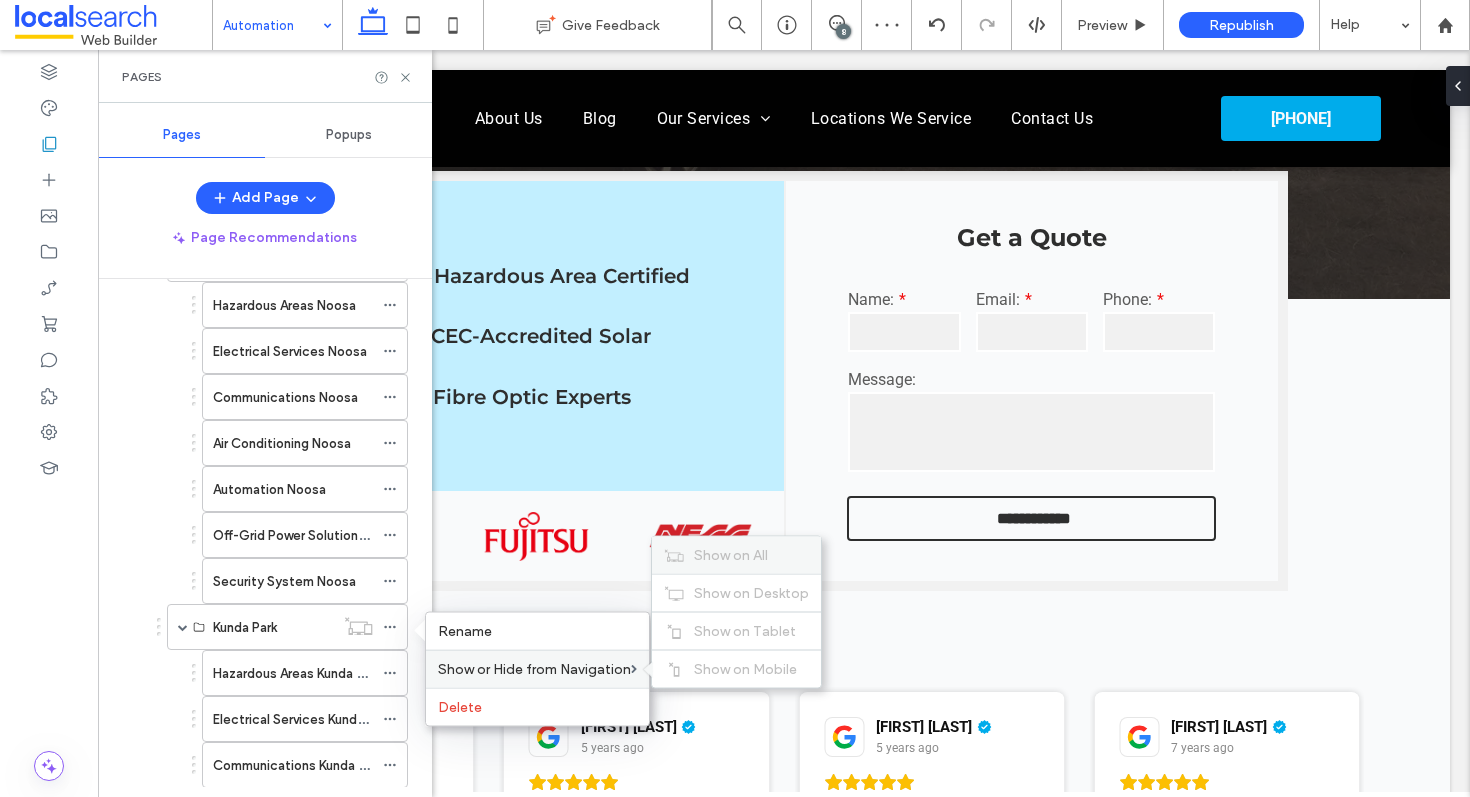 click on "Show on All" at bounding box center (731, 555) 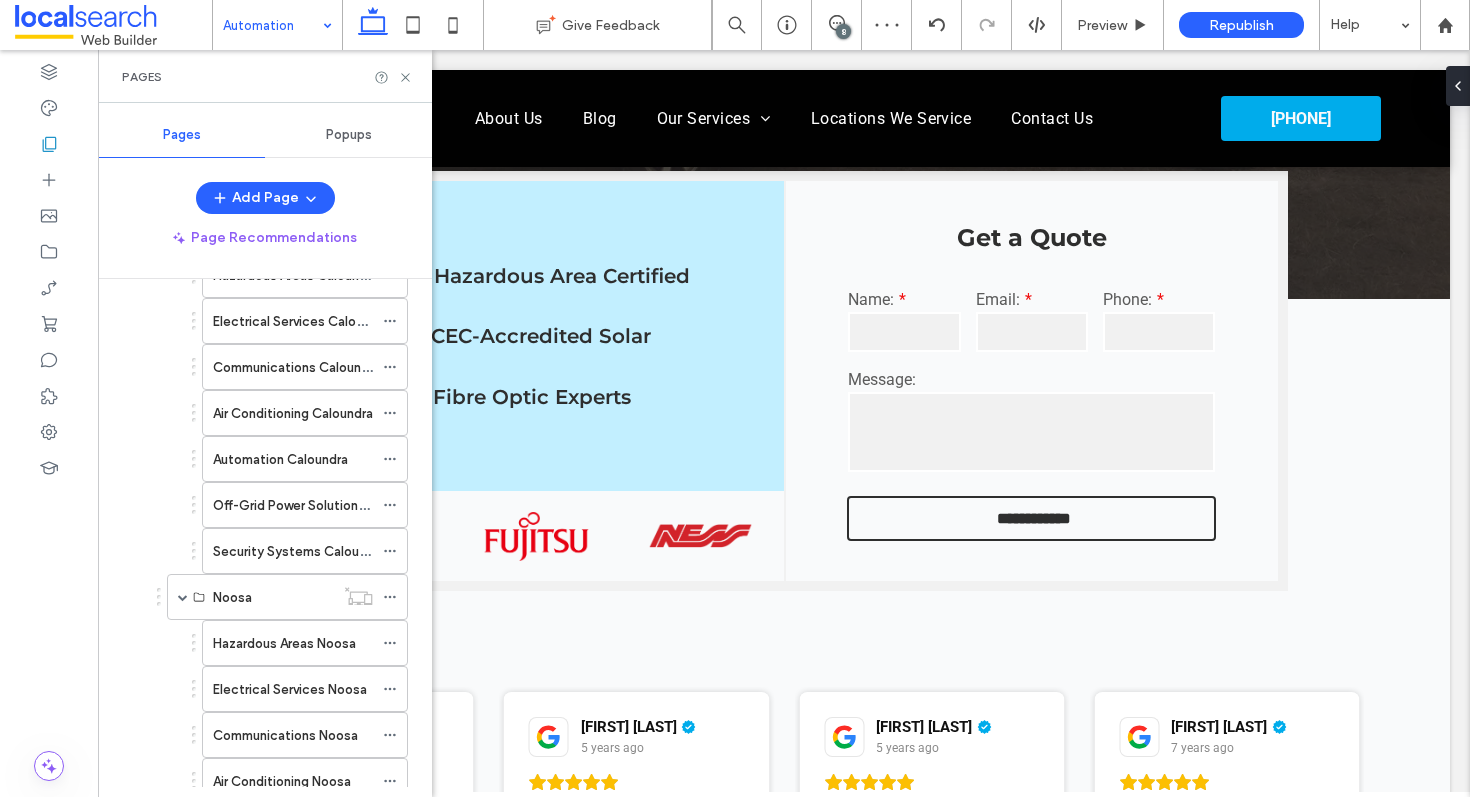 scroll, scrollTop: 979, scrollLeft: 0, axis: vertical 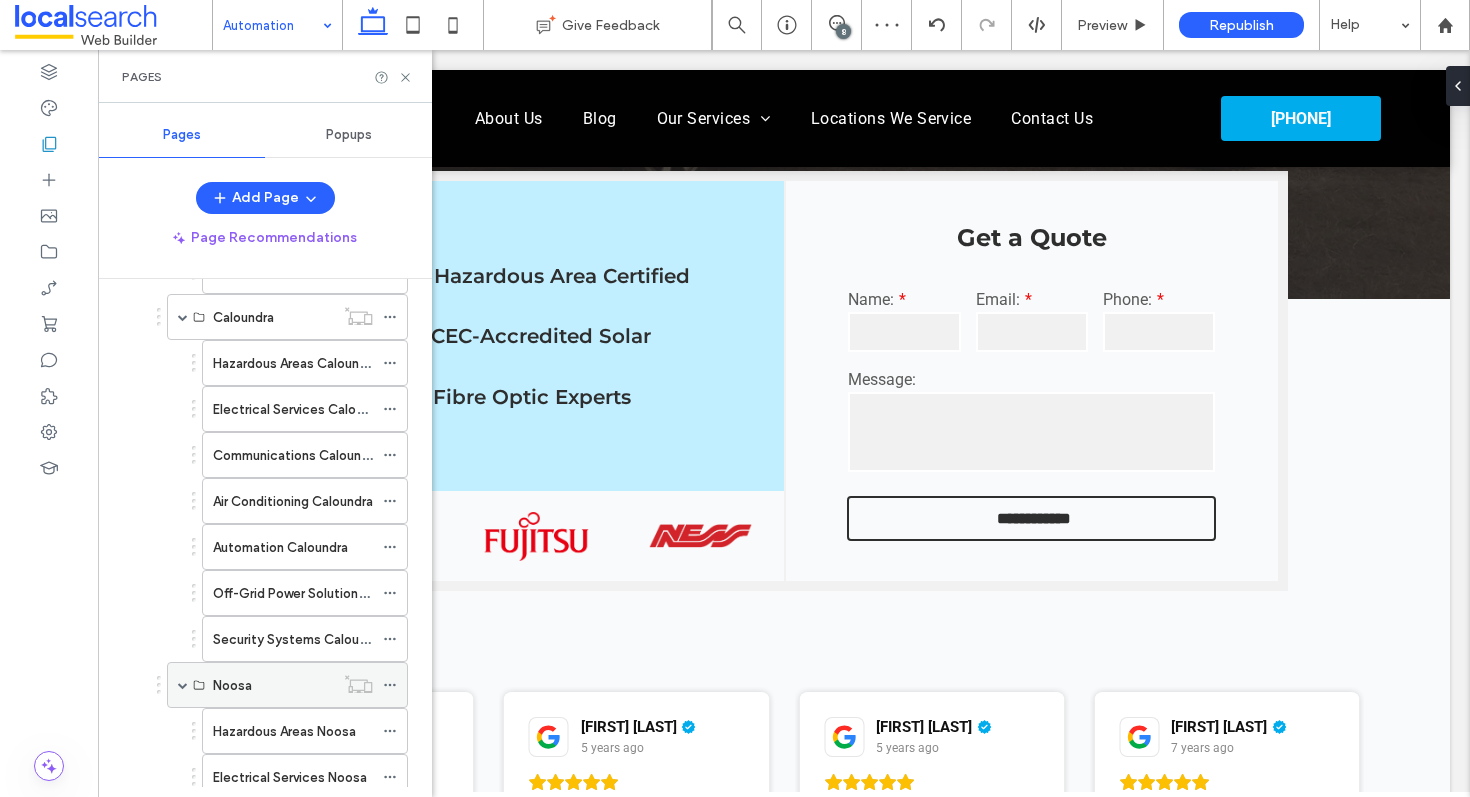 click 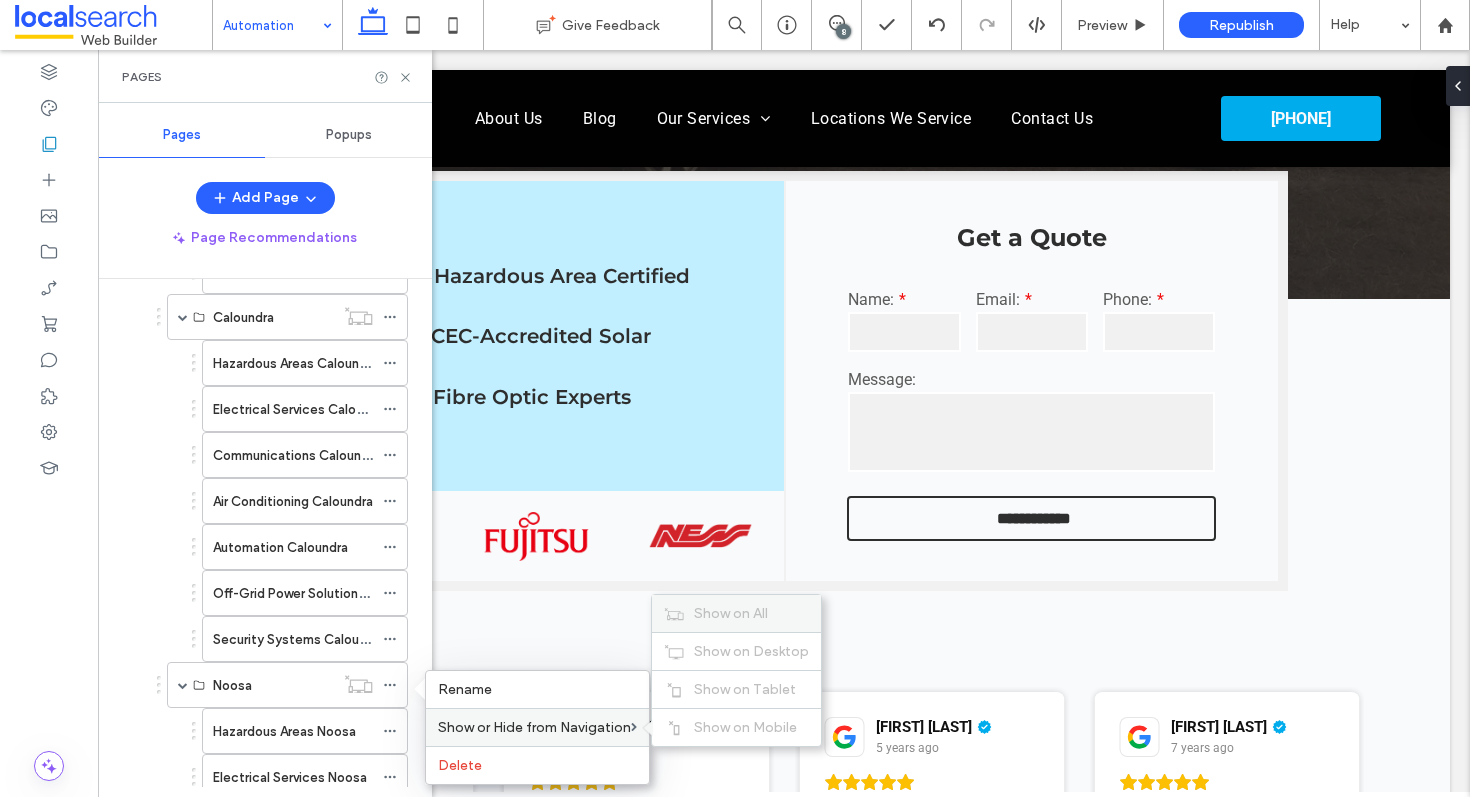 click on "Show on All" at bounding box center (731, 613) 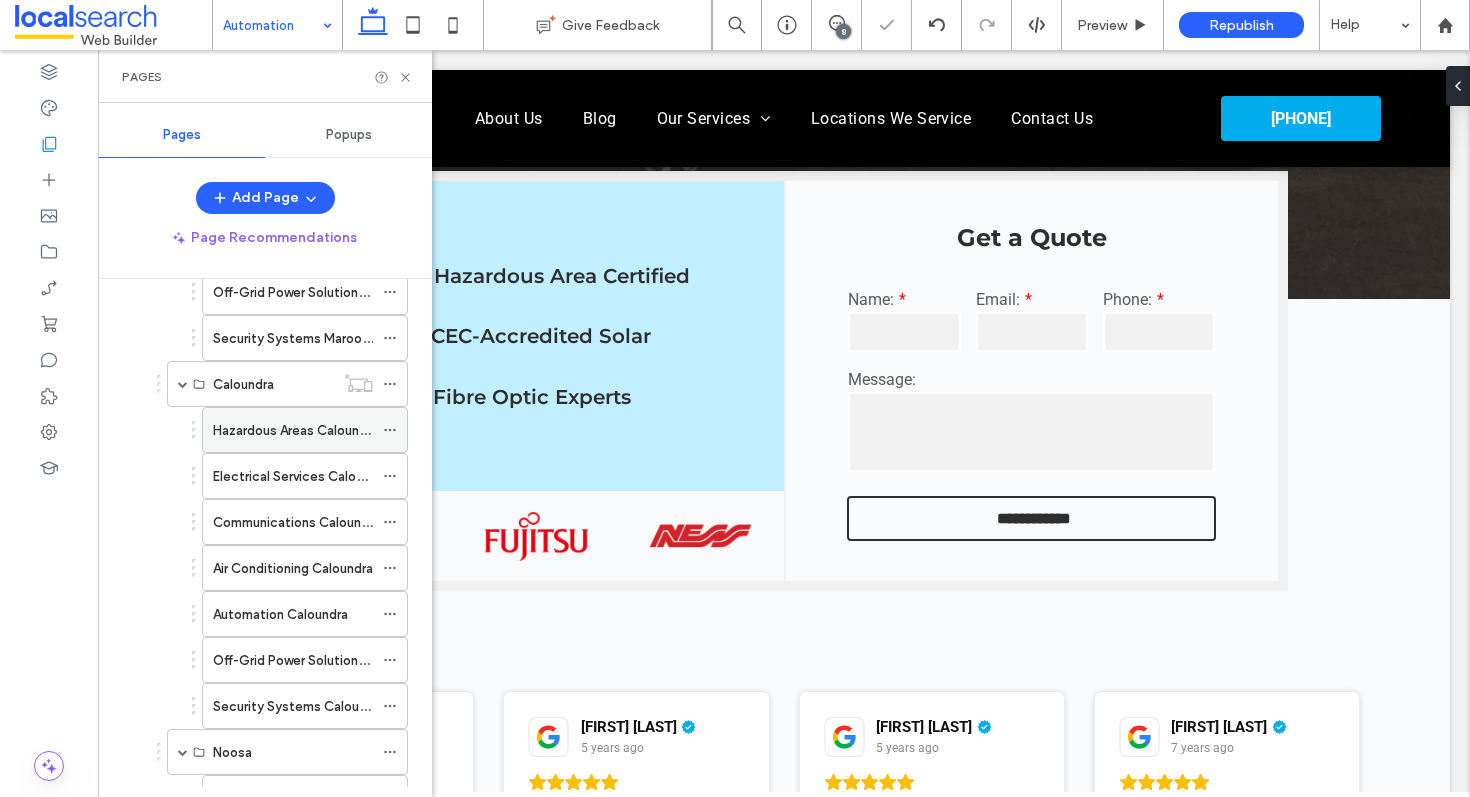 scroll, scrollTop: 793, scrollLeft: 0, axis: vertical 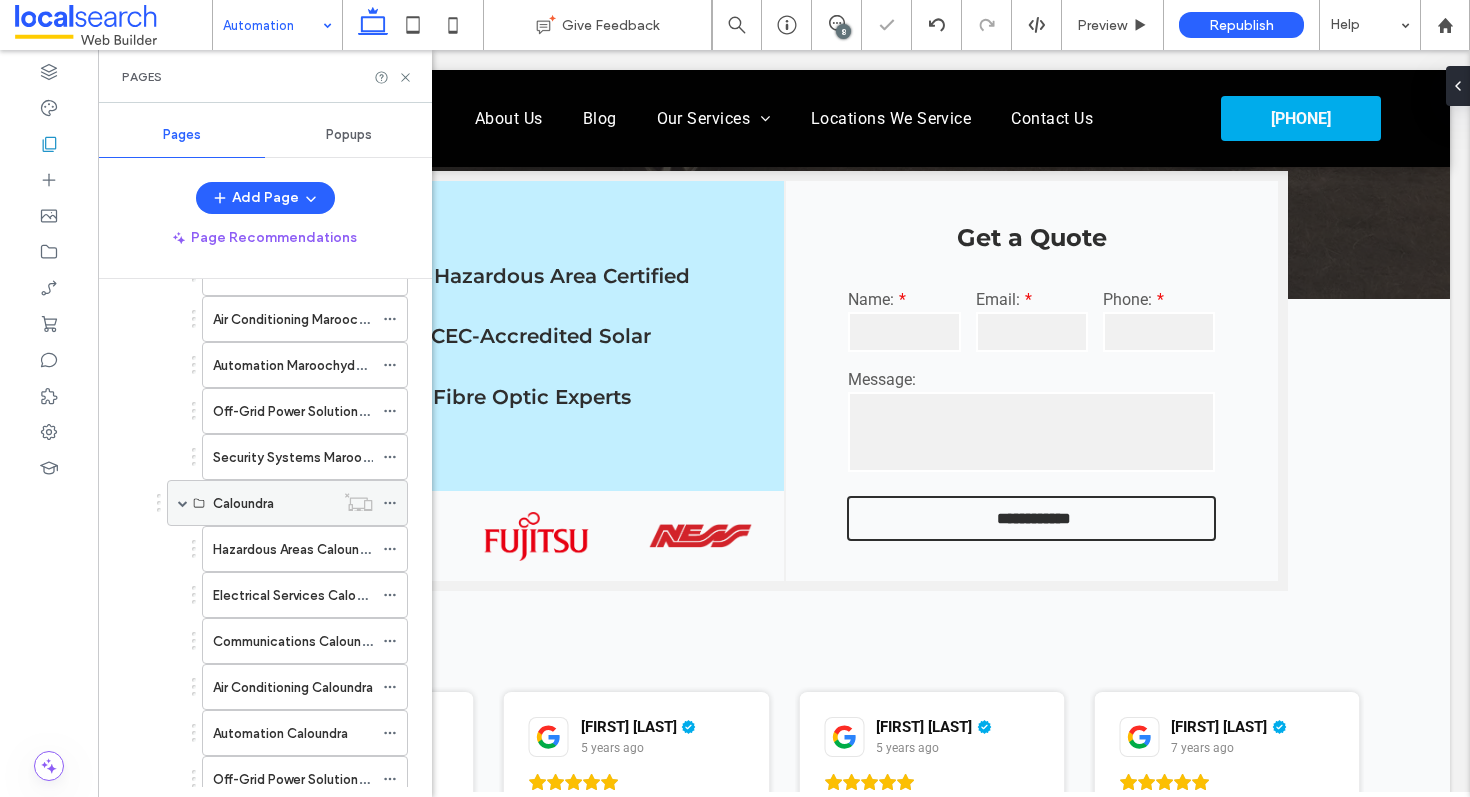 click 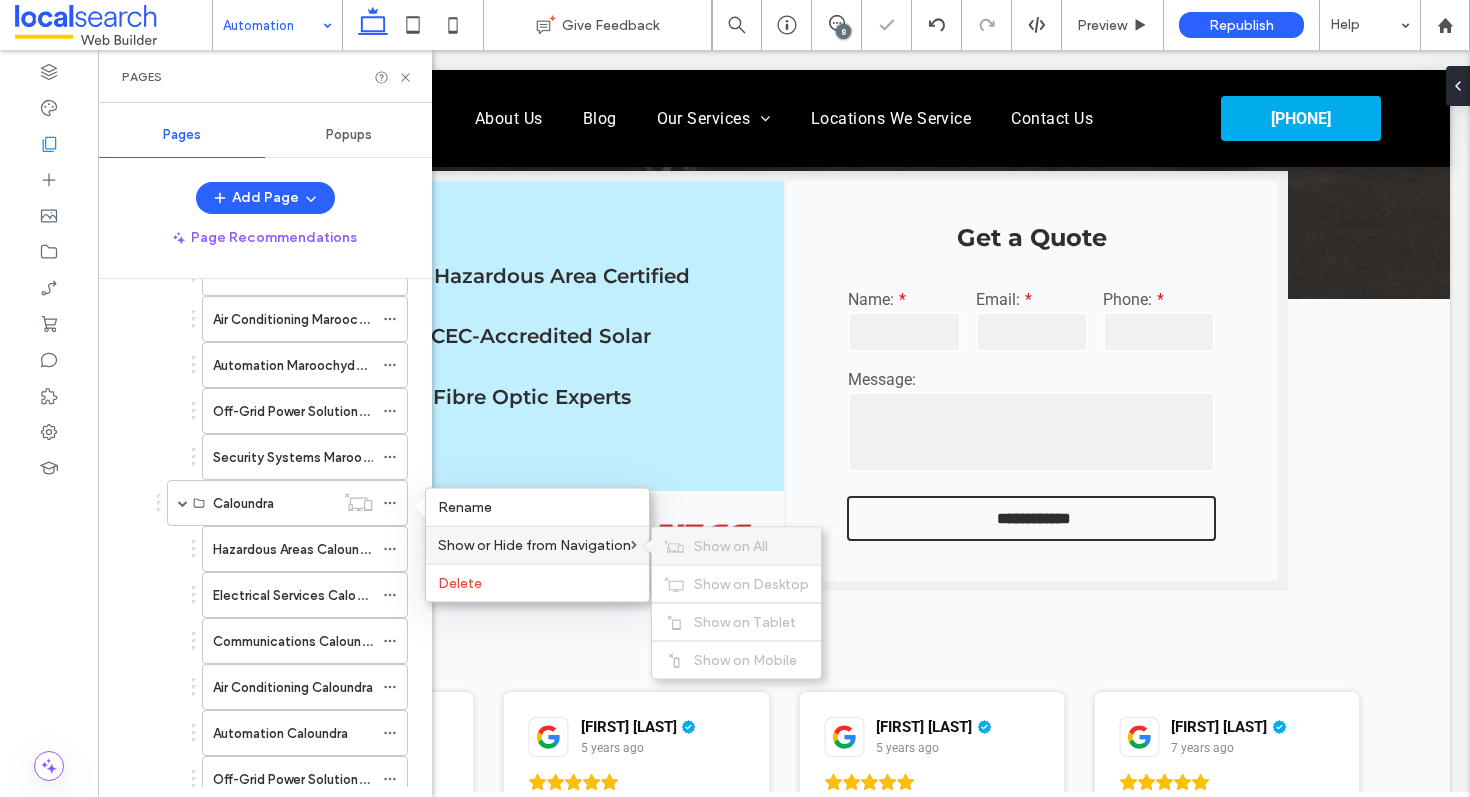 click on "Show on All" at bounding box center [731, 546] 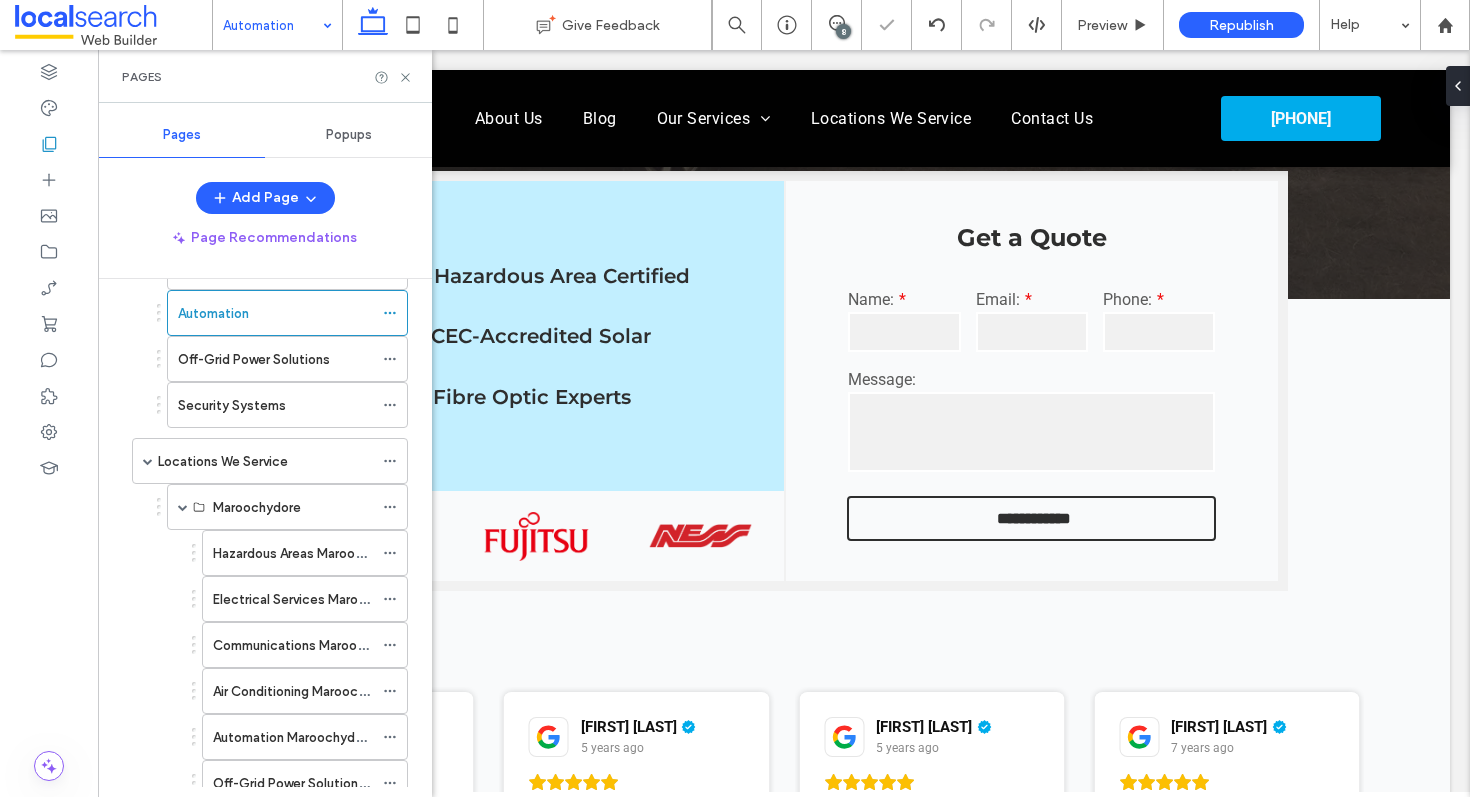 scroll, scrollTop: 414, scrollLeft: 0, axis: vertical 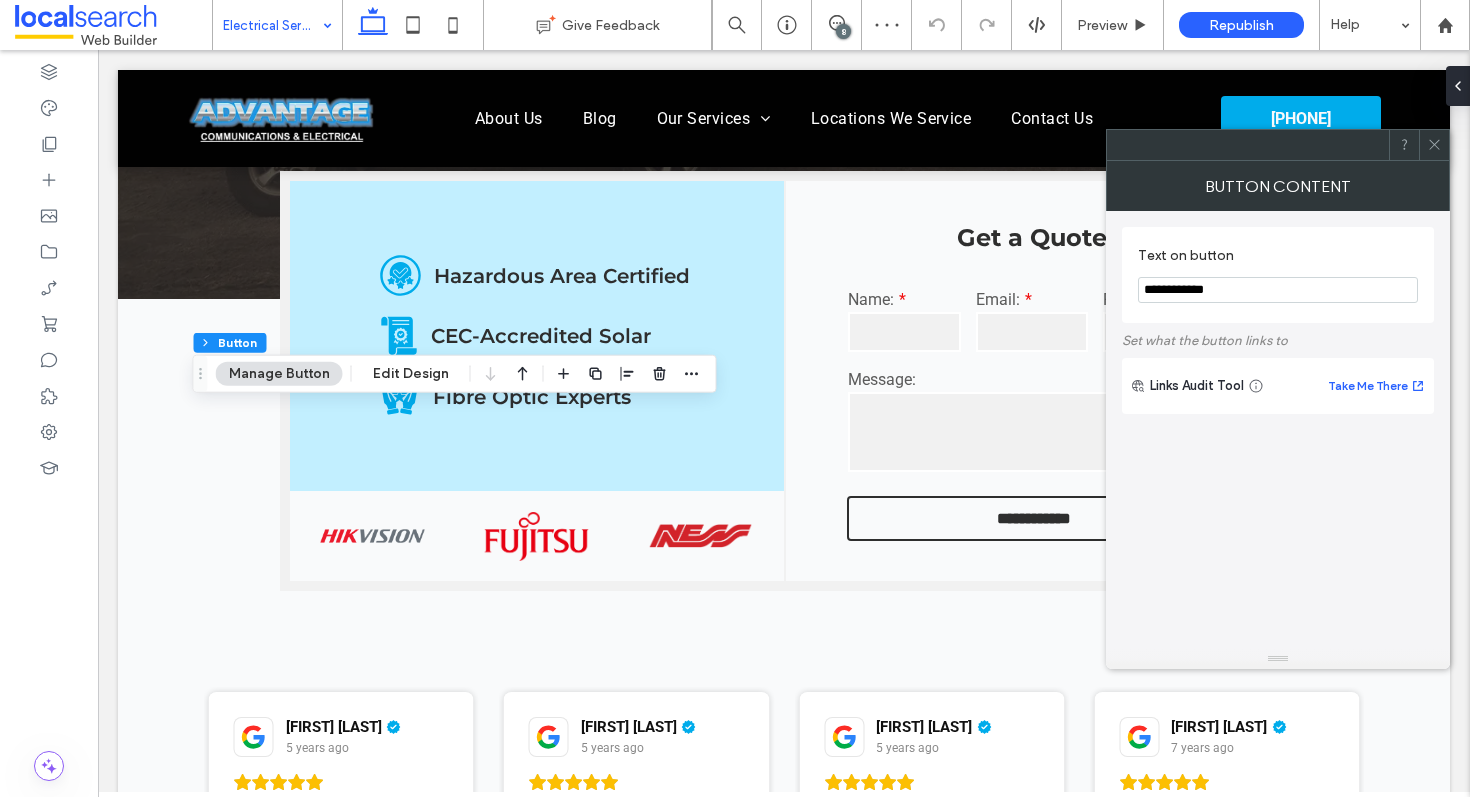 type on "**" 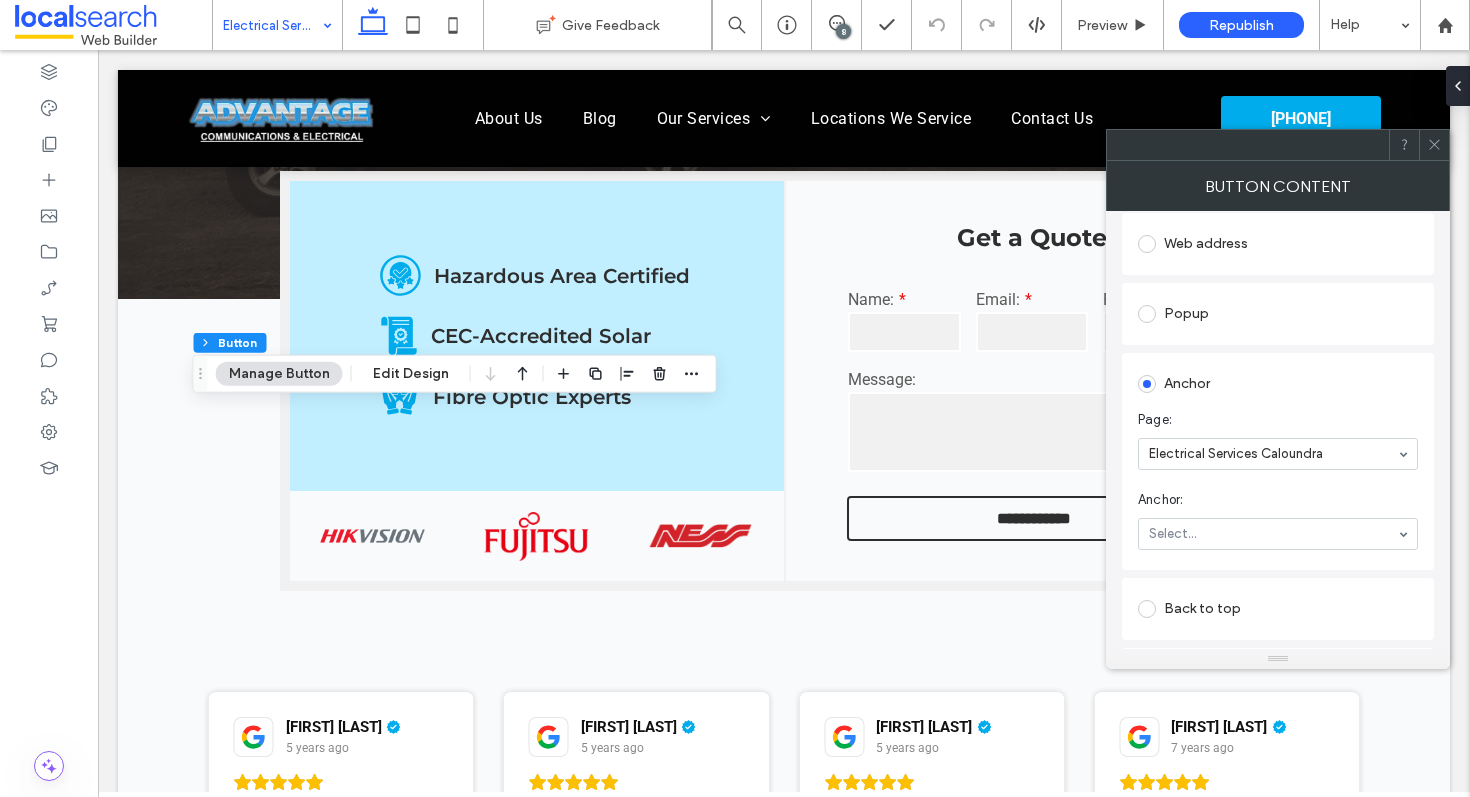 scroll, scrollTop: 280, scrollLeft: 0, axis: vertical 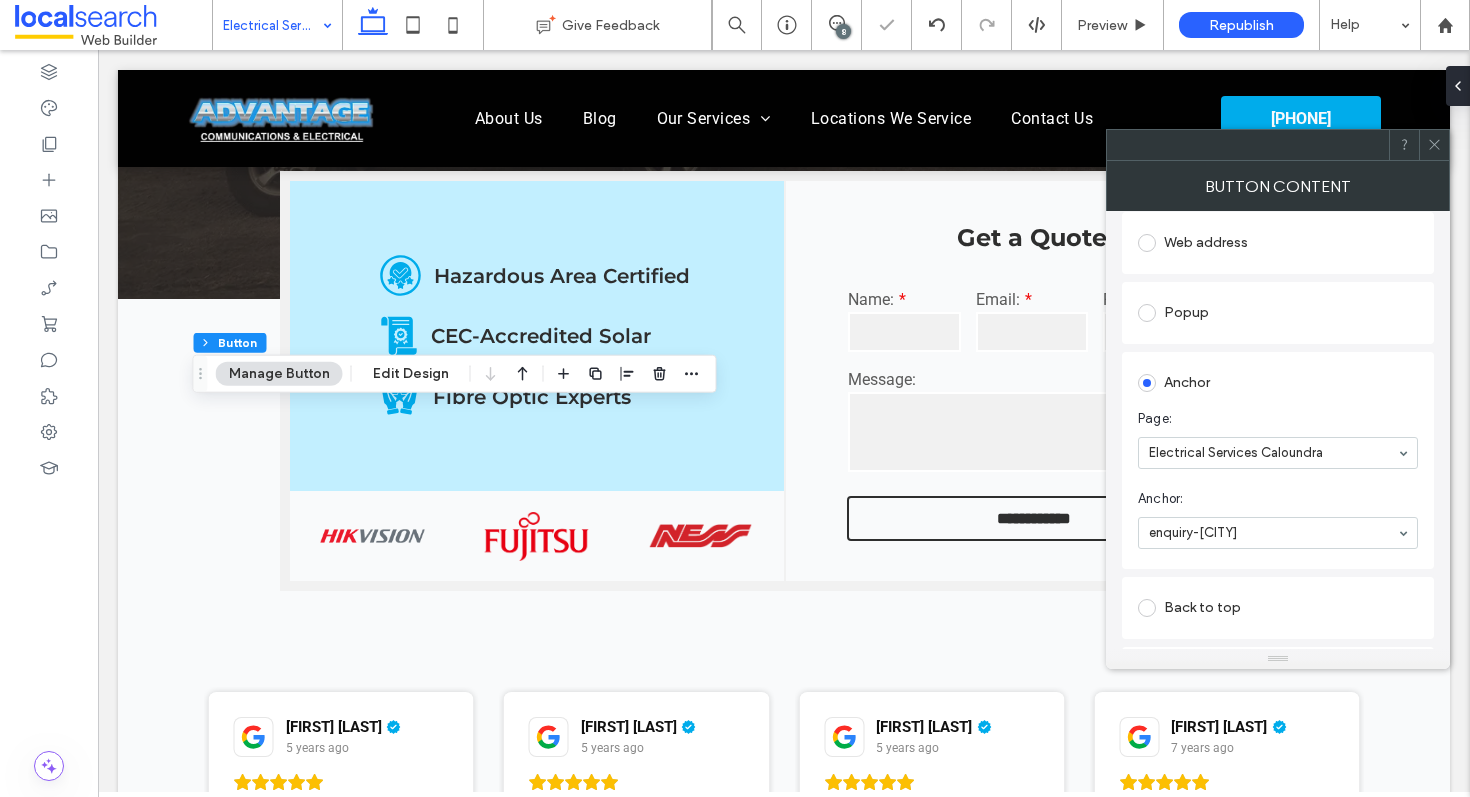 click 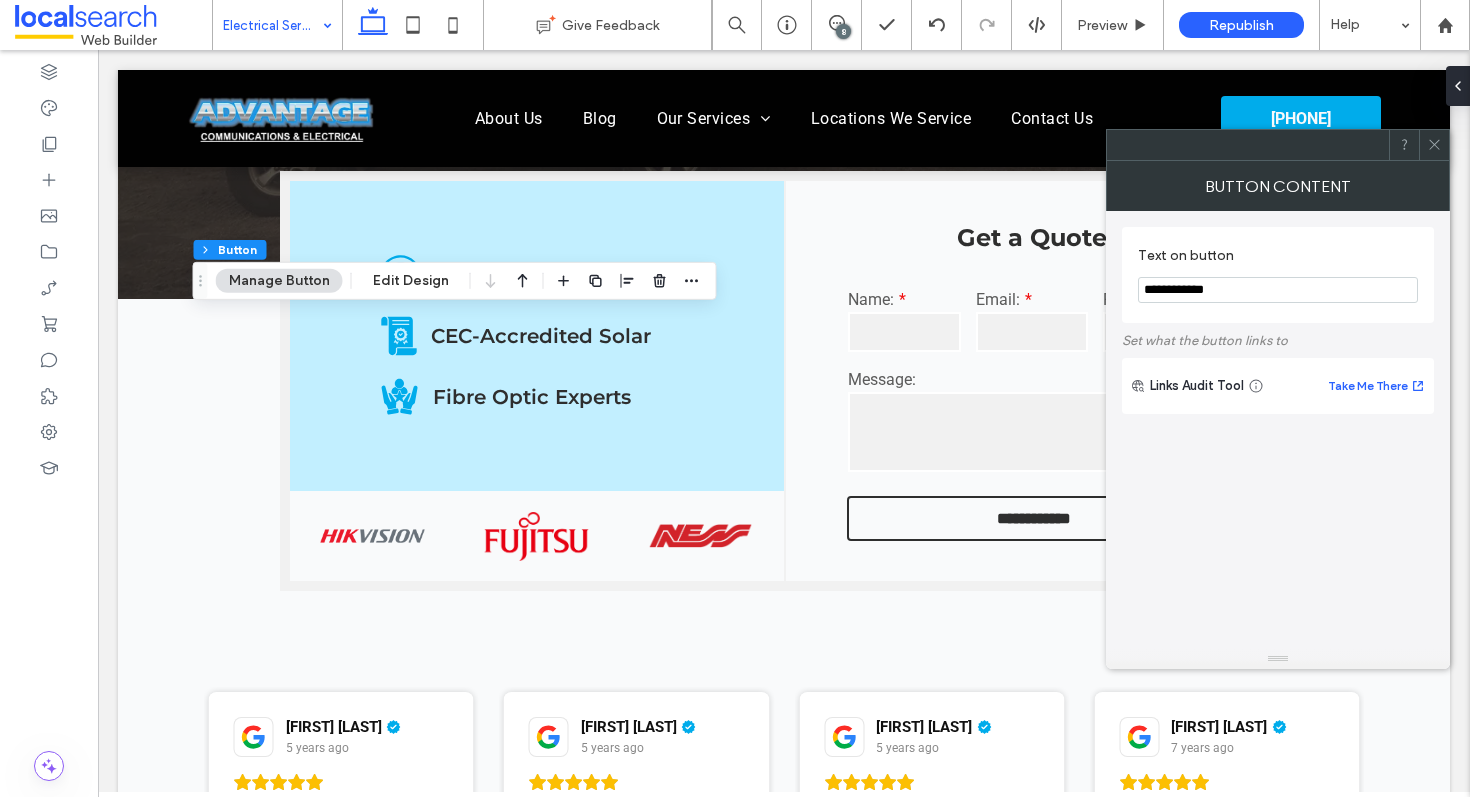 type on "**" 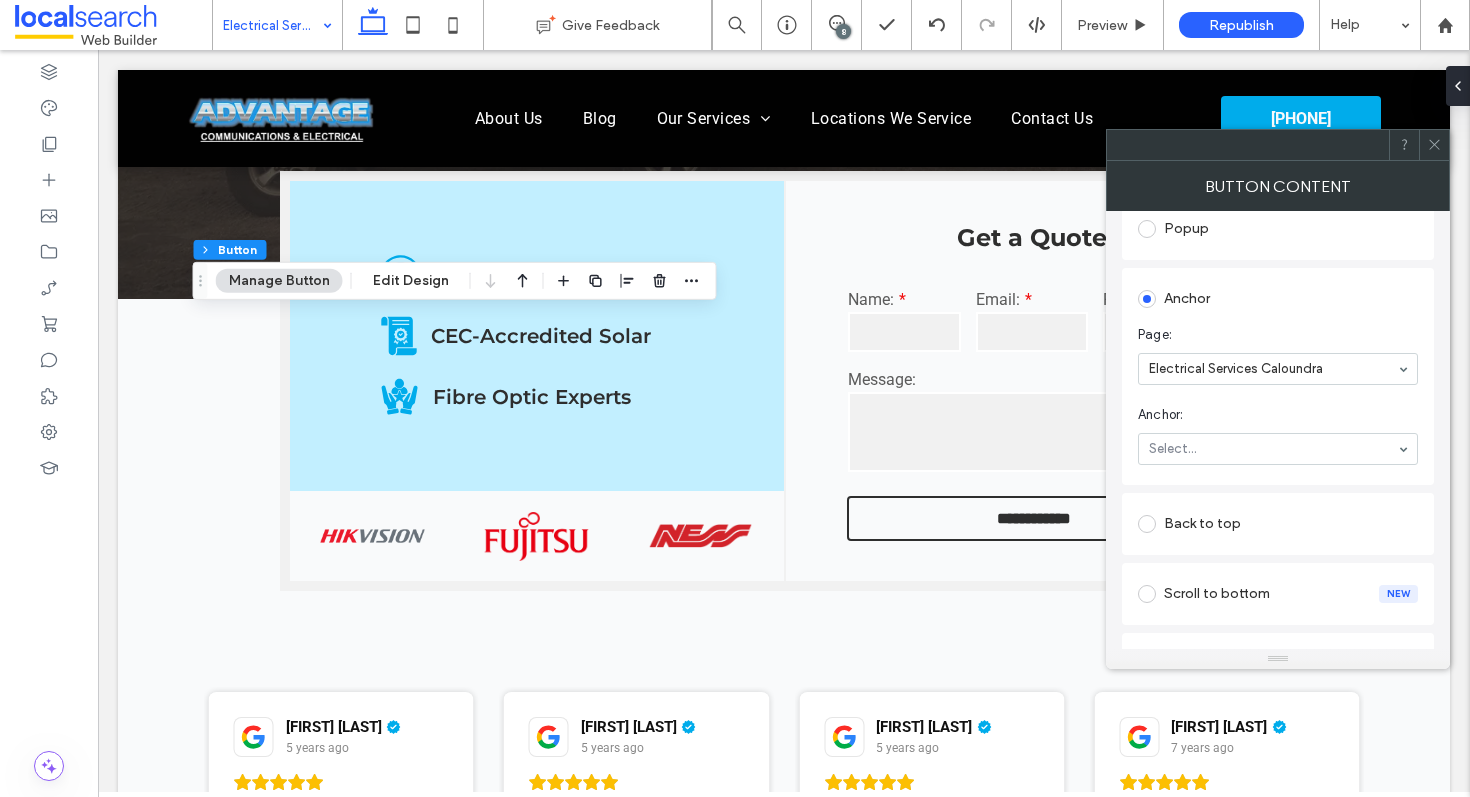 scroll, scrollTop: 312, scrollLeft: 0, axis: vertical 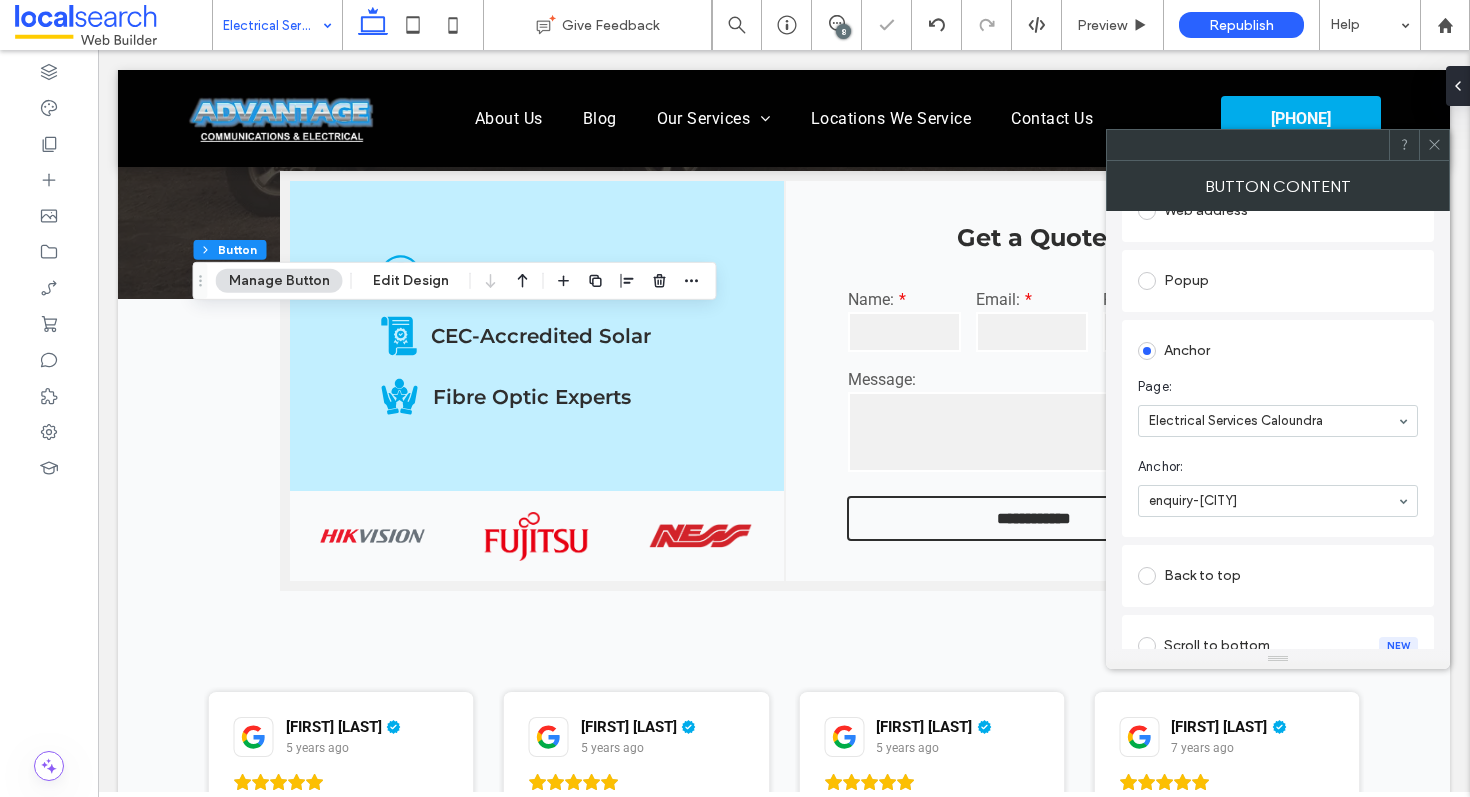 click 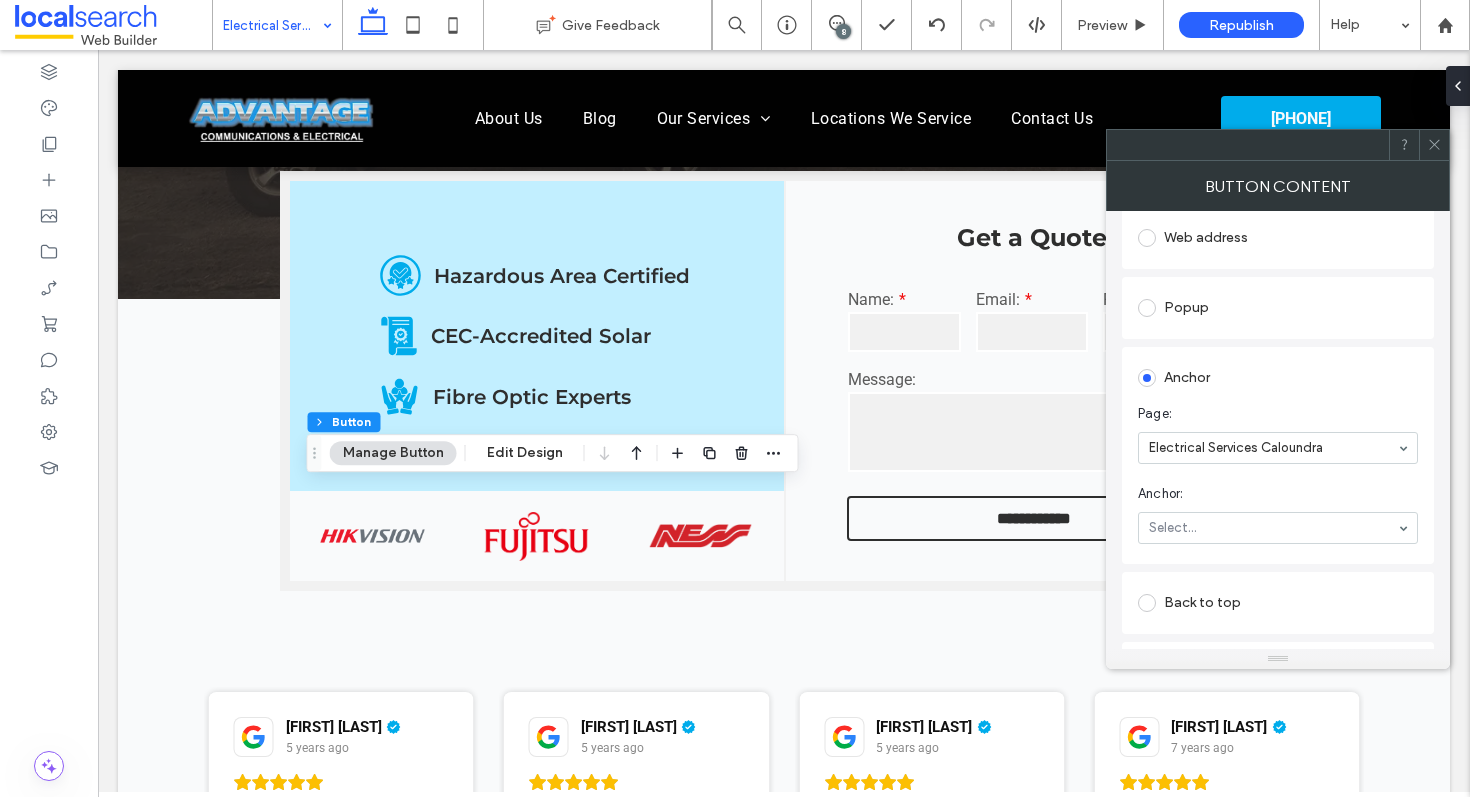 scroll, scrollTop: 275, scrollLeft: 0, axis: vertical 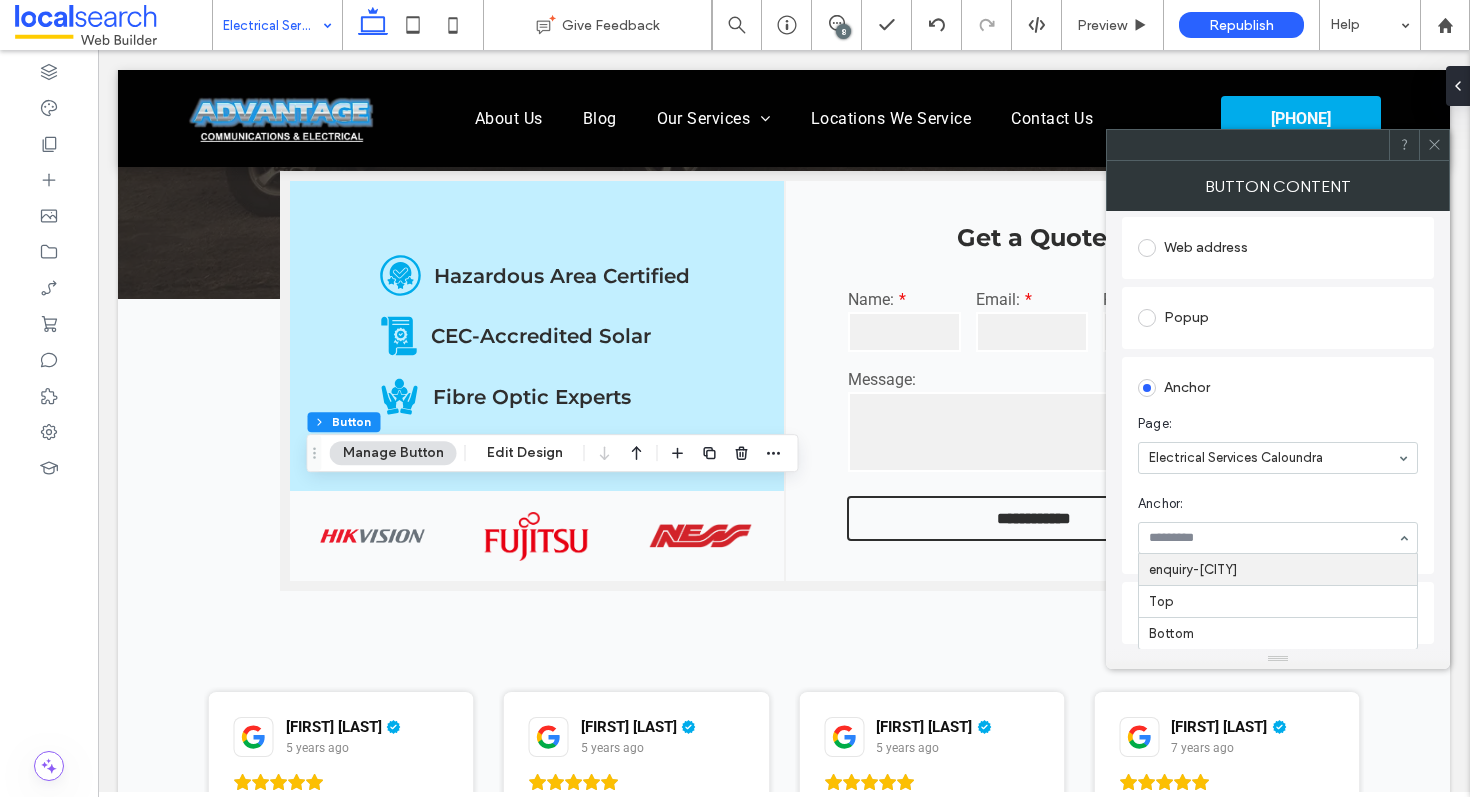 drag, startPoint x: 1190, startPoint y: 576, endPoint x: 1213, endPoint y: 487, distance: 91.92388 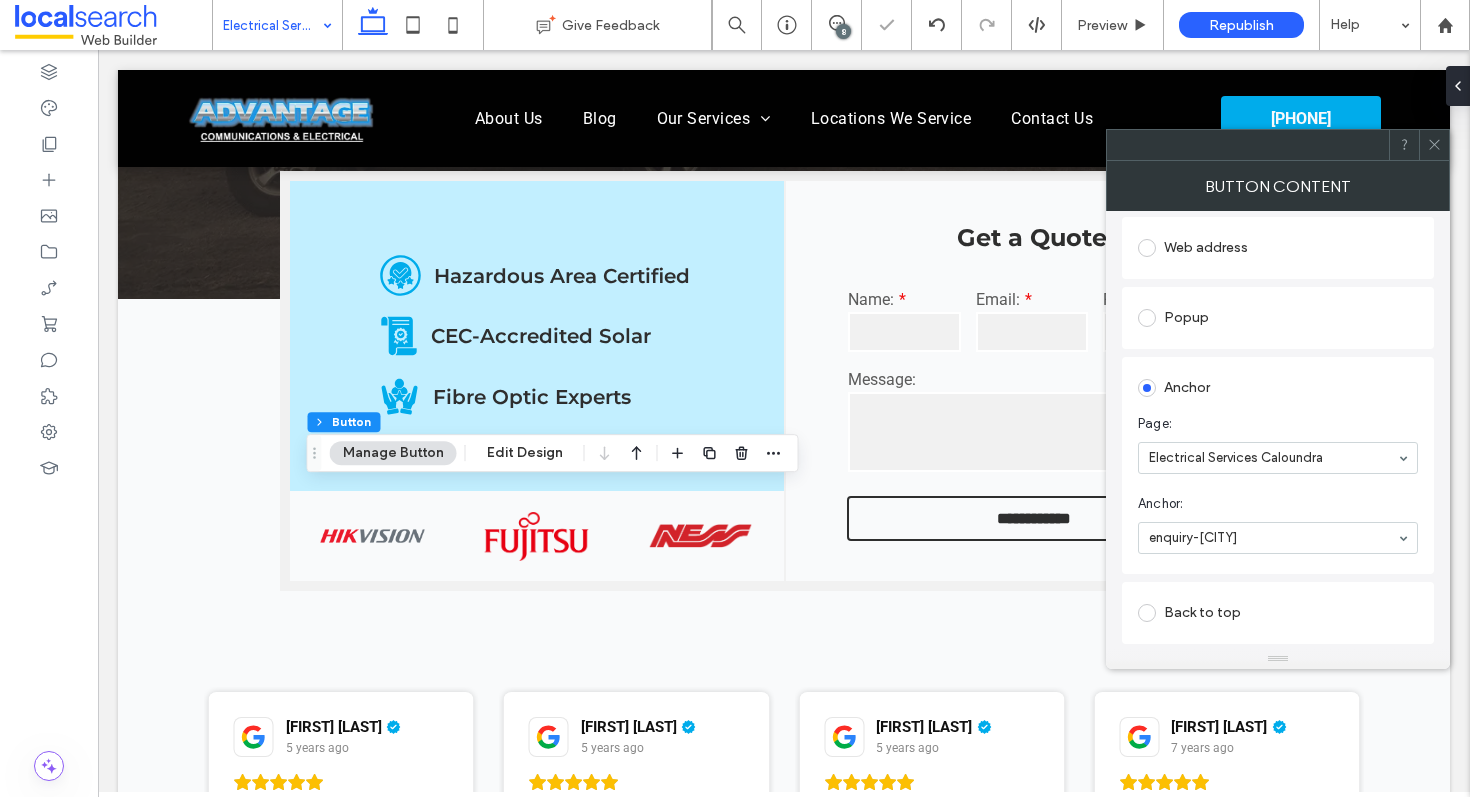 click at bounding box center [1434, 145] 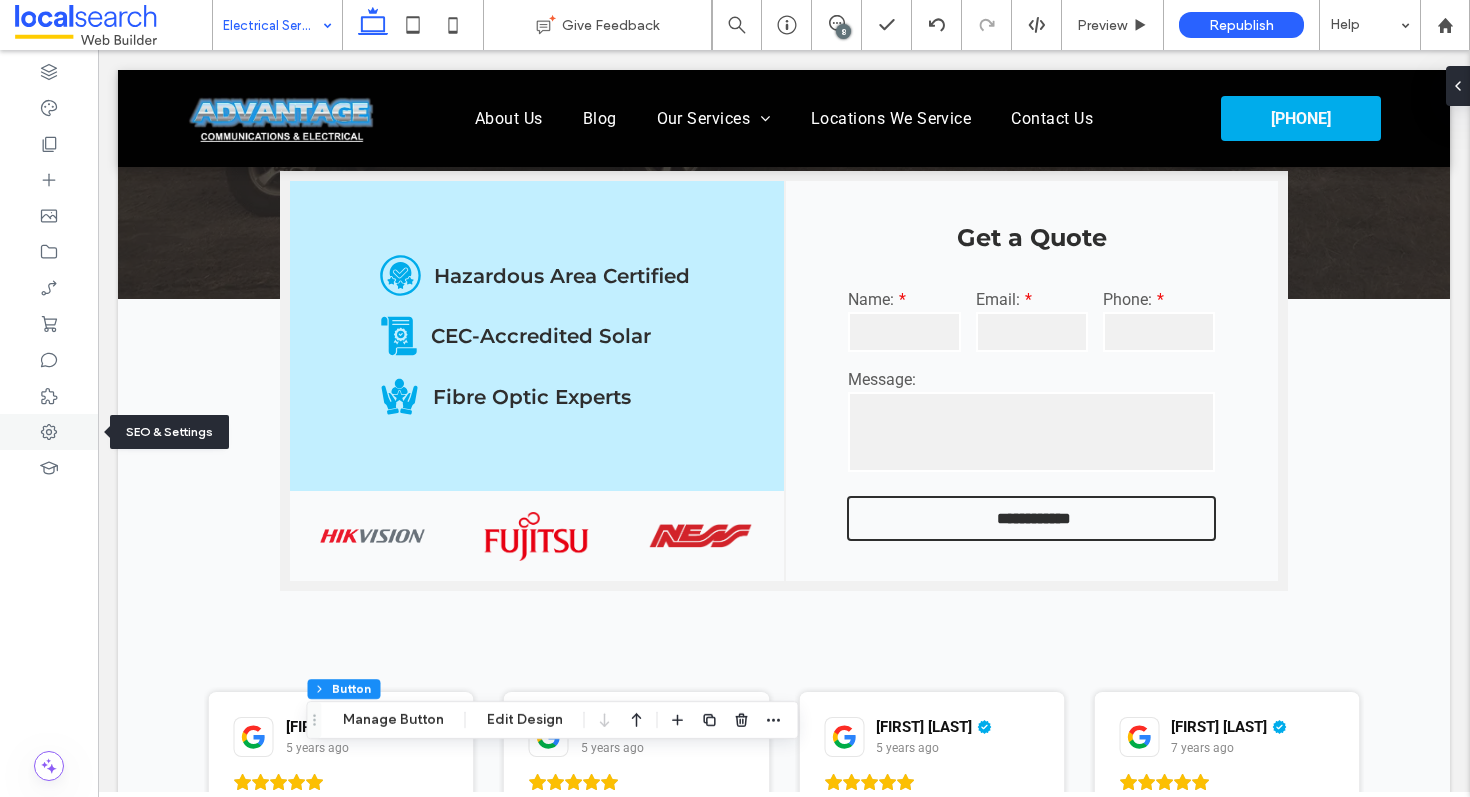 click 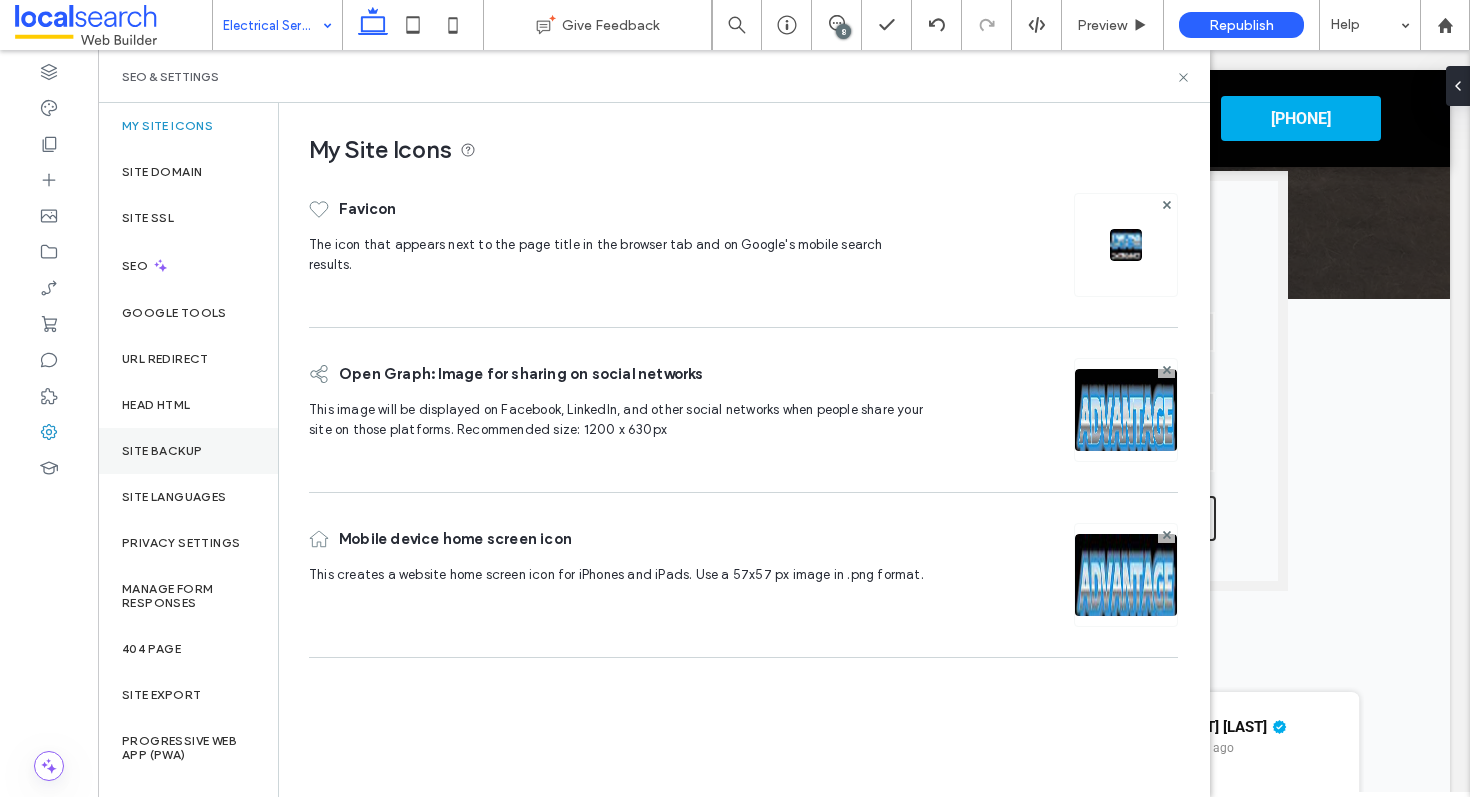 click on "Site Backup" at bounding box center [162, 451] 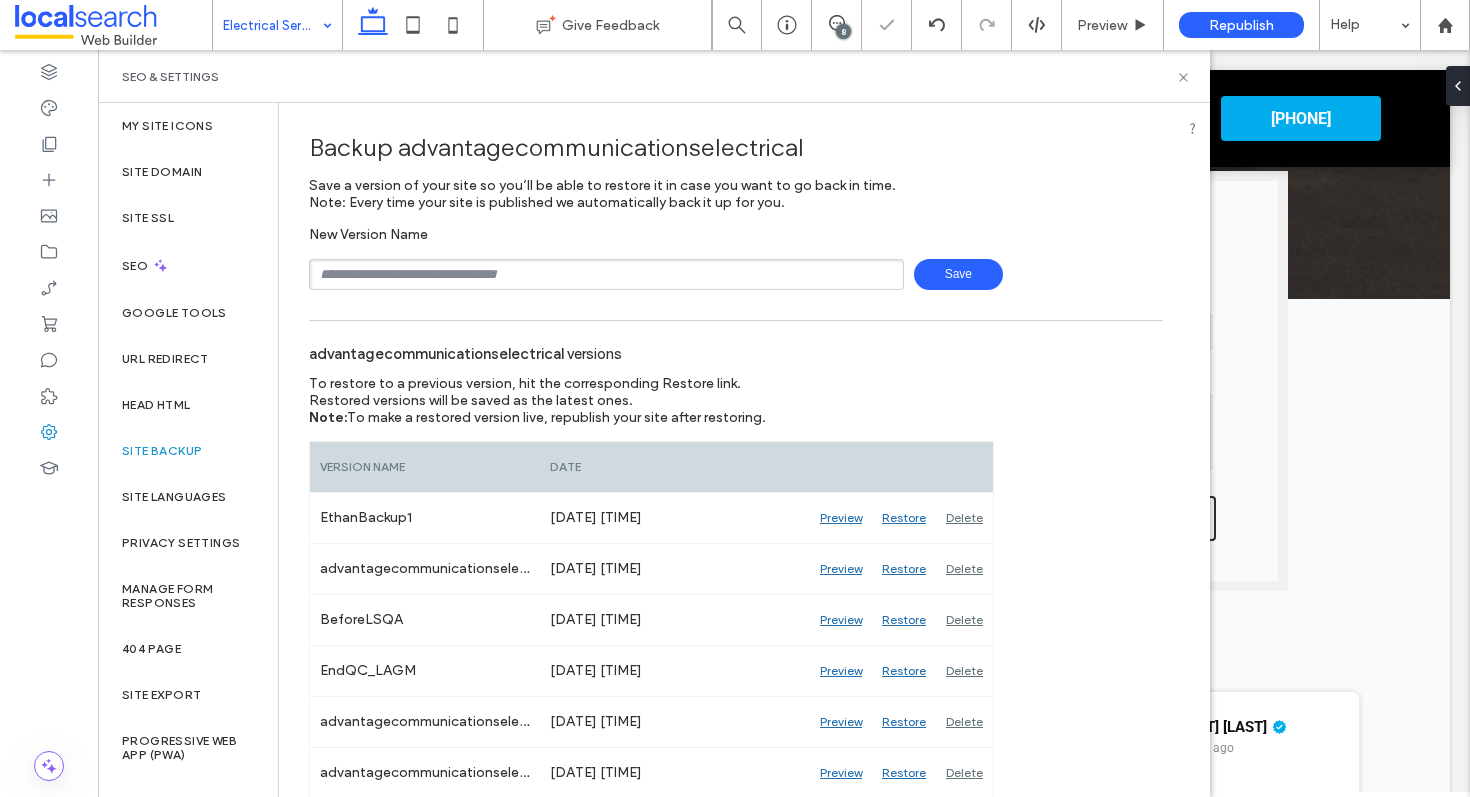 click at bounding box center [606, 274] 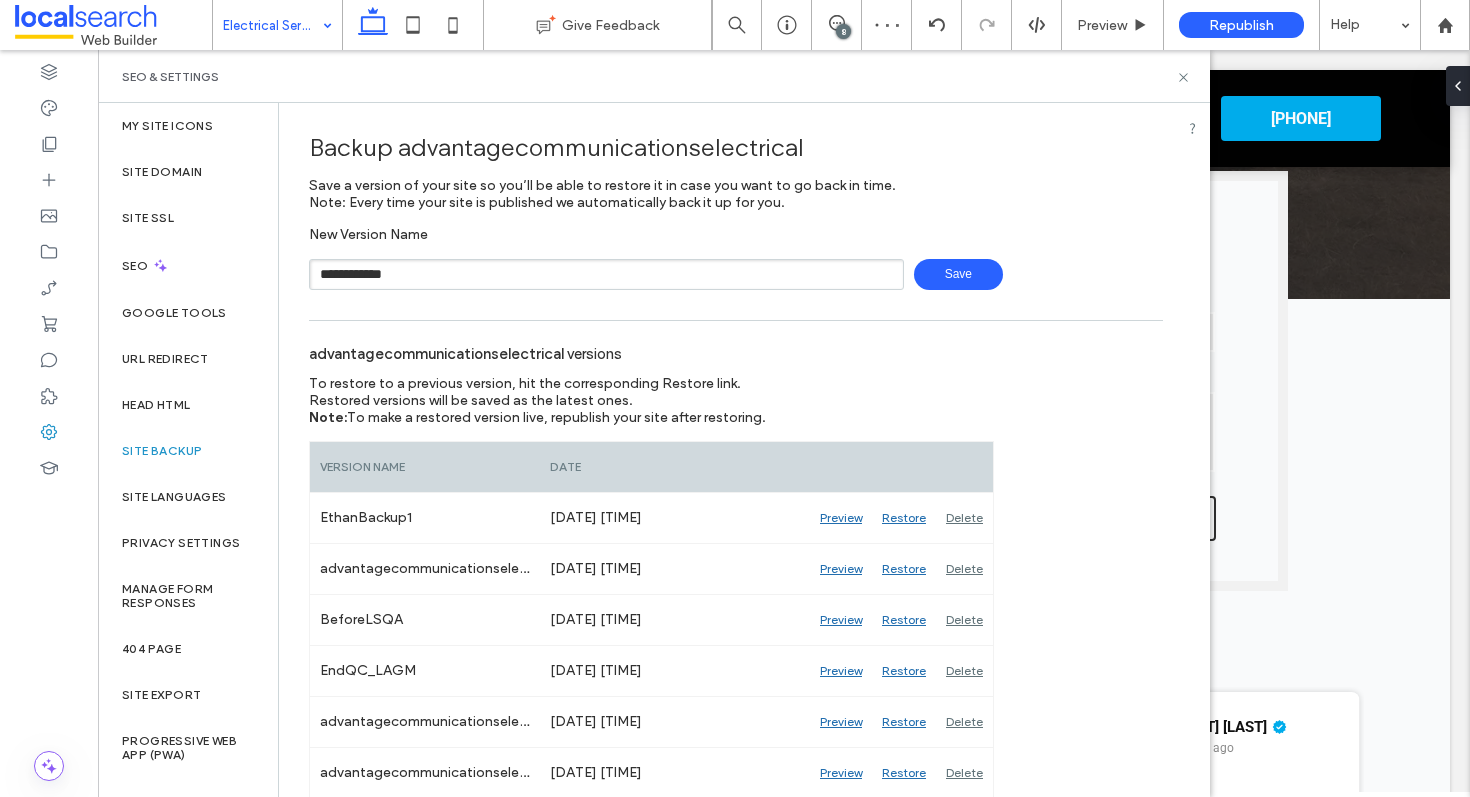 type on "**********" 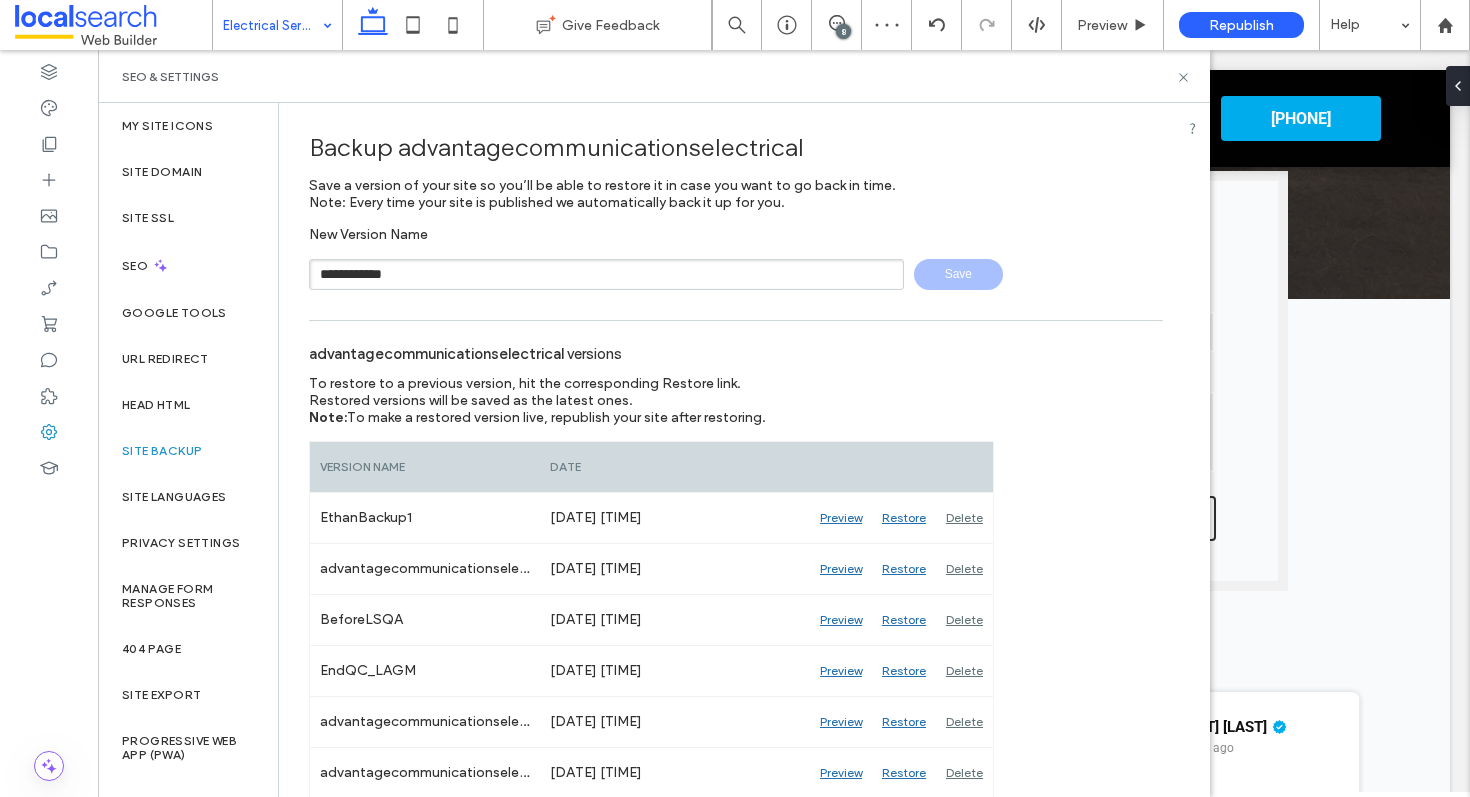 type 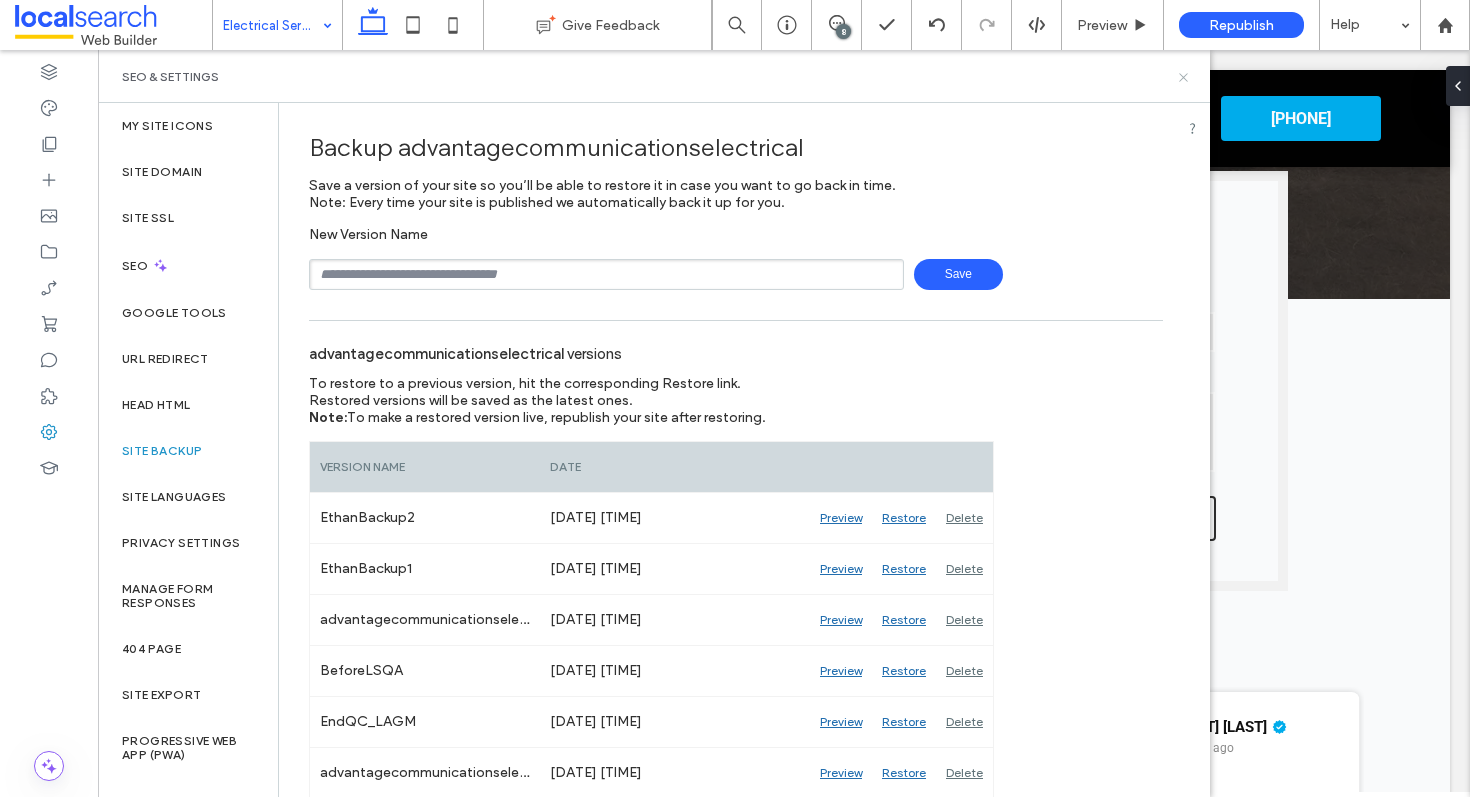 click 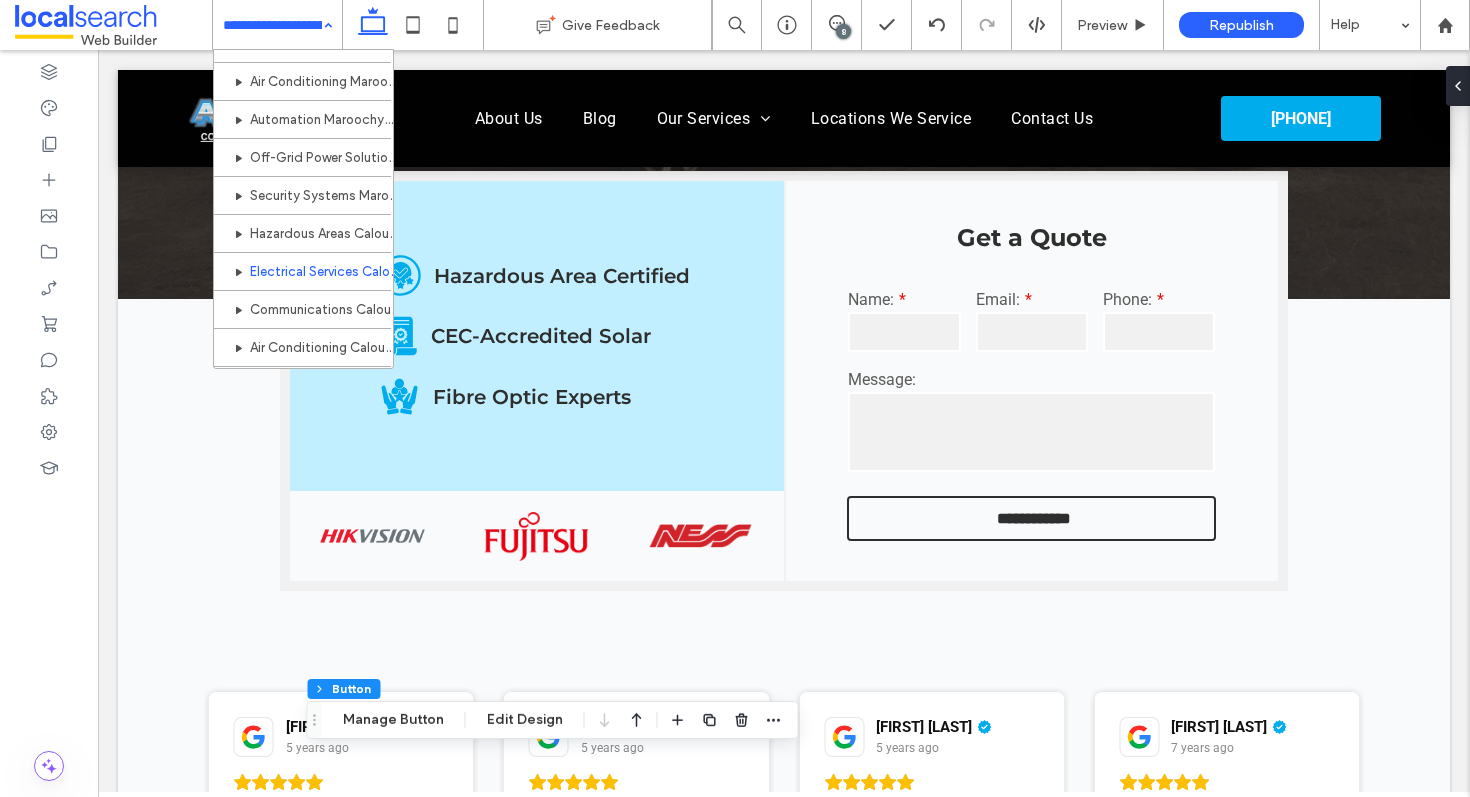 scroll, scrollTop: 592, scrollLeft: 0, axis: vertical 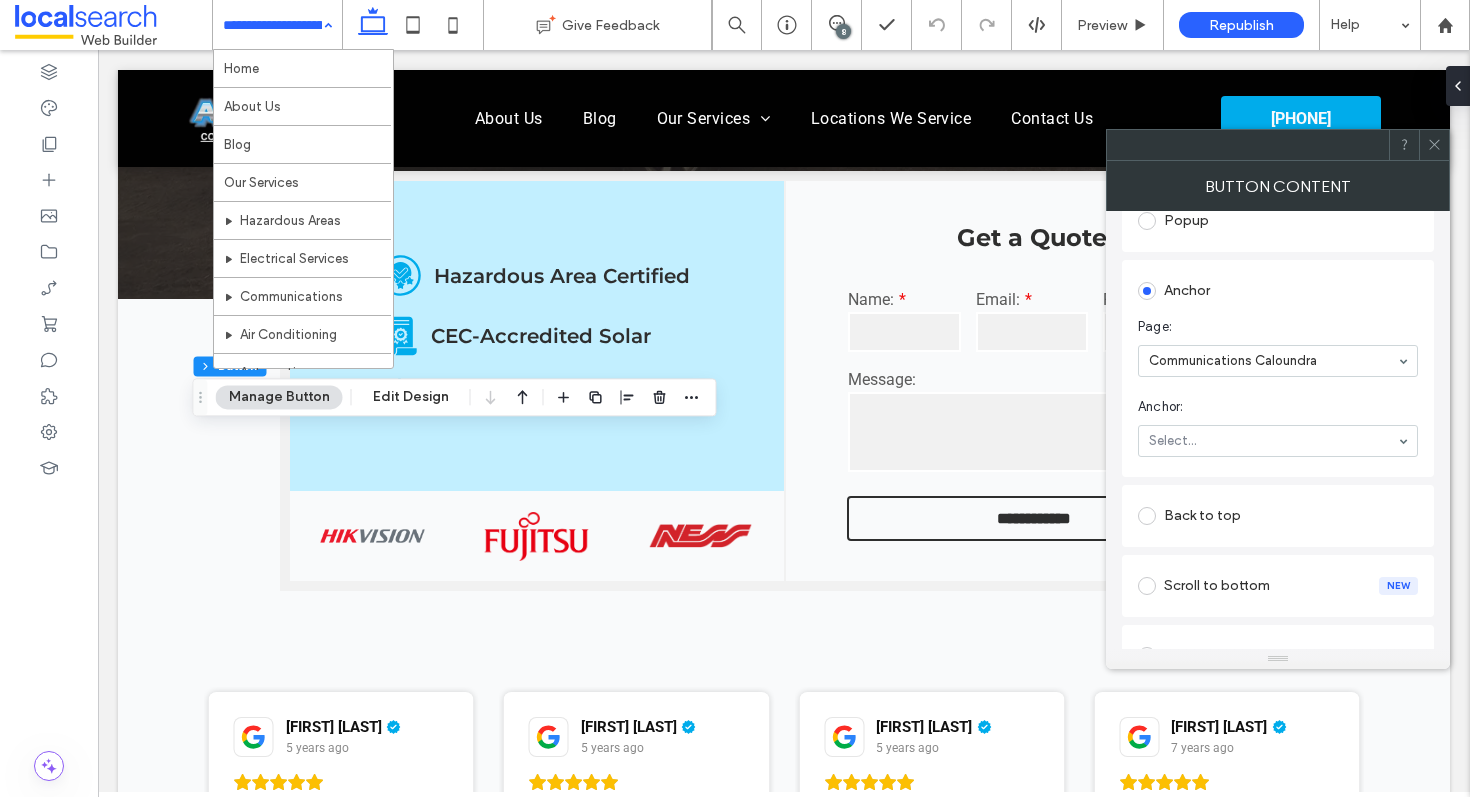 click 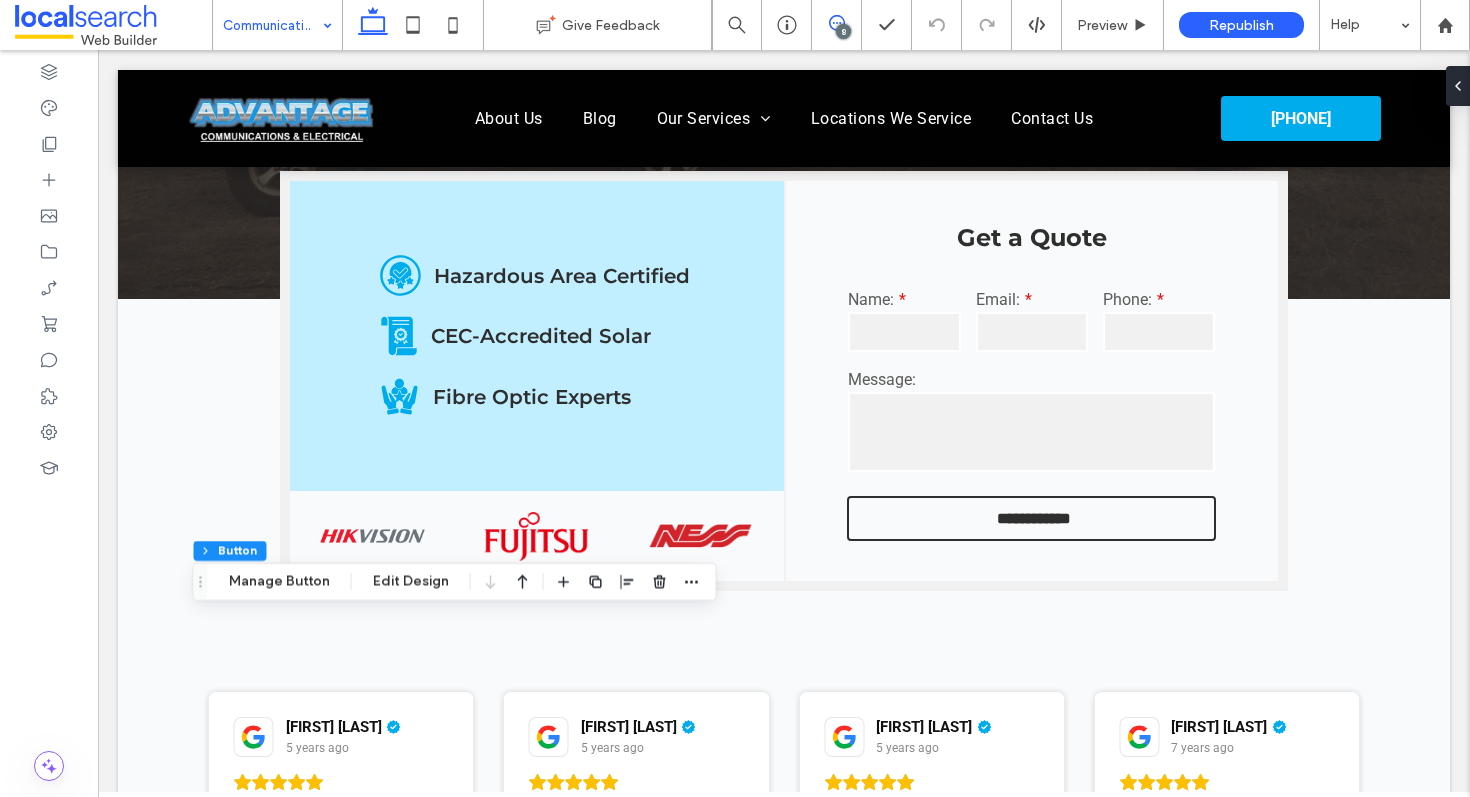 click 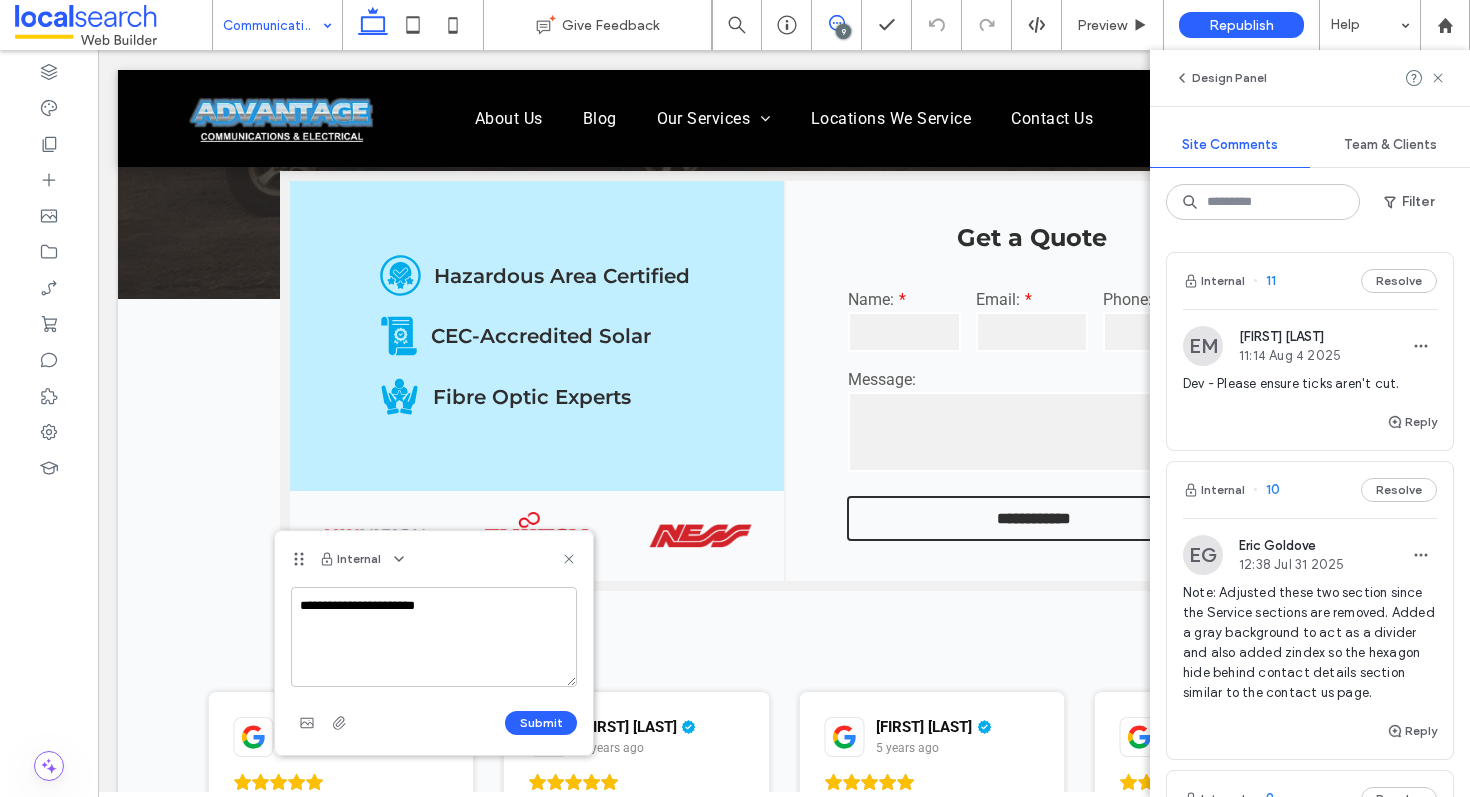 click on "**********" at bounding box center (434, 637) 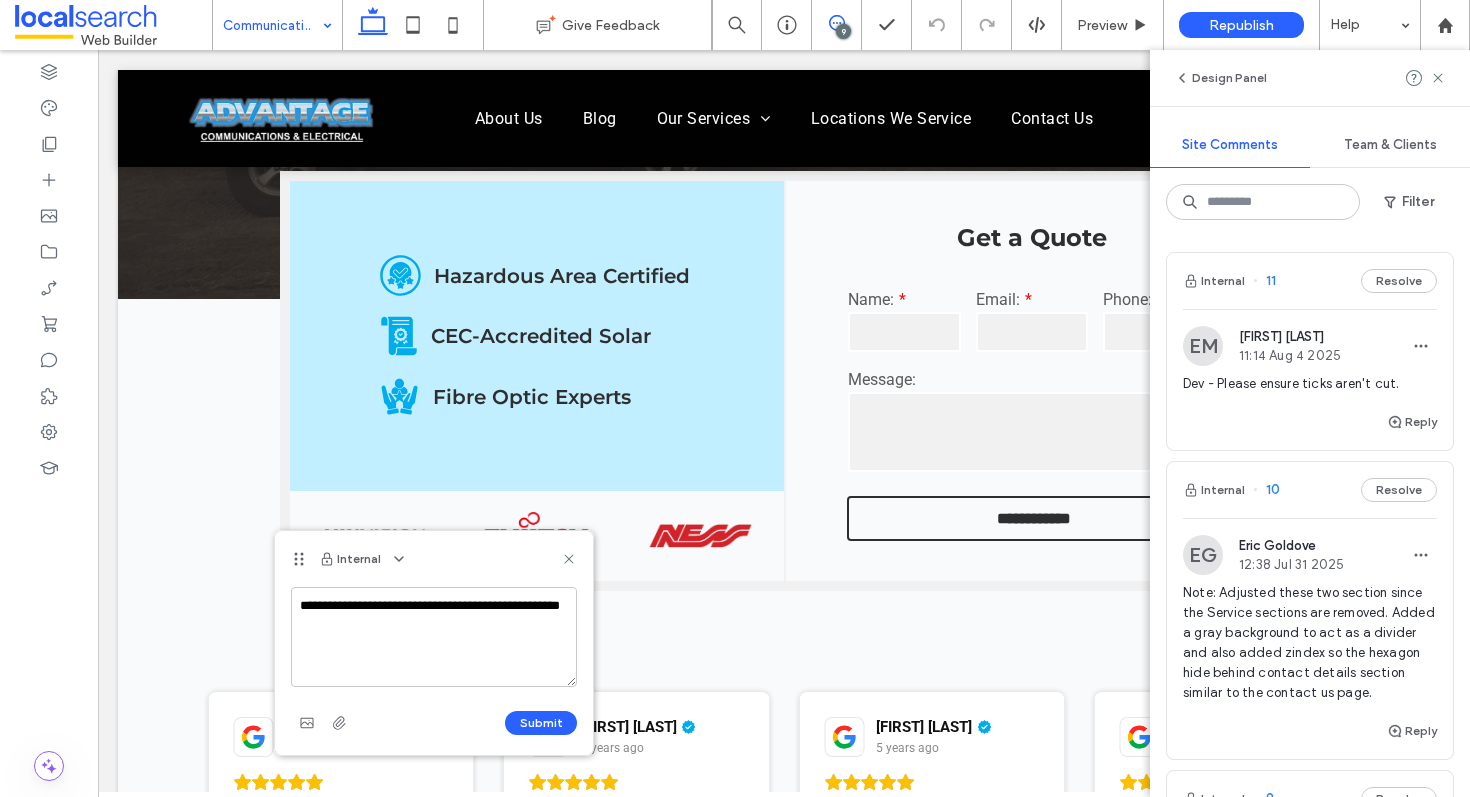 click on "**********" at bounding box center (434, 637) 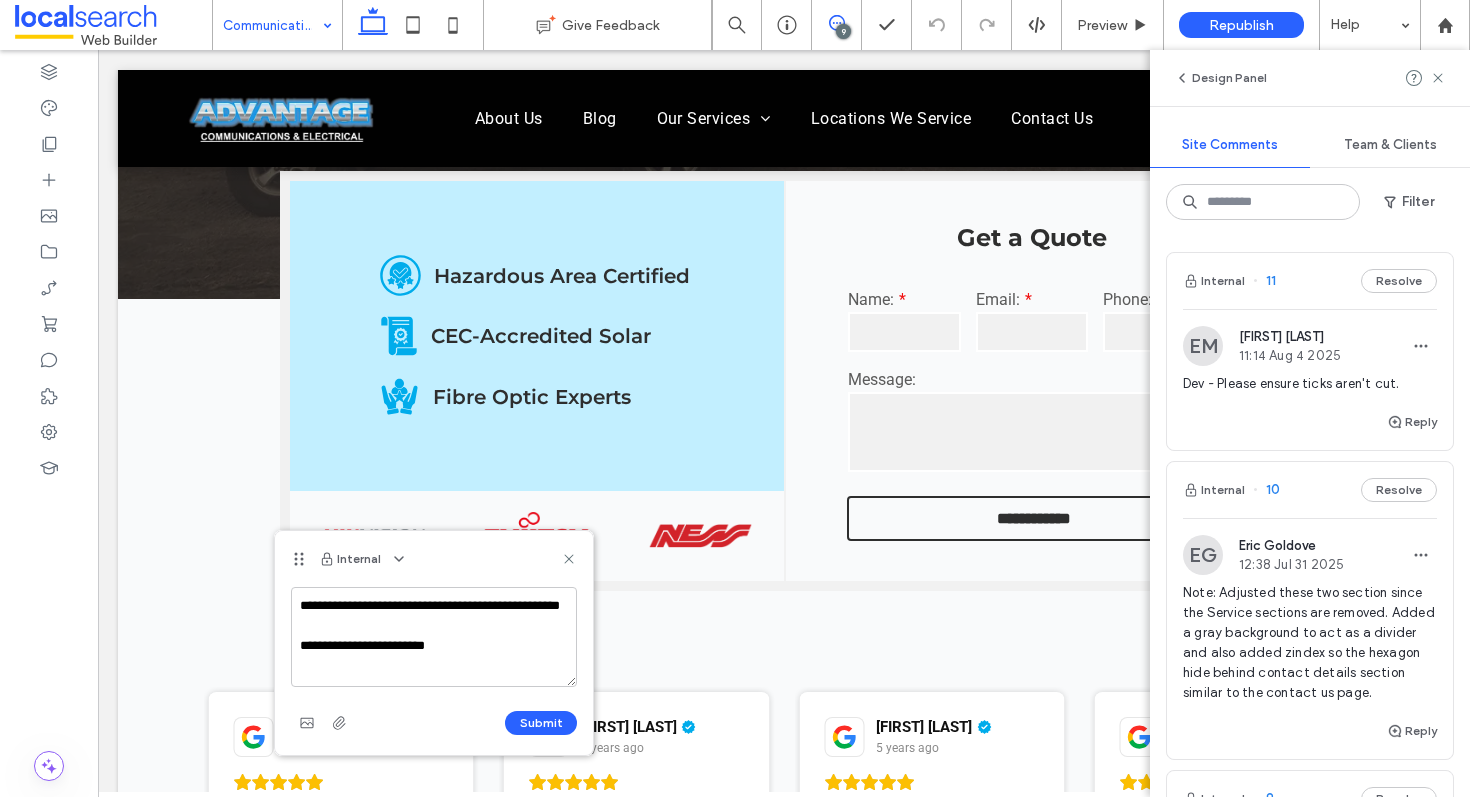 drag, startPoint x: 451, startPoint y: 673, endPoint x: 417, endPoint y: 671, distance: 34.058773 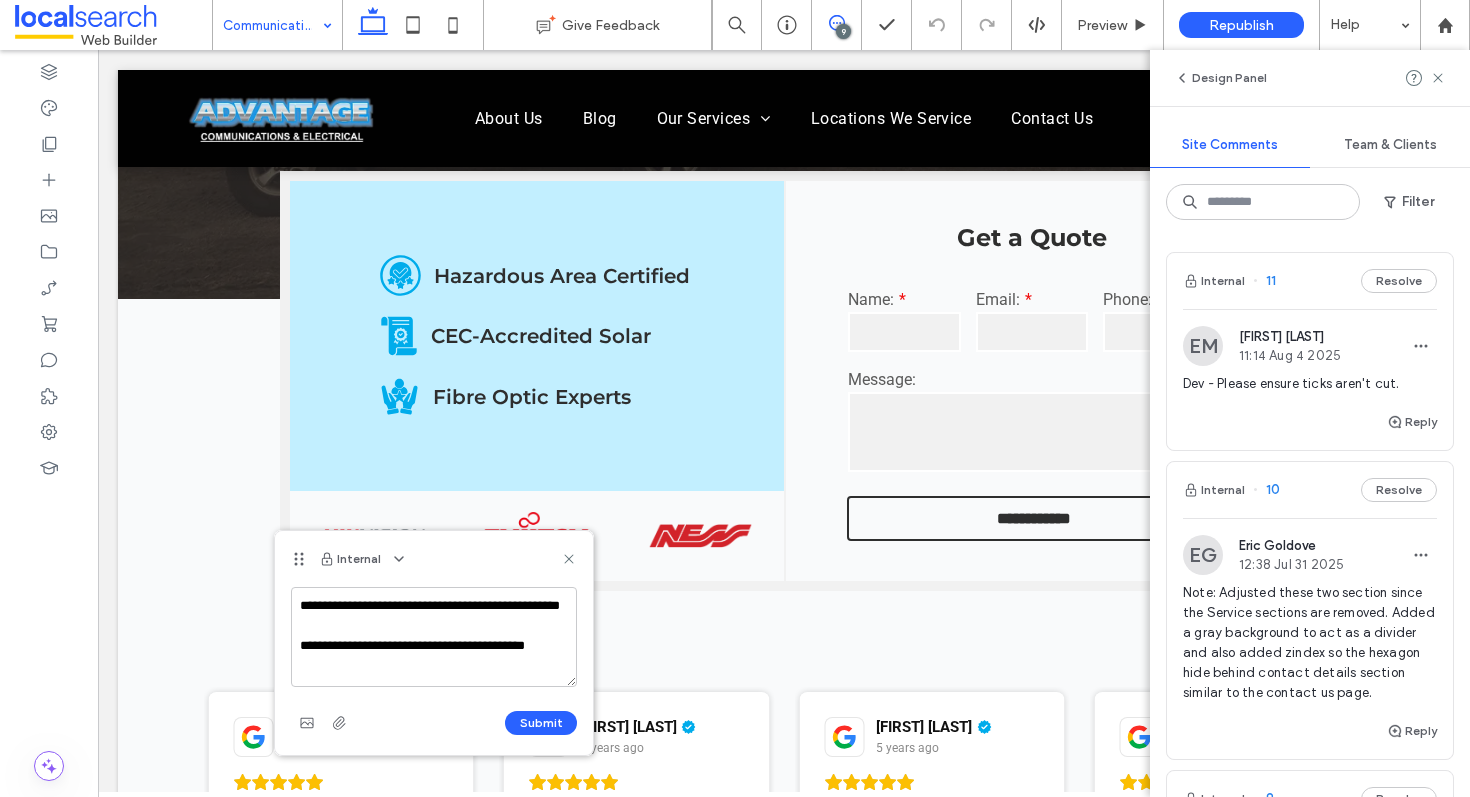 scroll, scrollTop: 8, scrollLeft: 0, axis: vertical 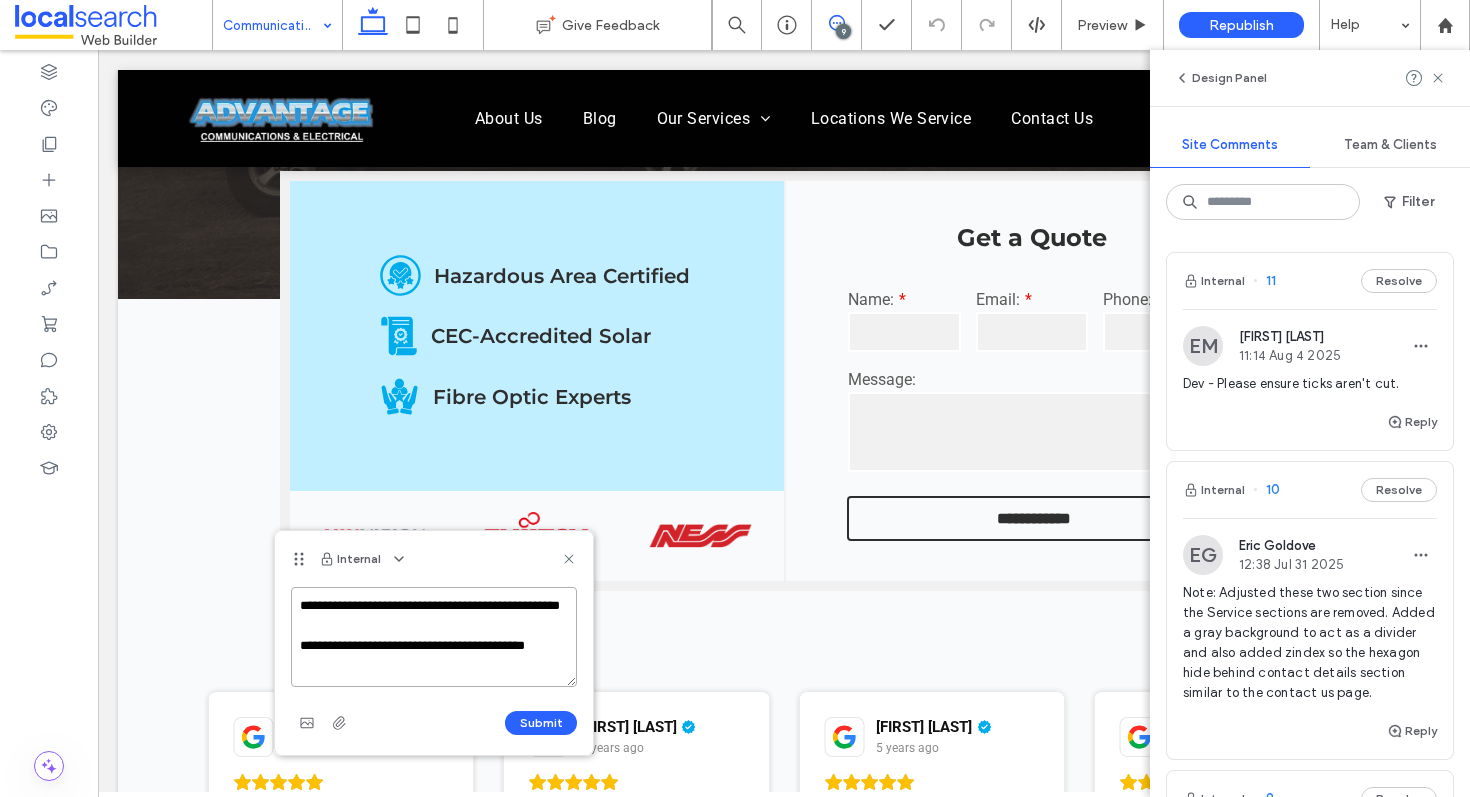 drag, startPoint x: 392, startPoint y: 619, endPoint x: 501, endPoint y: 606, distance: 109.77249 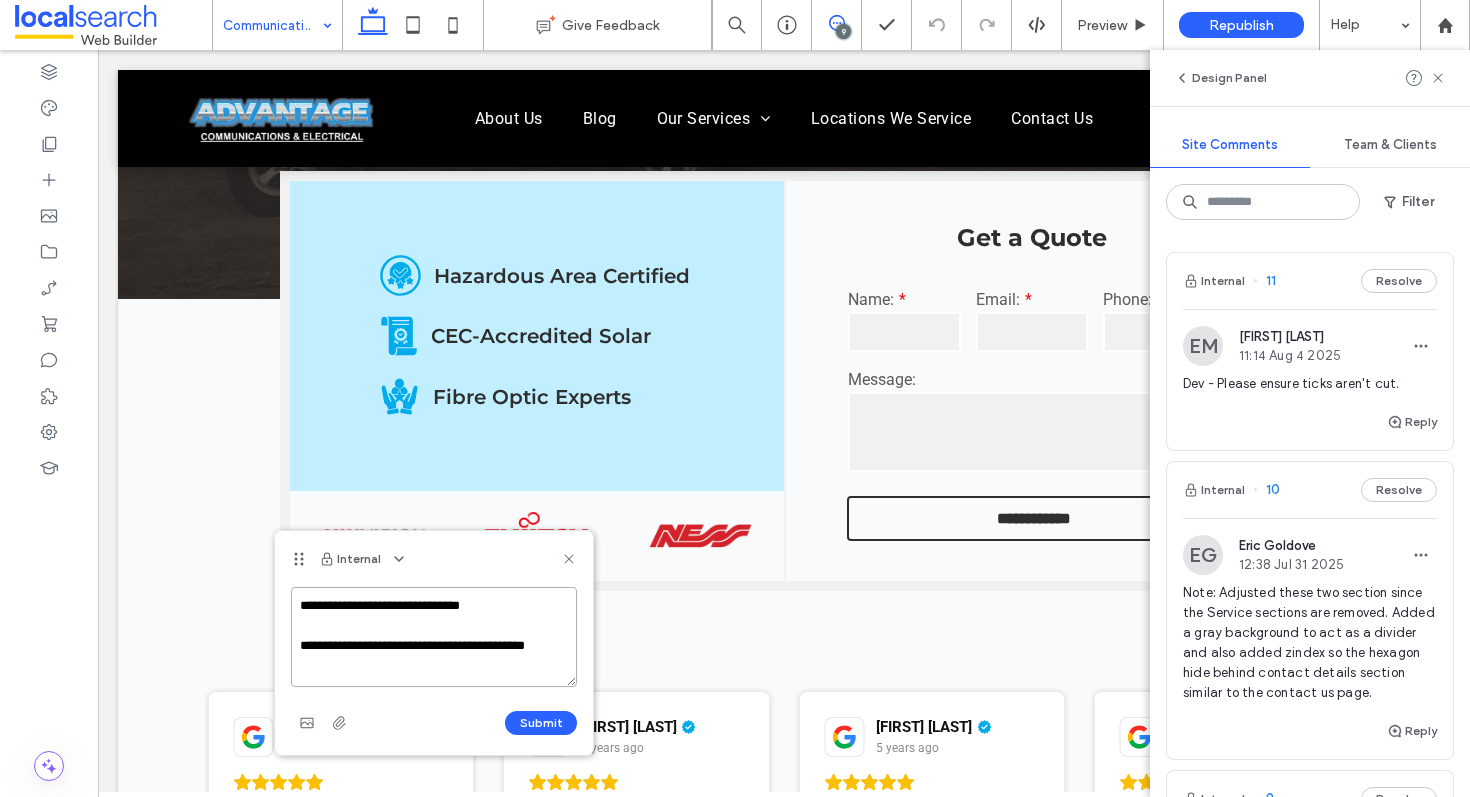 click on "**********" at bounding box center [434, 637] 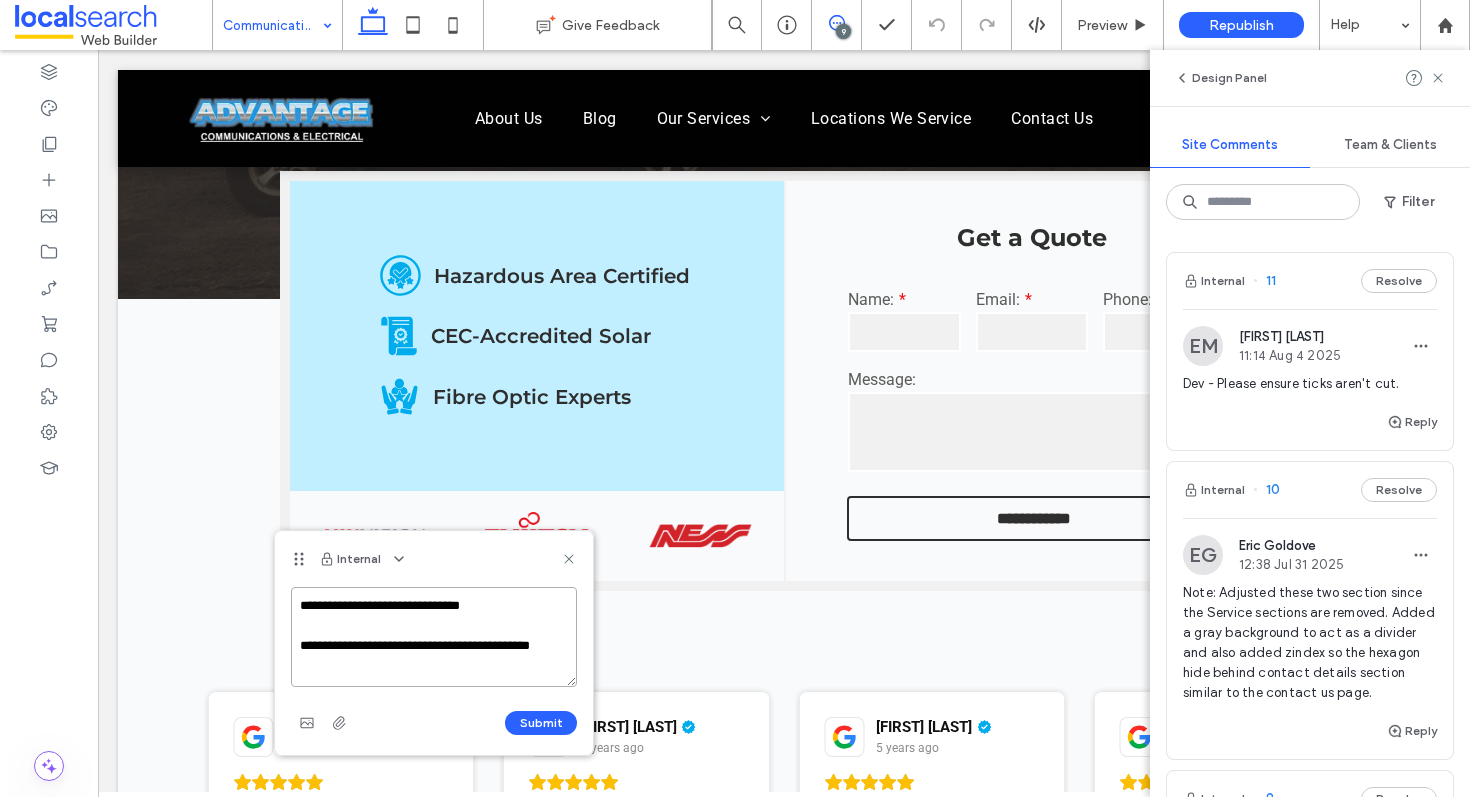 type on "**********" 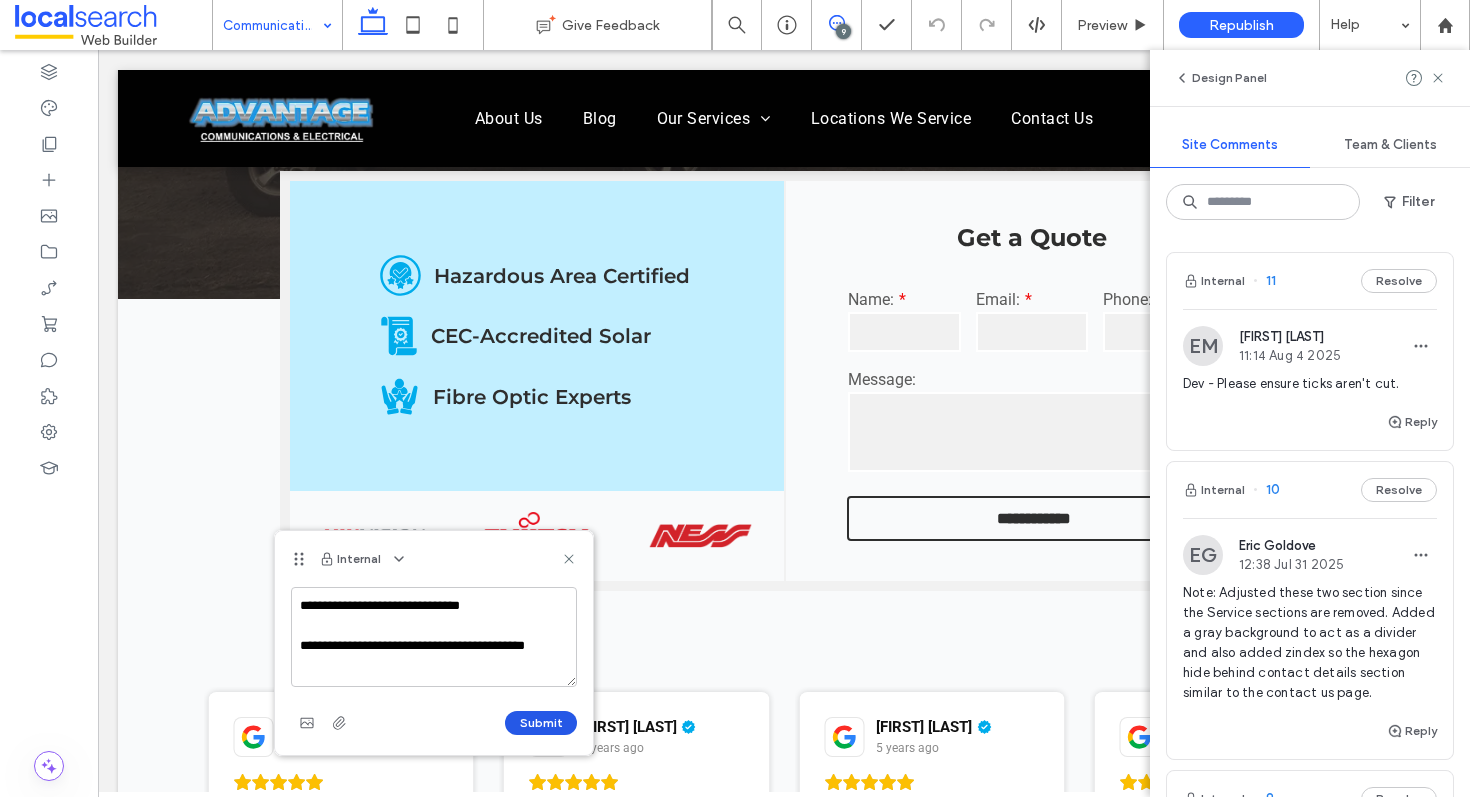 click on "Submit" at bounding box center [541, 723] 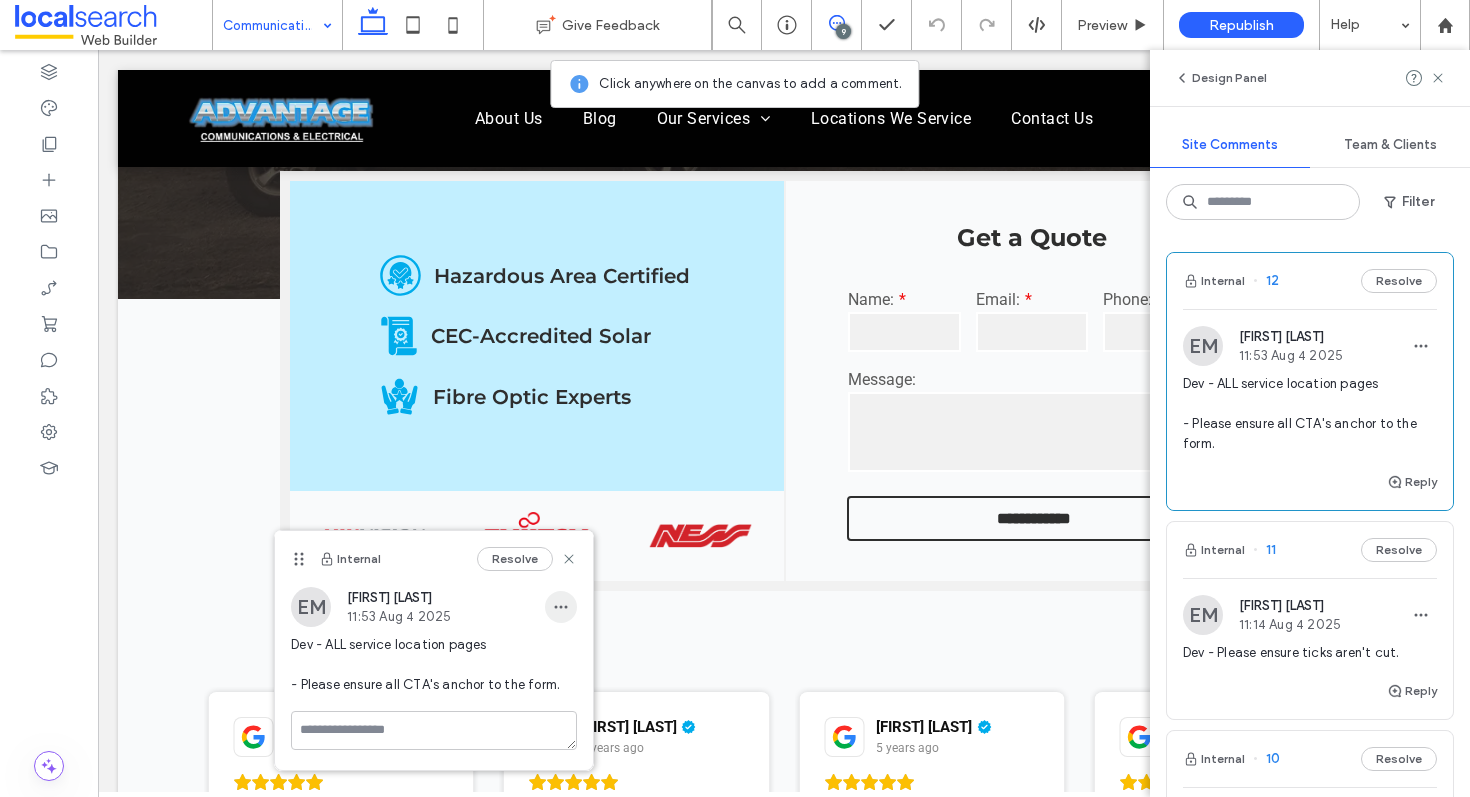 click 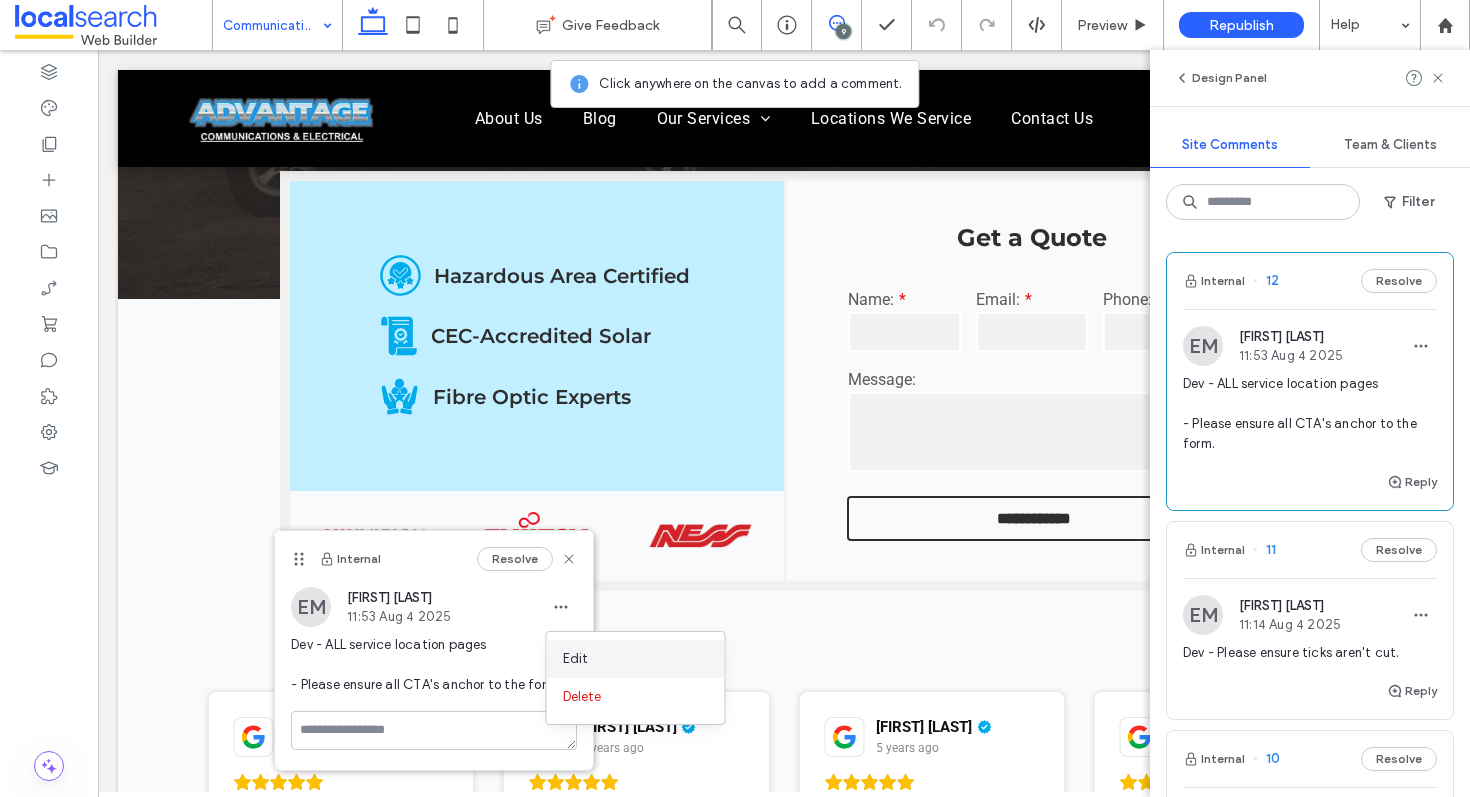 click on "Edit" at bounding box center [576, 659] 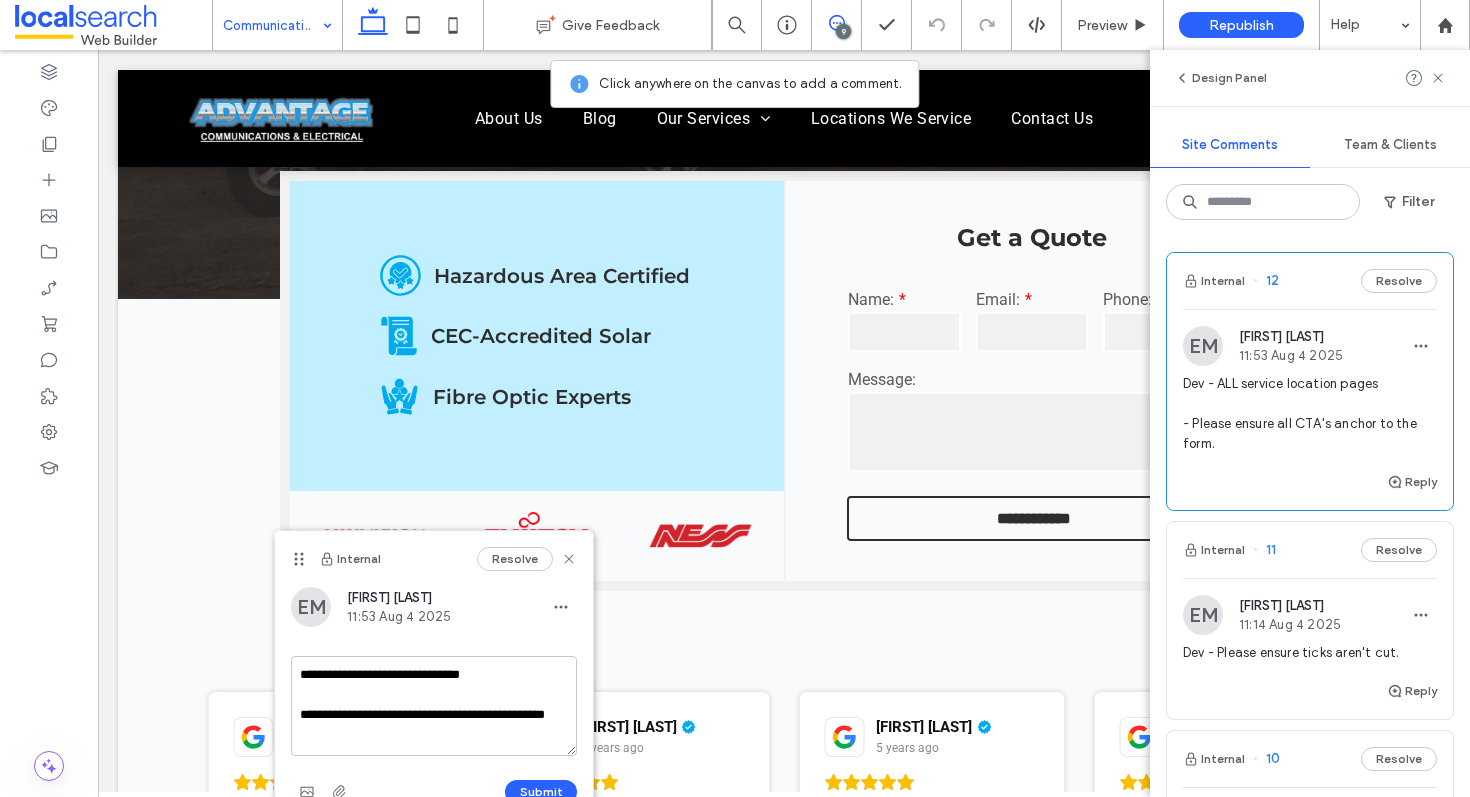 click on "**********" at bounding box center (434, 706) 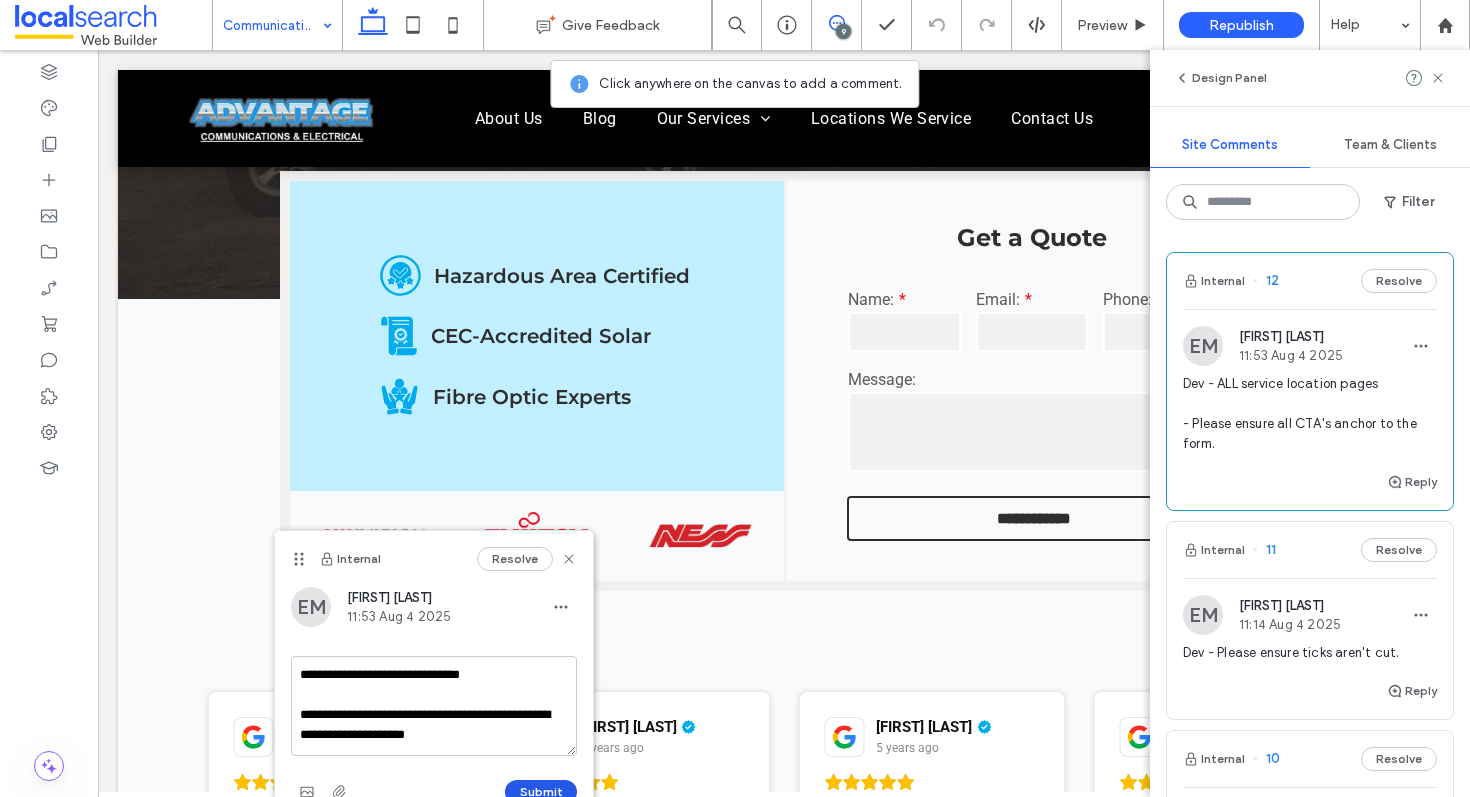 type on "**********" 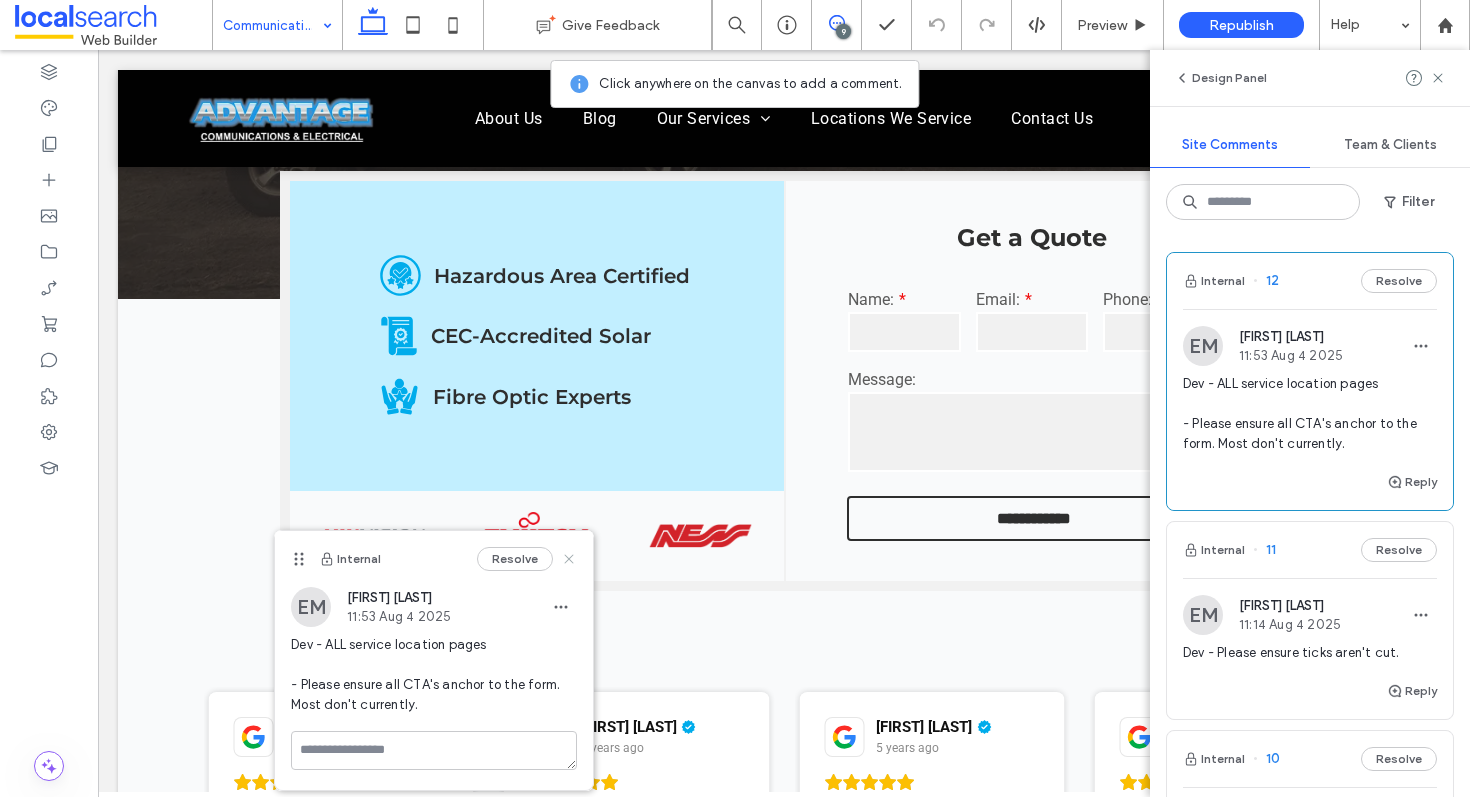 click 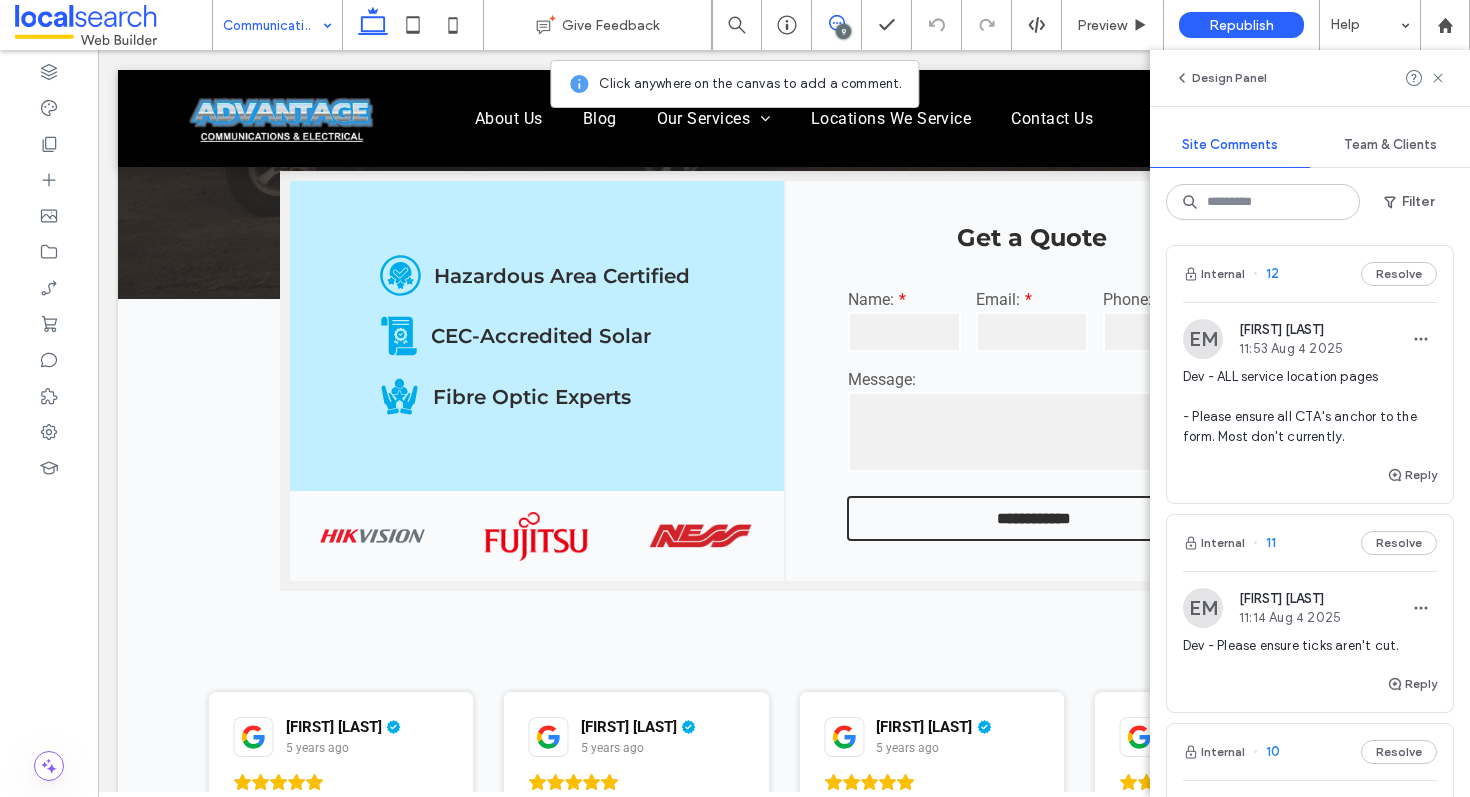 scroll, scrollTop: 0, scrollLeft: 0, axis: both 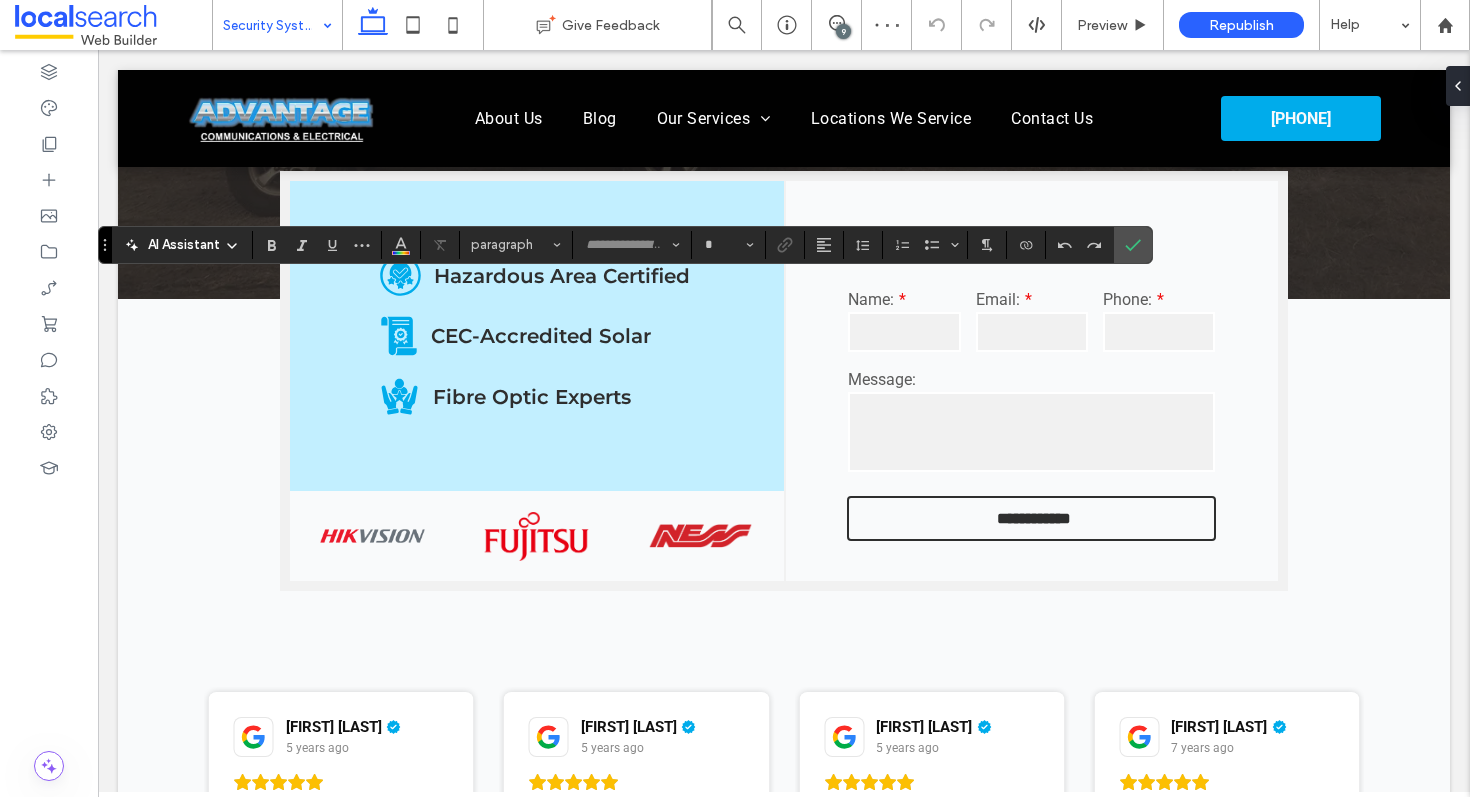 type on "**********" 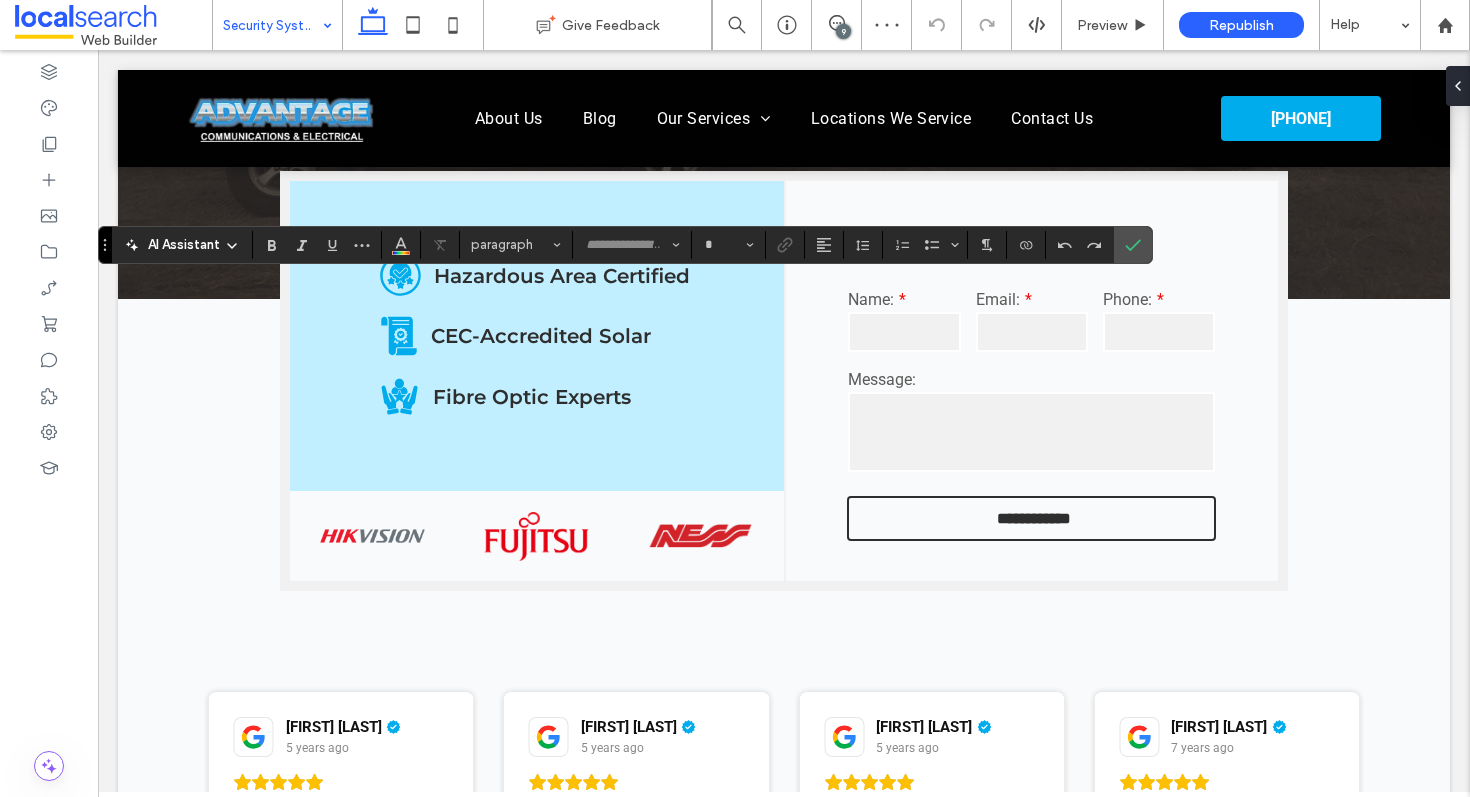 type on "**" 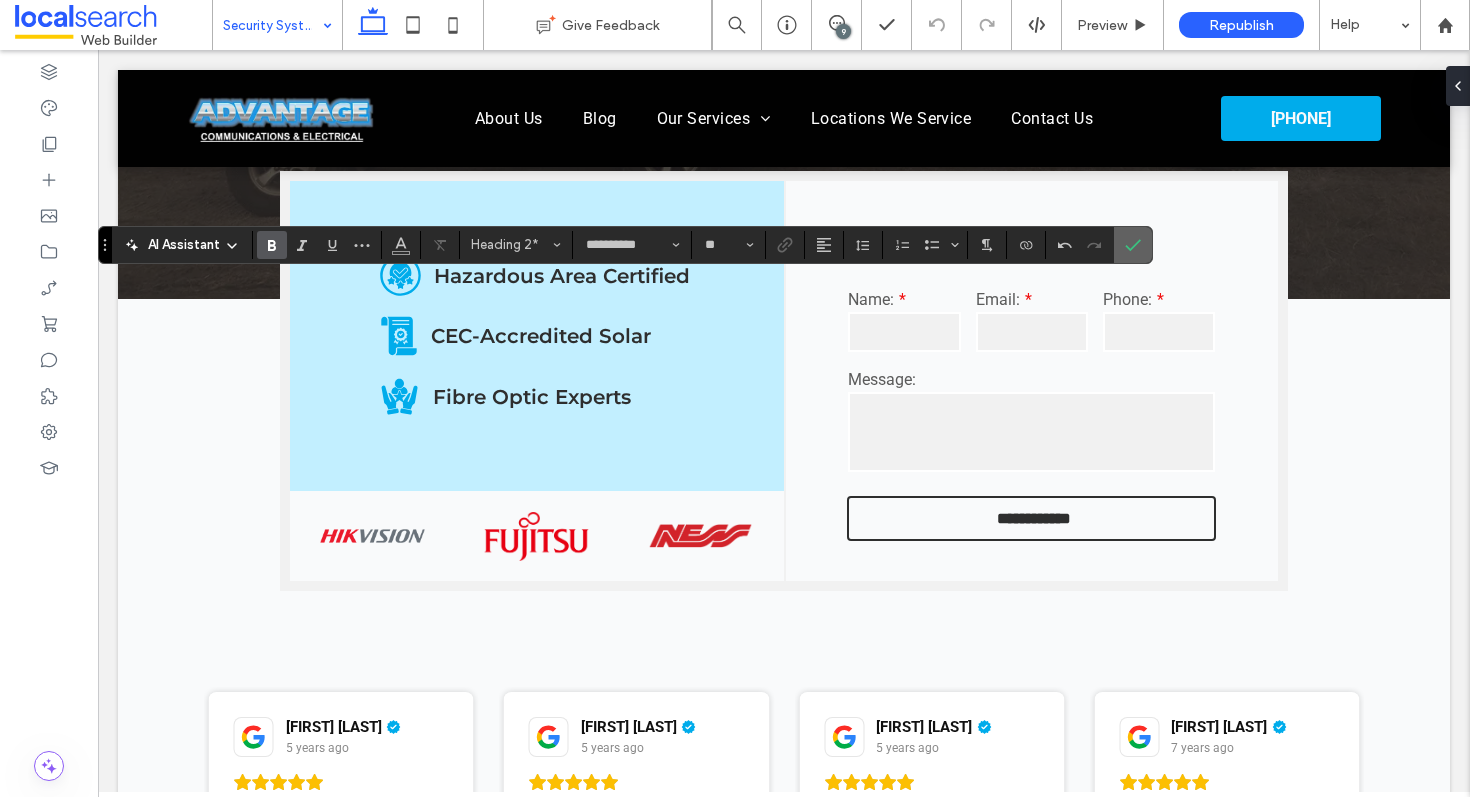 click 